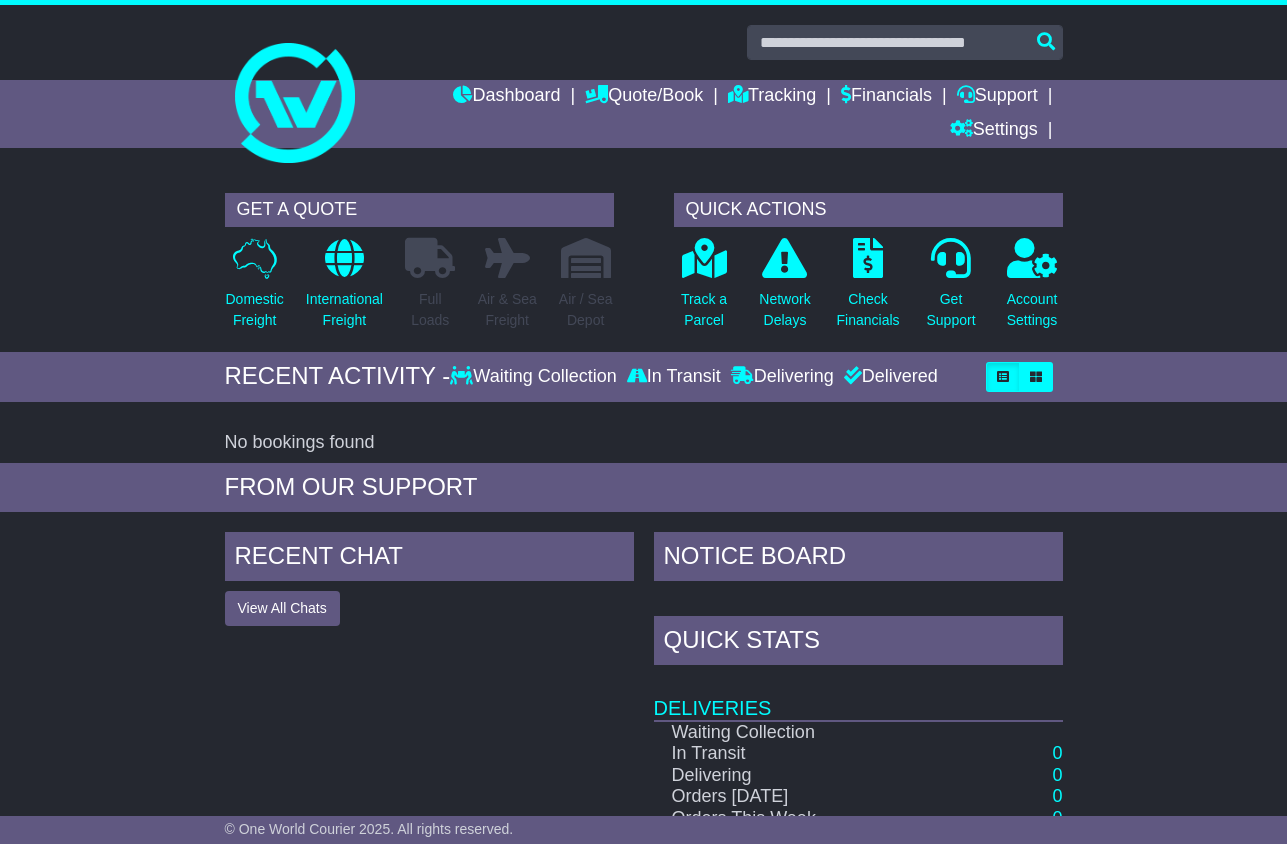 scroll, scrollTop: 0, scrollLeft: 0, axis: both 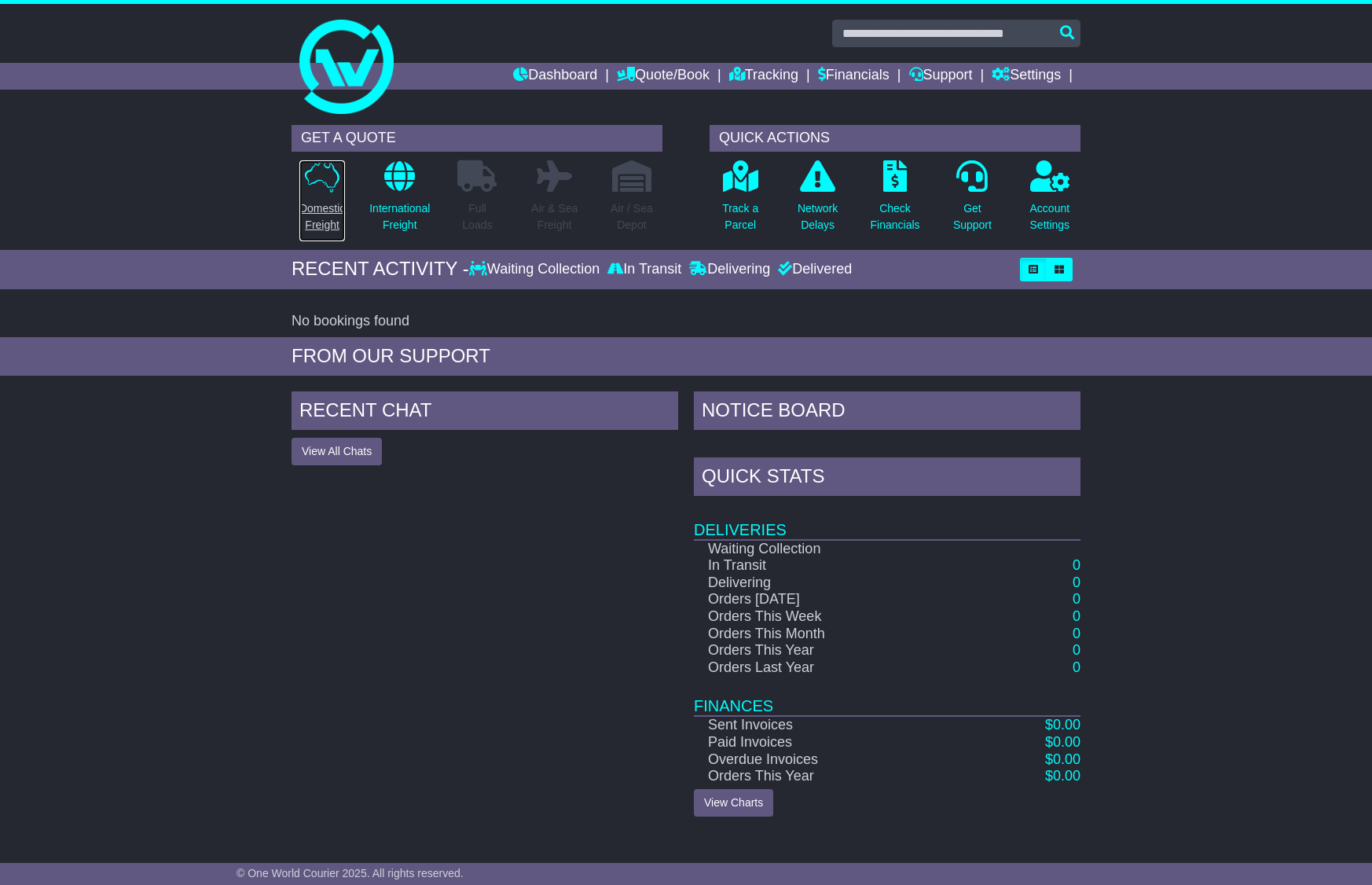 click on "Domestic Freight" at bounding box center (322, 217) 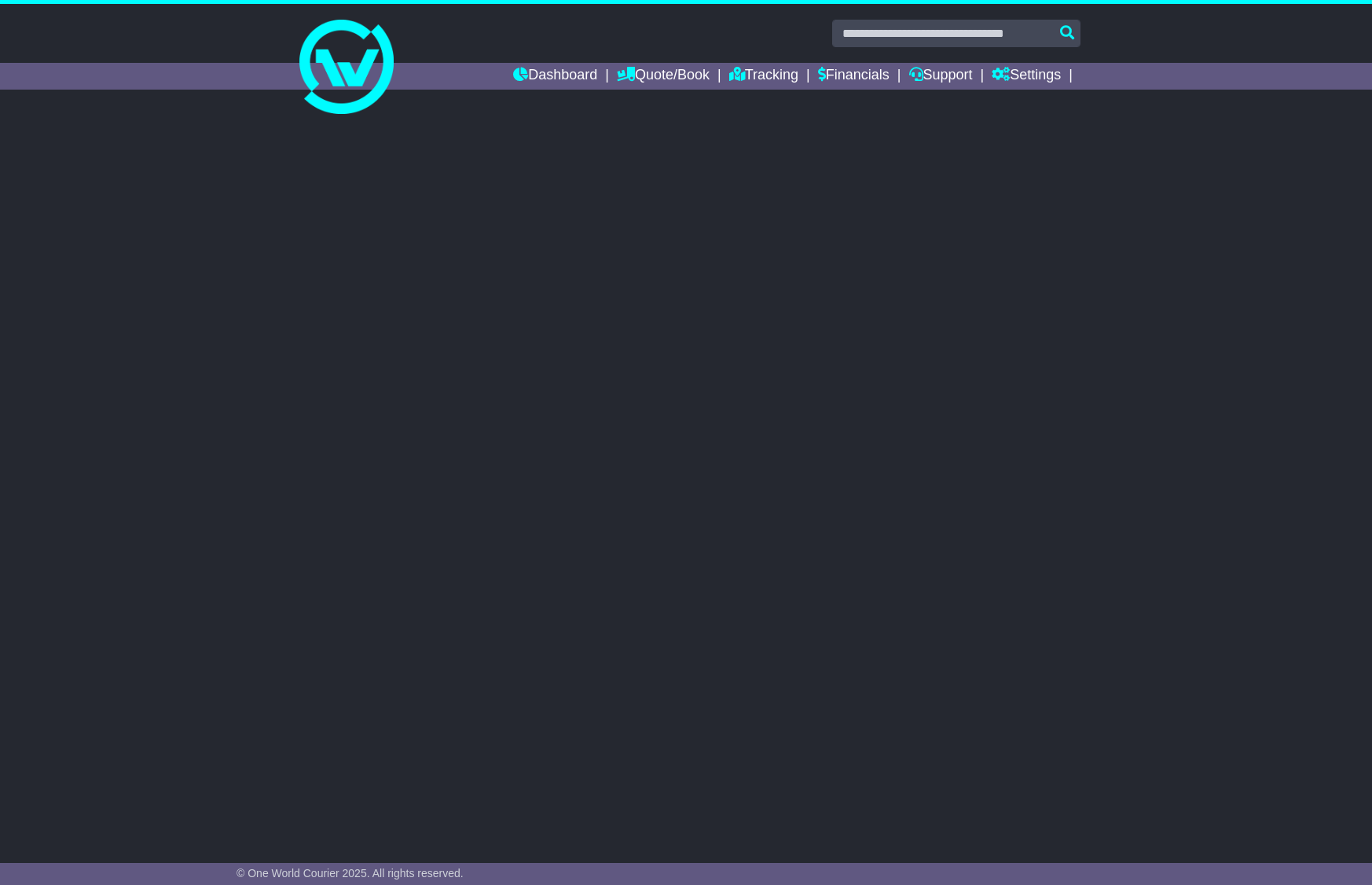 scroll, scrollTop: 0, scrollLeft: 0, axis: both 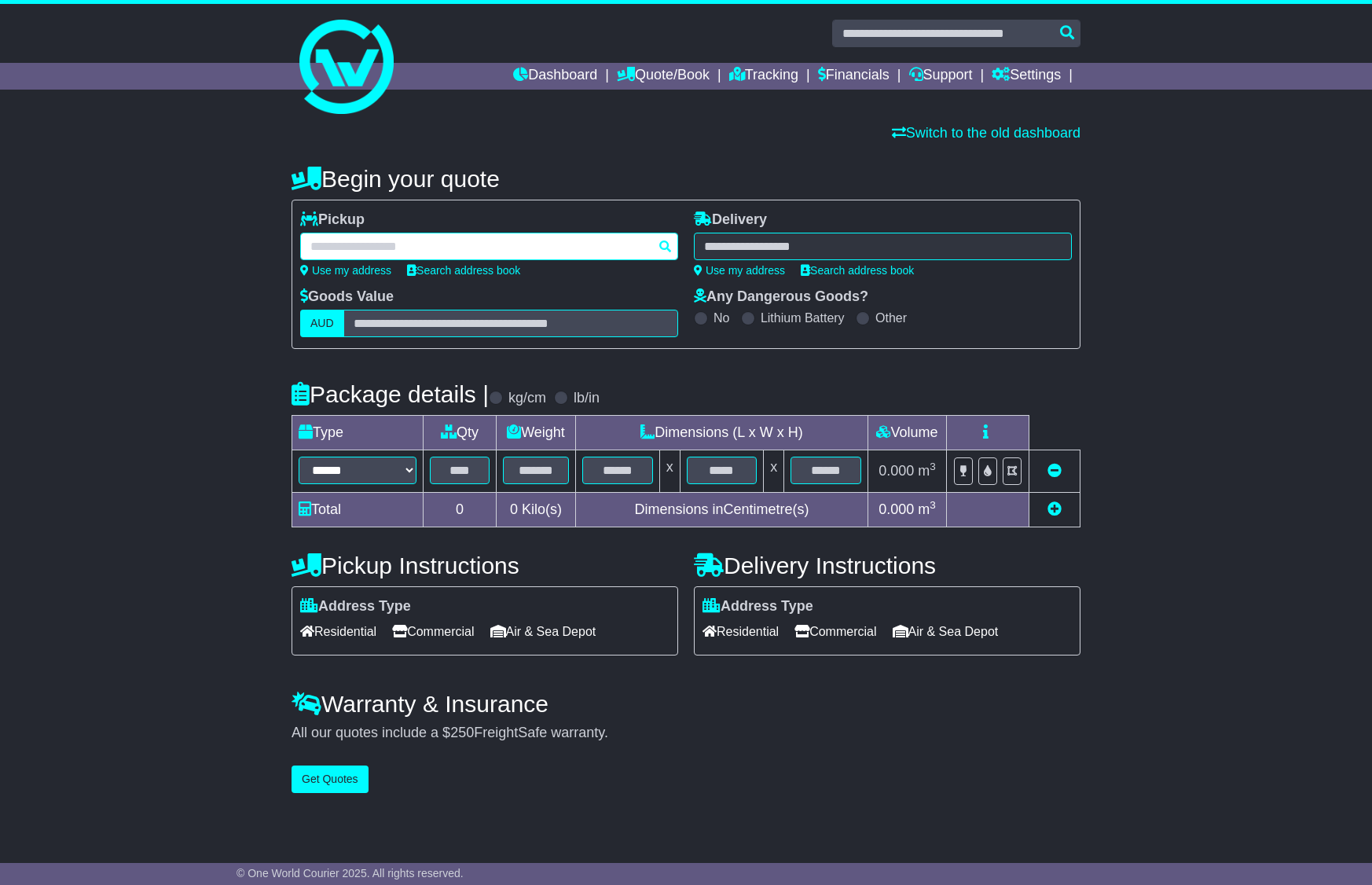 click at bounding box center [489, 246] 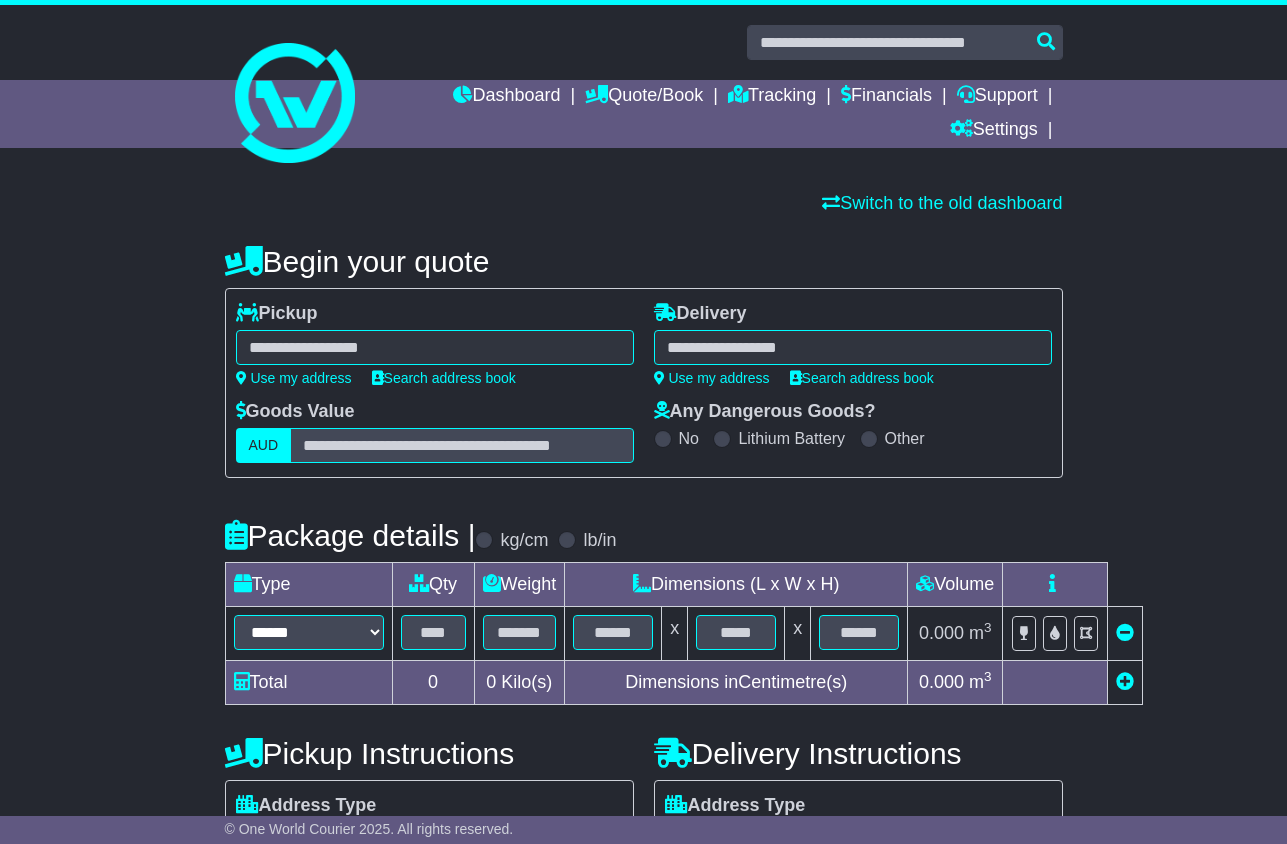 click on "**** 2291 MEREWETHER 2291 MEREWETHER HEIGHTS 2291 THE JUNCTION 2291" at bounding box center (435, 347) 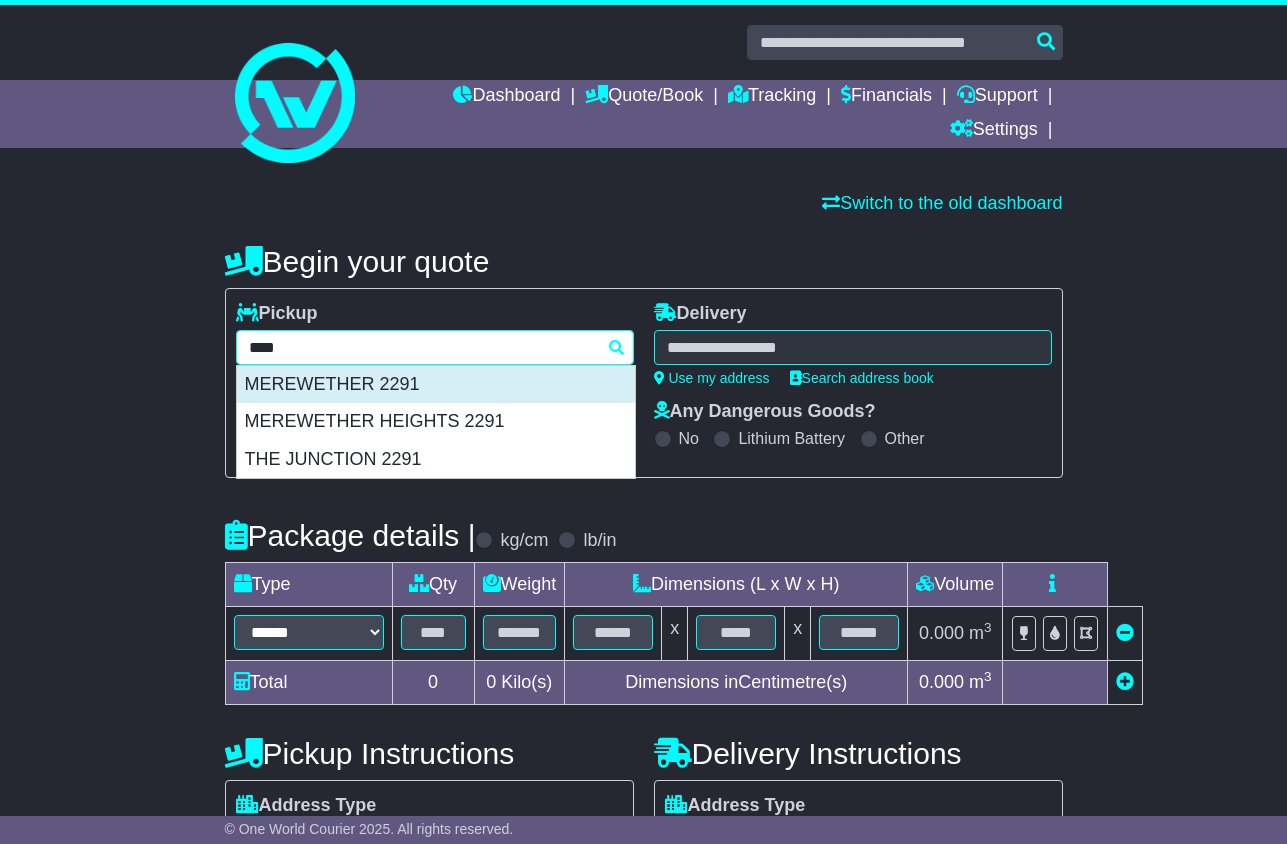 drag, startPoint x: 421, startPoint y: 399, endPoint x: 831, endPoint y: 379, distance: 410.48752 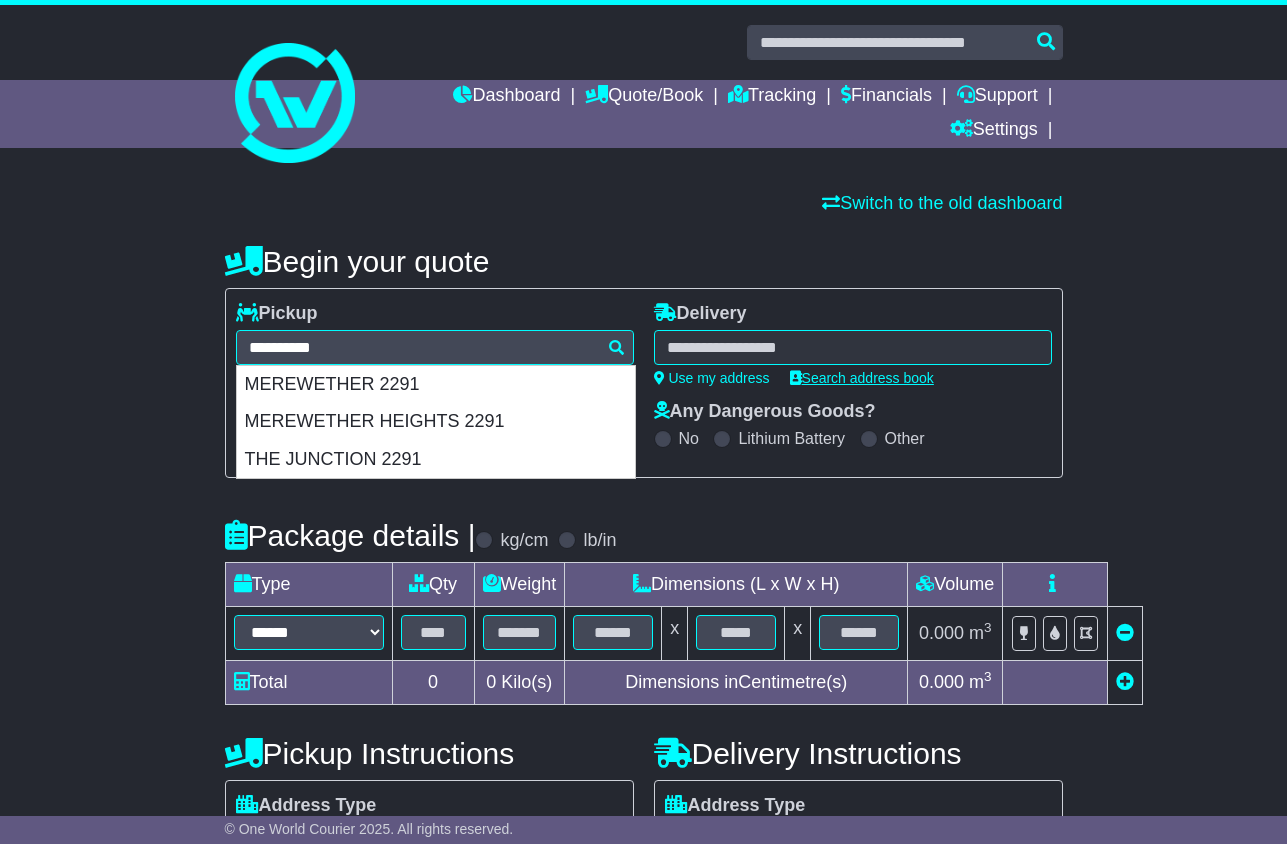 type on "**********" 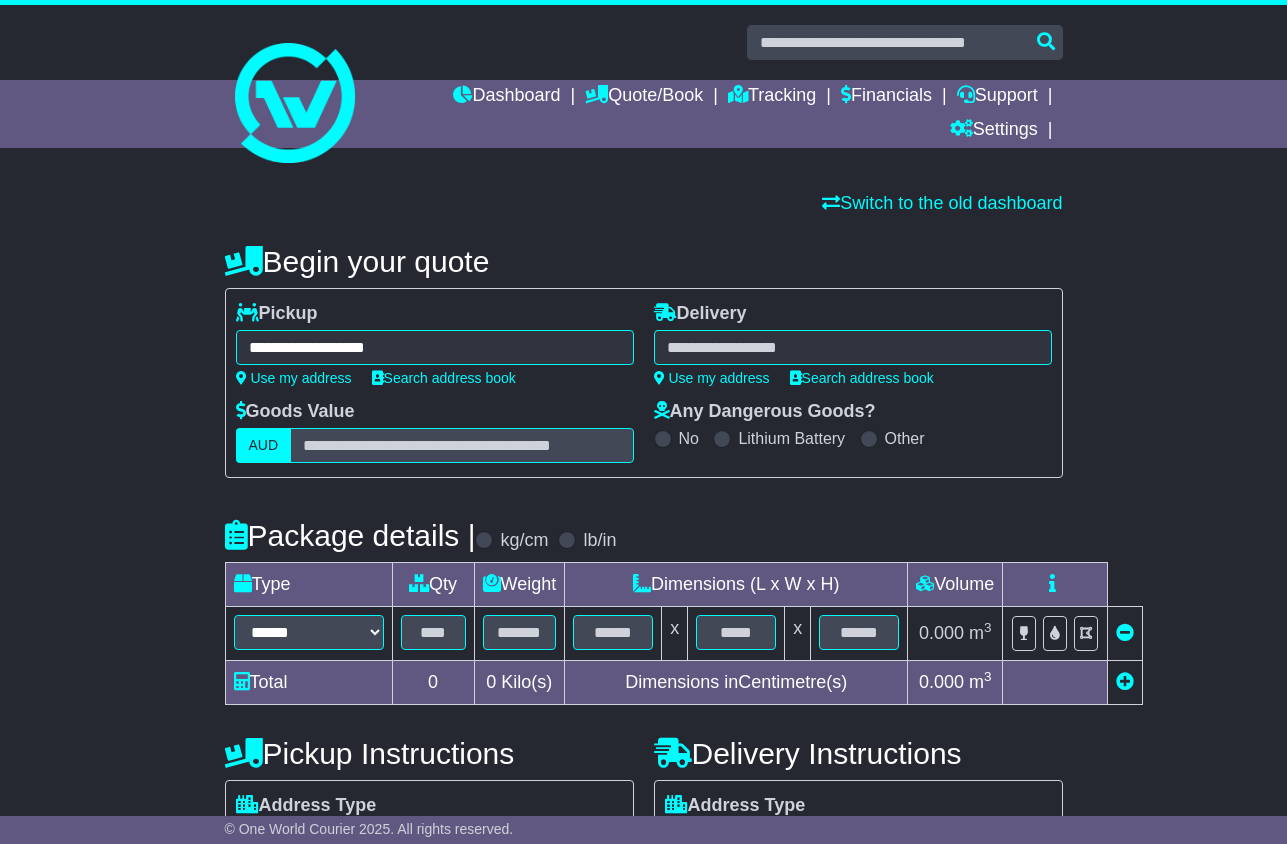 click at bounding box center [853, 347] 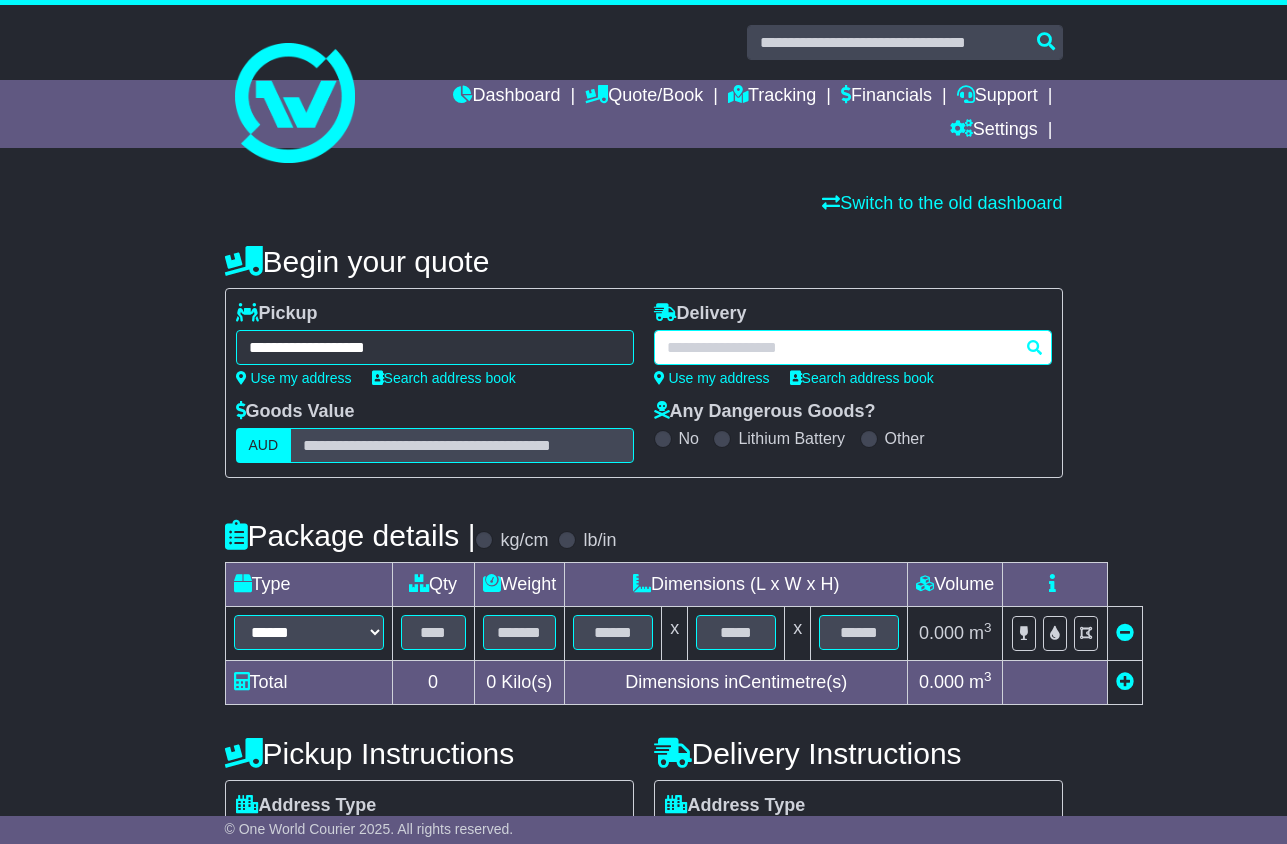 paste on "****" 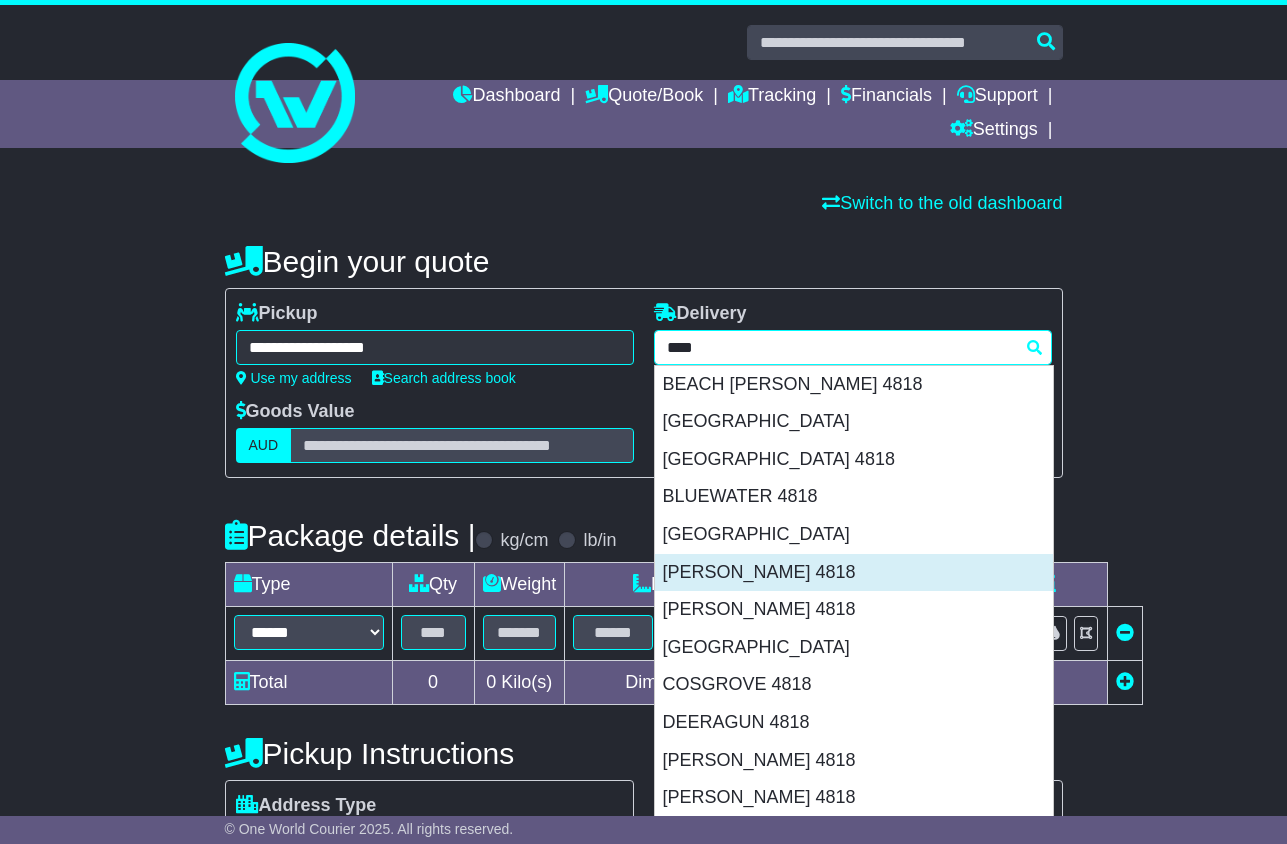 click on "BOHLE 4818" at bounding box center [854, 573] 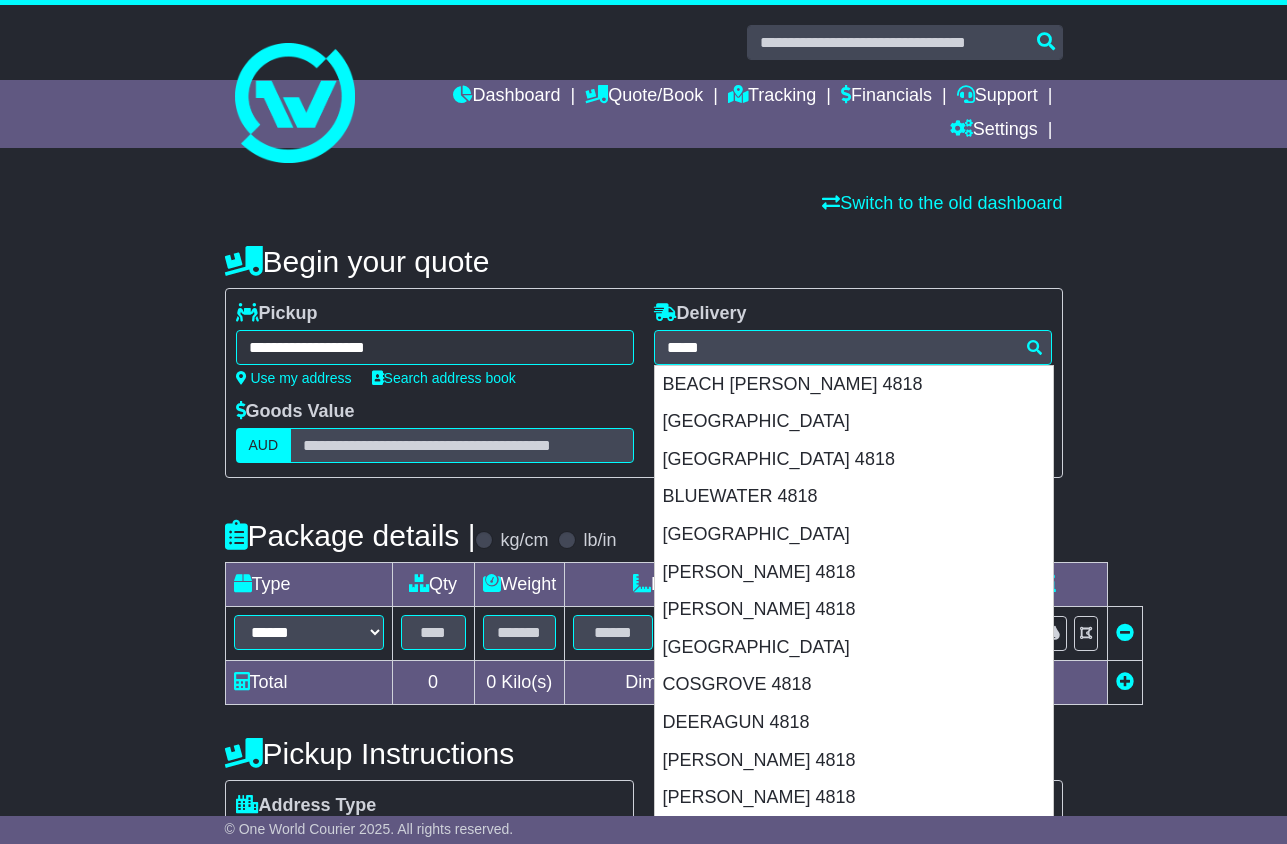 type on "**********" 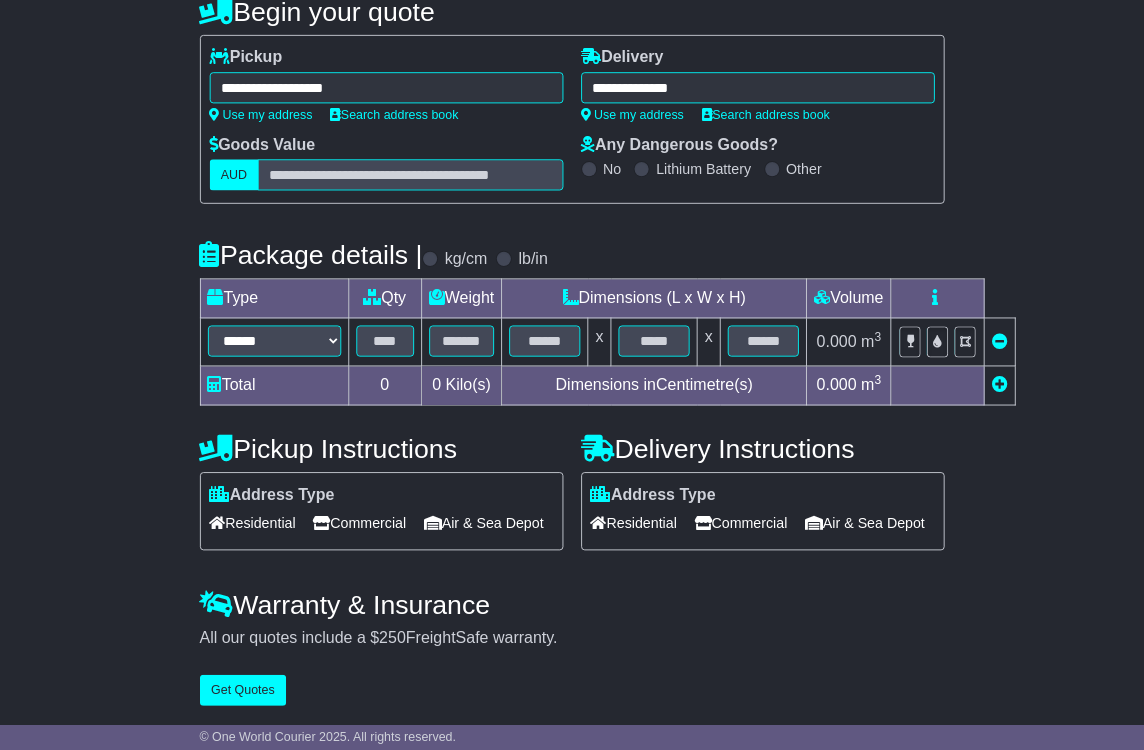 scroll, scrollTop: 0, scrollLeft: 0, axis: both 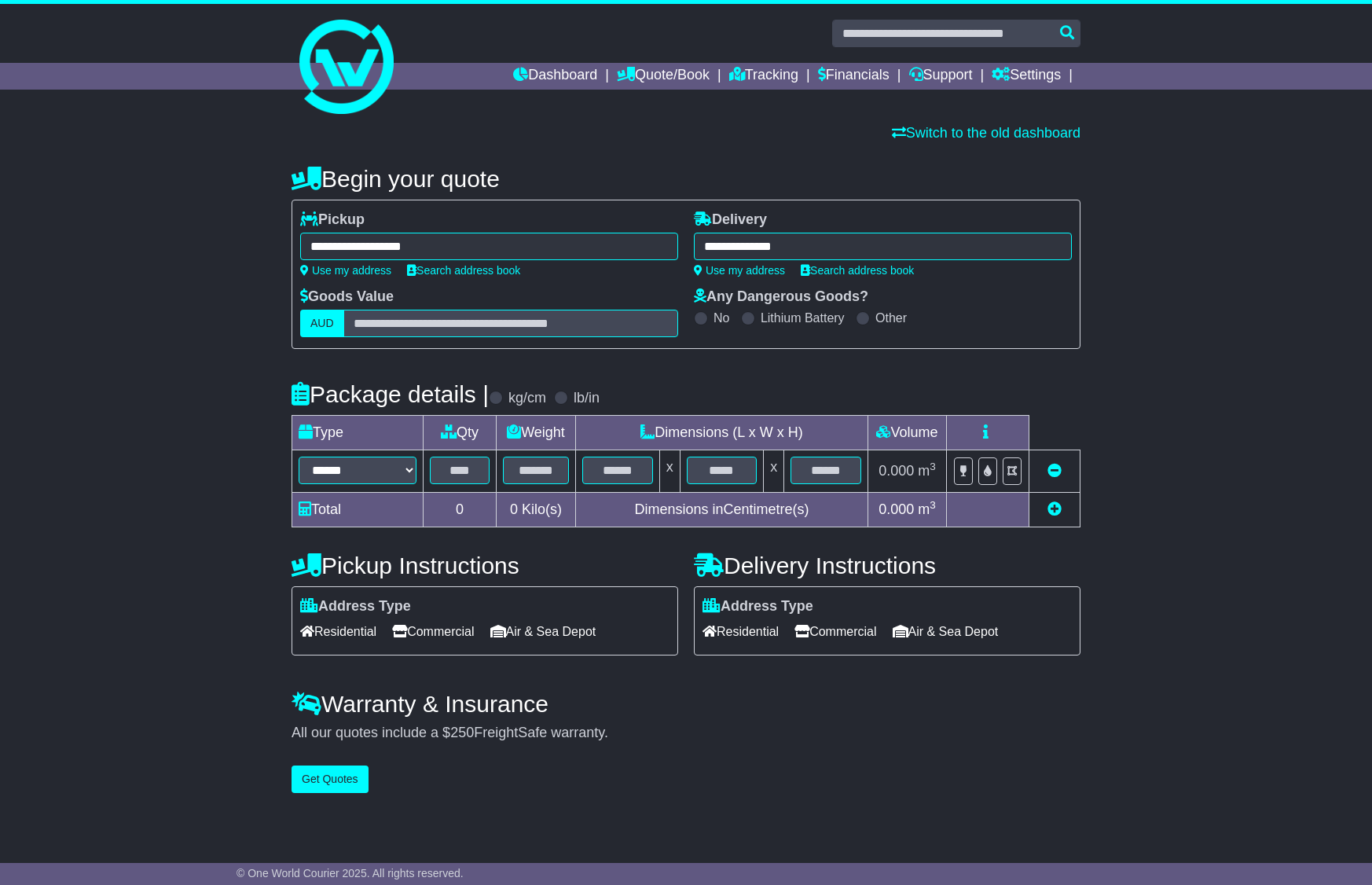 click on "**********" at bounding box center (686, 476) 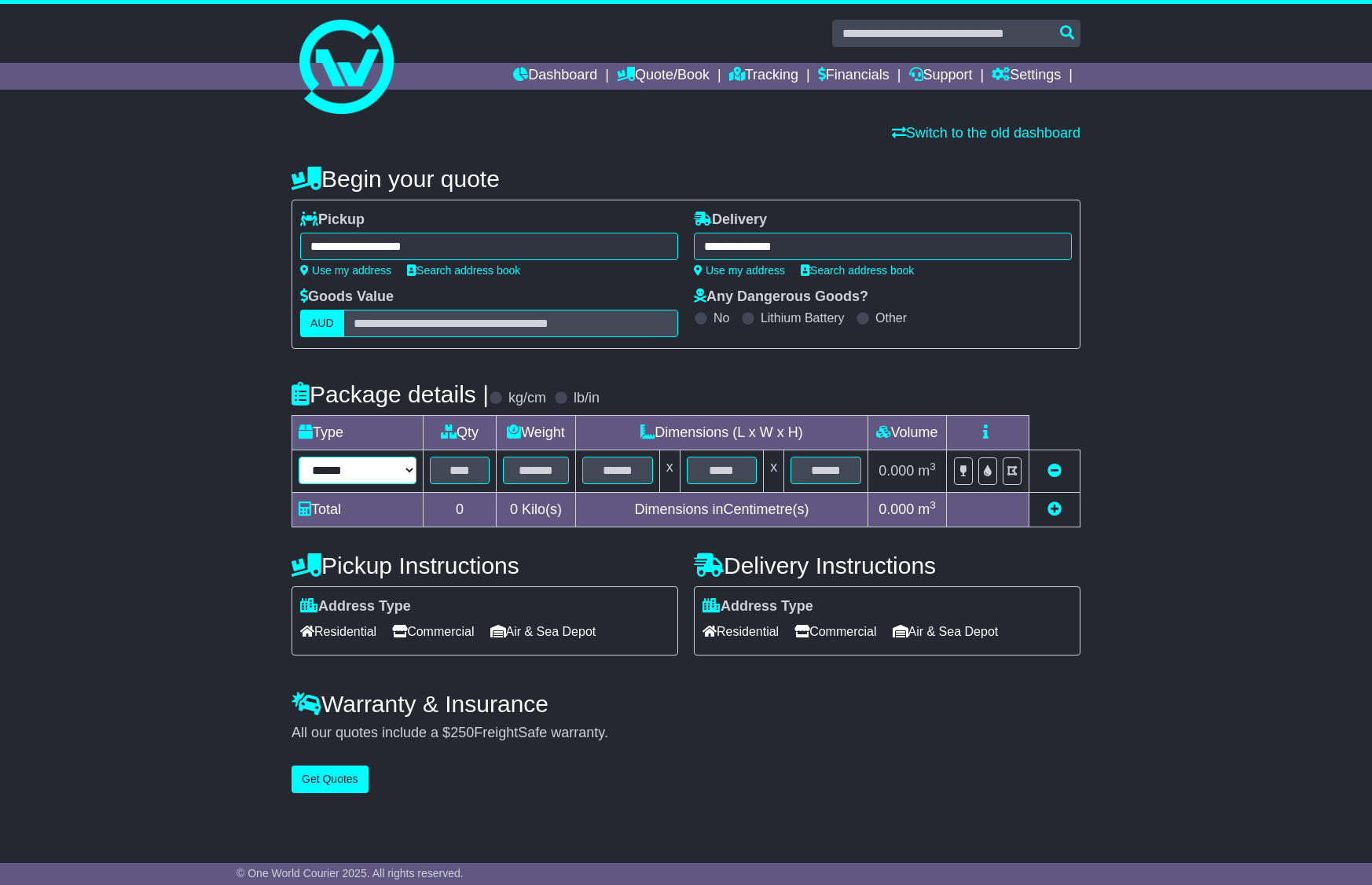 click on "****** ****** *** ******** ***** **** **** ****** *** *******" at bounding box center [358, 470] 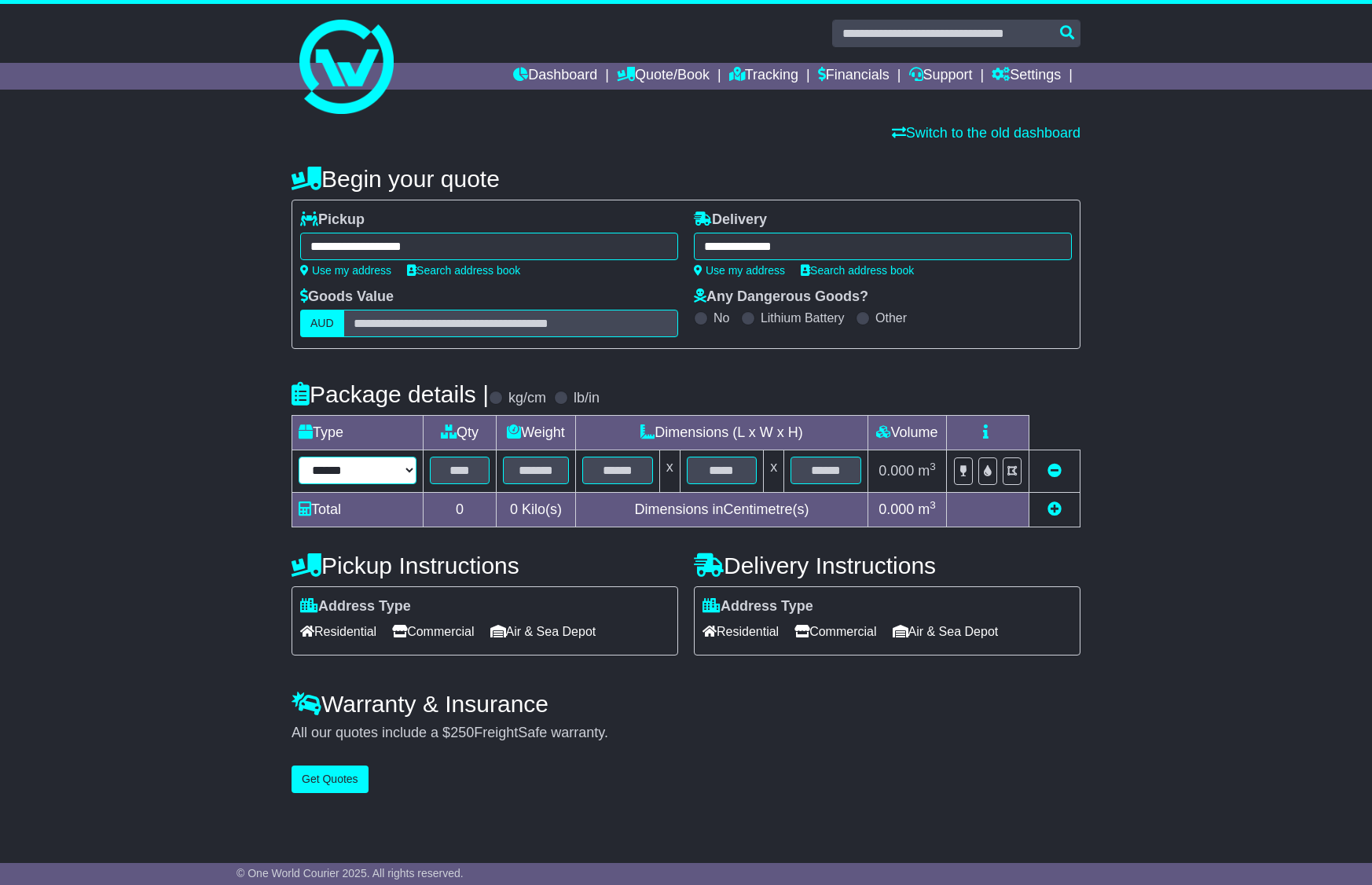 select on "*****" 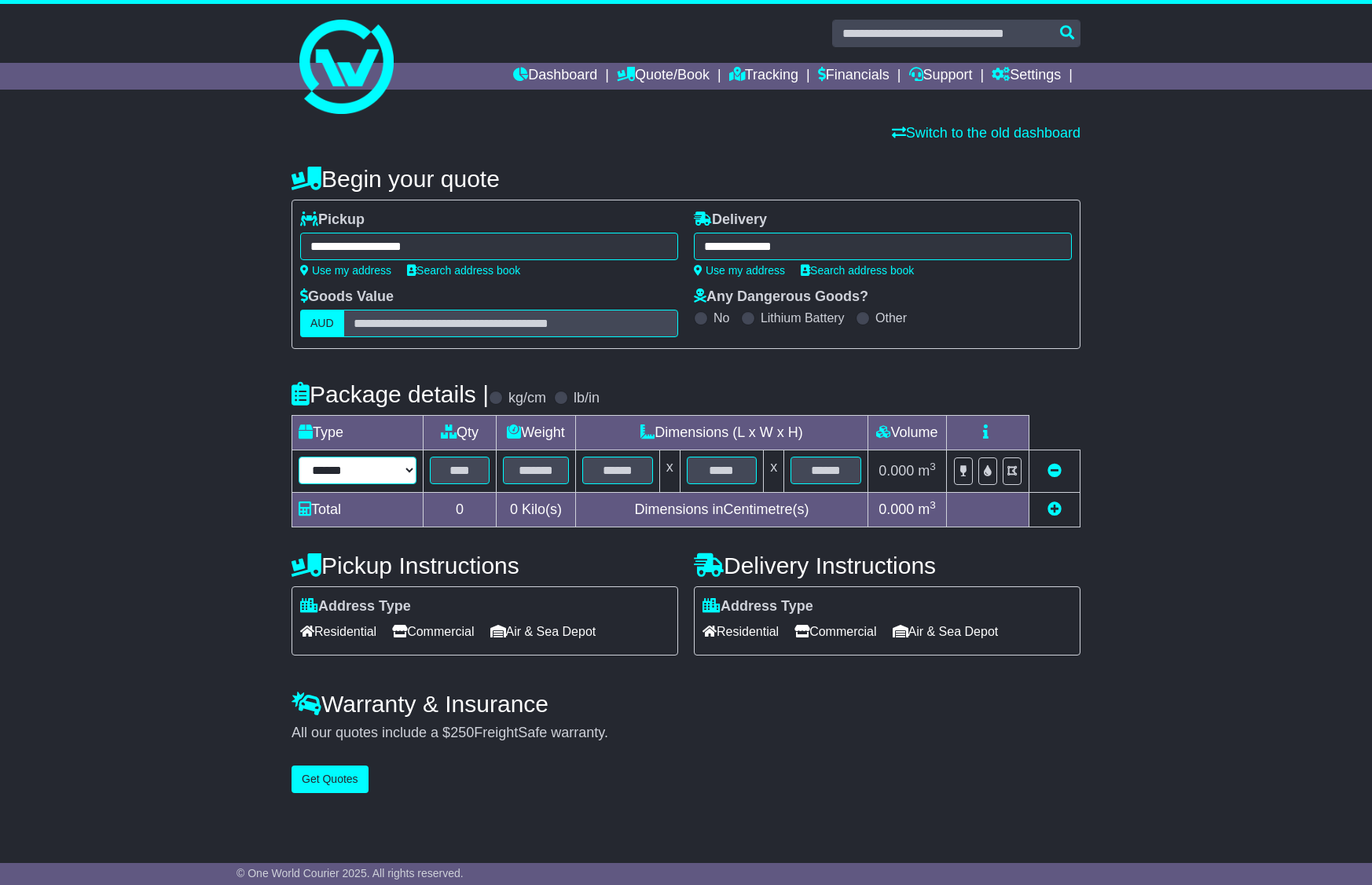 click on "****** ****** *** ******** ***** **** **** ****** *** *******" at bounding box center [358, 470] 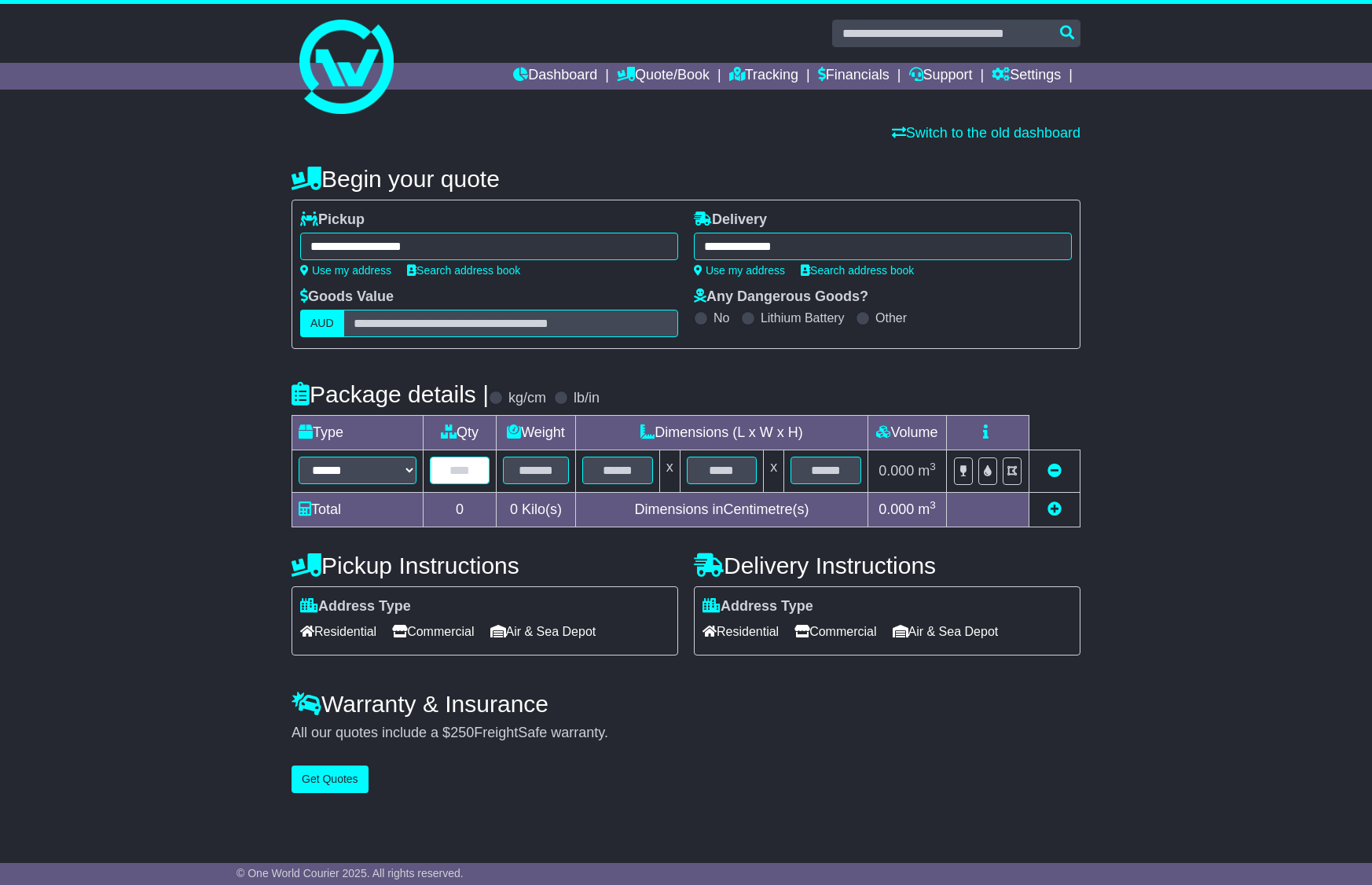 click at bounding box center [460, 470] 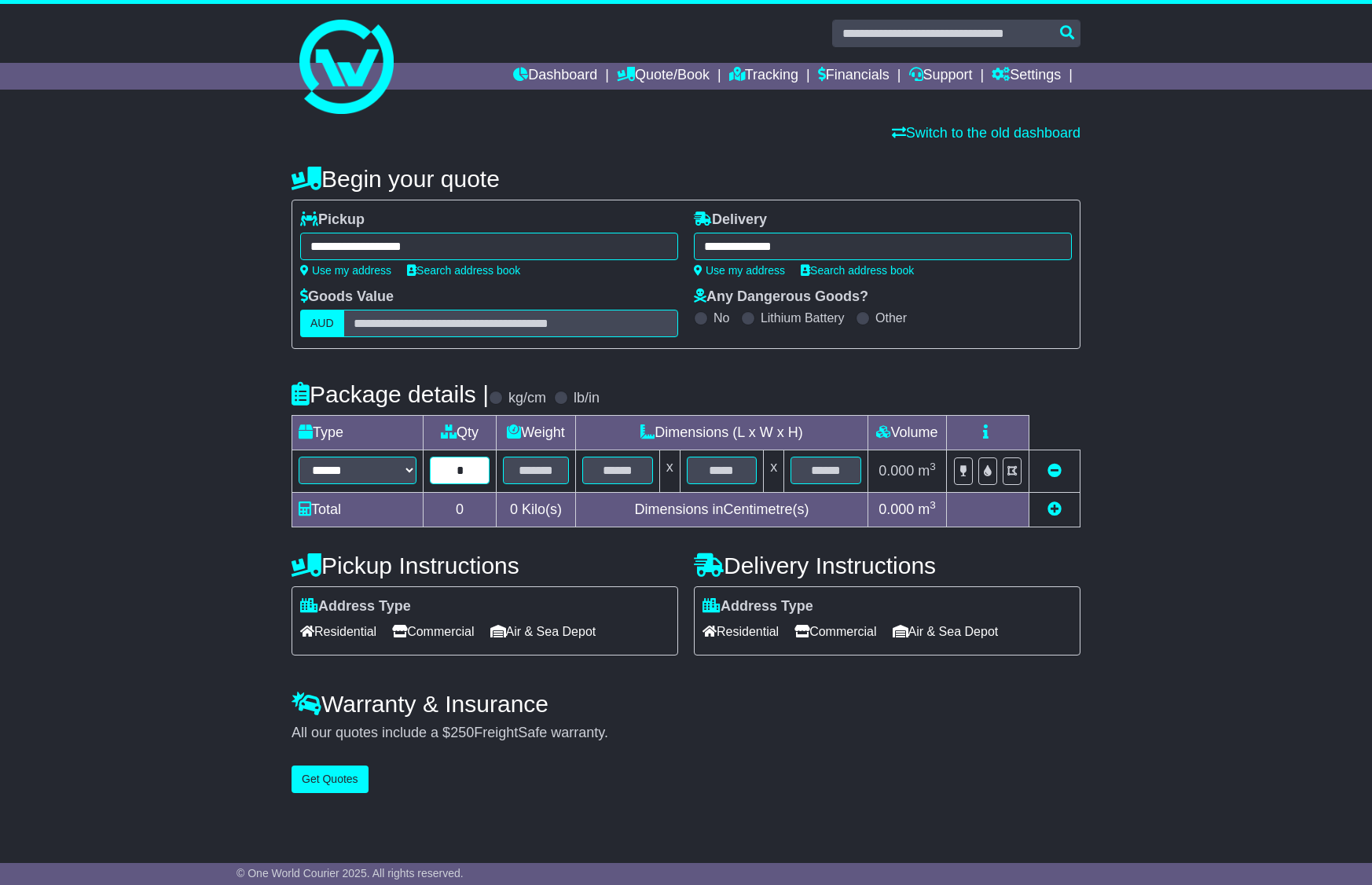 type on "*" 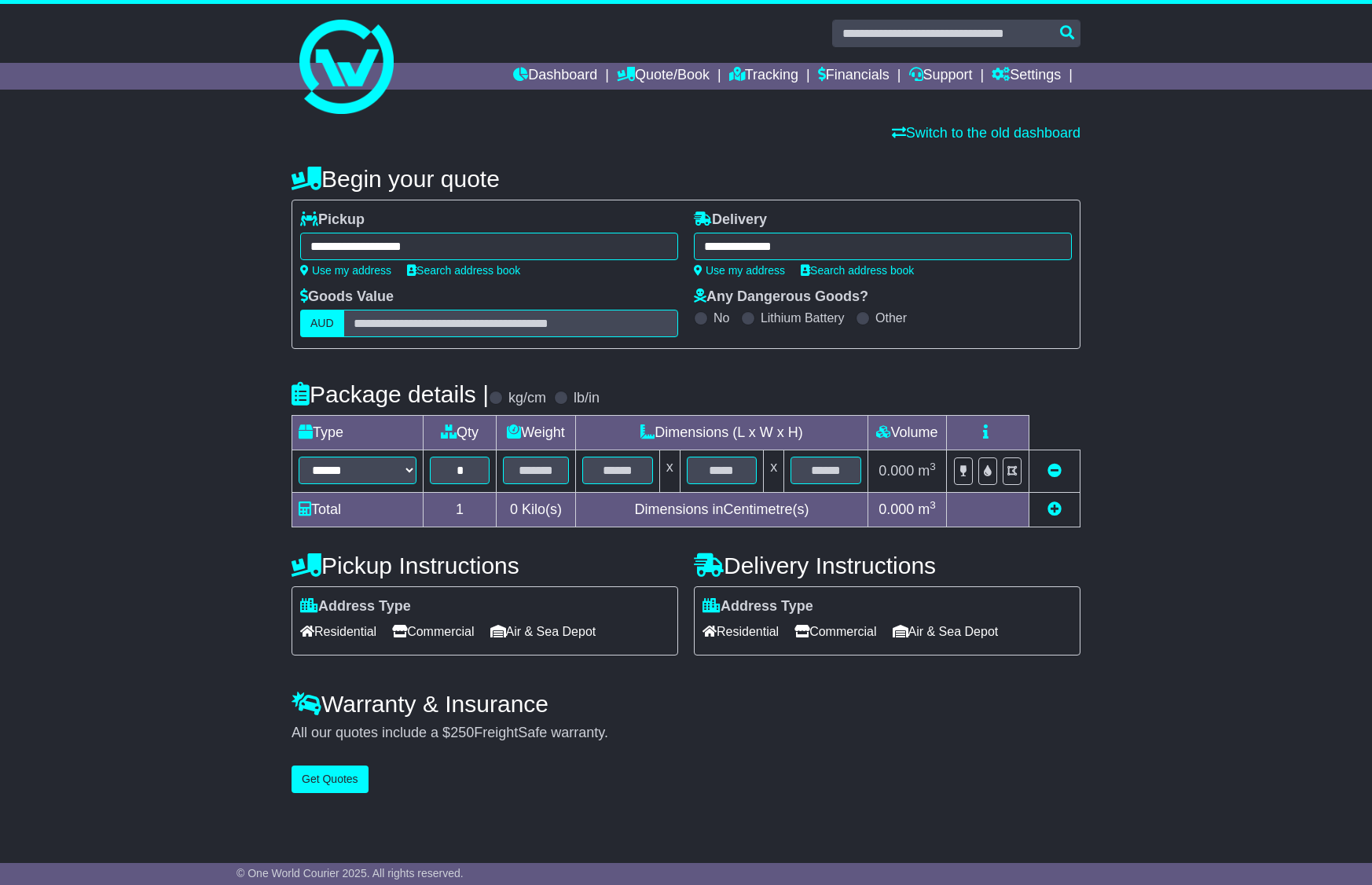 click on "Lithium Battery" at bounding box center [802, 318] 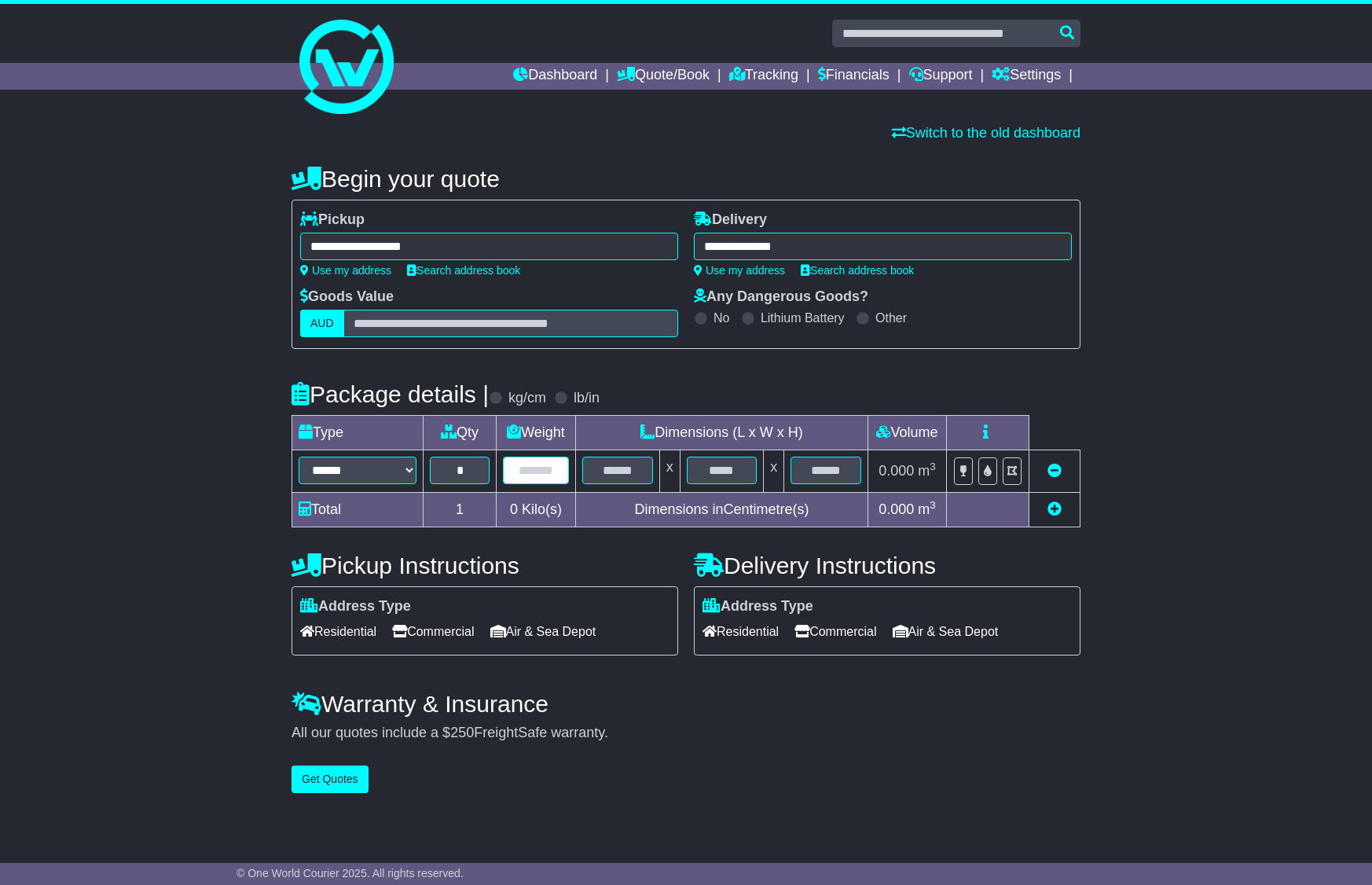 click at bounding box center (536, 470) 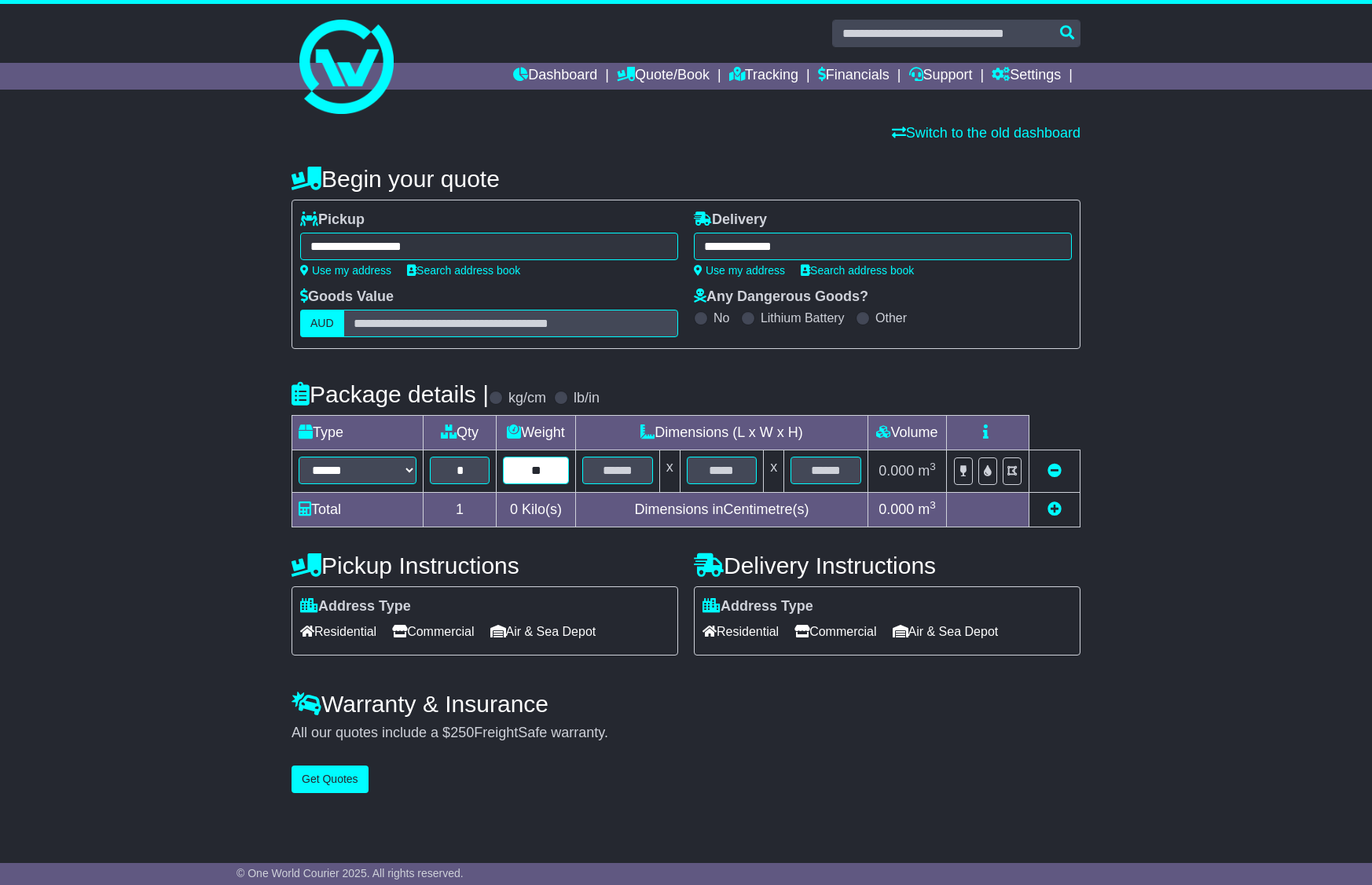 type on "**" 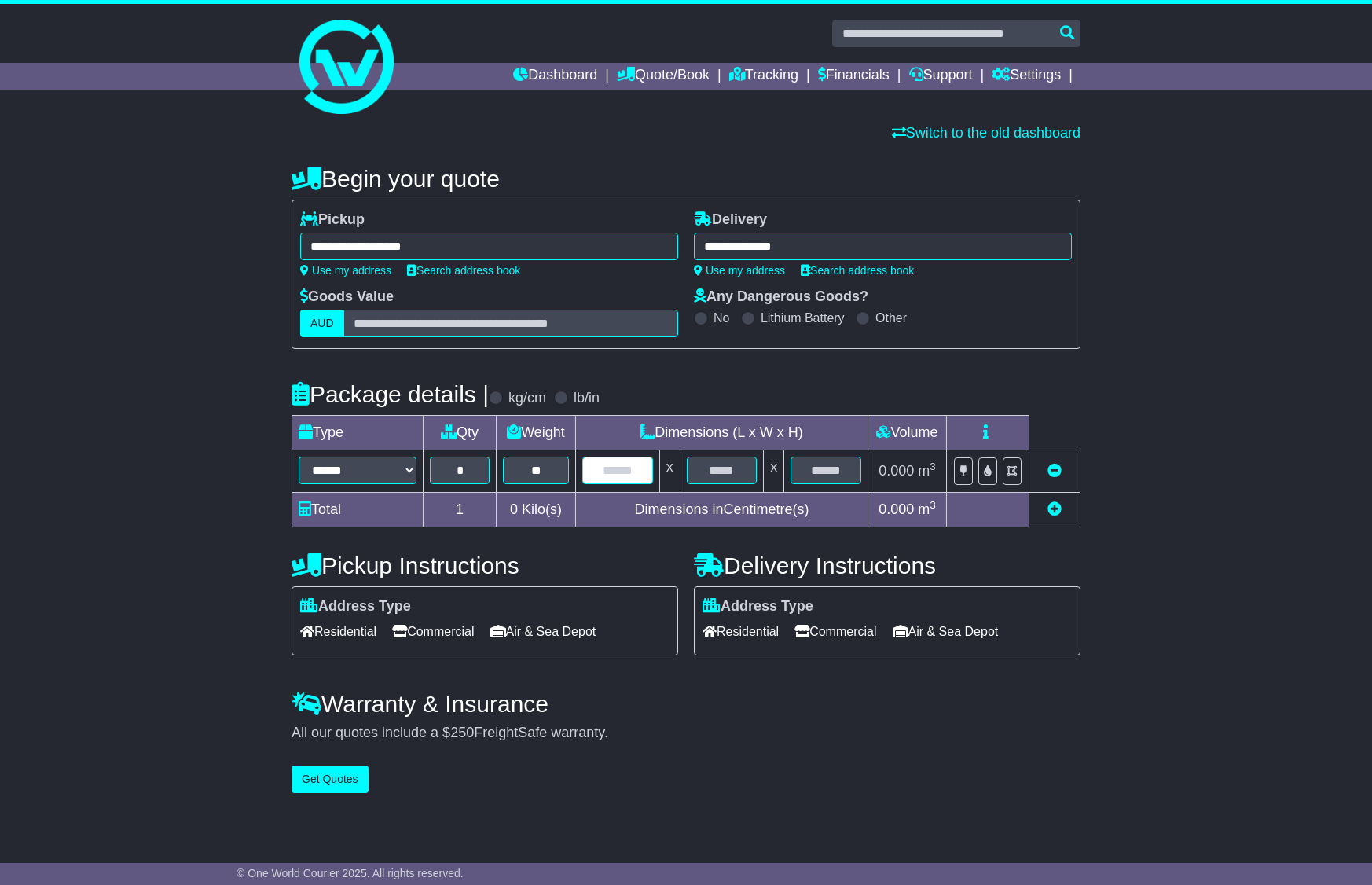 click at bounding box center (618, 470) 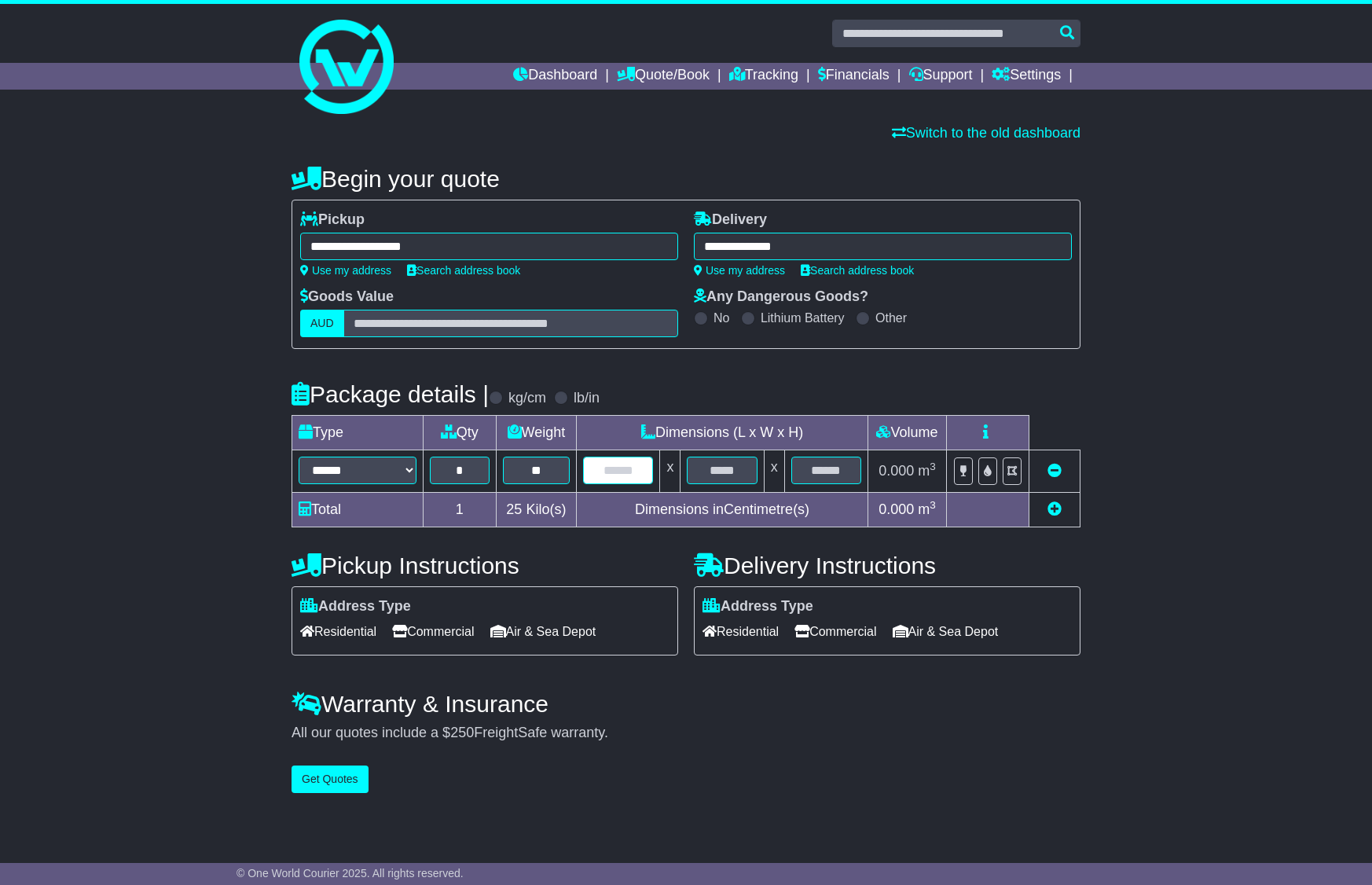 paste on "**" 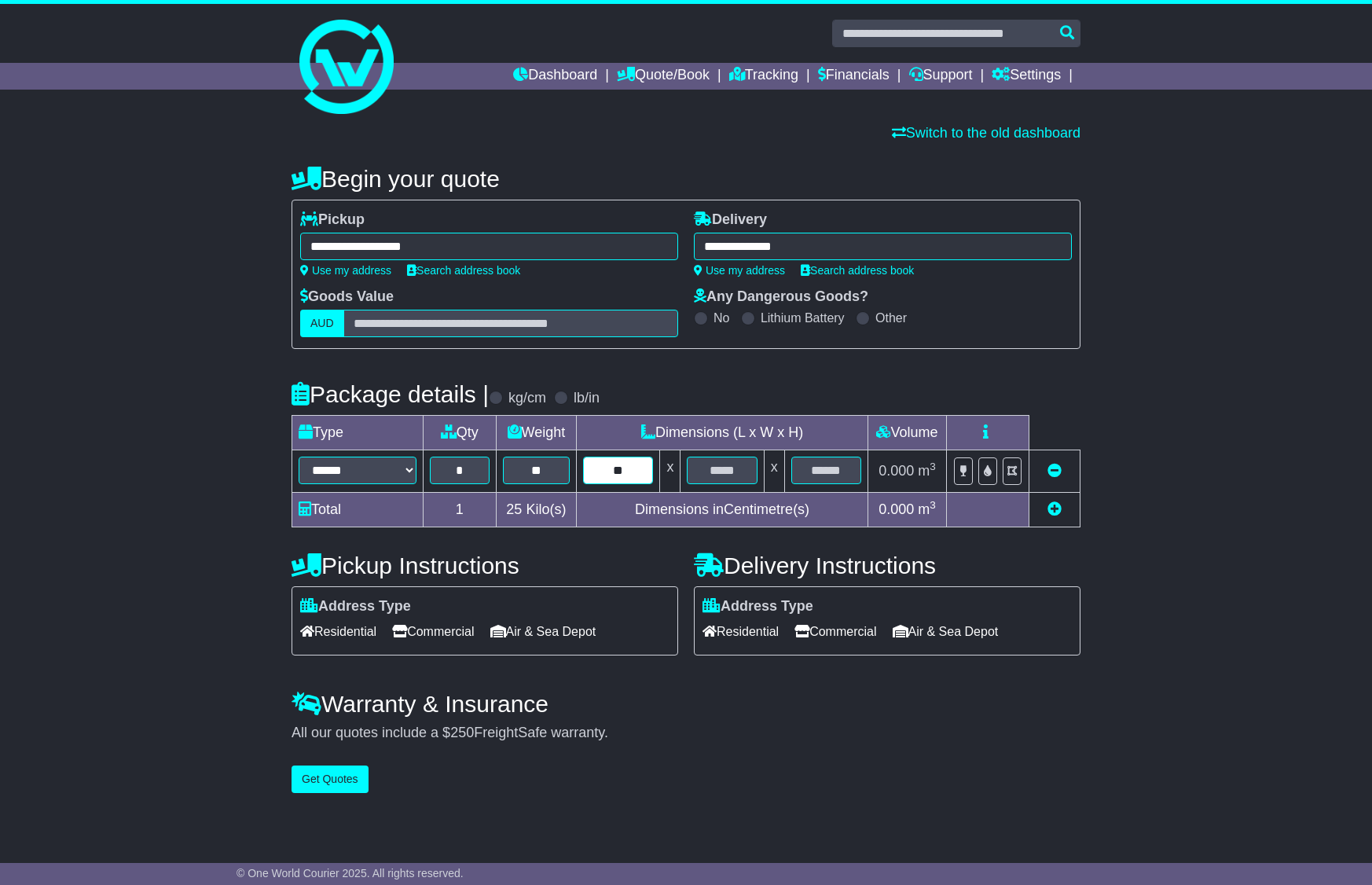 type on "**" 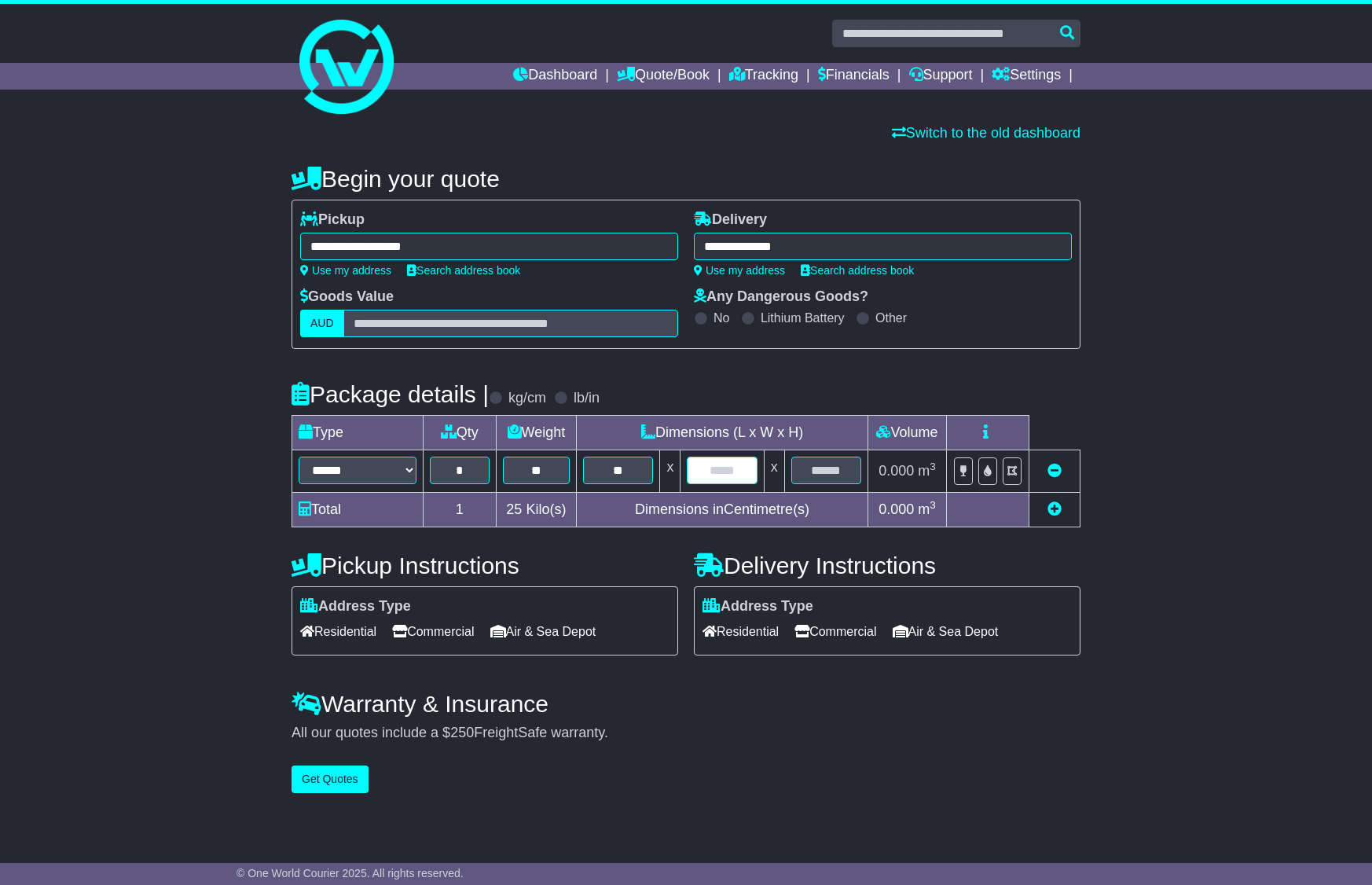 click at bounding box center (721, 470) 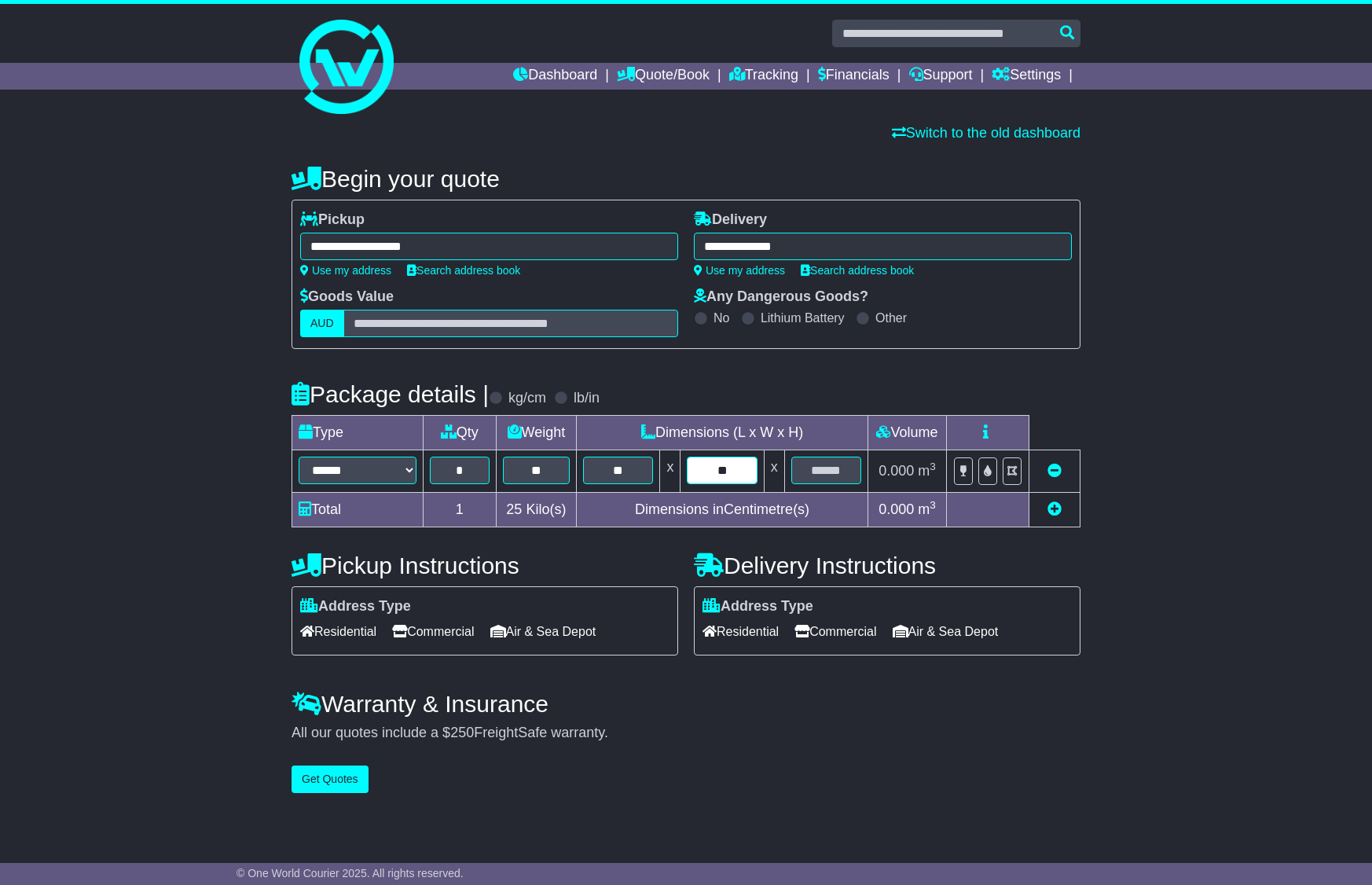 type on "**" 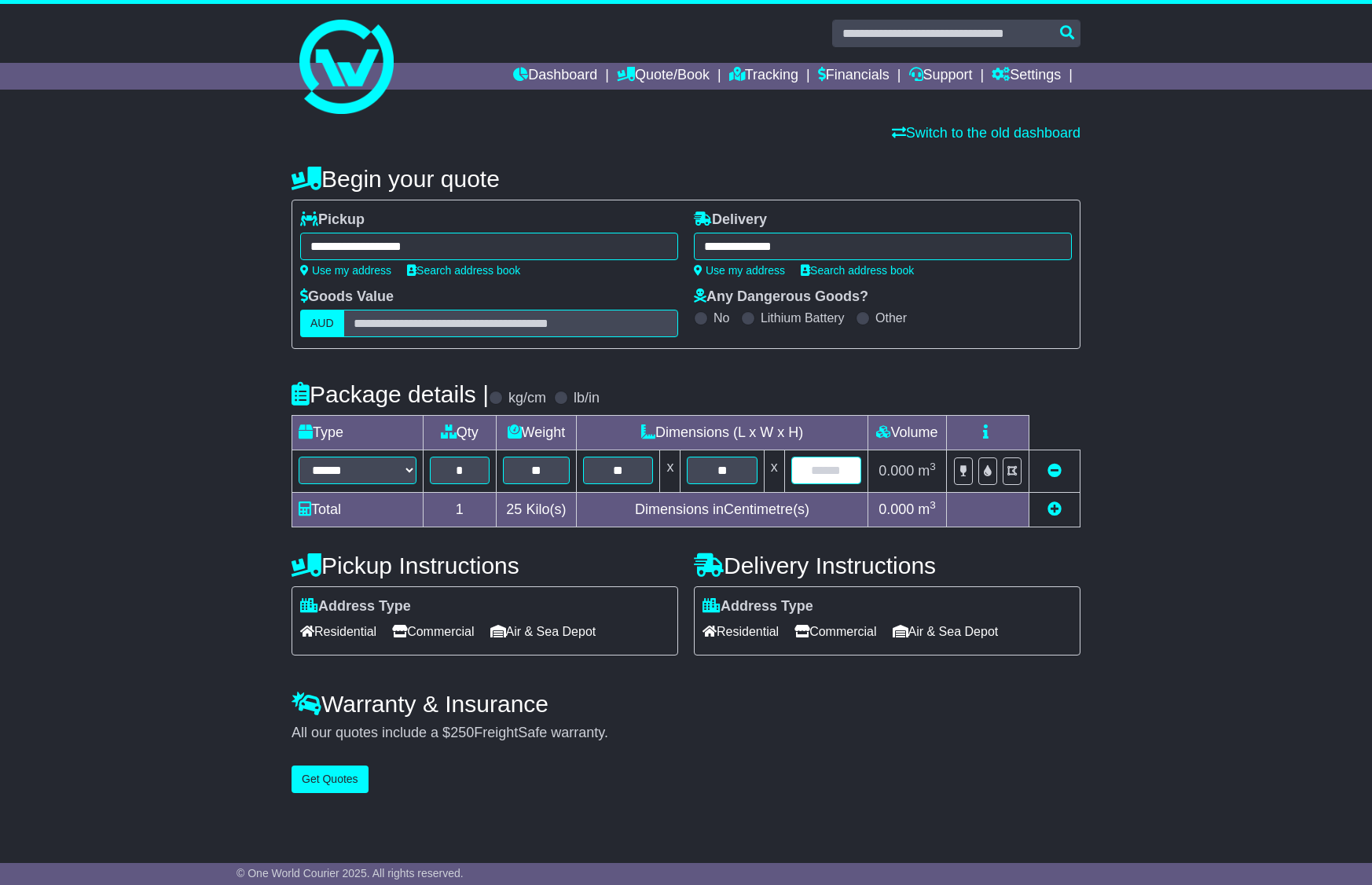 click at bounding box center [826, 470] 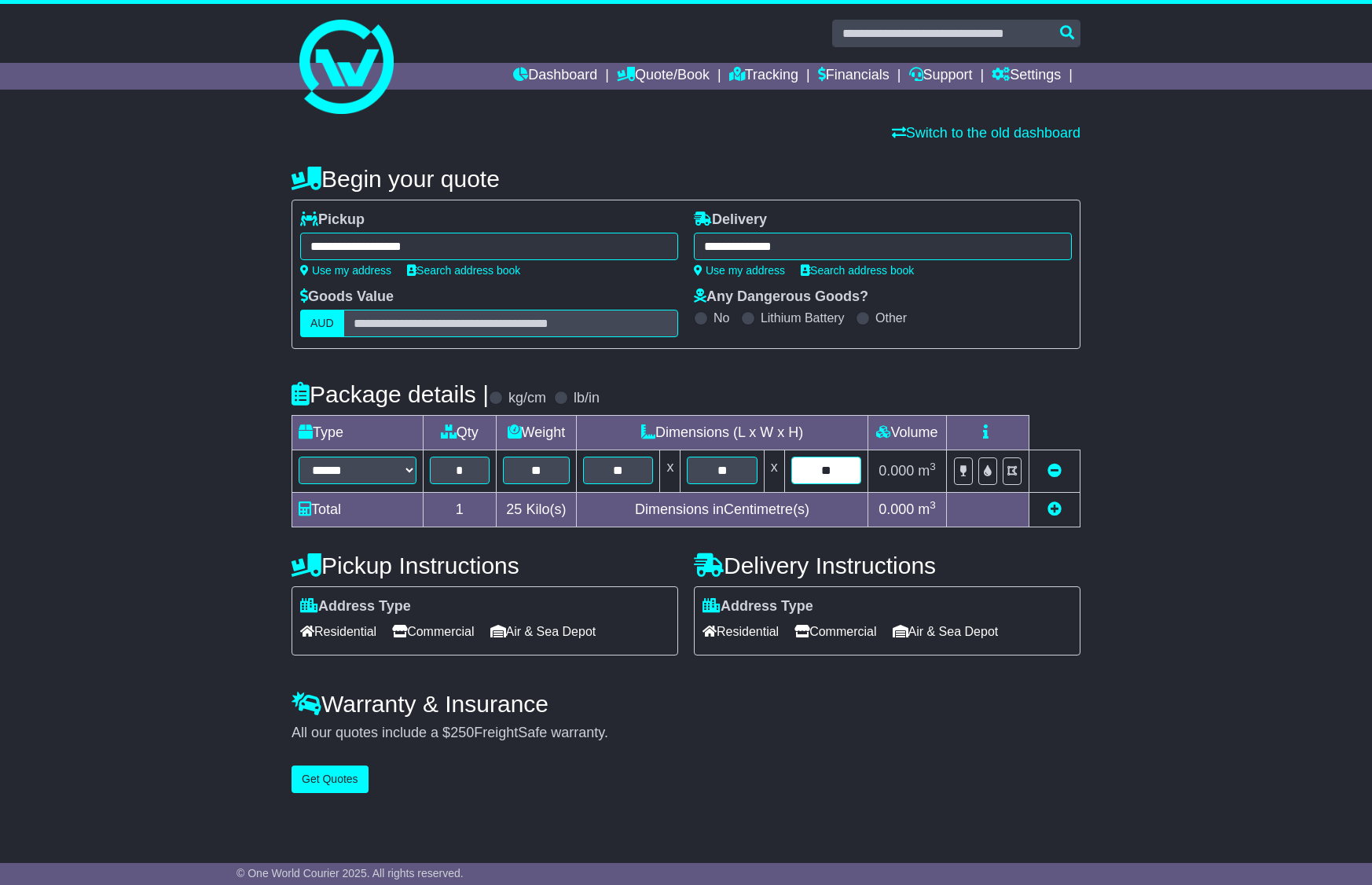 type on "**" 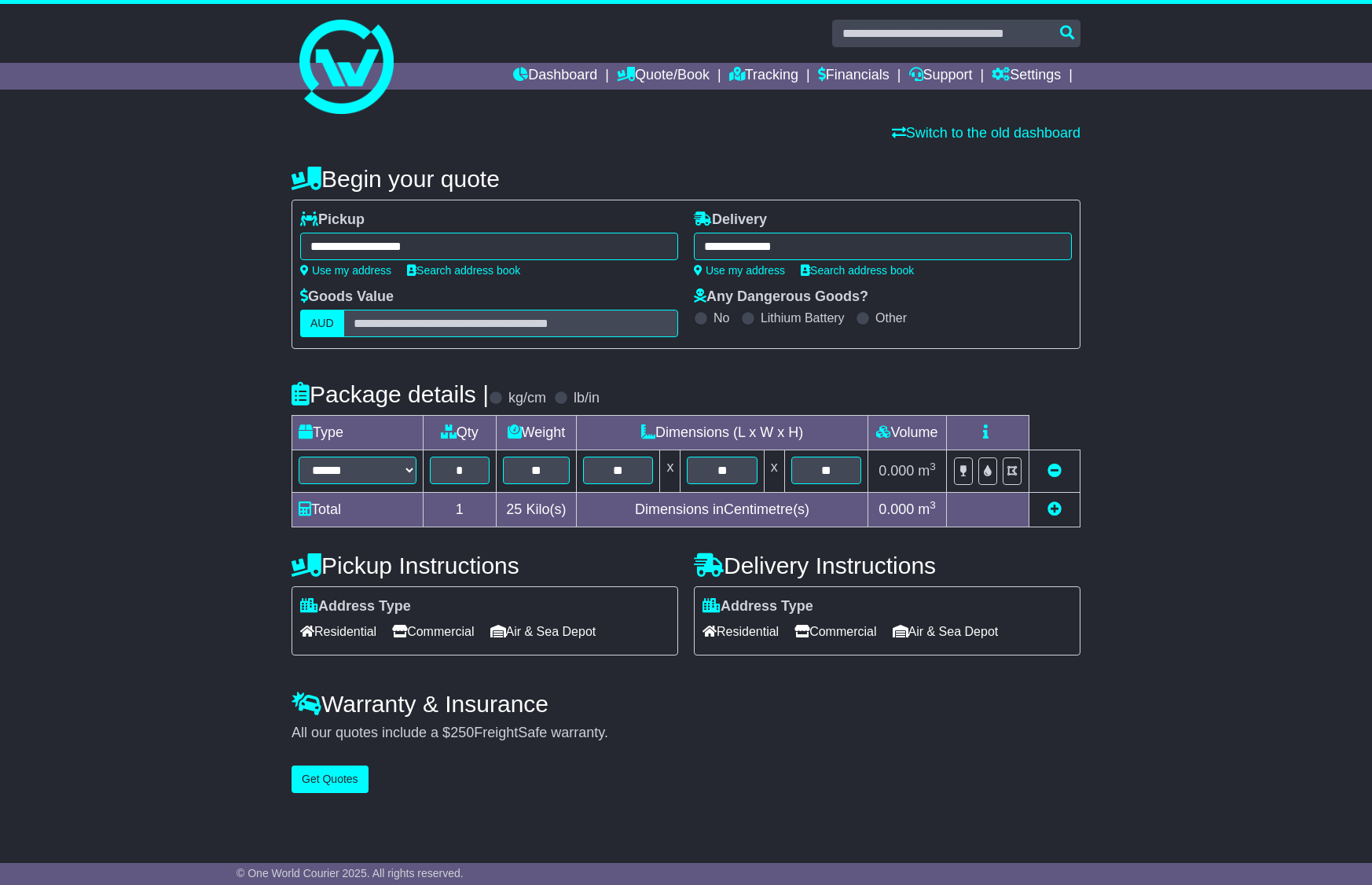 click on "Commercial" at bounding box center [835, 631] 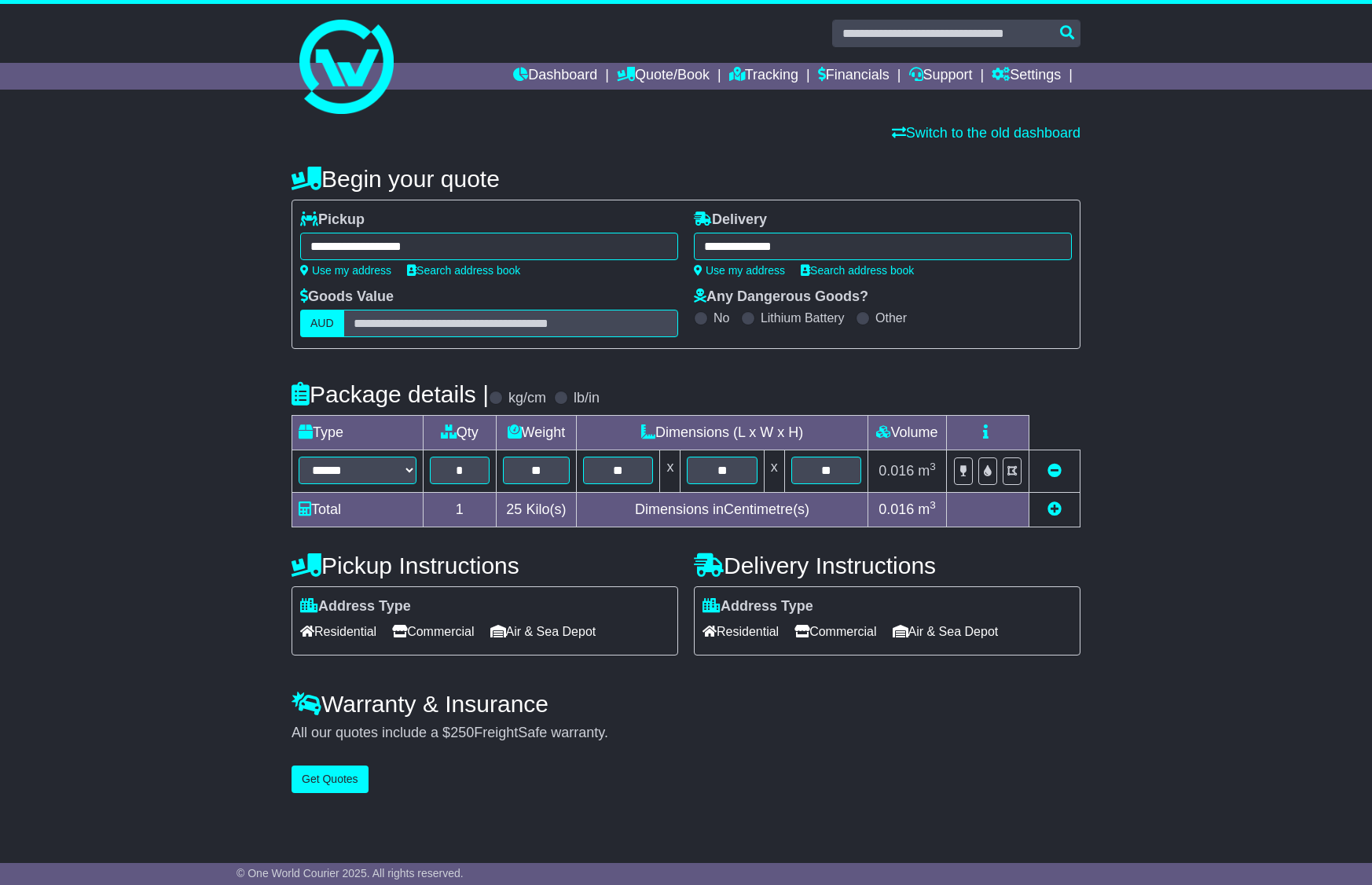 click on "Residential" at bounding box center [338, 631] 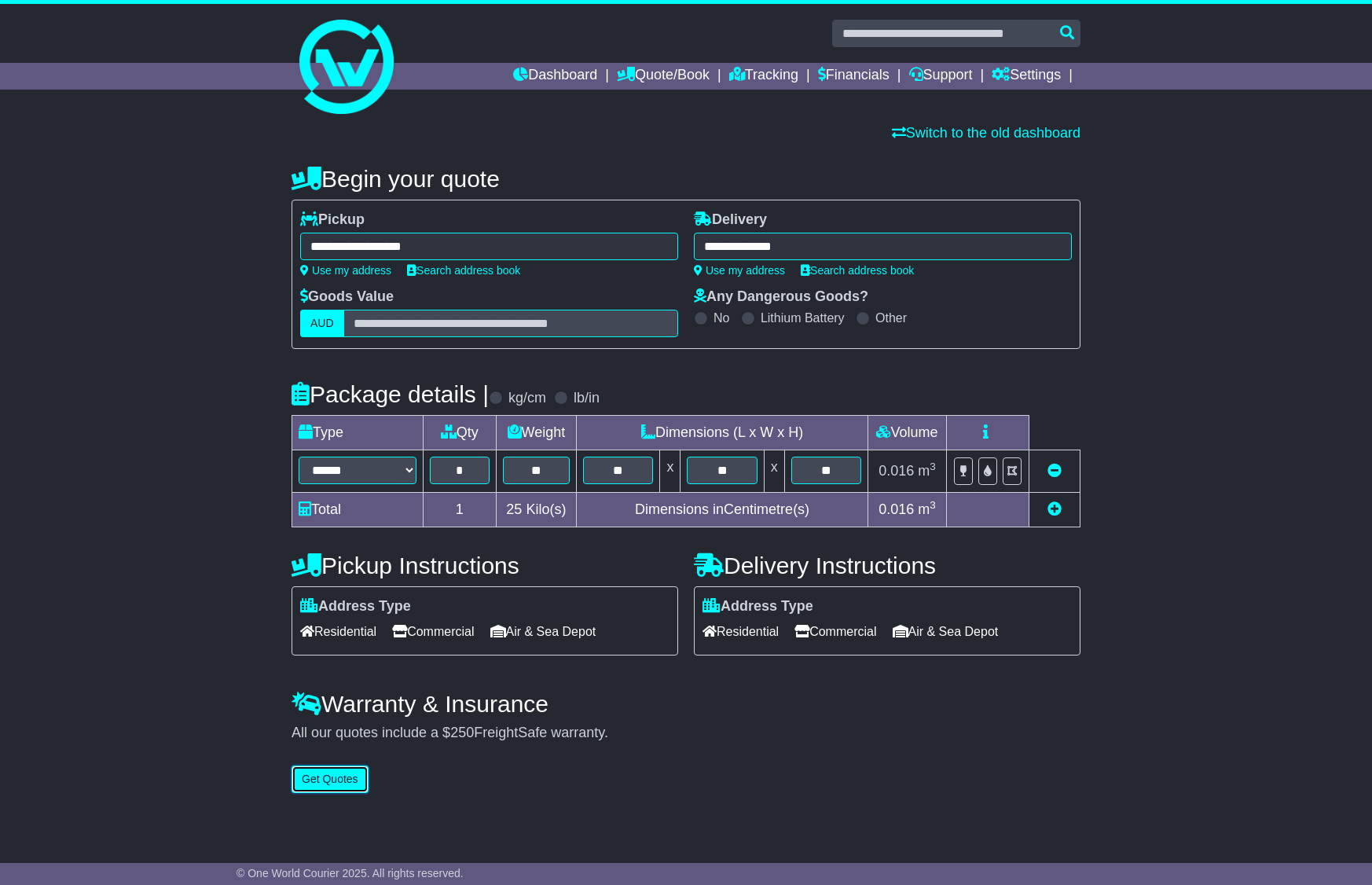 click on "Get Quotes" at bounding box center (330, 779) 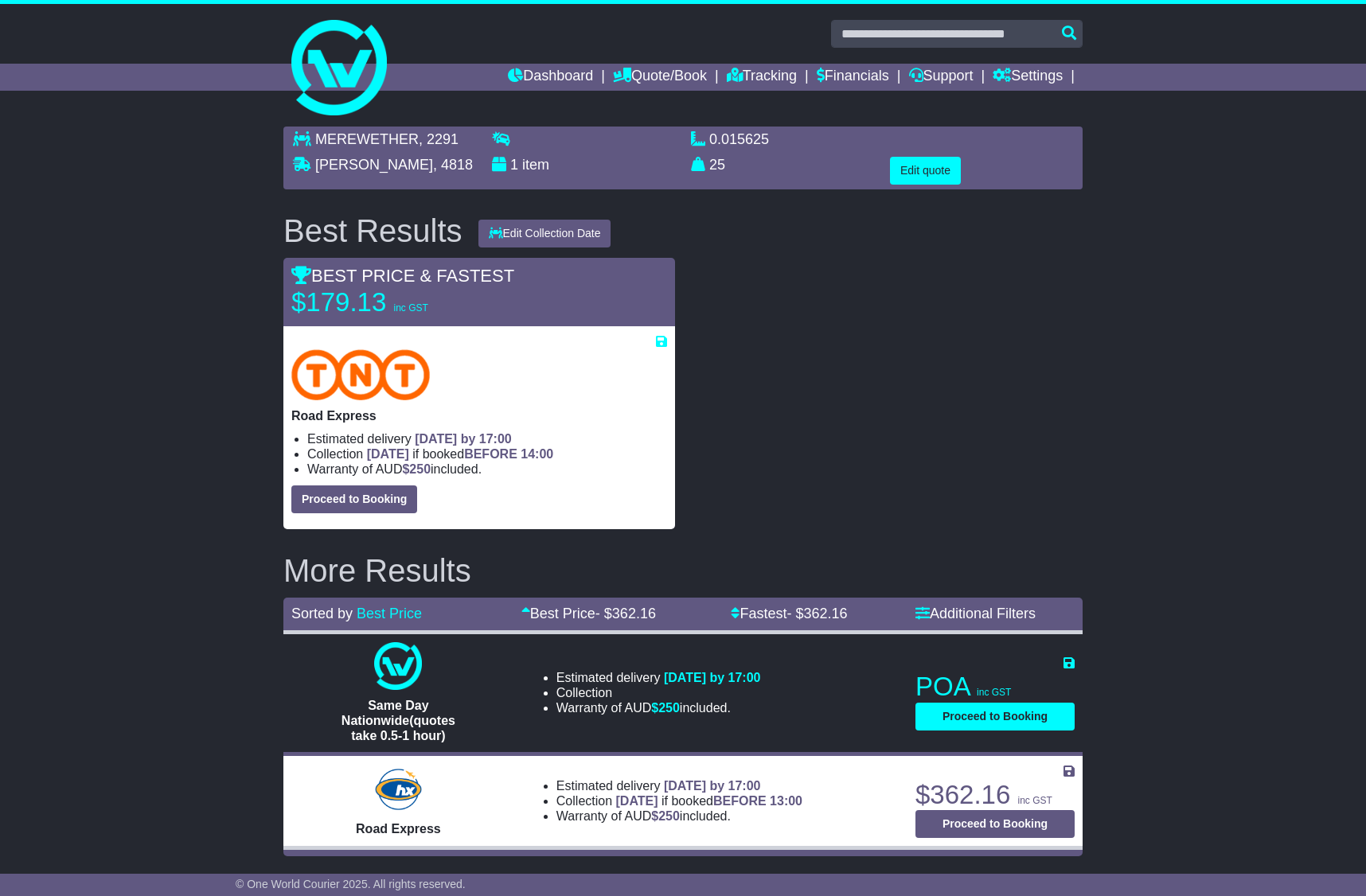 click on "MEREWETHER , 2291
BOHLE , 4818
1   item
0.015625
m 3
in 3
25" at bounding box center (683, 491) 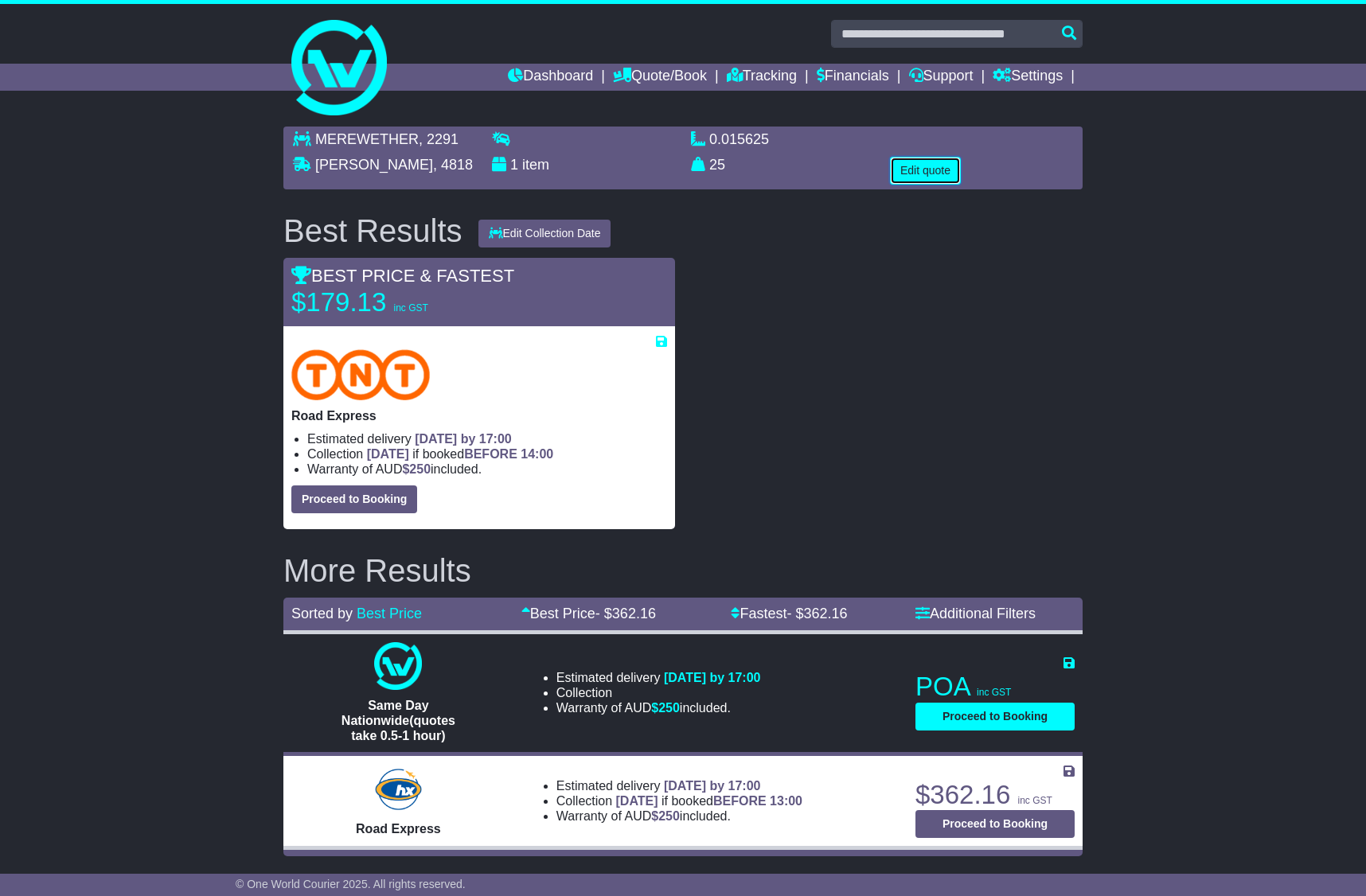 click on "Edit quote" at bounding box center [925, 170] 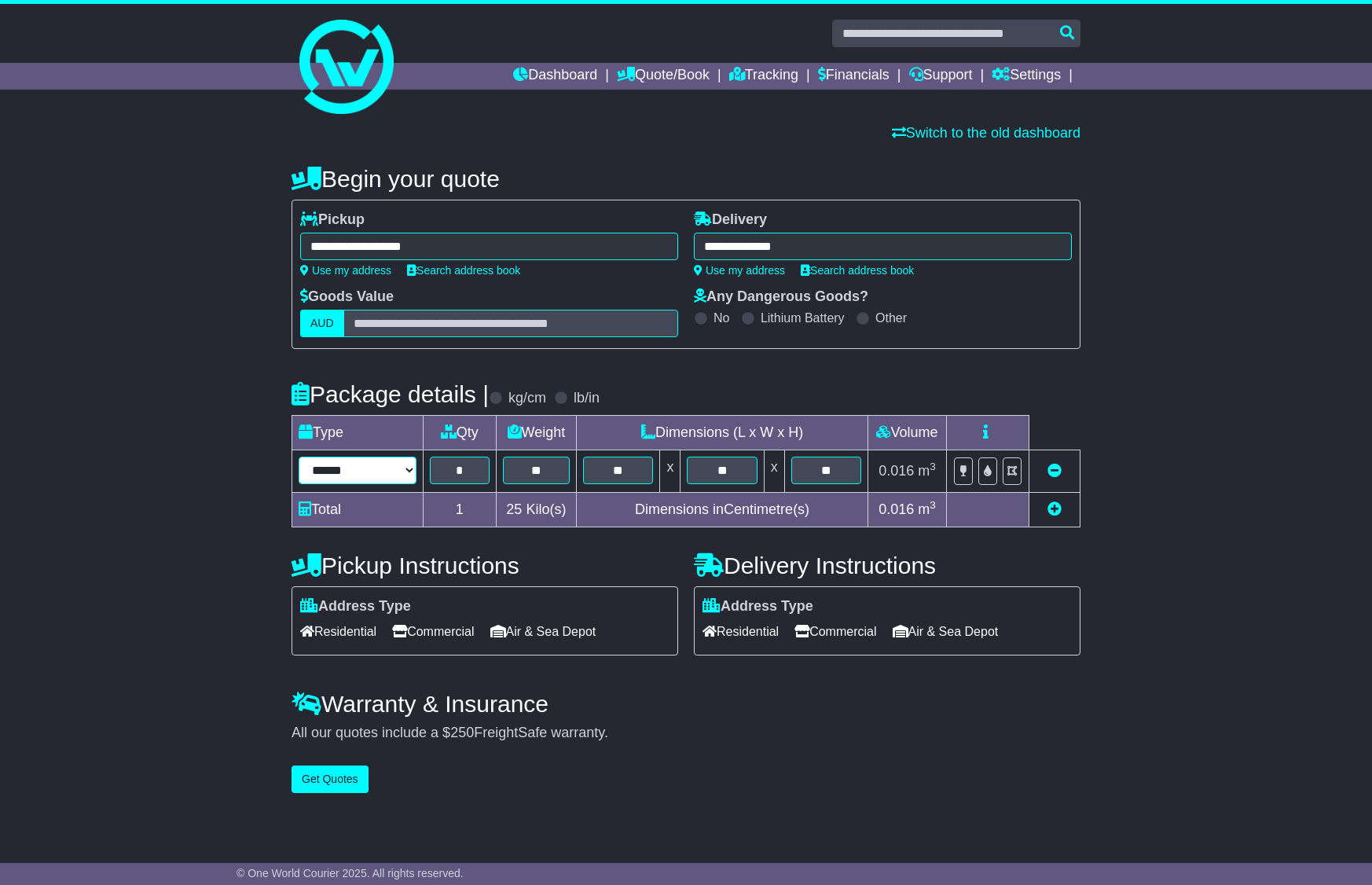click on "****** ****** *** ******** ***** **** **** ****** *** *******" at bounding box center (358, 470) 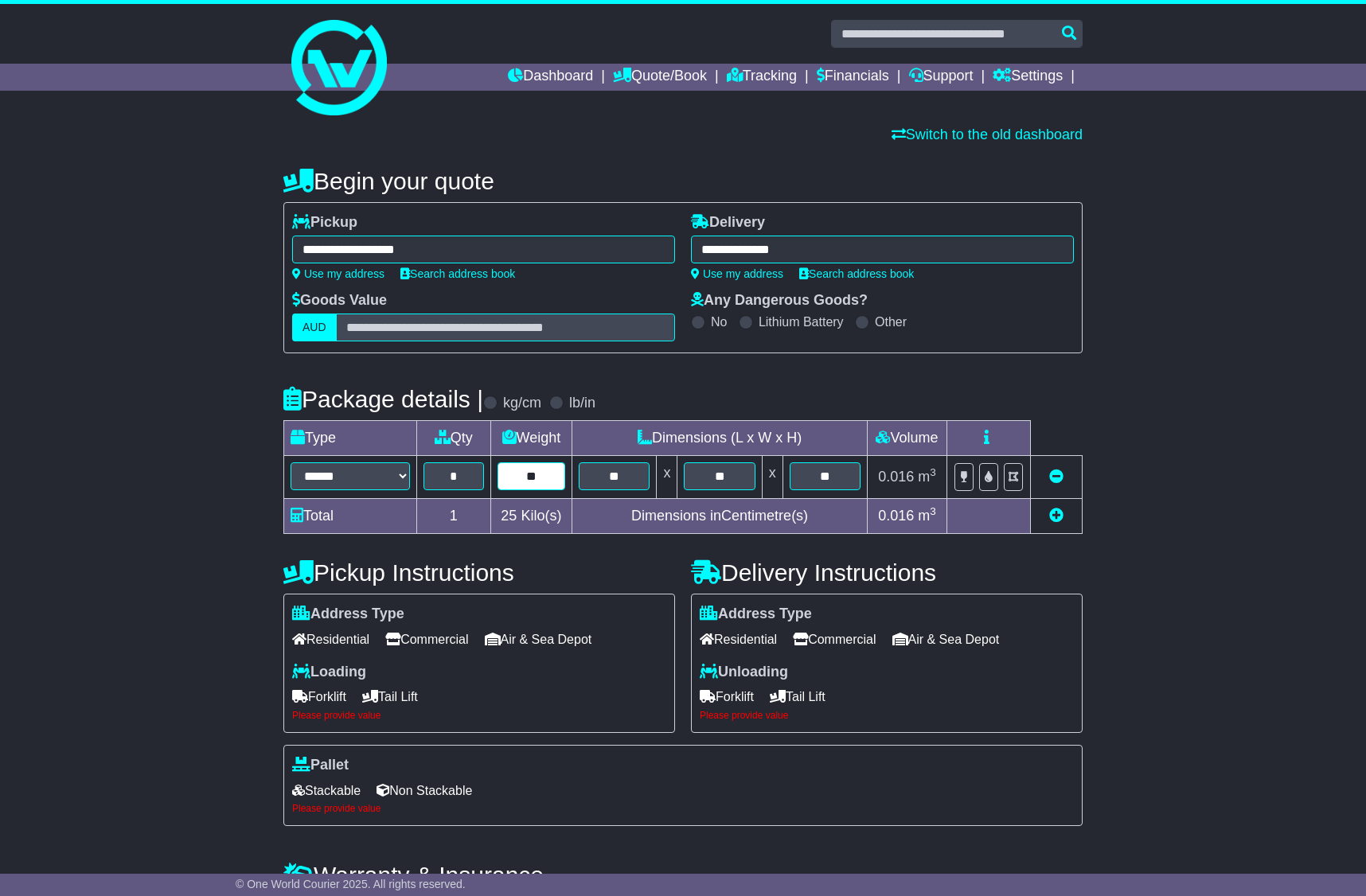 click on "**" at bounding box center (532, 476) 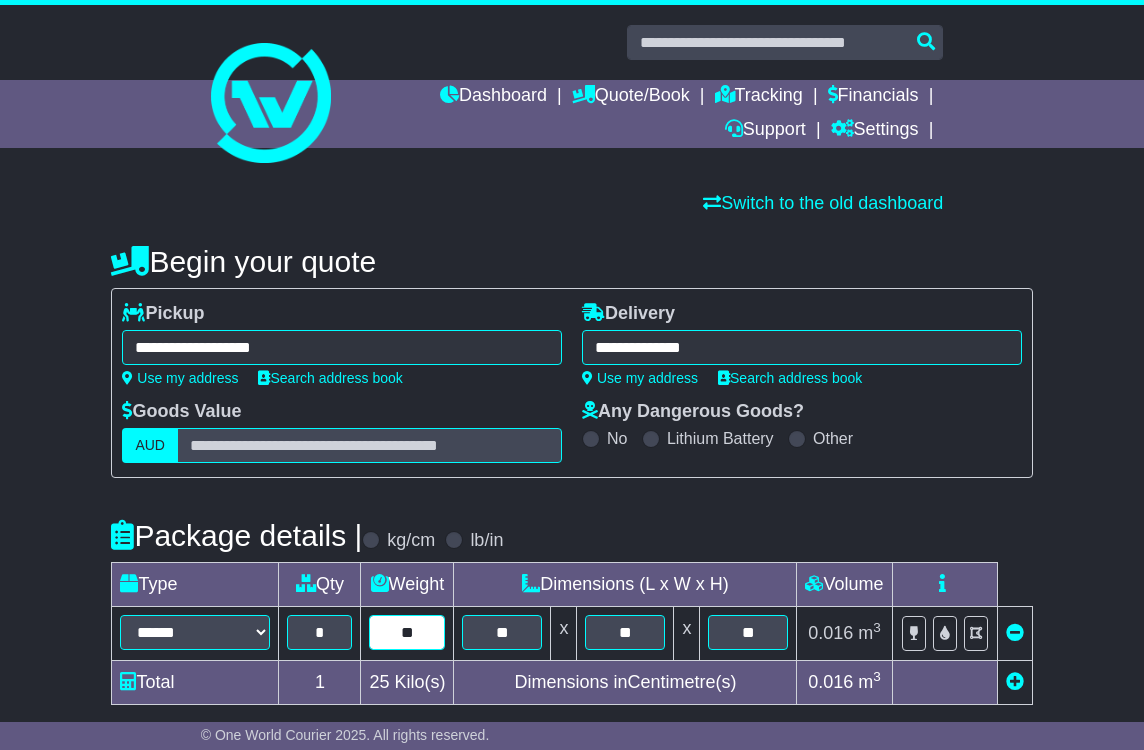 scroll, scrollTop: 222, scrollLeft: 0, axis: vertical 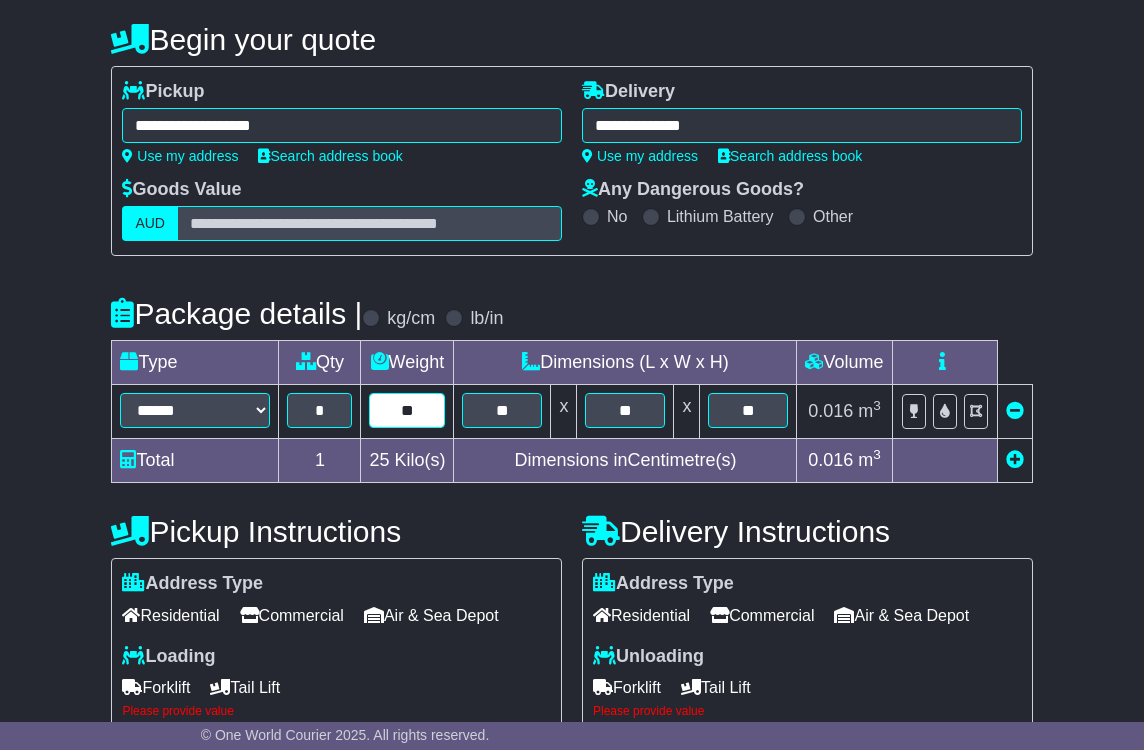 type on "**" 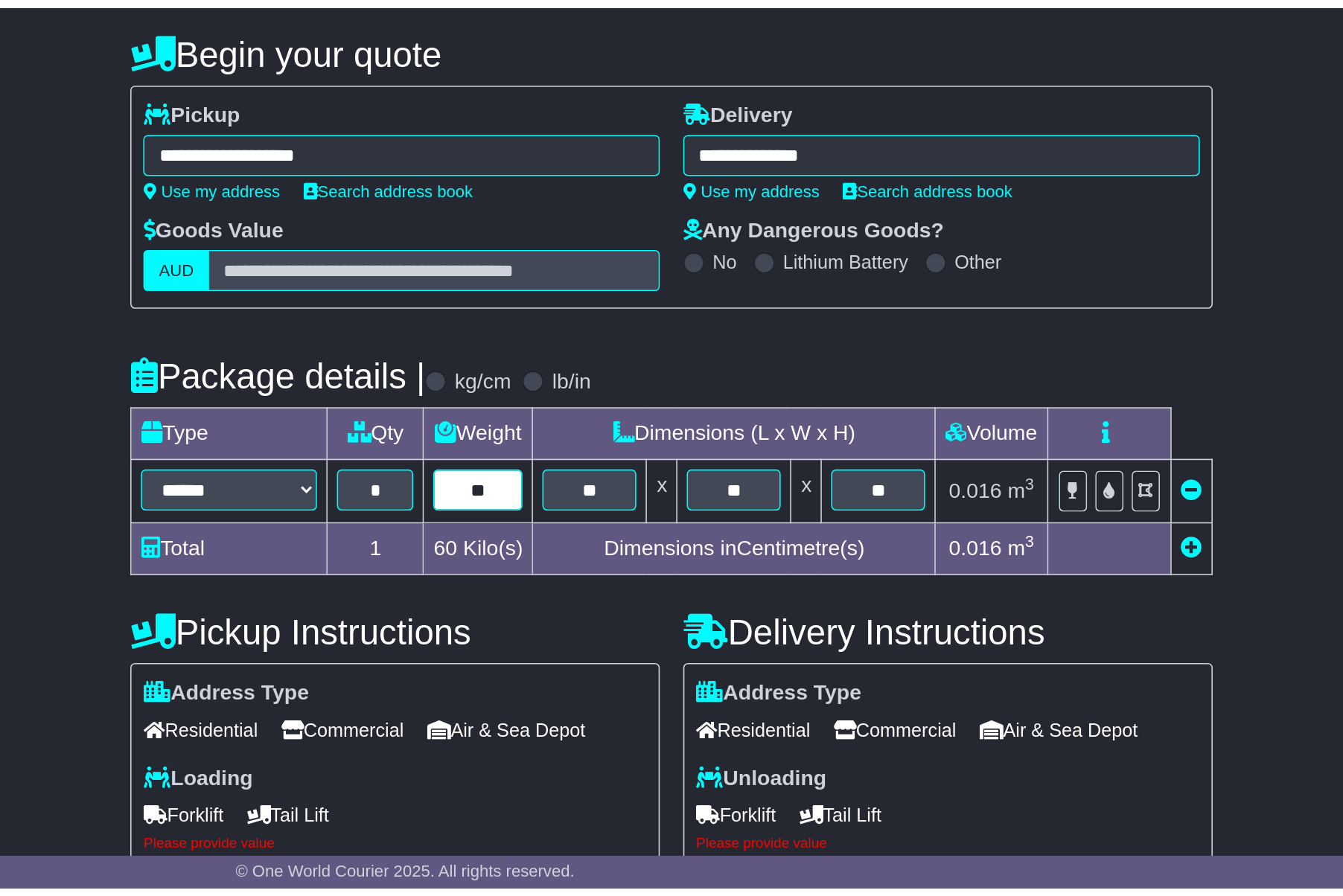 scroll, scrollTop: 48, scrollLeft: 0, axis: vertical 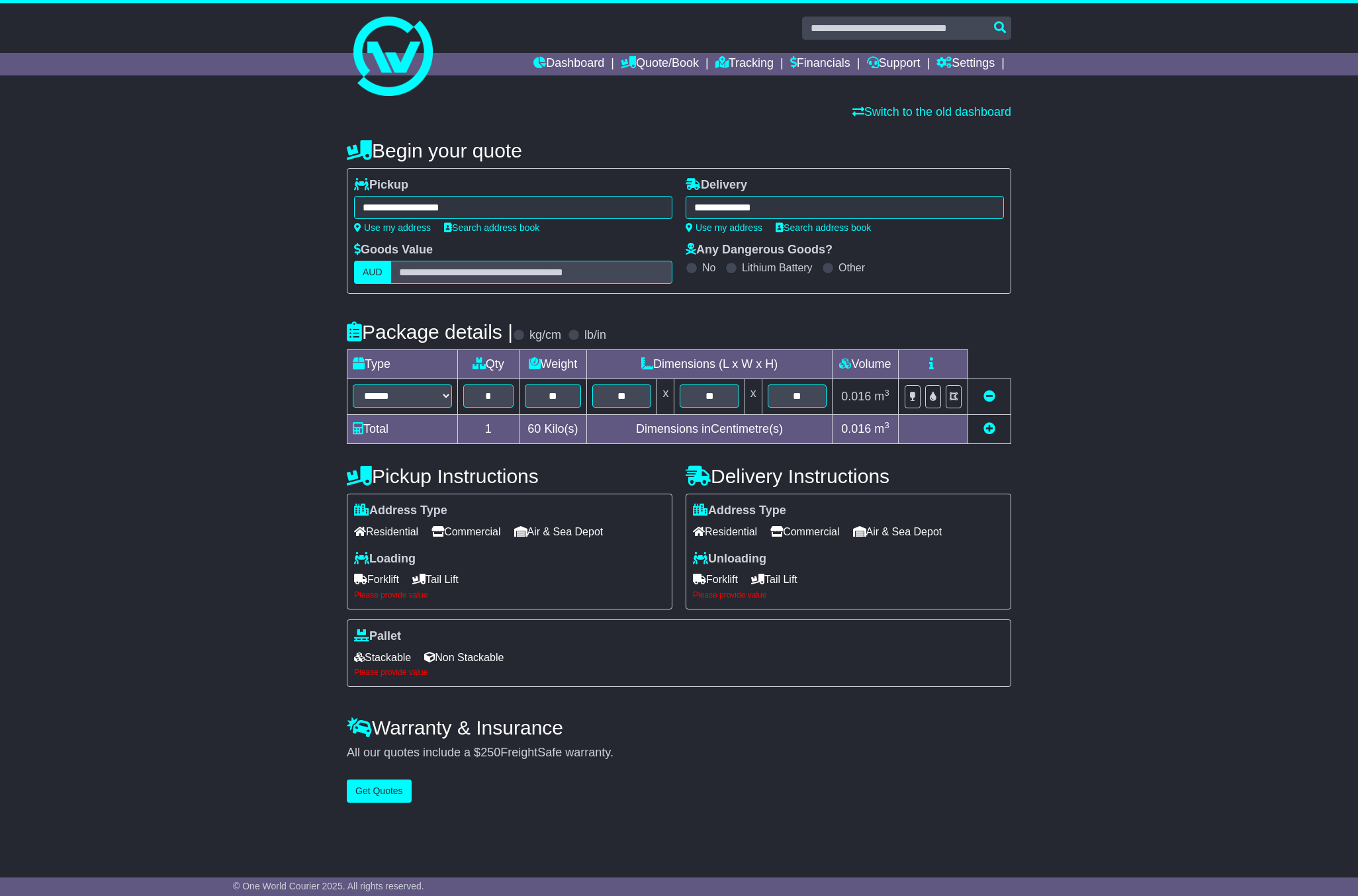 click on "No" at bounding box center [709, 267] 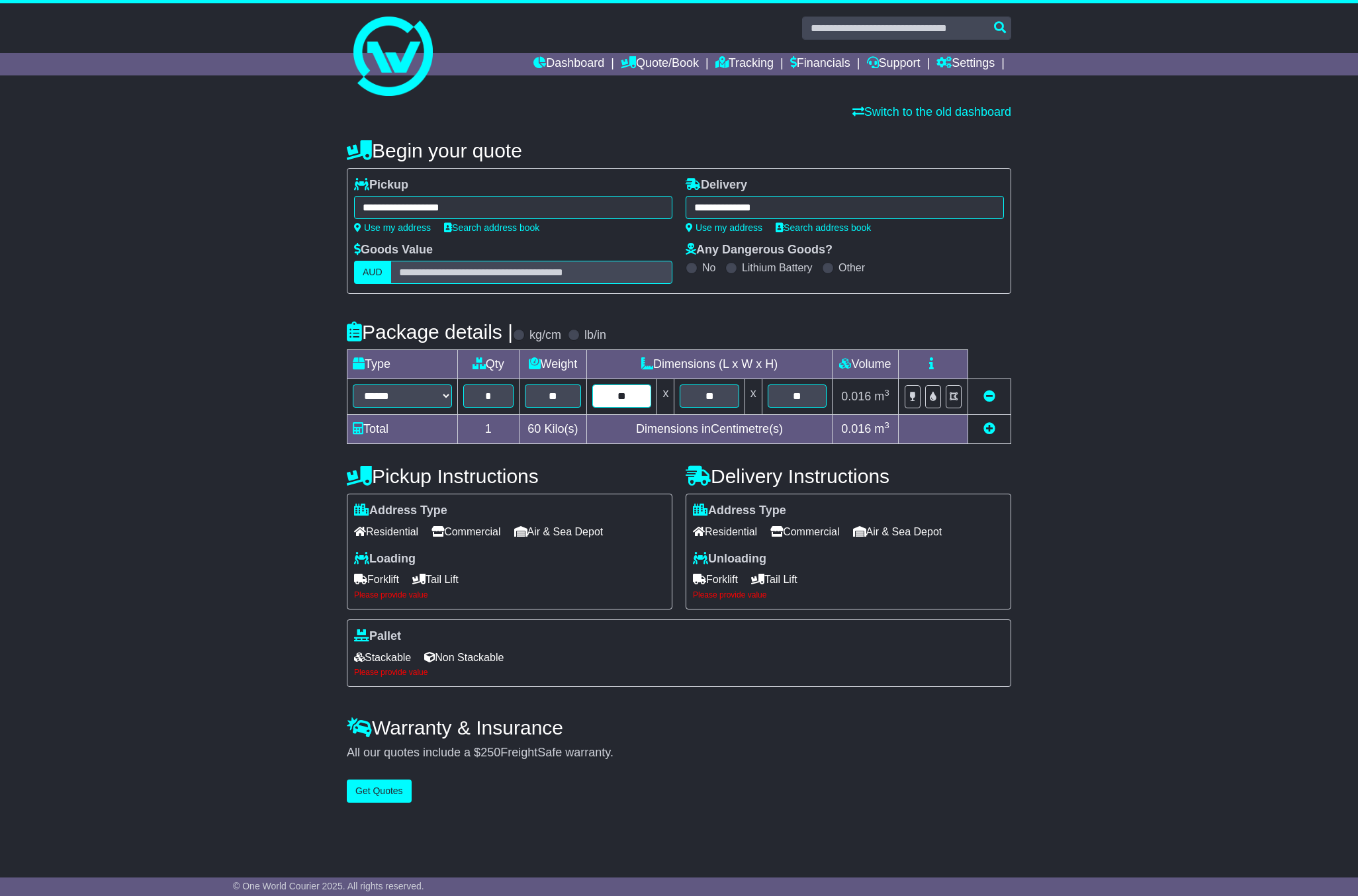 click on "**" at bounding box center (621, 396) 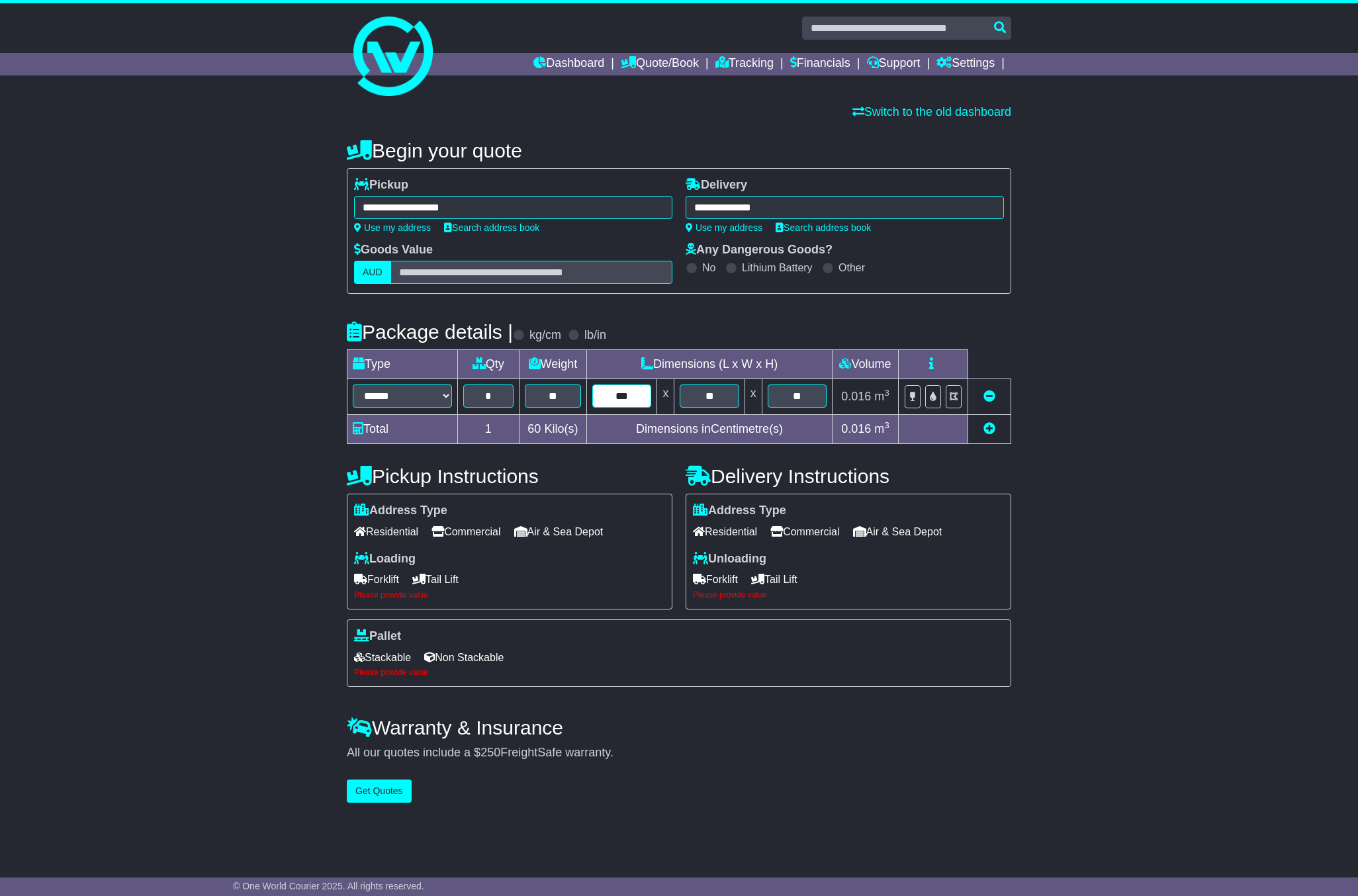 type on "***" 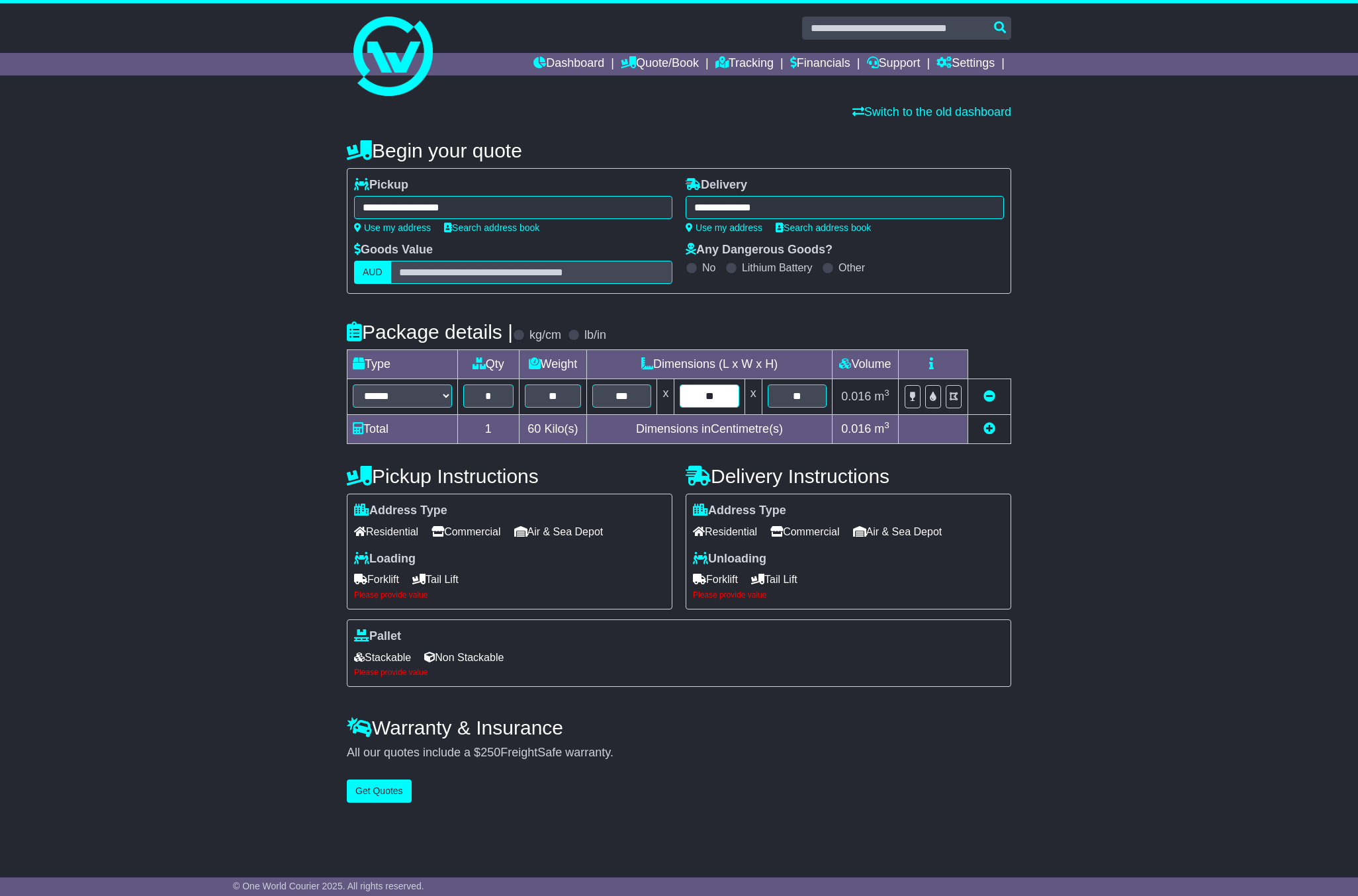 click on "**" at bounding box center (709, 396) 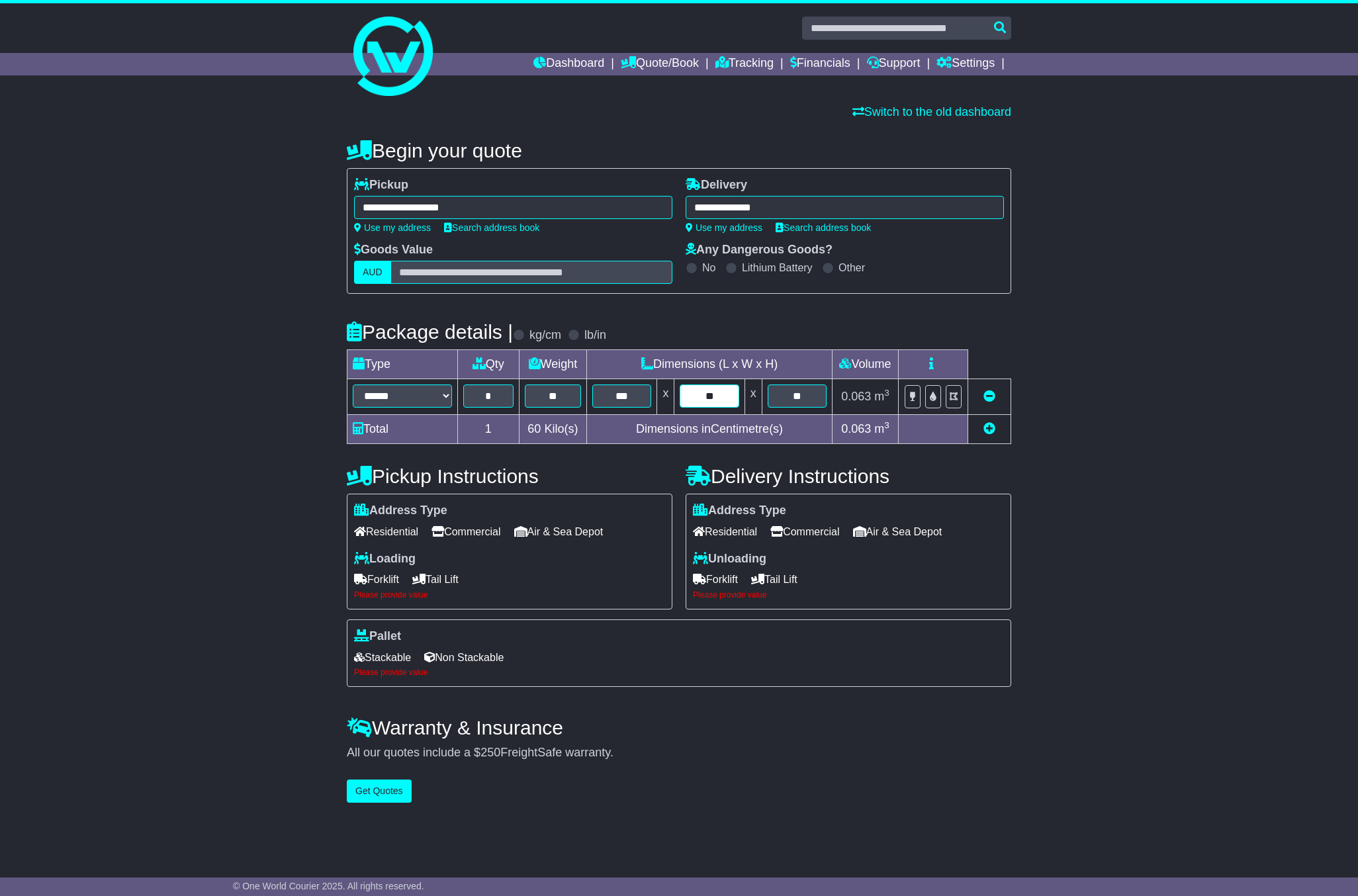 click on "**" at bounding box center (709, 396) 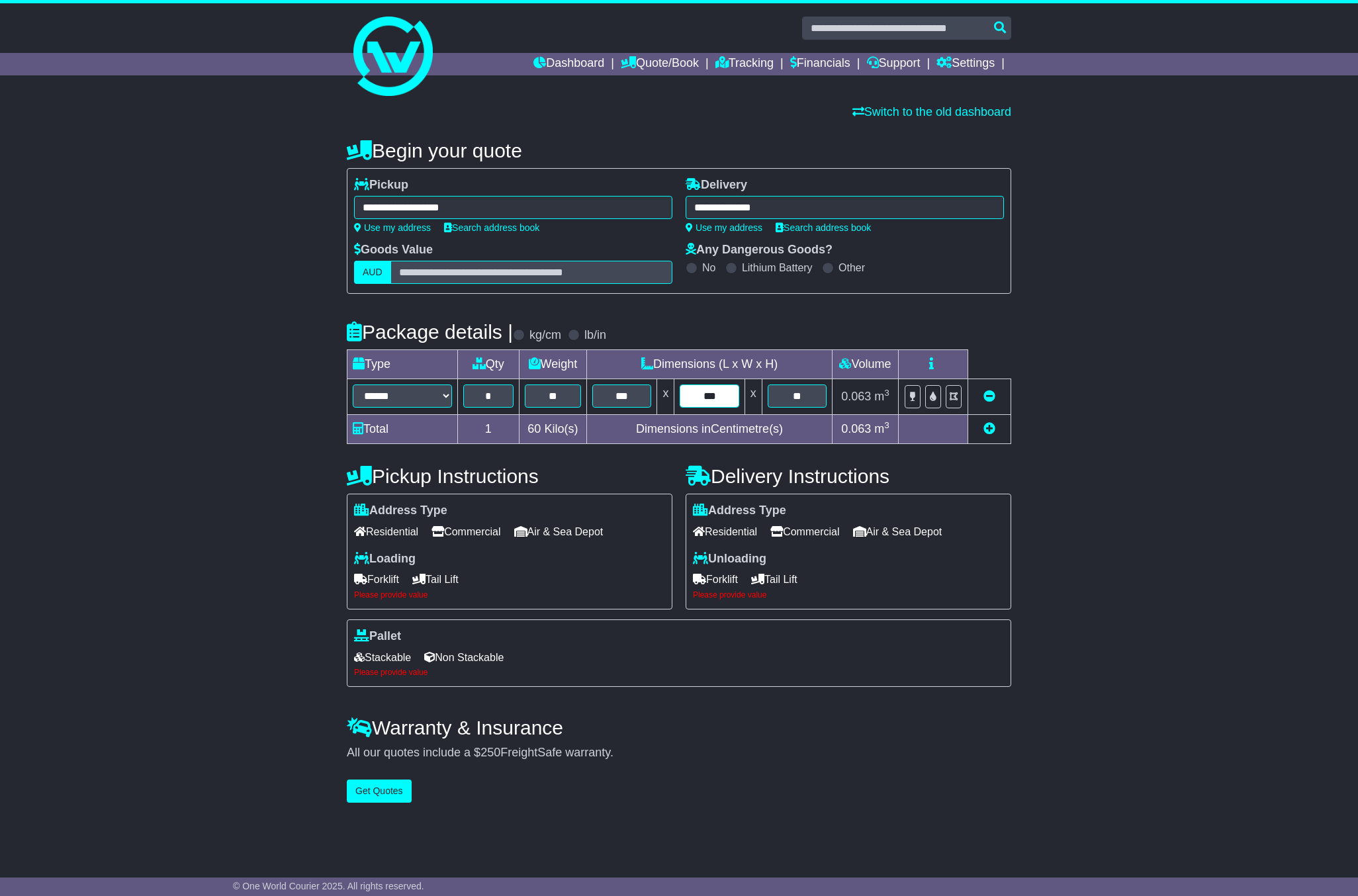 type on "***" 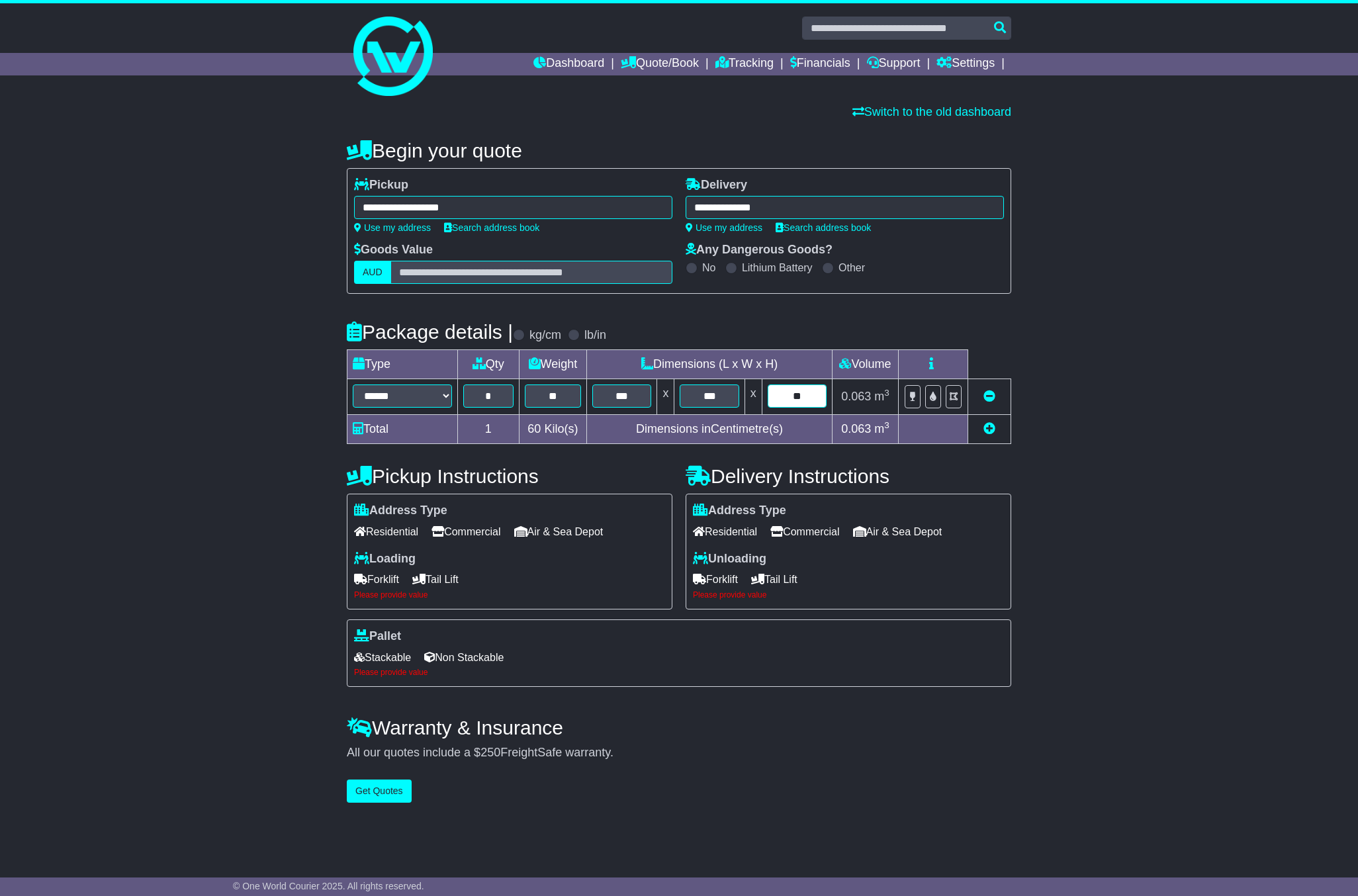 click on "**" at bounding box center (797, 396) 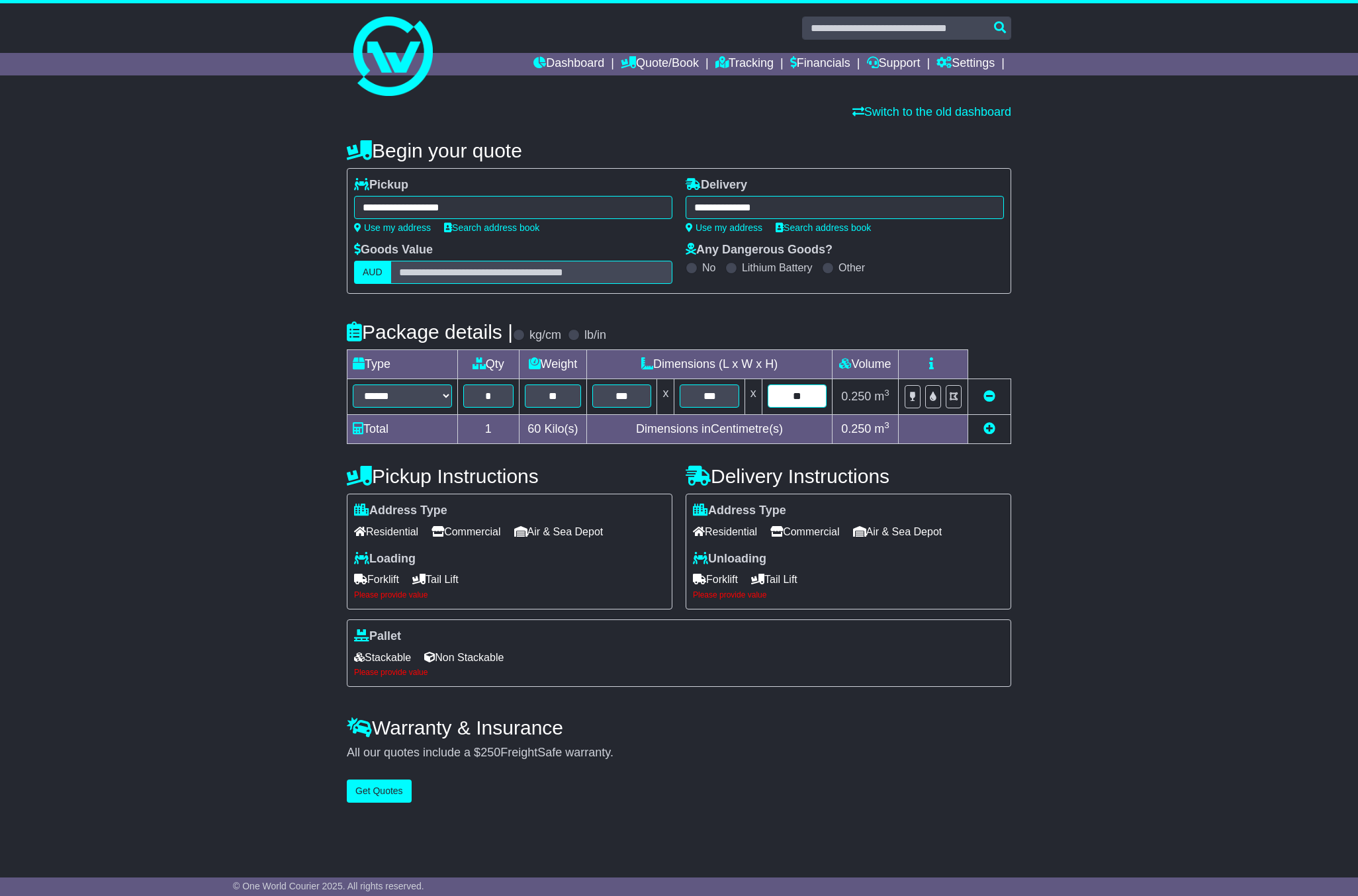 click on "**" at bounding box center (797, 396) 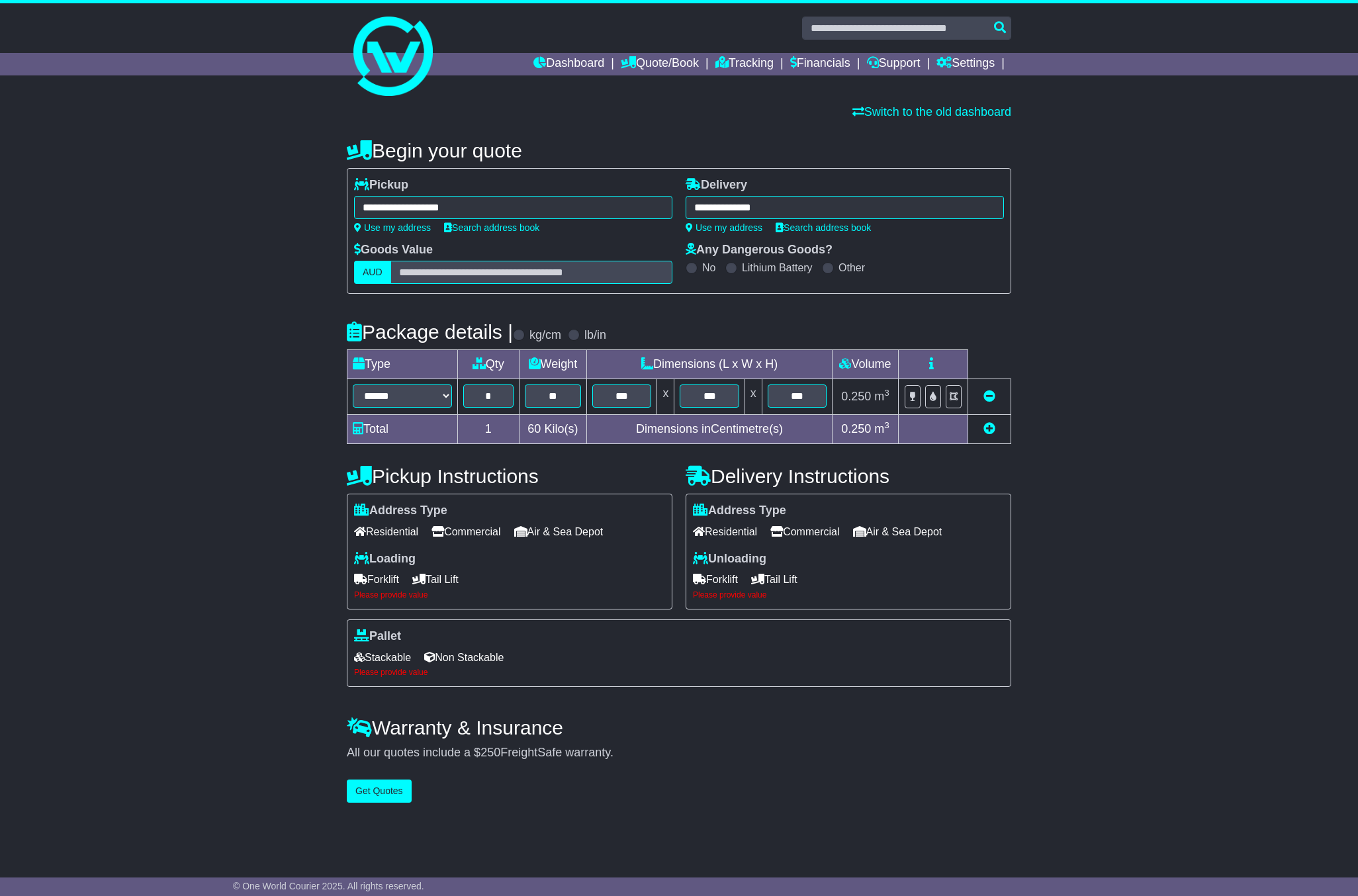 drag, startPoint x: 733, startPoint y: 545, endPoint x: 788, endPoint y: 566, distance: 58.87274 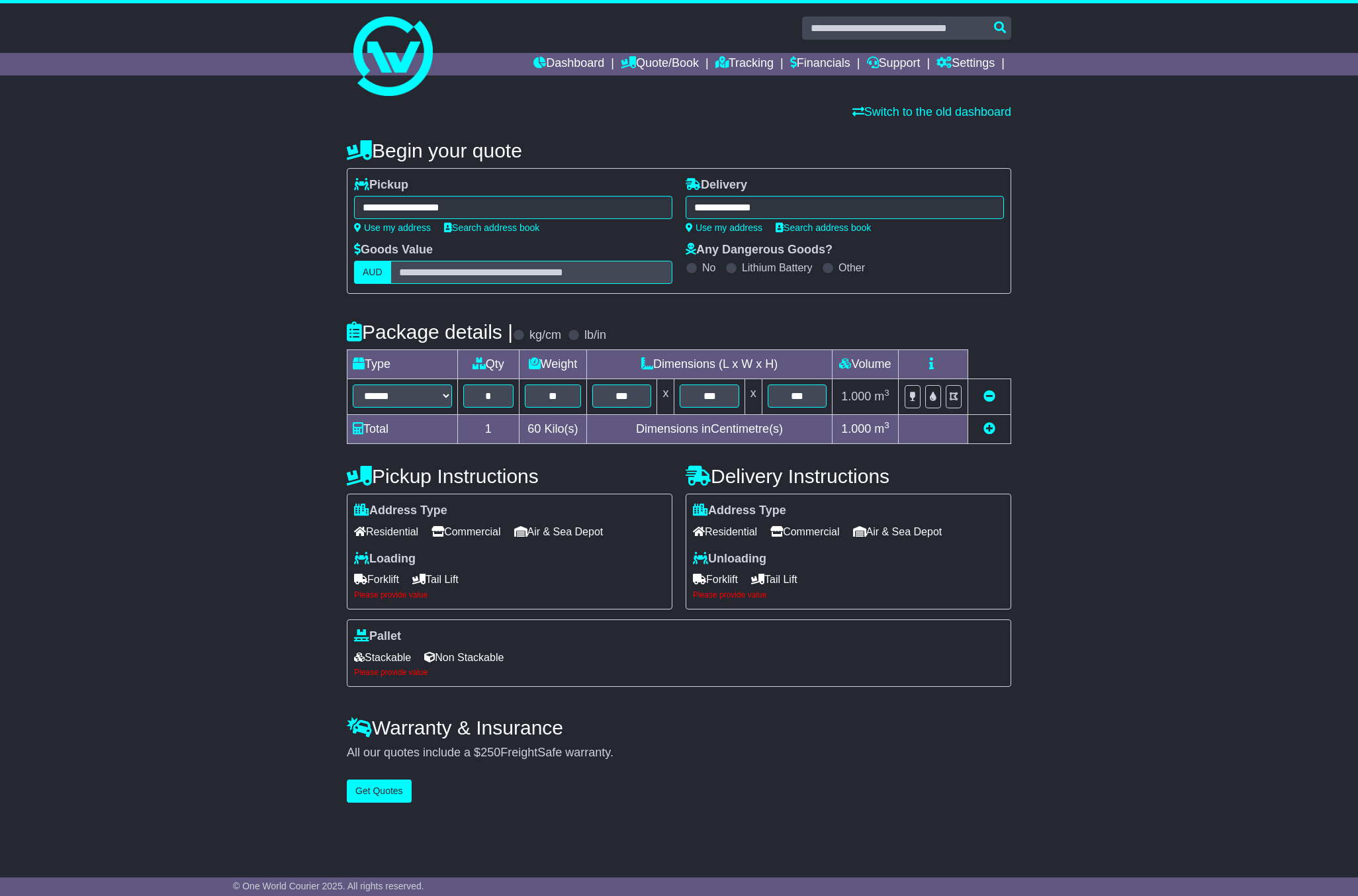 click on "Tail Lift" at bounding box center (774, 579) 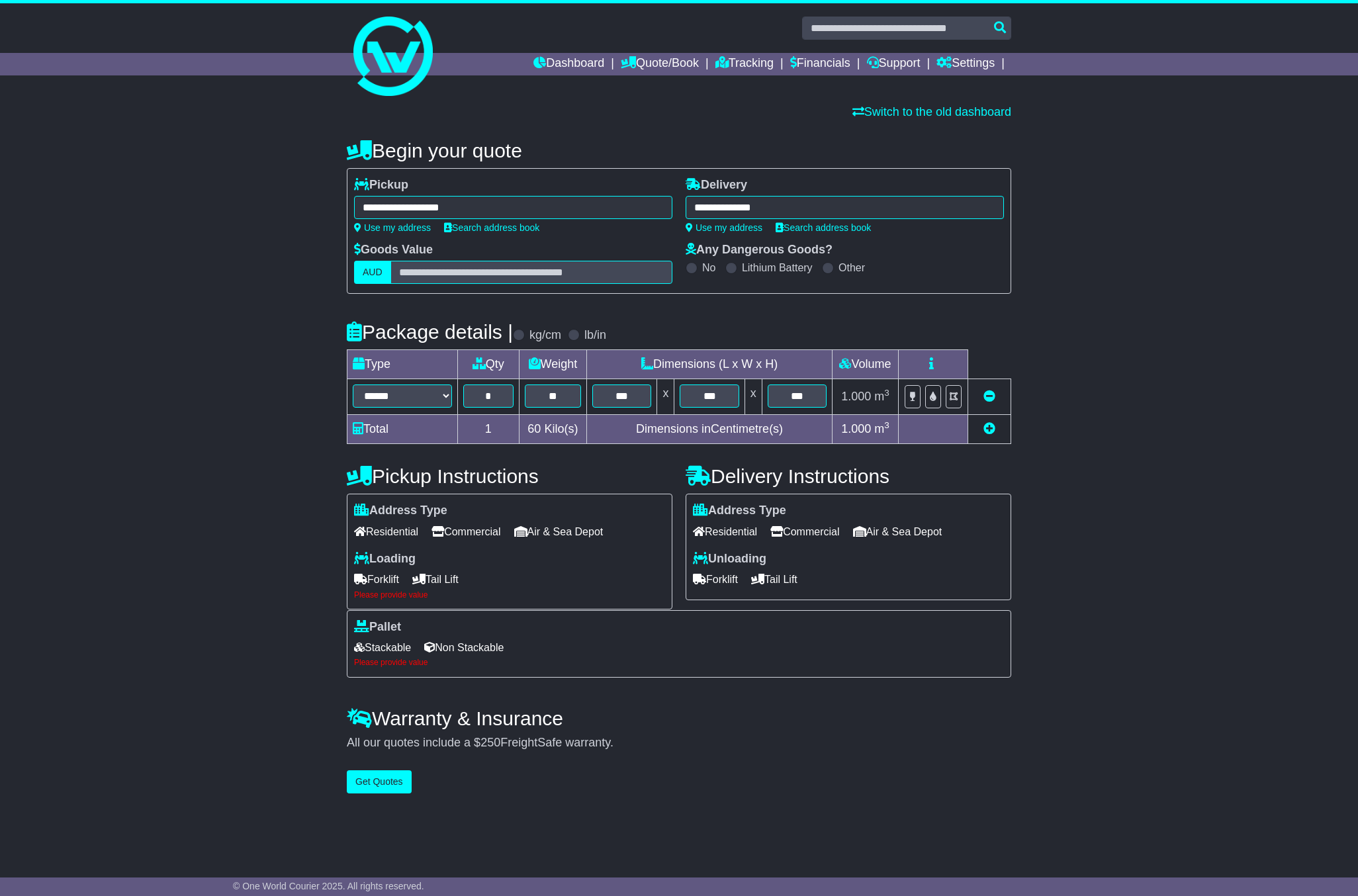 click on "Residential" at bounding box center (725, 531) 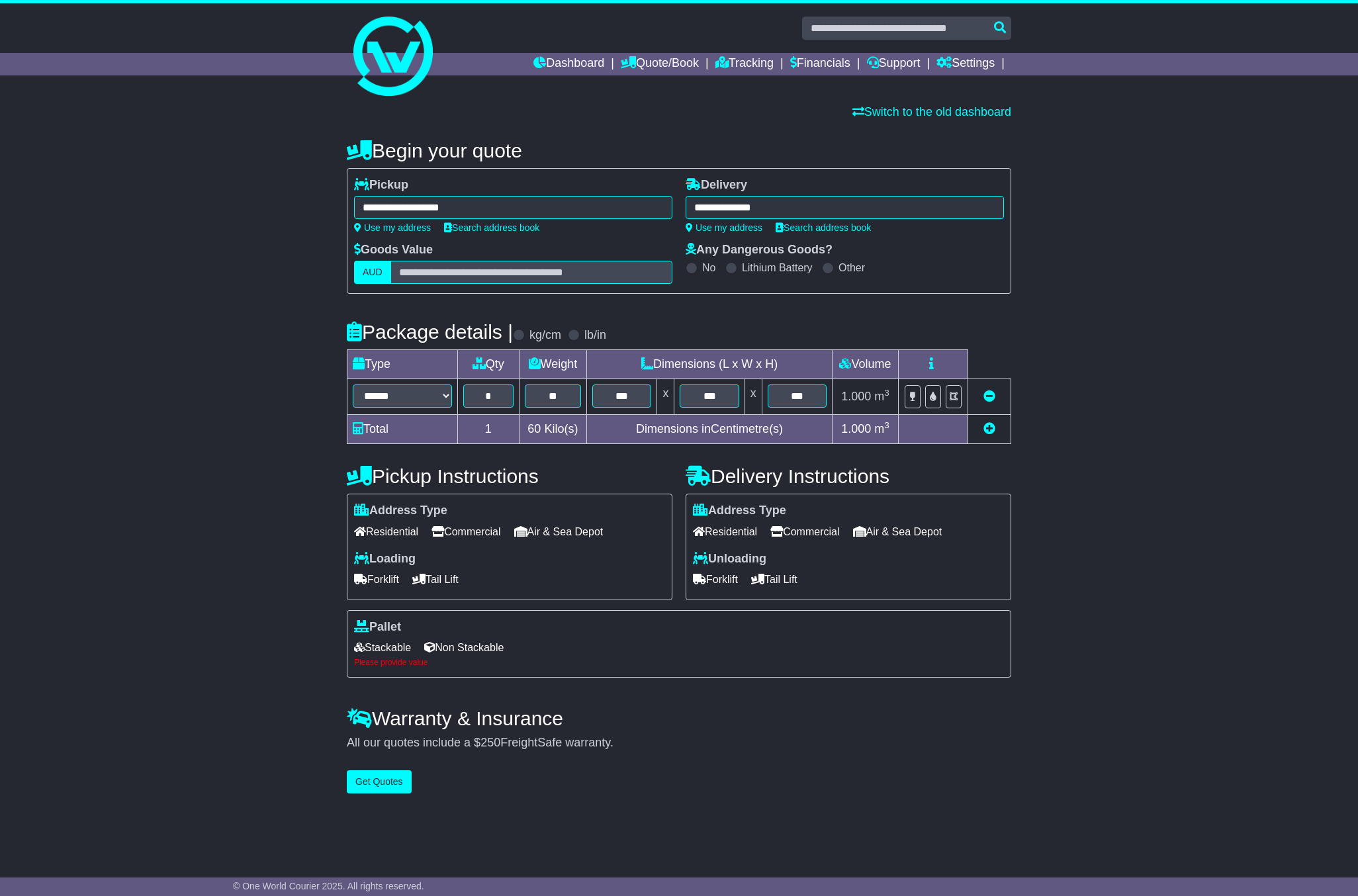 click on "Stackable" at bounding box center [383, 647] 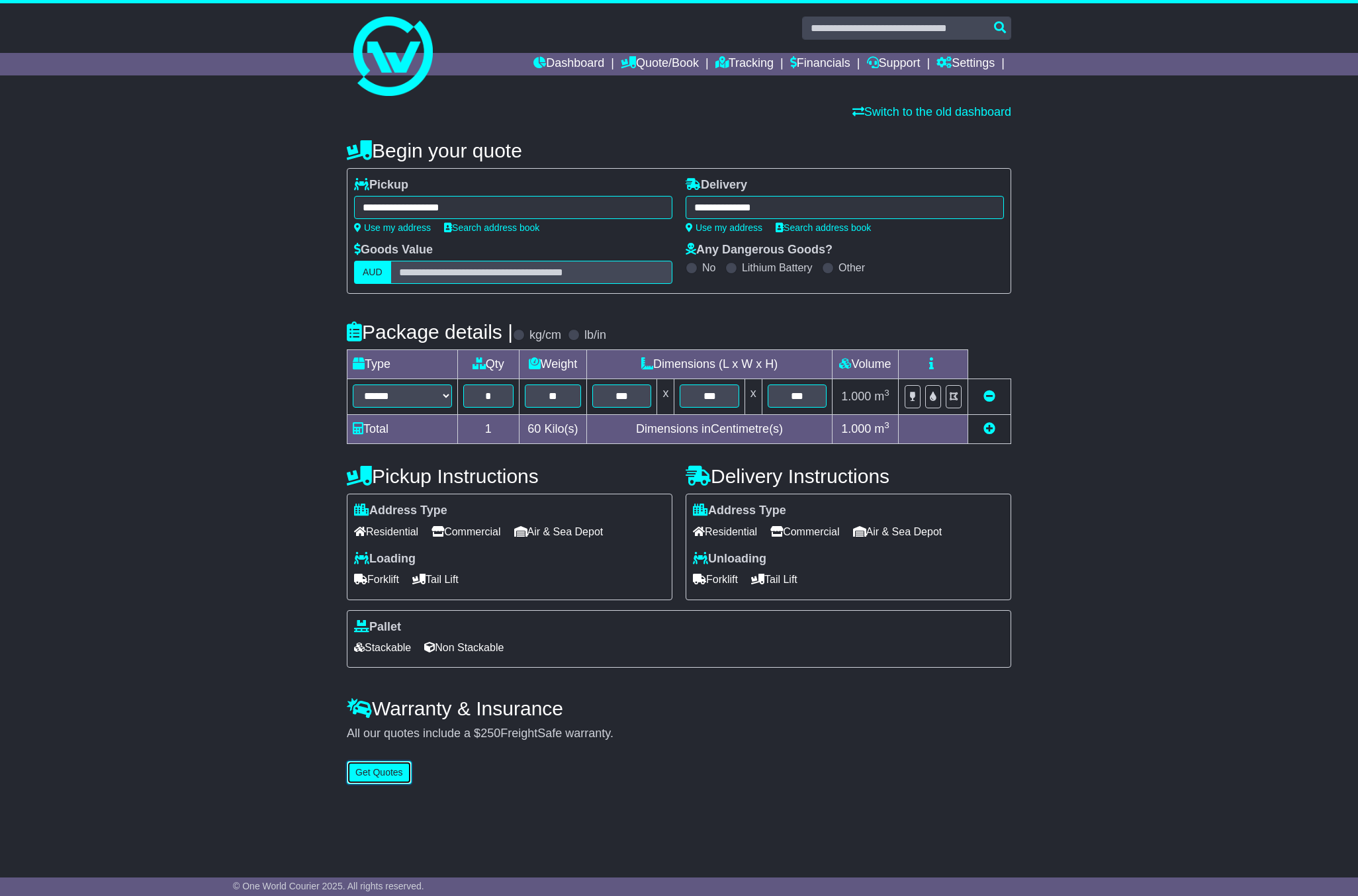click on "Get Quotes" at bounding box center (379, 772) 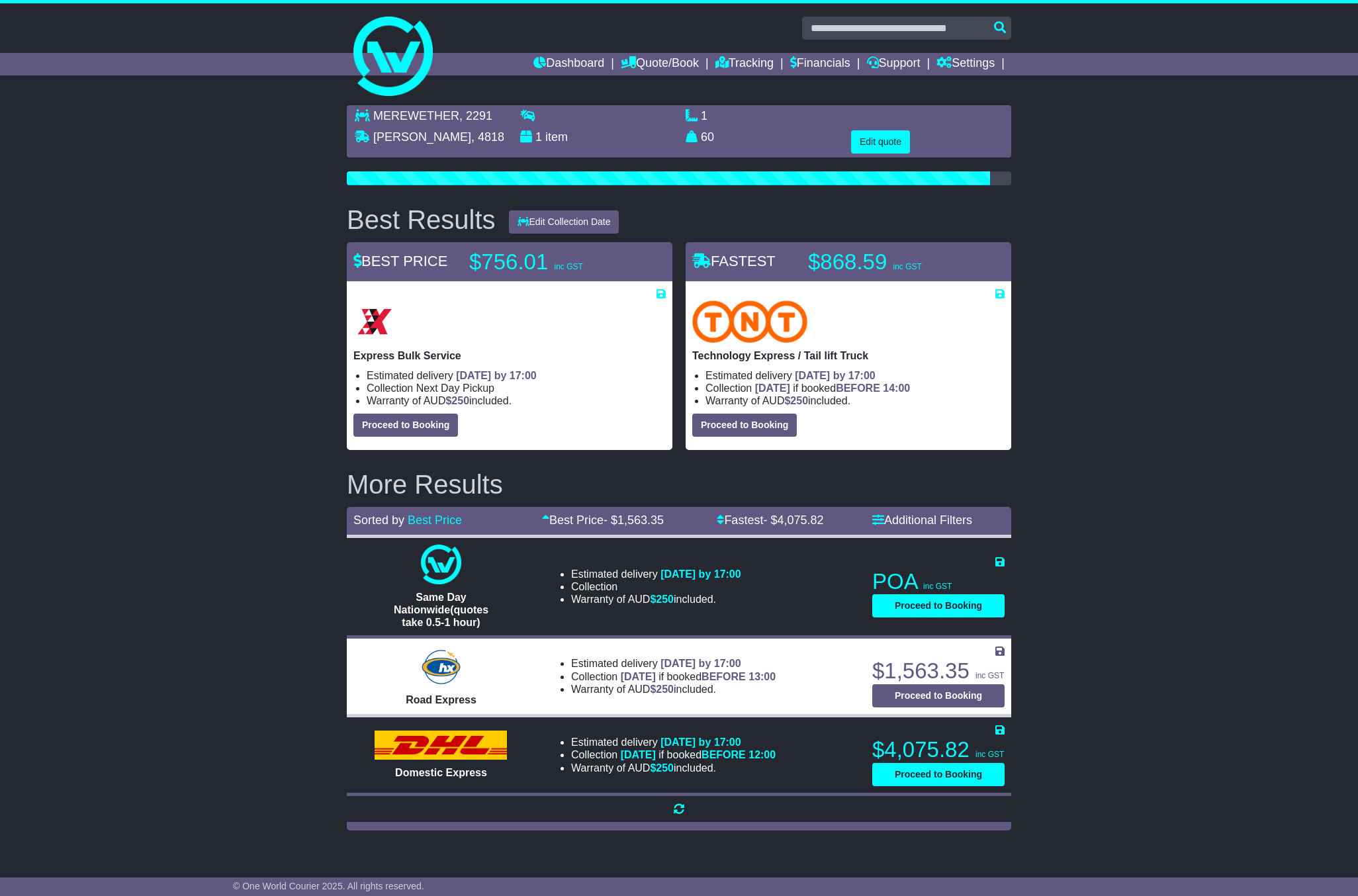 click on "MEREWETHER , 2291
BOHLE , 4818
1   item
1
m 3
in 3
60  kg(s)" at bounding box center (679, 468) 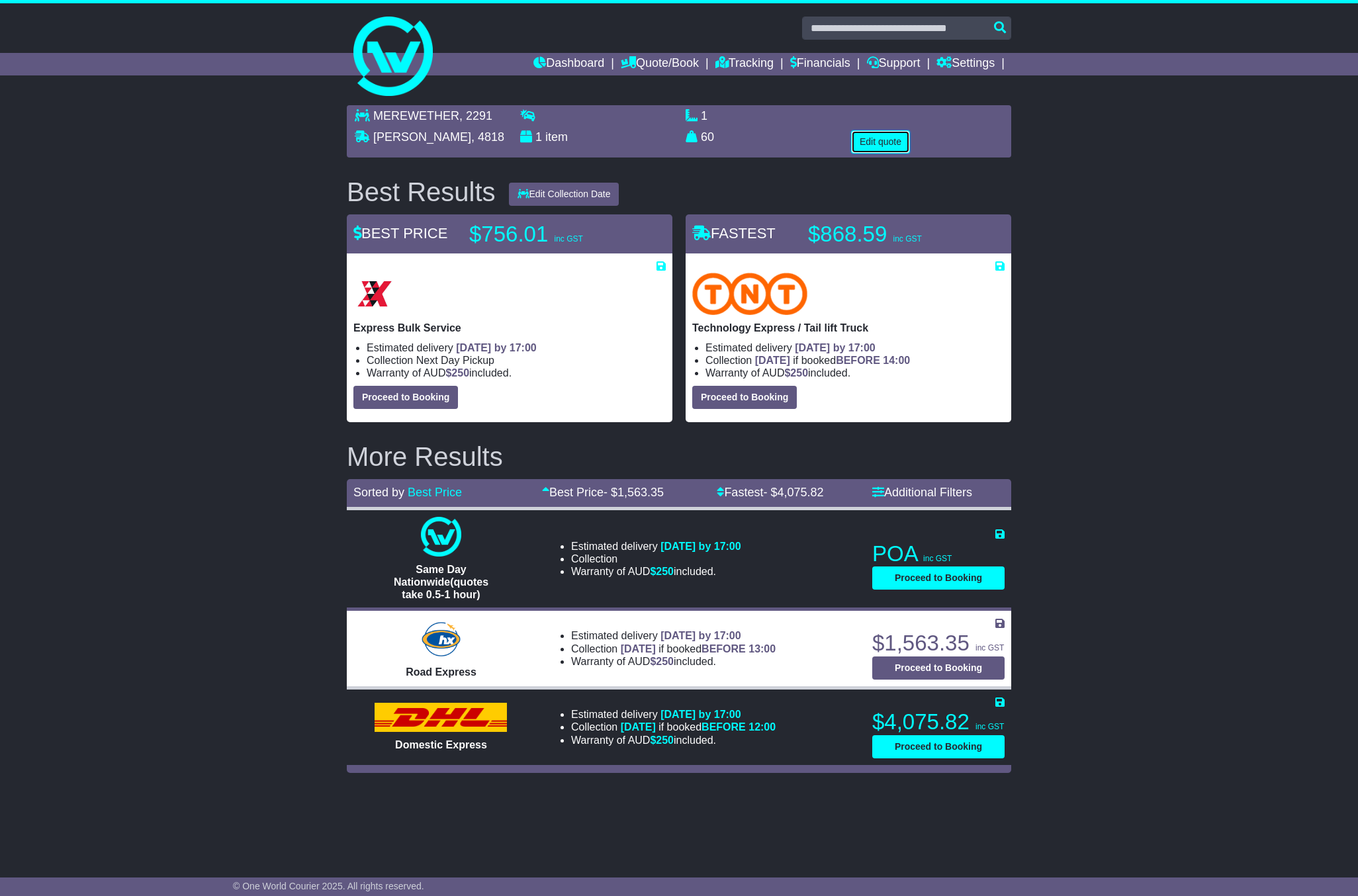 click on "Edit quote" at bounding box center [880, 142] 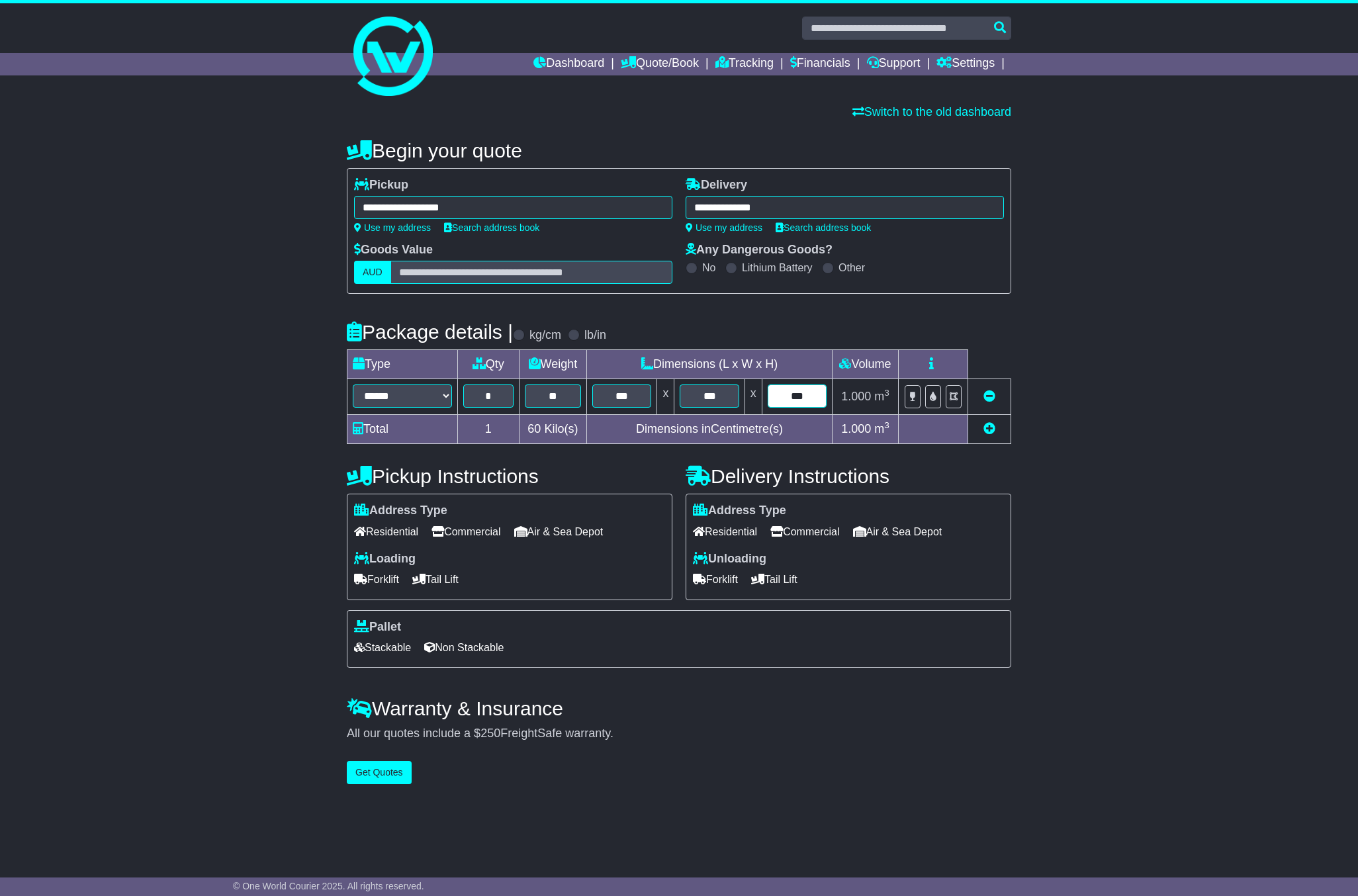 click on "***" at bounding box center [797, 396] 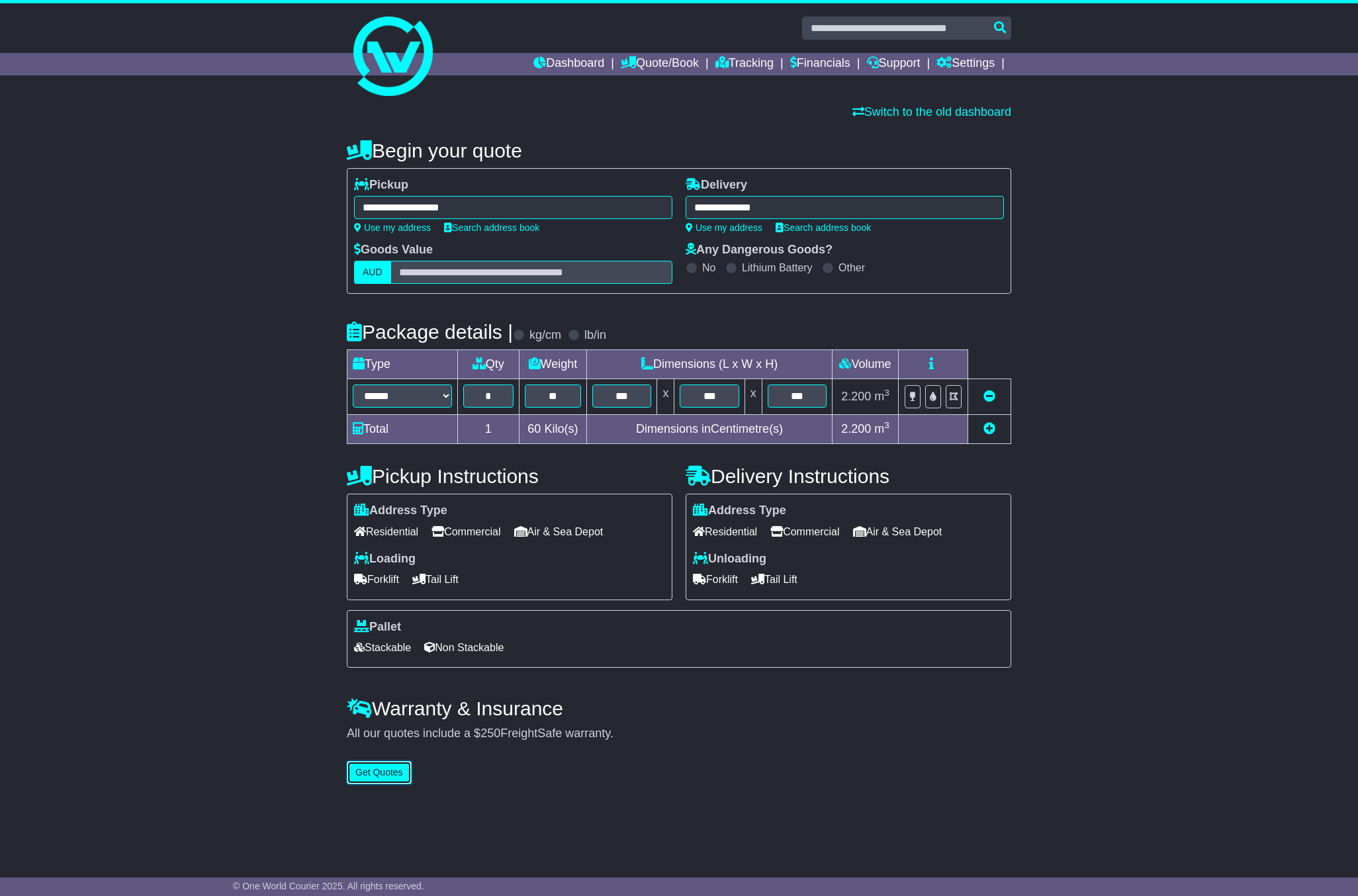 click on "Get Quotes" at bounding box center [379, 772] 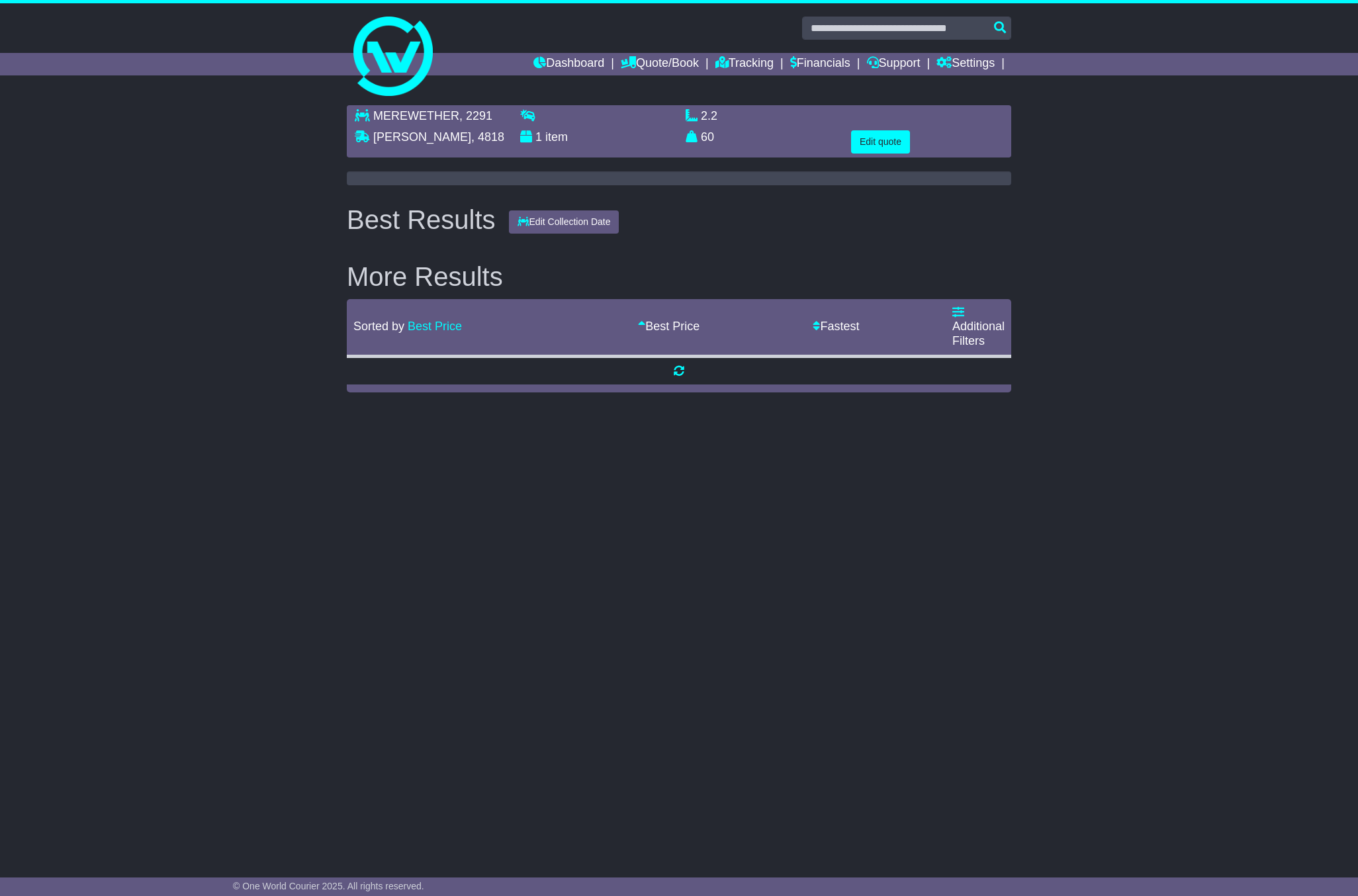 click on "**********" at bounding box center [679, 477] 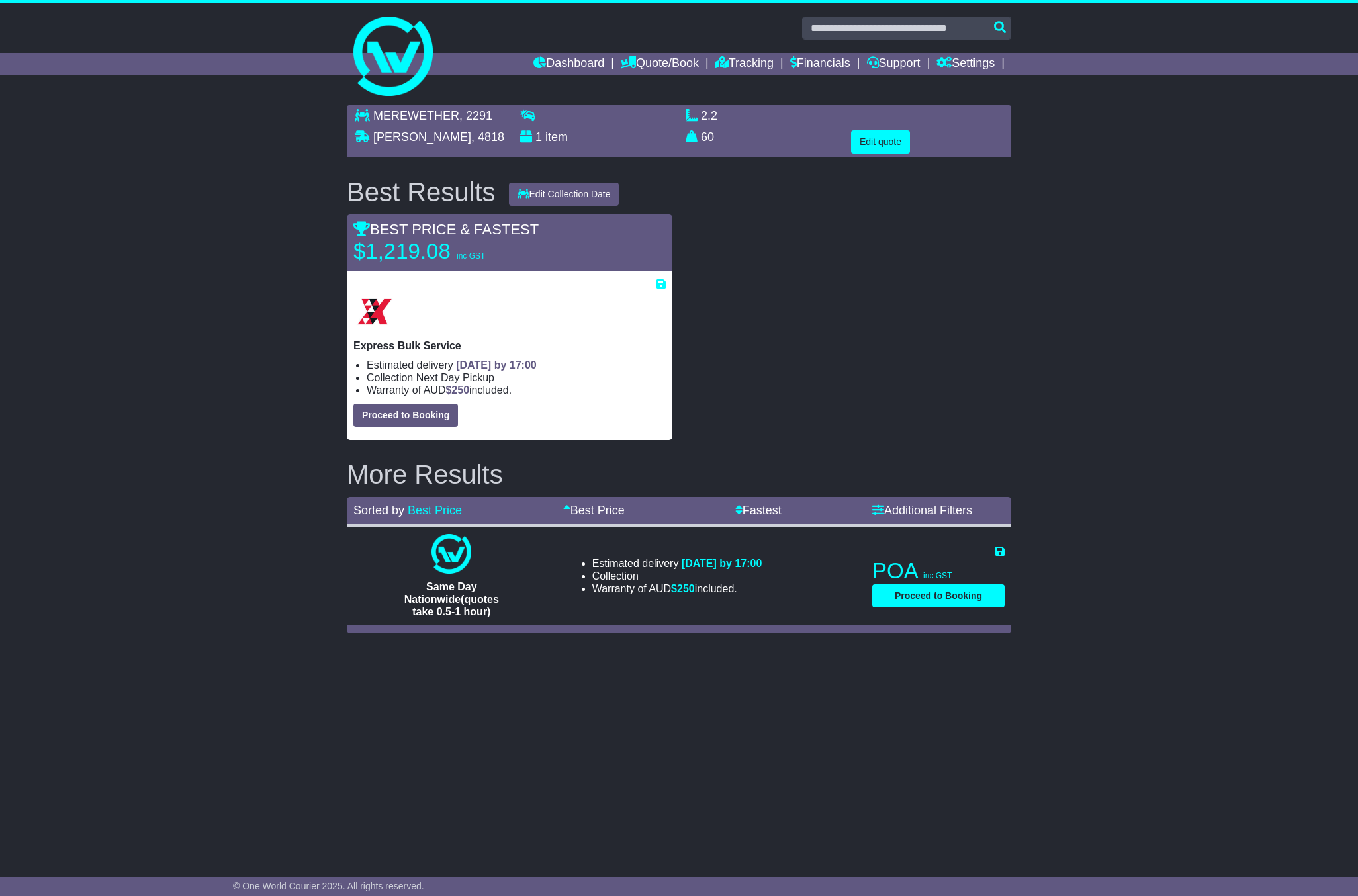 click on "Express Bulk Service
Estimated delivery
24th Jul 2025 by 17:00
Collection
Next Day Pickup
Warranty of AUD
$ 250
included." at bounding box center (510, 359) 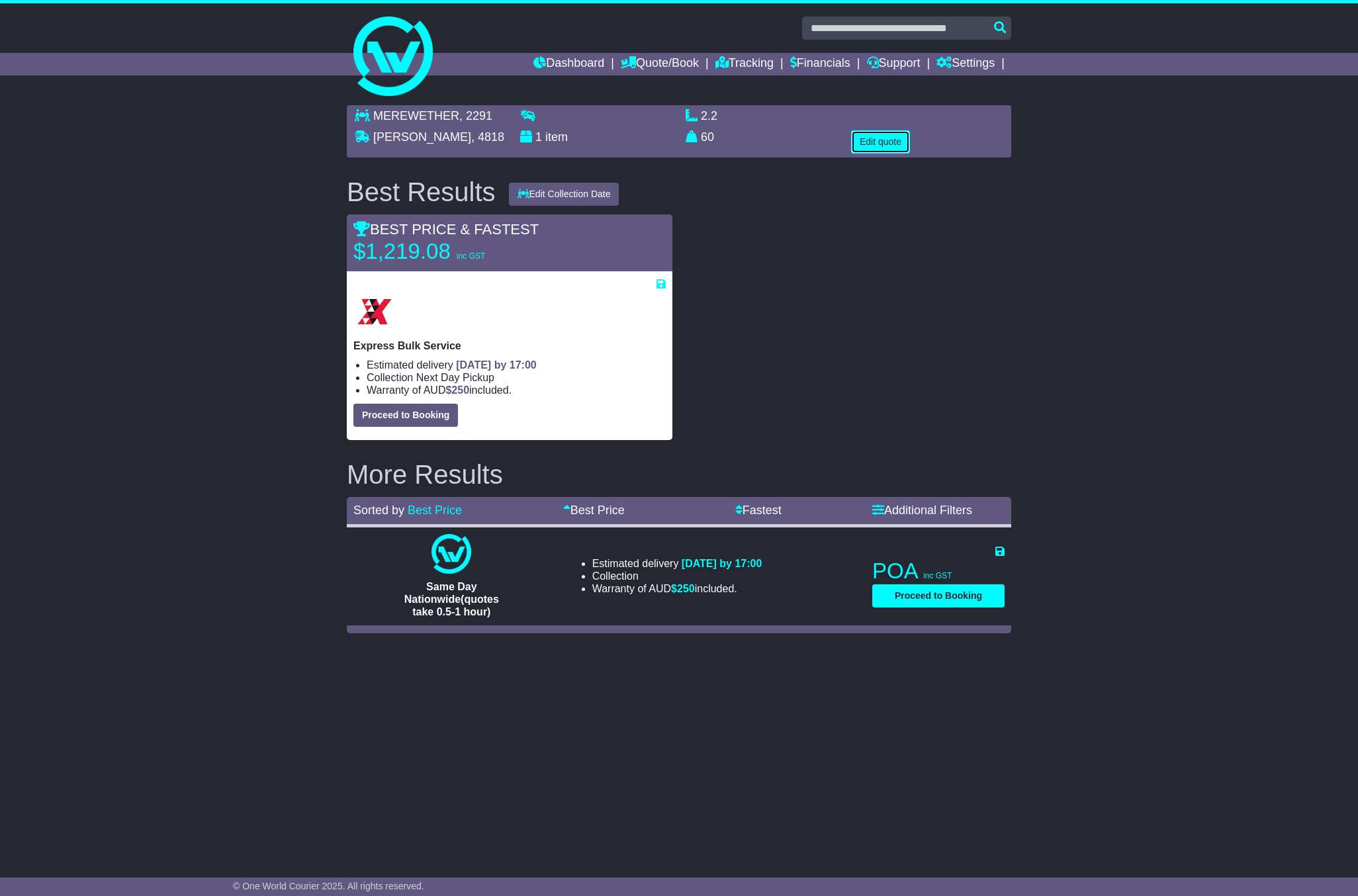 click on "Edit quote" at bounding box center [880, 142] 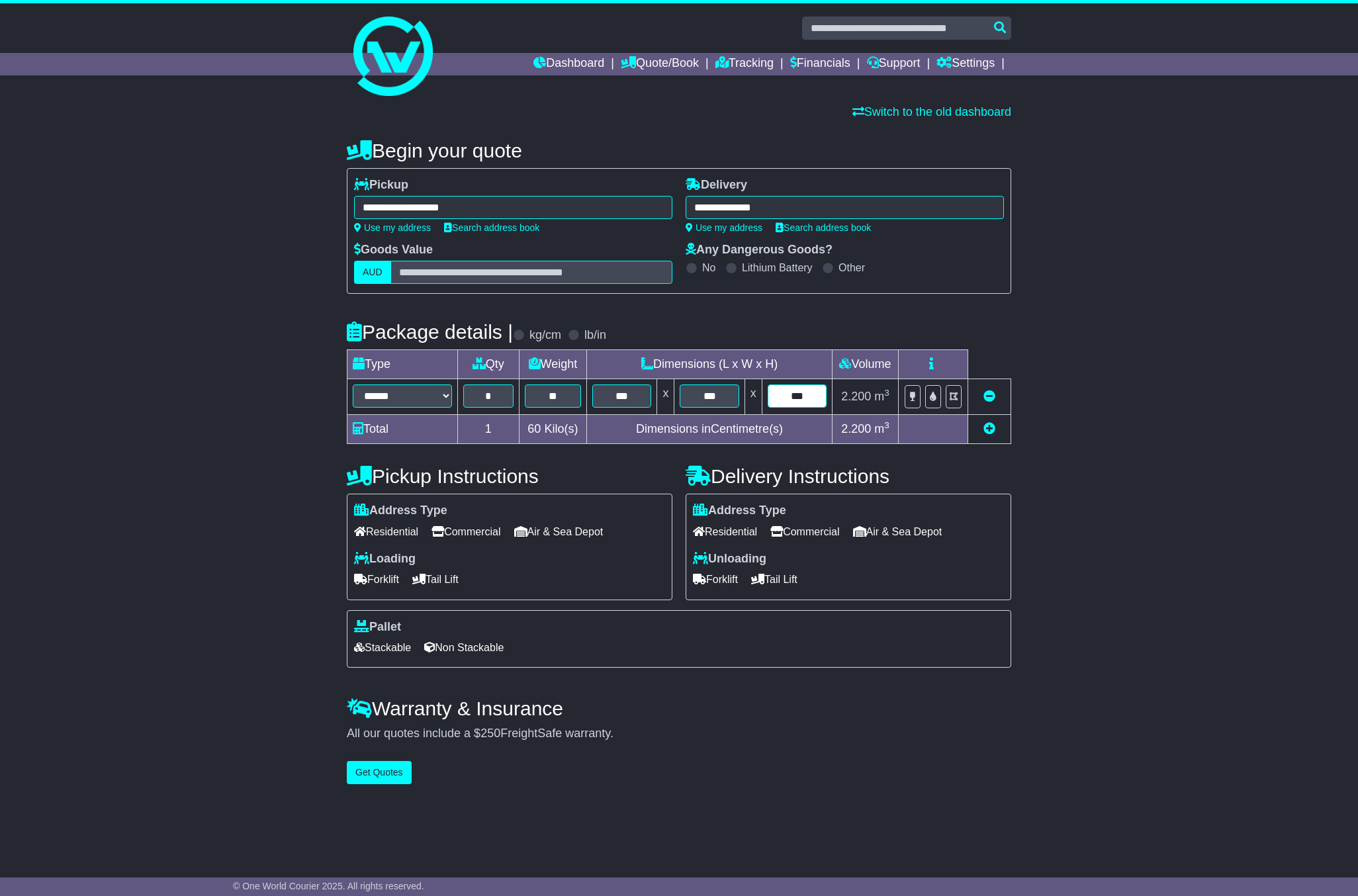 click on "***" at bounding box center [797, 396] 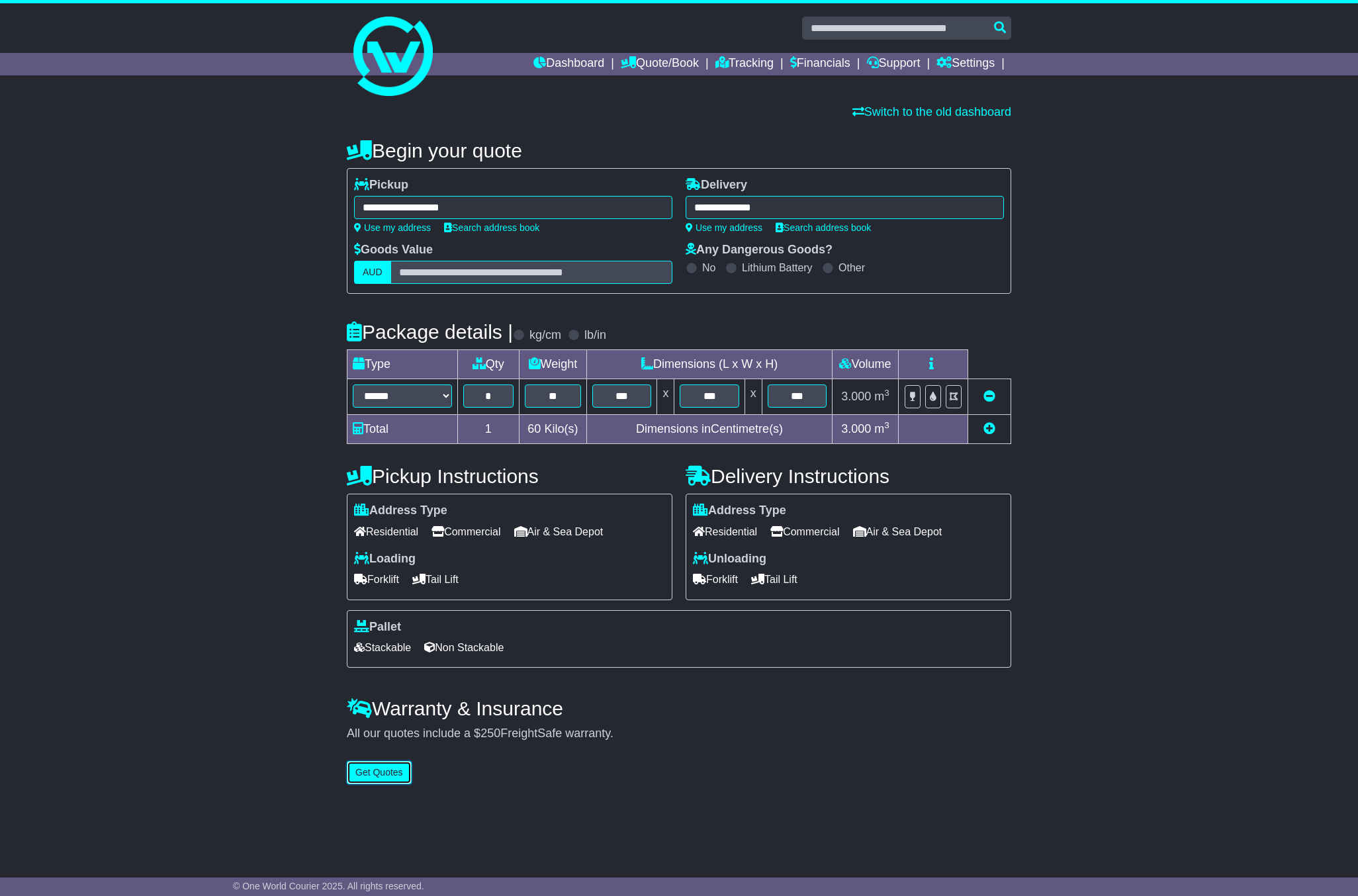 click on "Get Quotes" at bounding box center (379, 772) 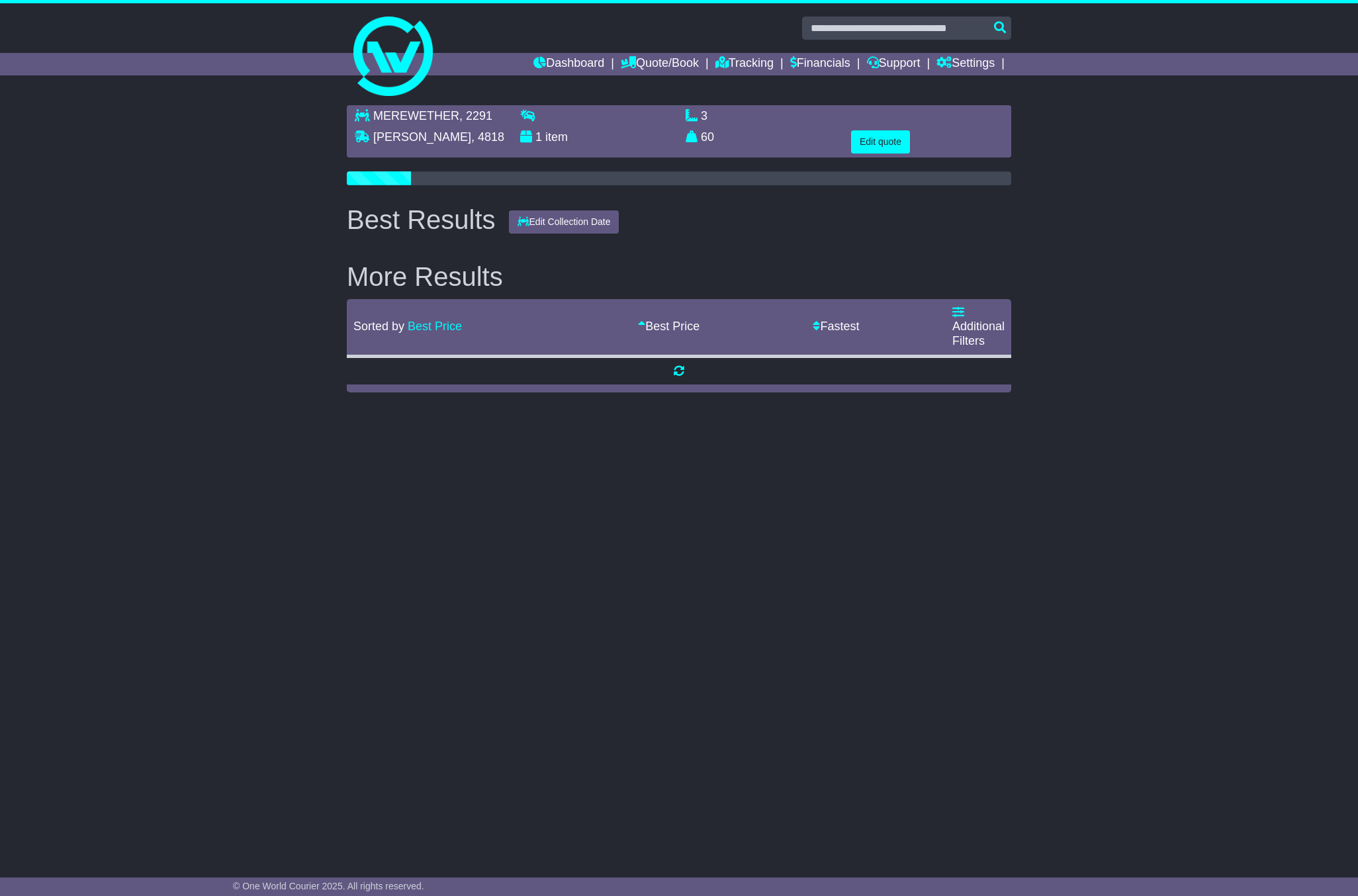drag, startPoint x: 554, startPoint y: 271, endPoint x: 666, endPoint y: 206, distance: 129.49517 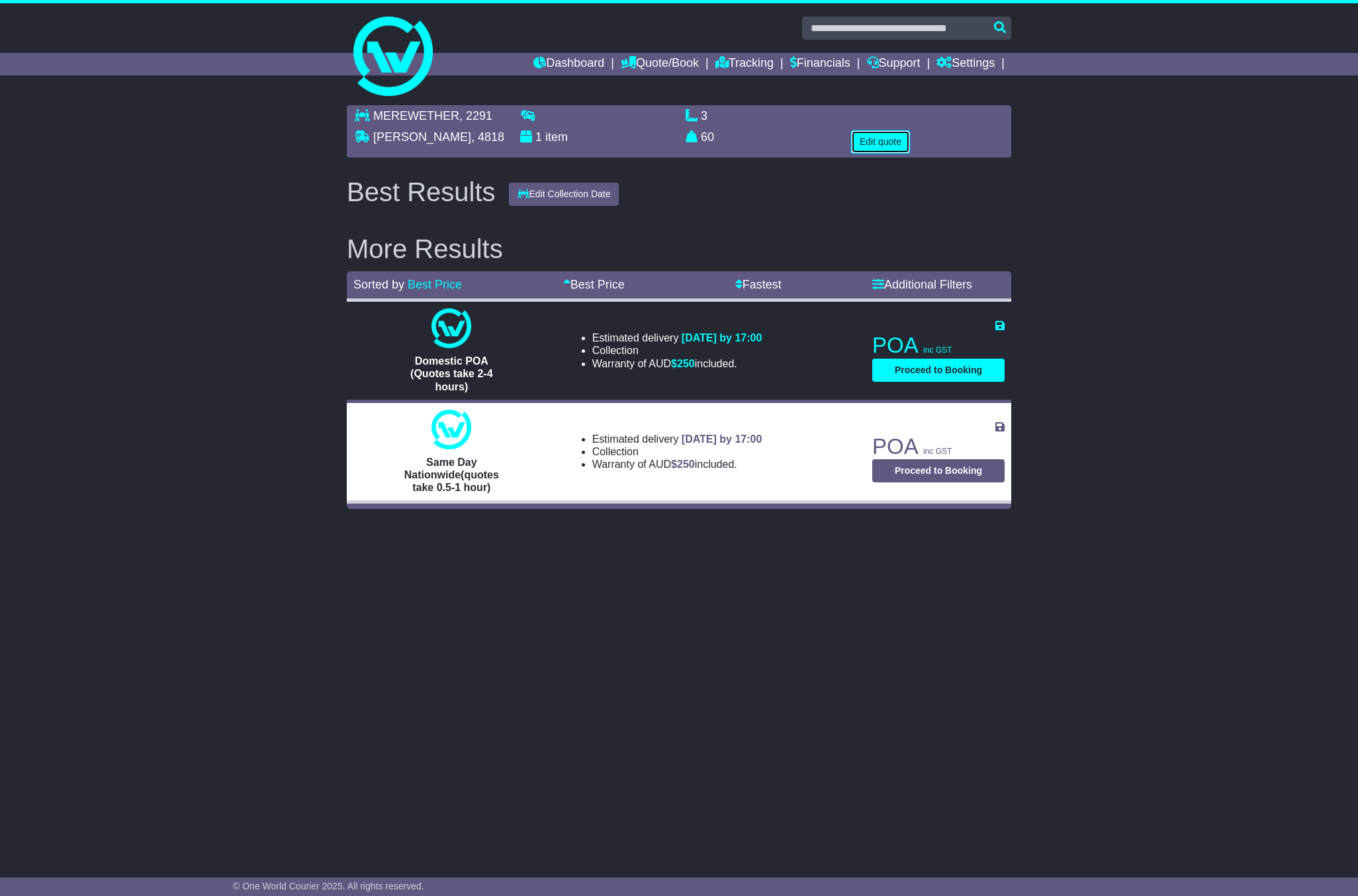click on "Edit quote" at bounding box center [880, 142] 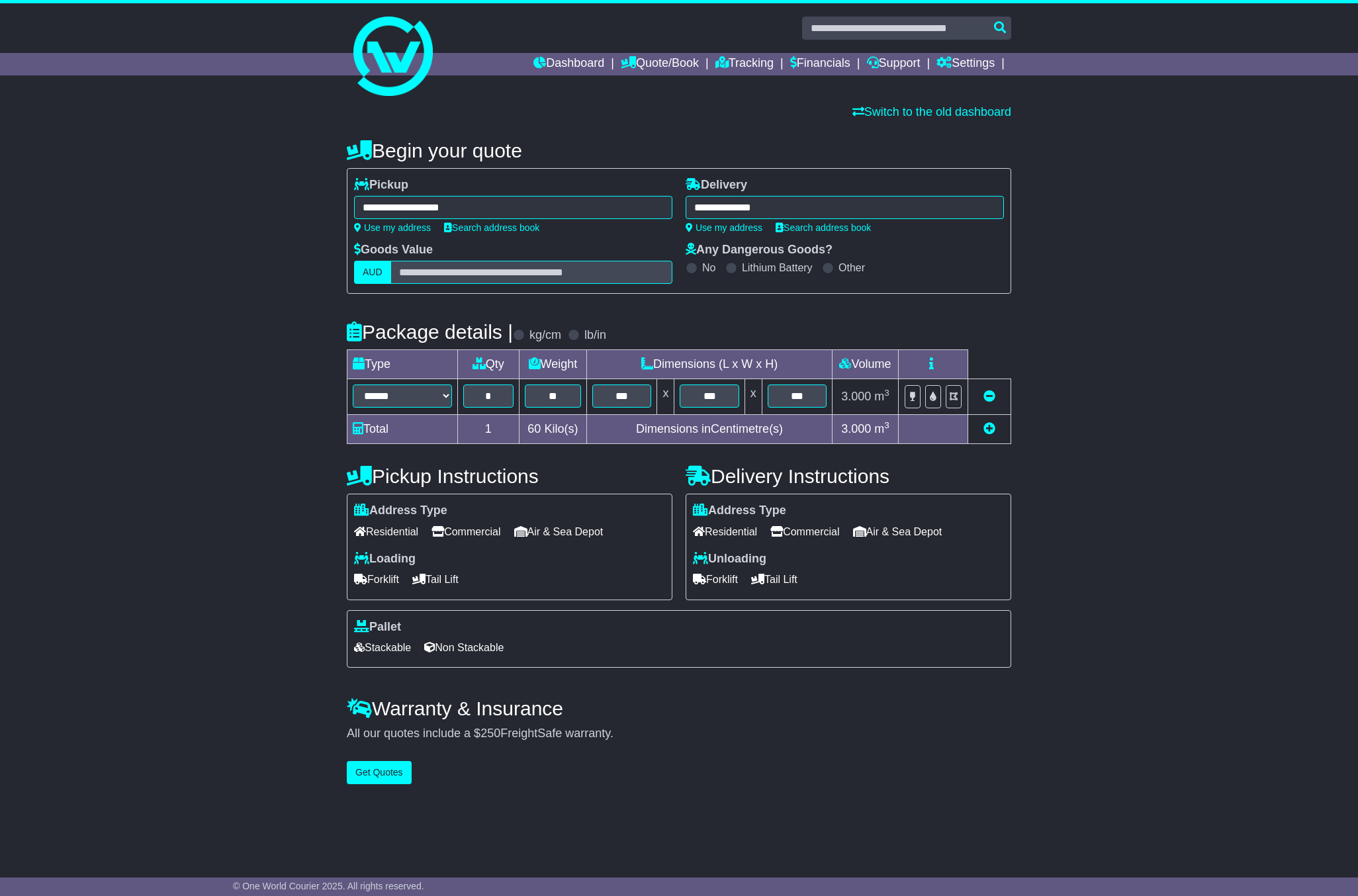 click on "Commercial" at bounding box center (805, 531) 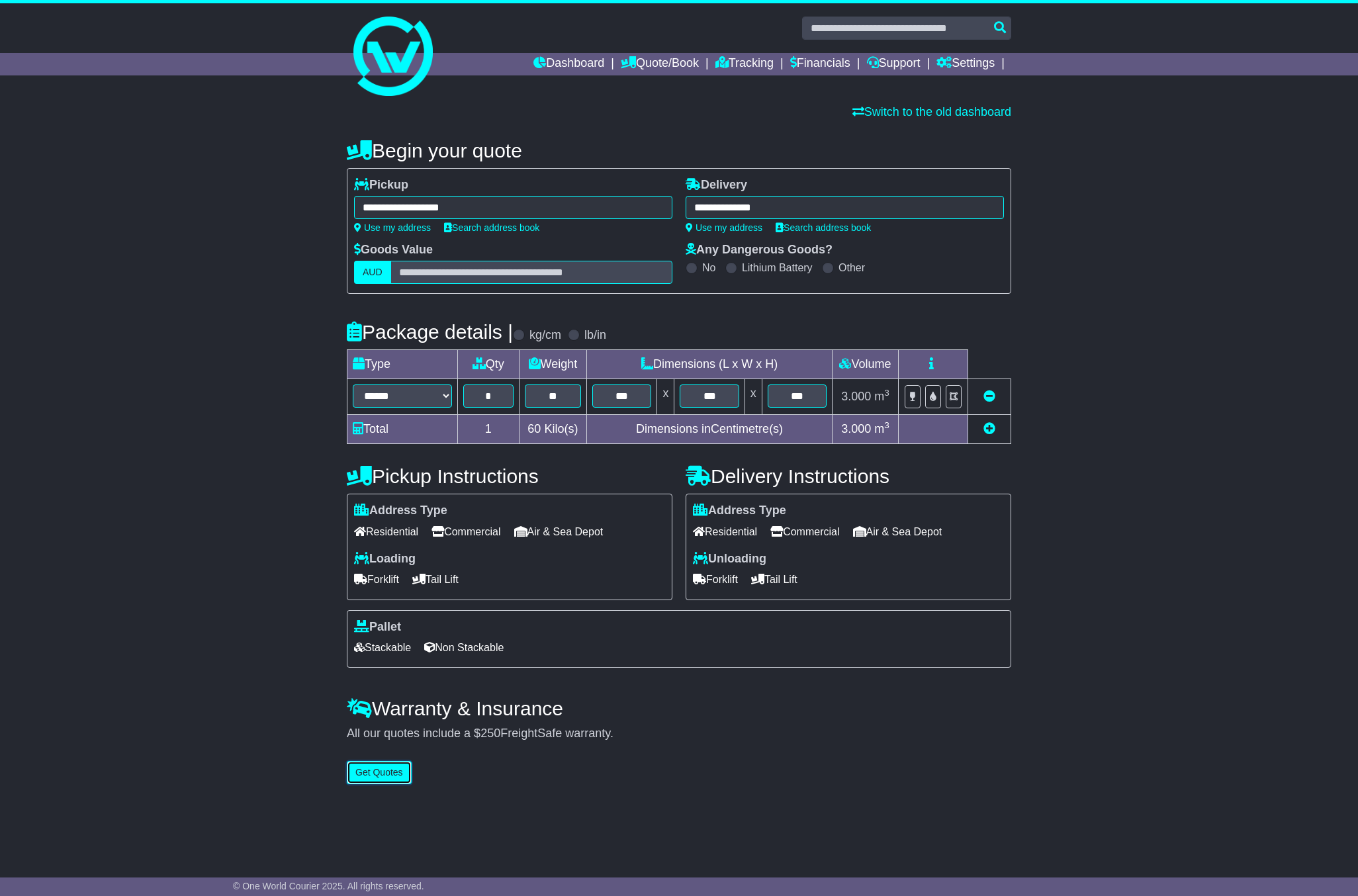 click on "Get Quotes" at bounding box center [379, 772] 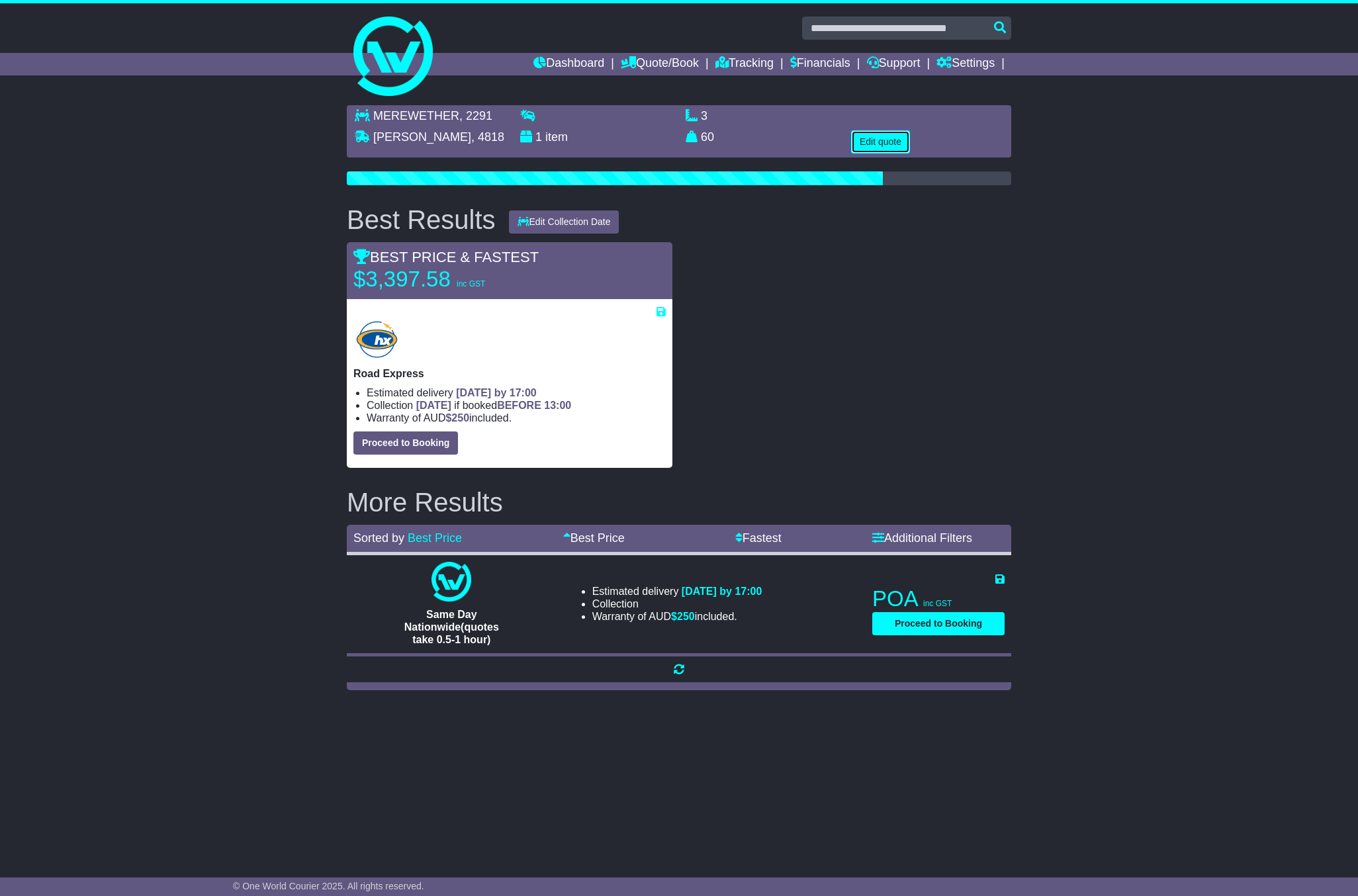 click on "Edit quote" at bounding box center (880, 142) 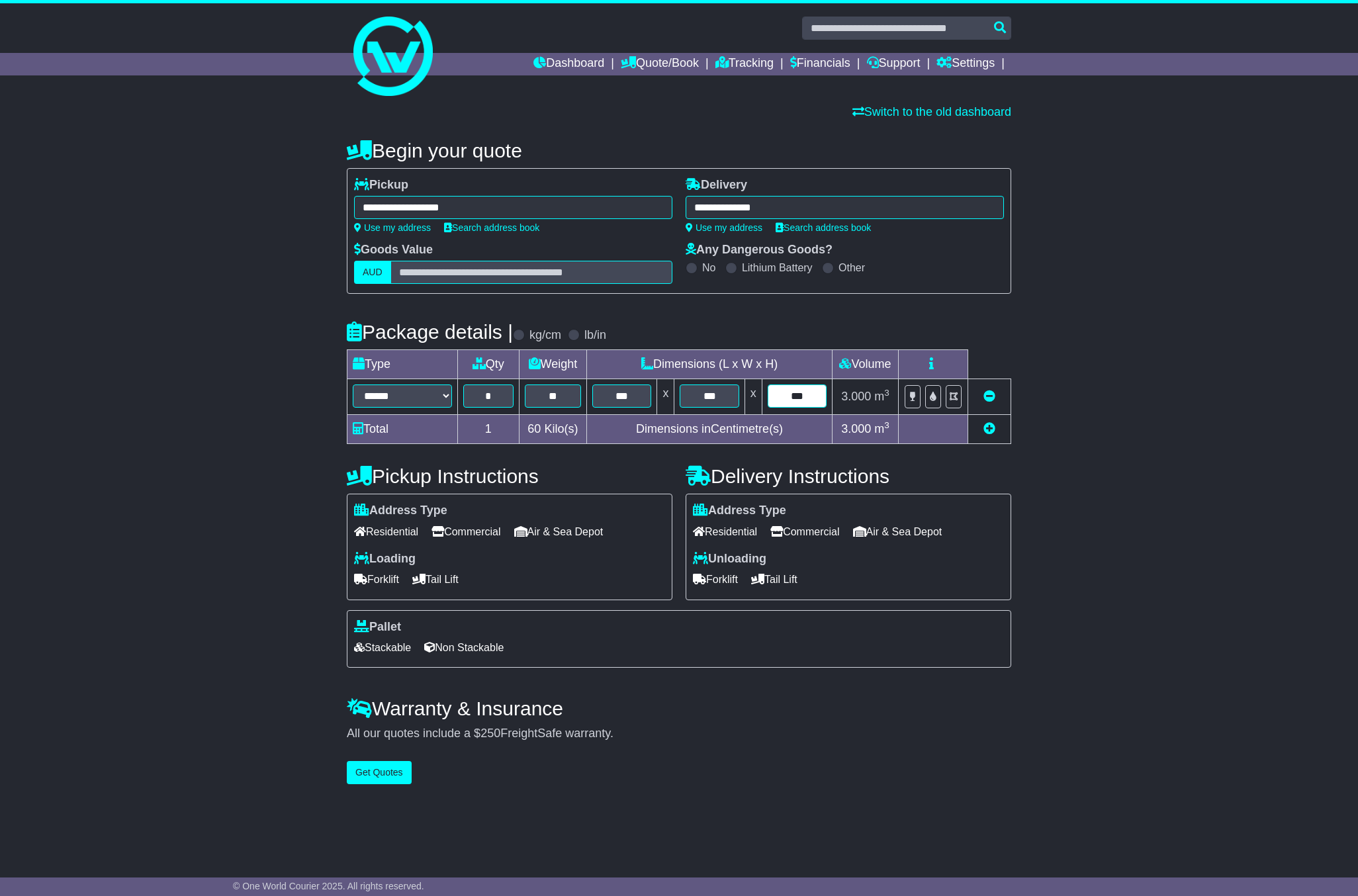 click on "***" at bounding box center (797, 396) 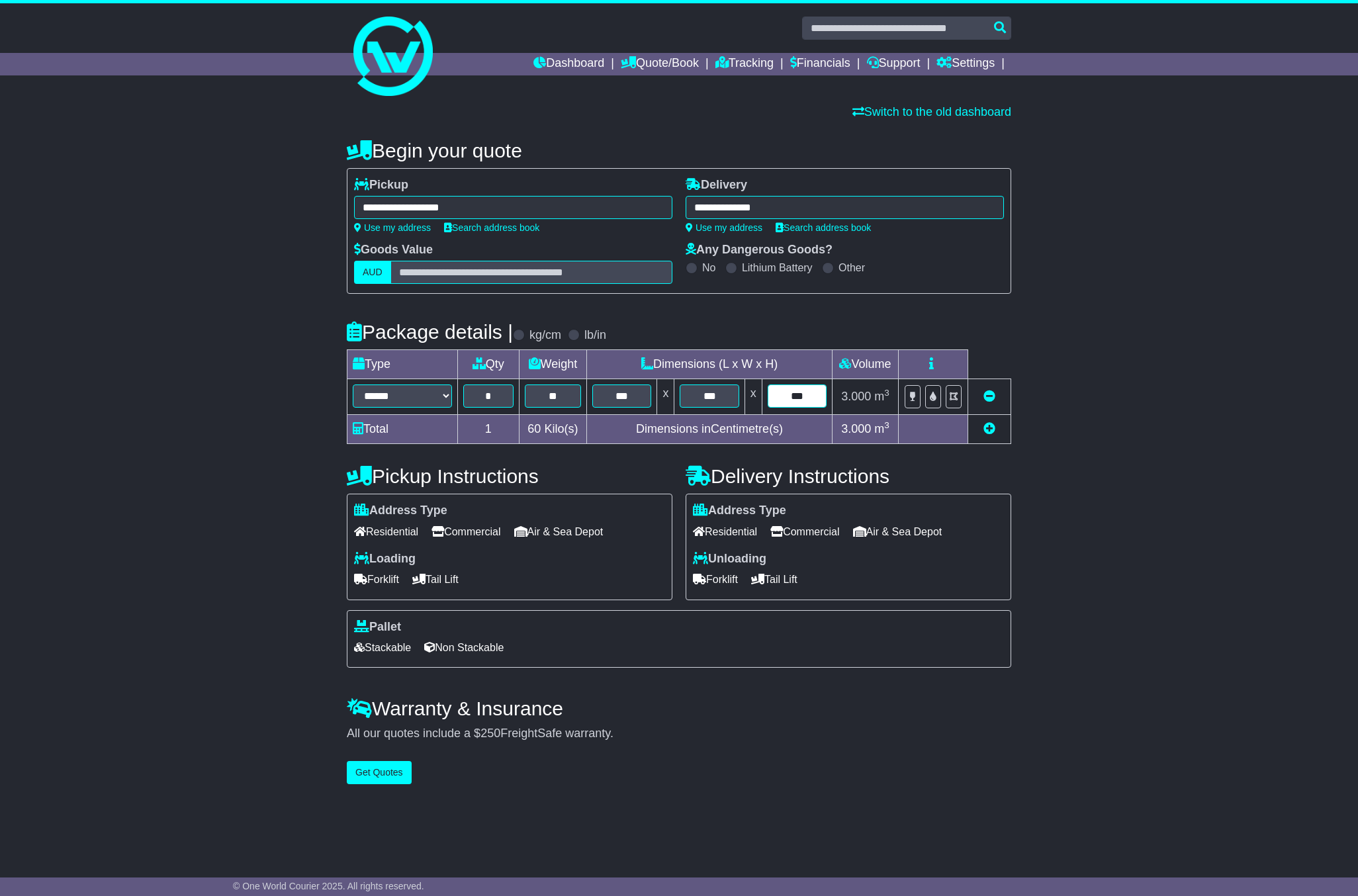 type on "***" 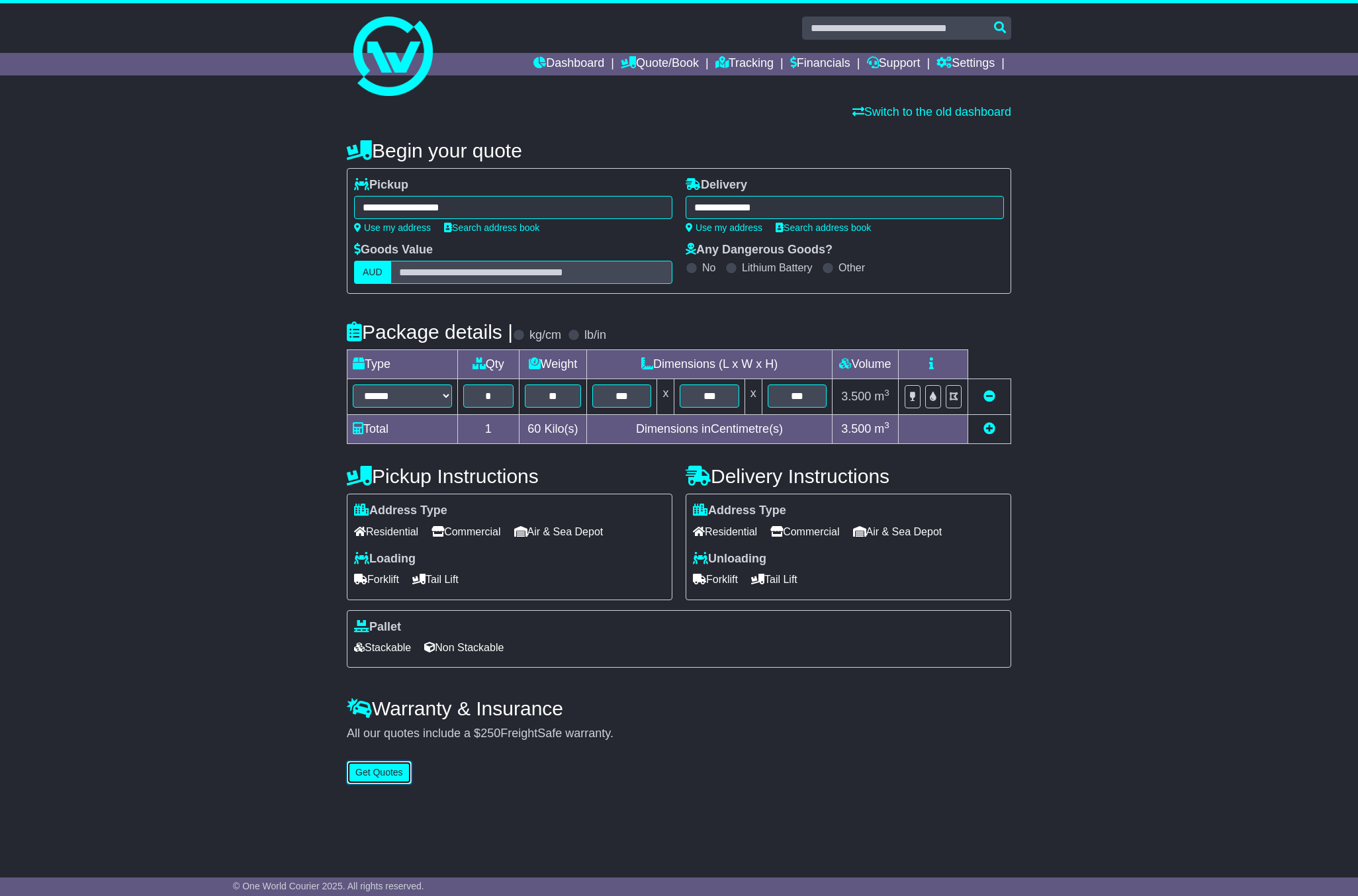 click on "Get Quotes" at bounding box center [379, 772] 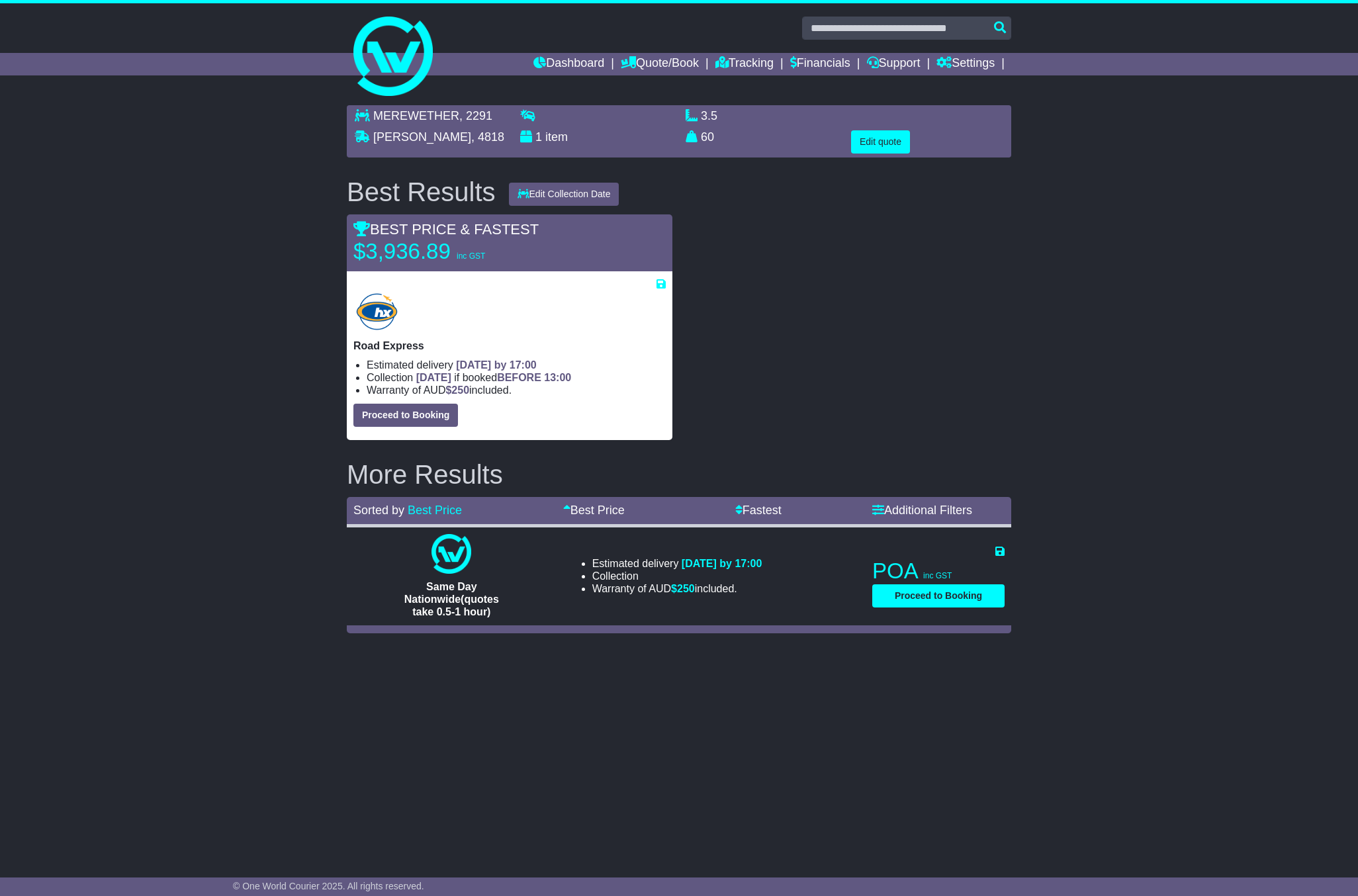 drag, startPoint x: 420, startPoint y: 284, endPoint x: 431, endPoint y: 258, distance: 28.231188 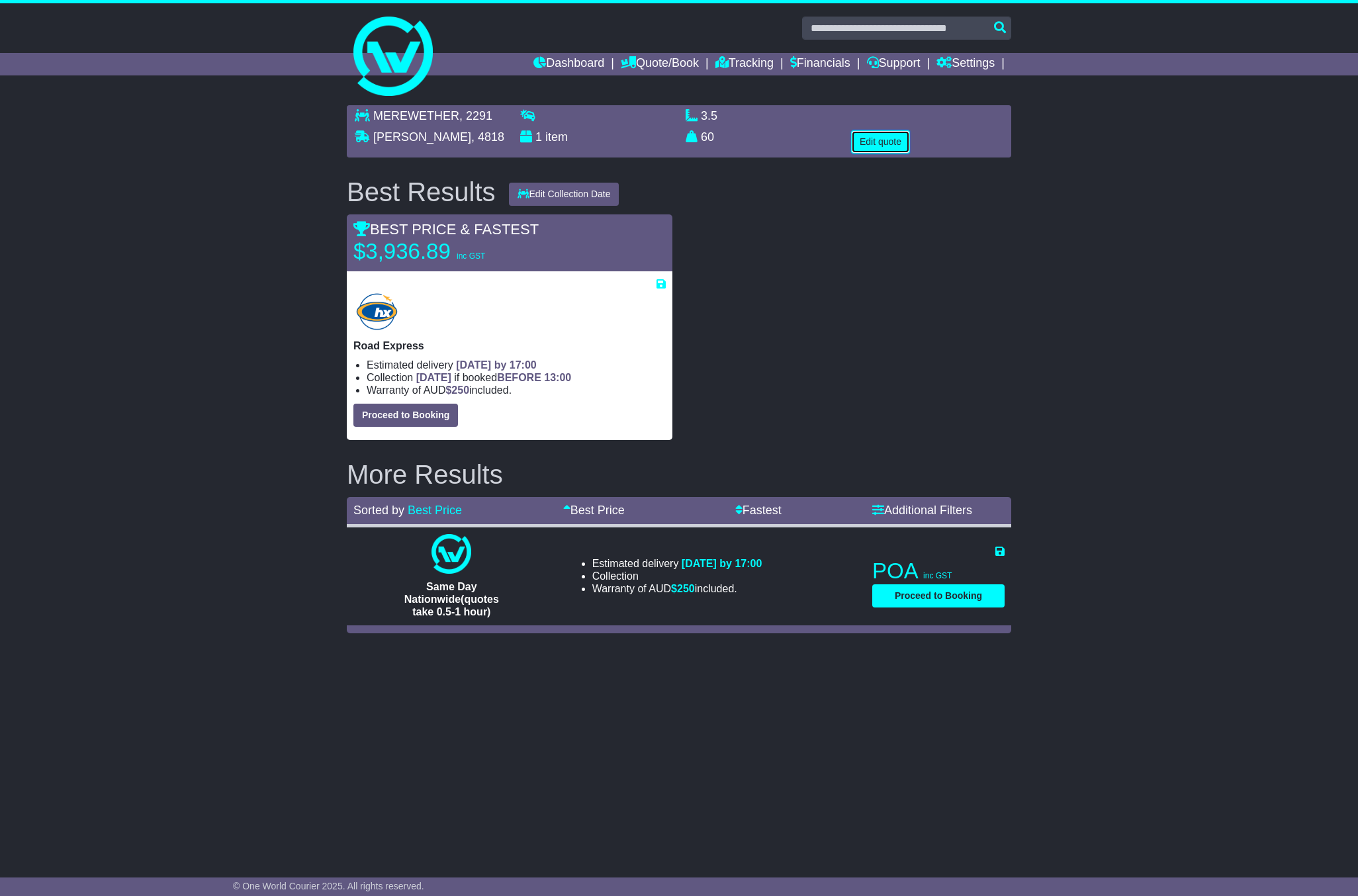 click on "Edit quote" at bounding box center (880, 142) 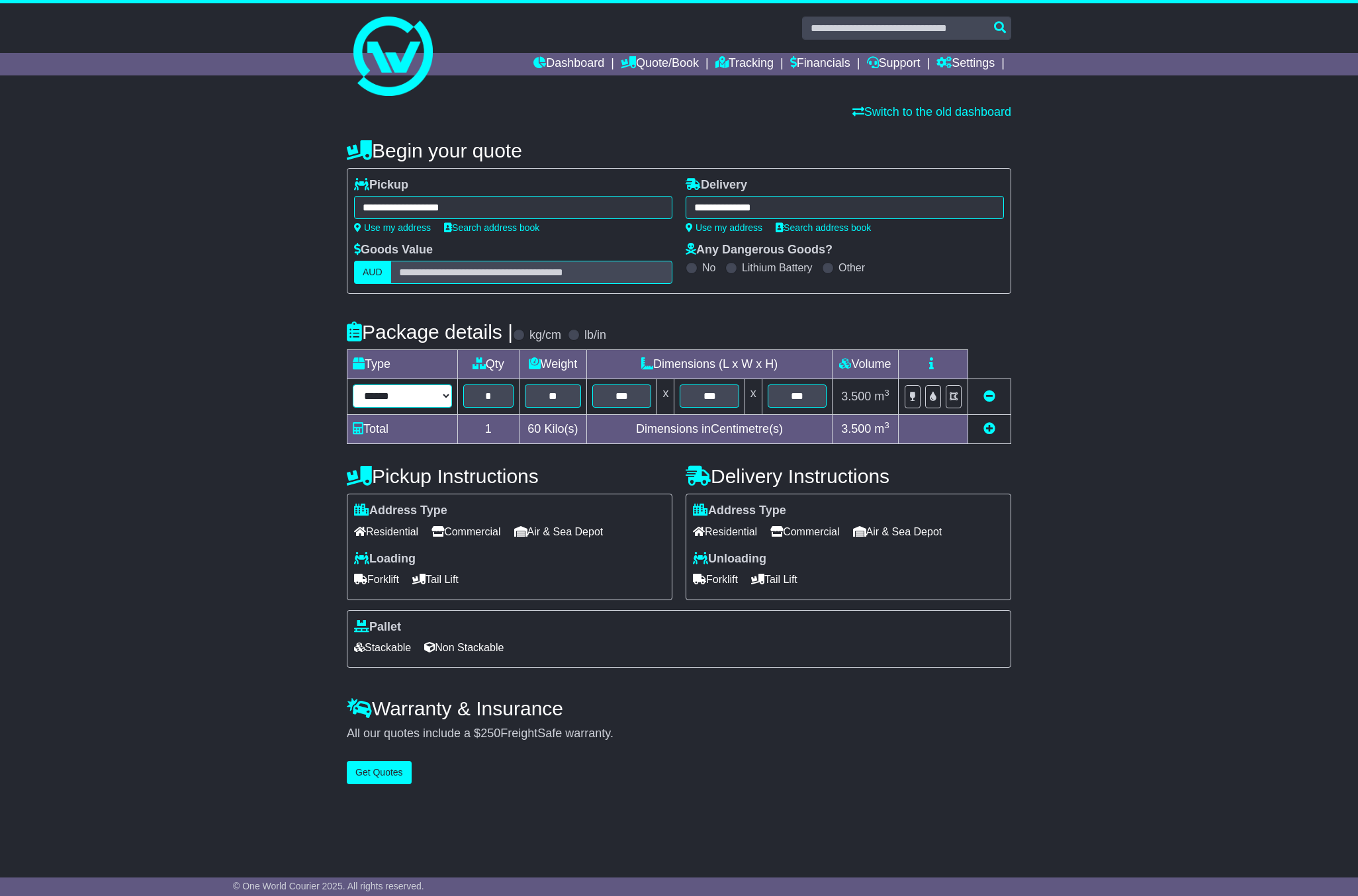 click on "****** ****** *** ******** ***** **** **** ****** *** *******" at bounding box center (402, 396) 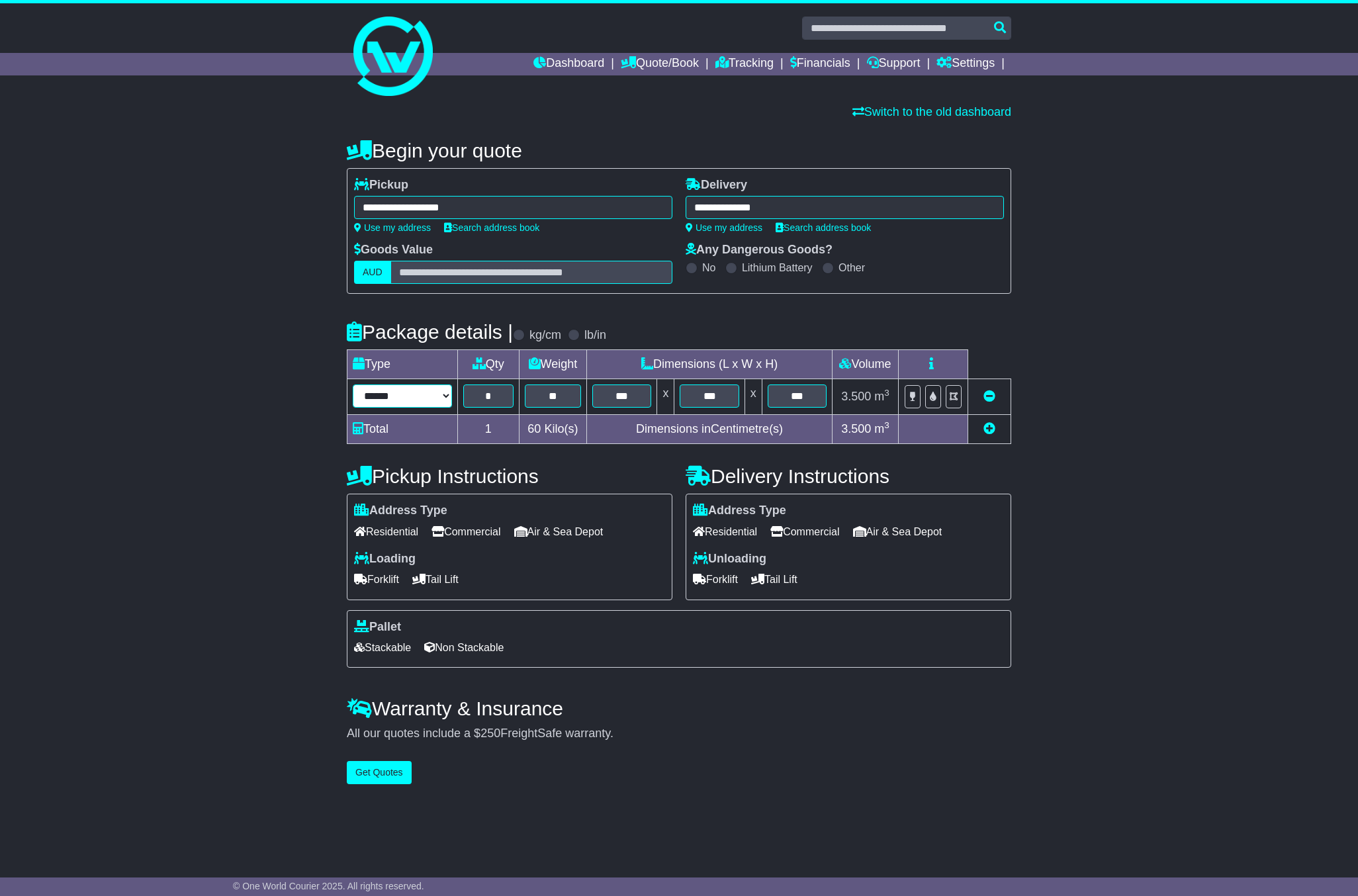 select on "*****" 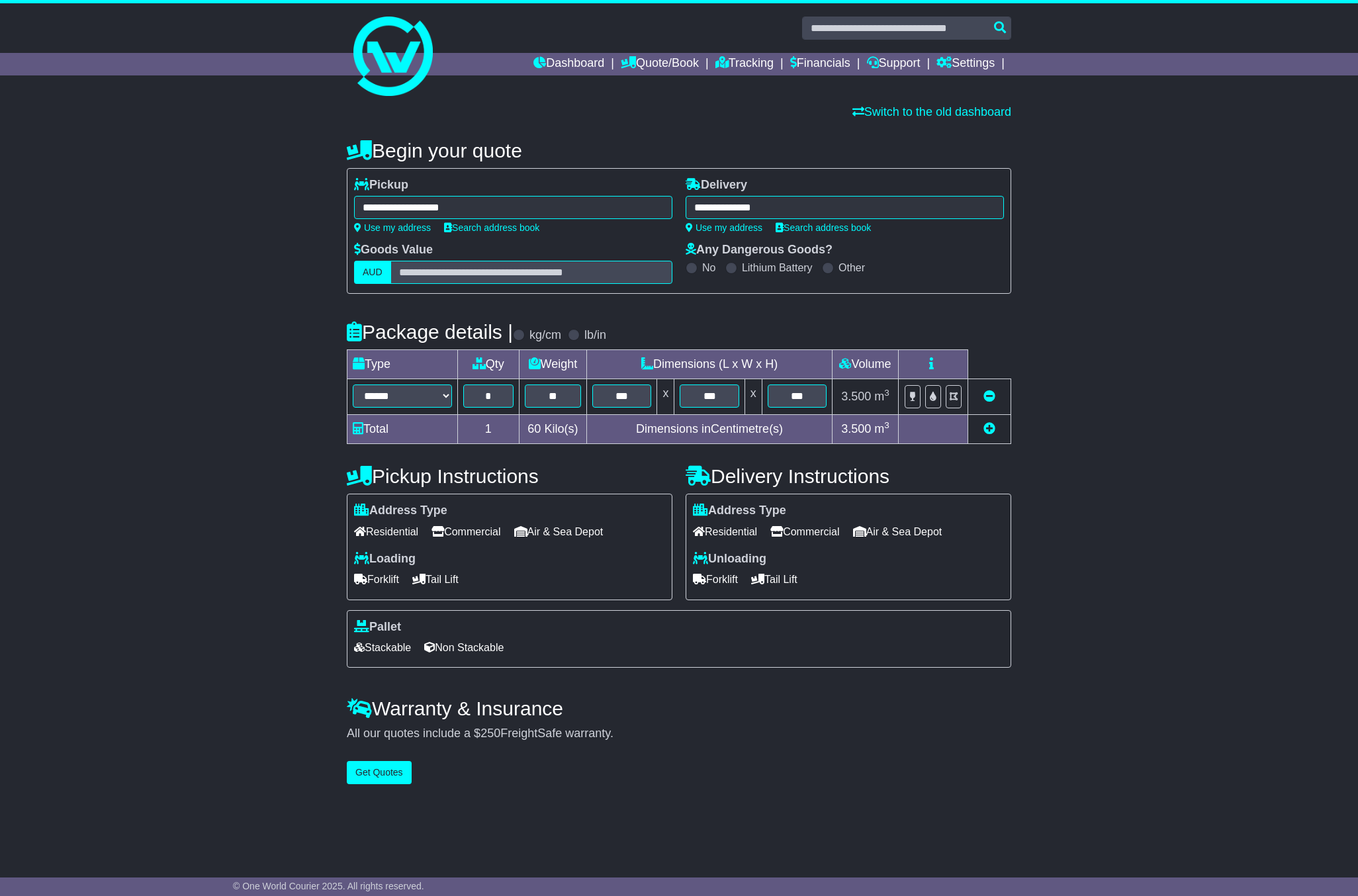 drag, startPoint x: 751, startPoint y: 531, endPoint x: 782, endPoint y: 568, distance: 48.270074 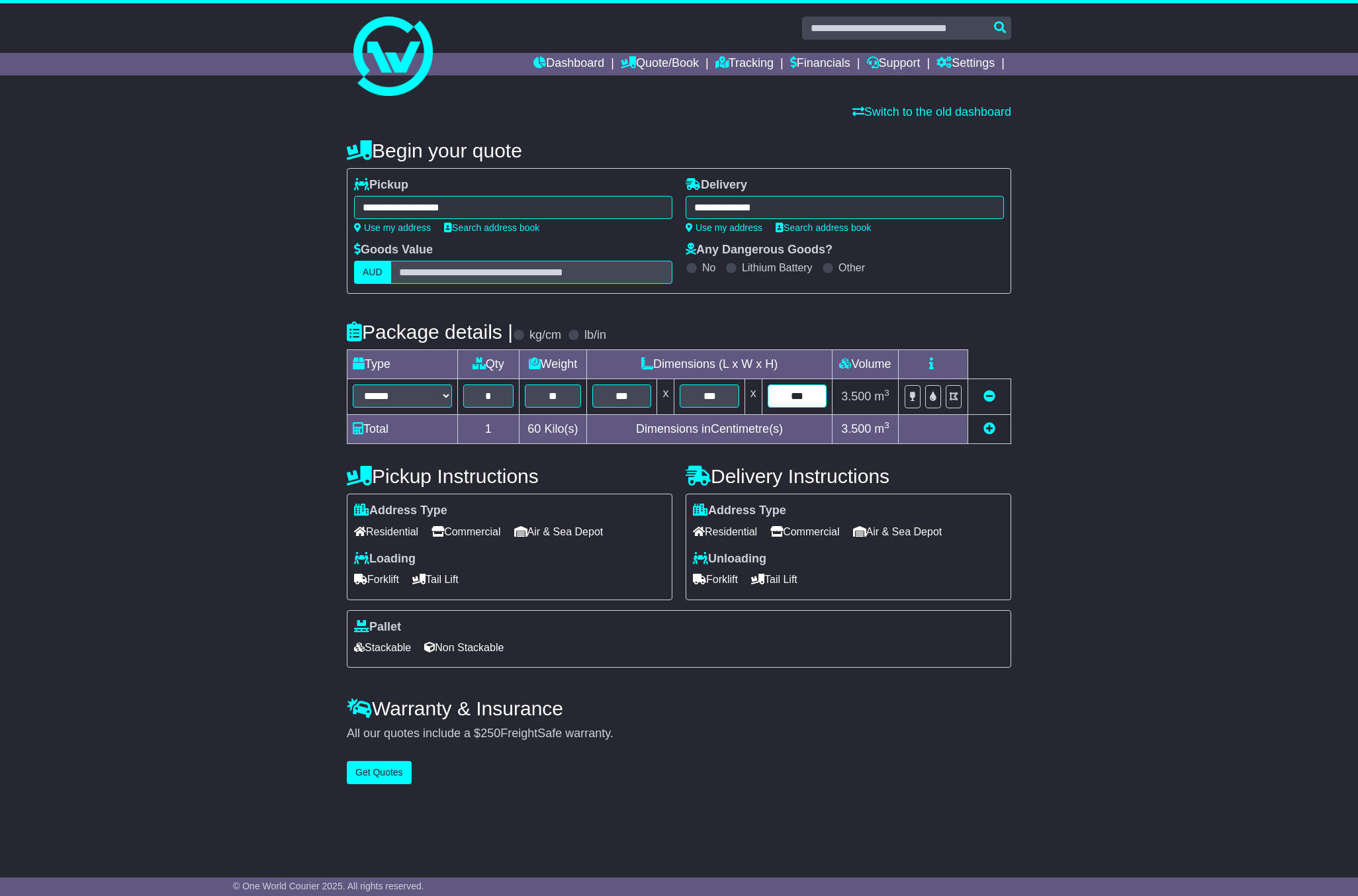 click on "***" at bounding box center (797, 396) 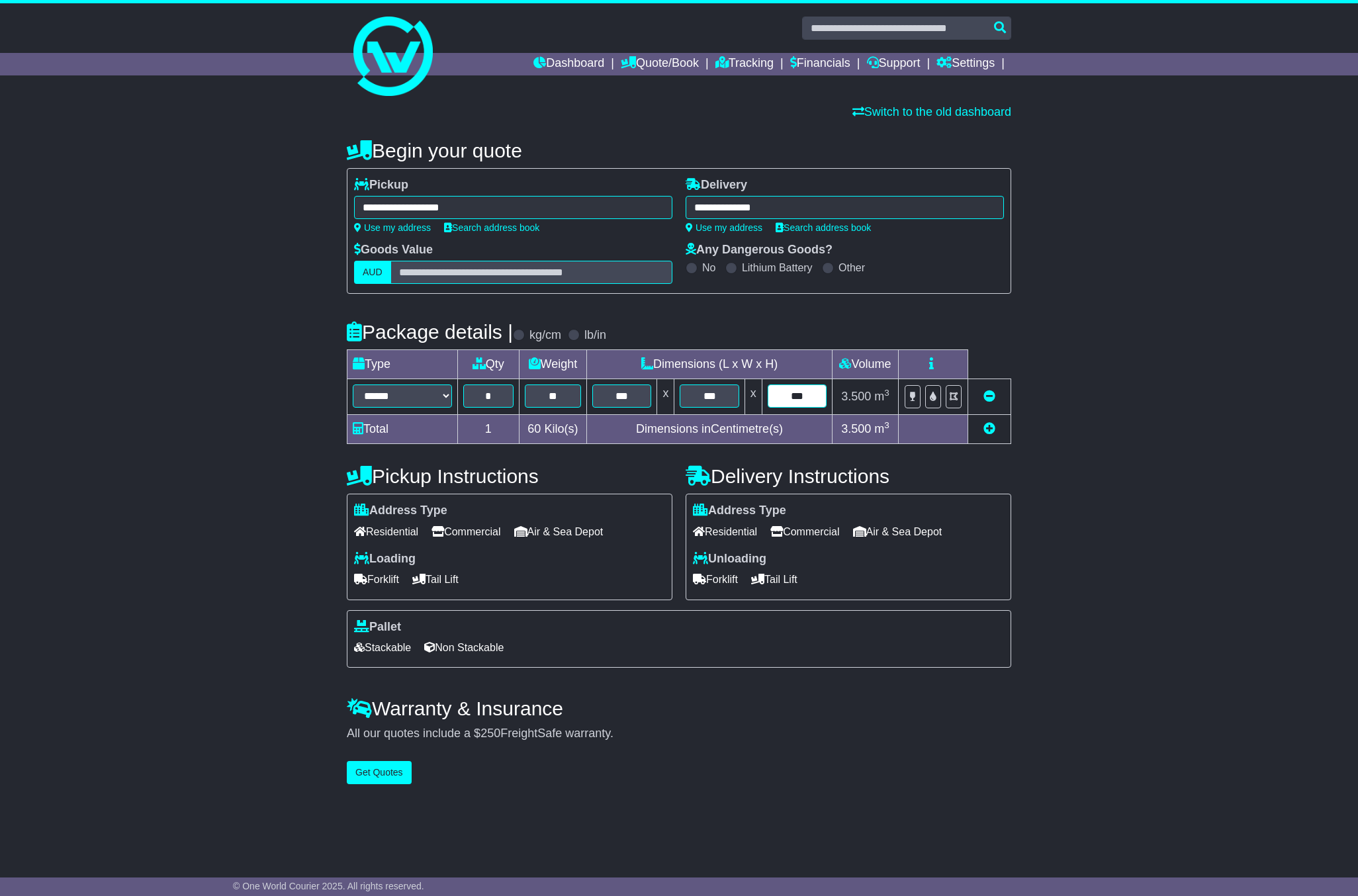 type on "***" 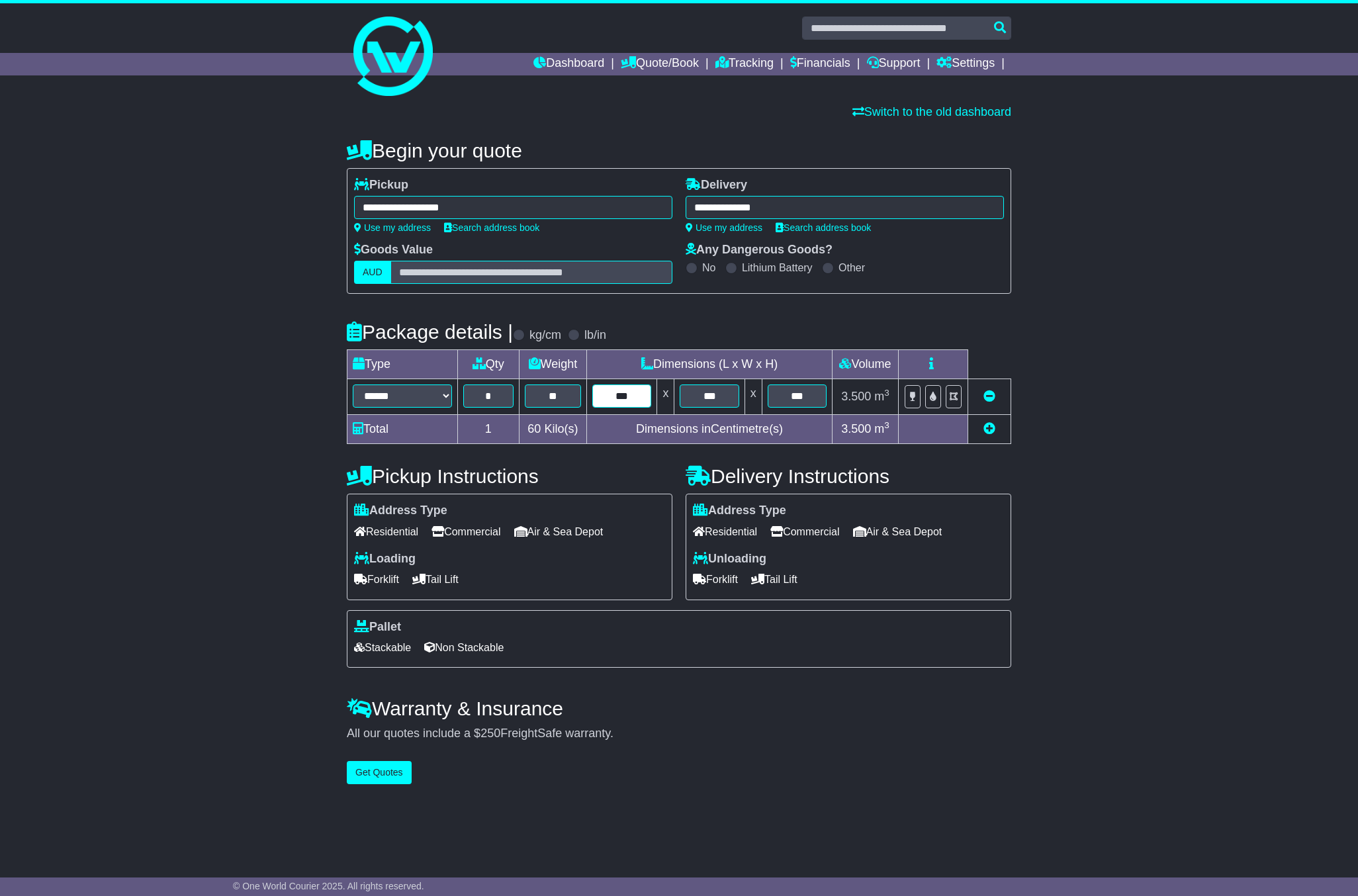 click on "***" at bounding box center (621, 396) 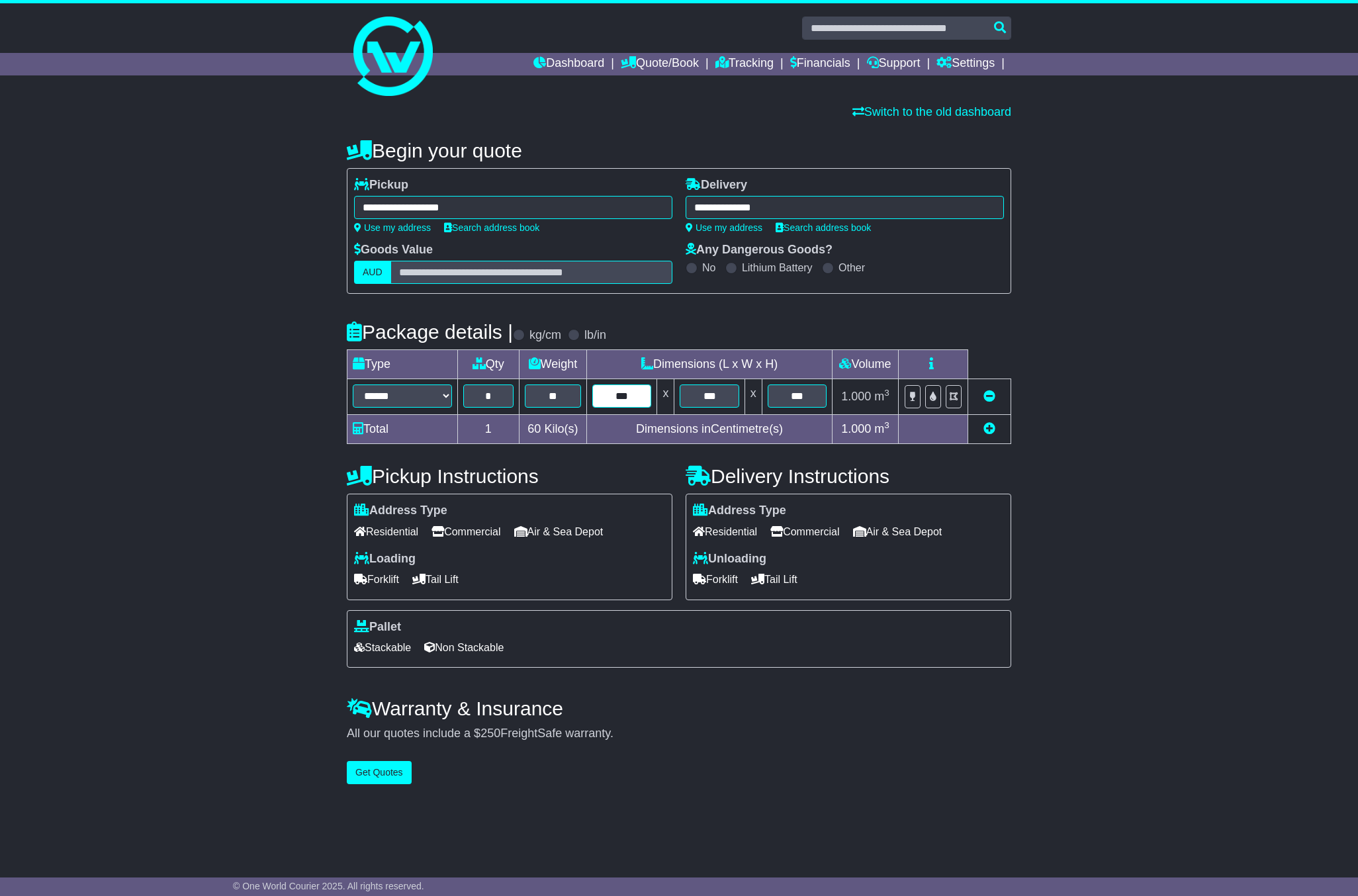 click on "***" at bounding box center (621, 396) 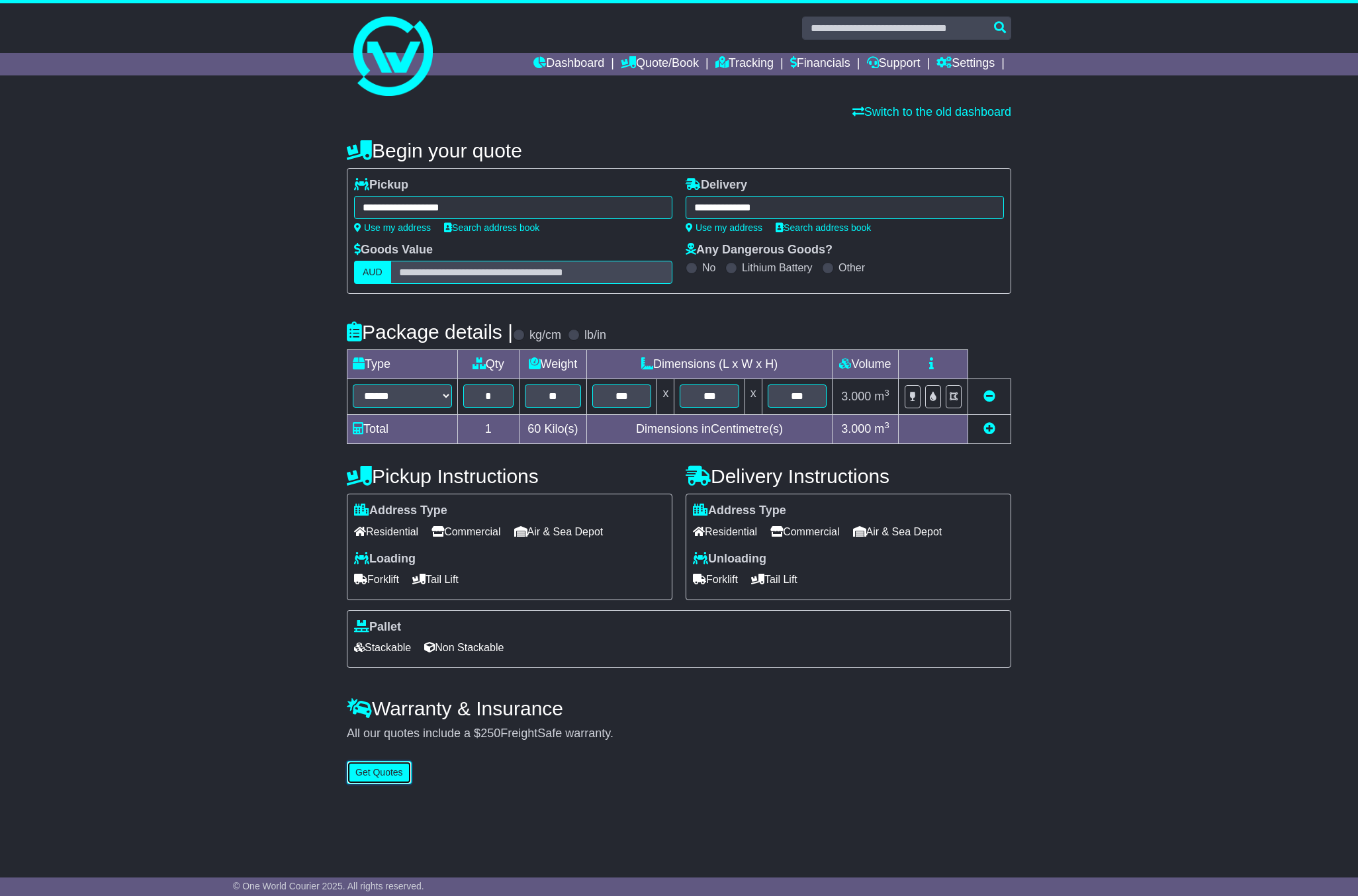 drag, startPoint x: 404, startPoint y: 772, endPoint x: 596, endPoint y: 699, distance: 205.40935 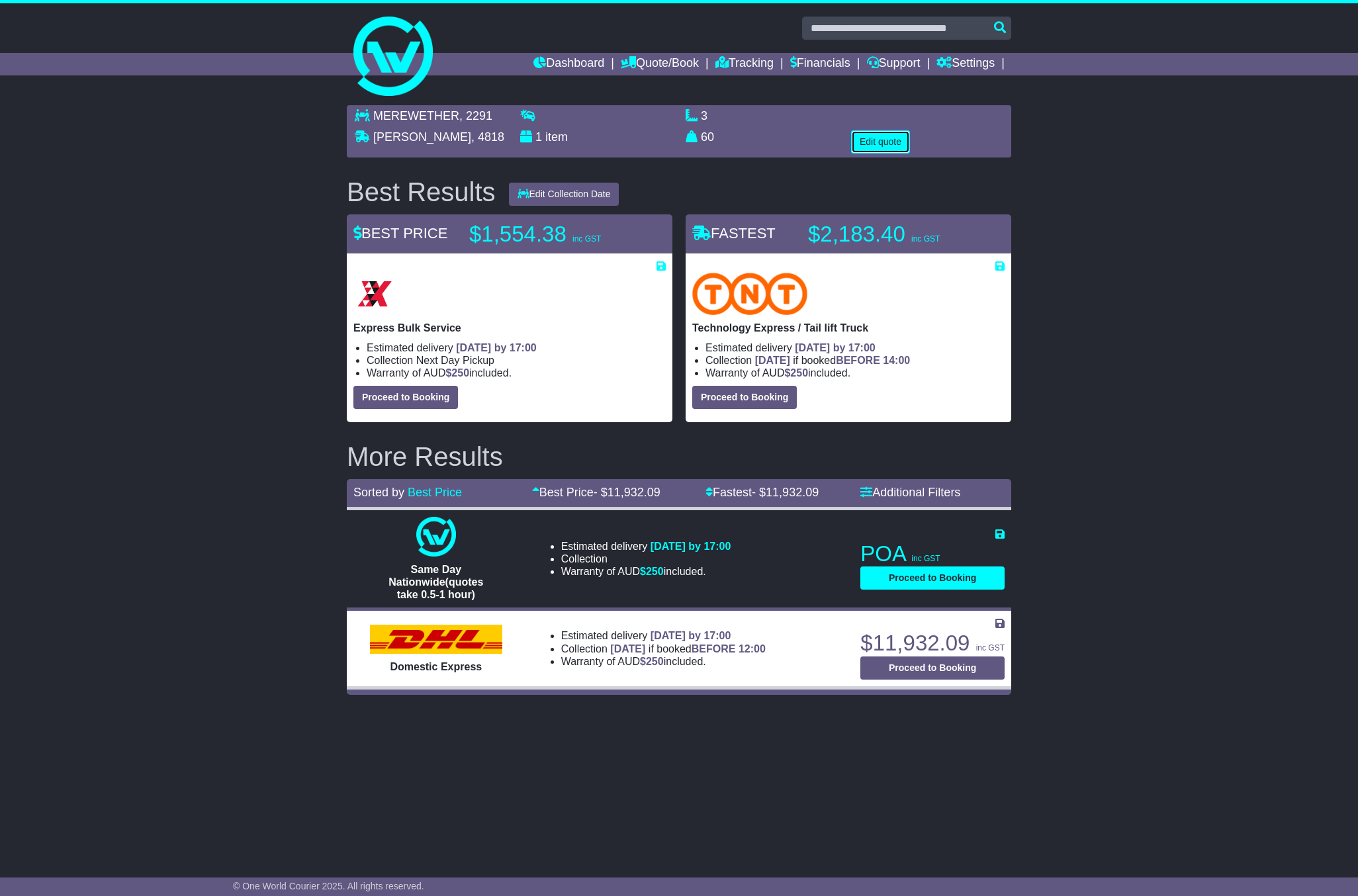 click on "Edit quote" at bounding box center [880, 142] 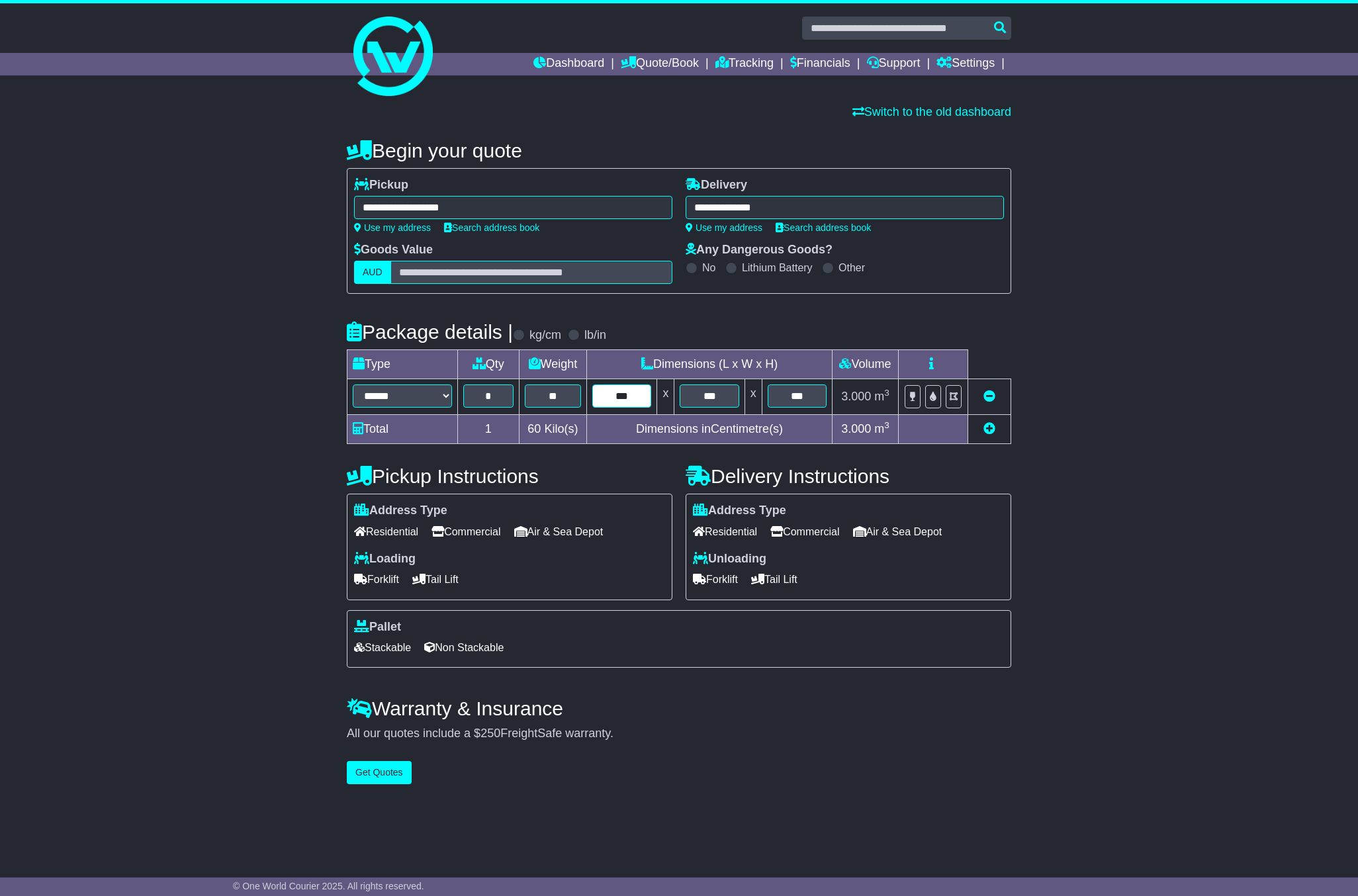 click on "***" at bounding box center (621, 396) 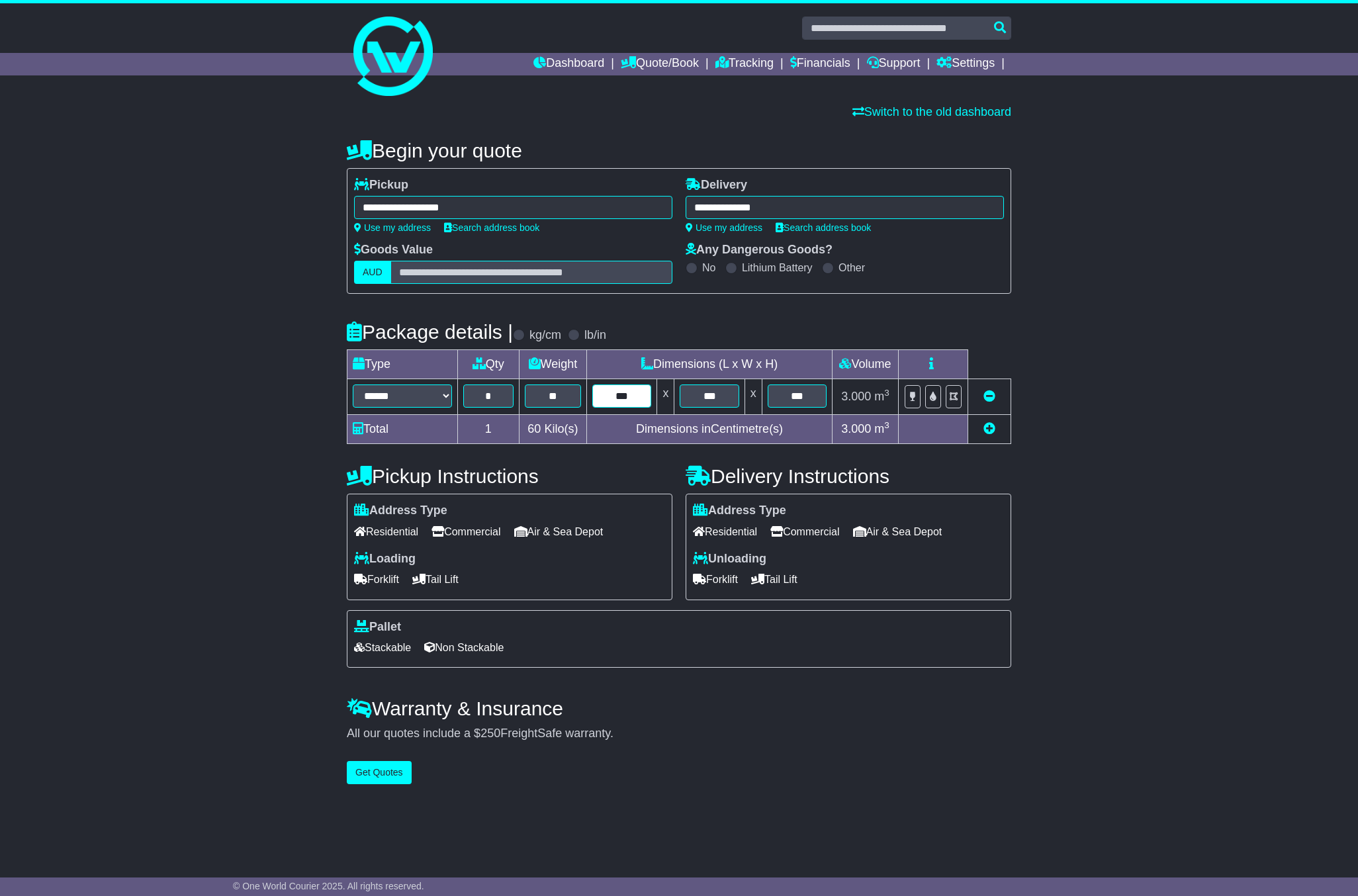 type on "***" 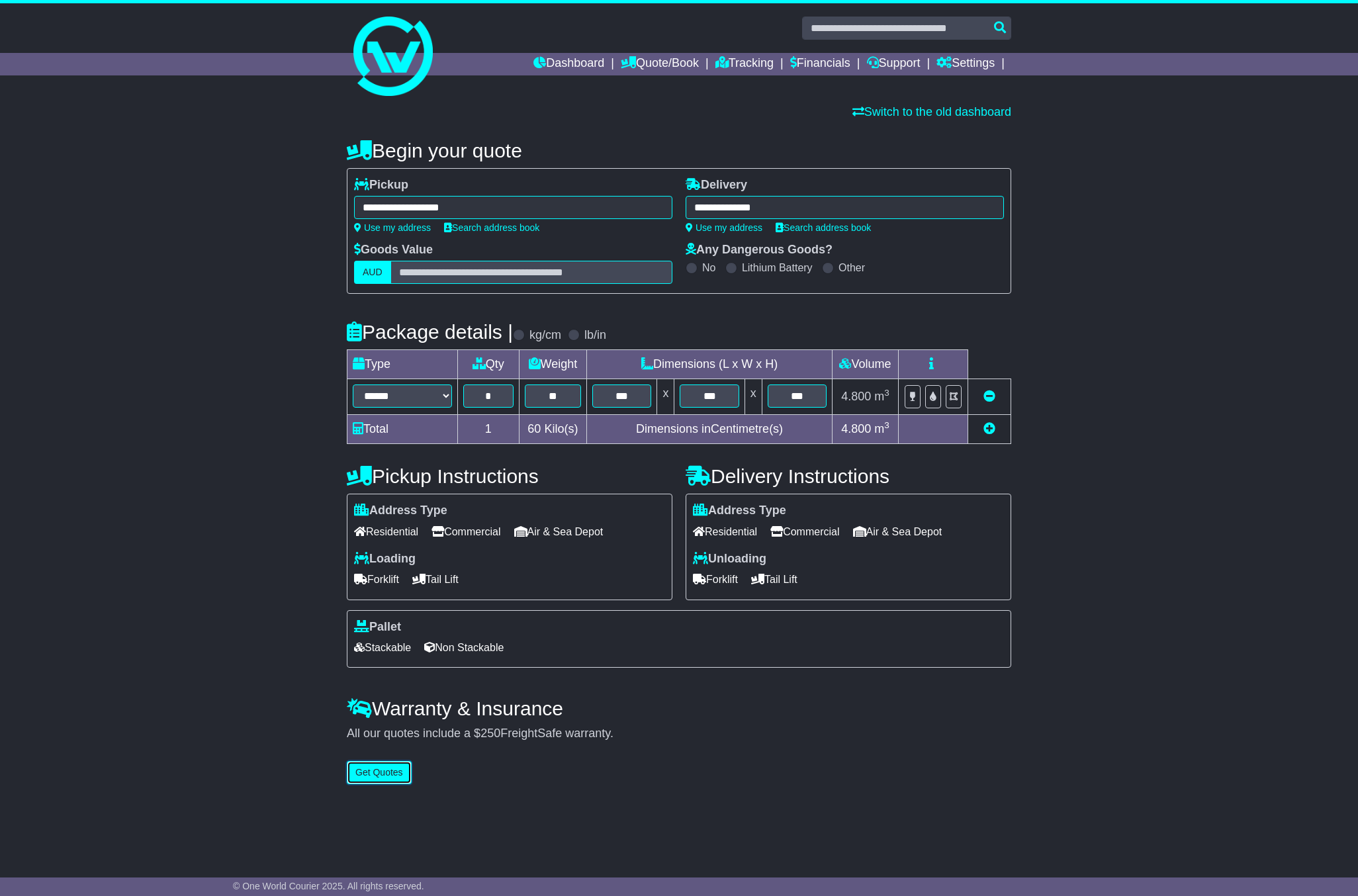 click on "Get Quotes" at bounding box center (379, 772) 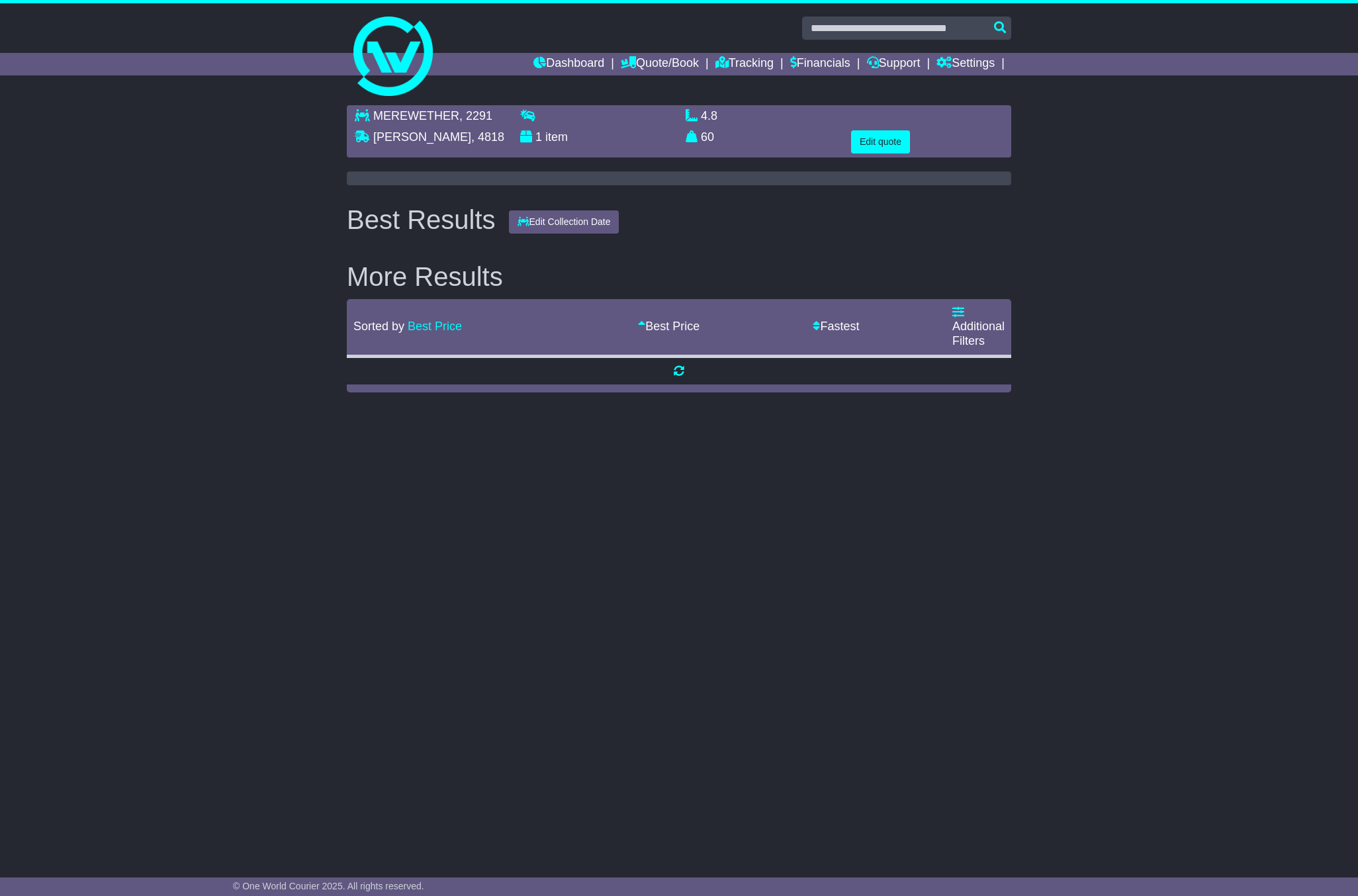 drag, startPoint x: 1136, startPoint y: 535, endPoint x: 1163, endPoint y: 525, distance: 28.79236 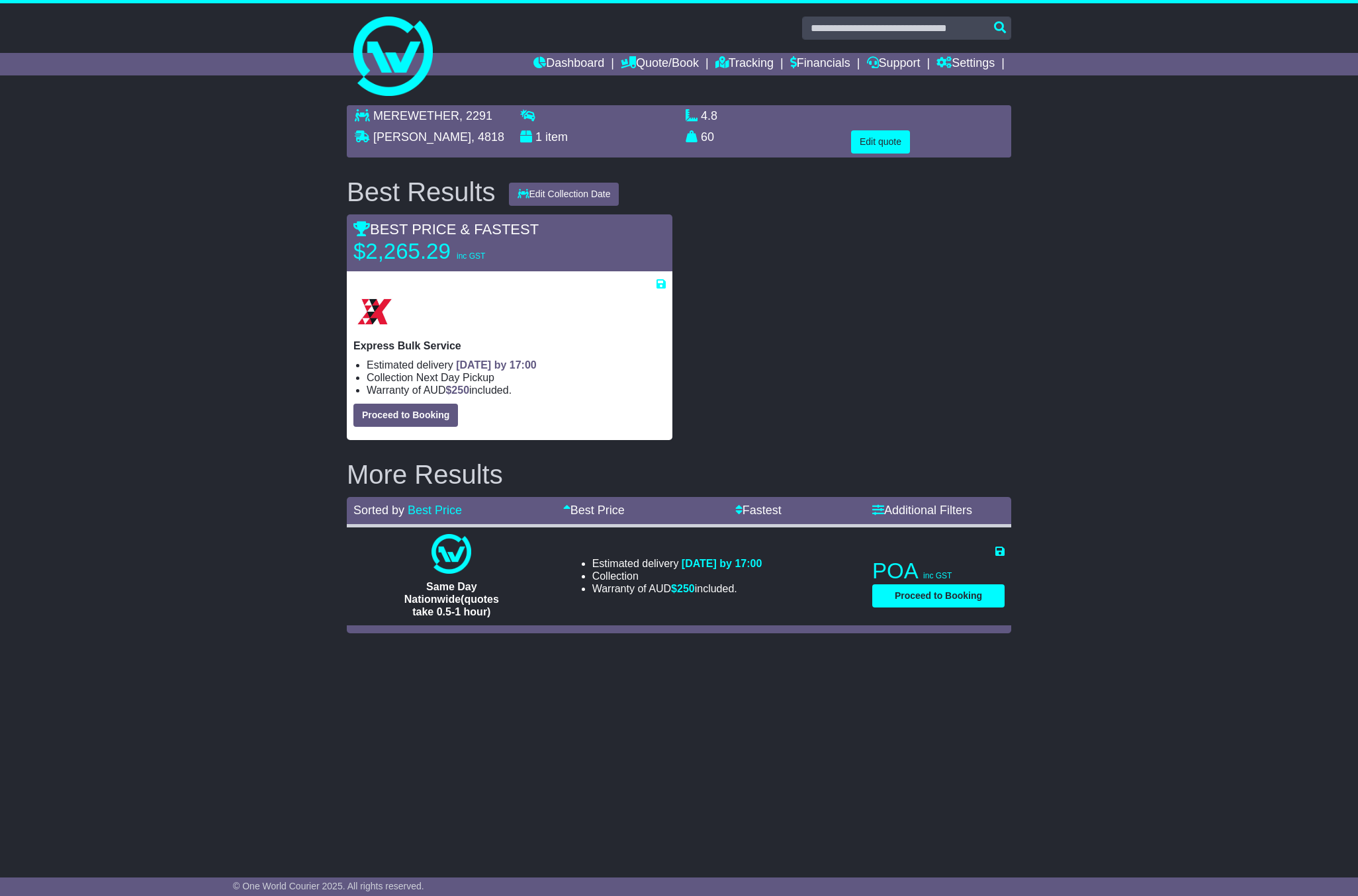 drag, startPoint x: 570, startPoint y: 310, endPoint x: 602, endPoint y: 292, distance: 36.71512 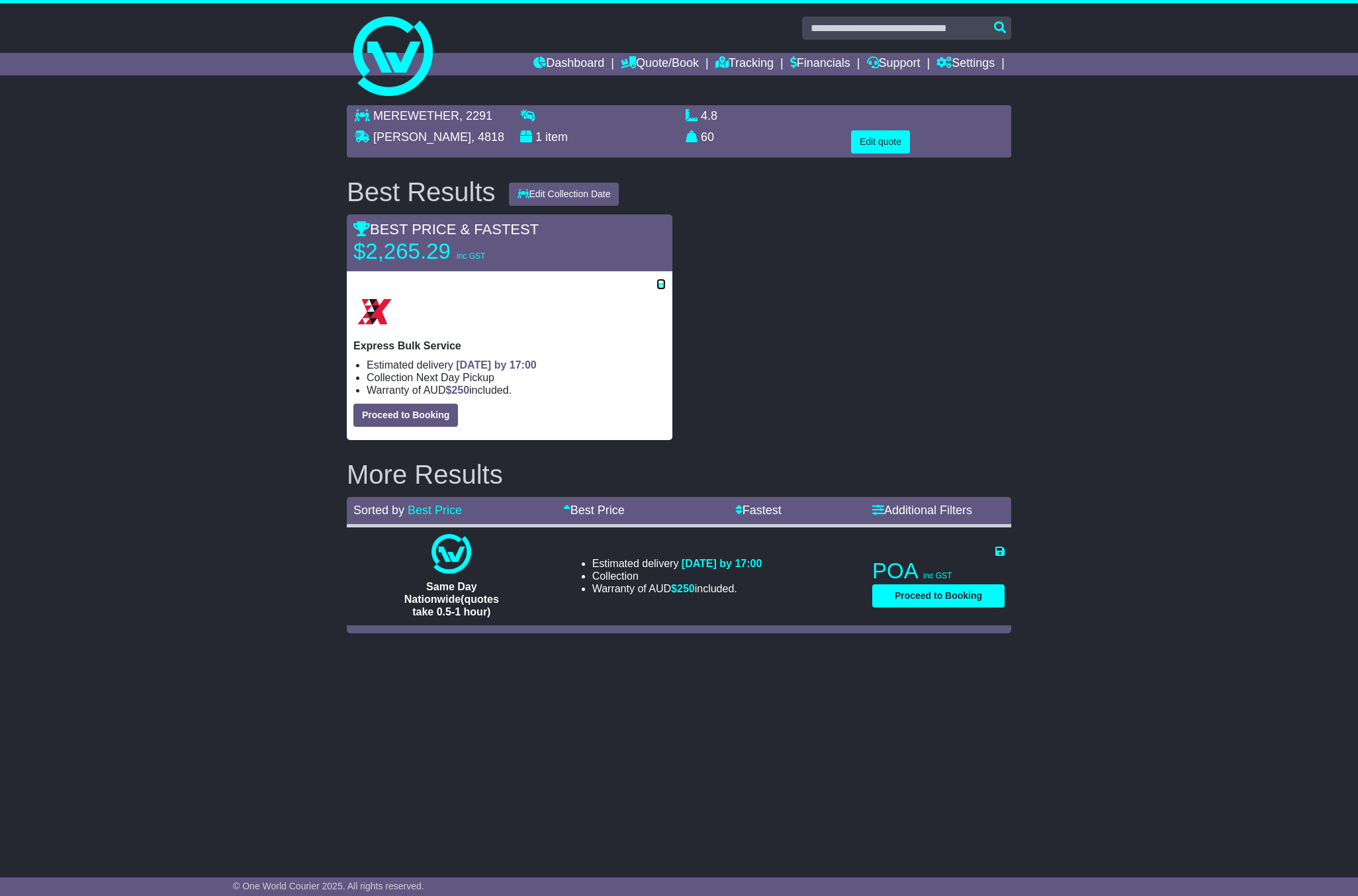 click at bounding box center [661, 284] 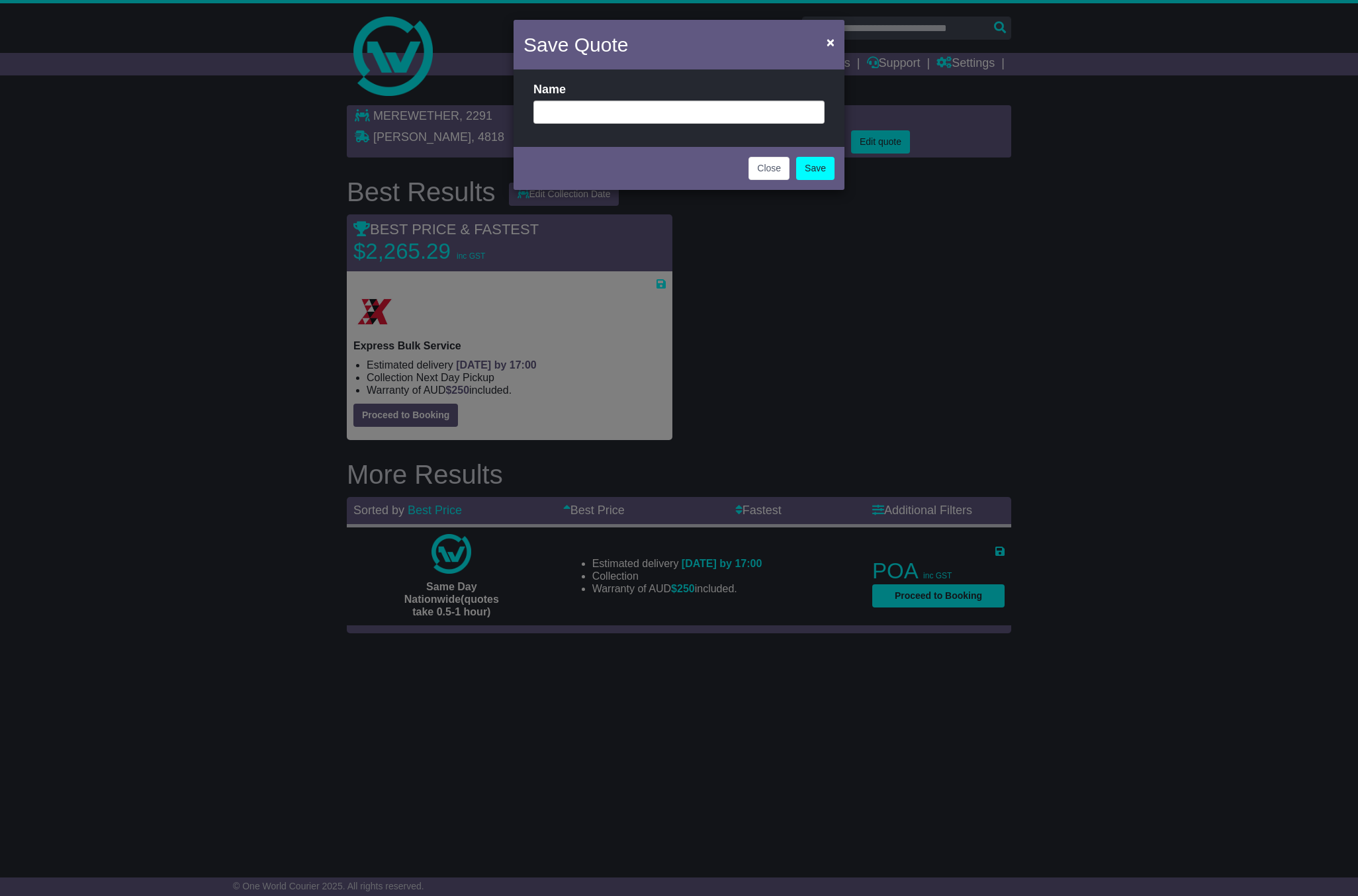 click on "Name" at bounding box center [679, 103] 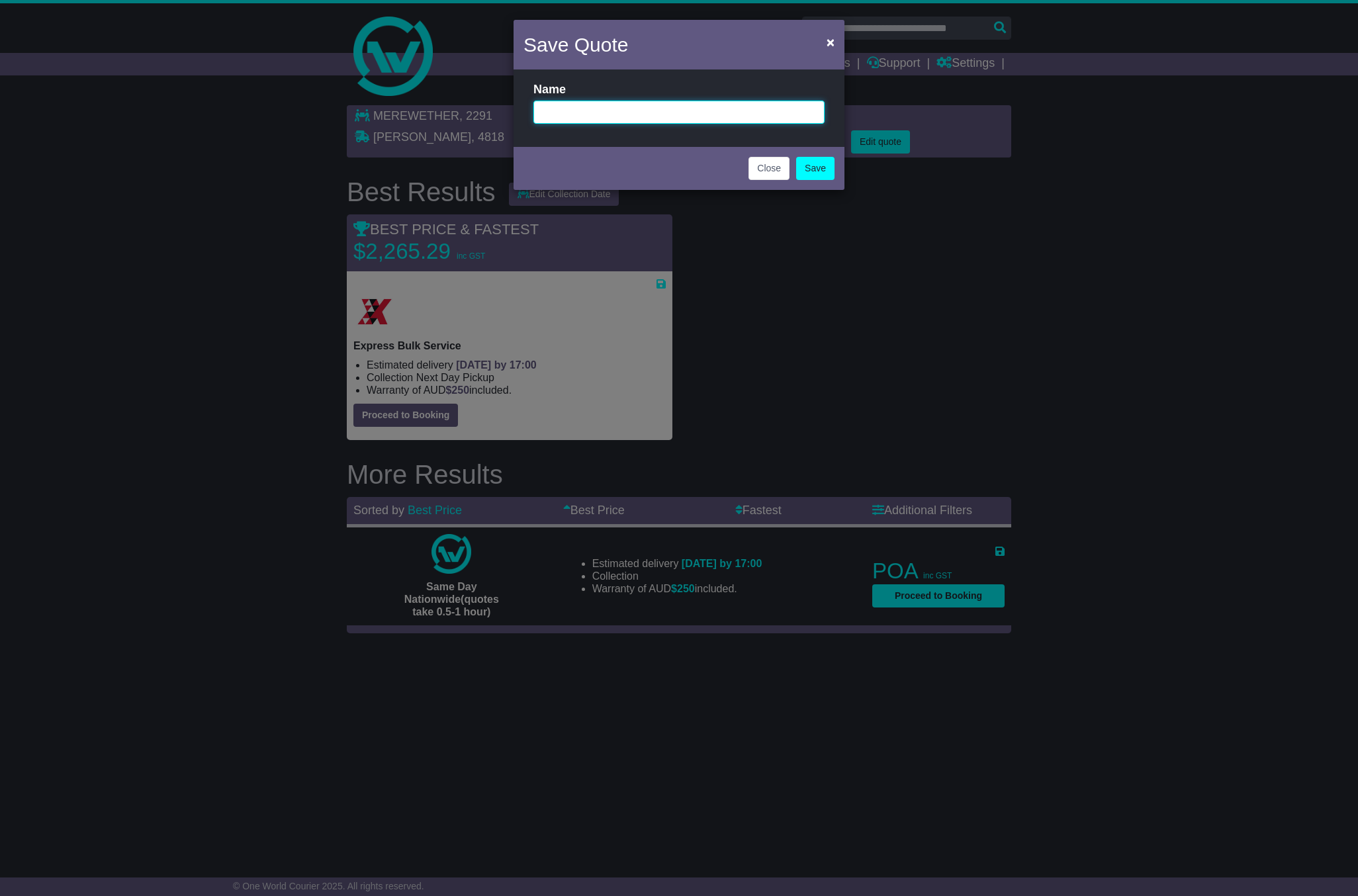click at bounding box center (679, 112) 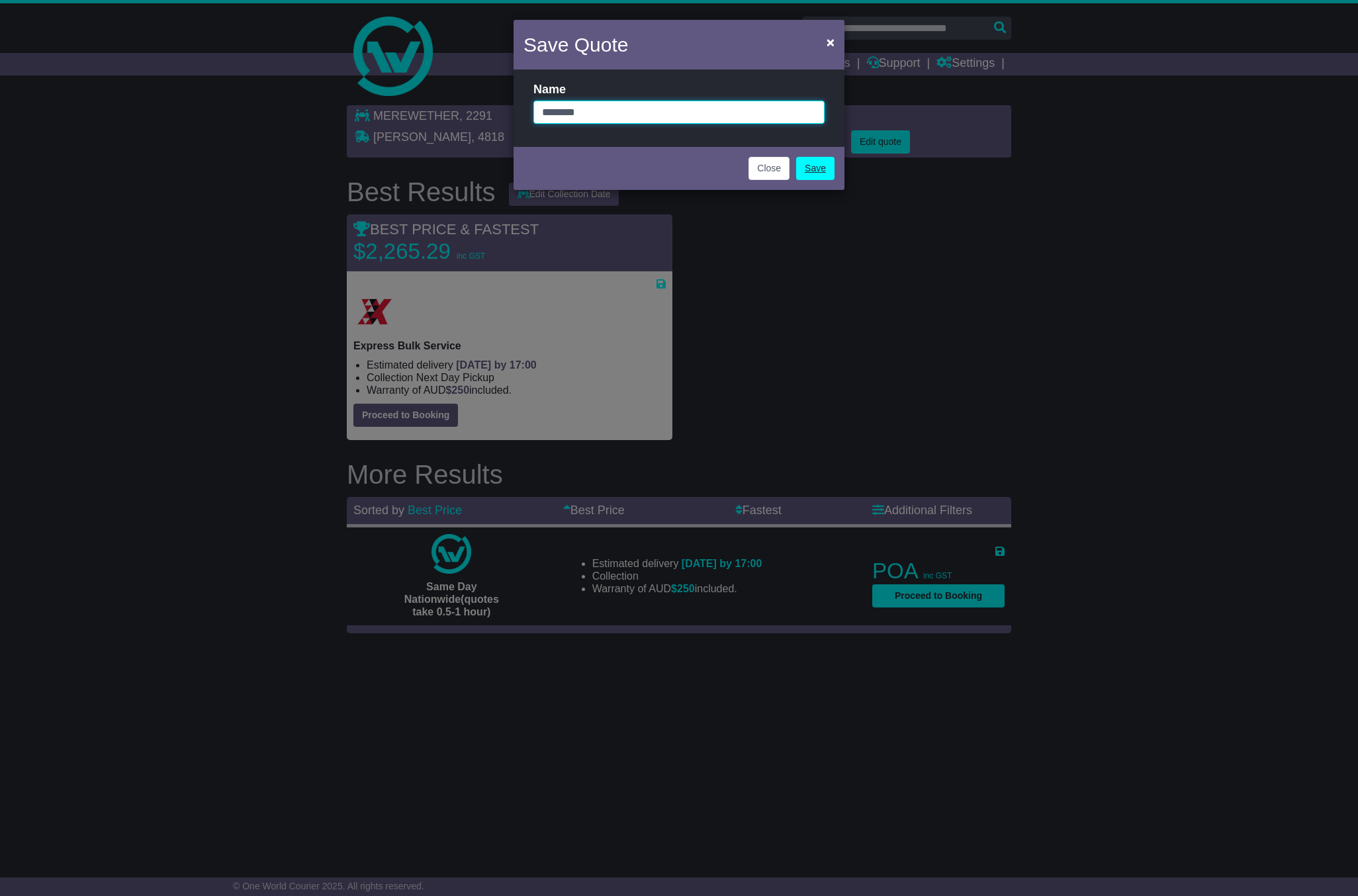 type on "*******" 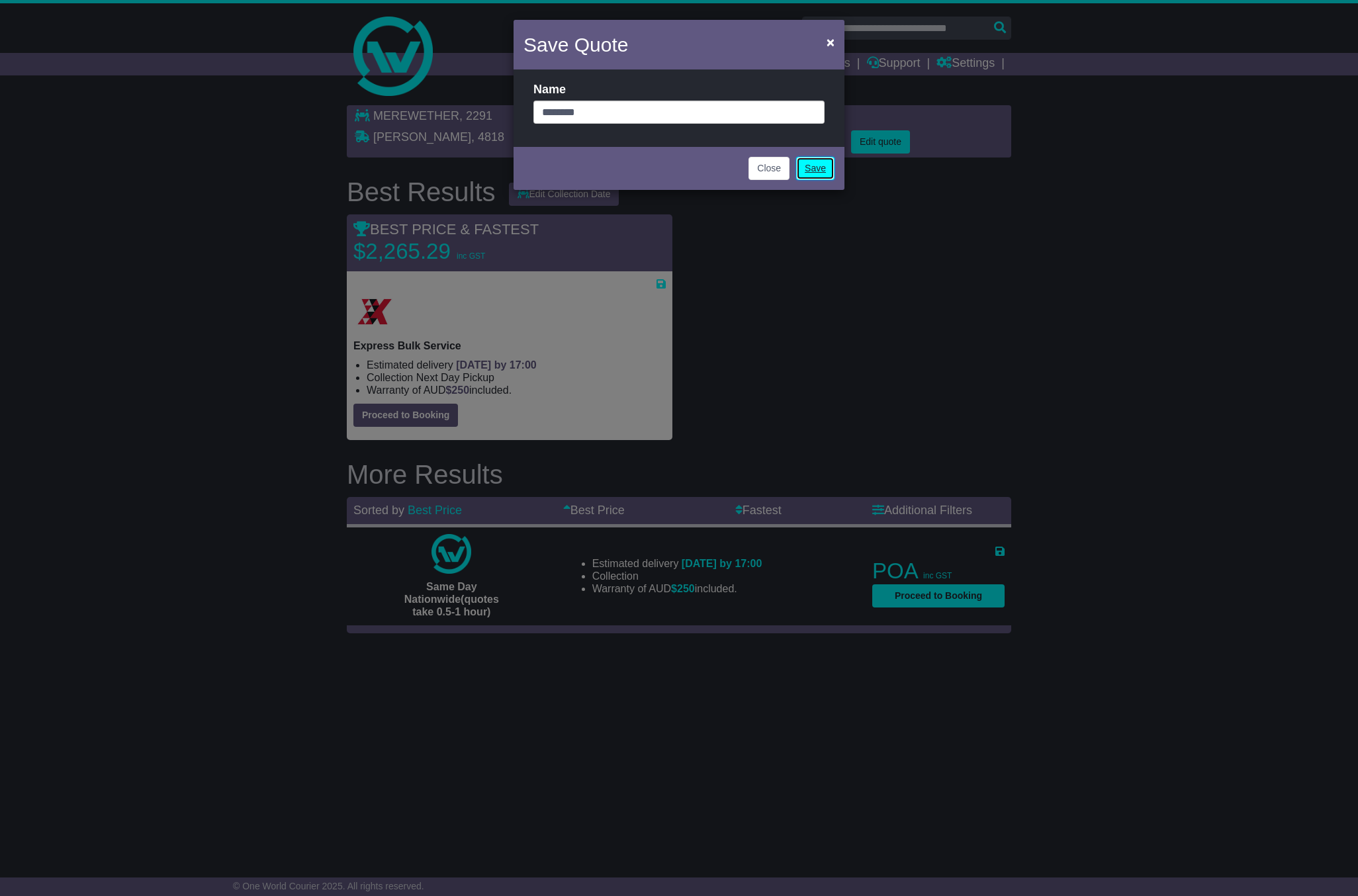 click on "Save" at bounding box center [815, 168] 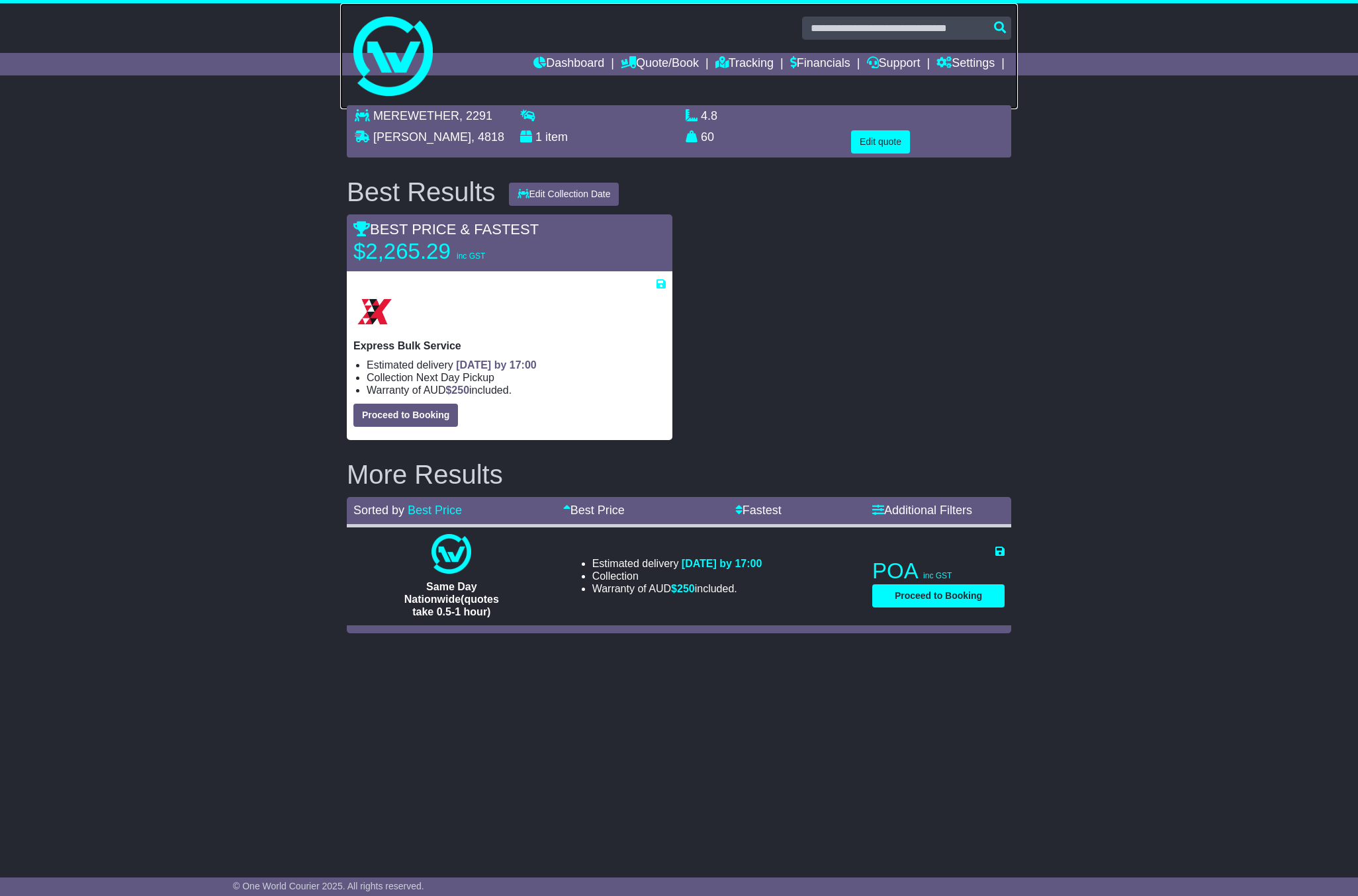 click at bounding box center (679, 56) 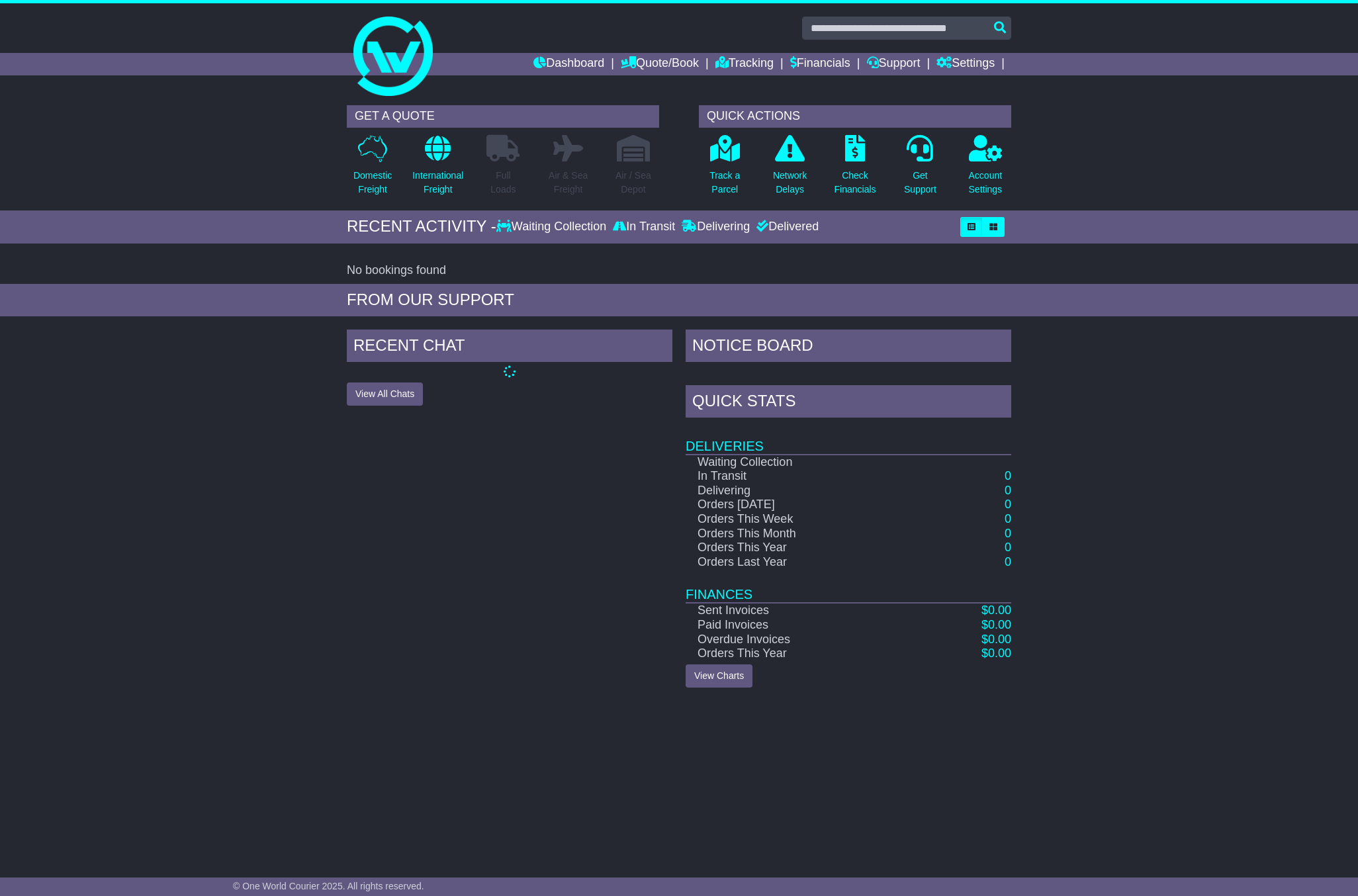 scroll, scrollTop: 0, scrollLeft: 0, axis: both 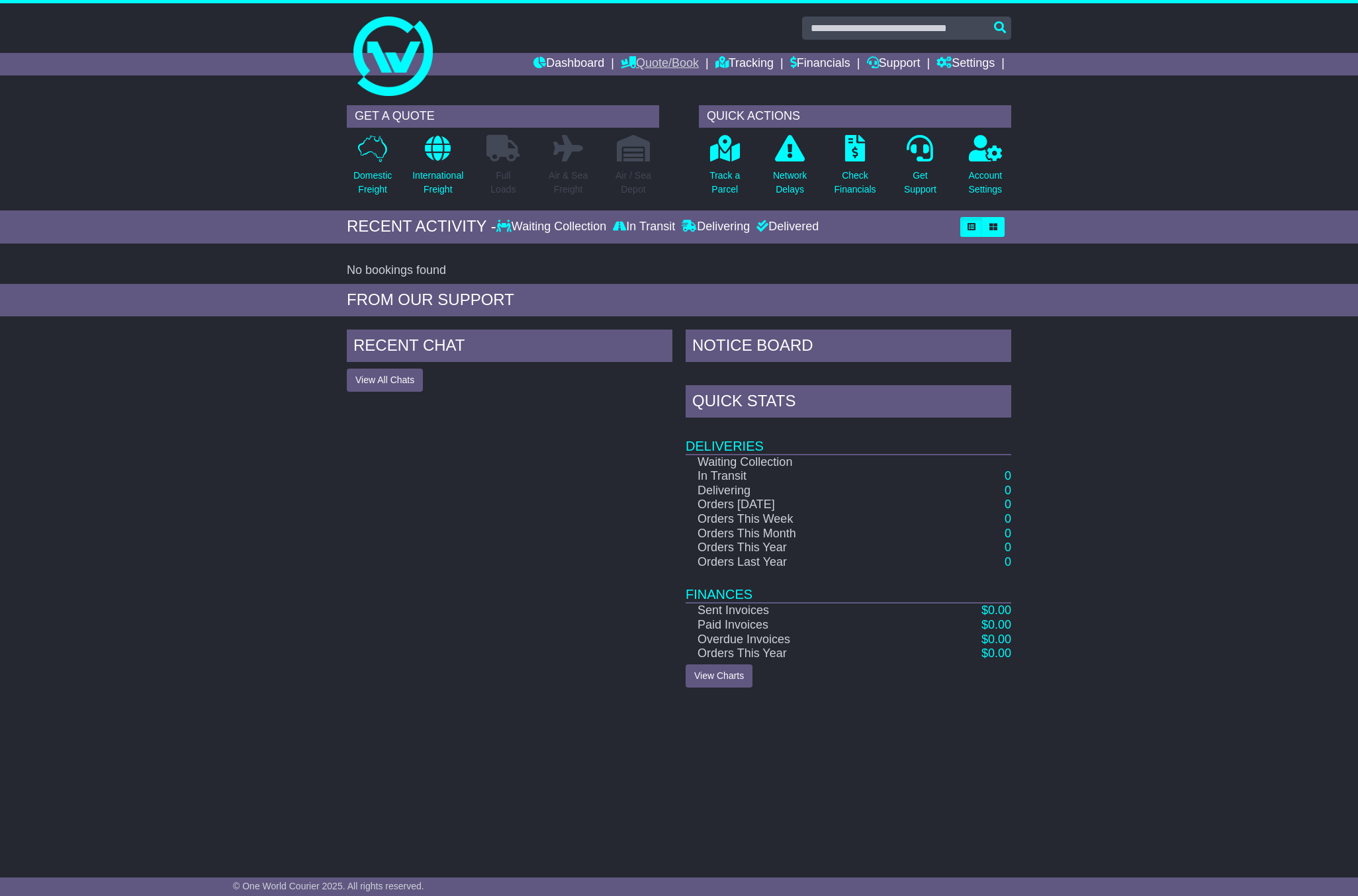 click on "Quote/Book" at bounding box center [660, 64] 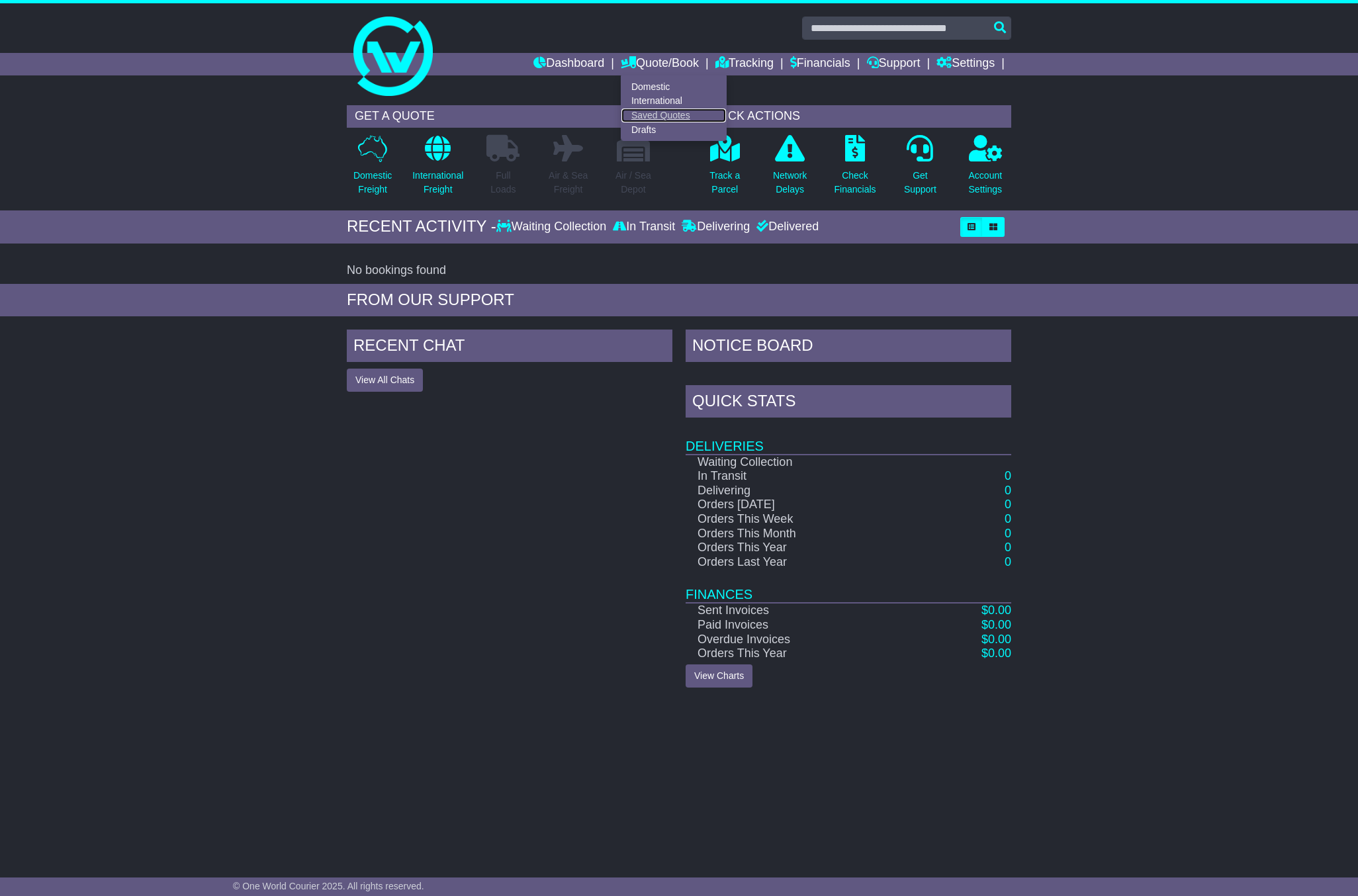 click on "Saved Quotes" at bounding box center [674, 116] 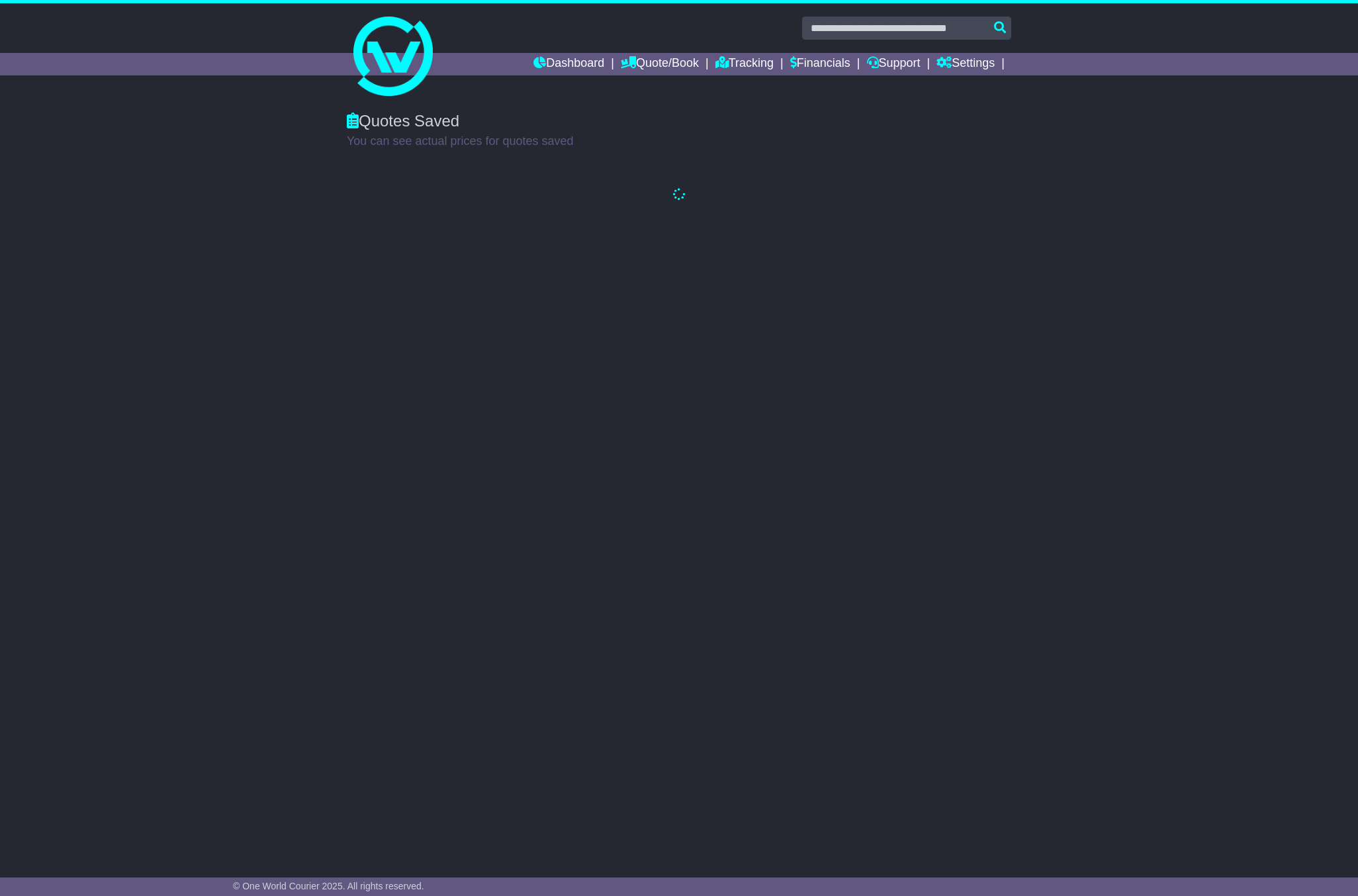 scroll, scrollTop: 0, scrollLeft: 0, axis: both 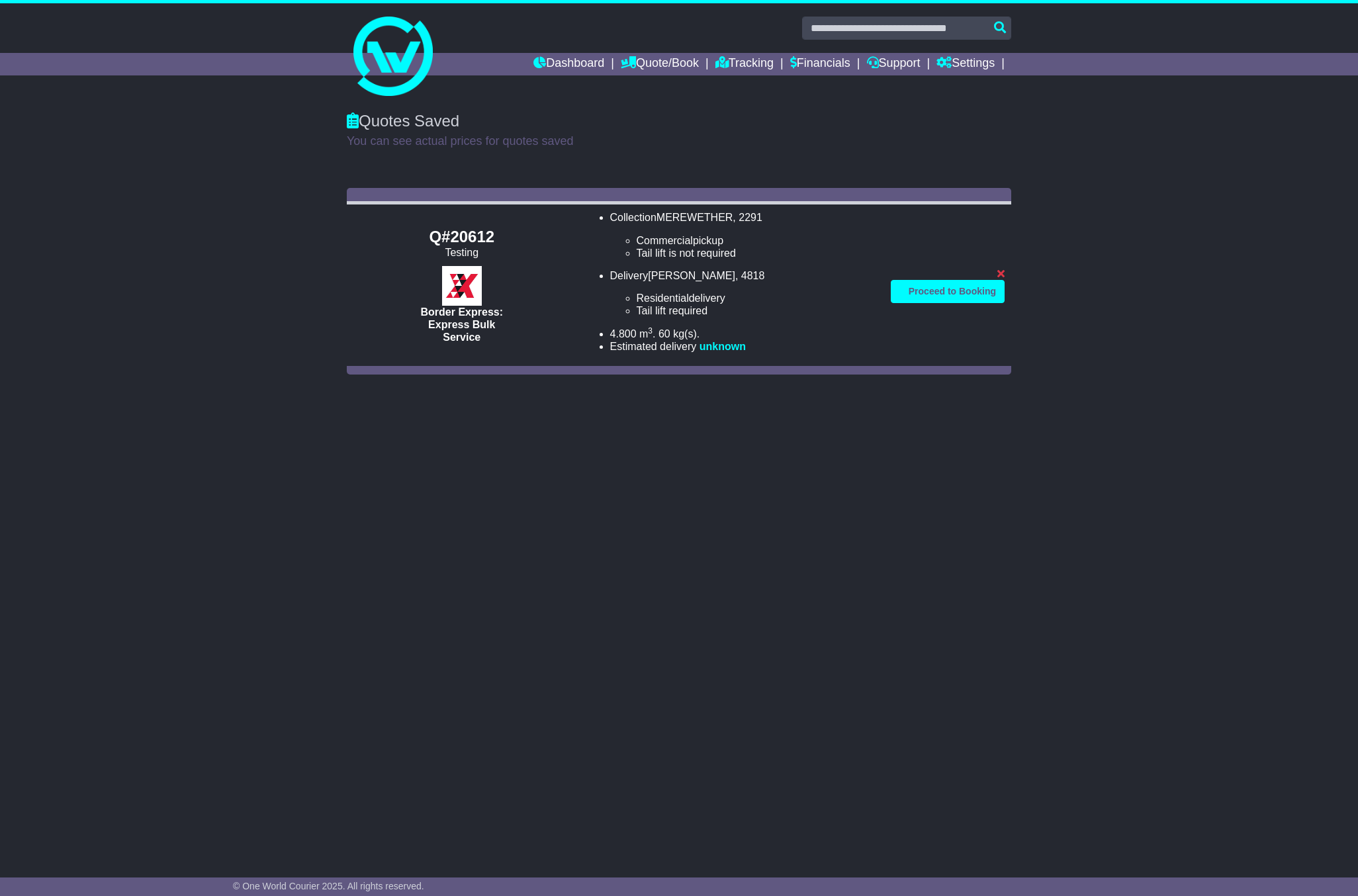 click on "POA
$
exc duties & taxes" at bounding box center [0, 0] 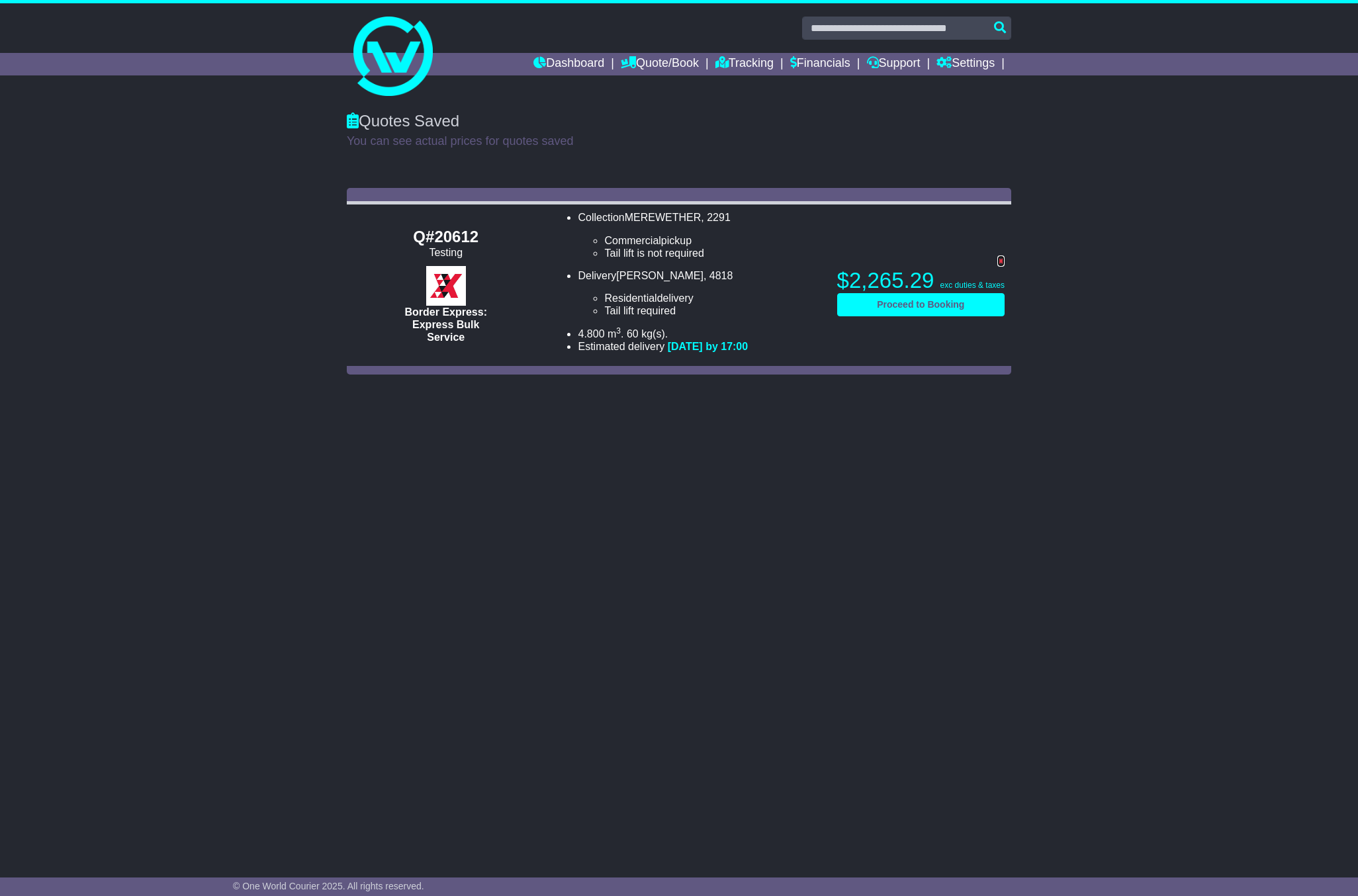 click at bounding box center (1001, 261) 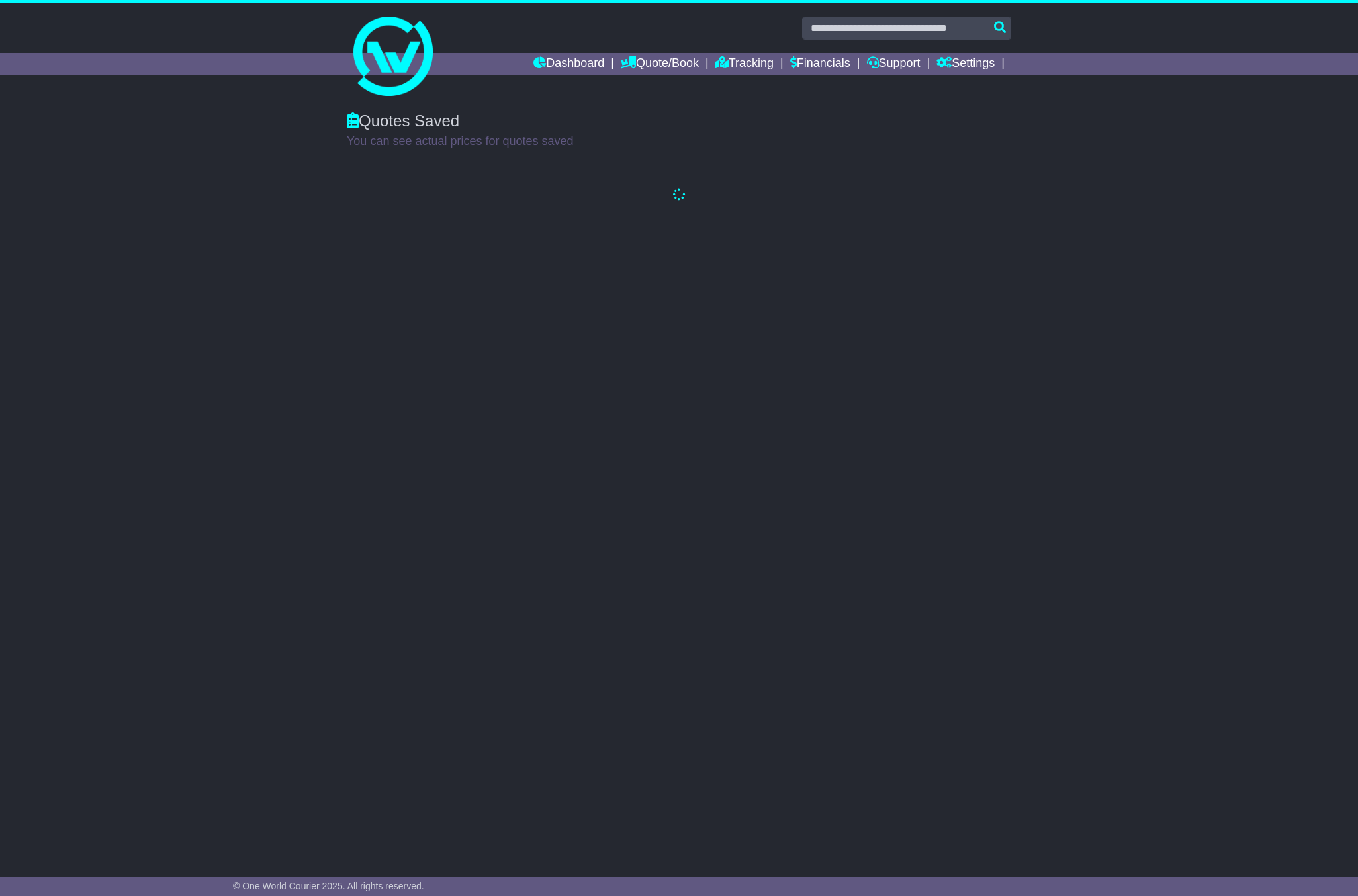 click on "Quotes Saved
You can see actual prices for quotes saved
There are no saved quotes" at bounding box center (679, 477) 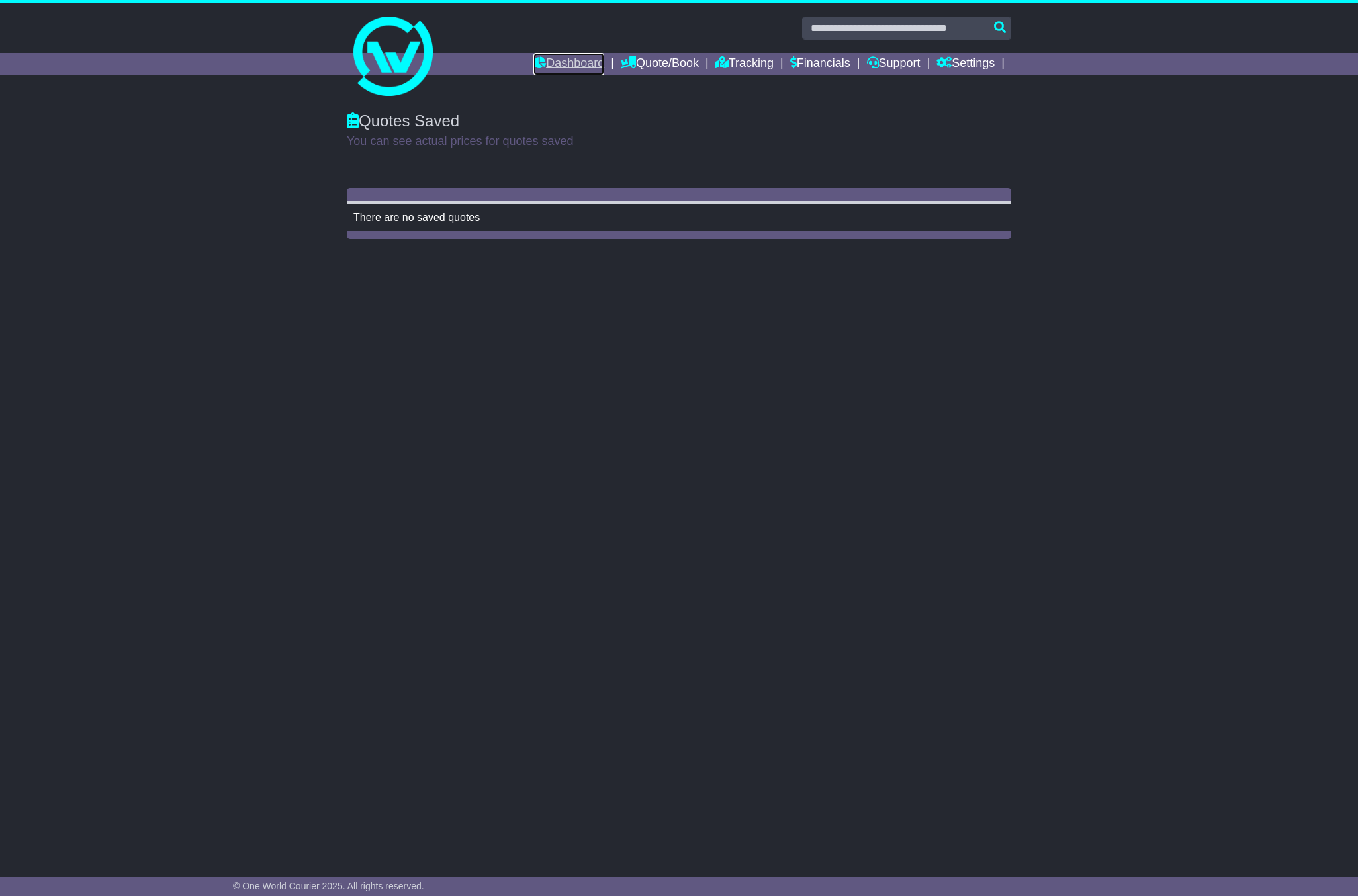 click on "Dashboard" at bounding box center [568, 64] 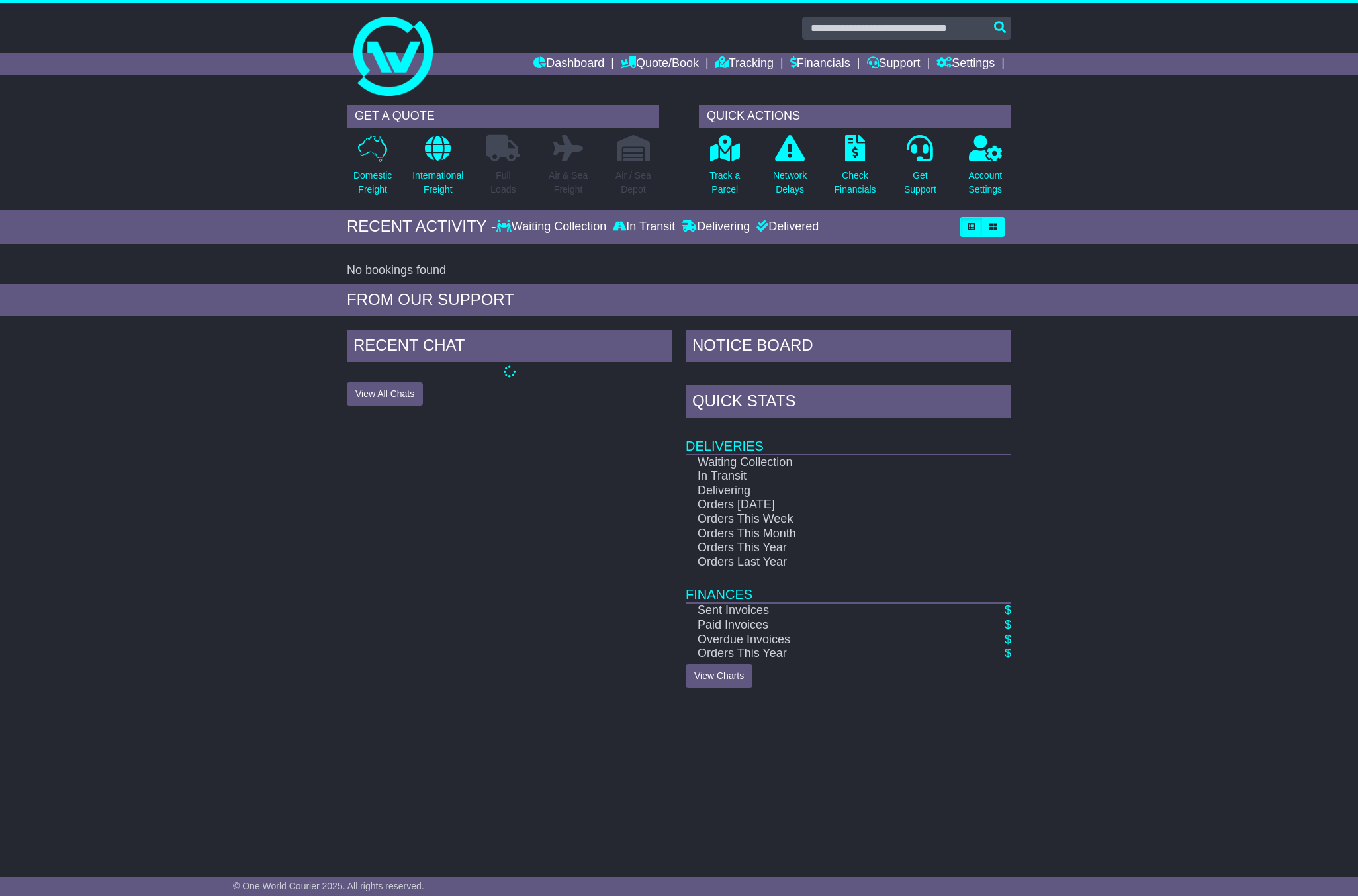 scroll, scrollTop: 0, scrollLeft: 0, axis: both 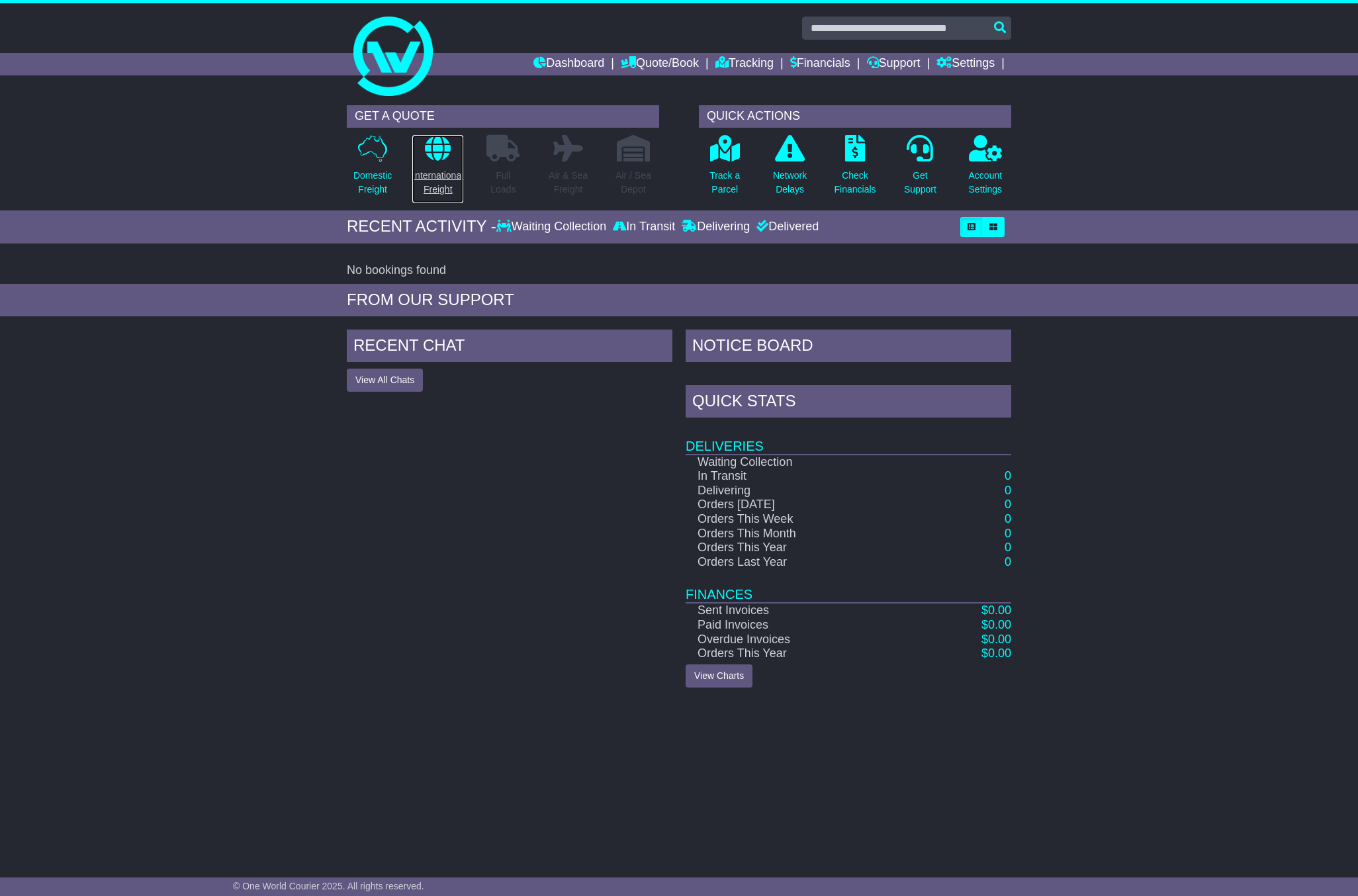 click on "International Freight" at bounding box center [437, 183] 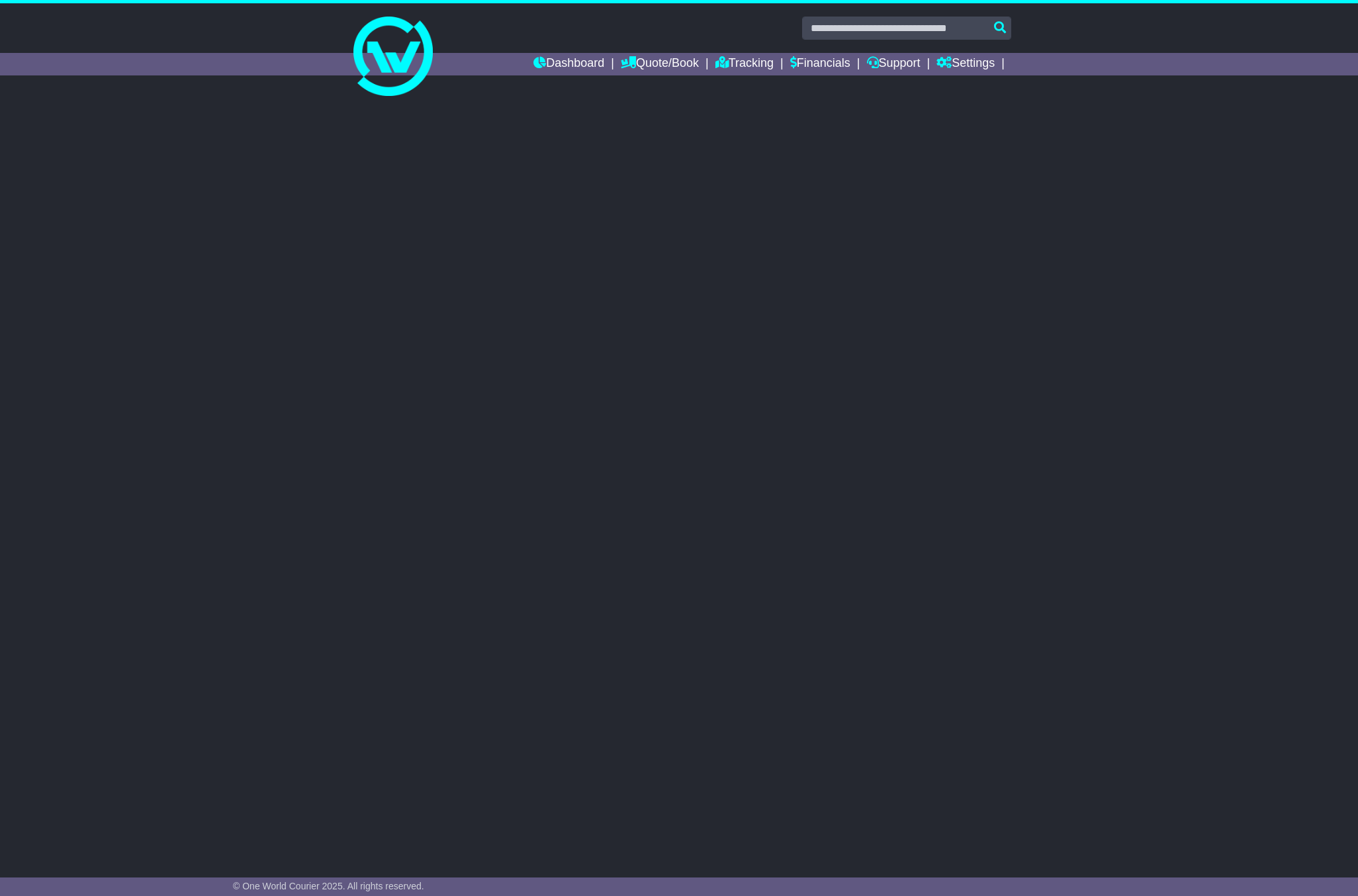 scroll, scrollTop: 0, scrollLeft: 0, axis: both 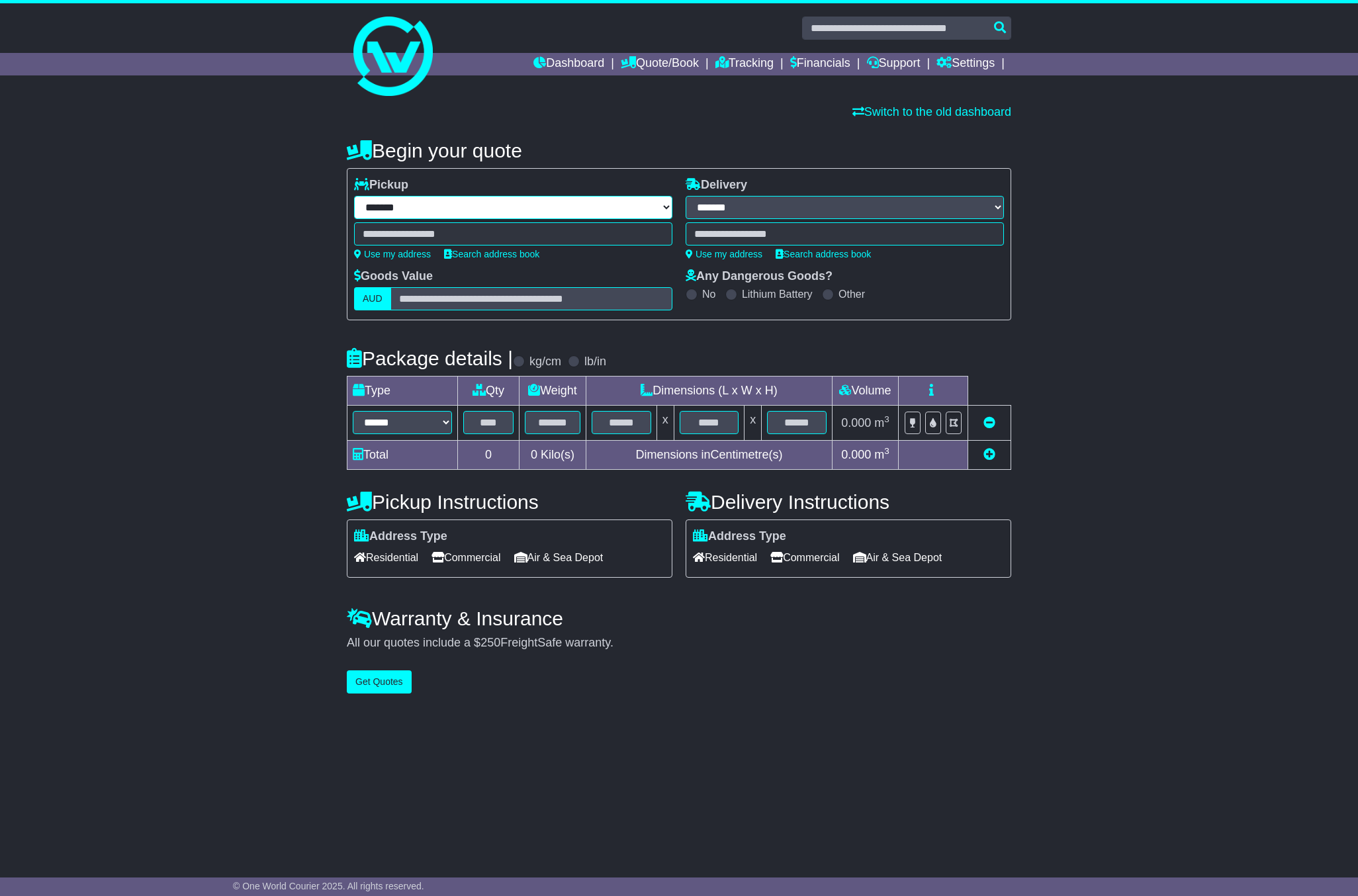 click on "**********" at bounding box center (513, 207) 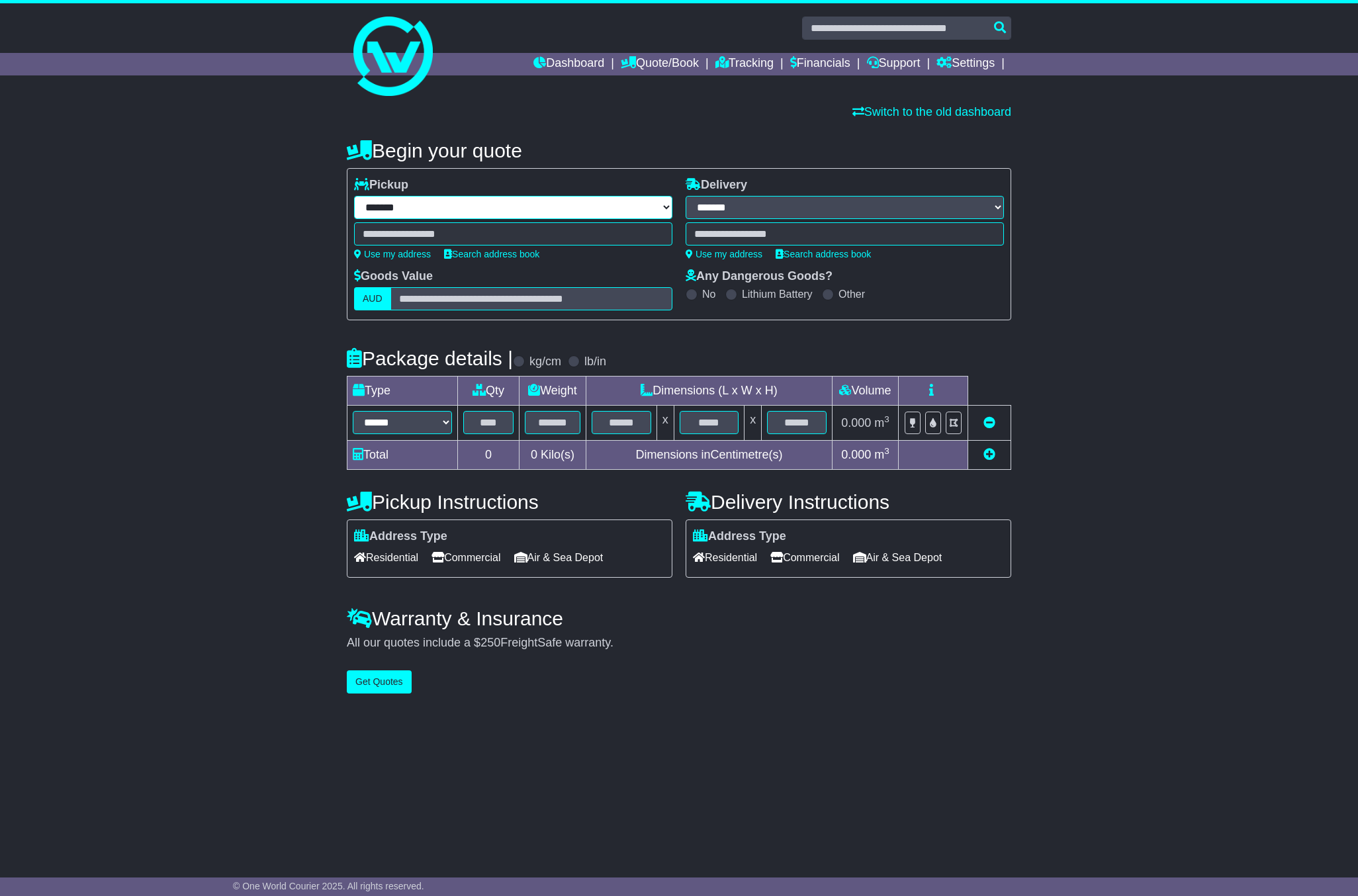 select on "***" 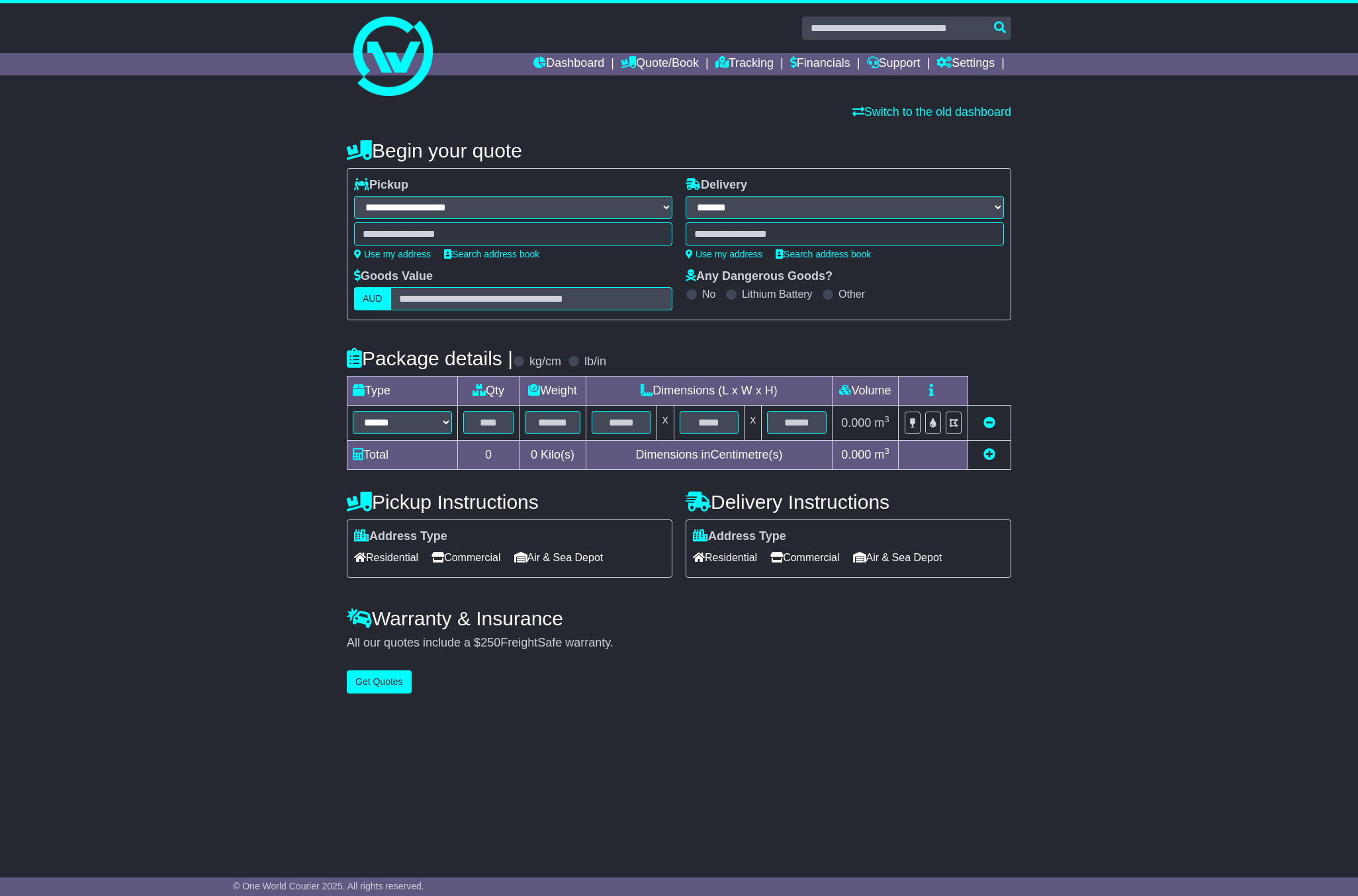 click on "**********" at bounding box center [513, 207] 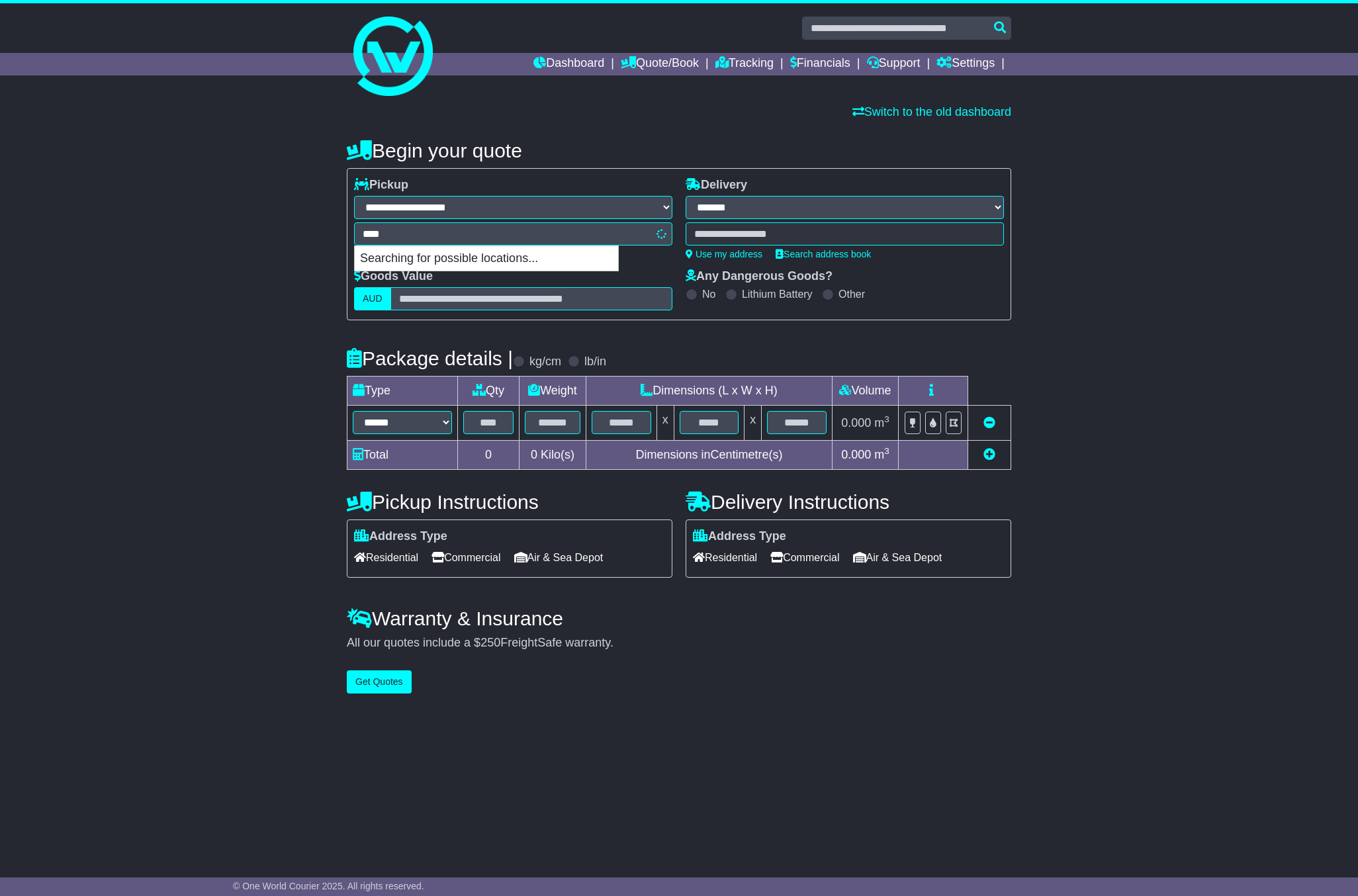 type on "*****" 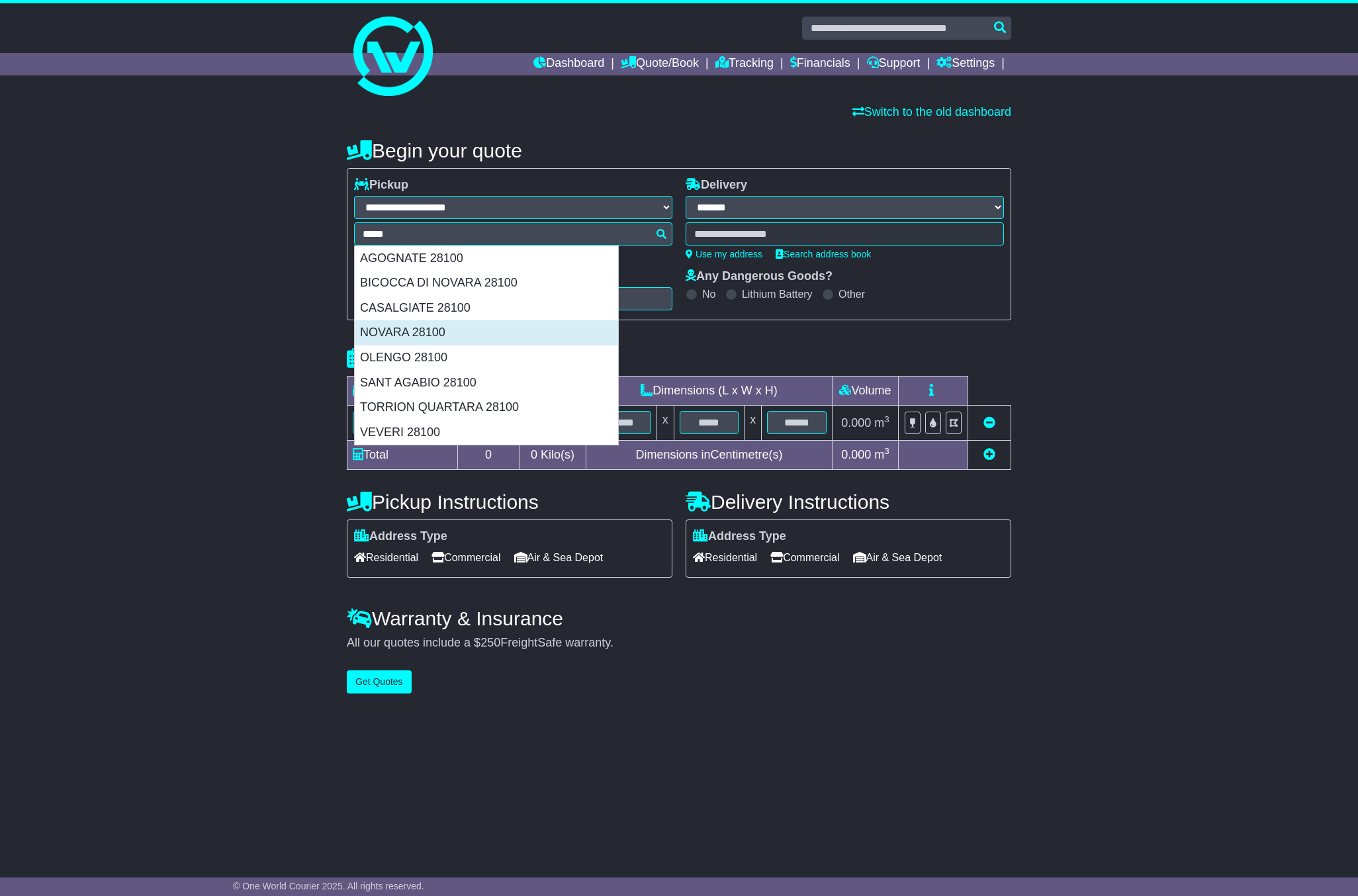 click on "NOVARA 28100" at bounding box center (486, 333) 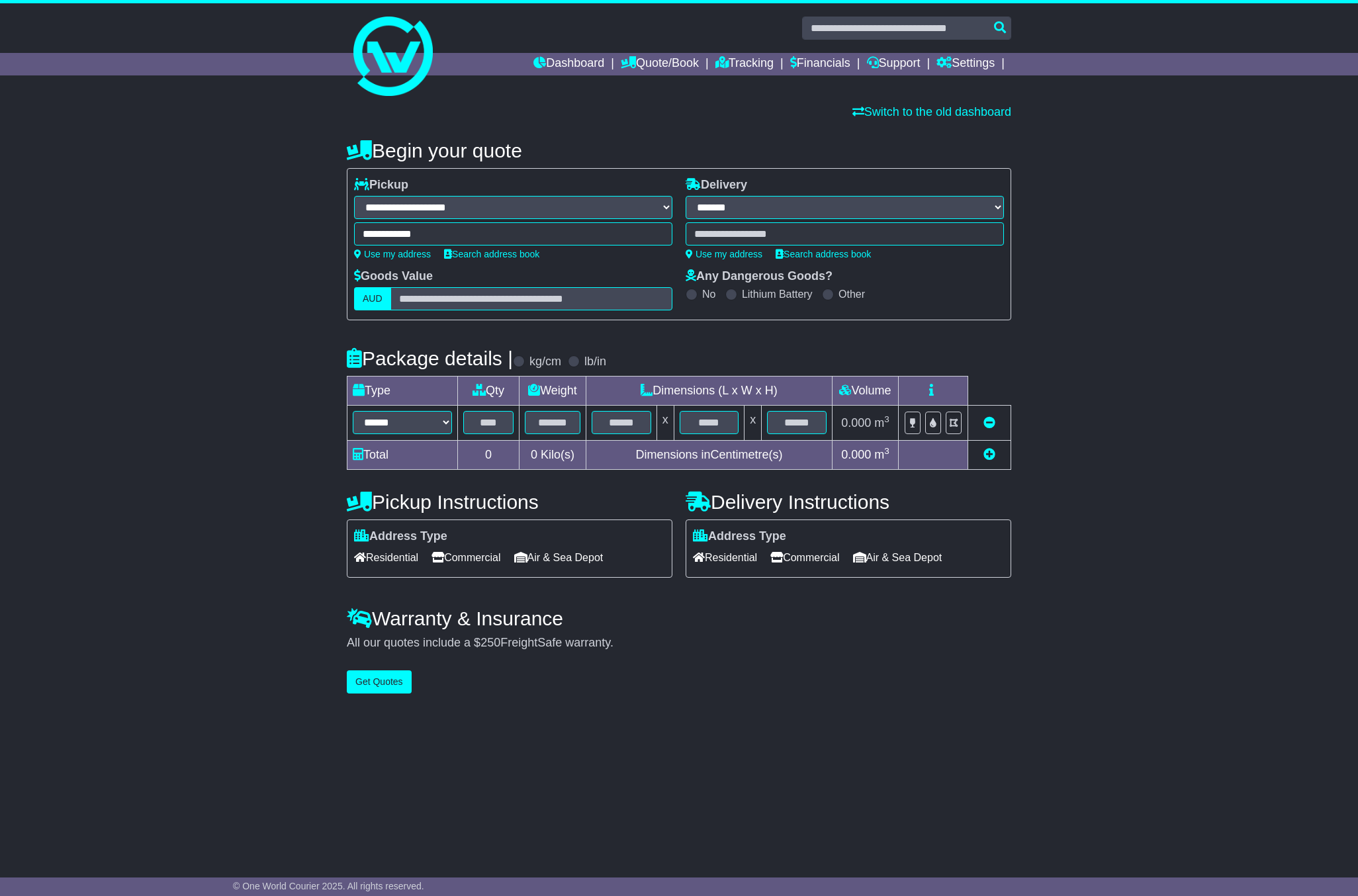 type on "**********" 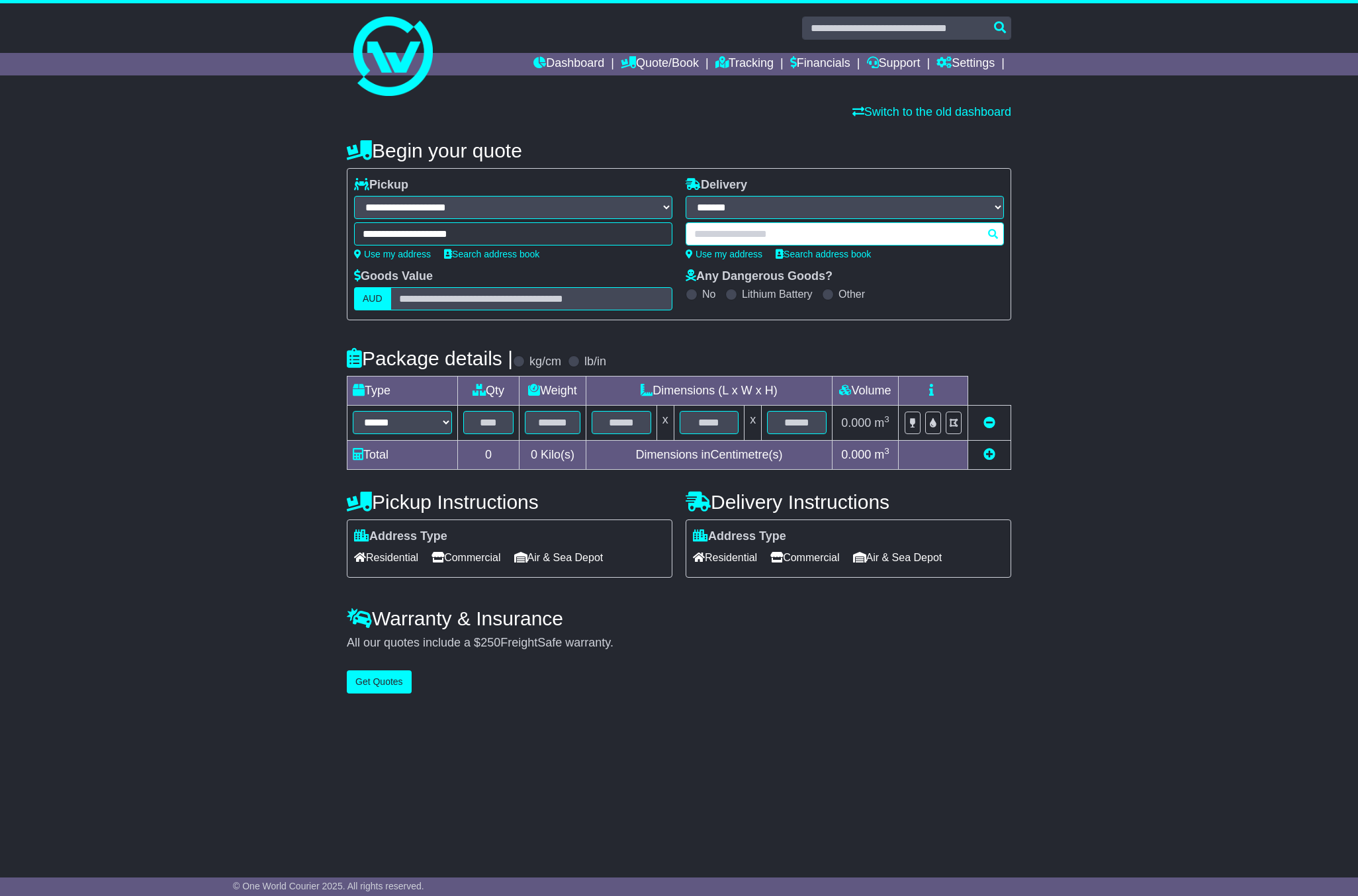 click at bounding box center (844, 234) 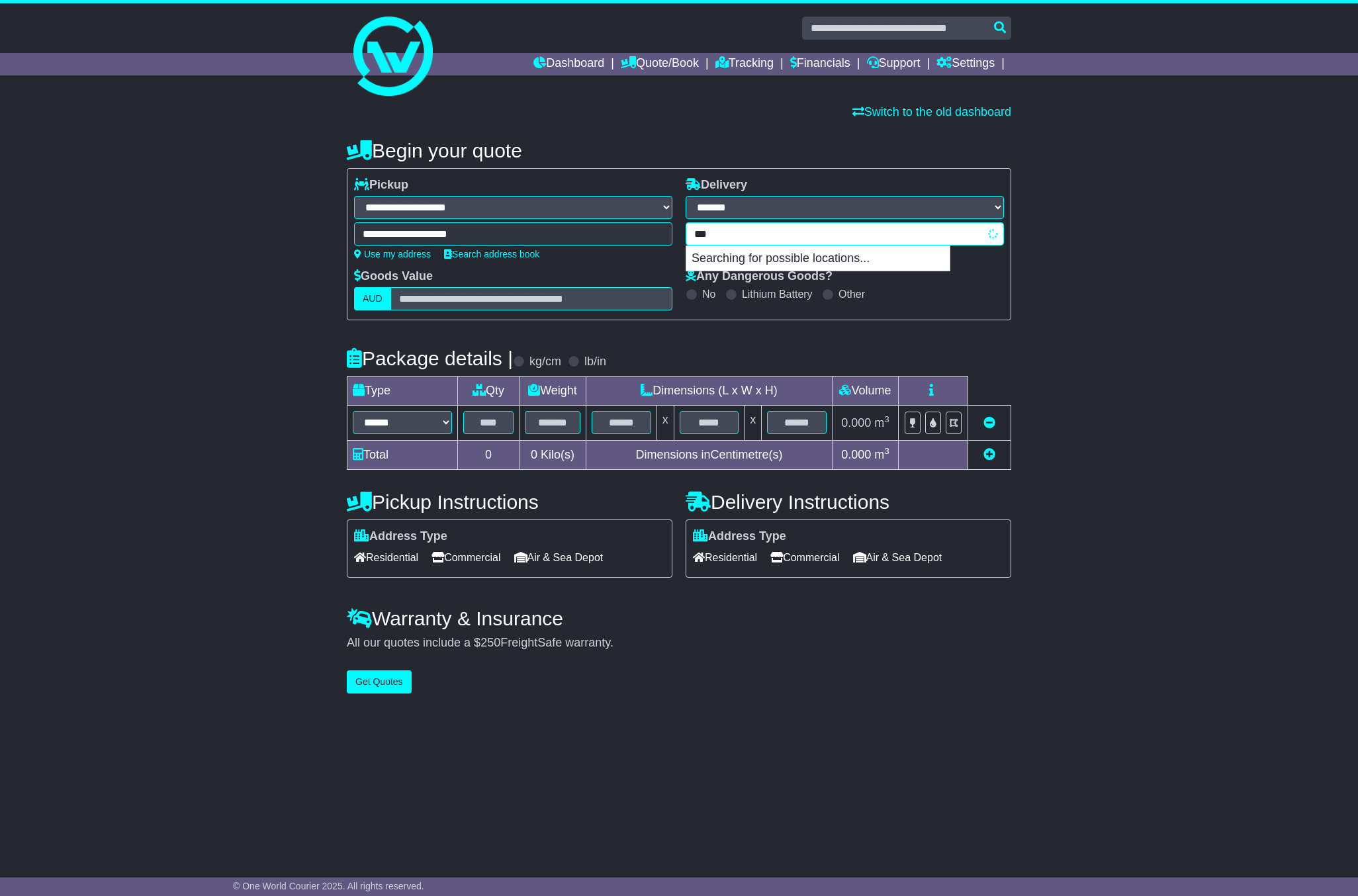 type on "****" 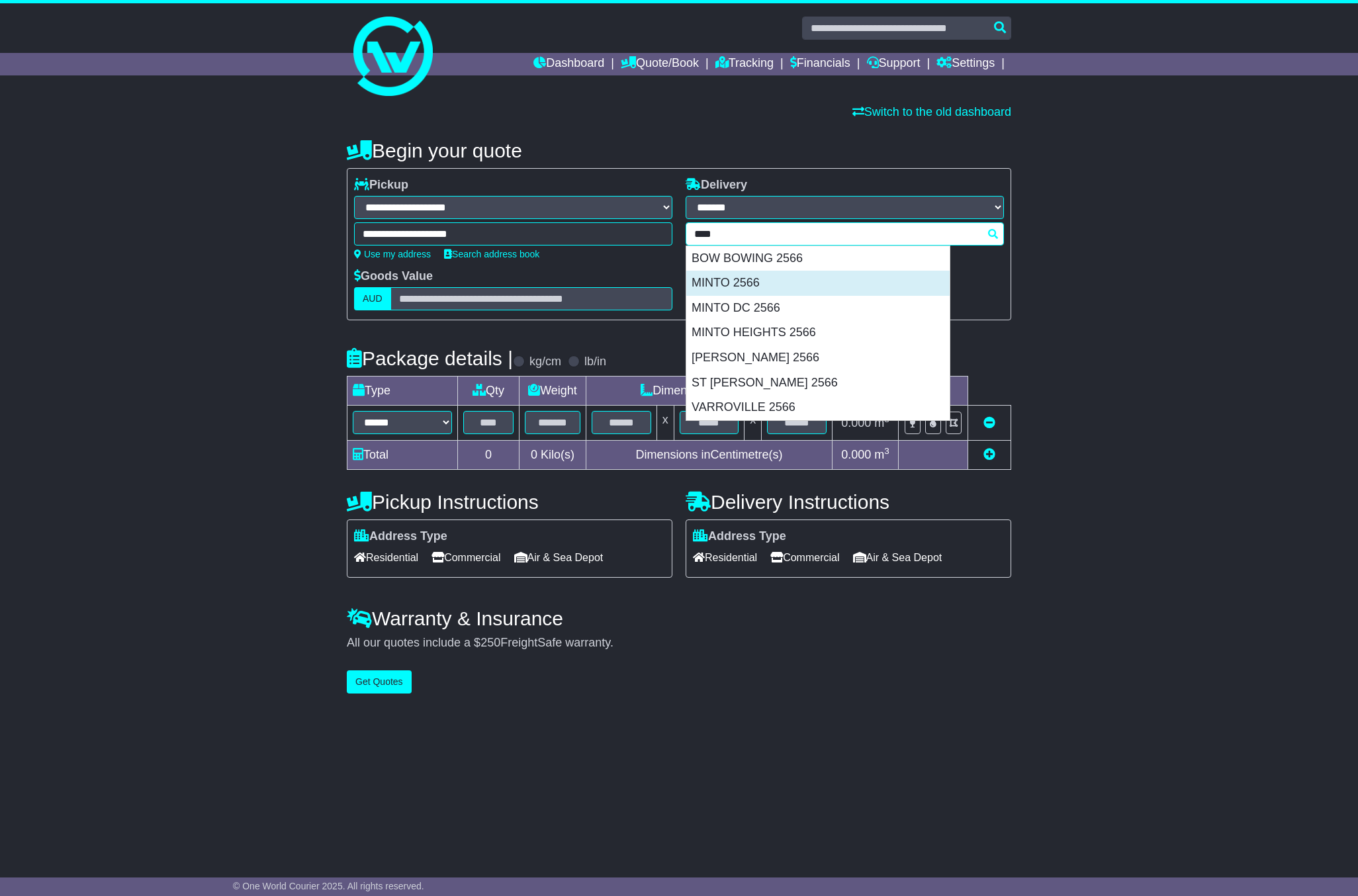 click on "MINTO 2566" at bounding box center (818, 283) 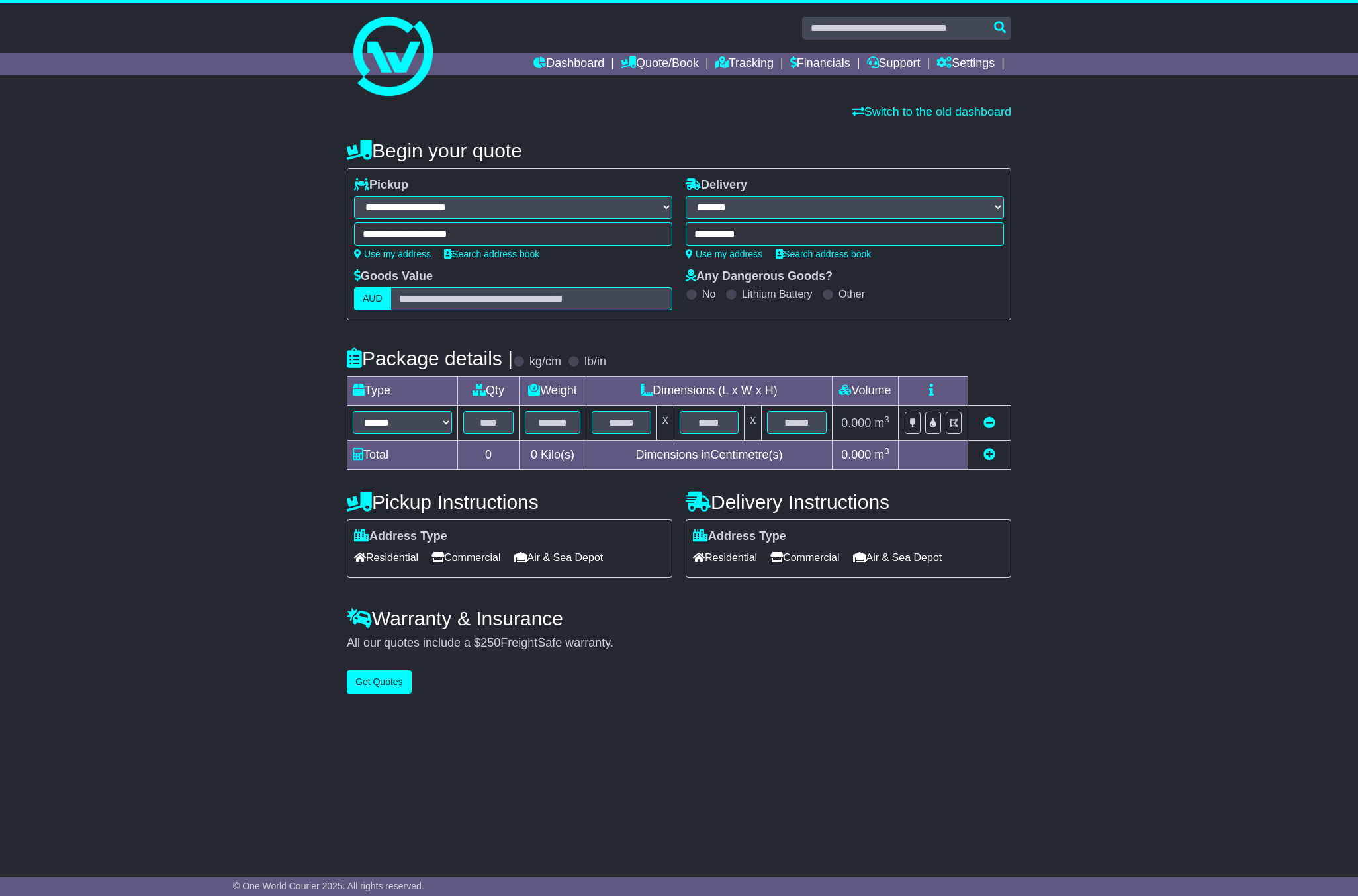 type on "**********" 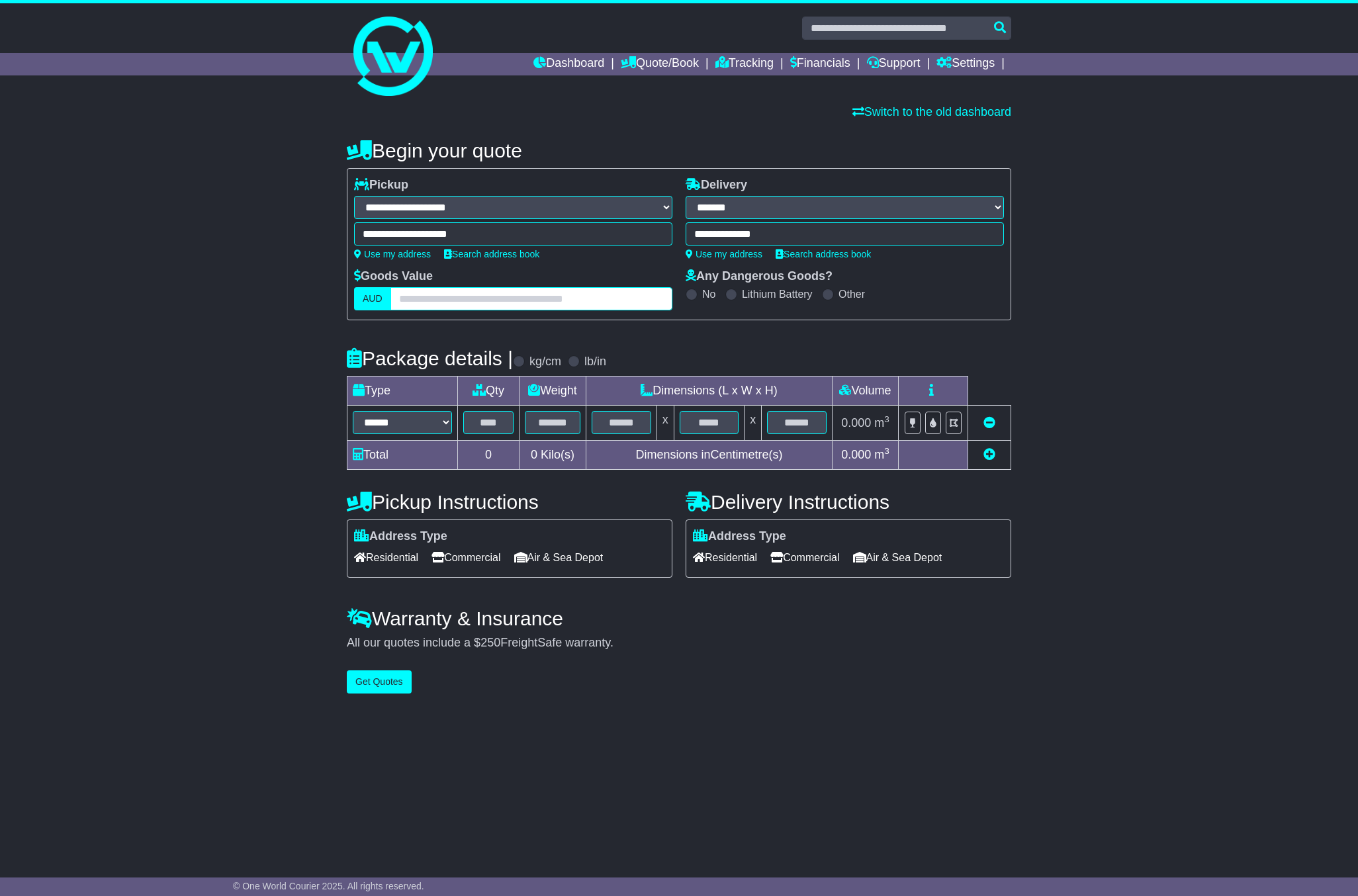 click at bounding box center [531, 298] 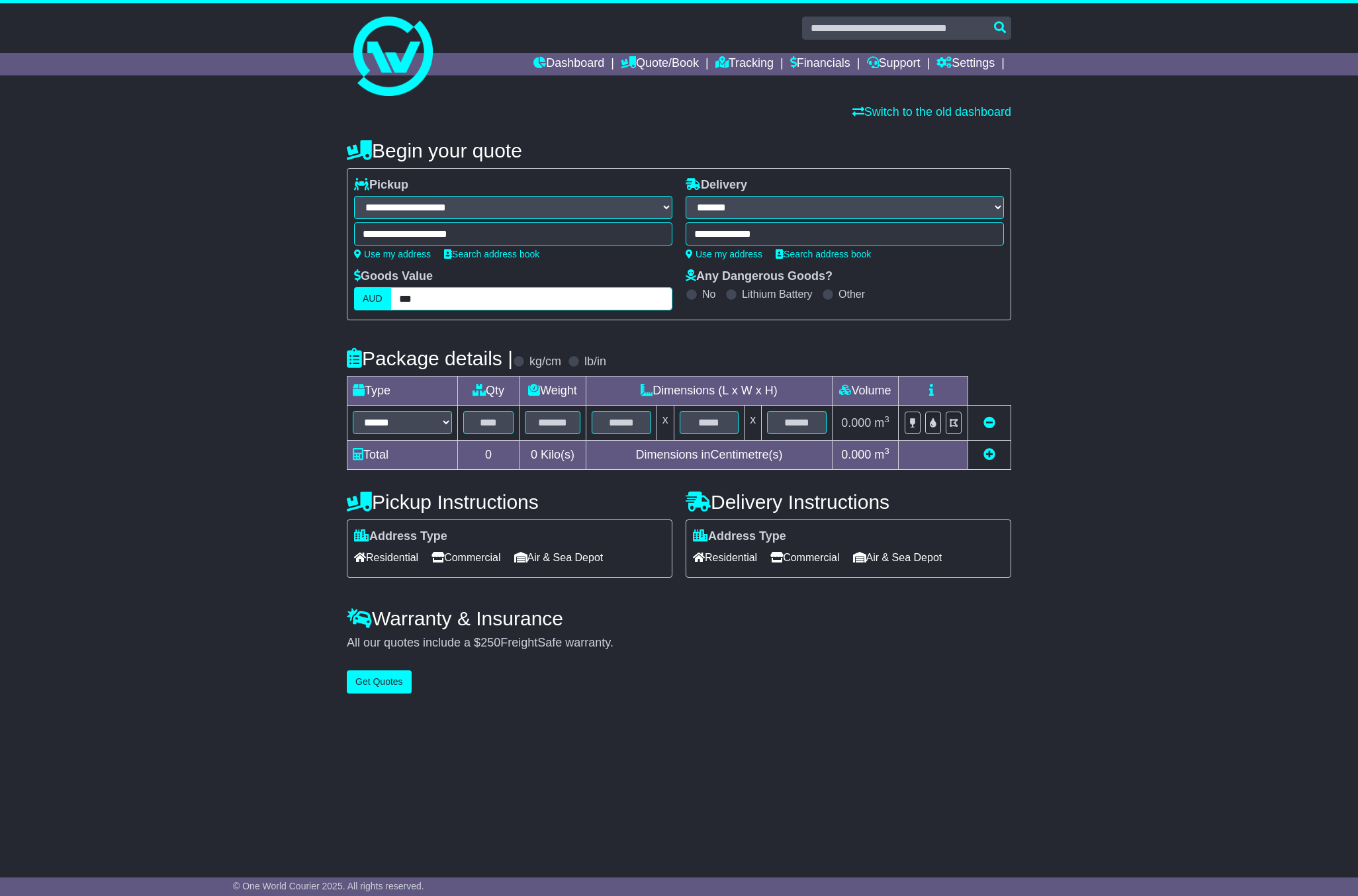type on "***" 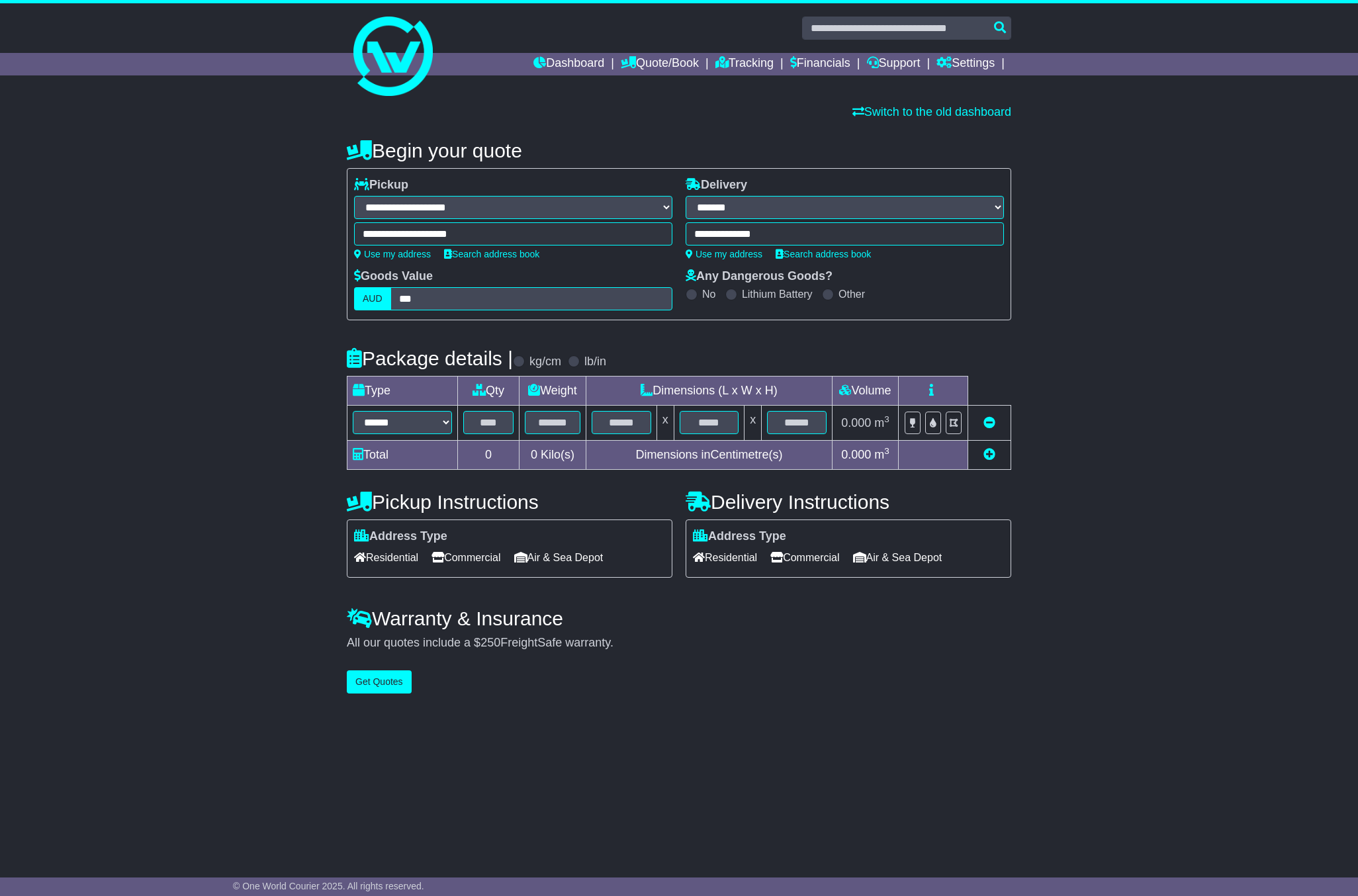 click on "Type" at bounding box center [402, 391] 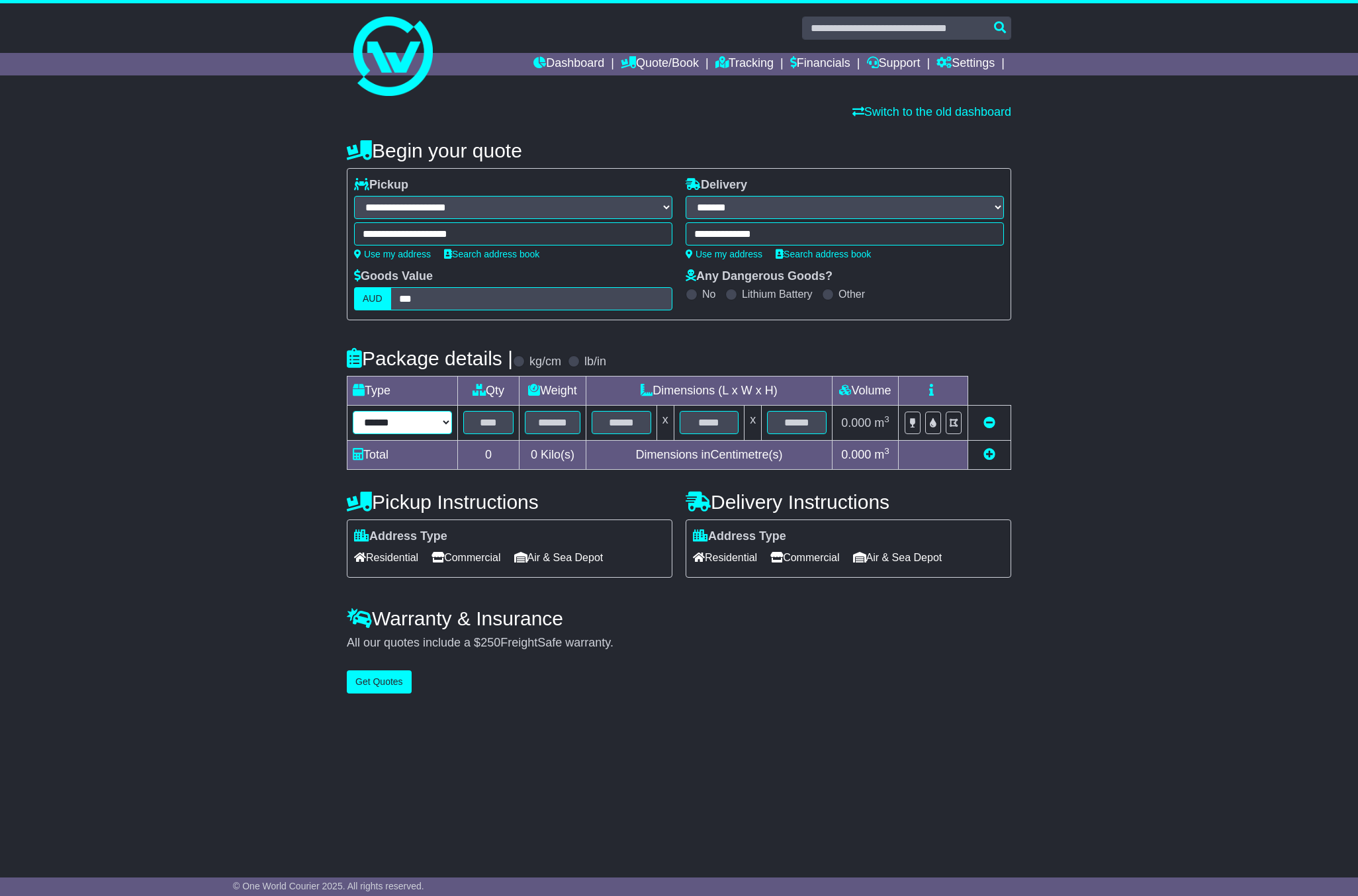 click on "****** ****** *** ******** ***** **** **** ****** *** *******" at bounding box center (402, 422) 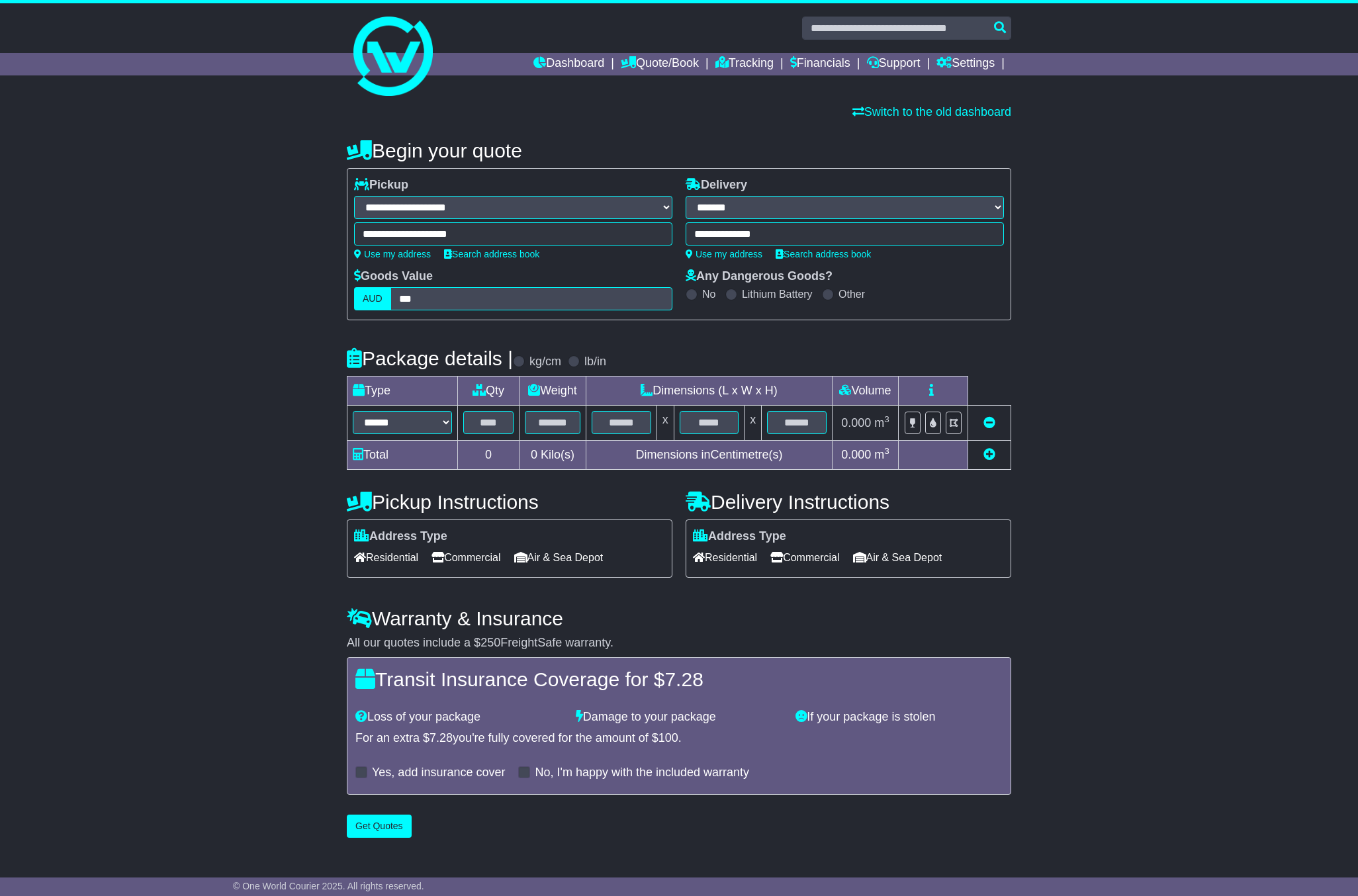 click on "Any Dangerous Goods?
No
Lithium Battery
Other" at bounding box center (844, 290) 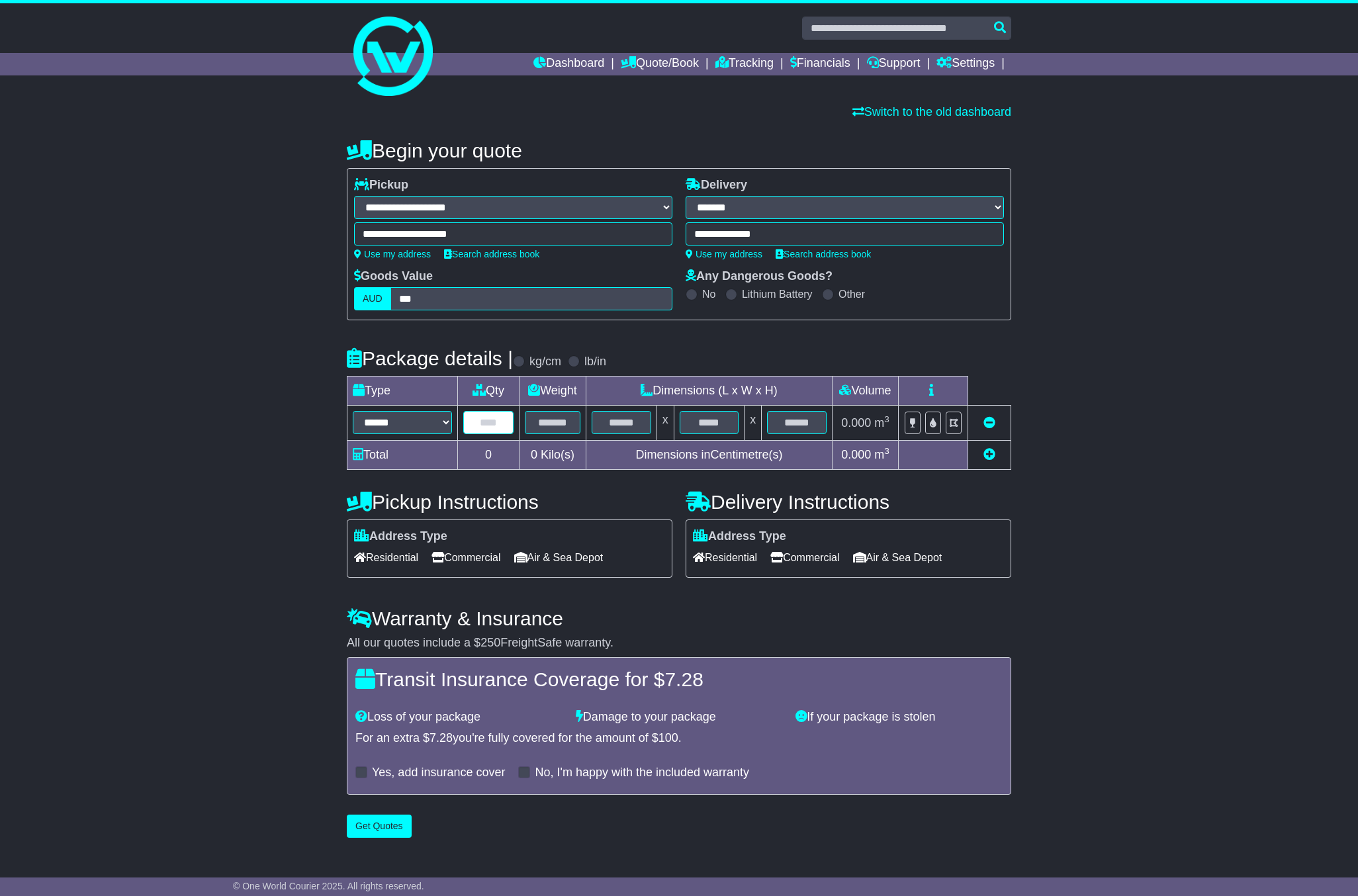 click at bounding box center [488, 422] 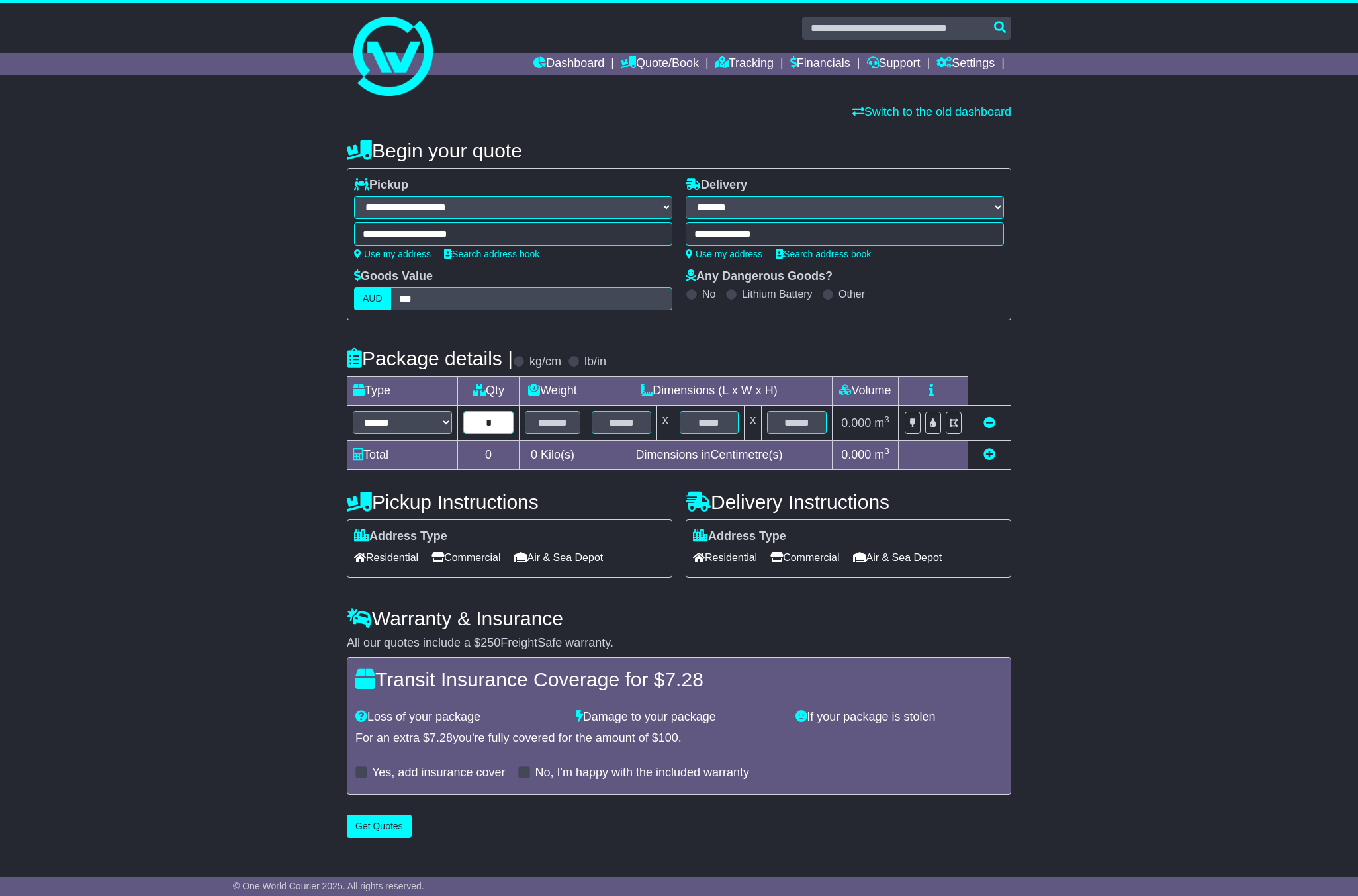 type on "*" 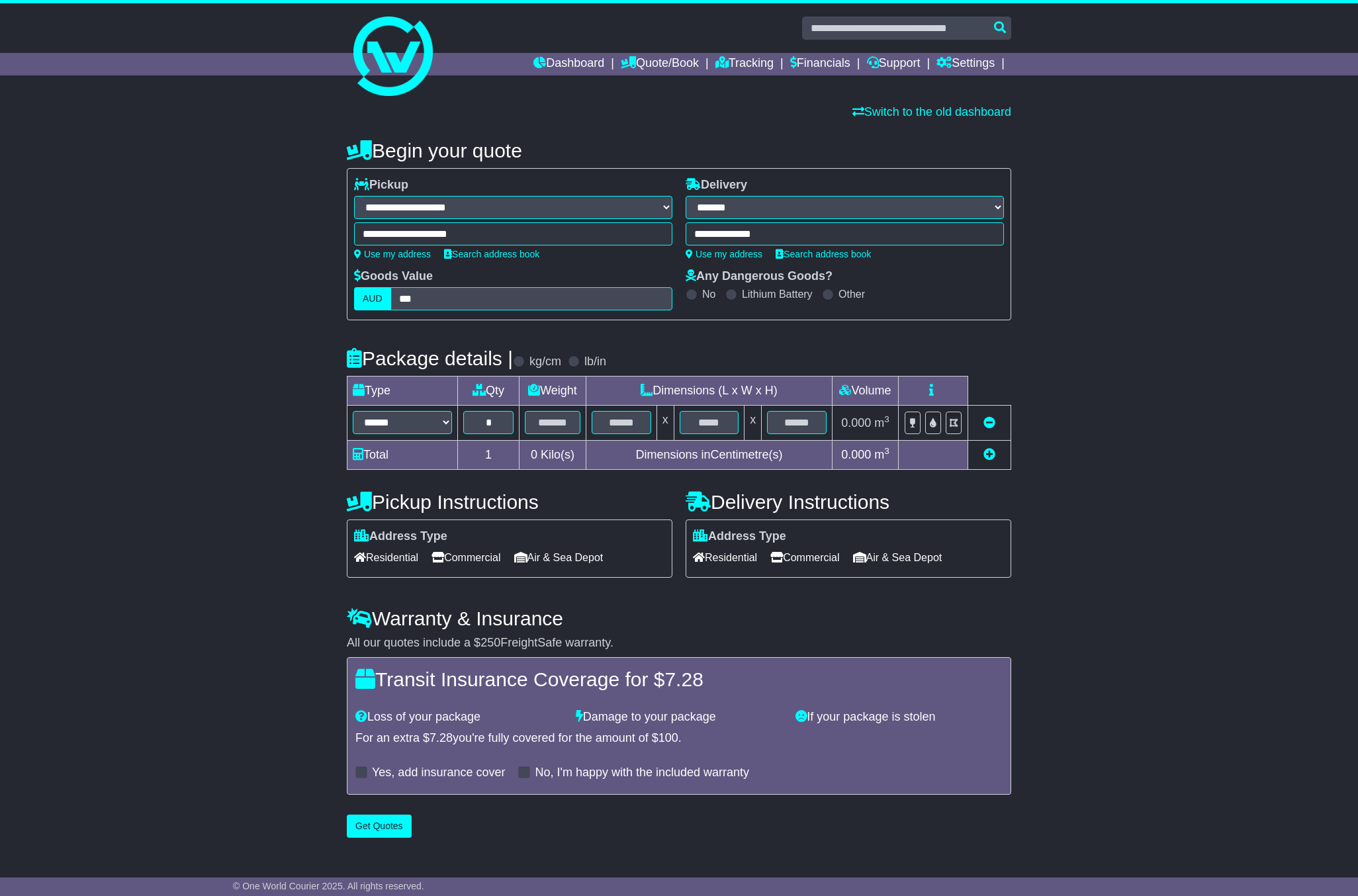 click at bounding box center (553, 423) 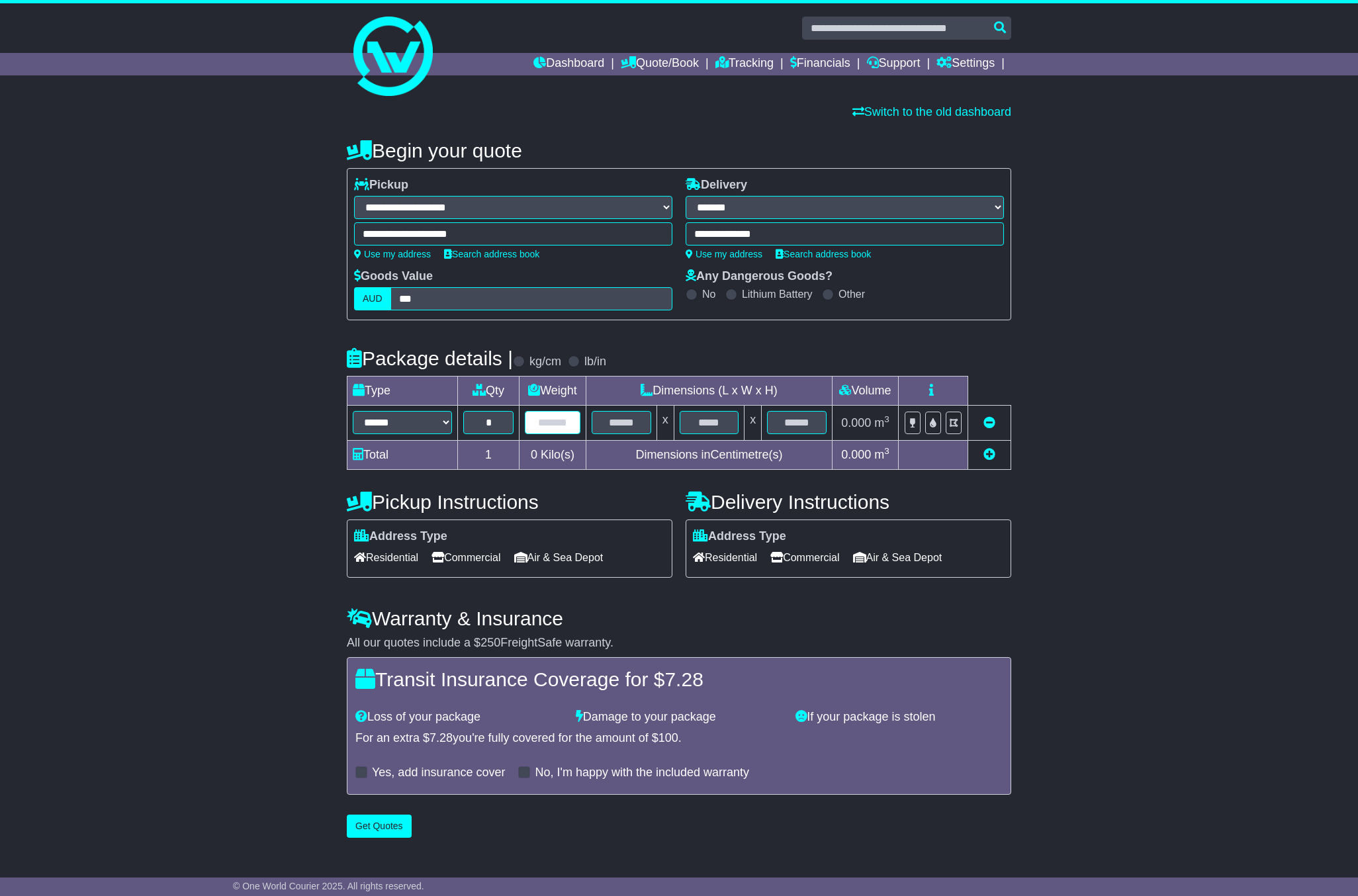 click at bounding box center [553, 422] 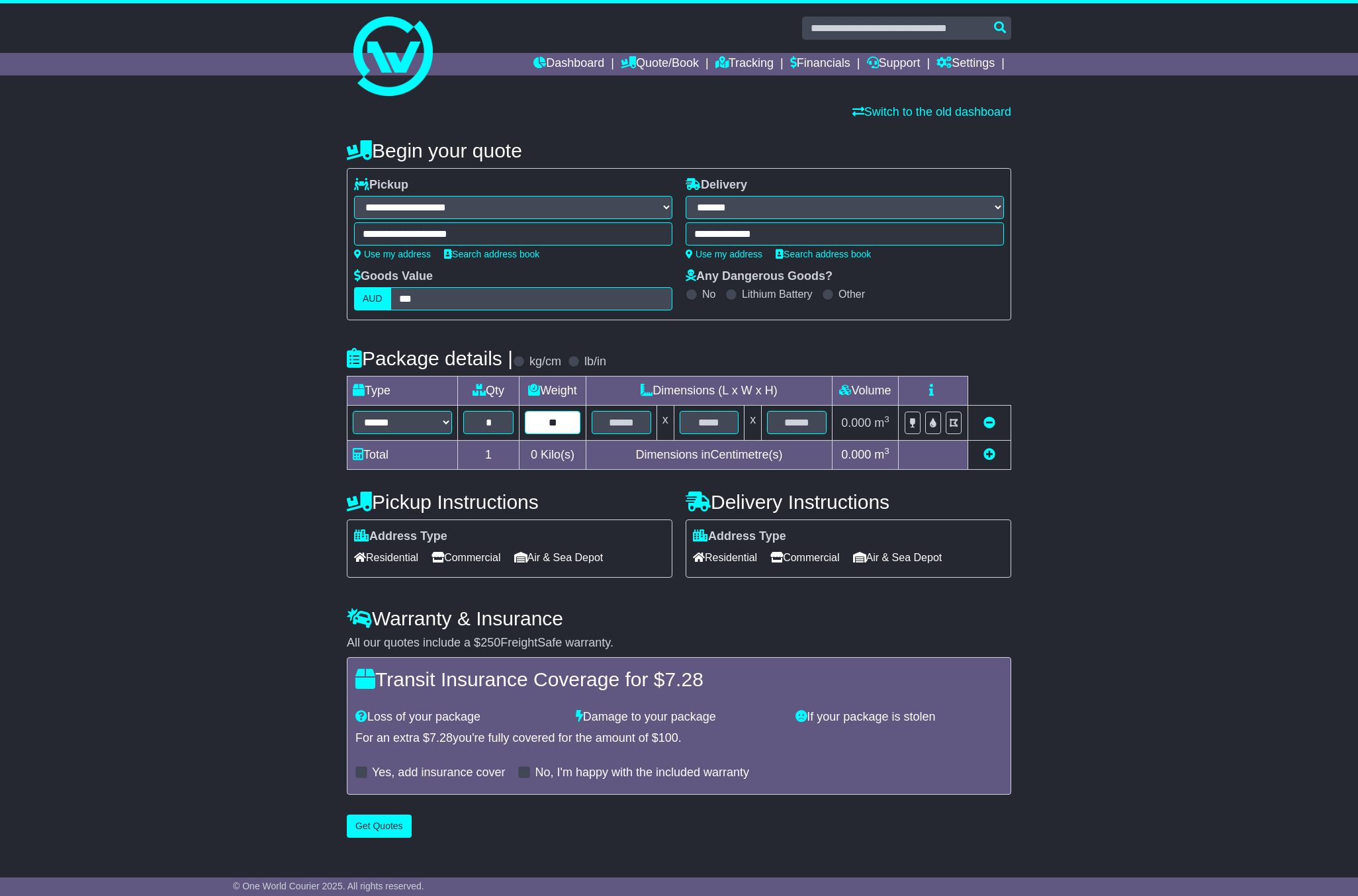 type on "**" 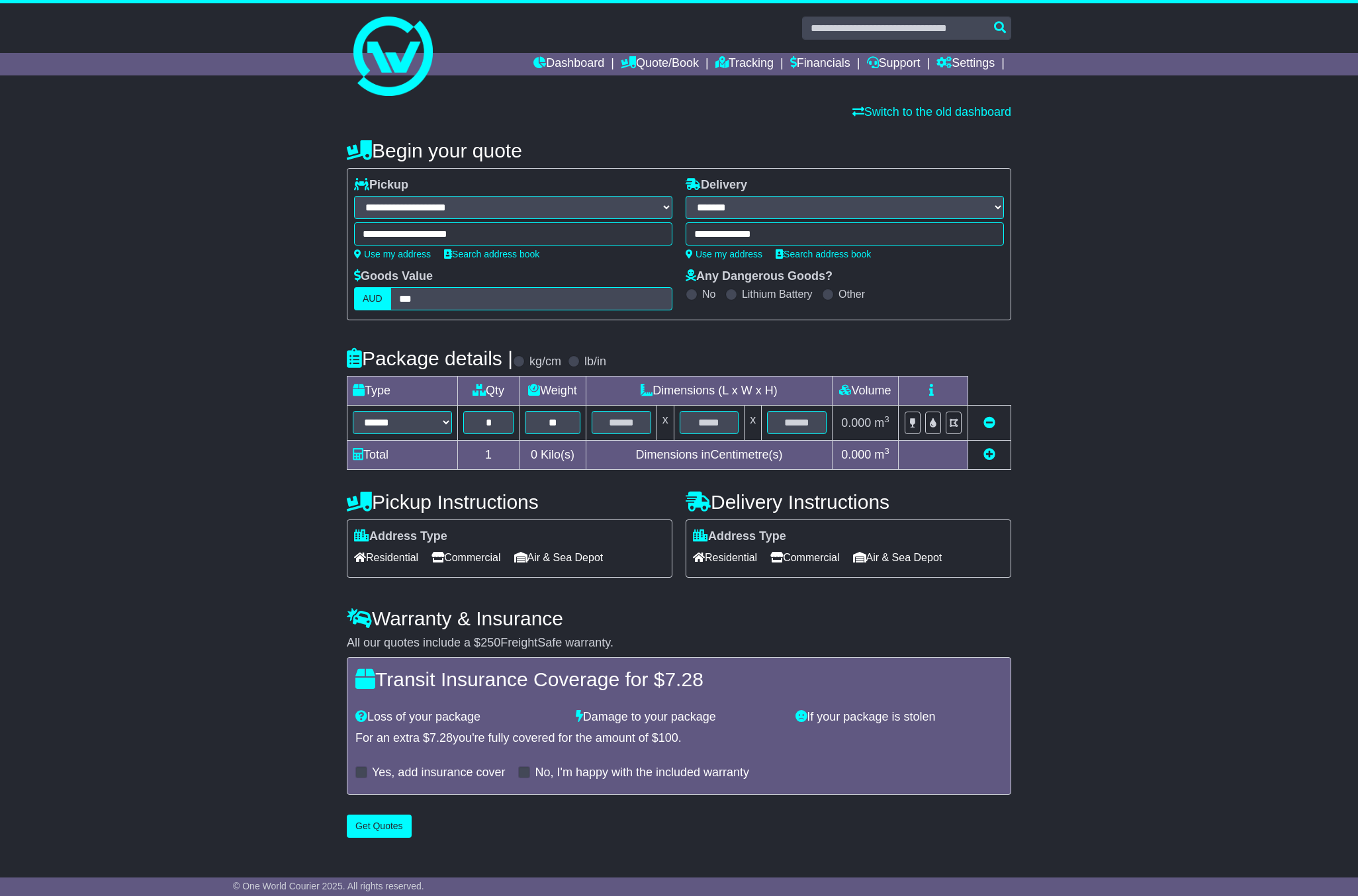 click at bounding box center [621, 423] 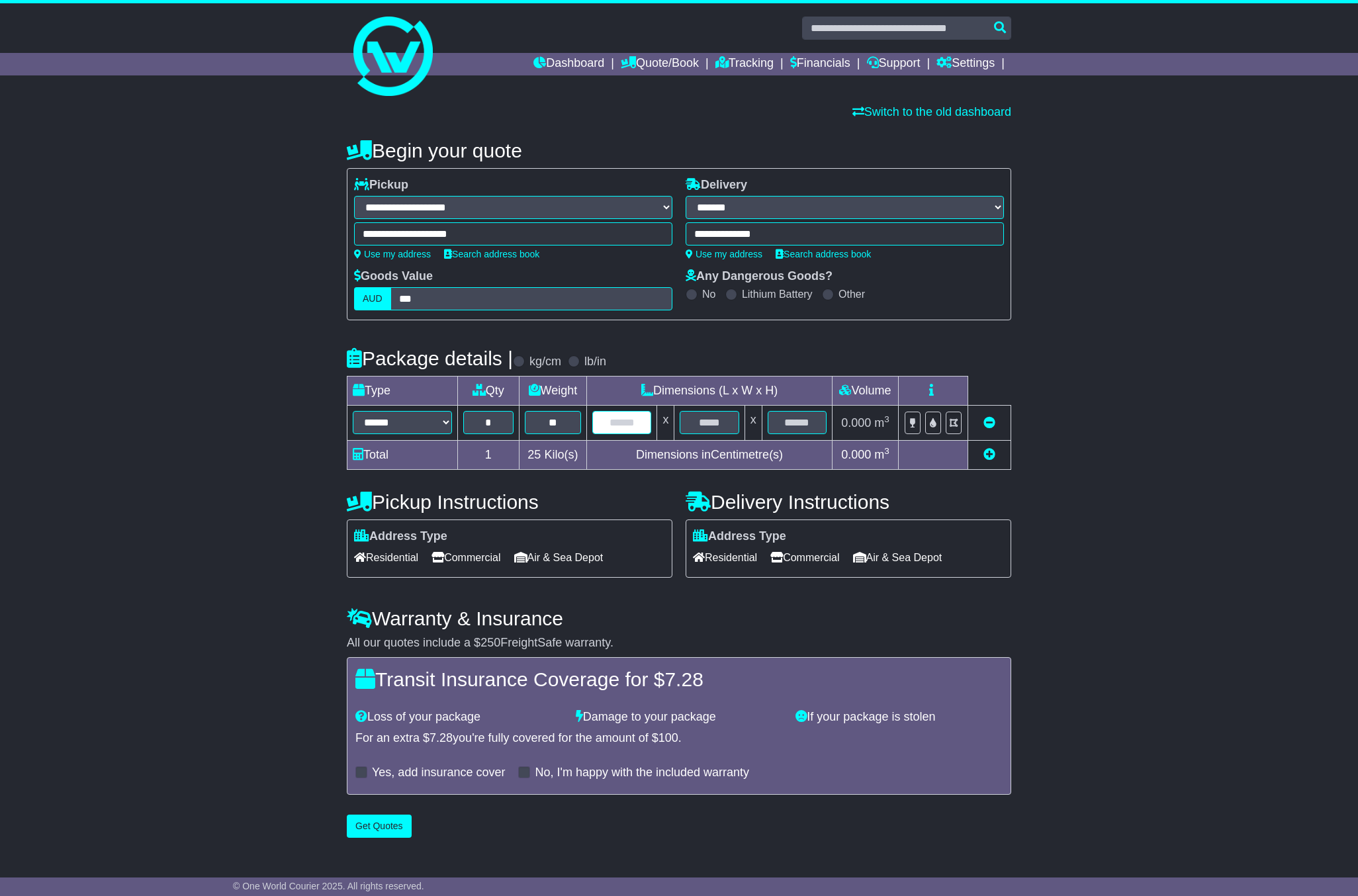 click at bounding box center [621, 422] 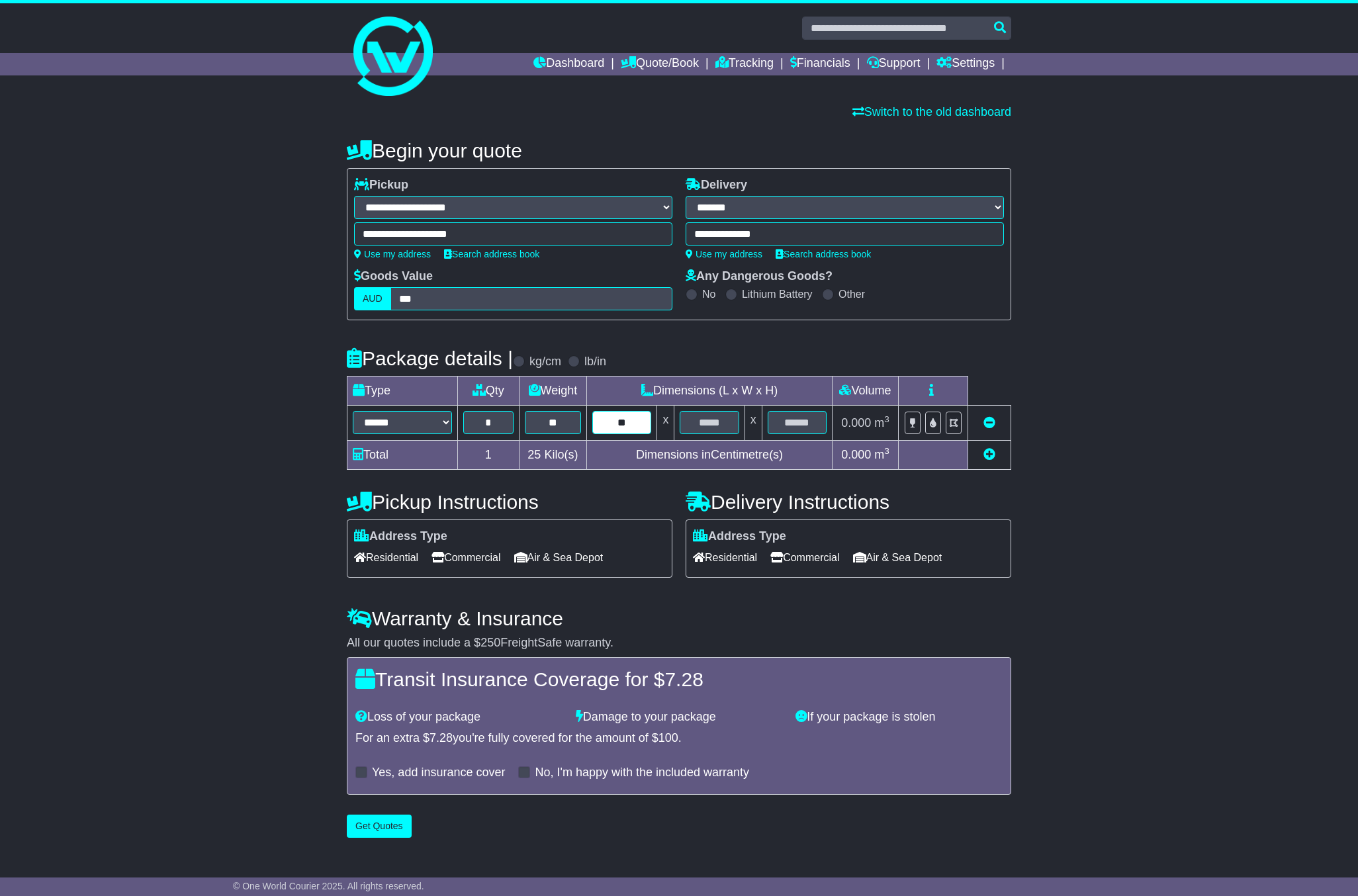type on "**" 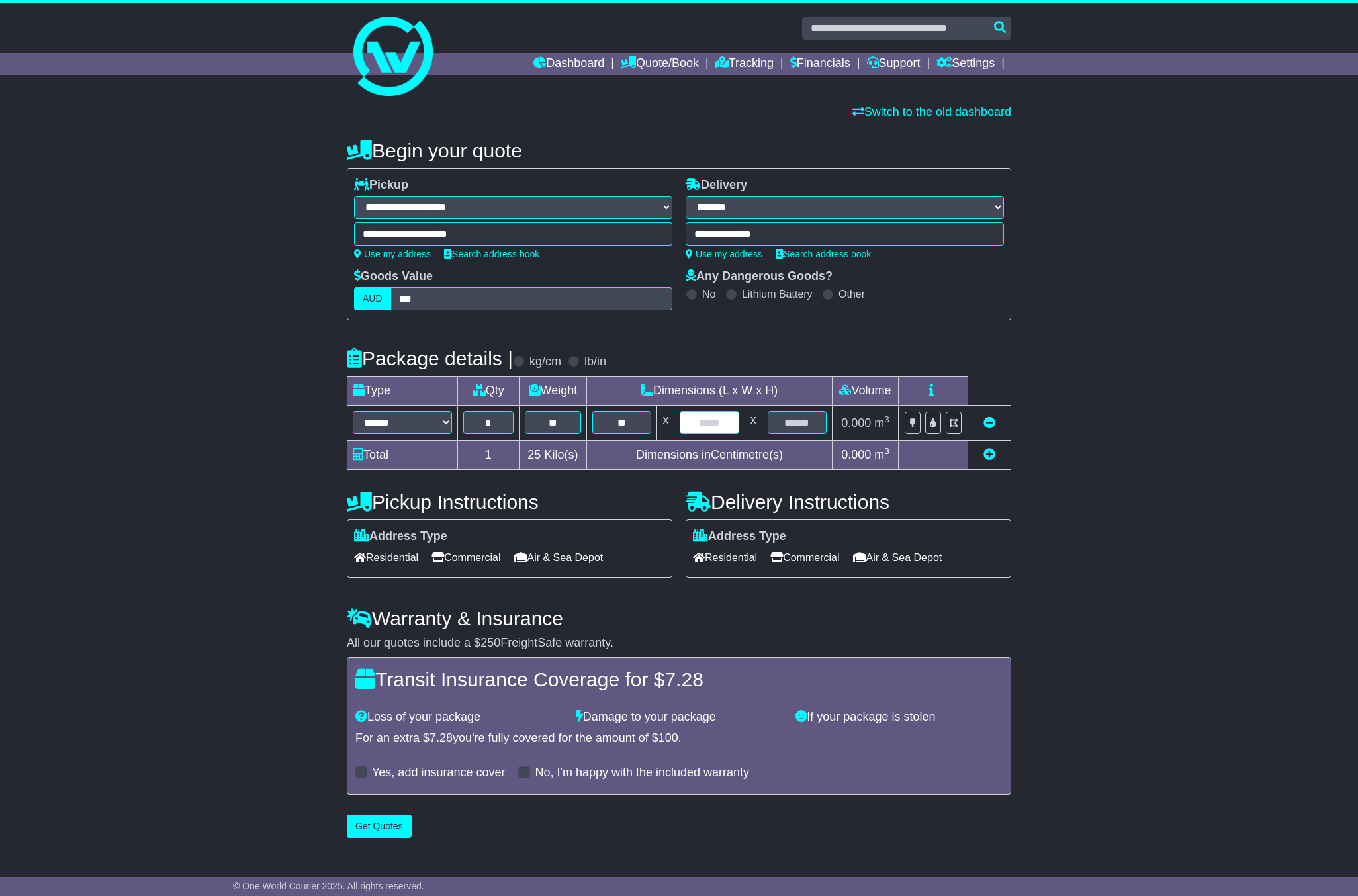 paste on "**" 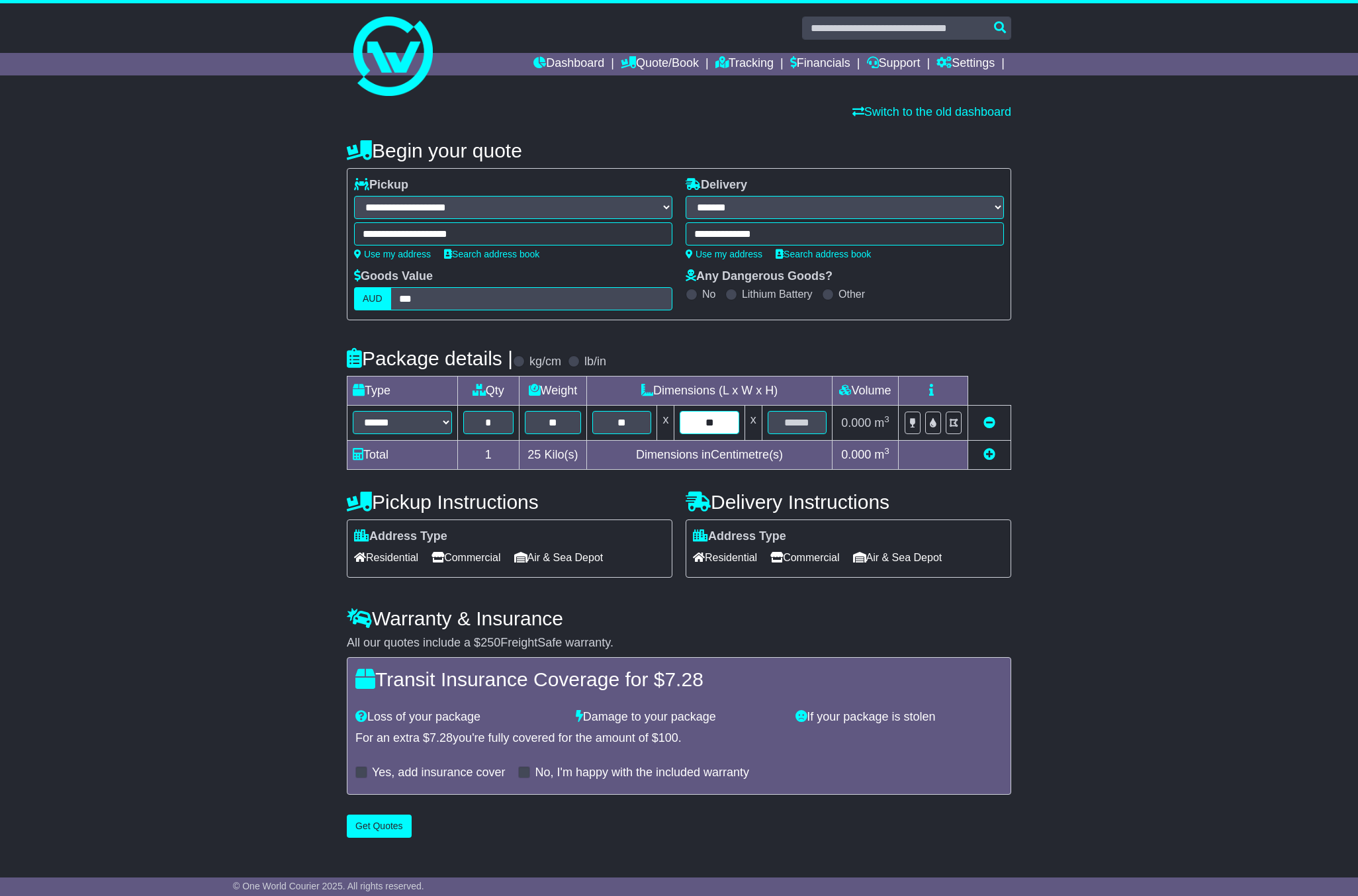 type on "**" 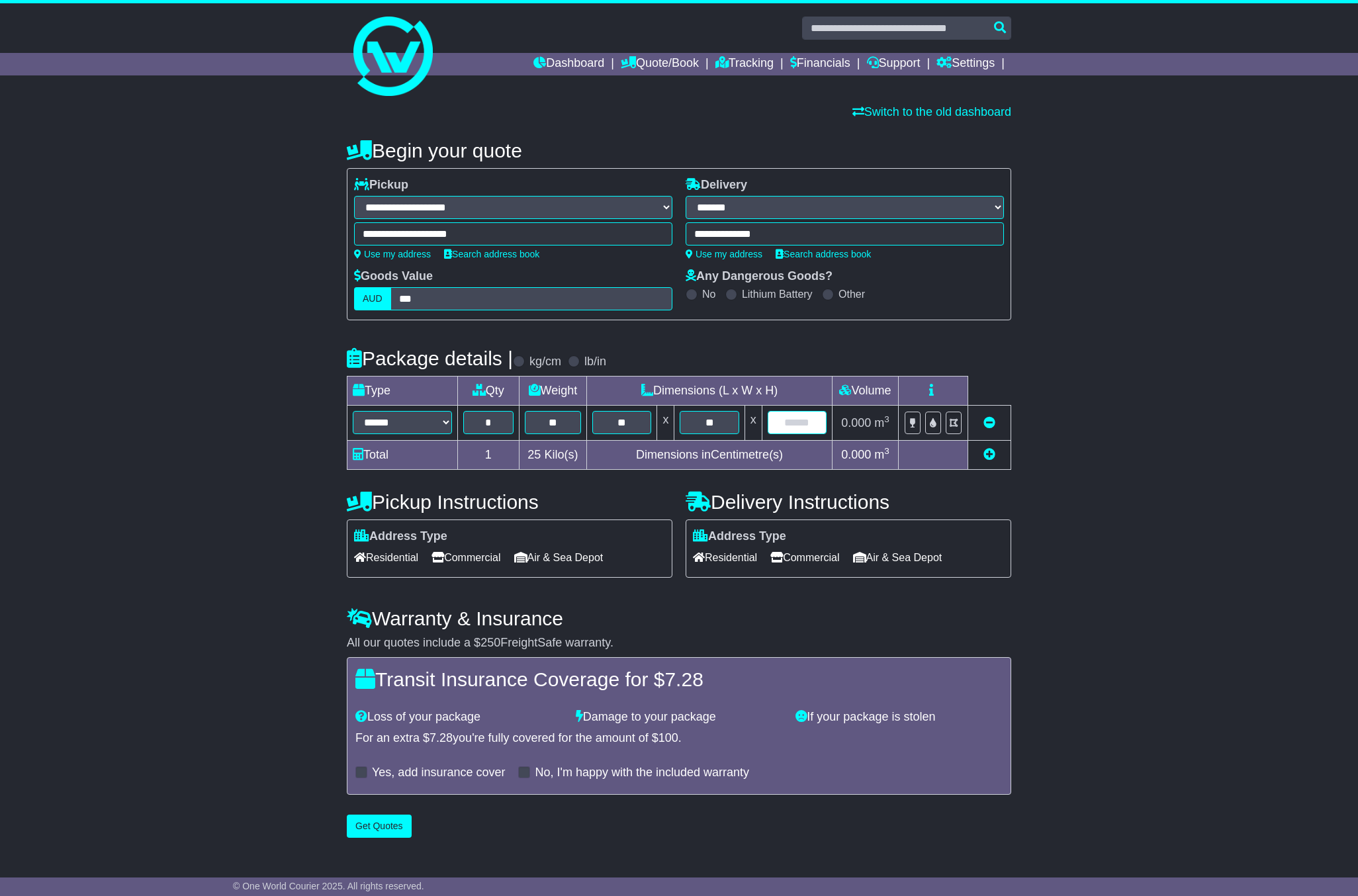 click at bounding box center [797, 422] 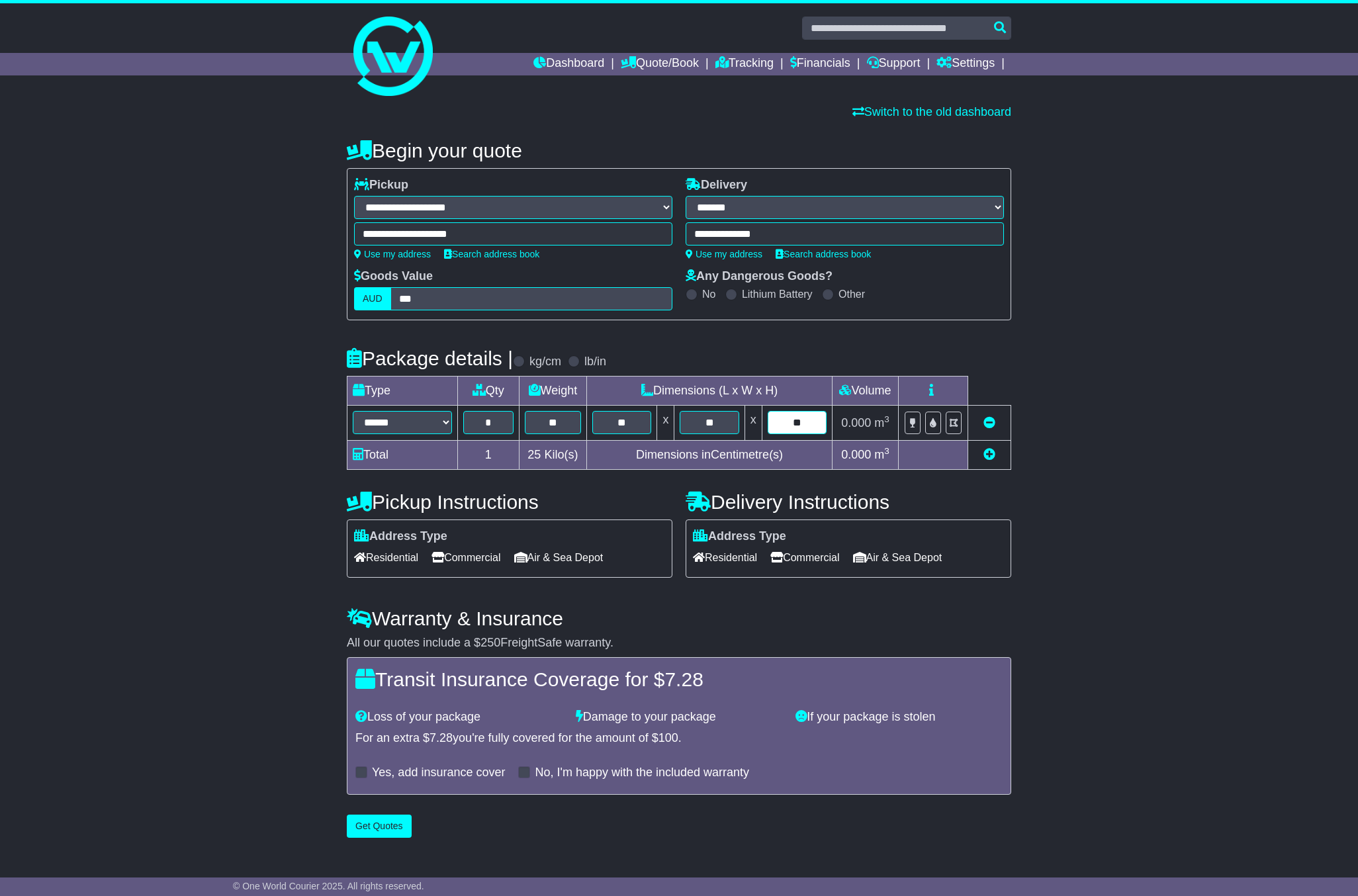 type on "**" 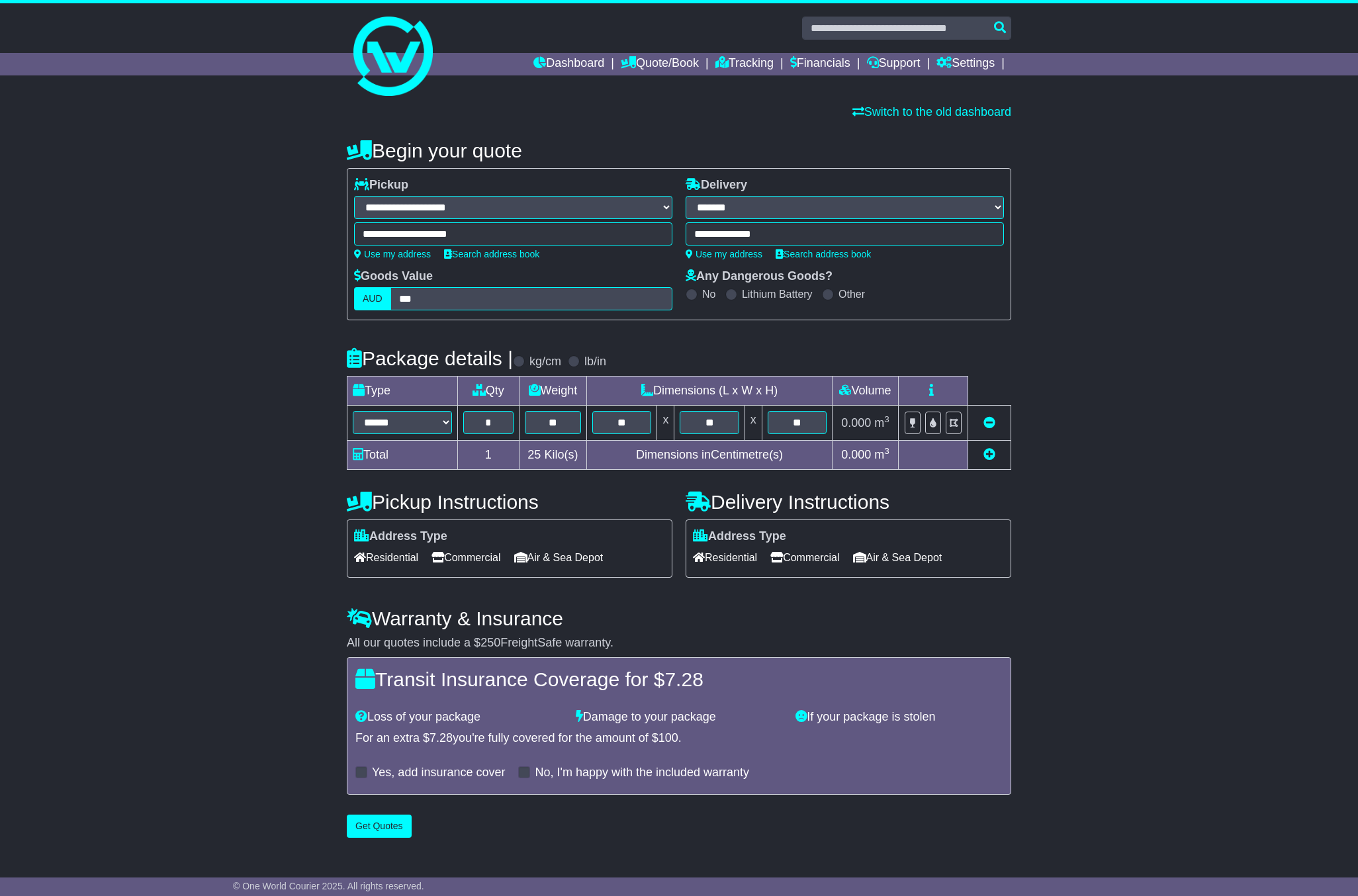 click on "Residential" at bounding box center (725, 557) 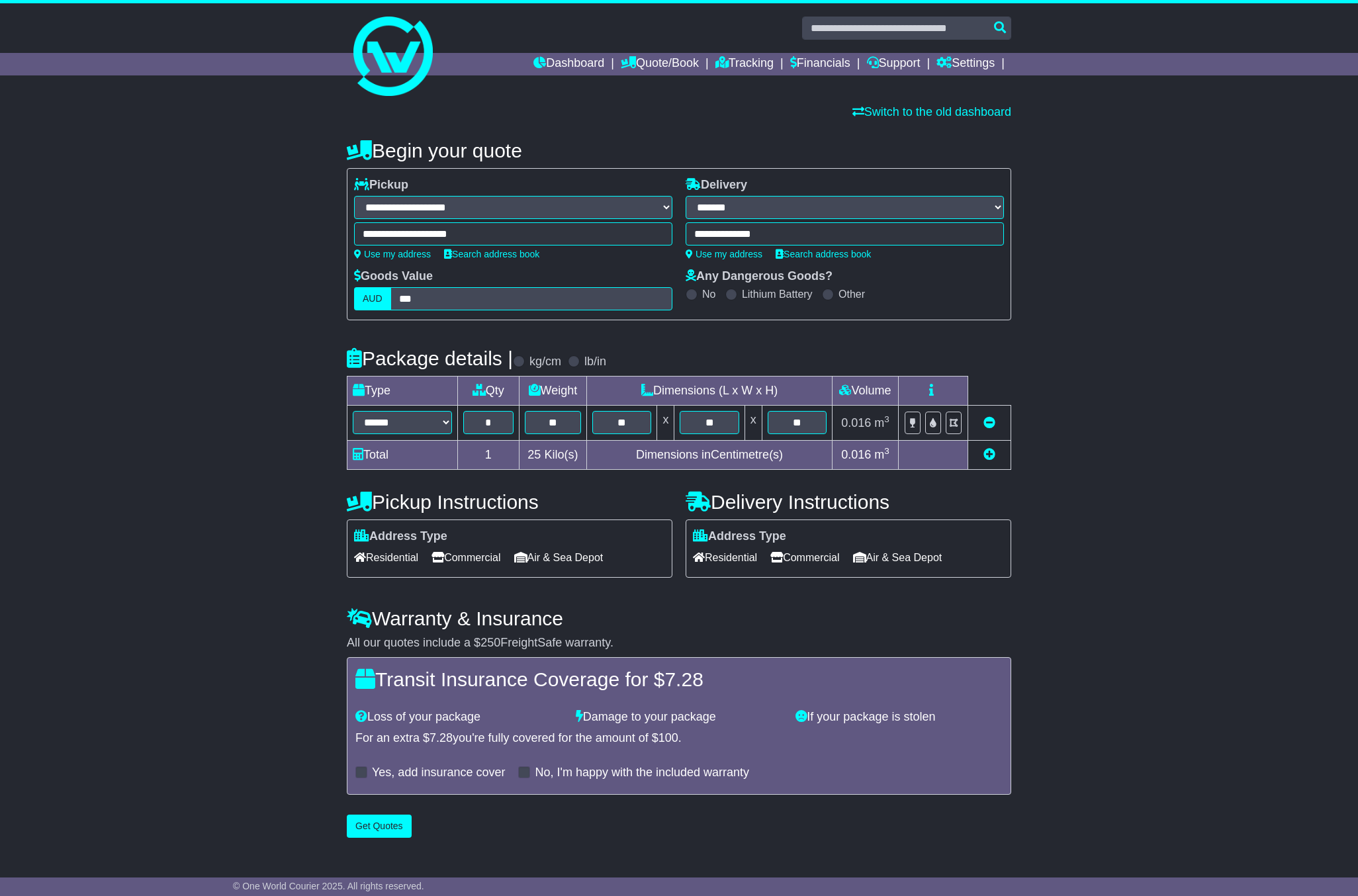 click on "Commercial" at bounding box center (805, 557) 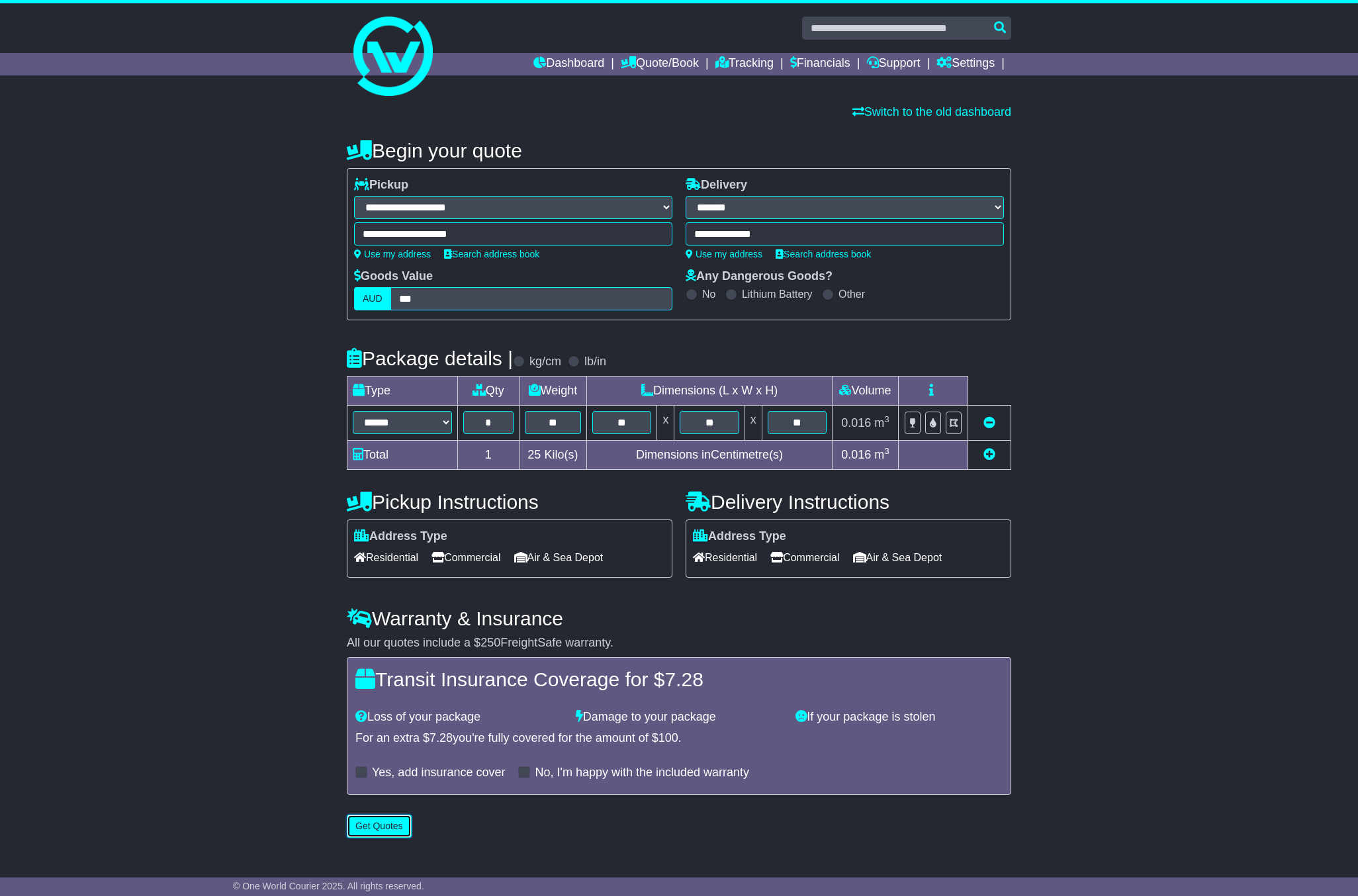 click on "Get Quotes" at bounding box center [379, 826] 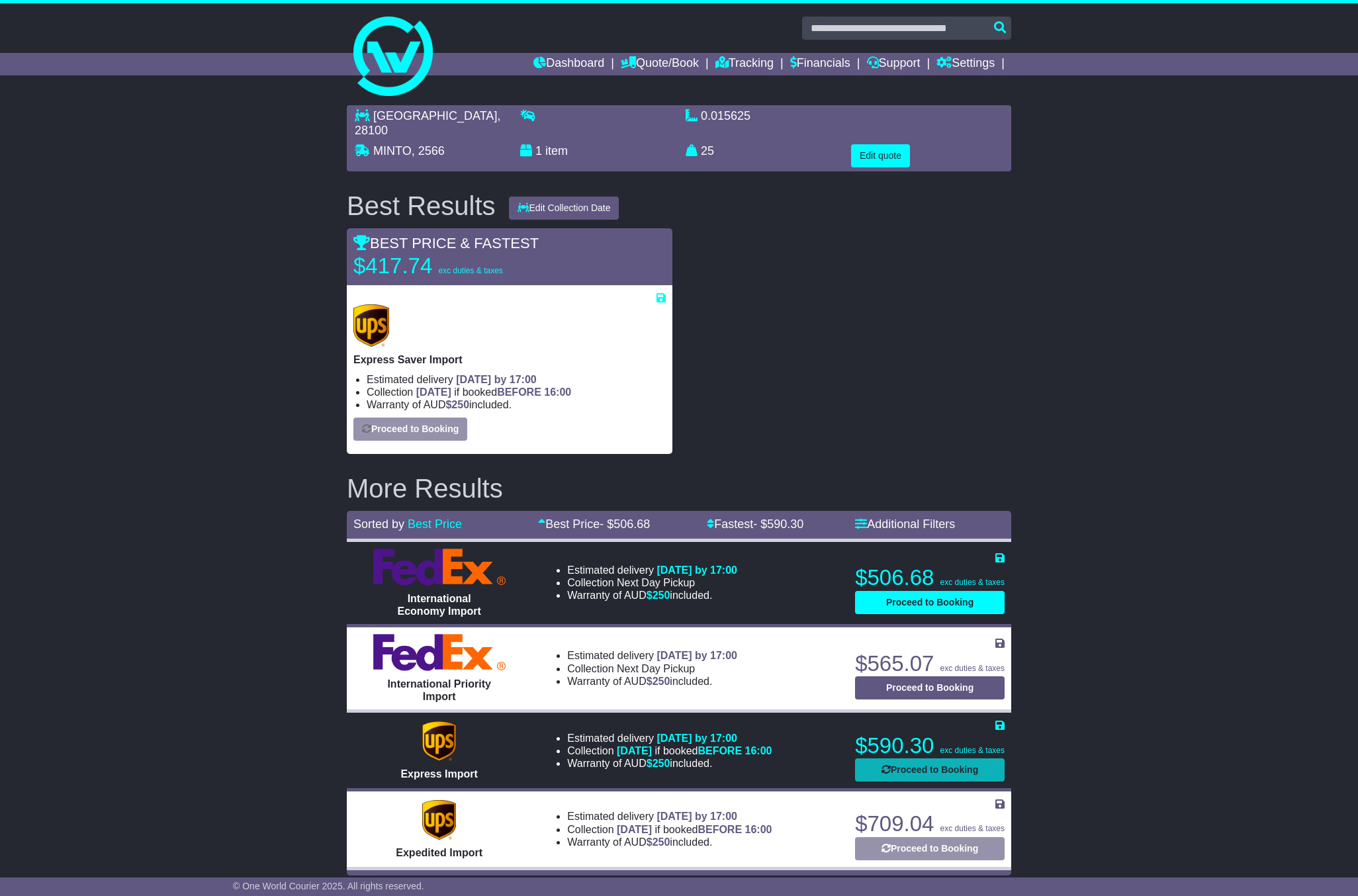 click at bounding box center (510, 326) 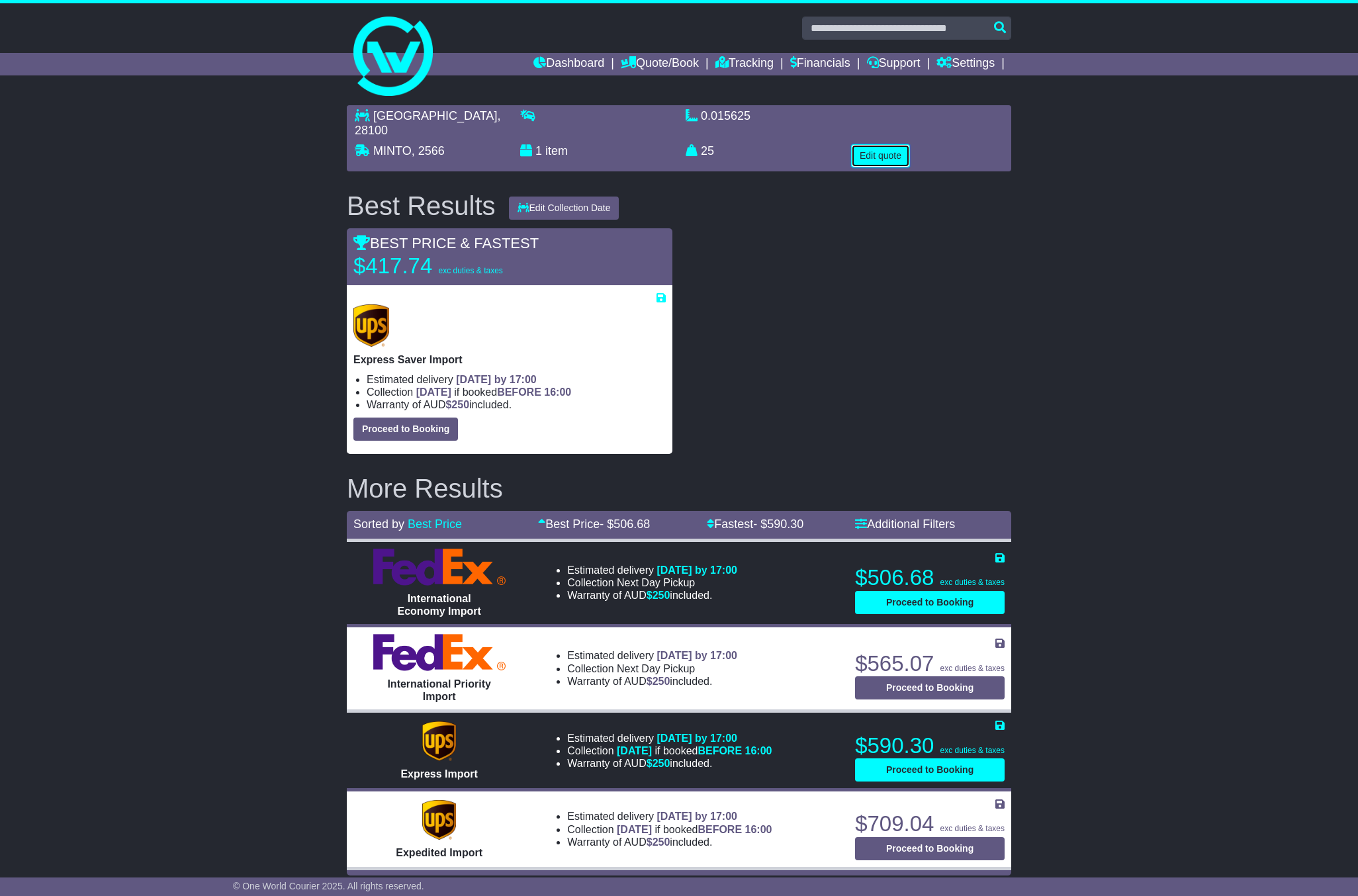 click on "Edit quote" at bounding box center (880, 156) 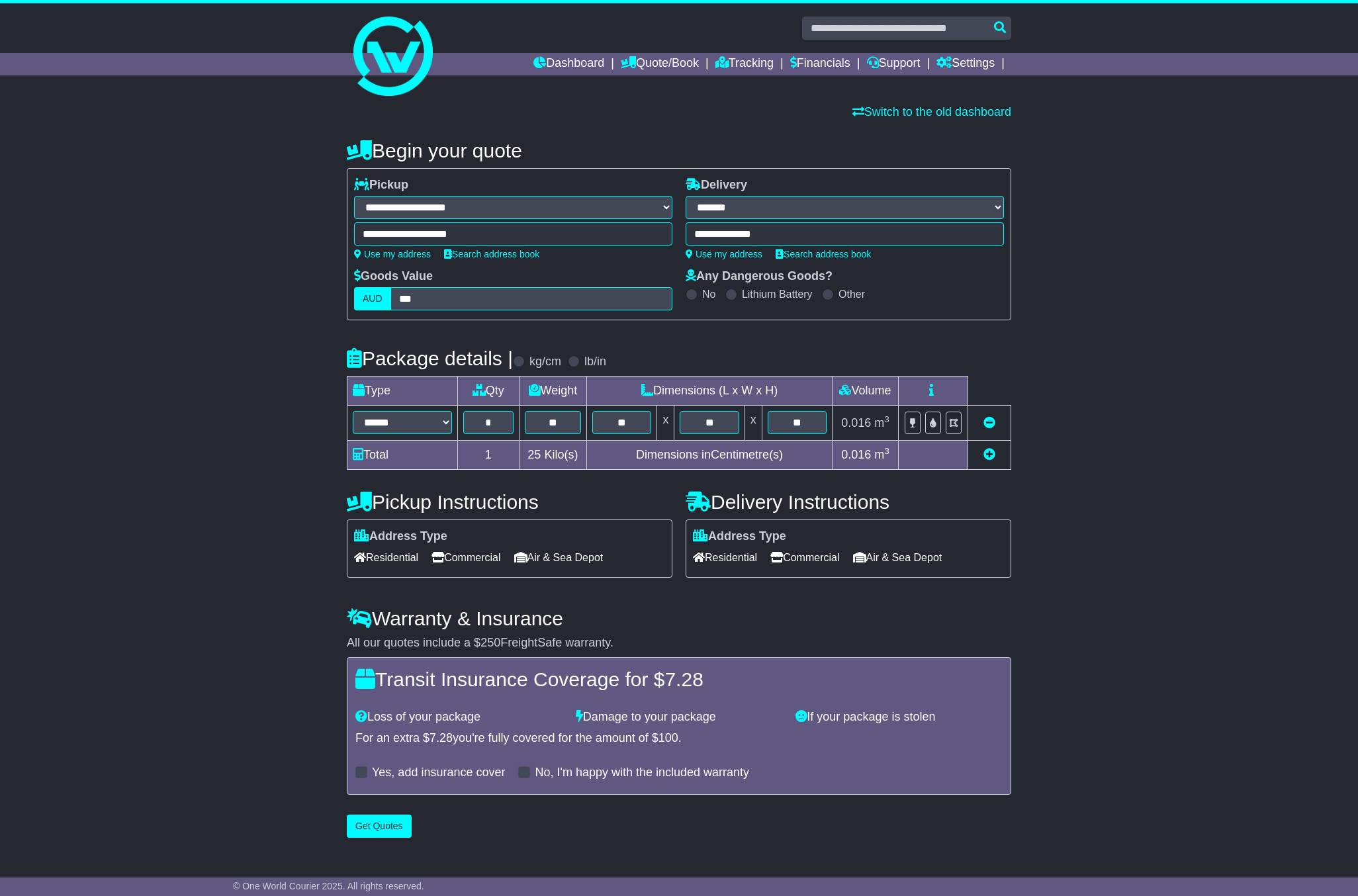 click on "No" at bounding box center (700, 294) 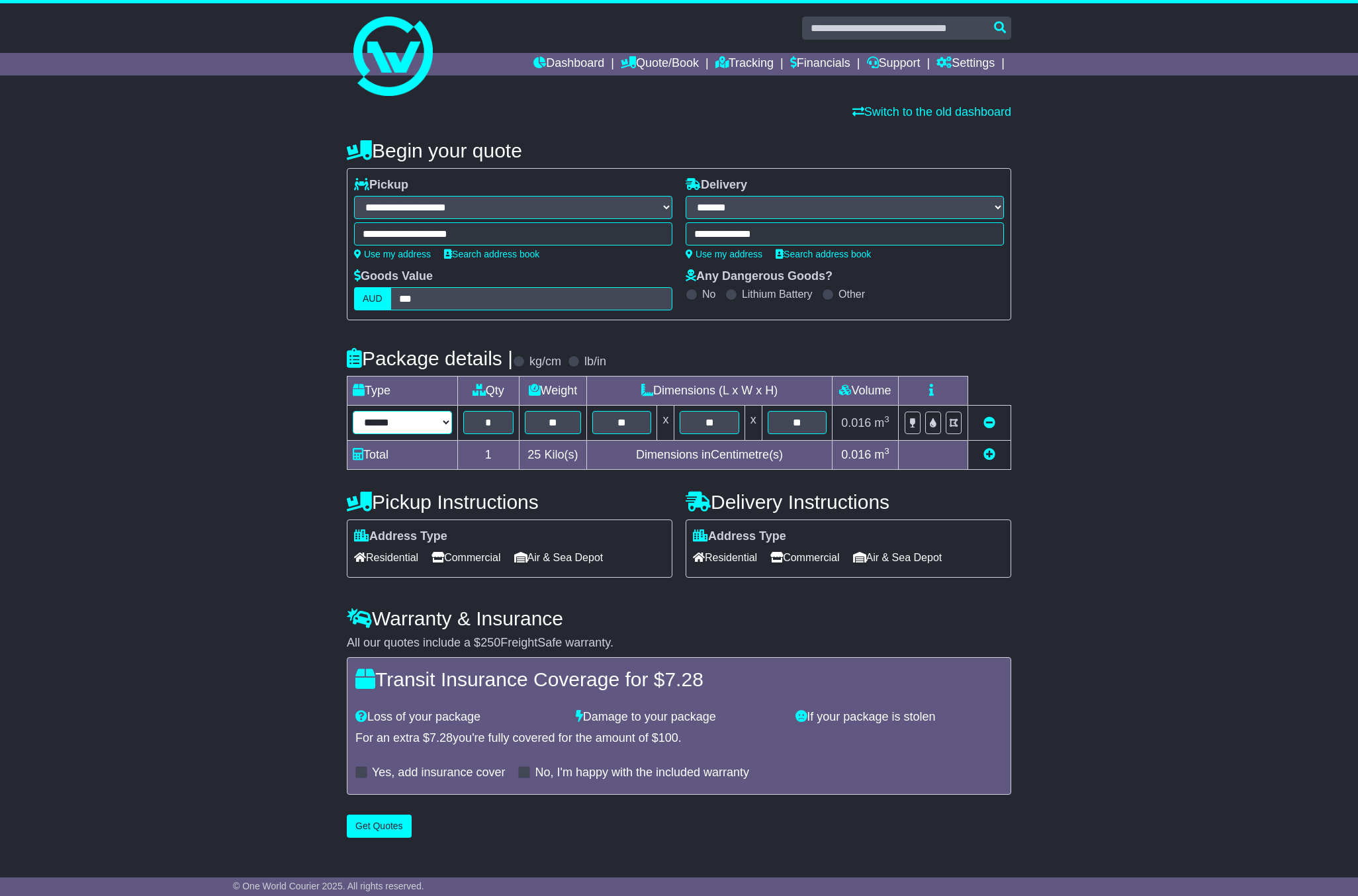 click on "****** ****** *** ******** ***** **** **** ****** *** *******" at bounding box center (402, 422) 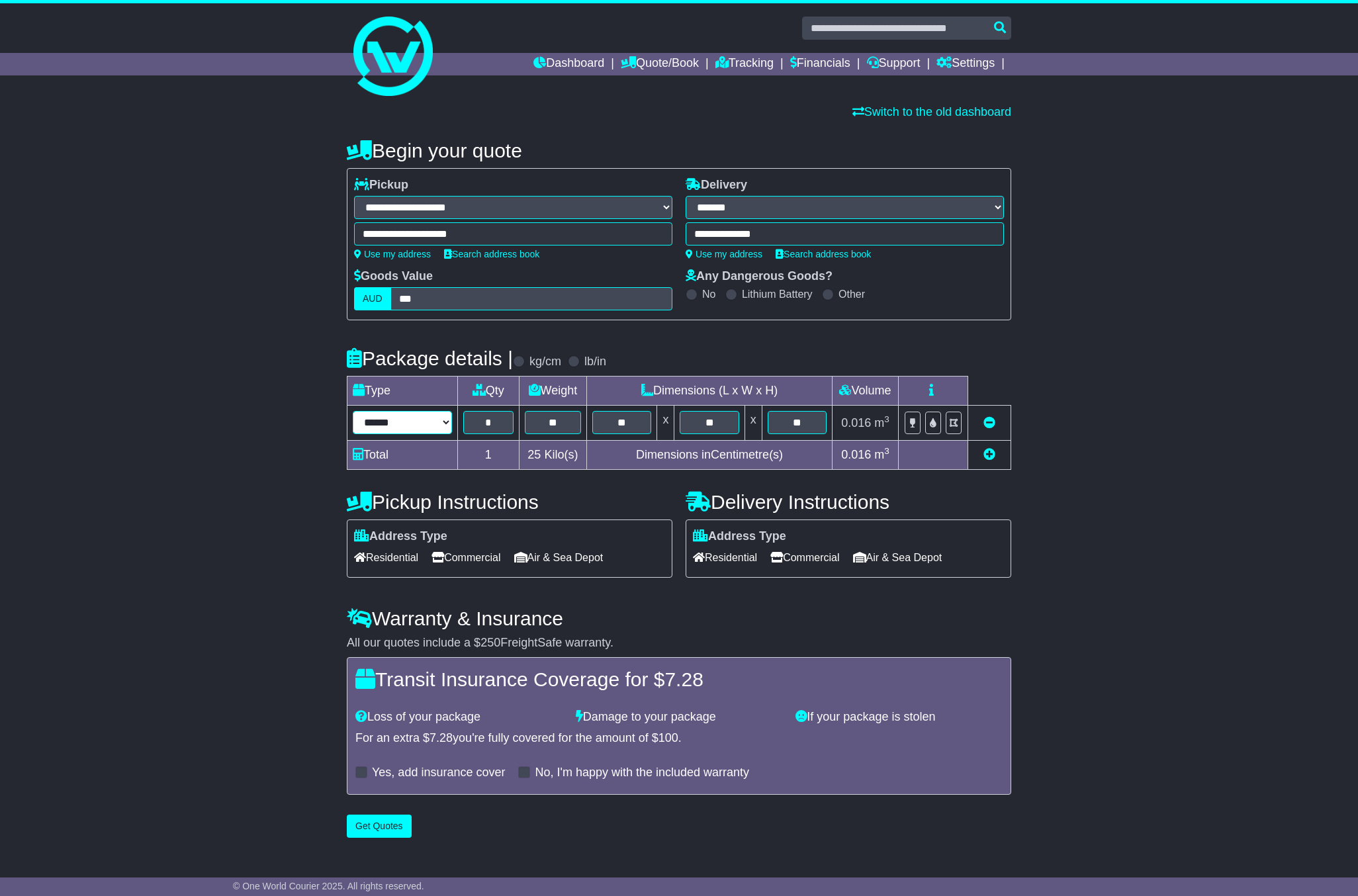select on "*****" 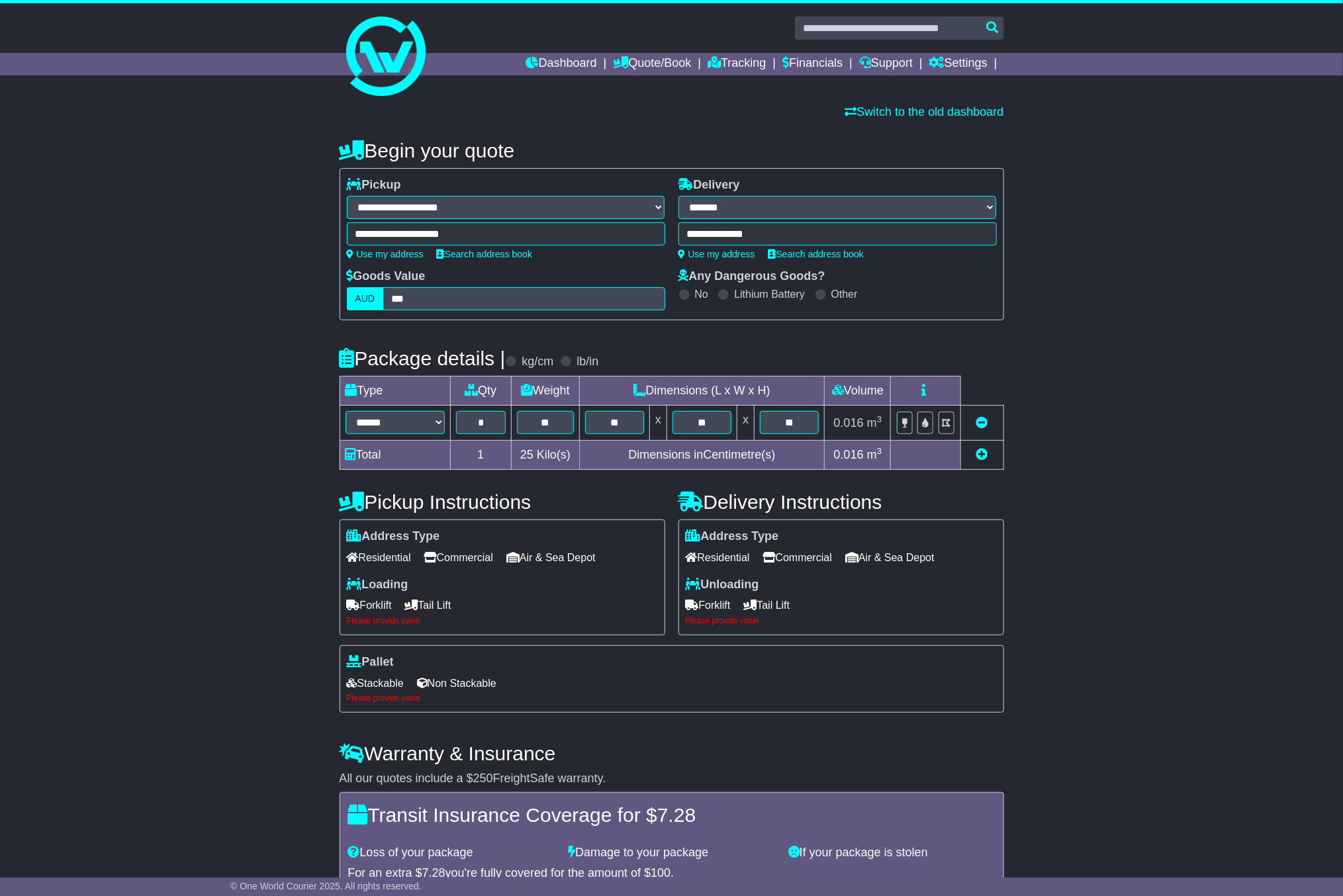 click on "No" at bounding box center [693, 294] 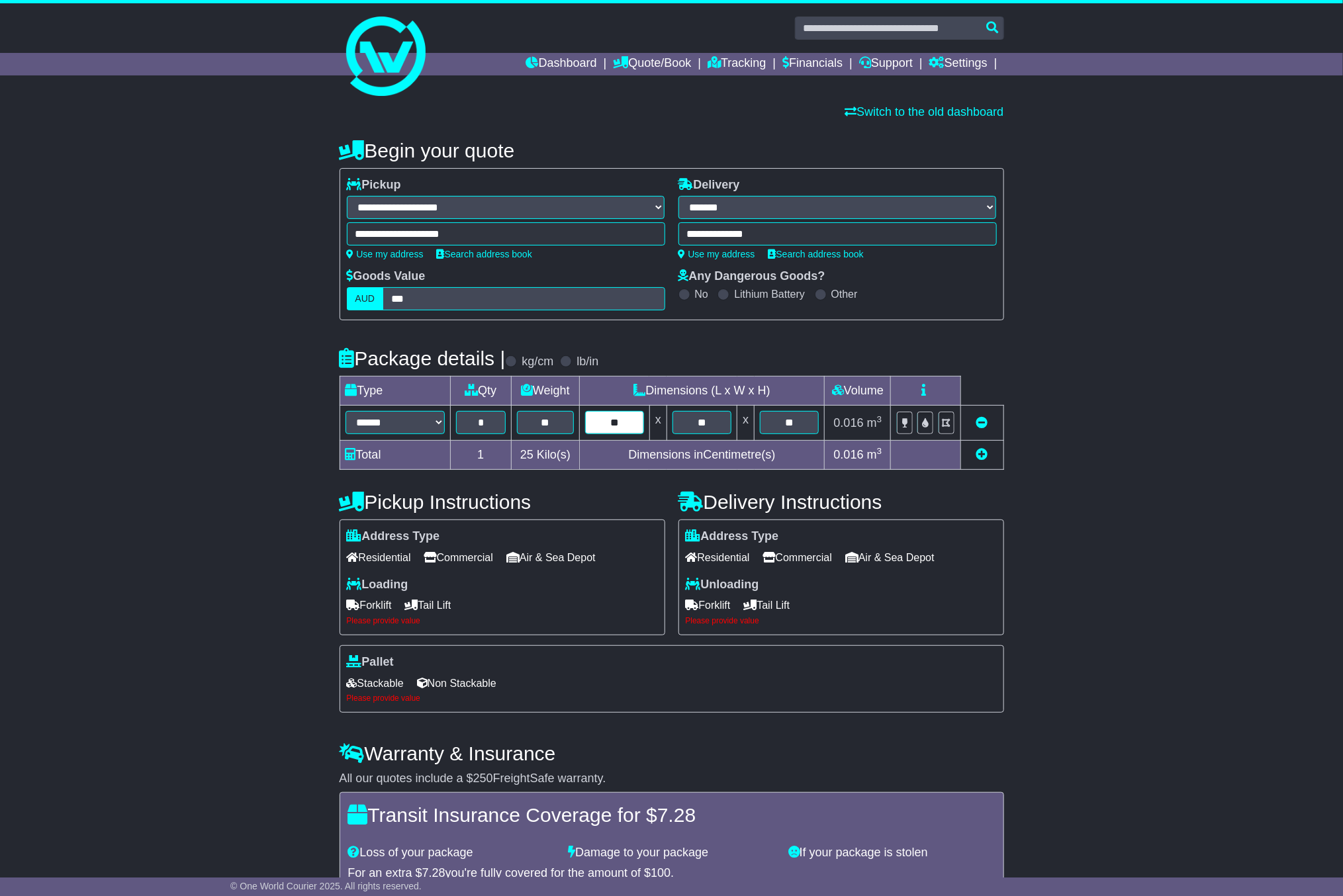 drag, startPoint x: 584, startPoint y: 415, endPoint x: 553, endPoint y: 424, distance: 32.280025 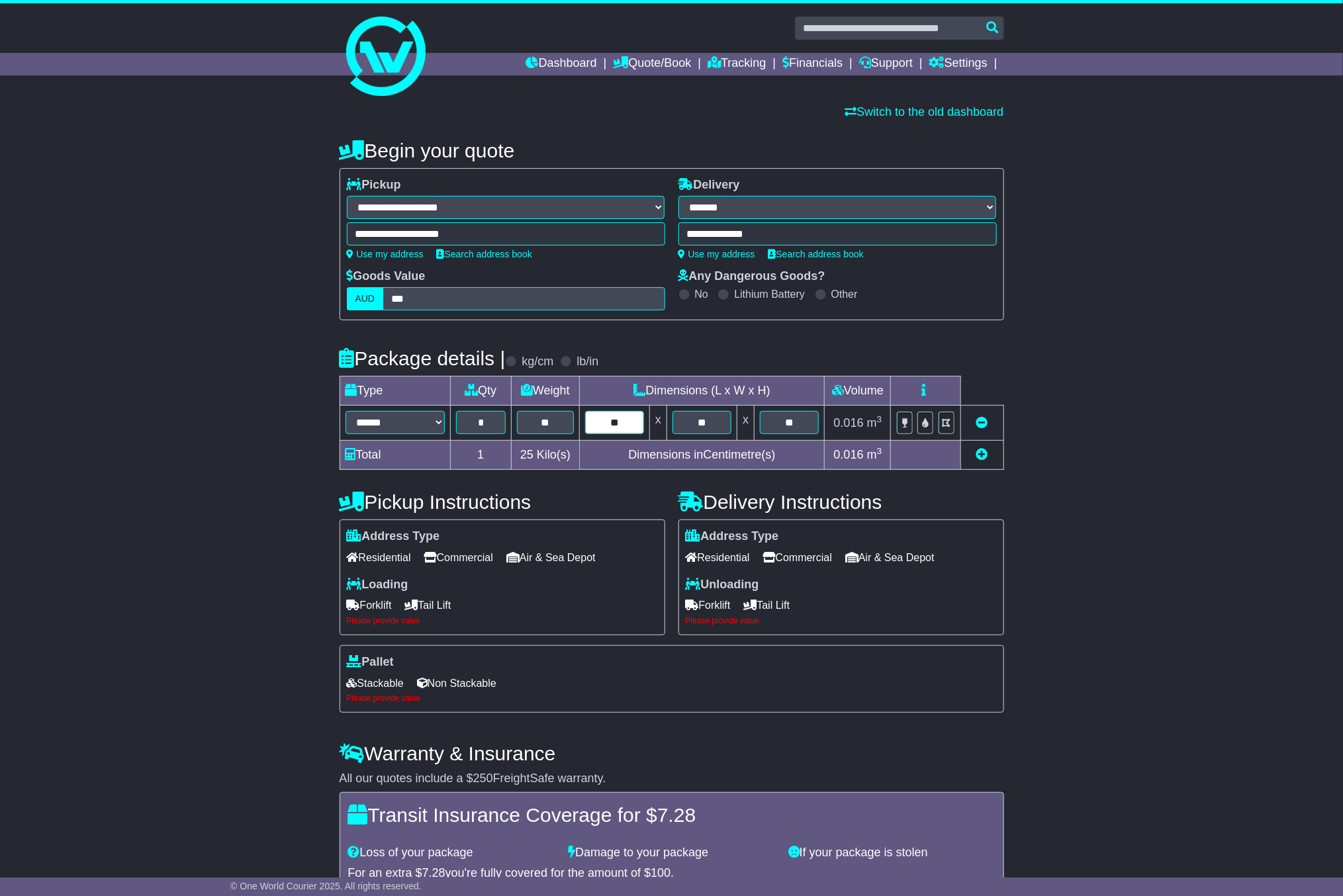 click on "**" at bounding box center [614, 423] 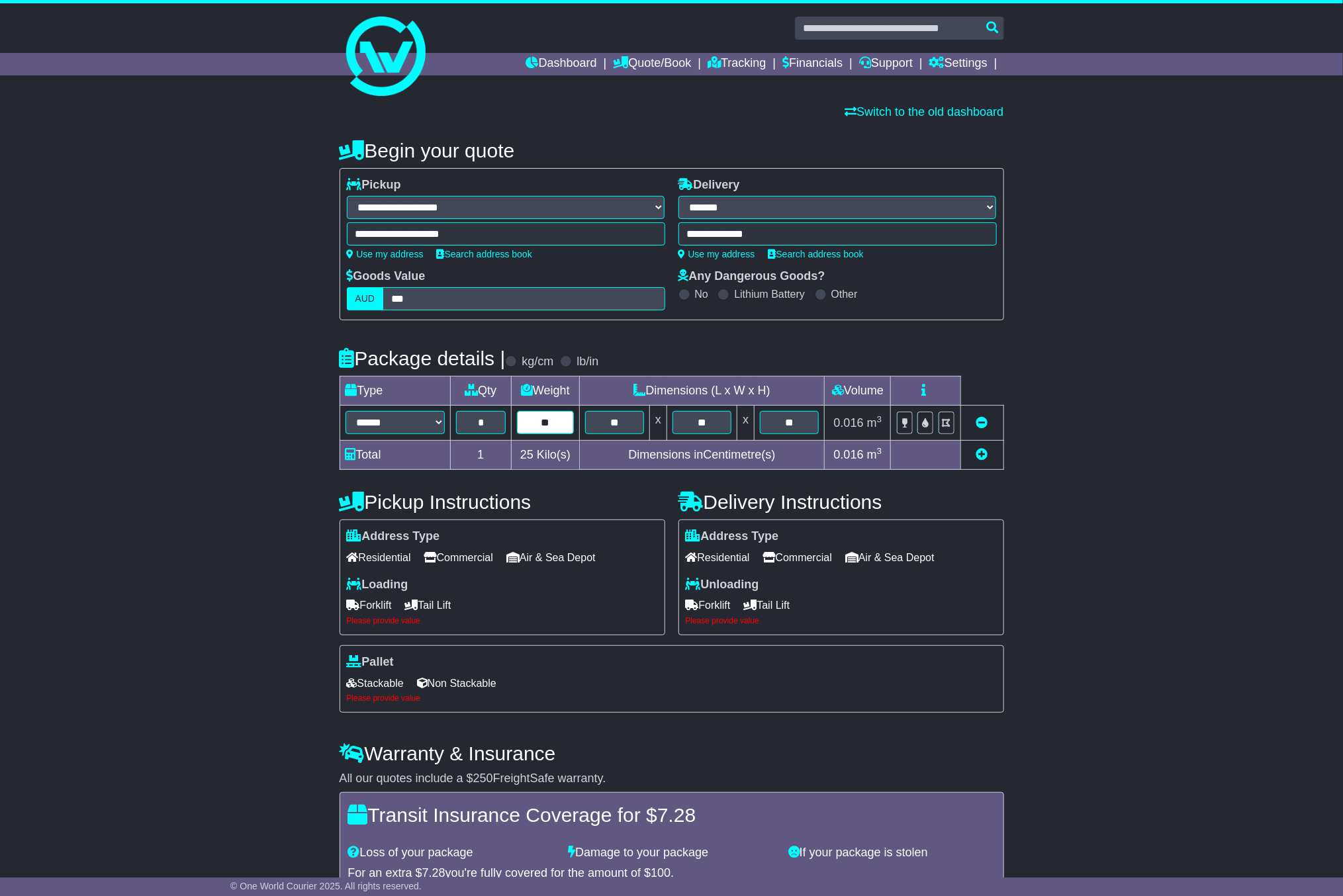 click on "**" at bounding box center [545, 422] 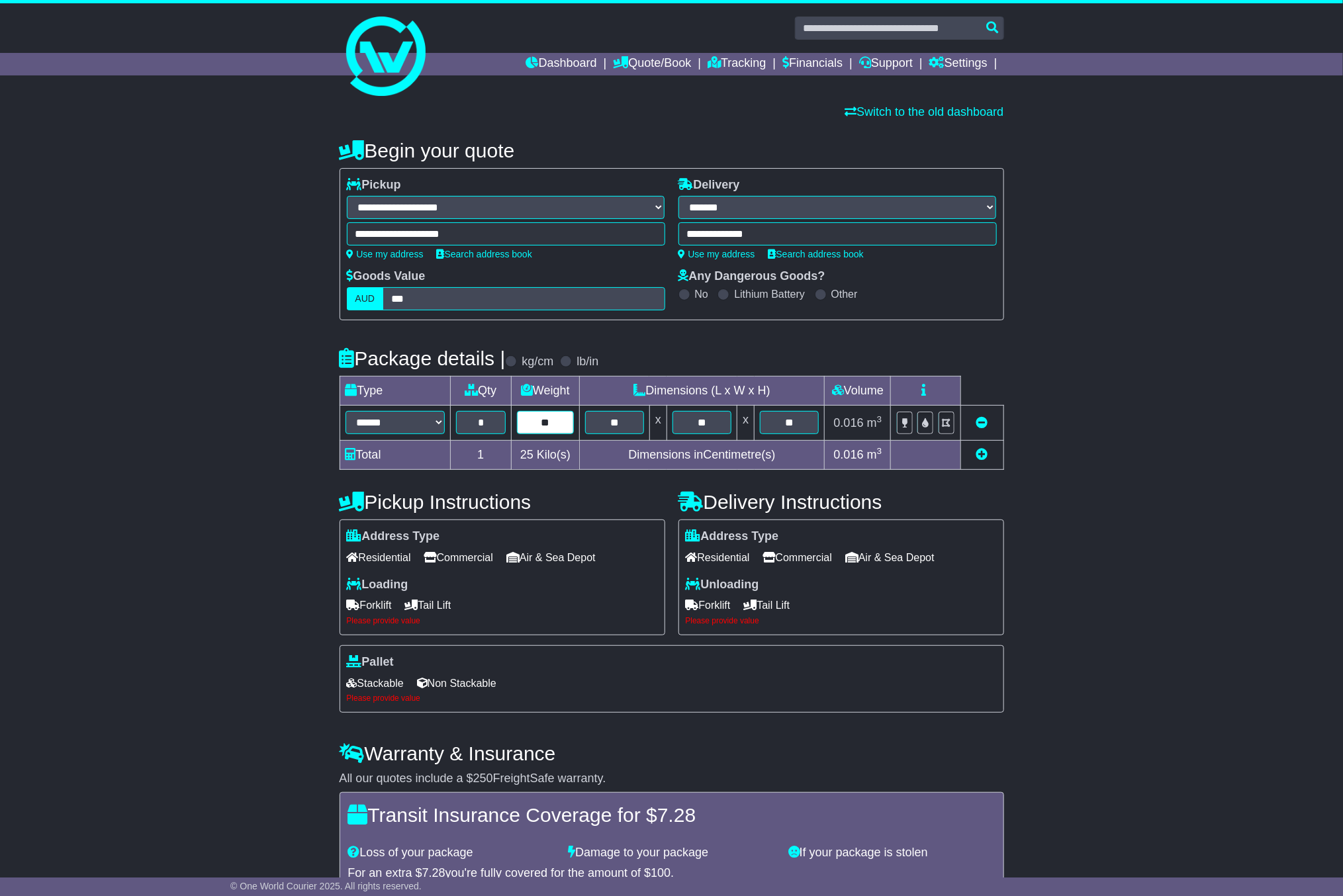 click on "**" at bounding box center (545, 422) 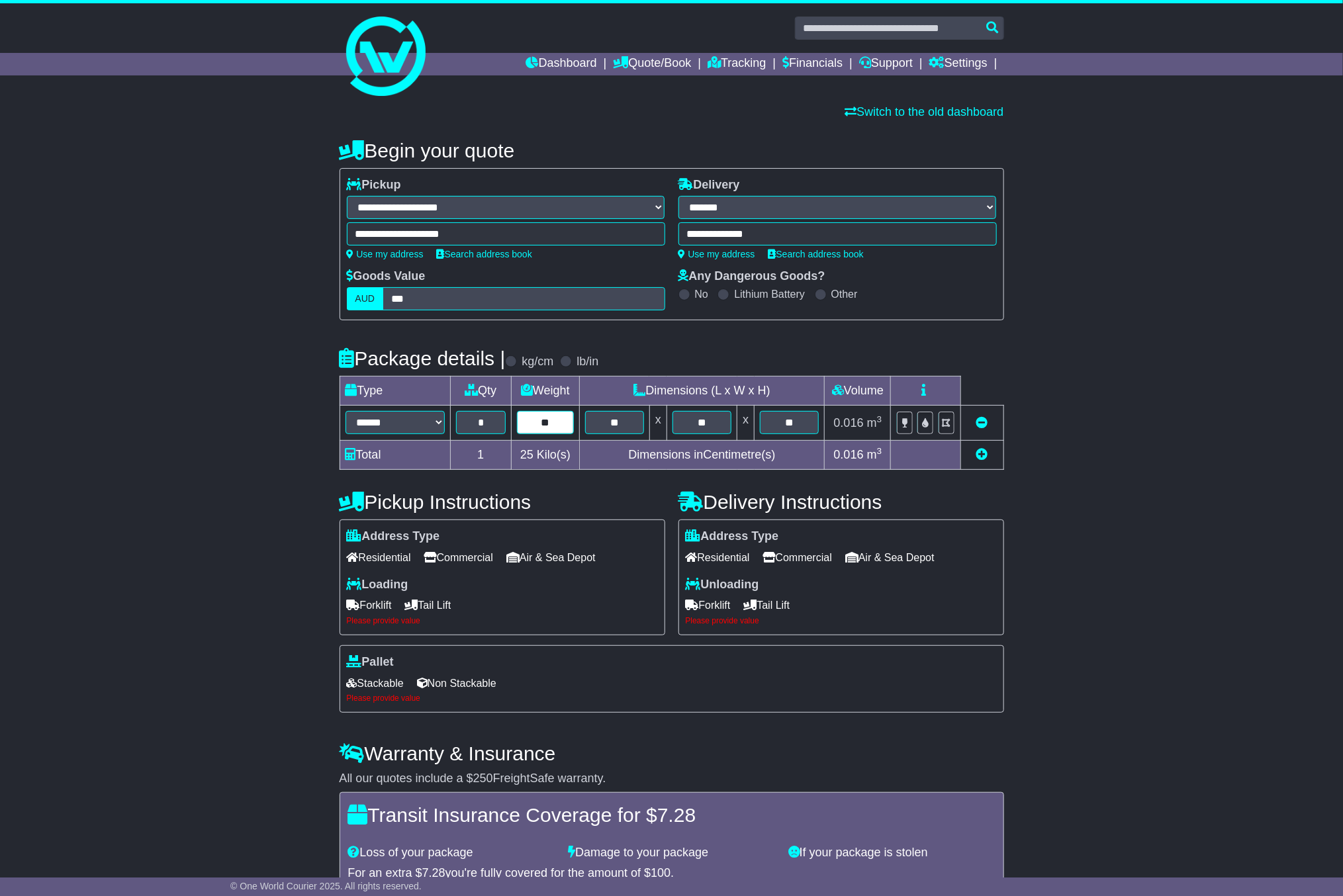 type on "**" 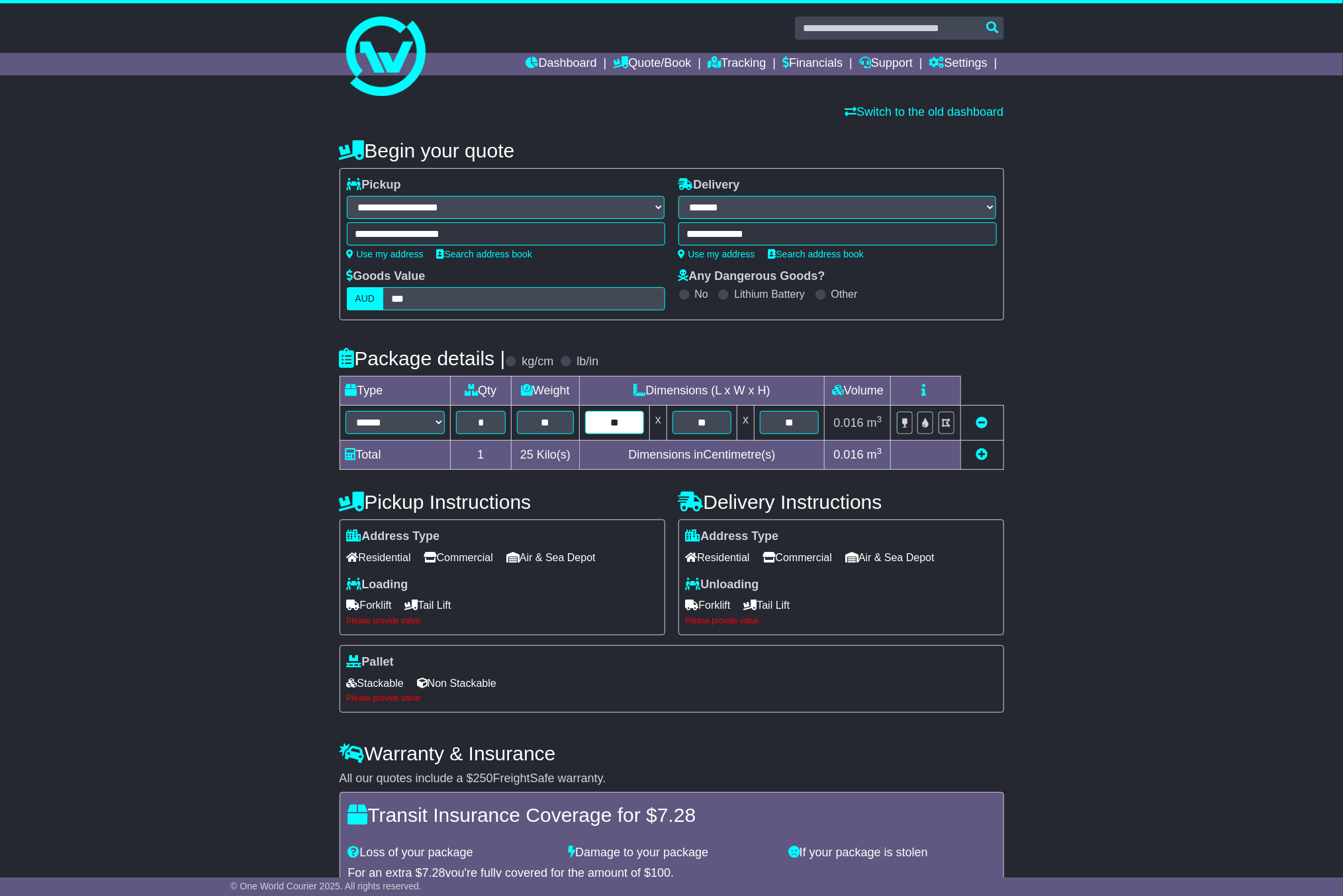 click on "**" at bounding box center [614, 422] 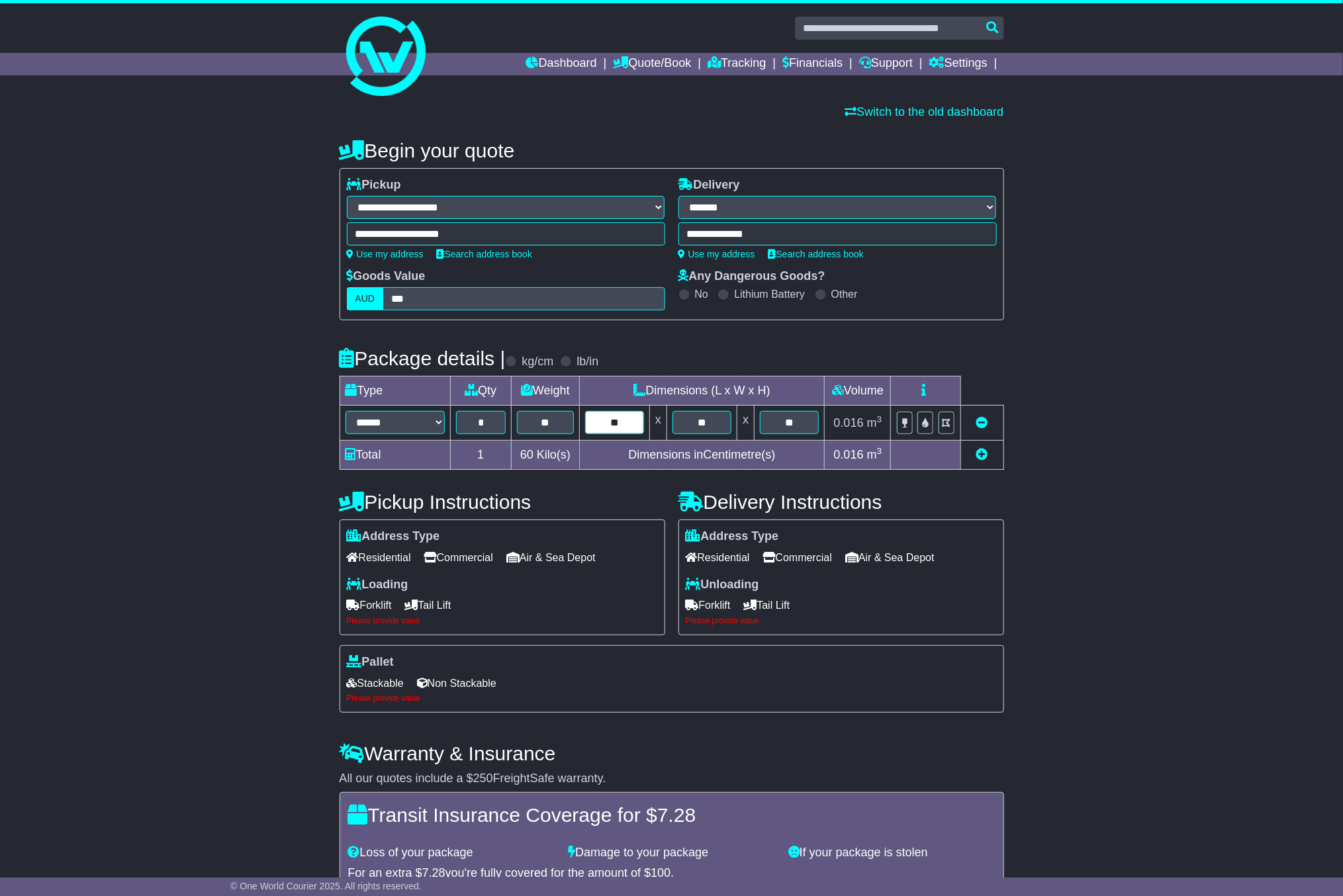 click on "**" at bounding box center [614, 422] 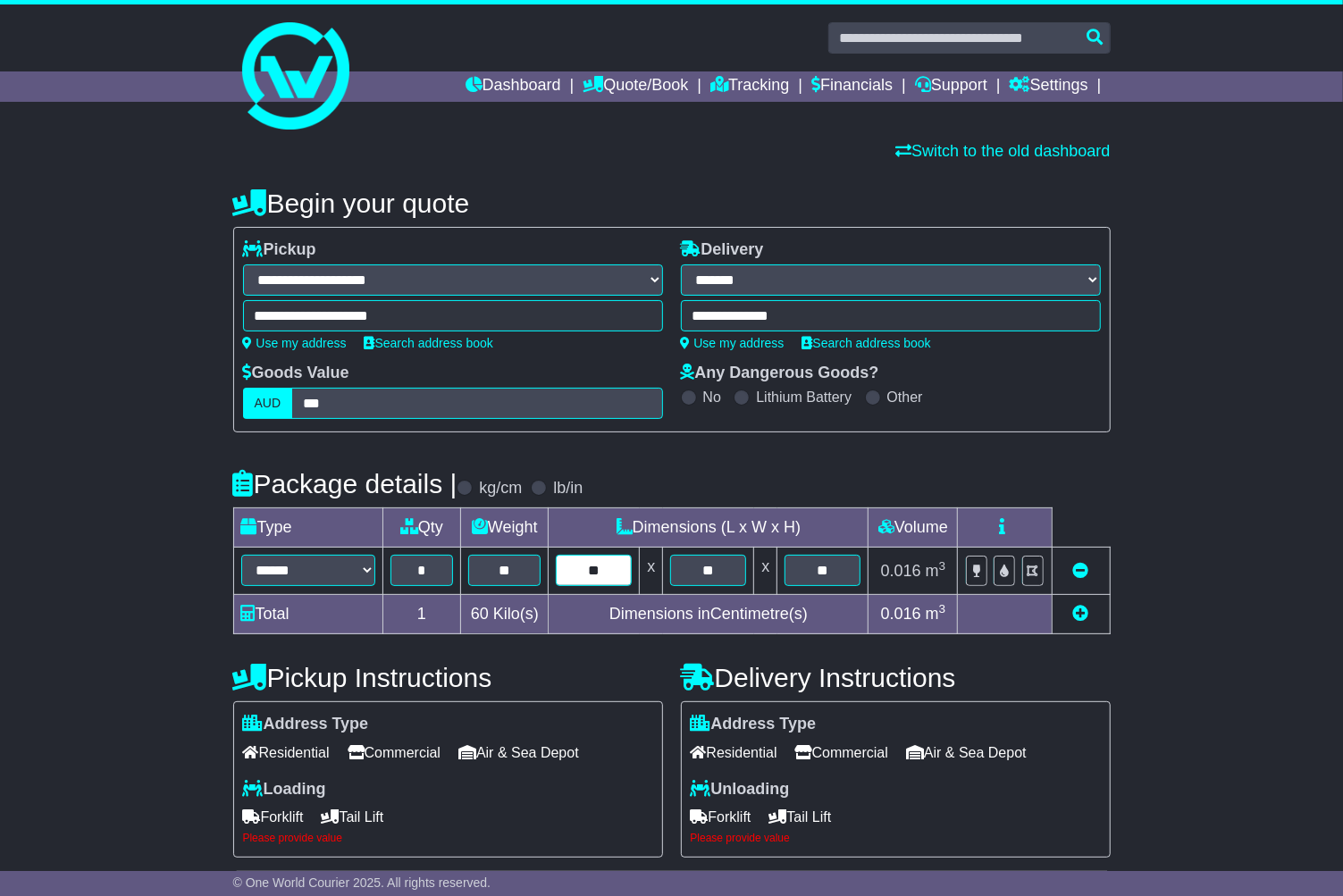 click on "**" at bounding box center [593, 570] 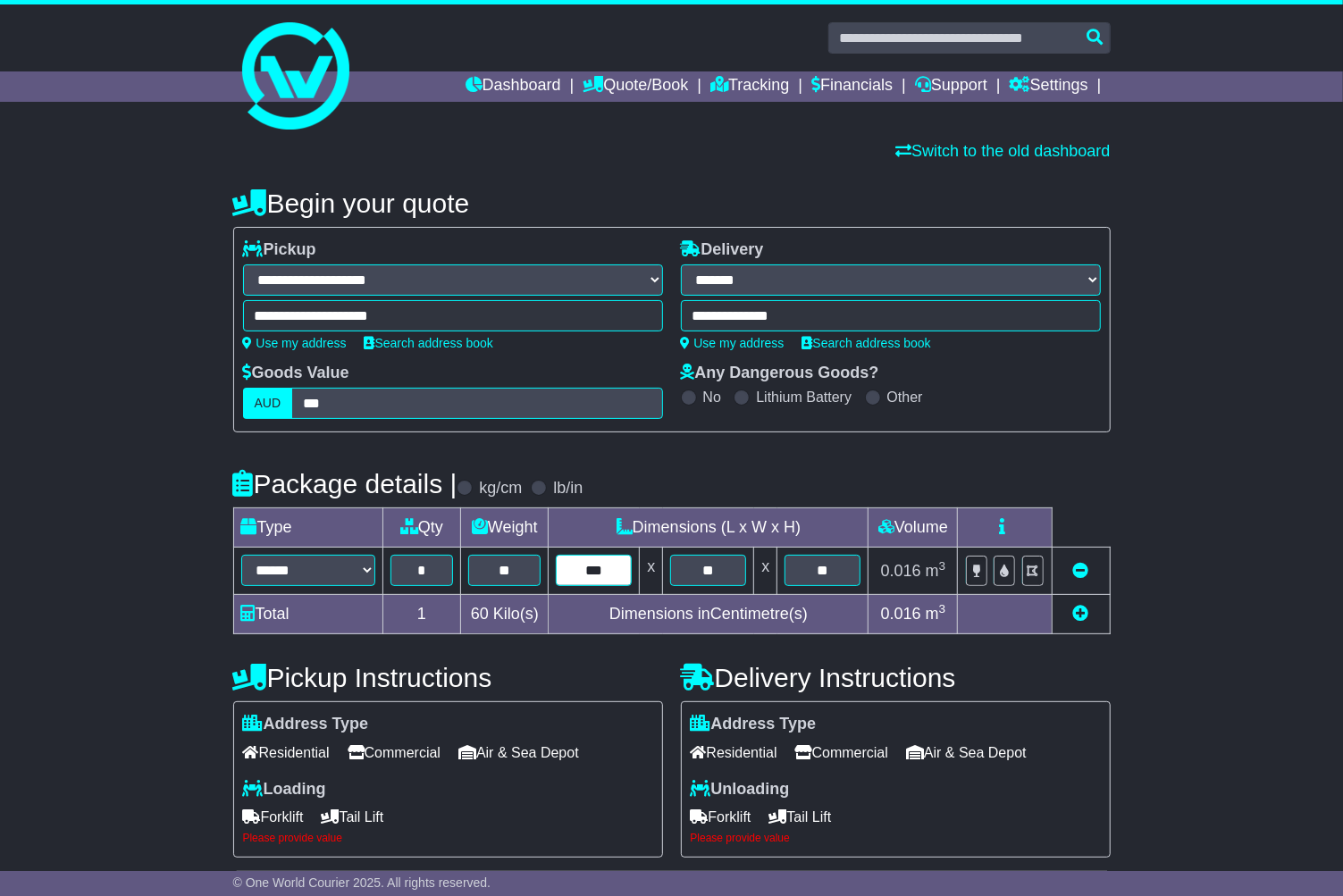 type on "***" 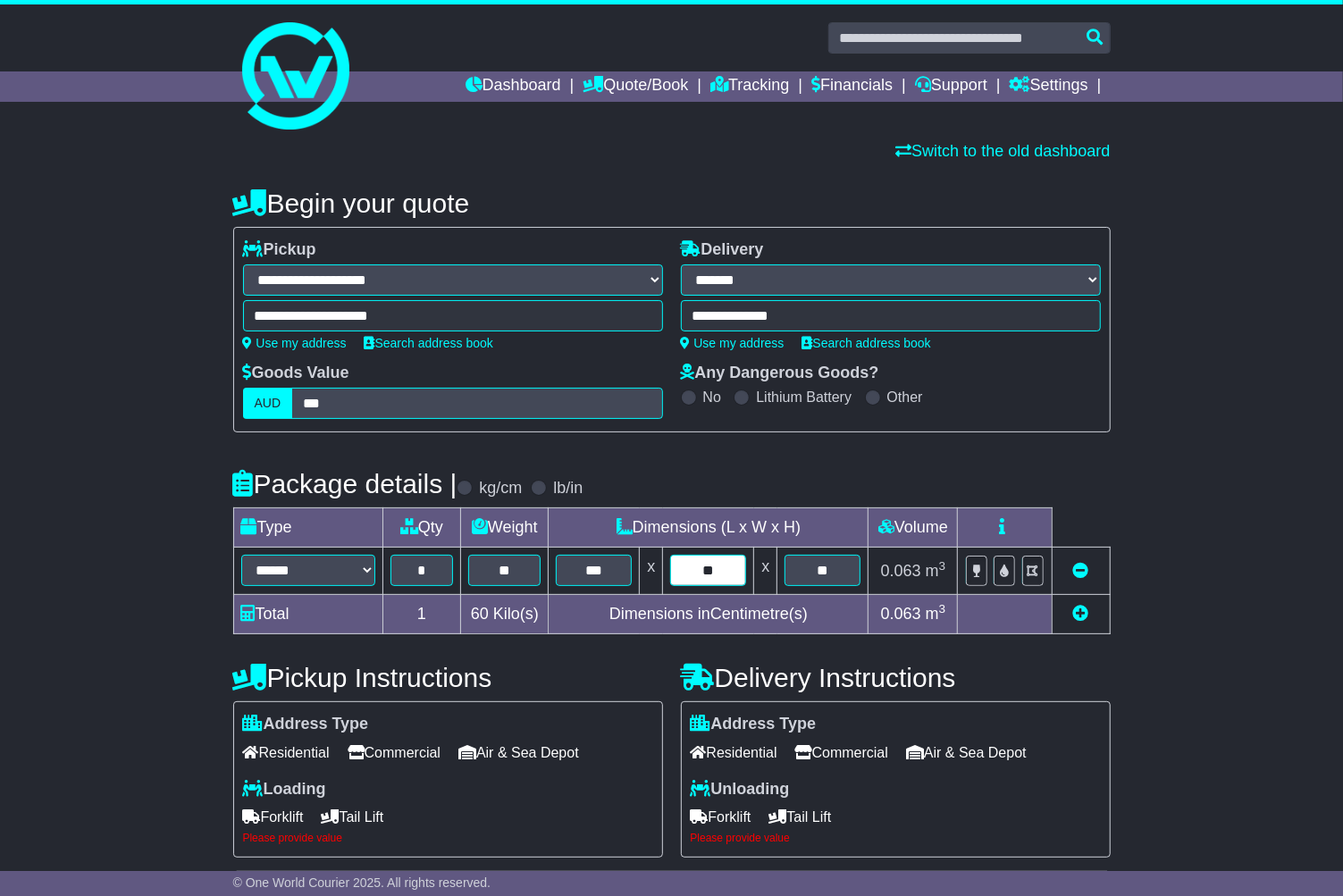 drag, startPoint x: 726, startPoint y: 575, endPoint x: 686, endPoint y: 570, distance: 40.311289 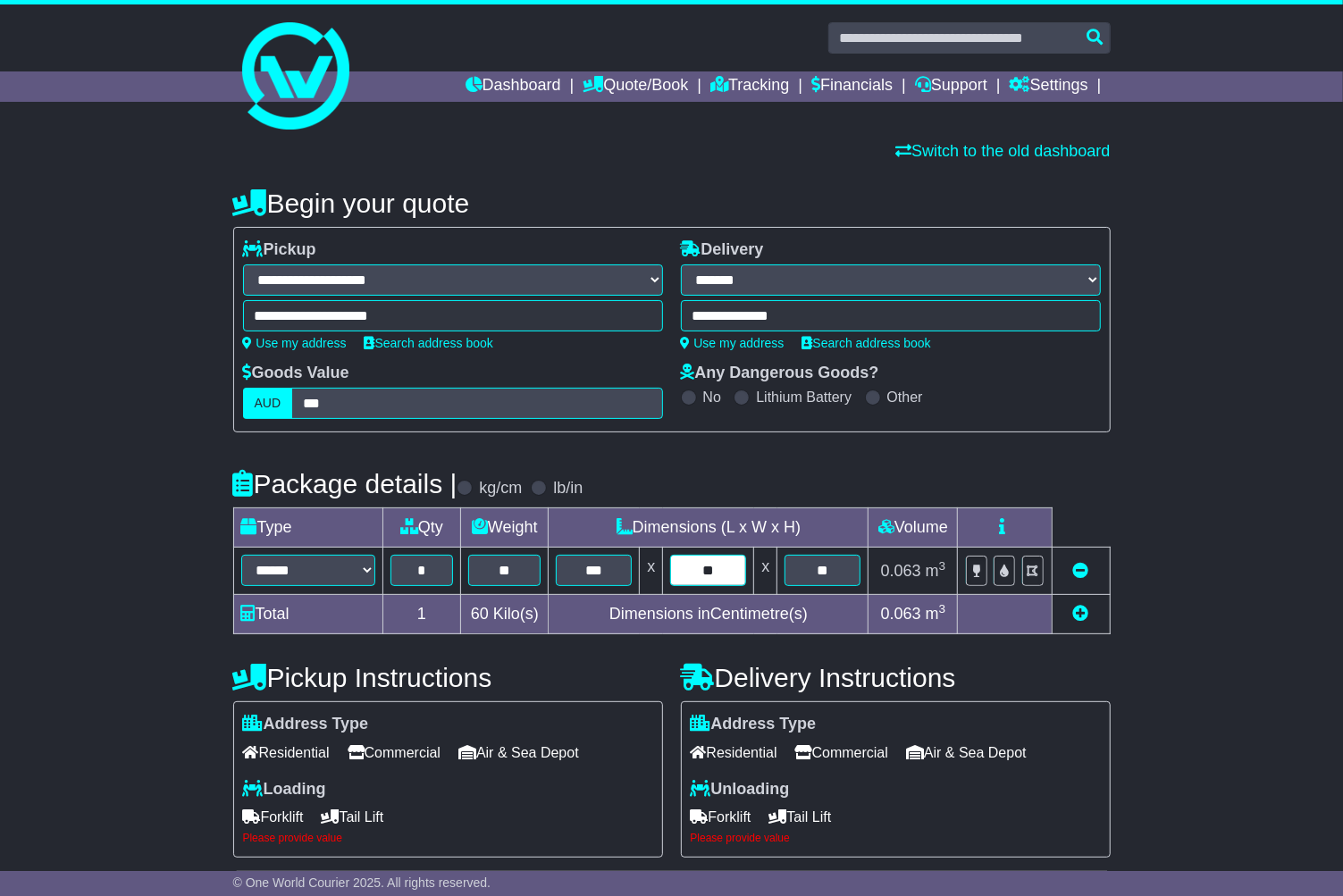 click on "**" at bounding box center [708, 570] 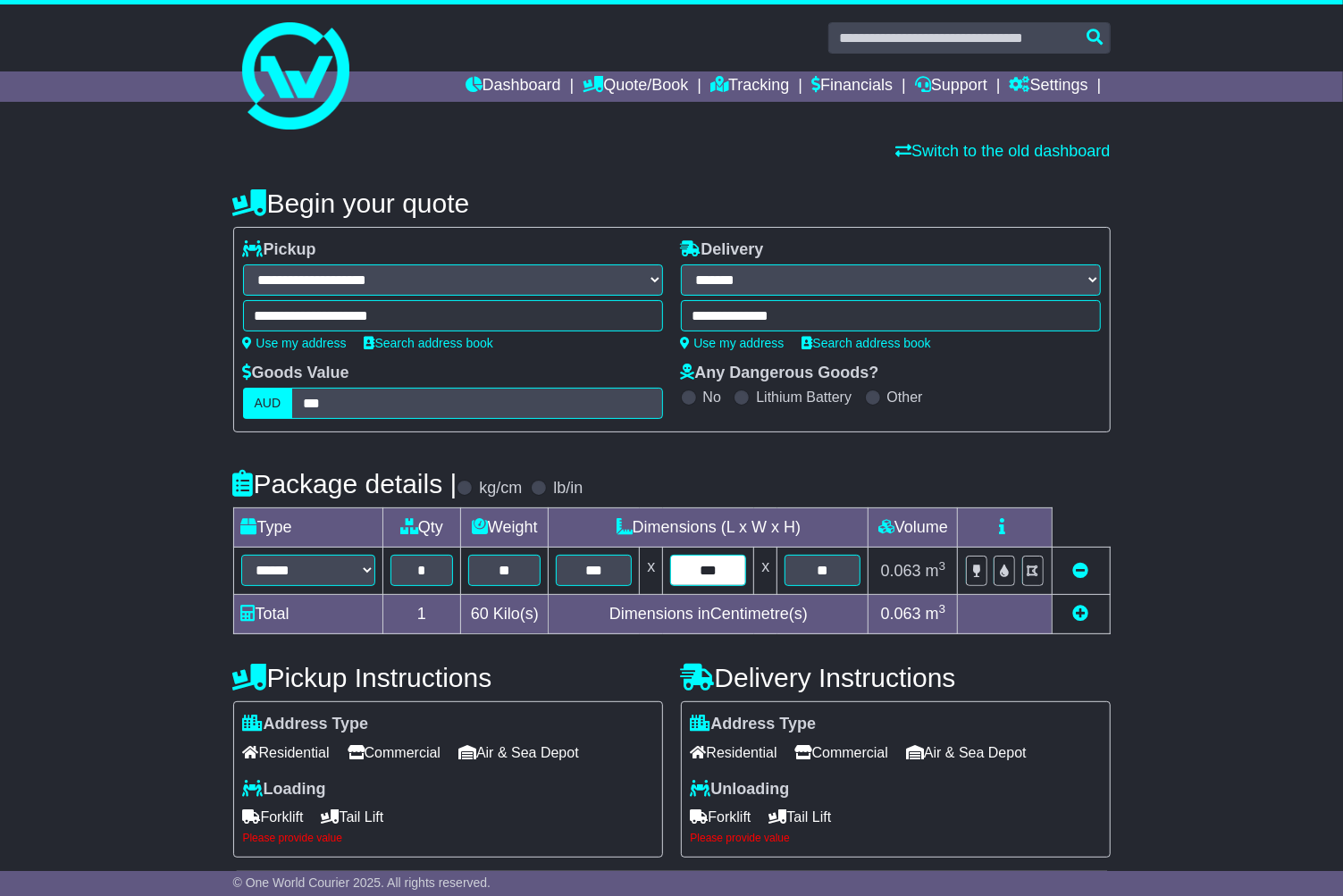 type on "***" 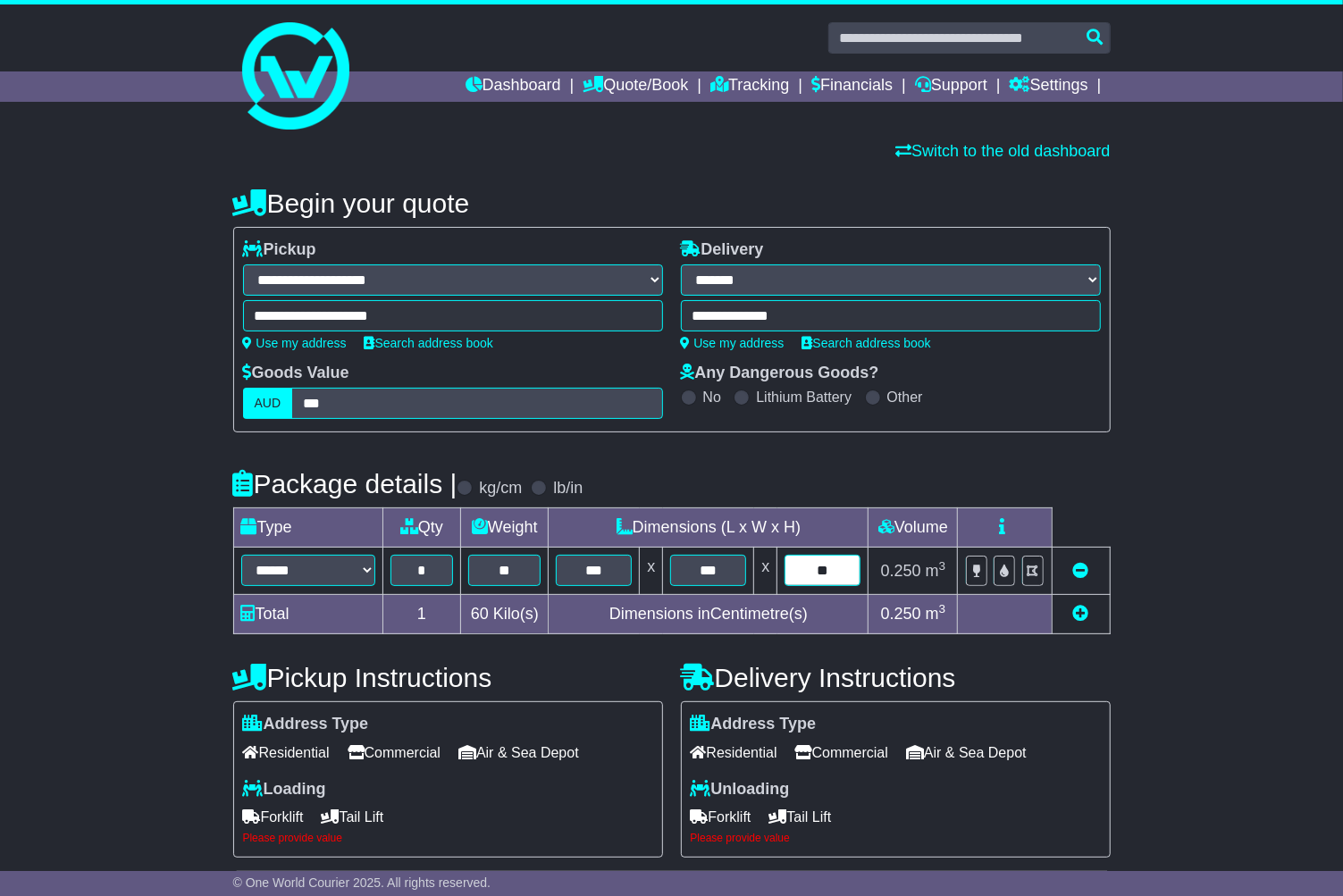 paste on "*" 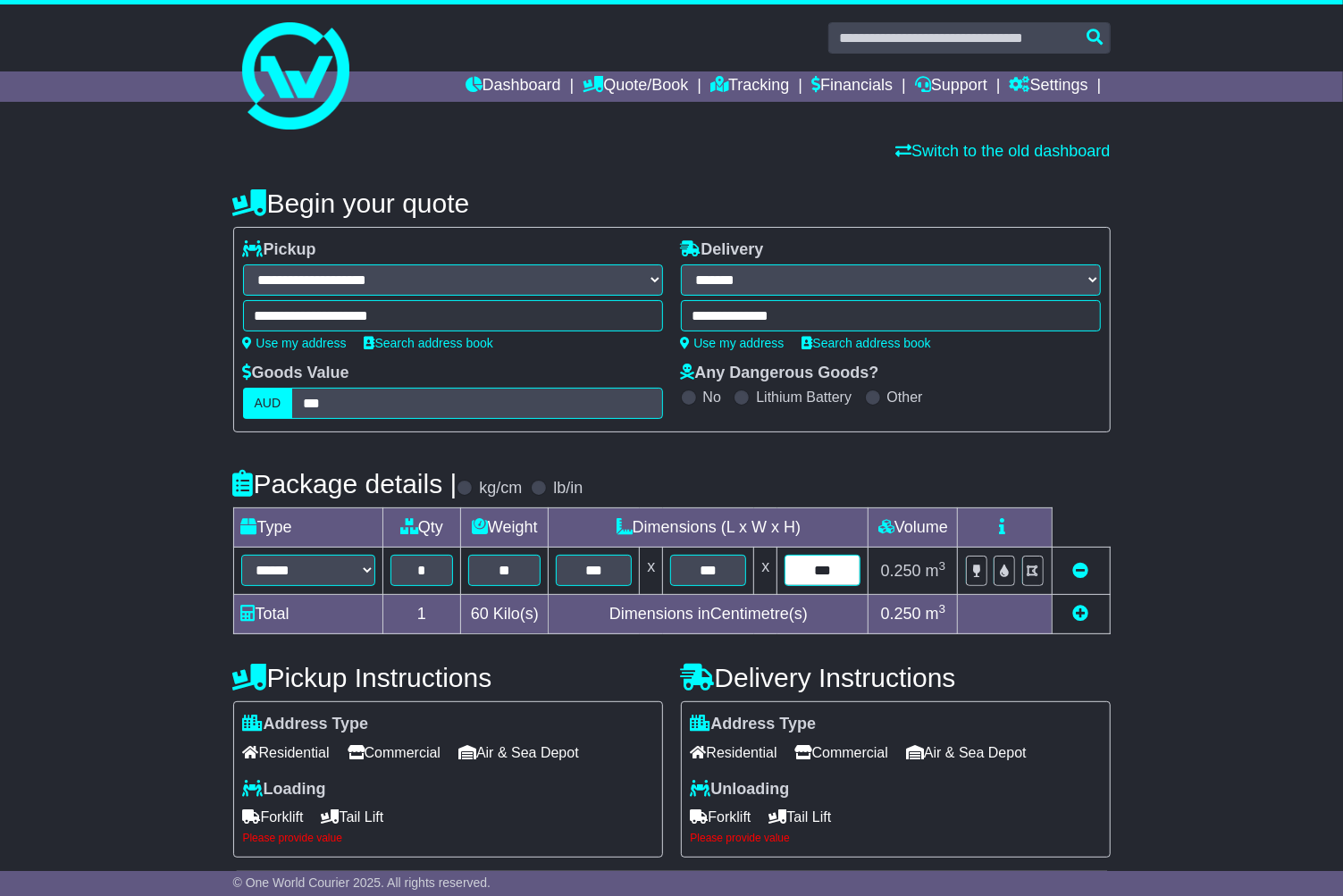 drag, startPoint x: 836, startPoint y: 572, endPoint x: 745, endPoint y: 561, distance: 91.66242 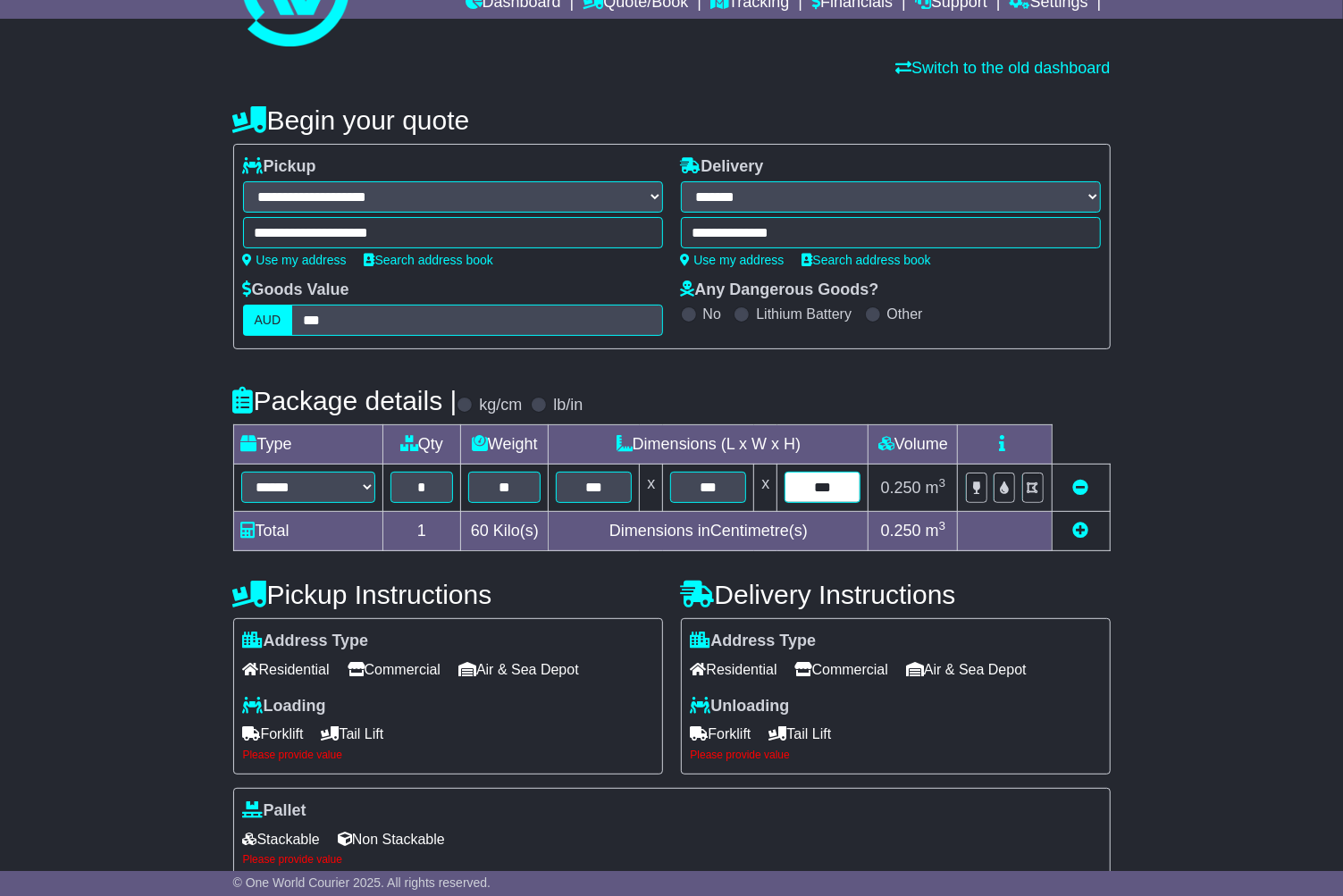 scroll, scrollTop: 165, scrollLeft: 0, axis: vertical 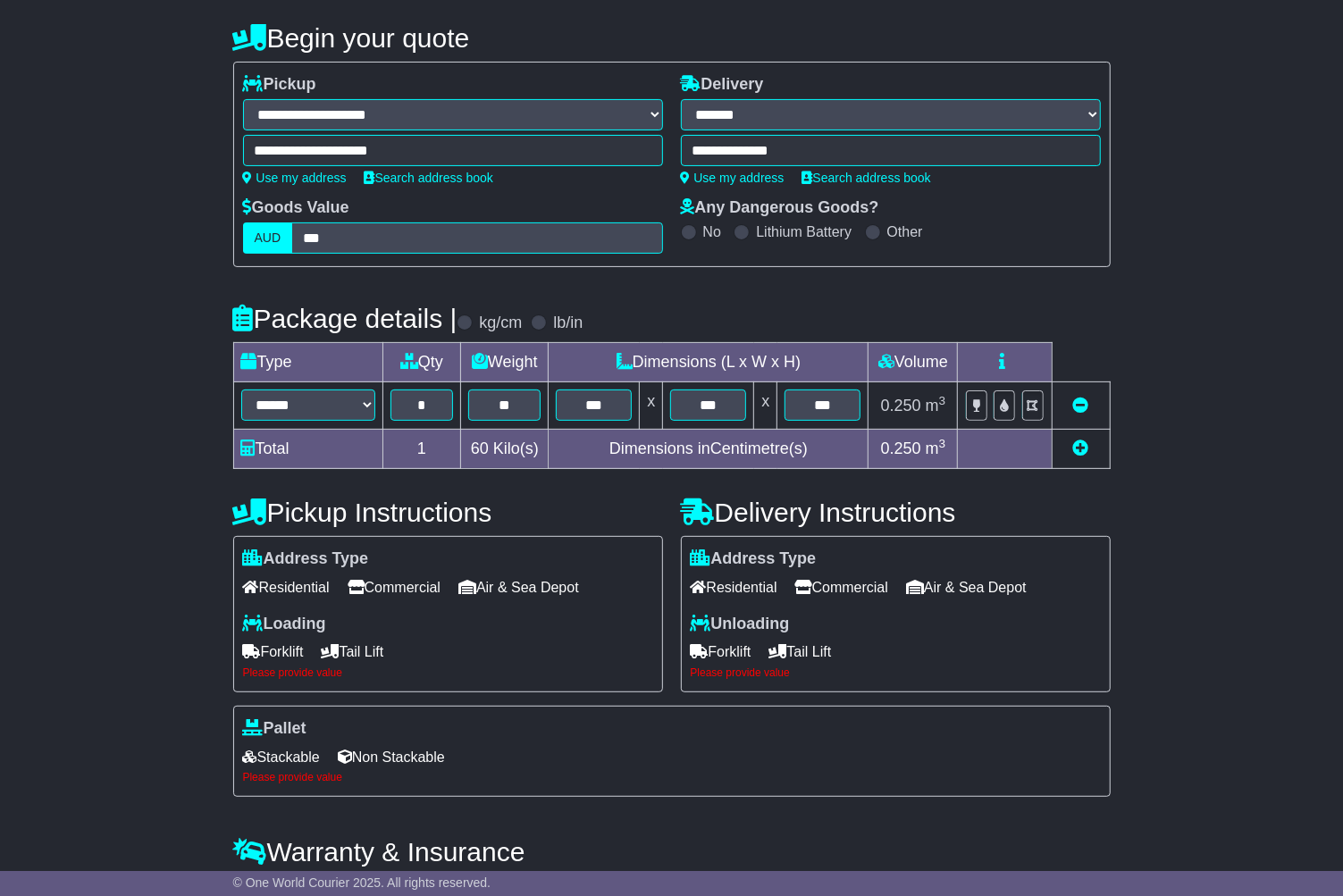 click on "Residential" at bounding box center [734, 587] 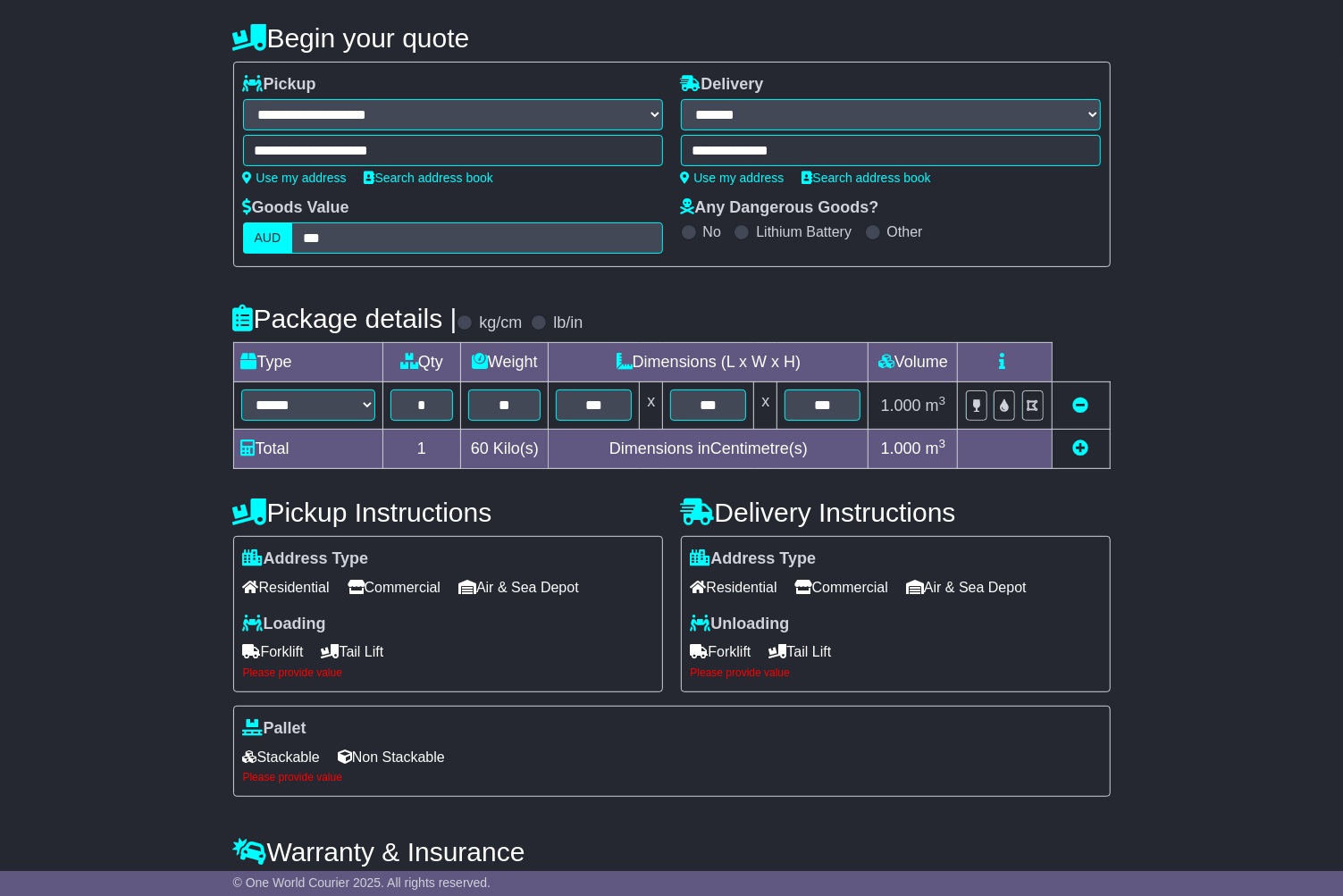 click on "Tail Lift" at bounding box center [801, 651] 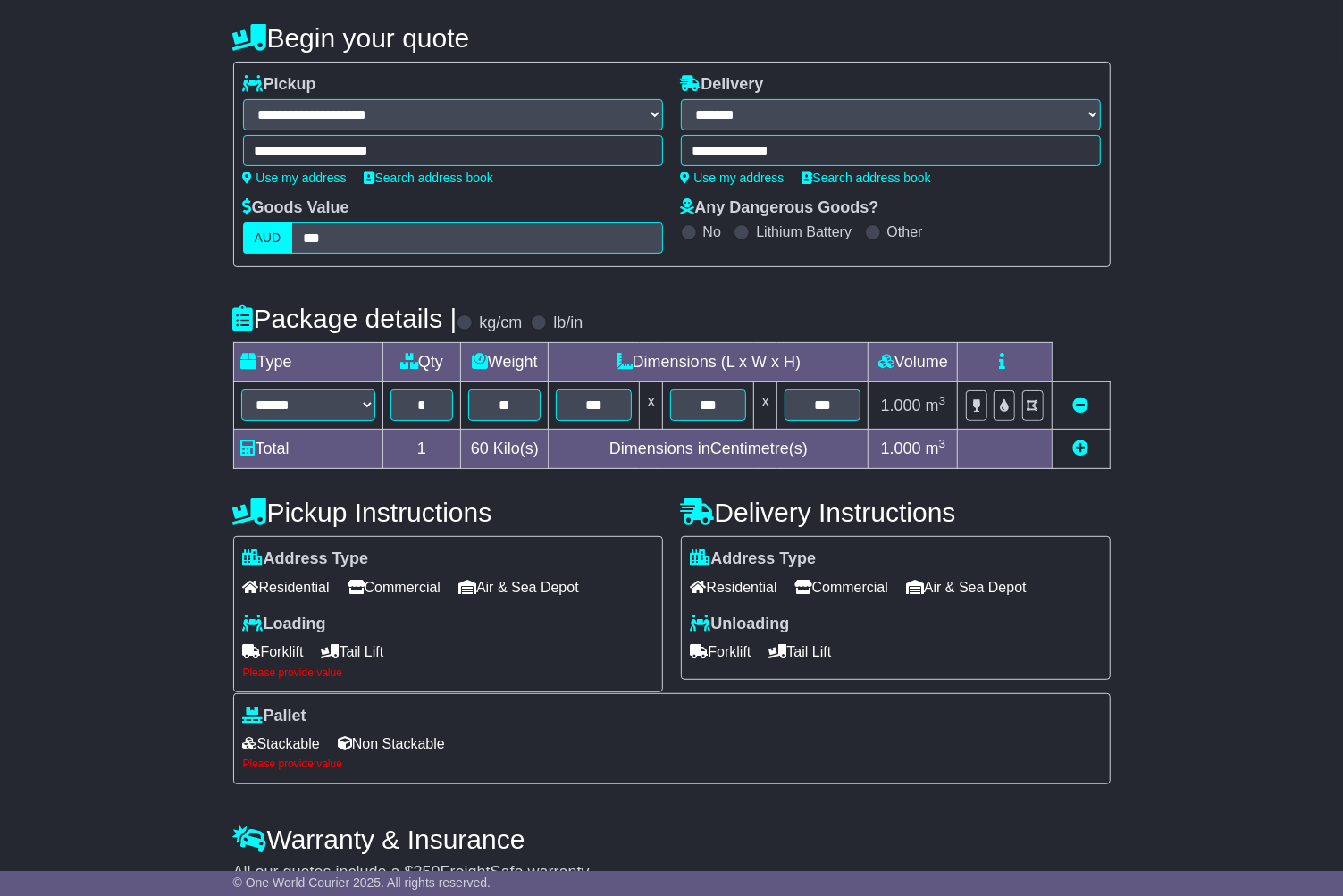click on "Commercial" at bounding box center (394, 587) 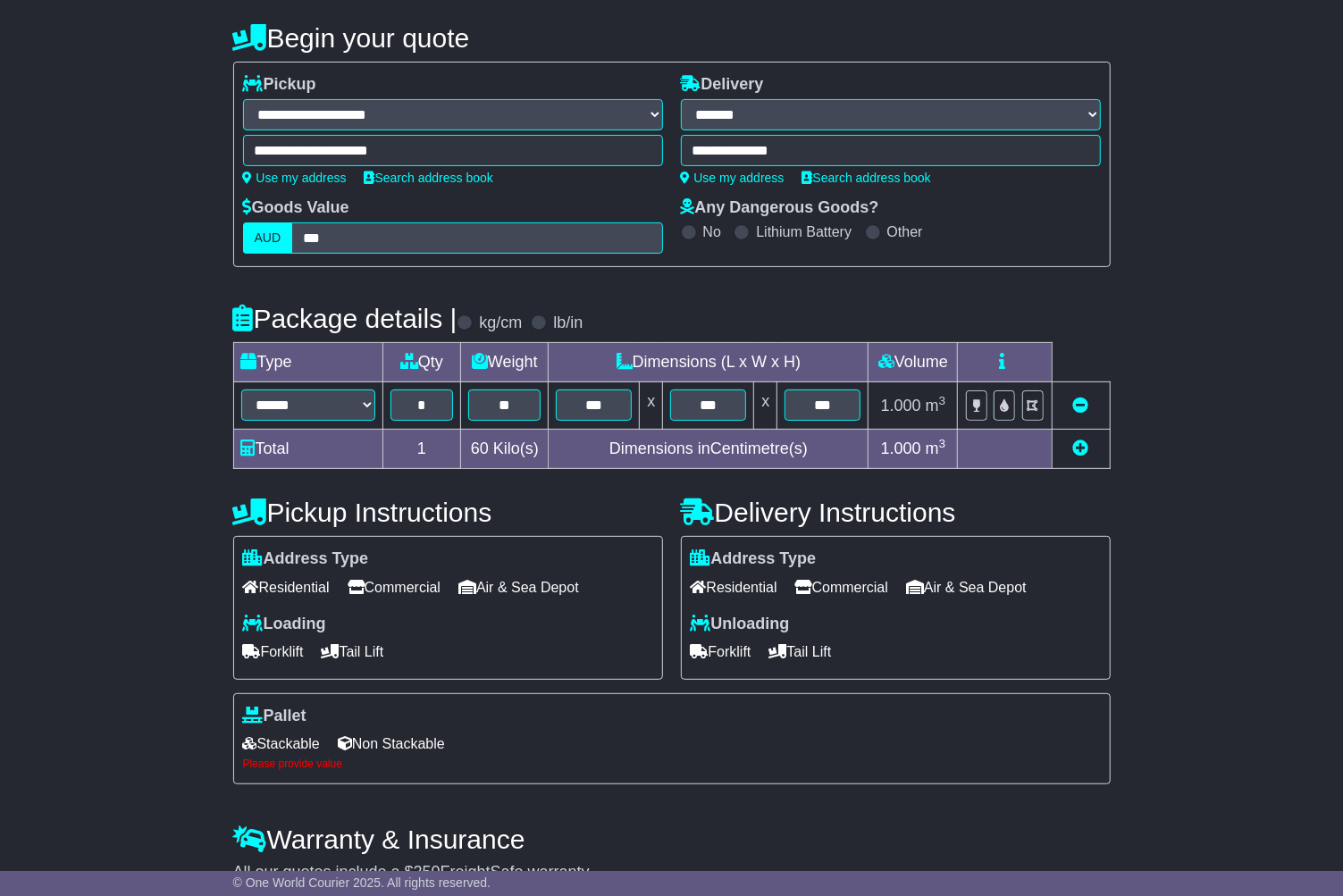 click on "Stackable" at bounding box center [281, 743] 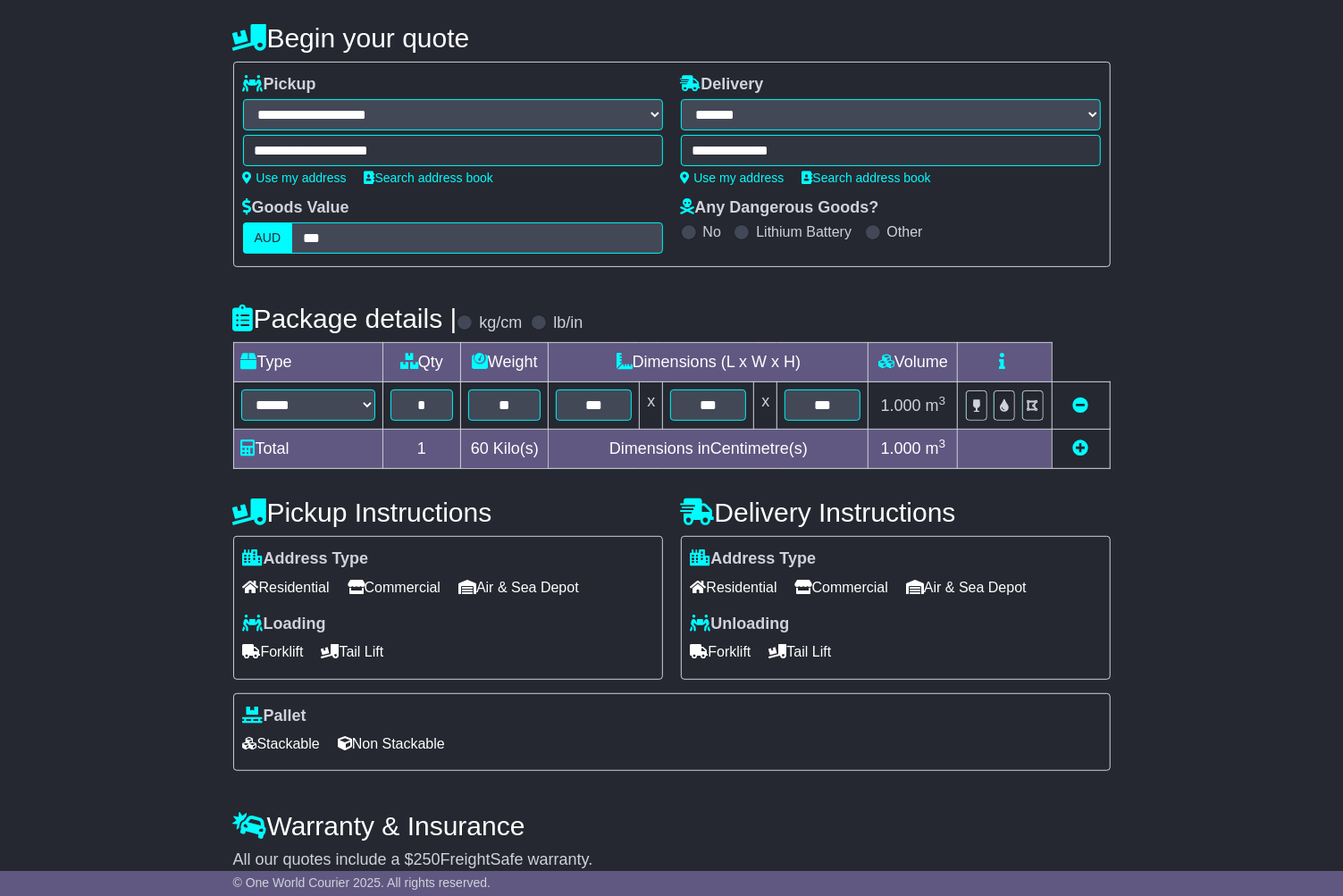 click on "No" at bounding box center (701, 231) 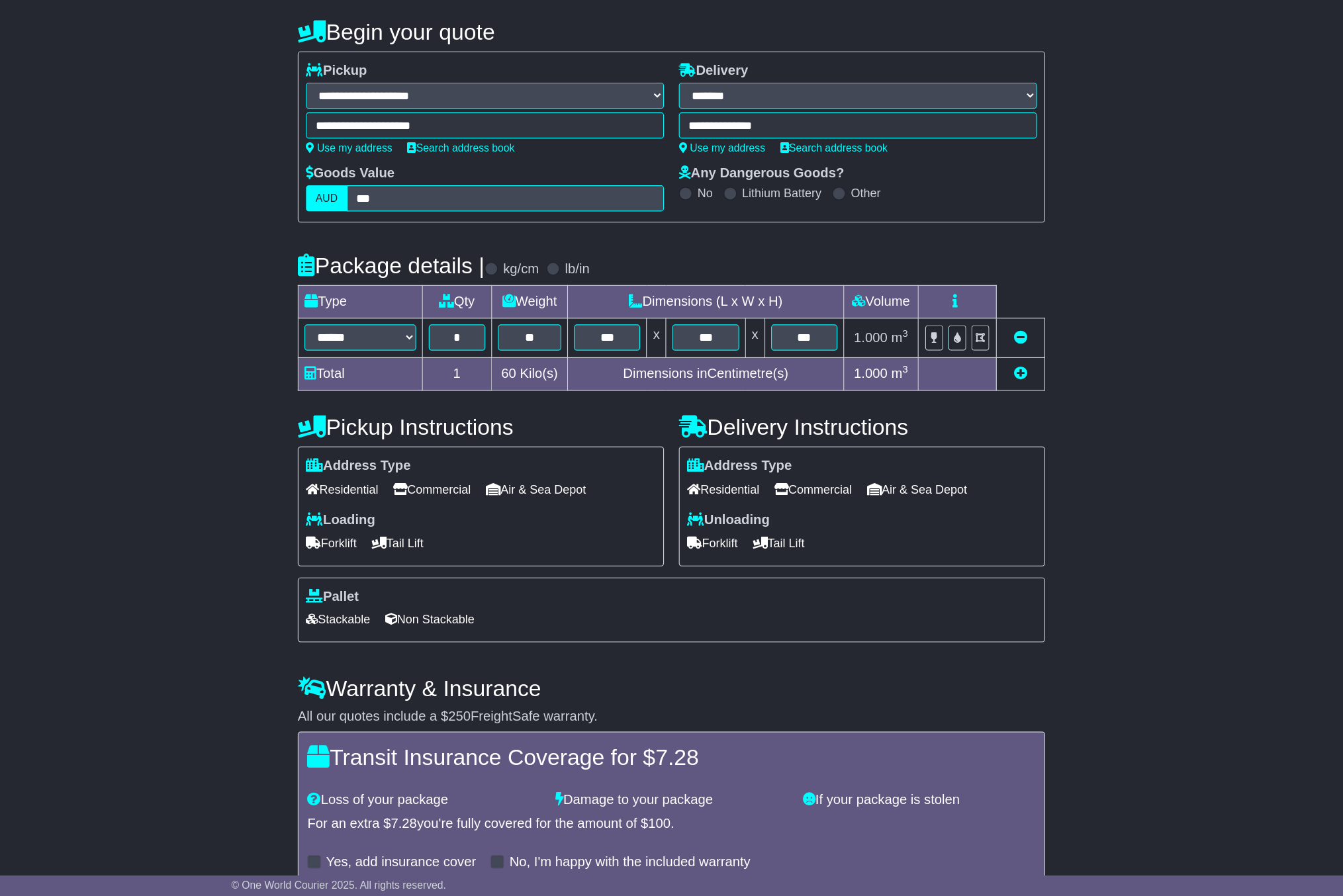 scroll, scrollTop: 101, scrollLeft: 0, axis: vertical 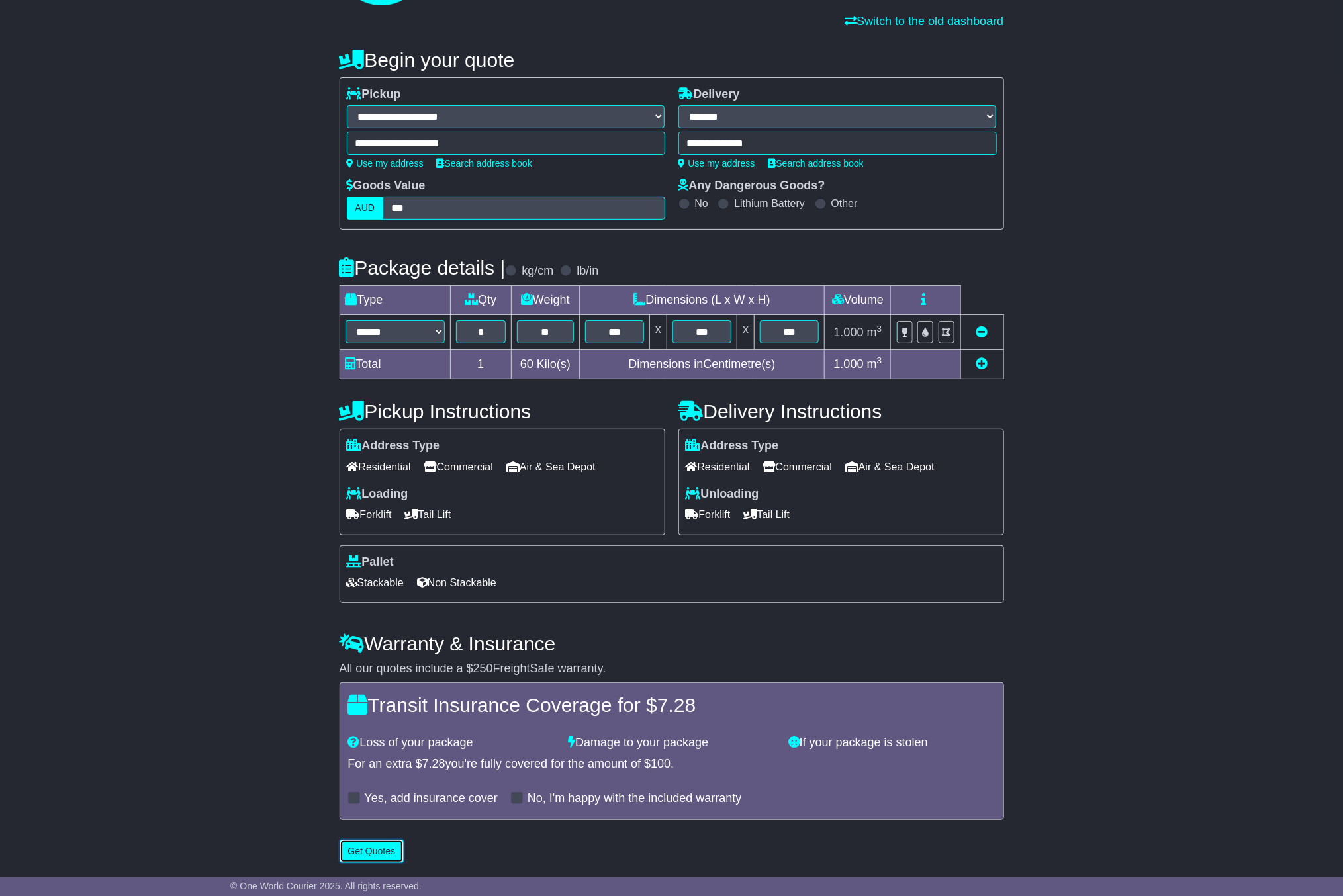 click on "Get Quotes" at bounding box center (372, 851) 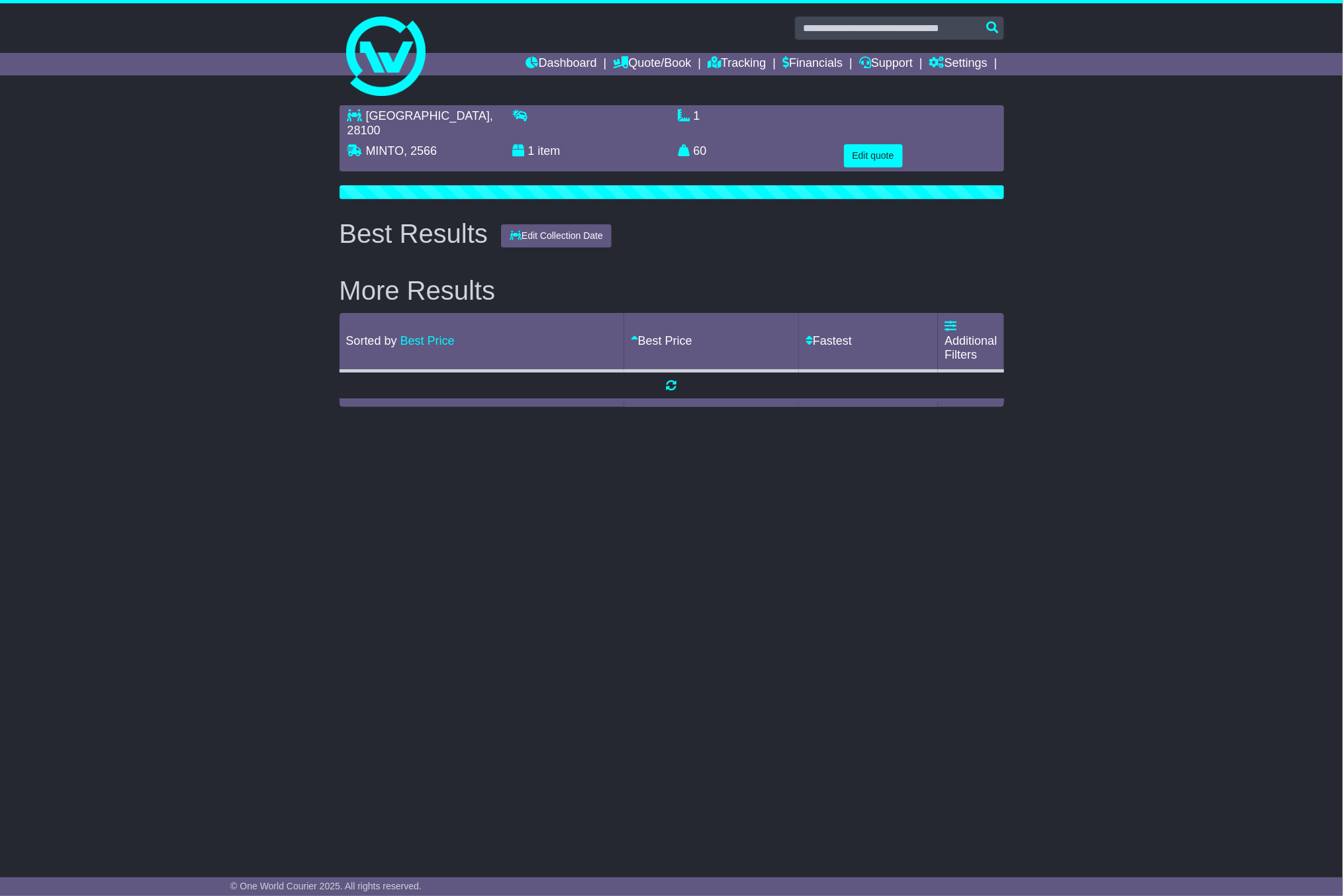scroll, scrollTop: 0, scrollLeft: 0, axis: both 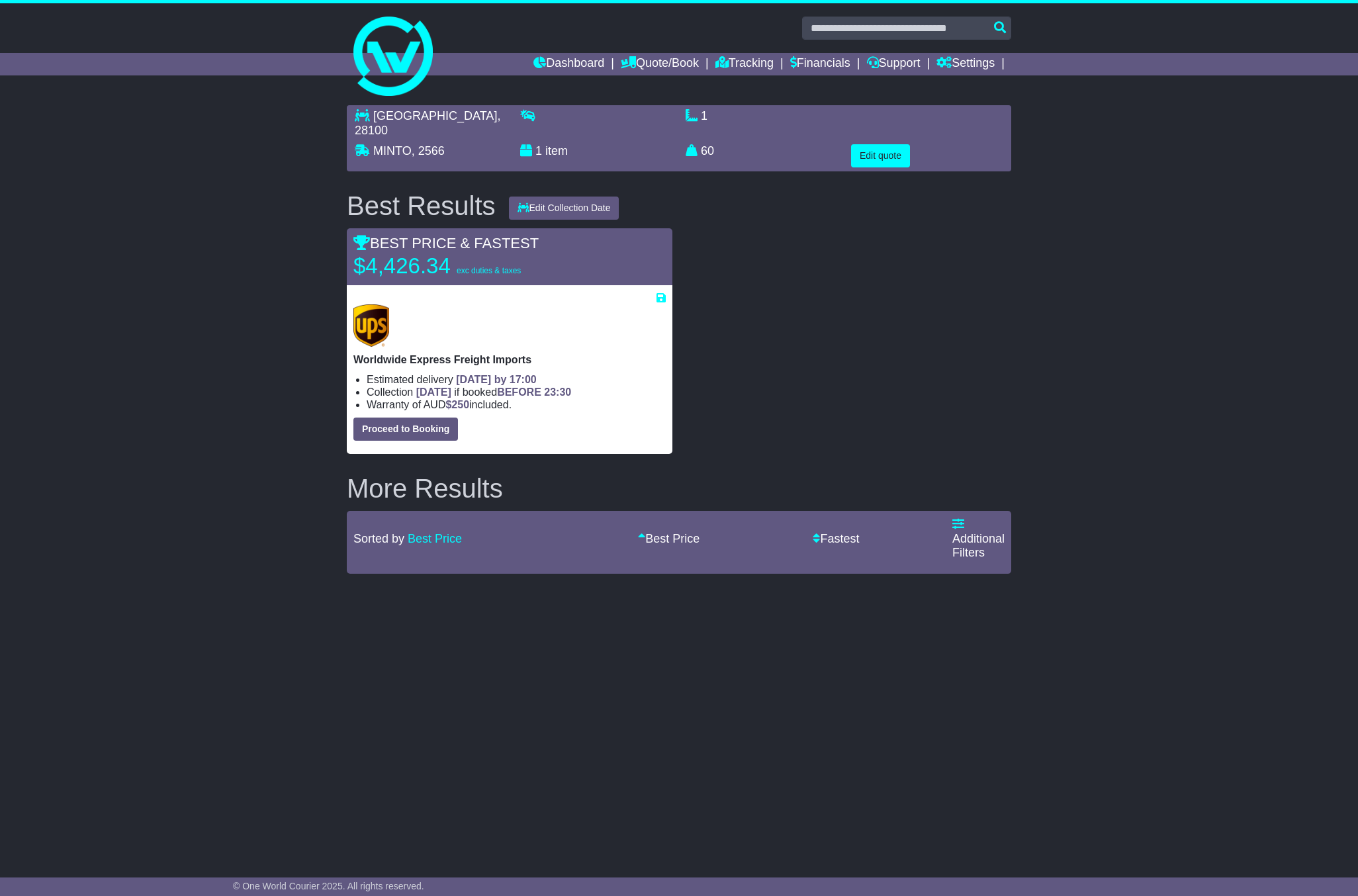 click on "BEST PRICE & FASTEST
$4,426.34
exc duties & taxes" at bounding box center [510, 257] 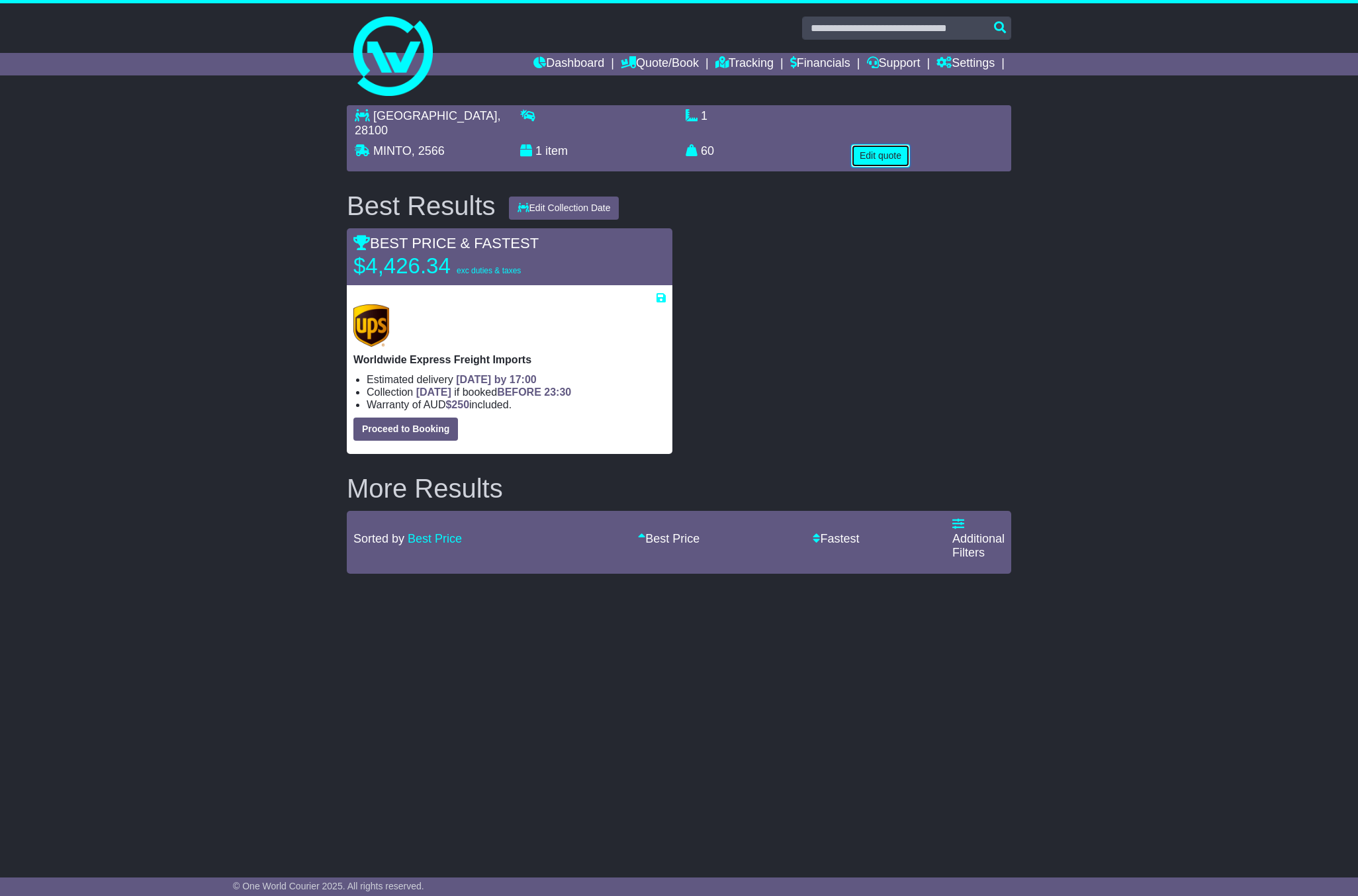 click on "Edit quote" at bounding box center [880, 156] 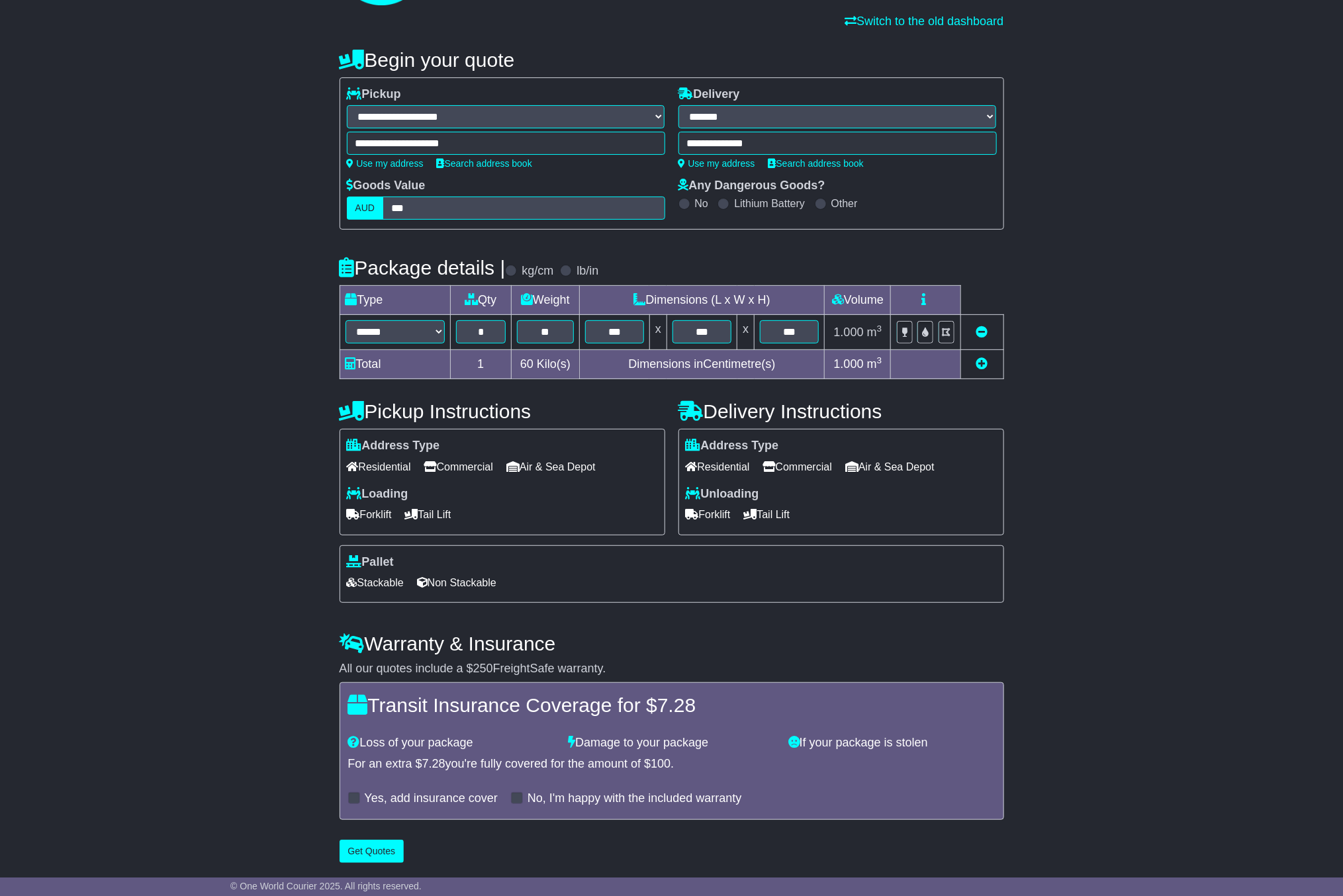 scroll, scrollTop: 101, scrollLeft: 0, axis: vertical 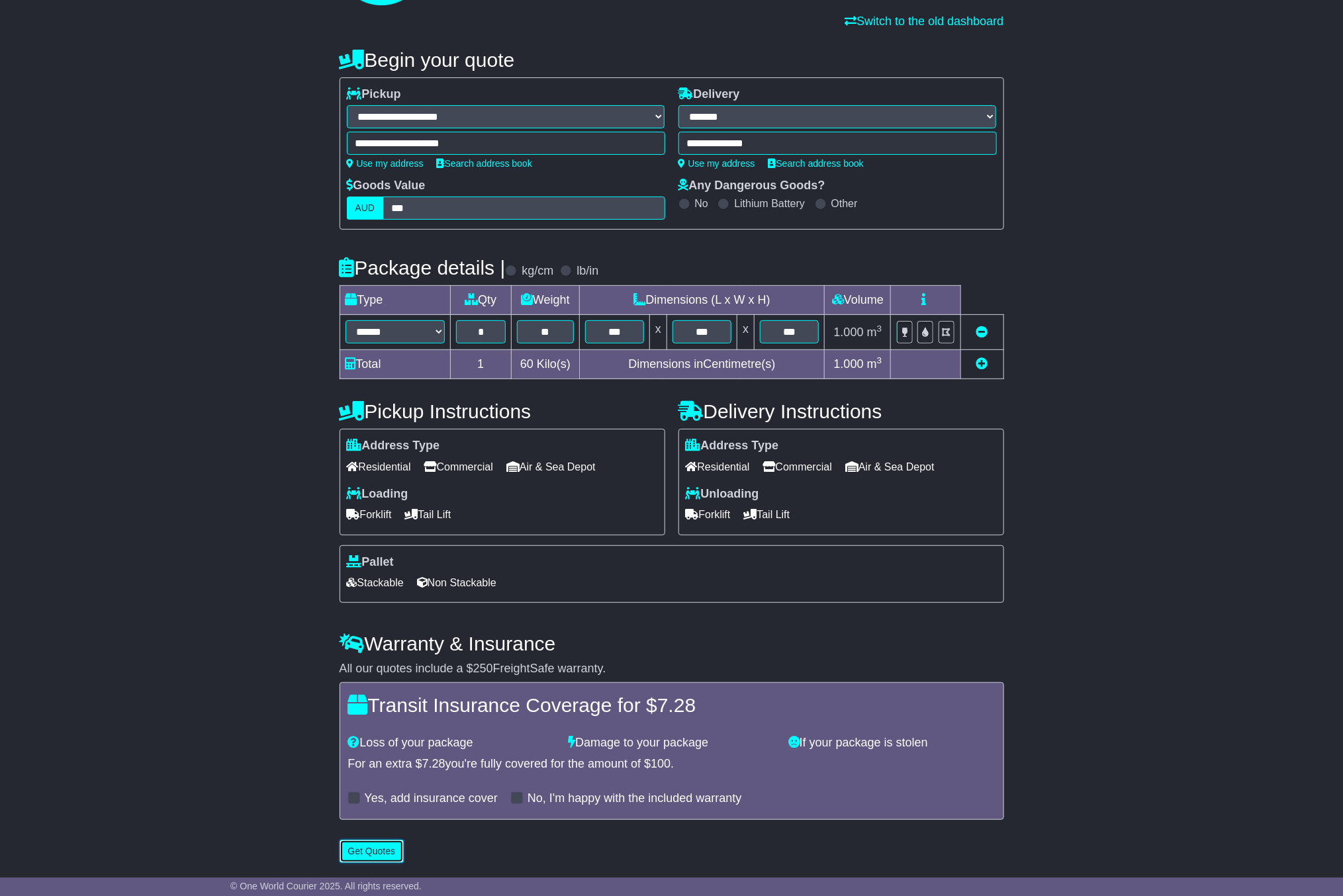 click on "Get Quotes" at bounding box center (372, 851) 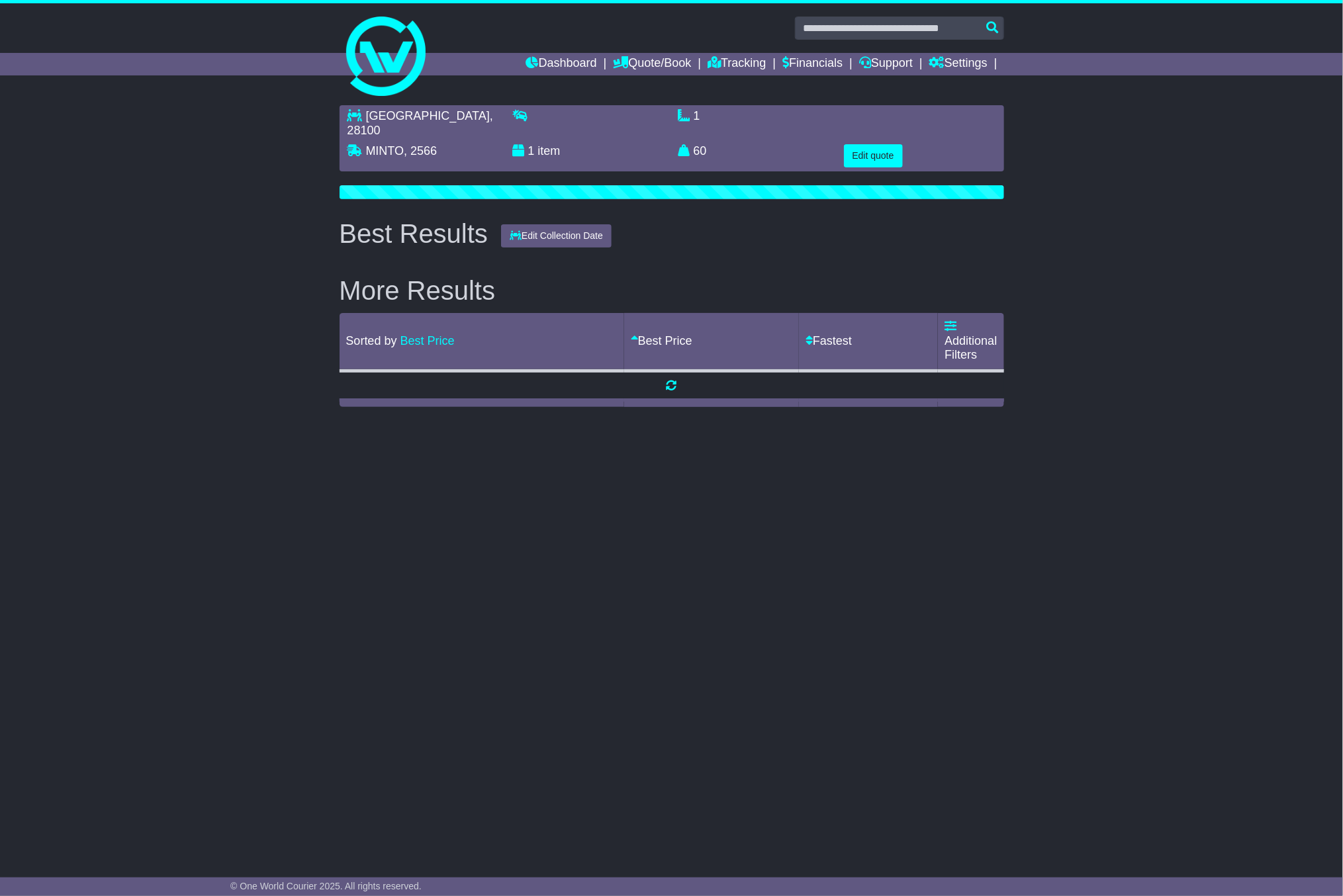scroll, scrollTop: 0, scrollLeft: 0, axis: both 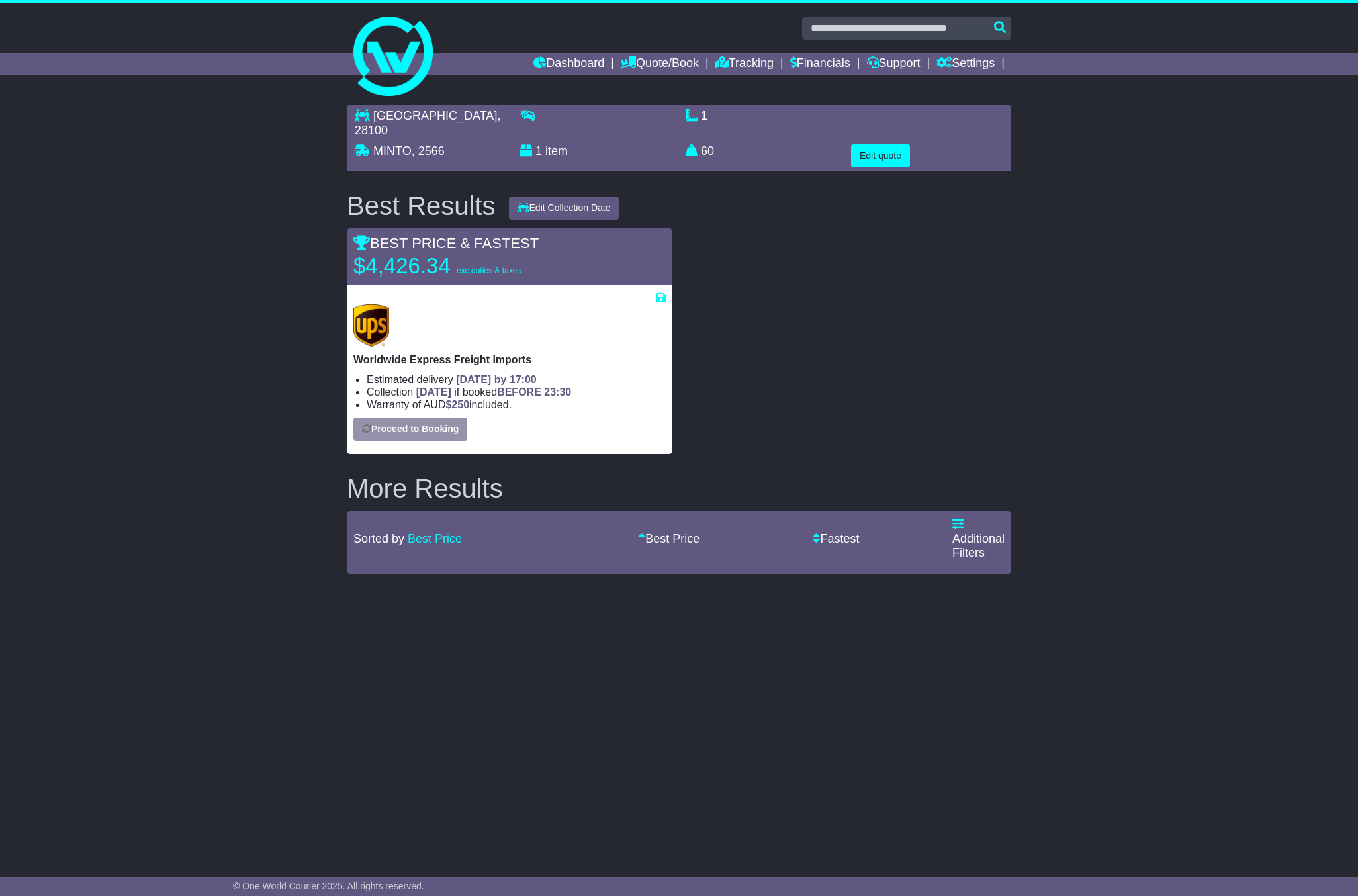 drag, startPoint x: 584, startPoint y: 344, endPoint x: 592, endPoint y: 332, distance: 14.422205 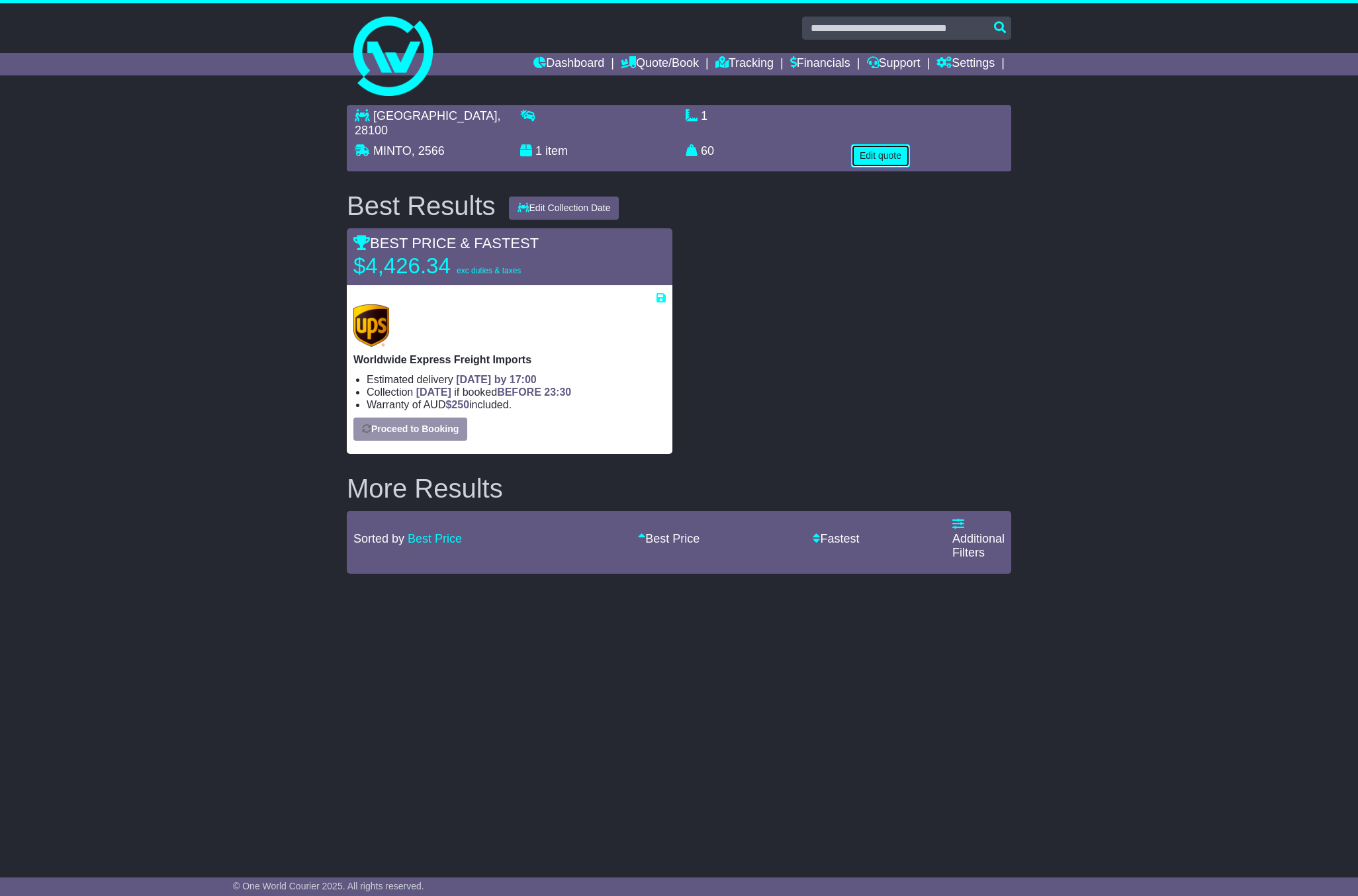 click on "Edit quote" at bounding box center (880, 156) 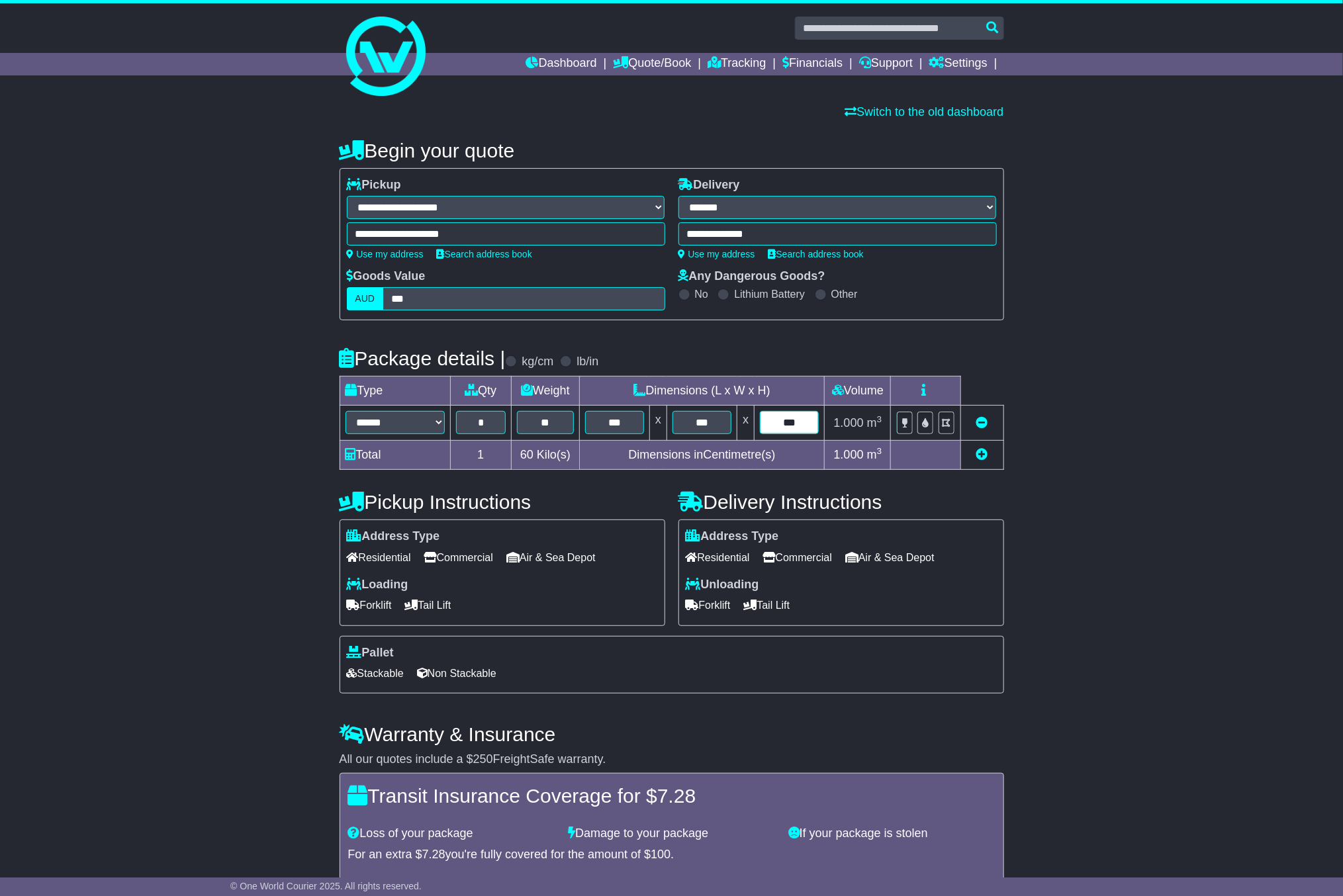click on "***" at bounding box center (789, 422) 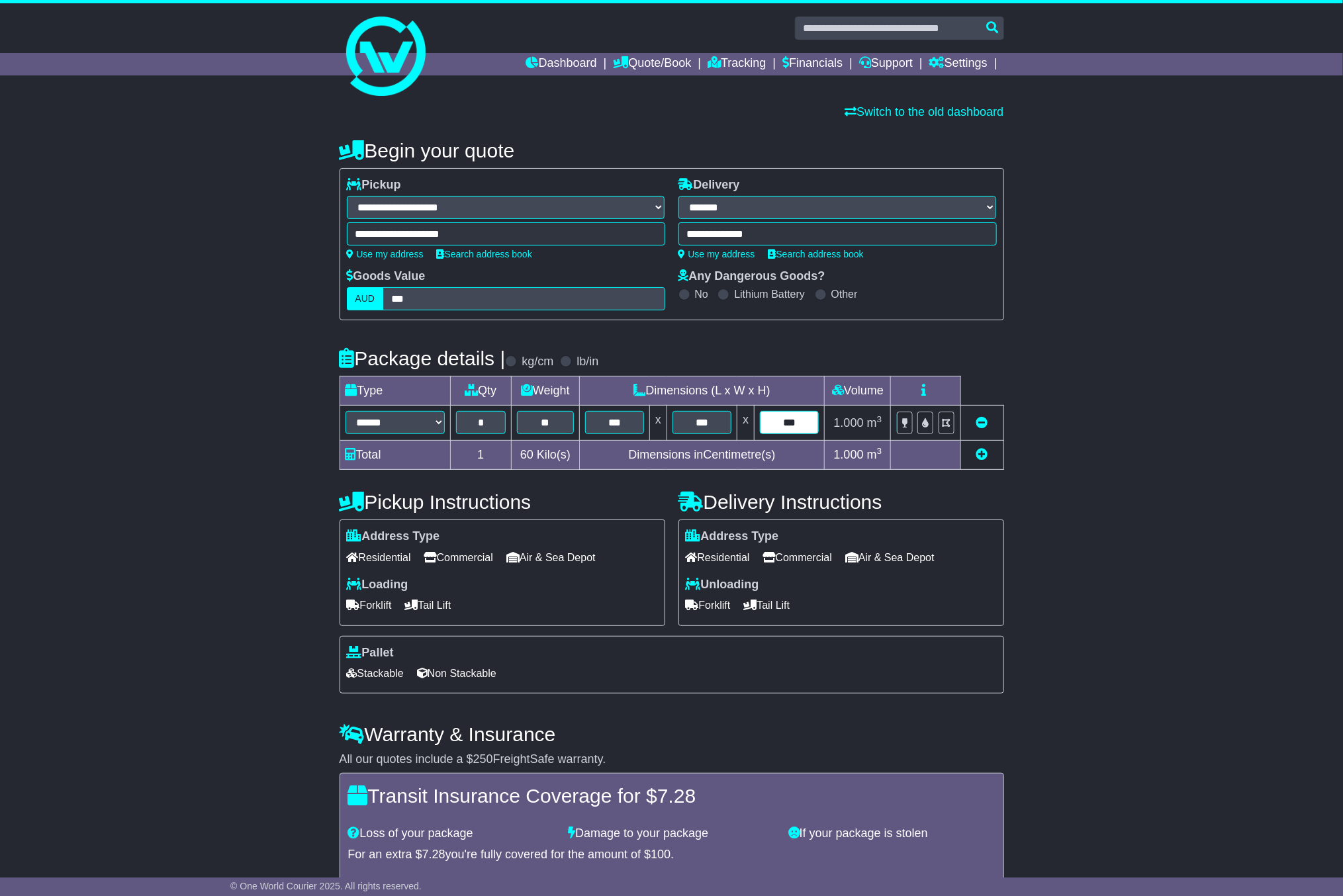 click on "***" at bounding box center (789, 422) 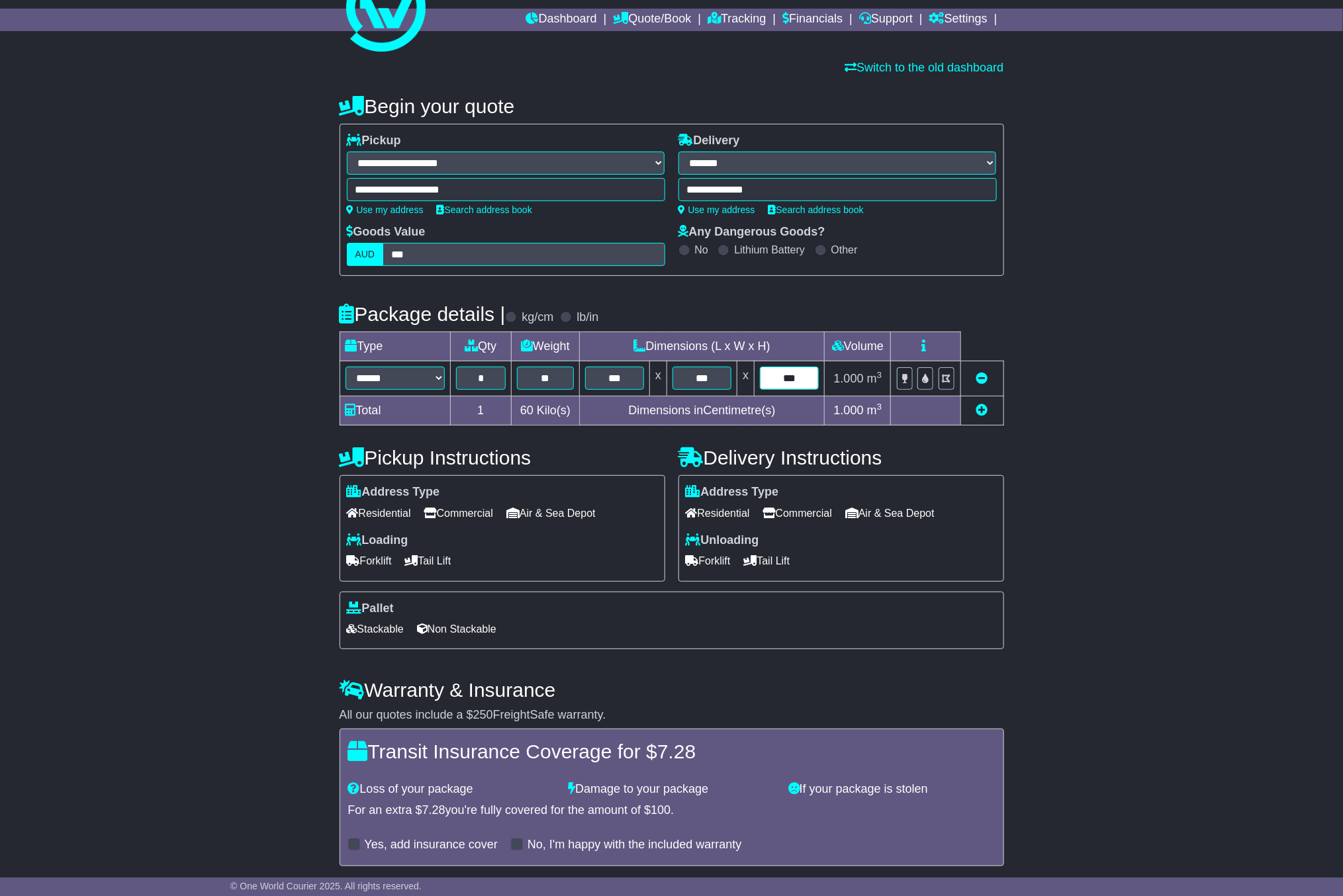 scroll, scrollTop: 101, scrollLeft: 0, axis: vertical 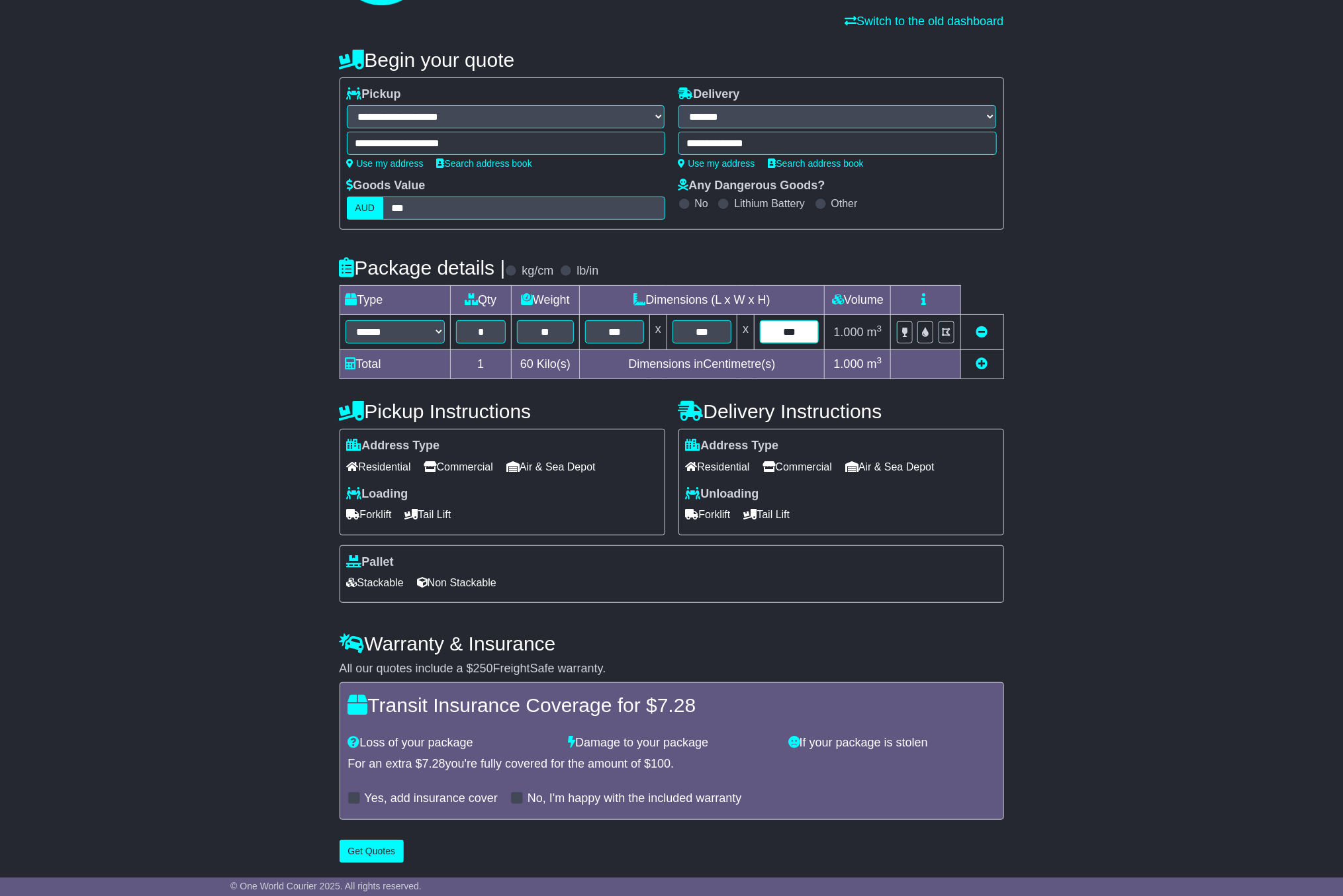type on "***" 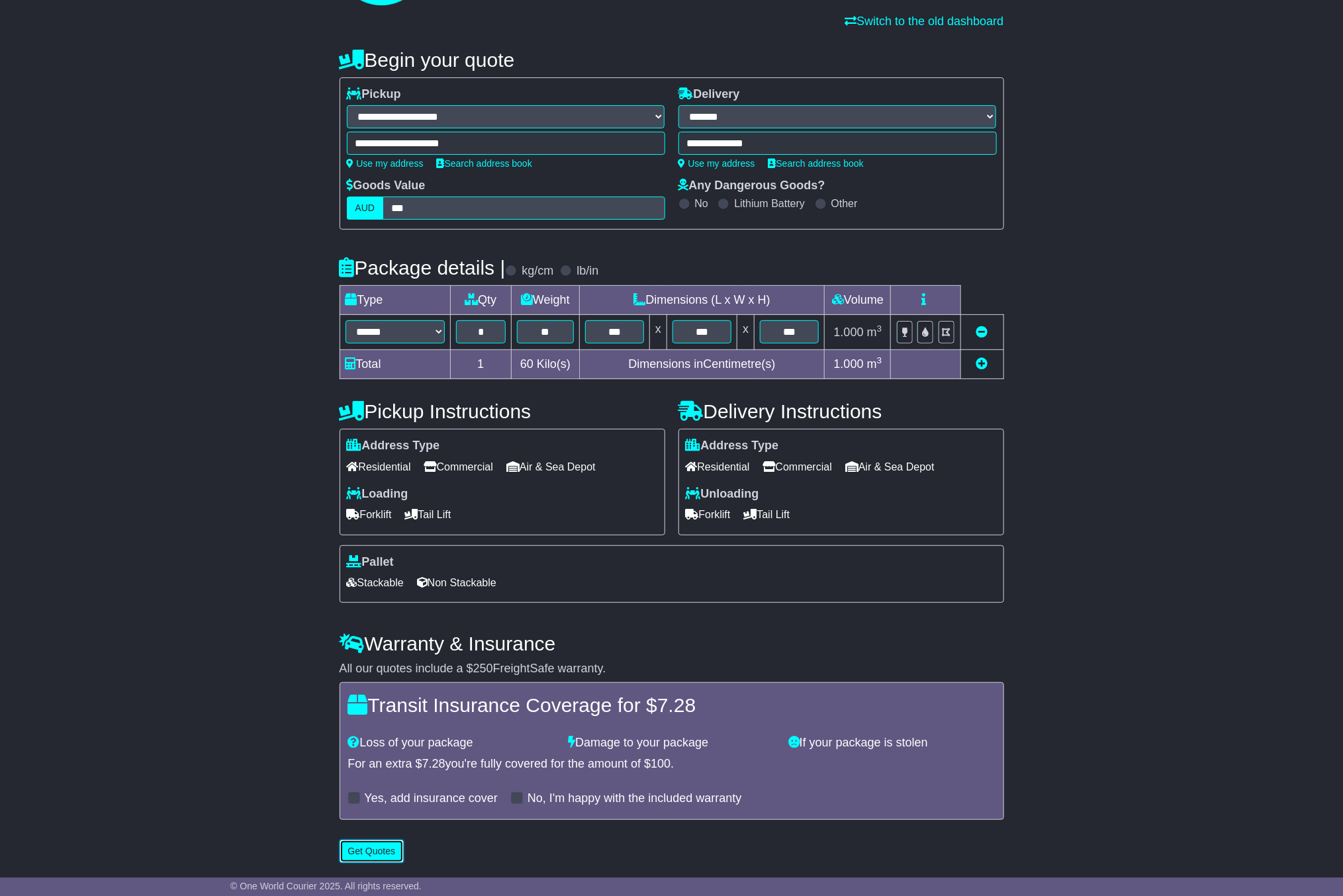 click on "Get Quotes" at bounding box center (372, 851) 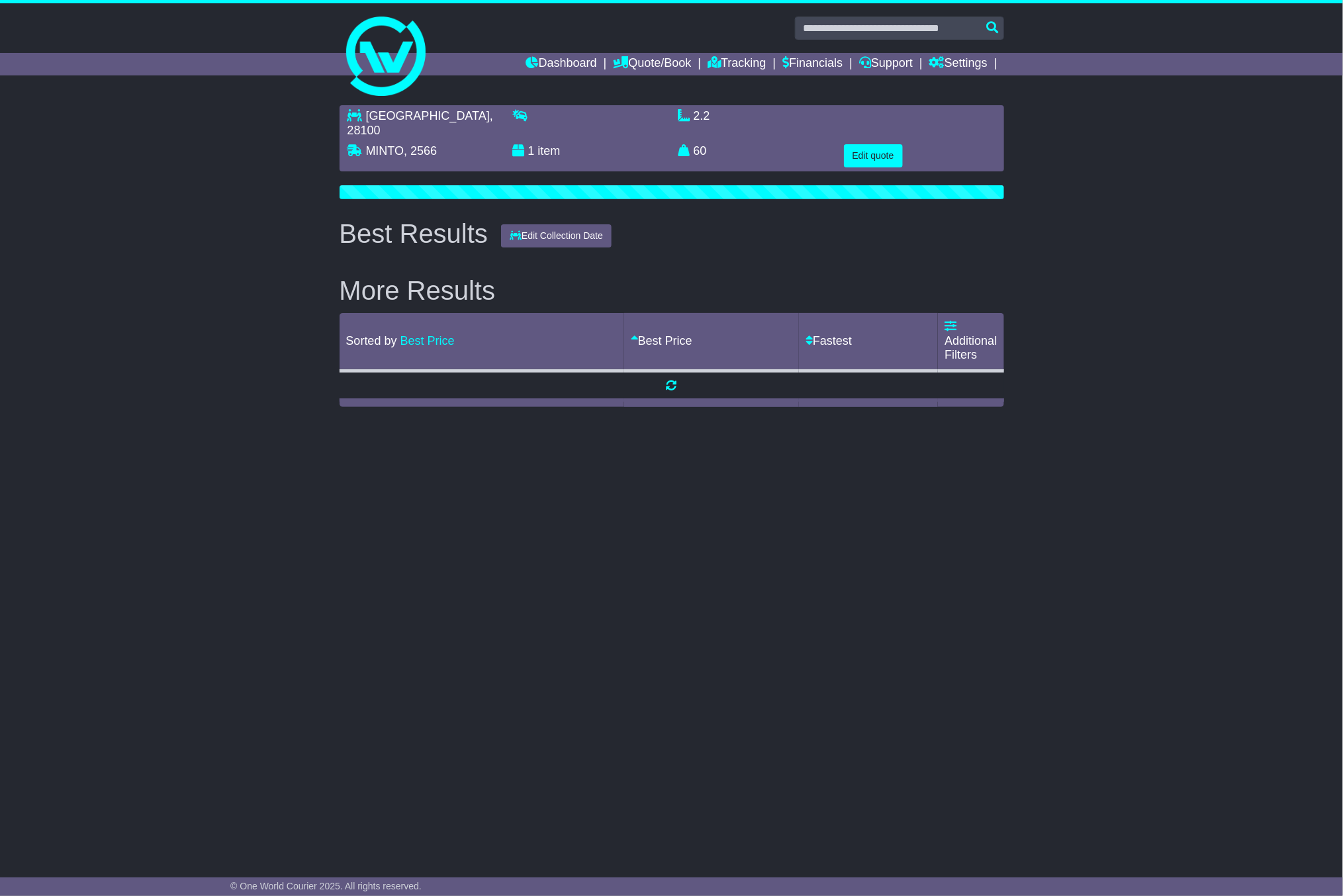 scroll, scrollTop: 0, scrollLeft: 0, axis: both 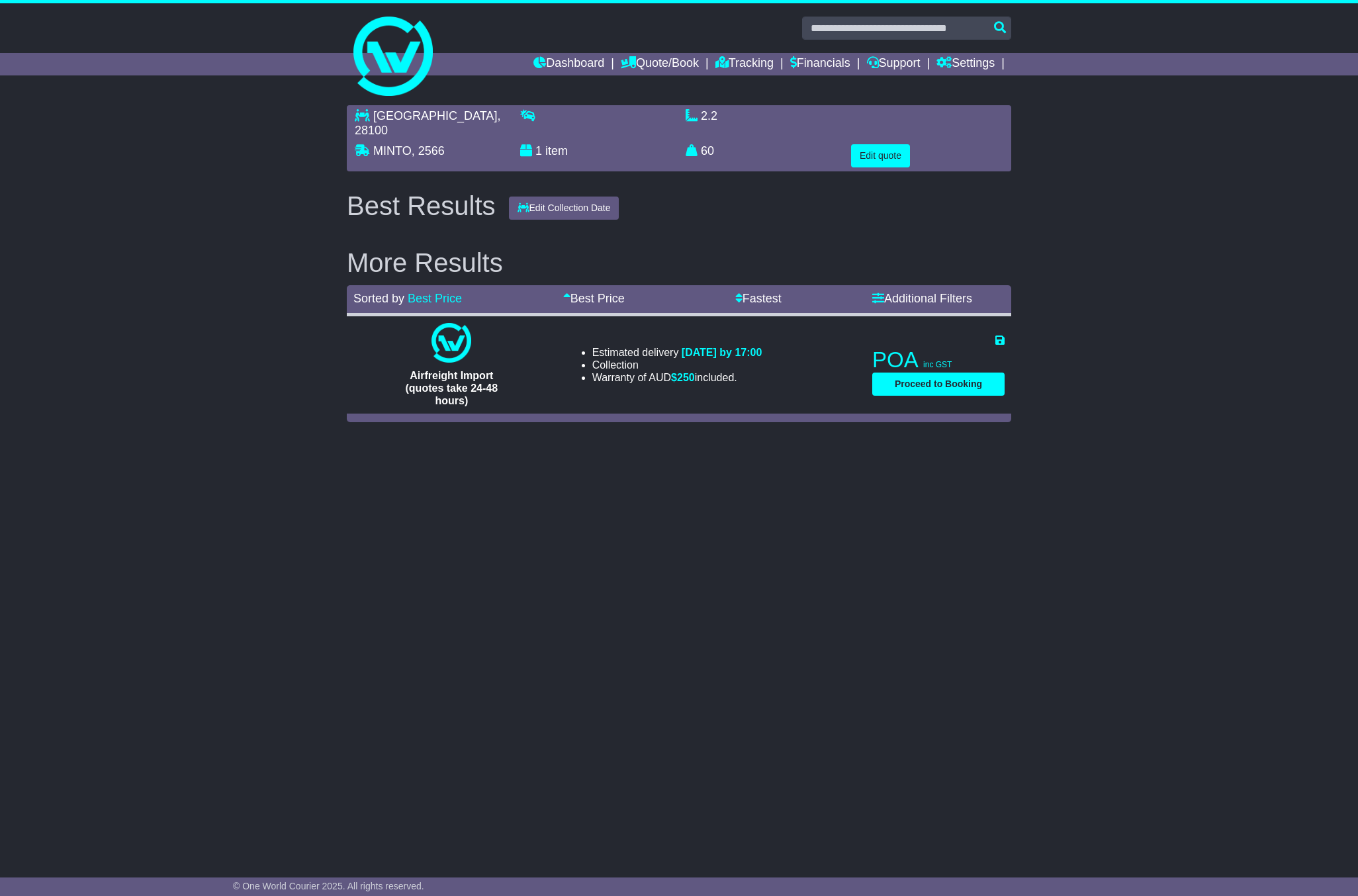 click on "**********" at bounding box center (679, 477) 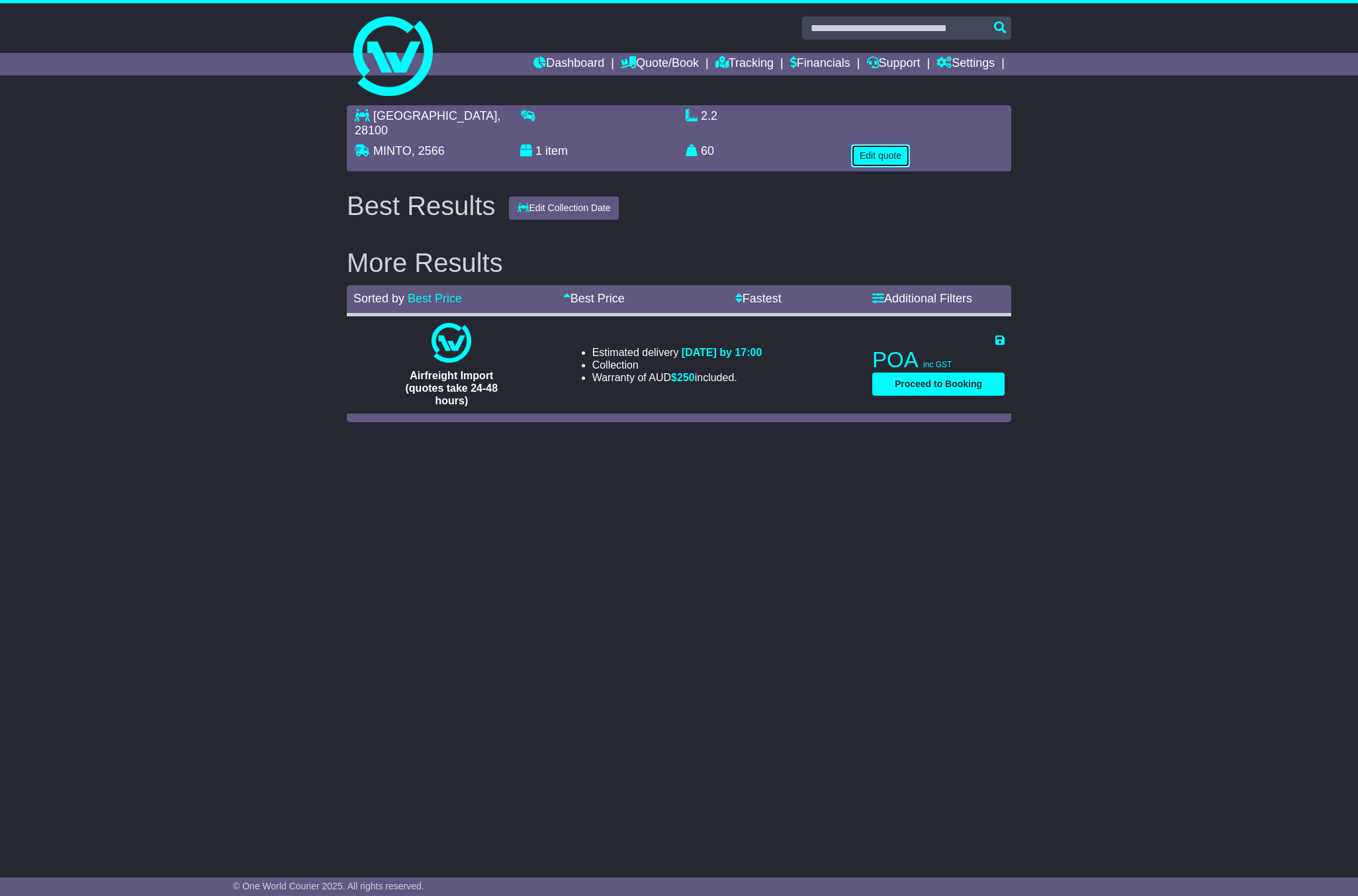 click on "Edit quote" at bounding box center (880, 156) 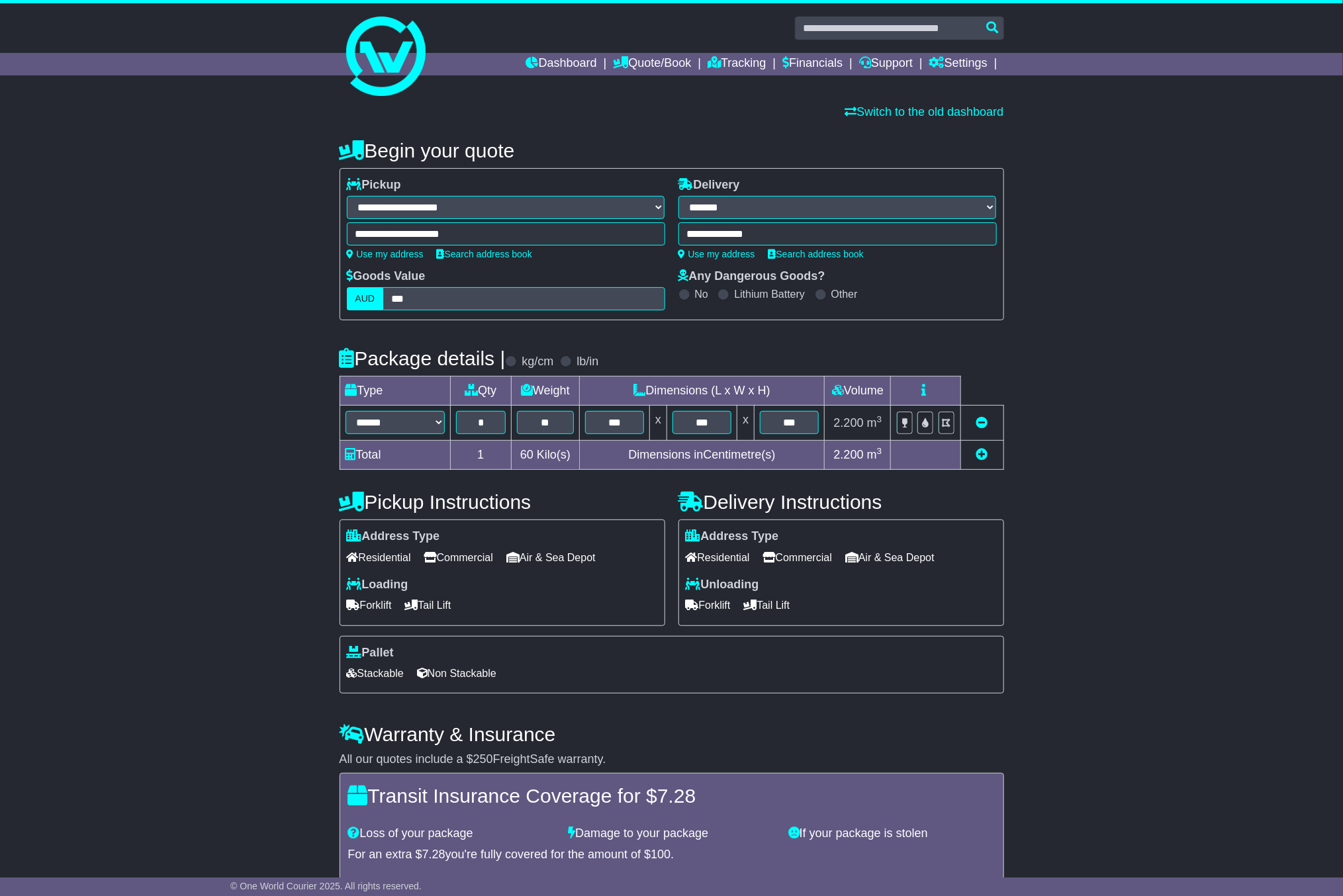 click on "Commercial" at bounding box center (798, 557) 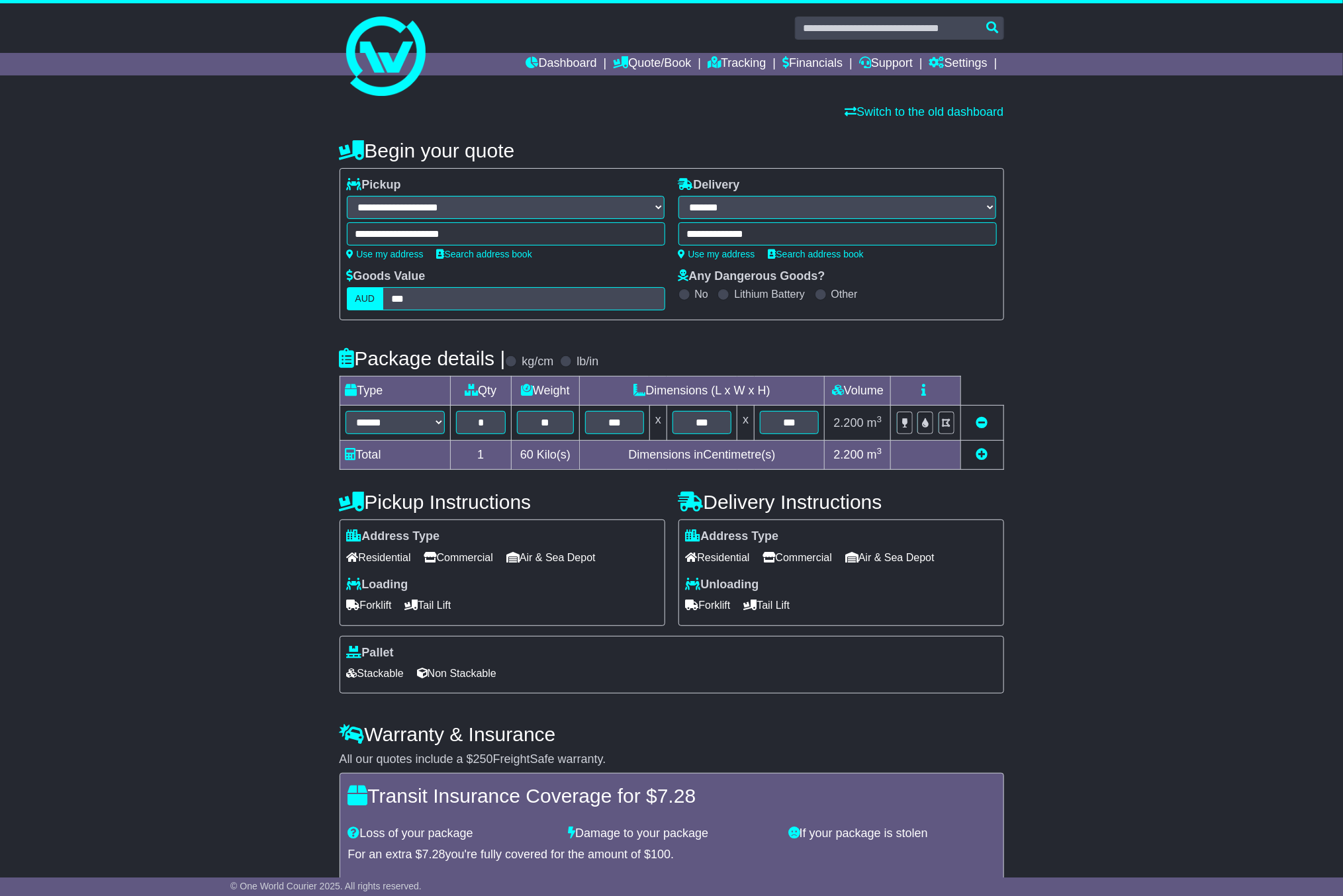 click on "Forklift" at bounding box center (708, 605) 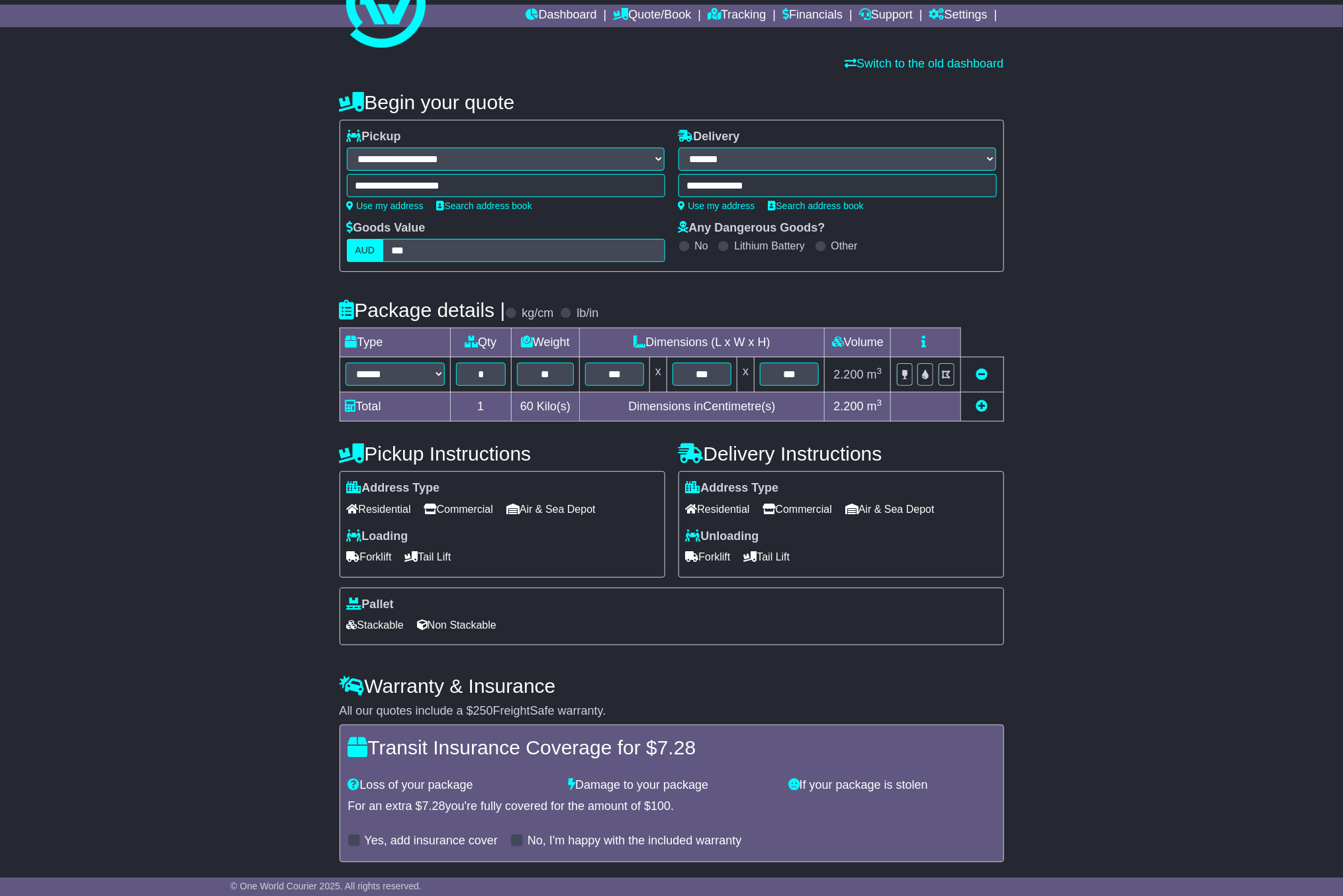 scroll, scrollTop: 101, scrollLeft: 0, axis: vertical 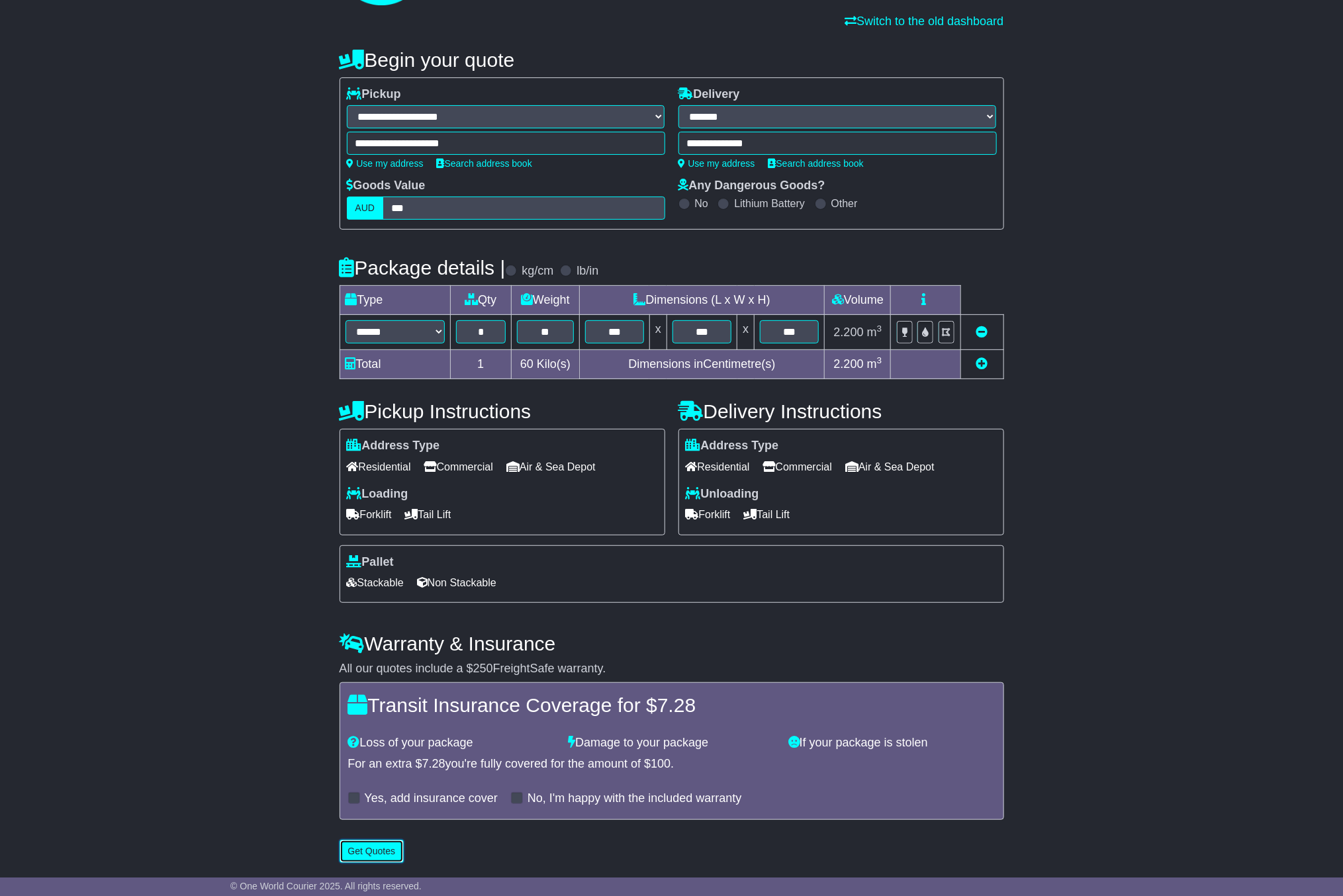 click on "Get Quotes" at bounding box center [372, 851] 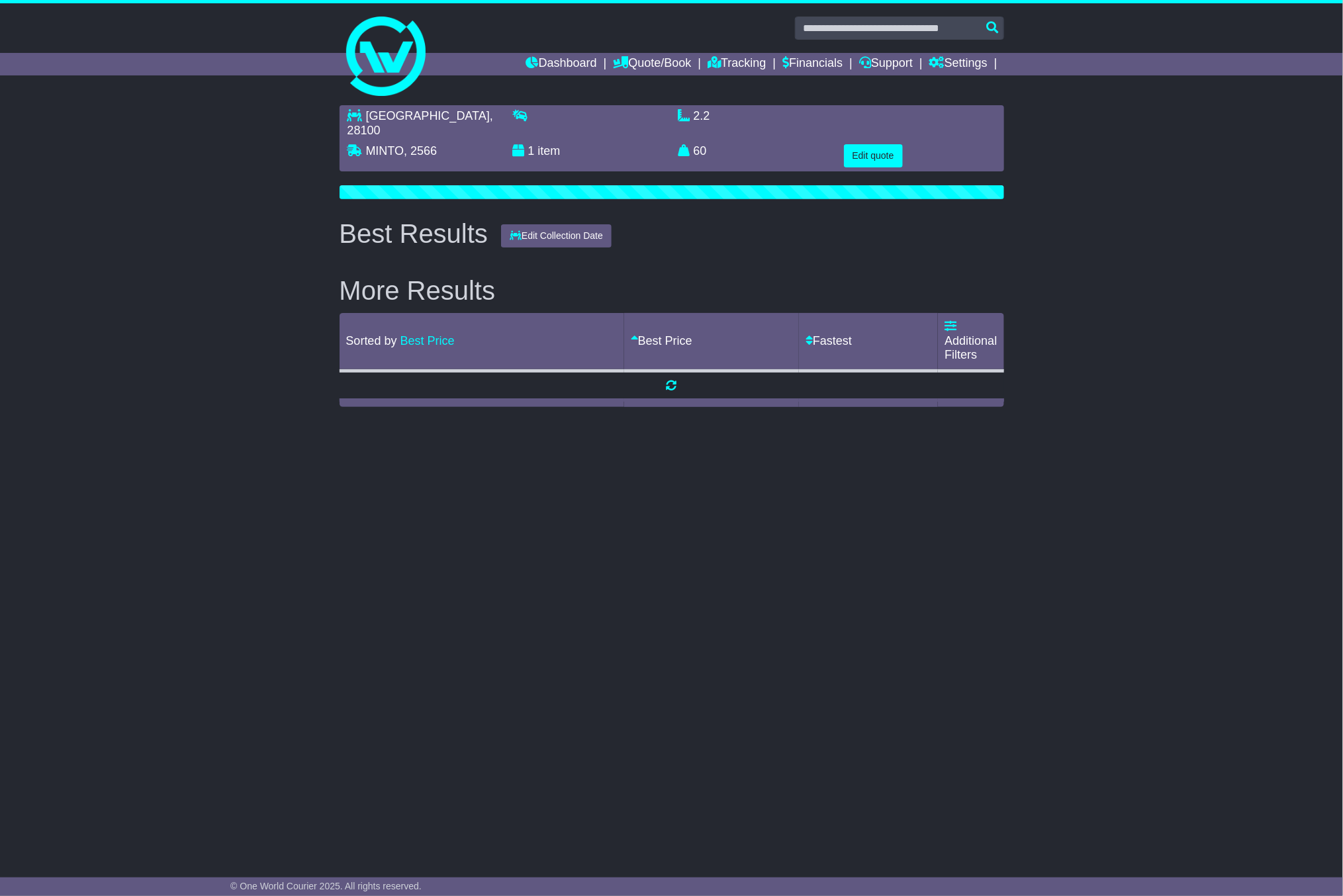 scroll, scrollTop: 0, scrollLeft: 0, axis: both 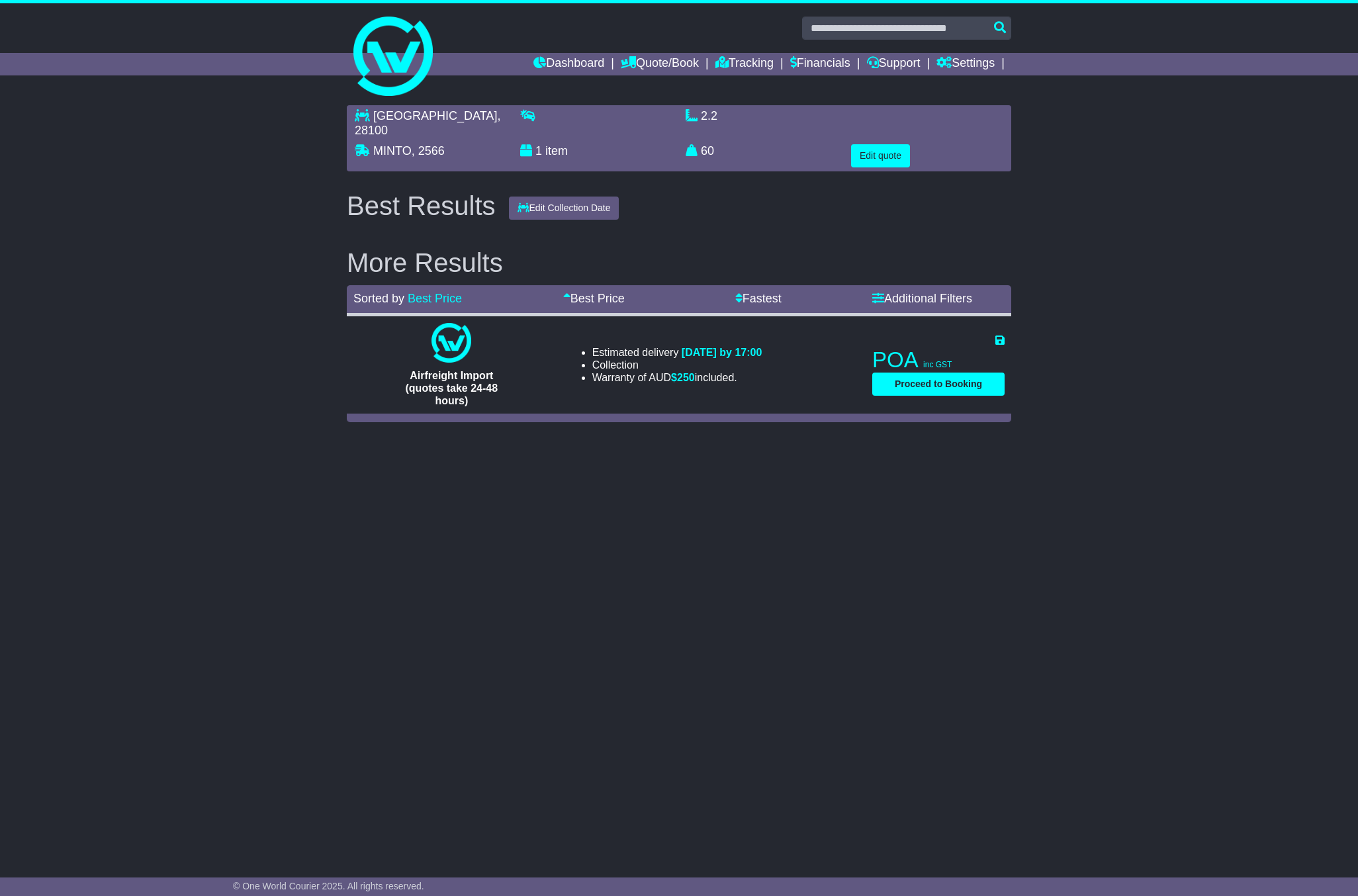 click on "Best Results
Edit Collection Date
17 Jul 2025
18 Jul 2025
21 Jul 2025
22 Jul 2025
23 Jul 2025
More Results
Sorted by
Best Price
Fastest
- $ - $" at bounding box center [679, 306] 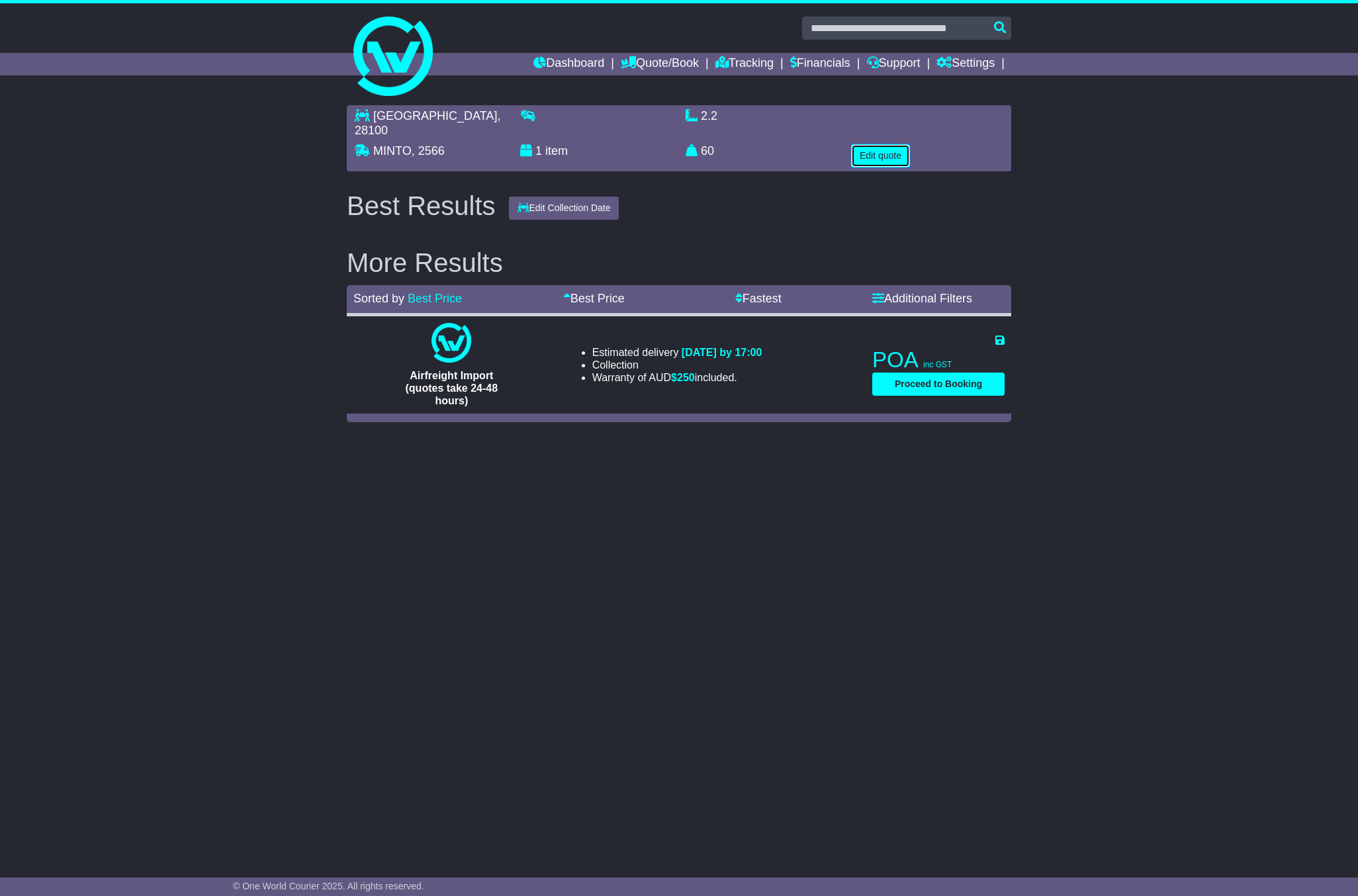 click on "Edit quote" at bounding box center (880, 156) 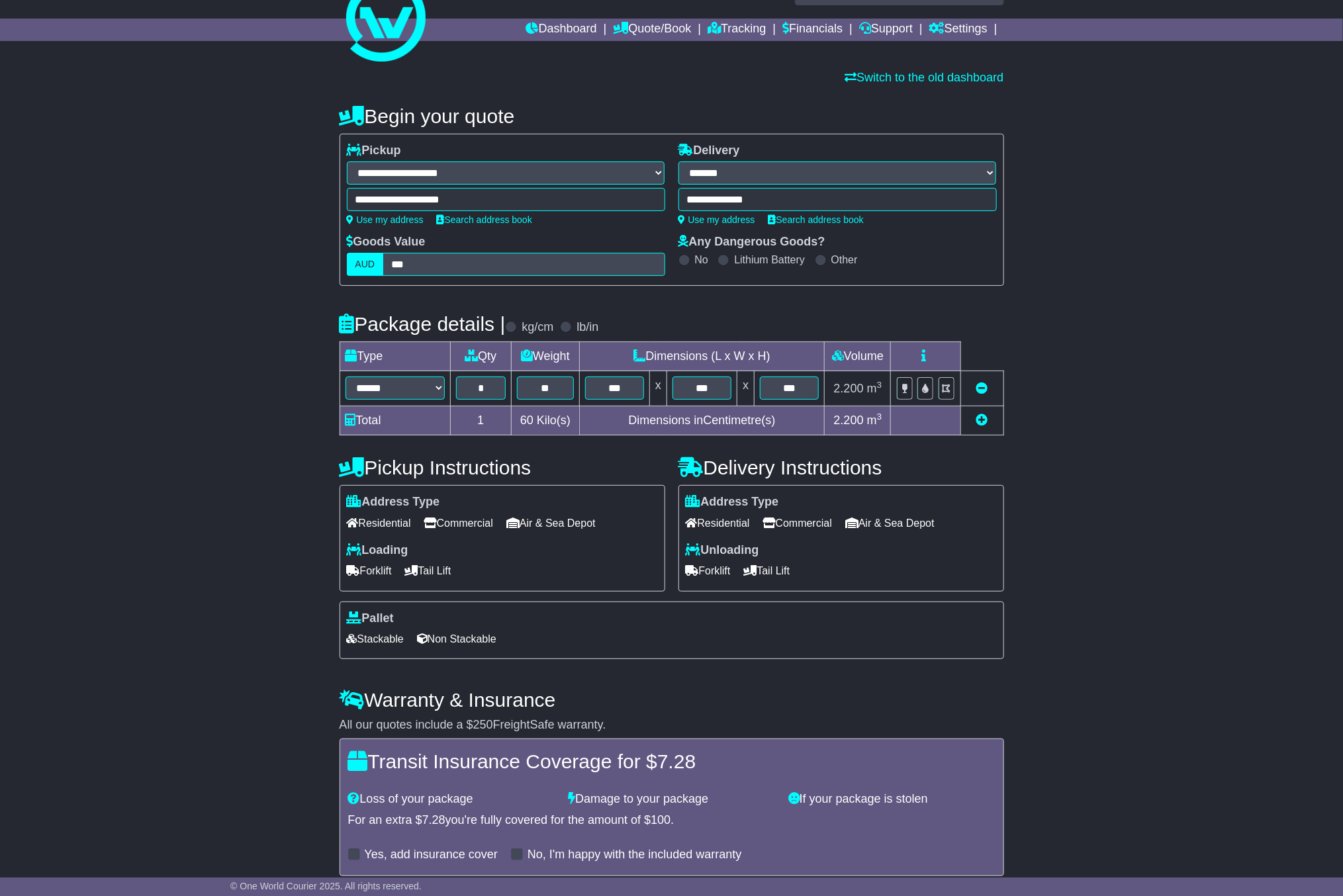 scroll, scrollTop: 101, scrollLeft: 0, axis: vertical 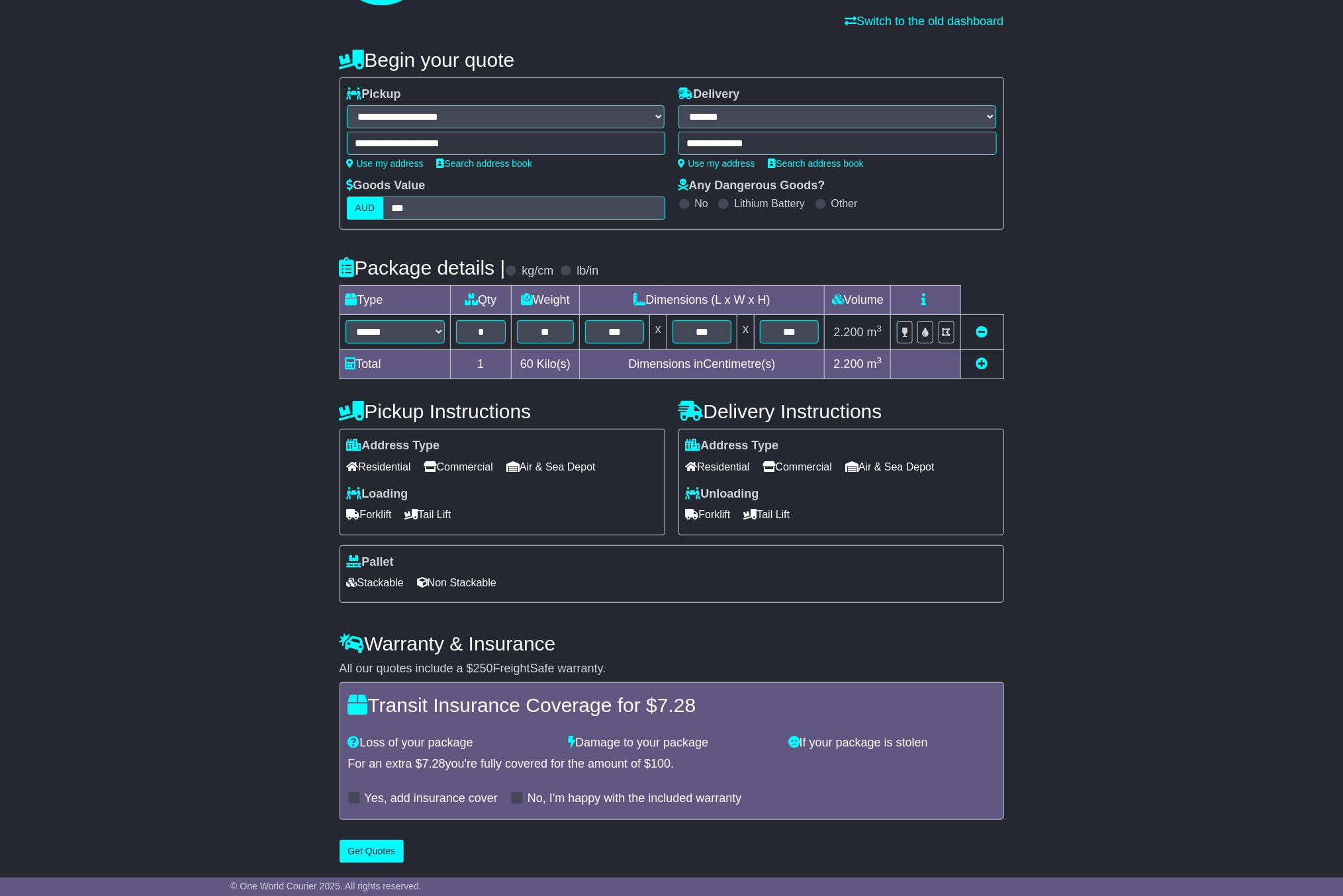 click on "Residential" at bounding box center [718, 467] 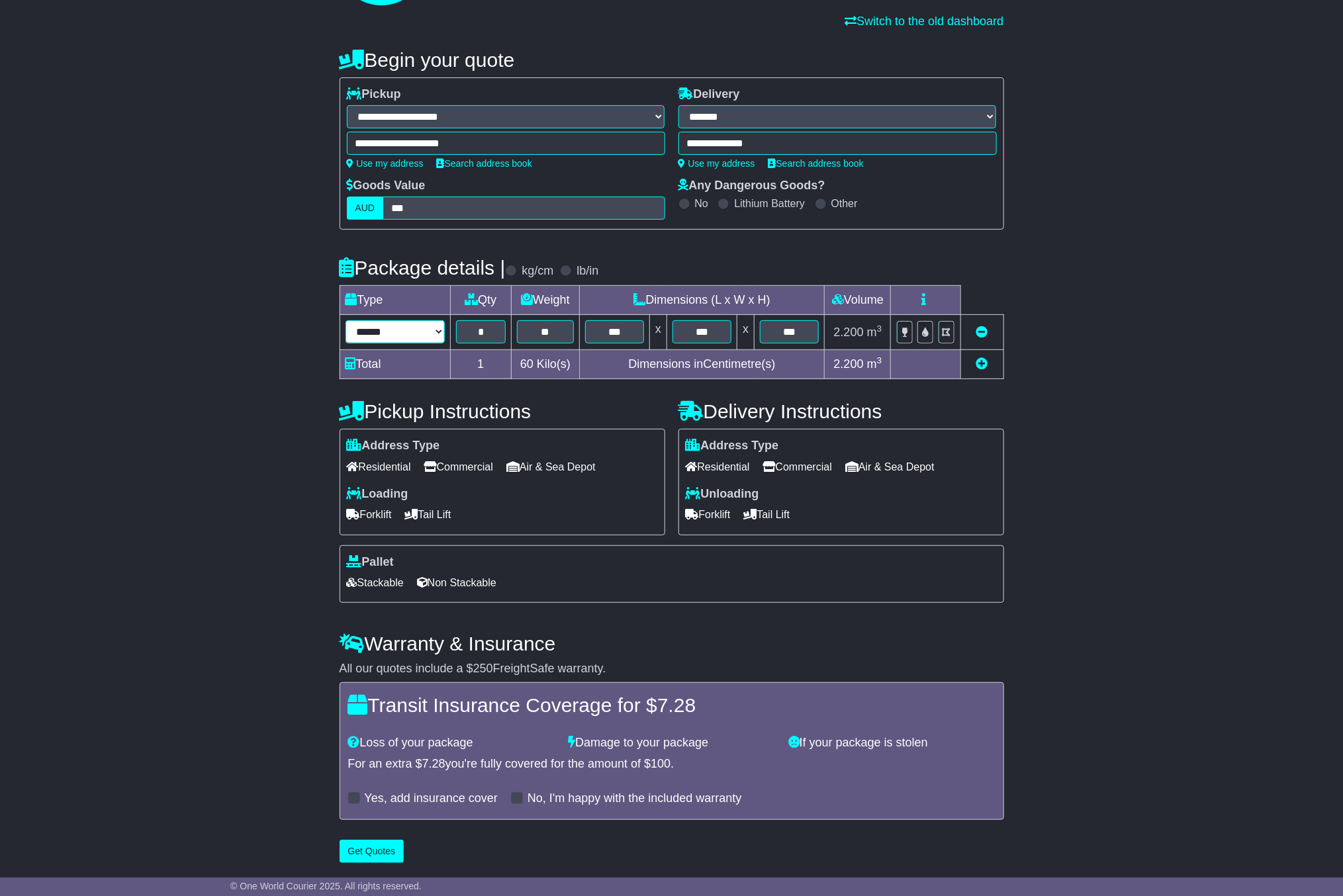 click on "****** ****** *** ******** ***** **** **** ****** *** *******" at bounding box center [395, 332] 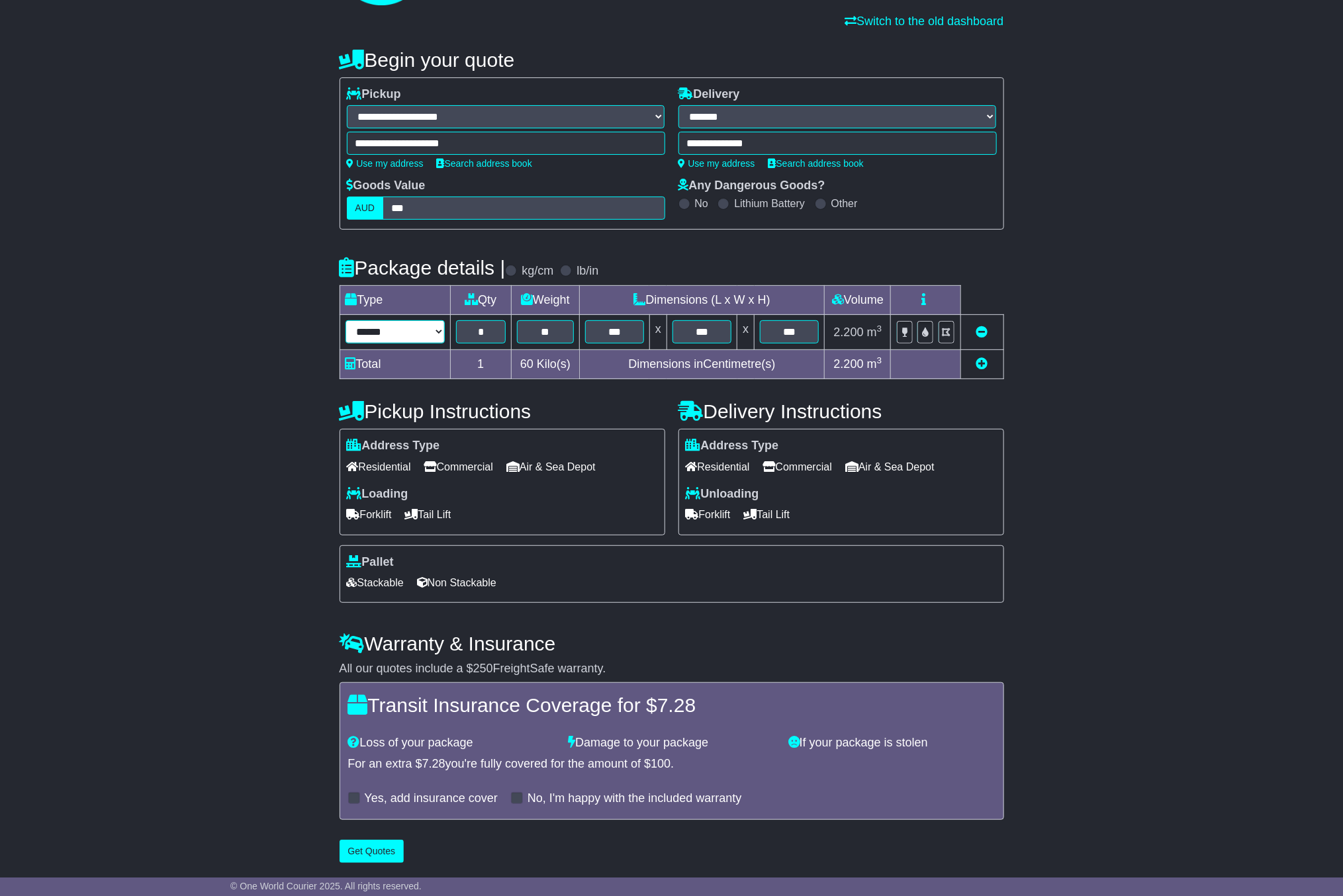 select on "*****" 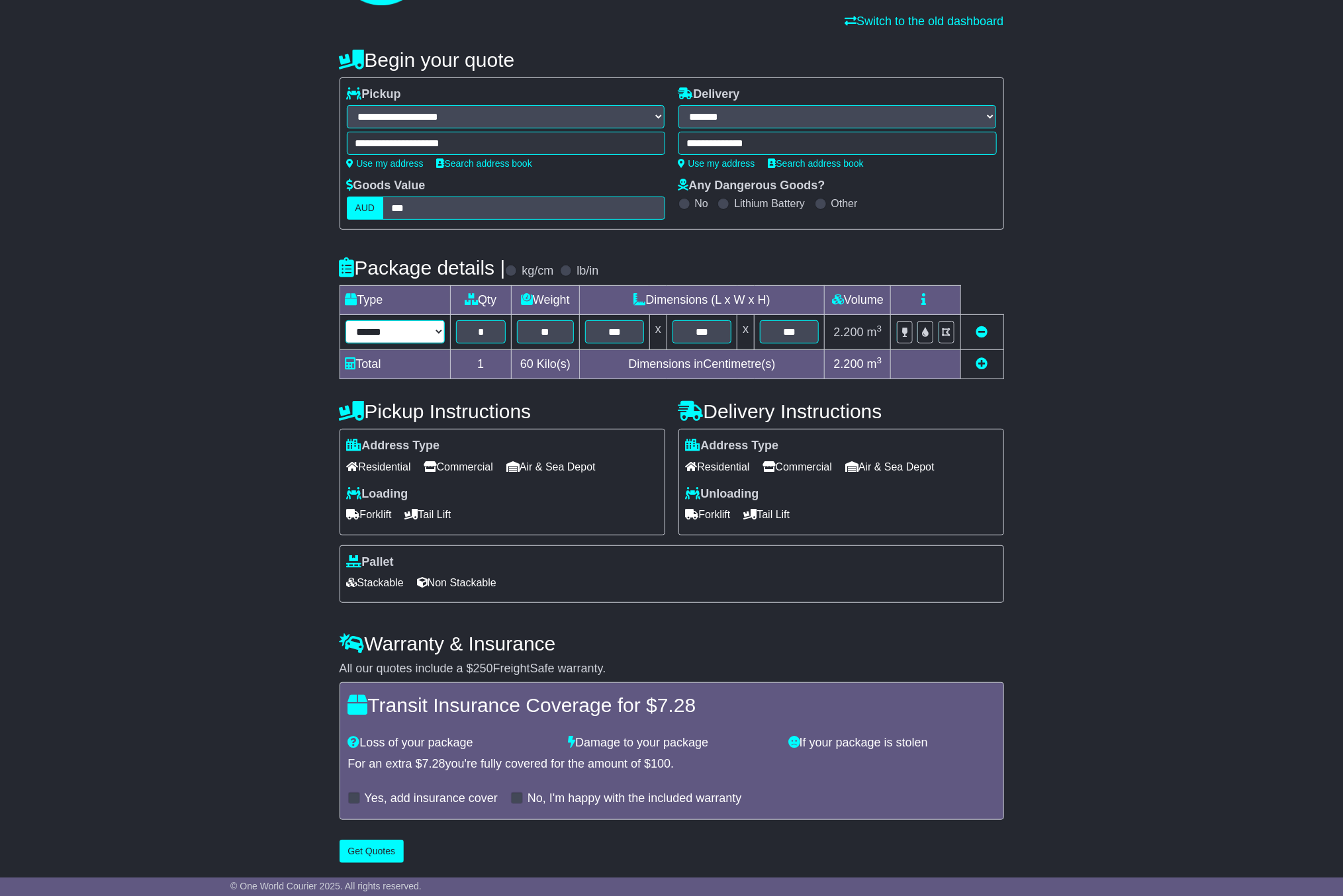 click on "****** ****** *** ******** ***** **** **** ****** *** *******" at bounding box center (395, 332) 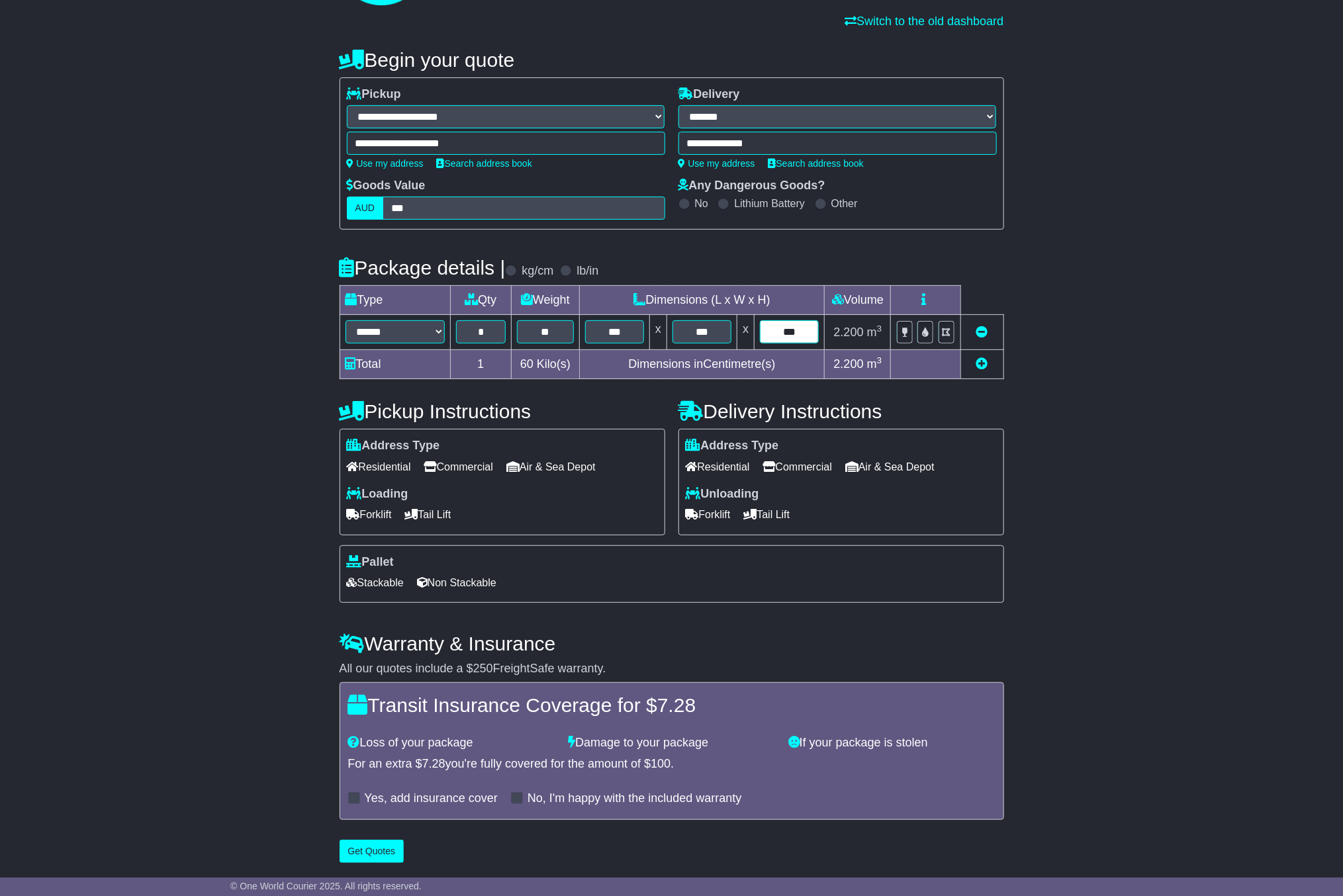 click on "***" at bounding box center (789, 332) 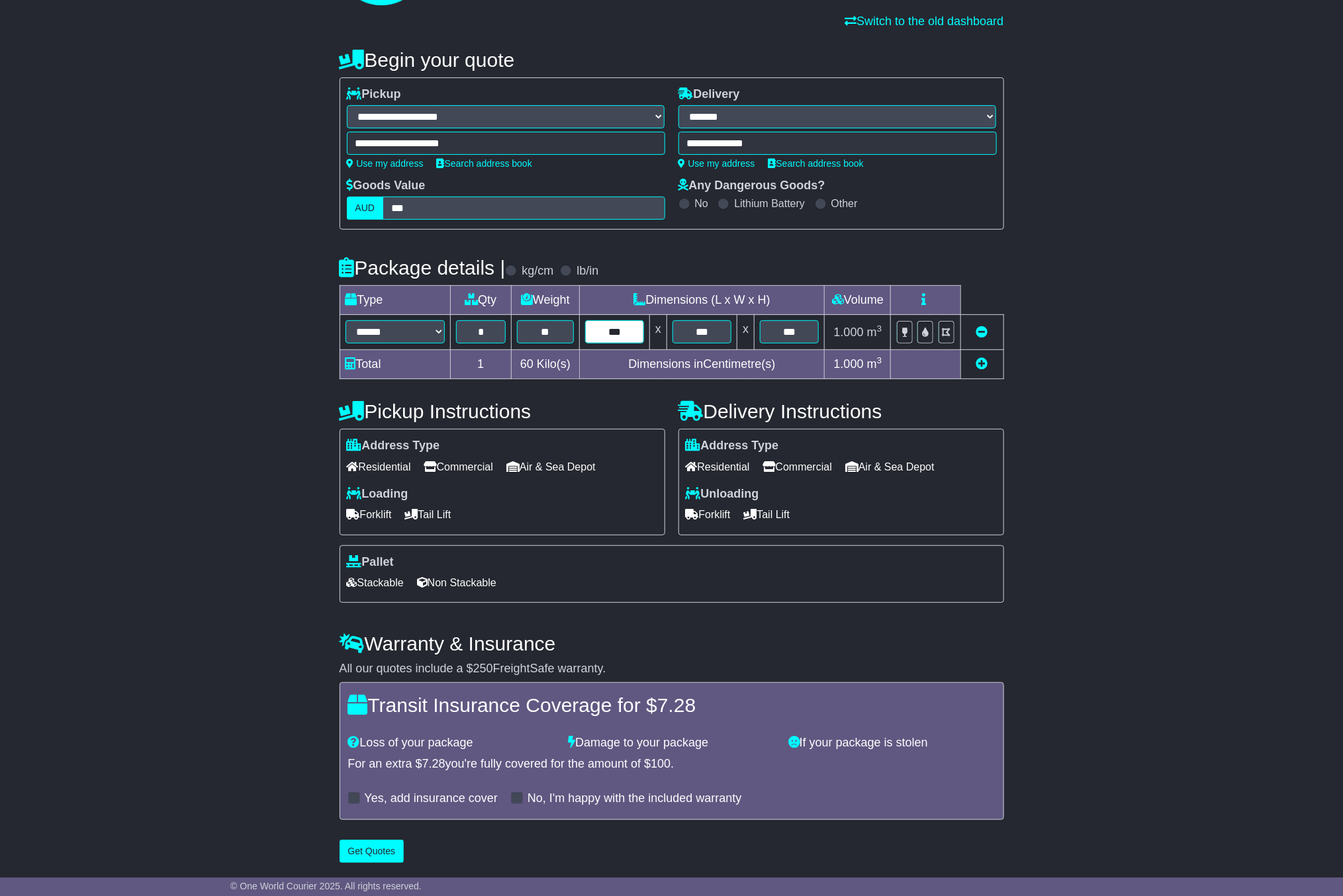 click on "***" at bounding box center [614, 332] 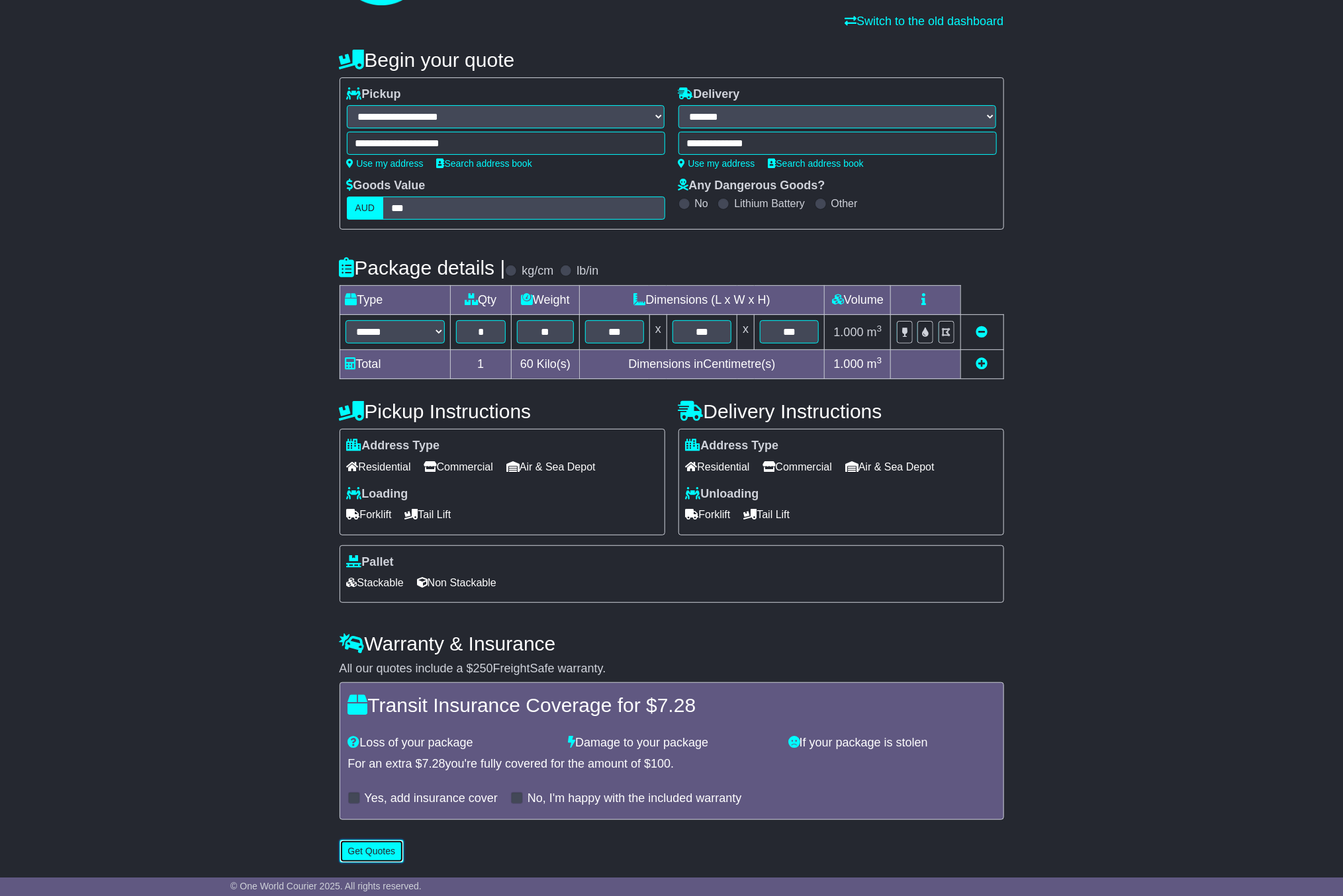 click on "Get Quotes" at bounding box center [372, 851] 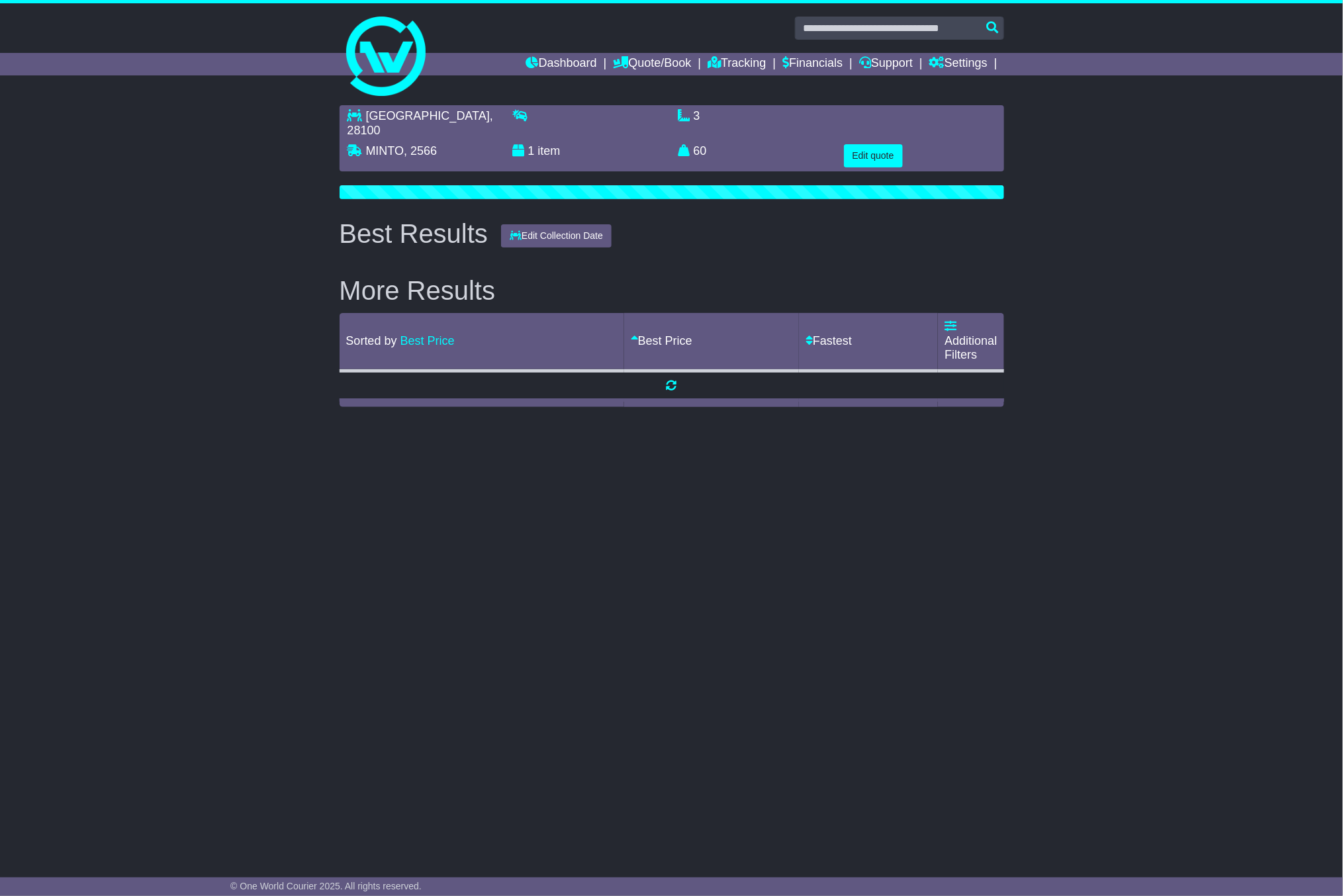 scroll, scrollTop: 0, scrollLeft: 0, axis: both 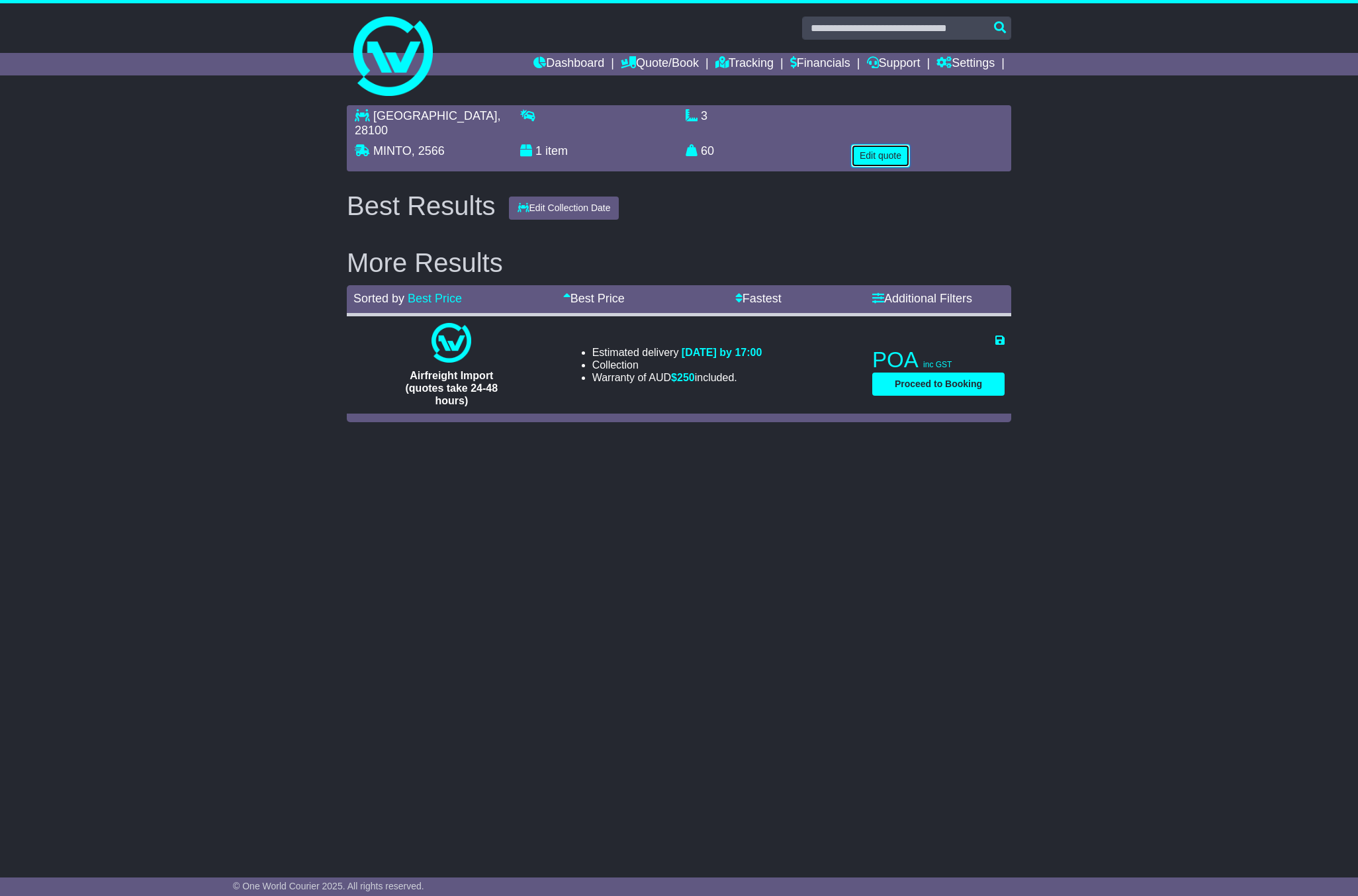 click on "Edit quote" at bounding box center (880, 156) 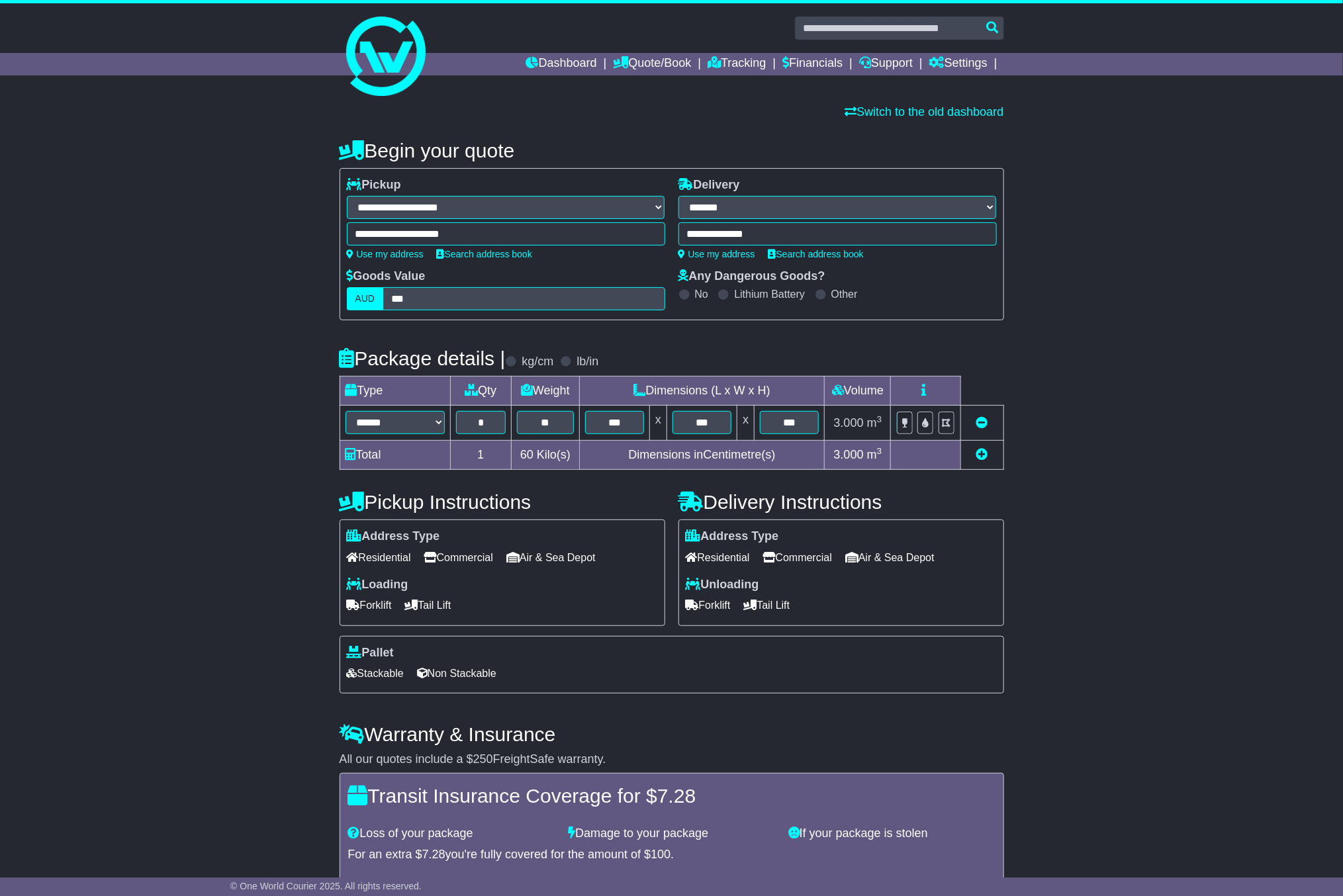 click on "Commercial" at bounding box center (798, 557) 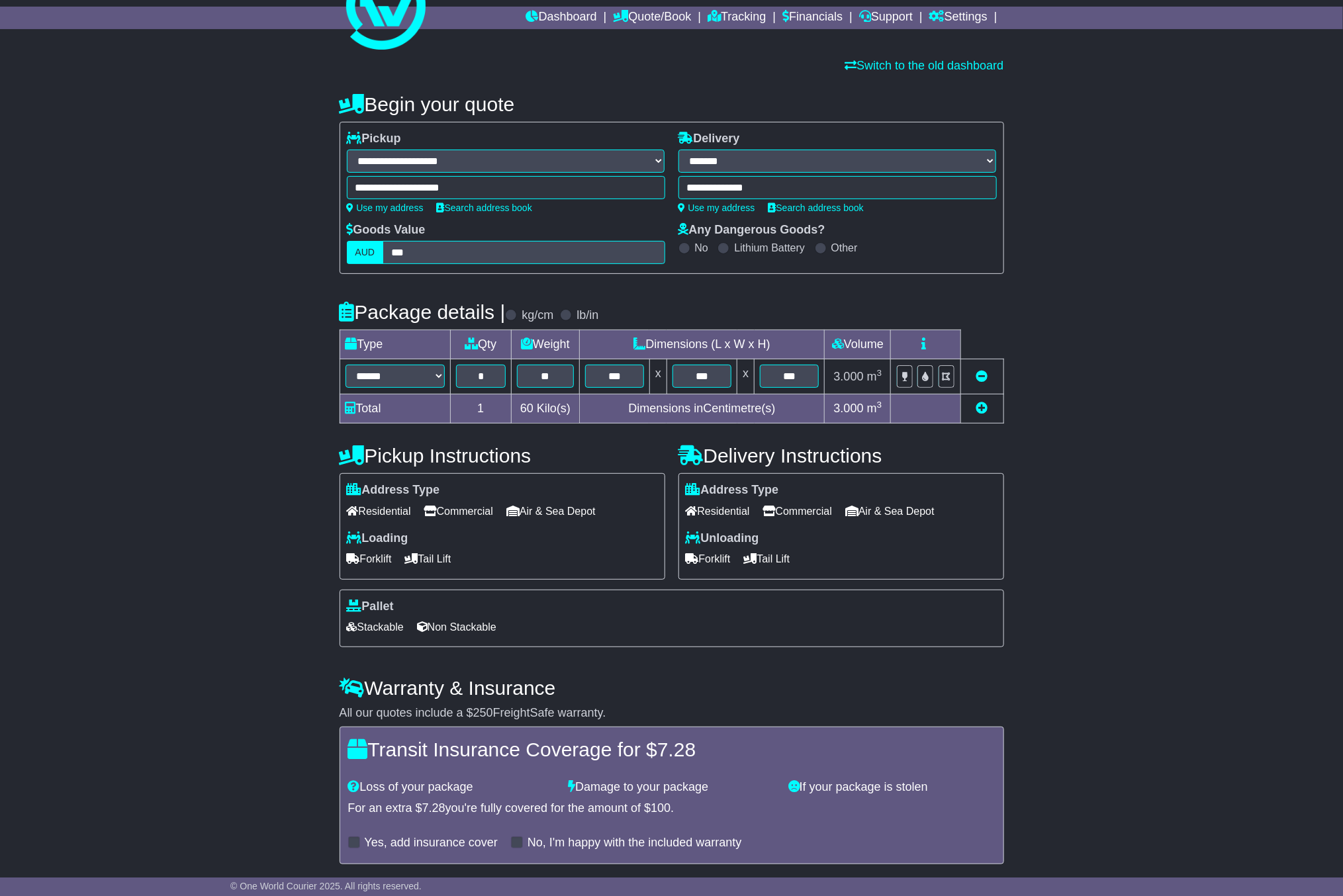 scroll, scrollTop: 101, scrollLeft: 0, axis: vertical 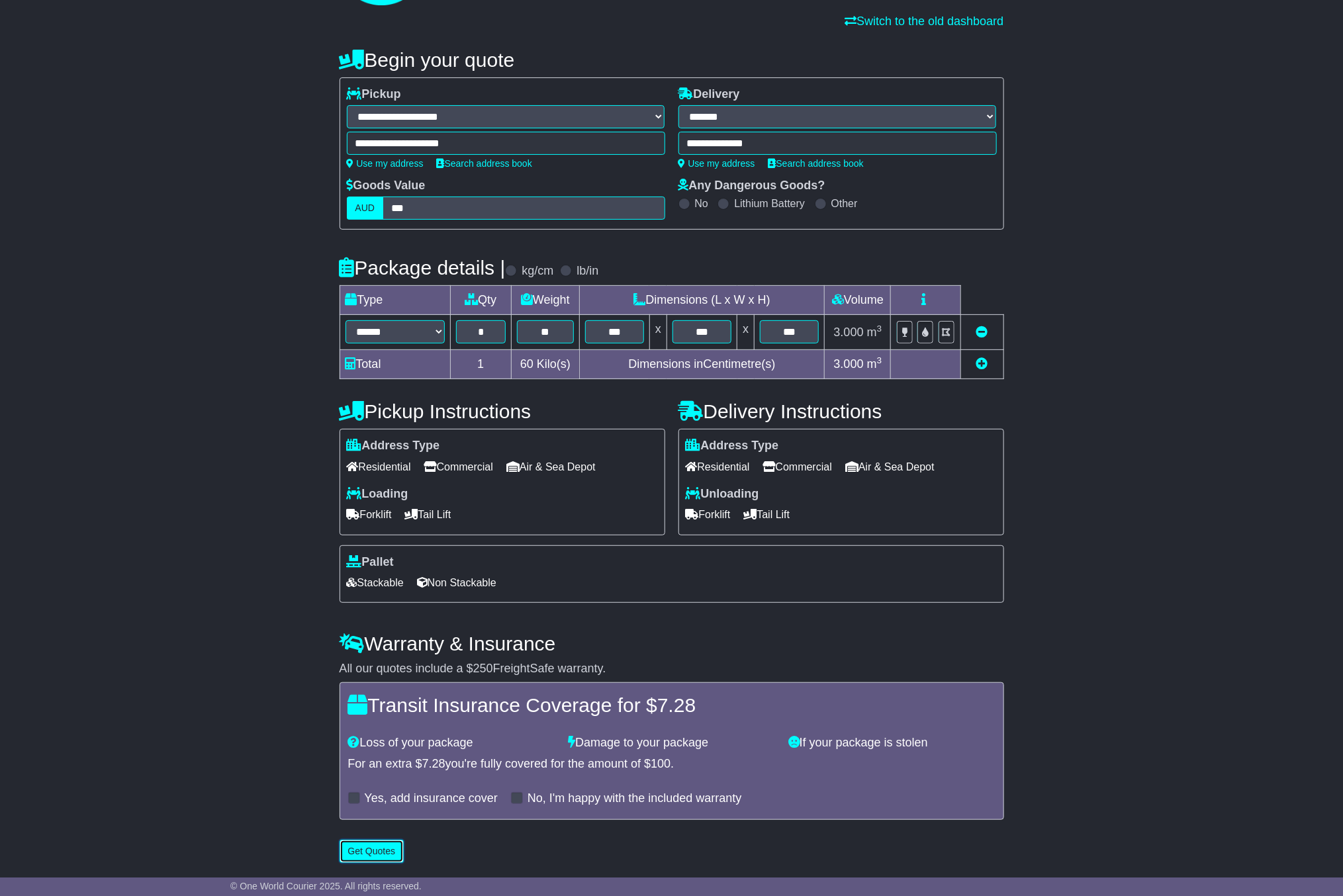 click on "Get Quotes" at bounding box center [372, 851] 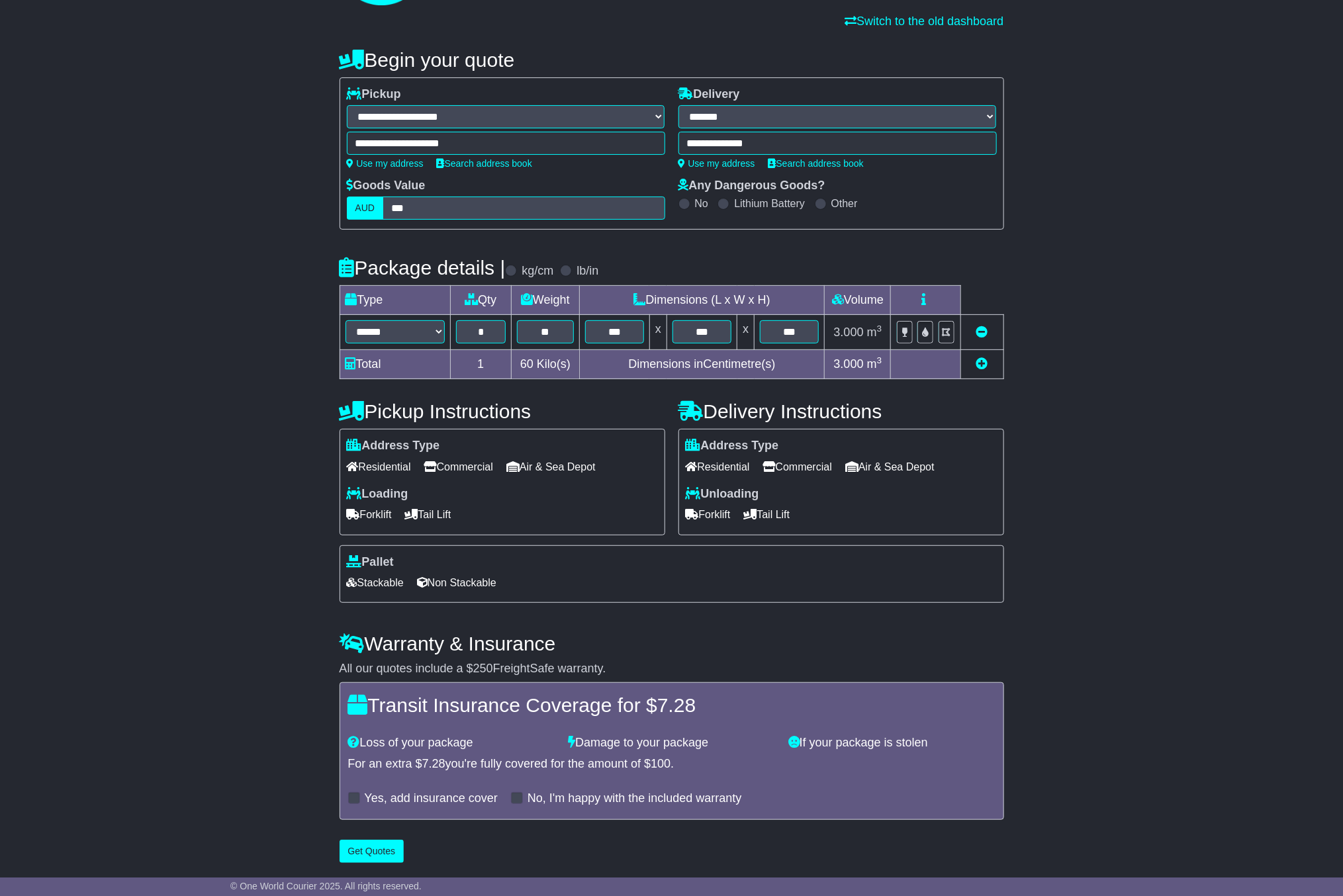 scroll, scrollTop: 0, scrollLeft: 0, axis: both 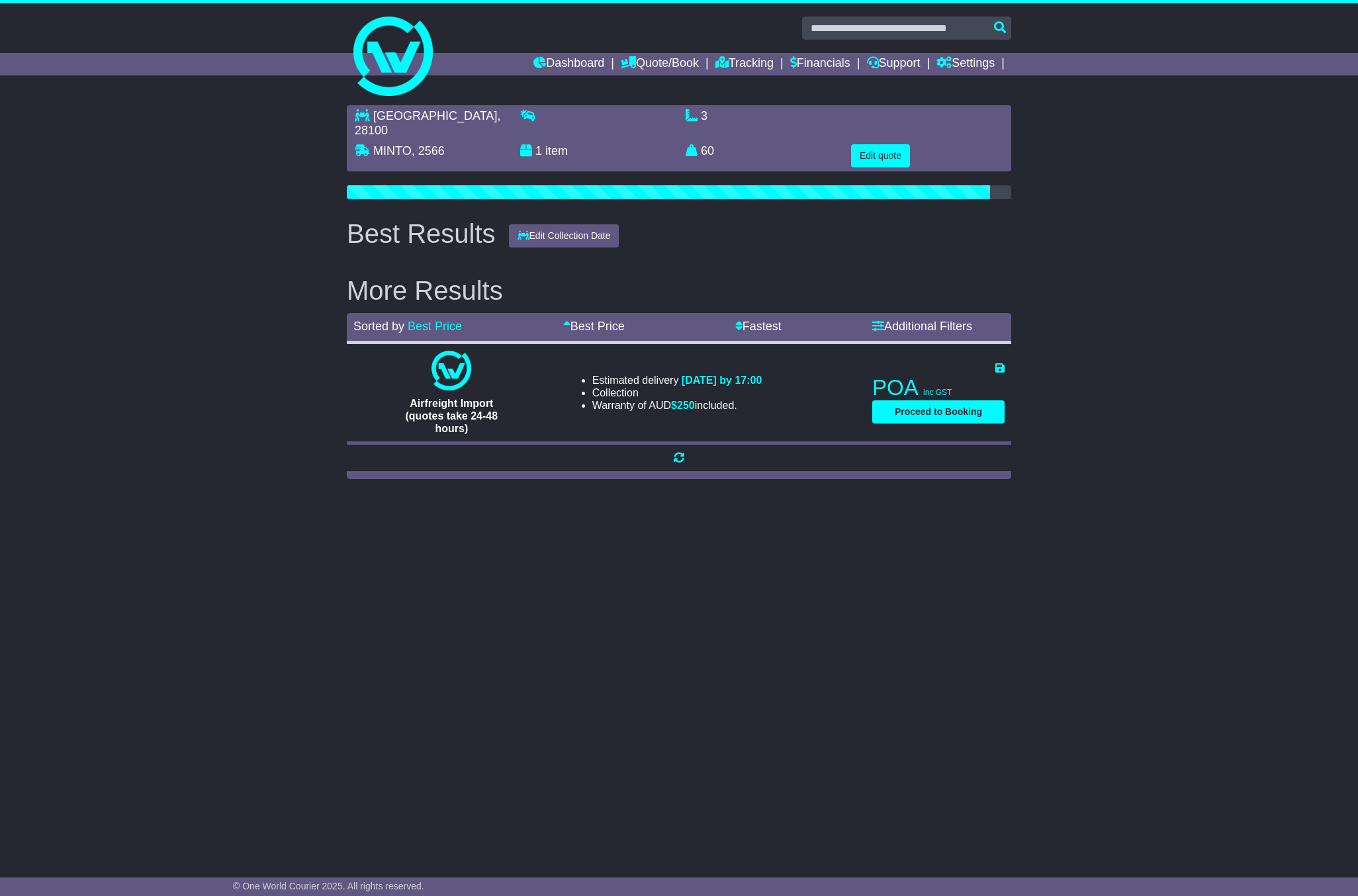 click at bounding box center (643, 476) 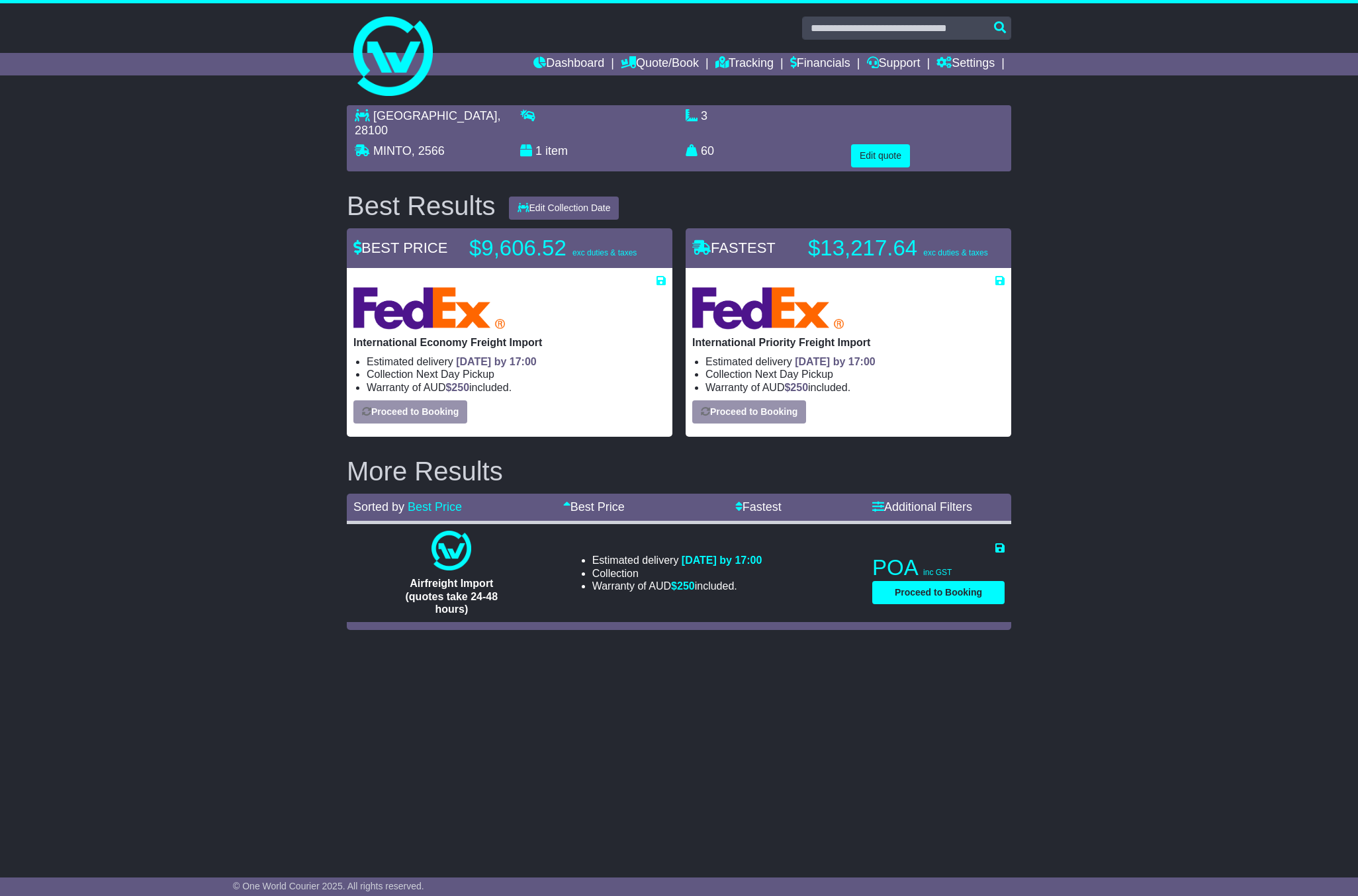 drag, startPoint x: 582, startPoint y: 270, endPoint x: 594, endPoint y: 265, distance: 13 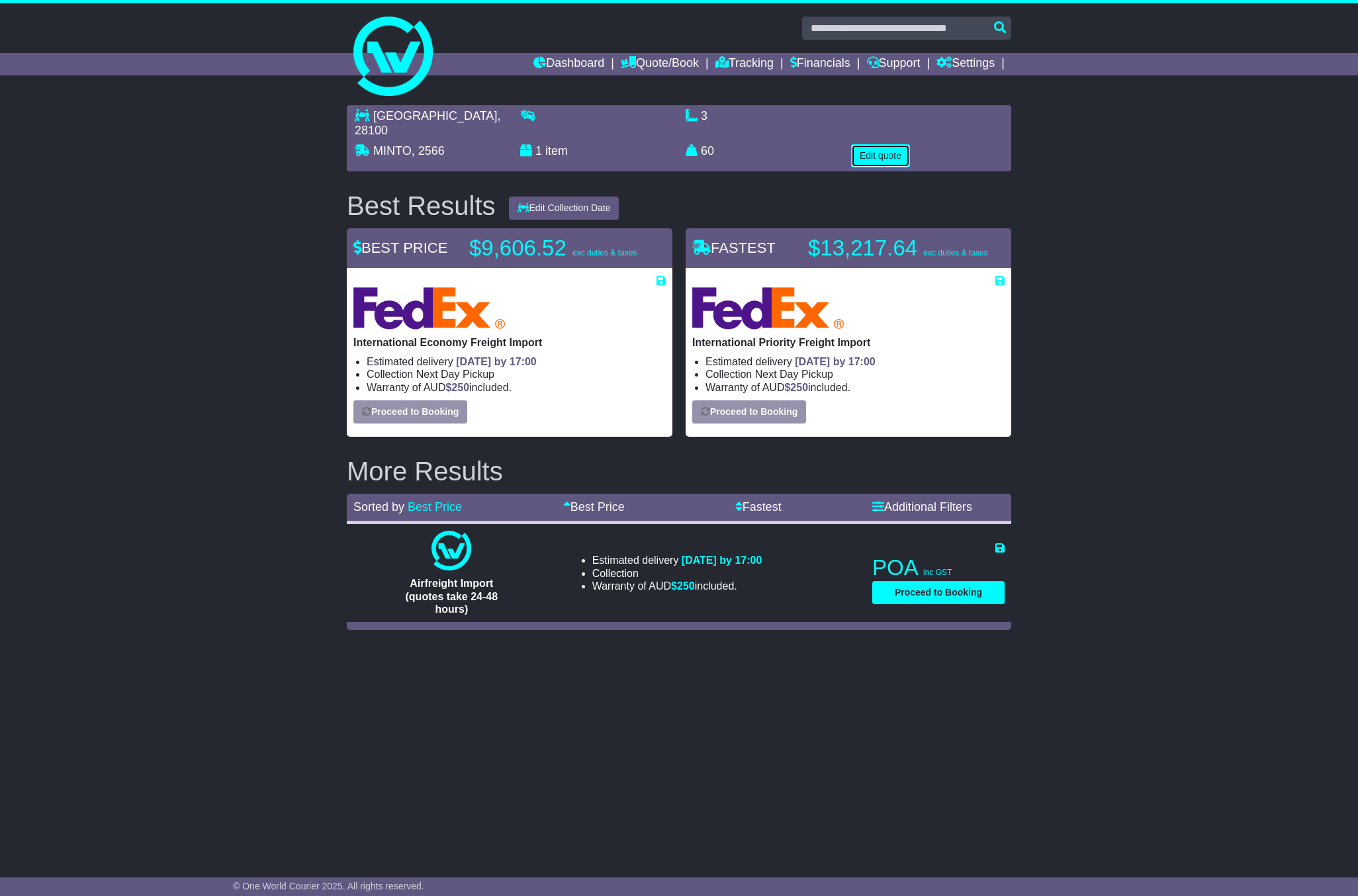 click on "Edit quote" at bounding box center (880, 156) 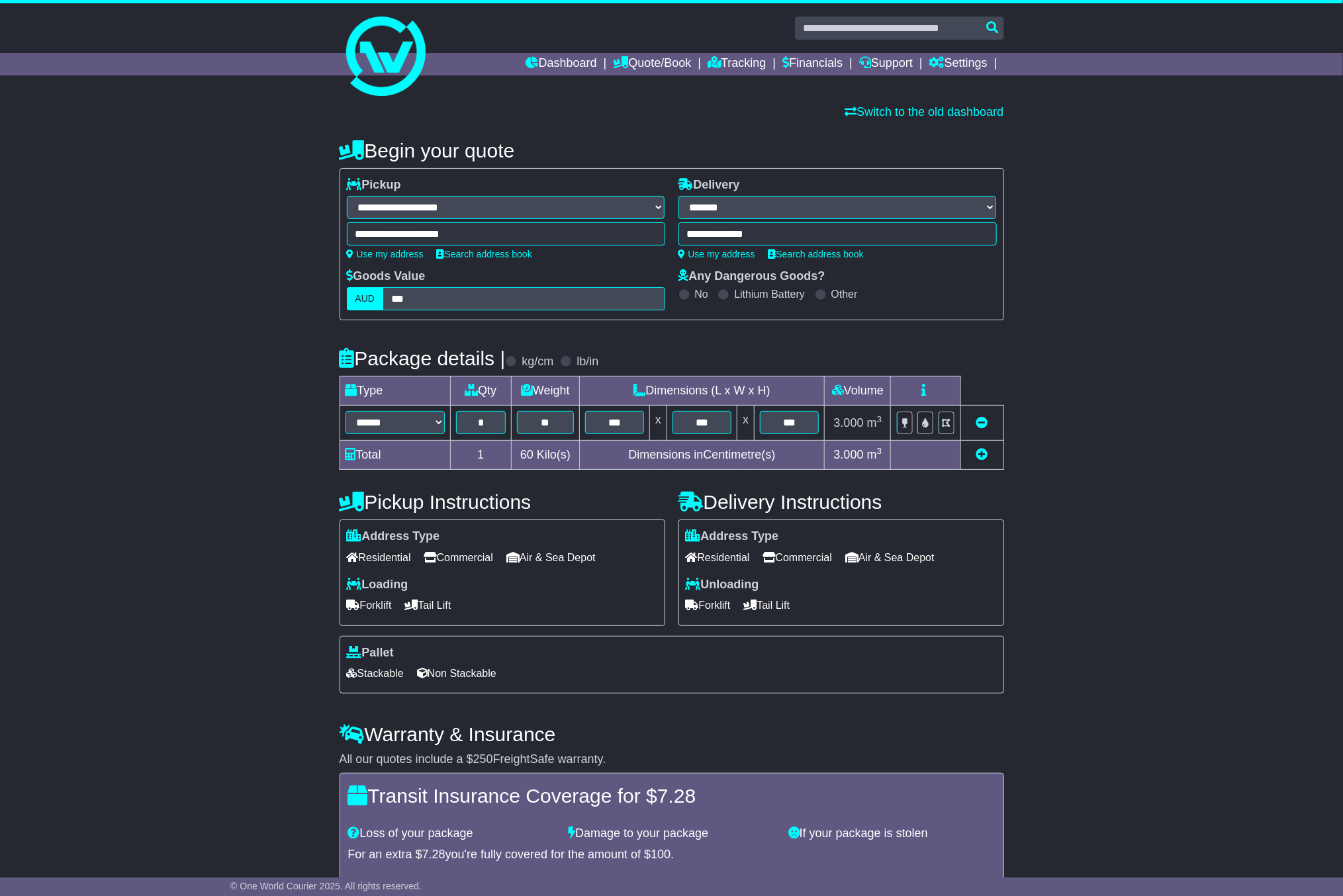 click on "***" at bounding box center [614, 423] 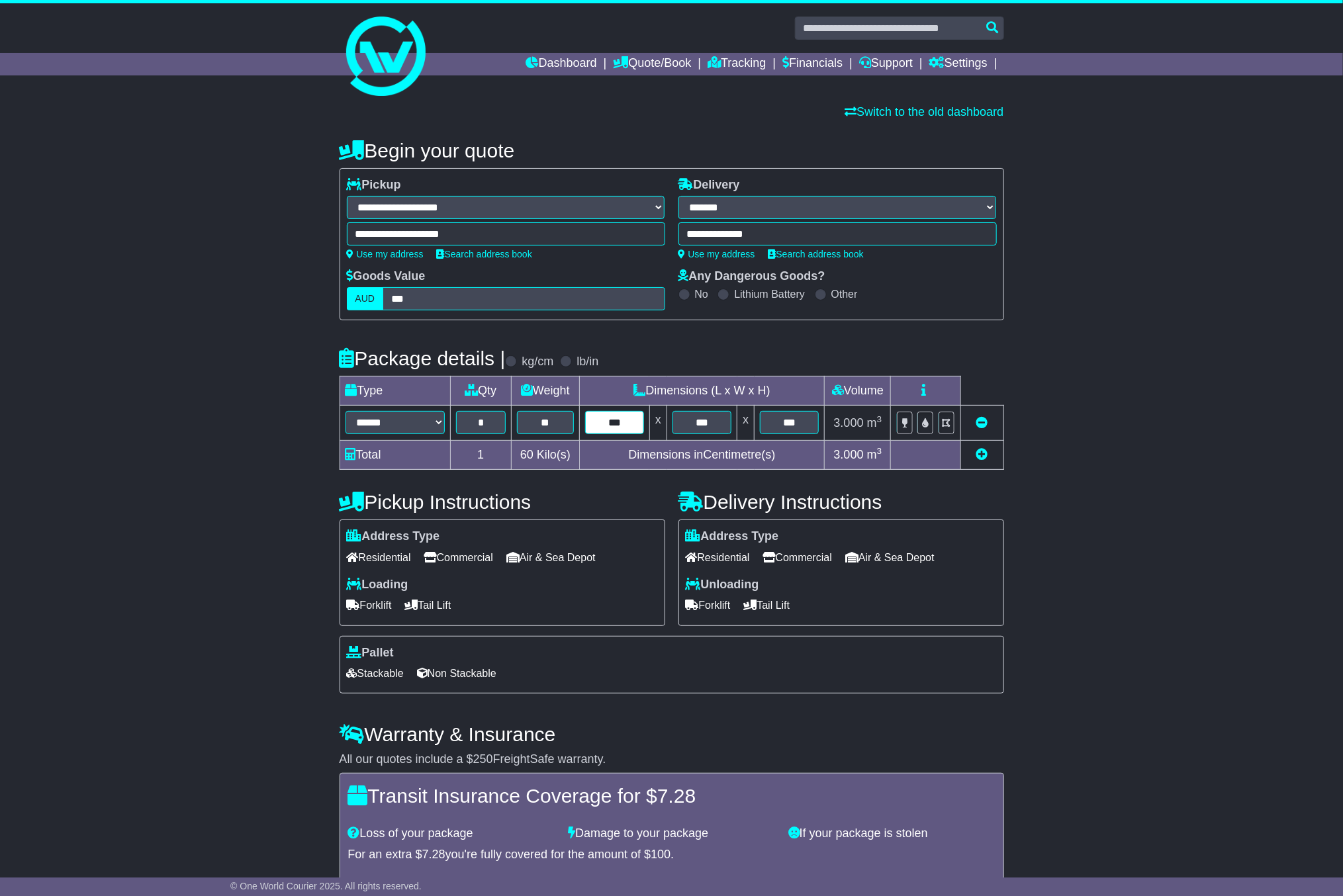 click on "***" at bounding box center [614, 422] 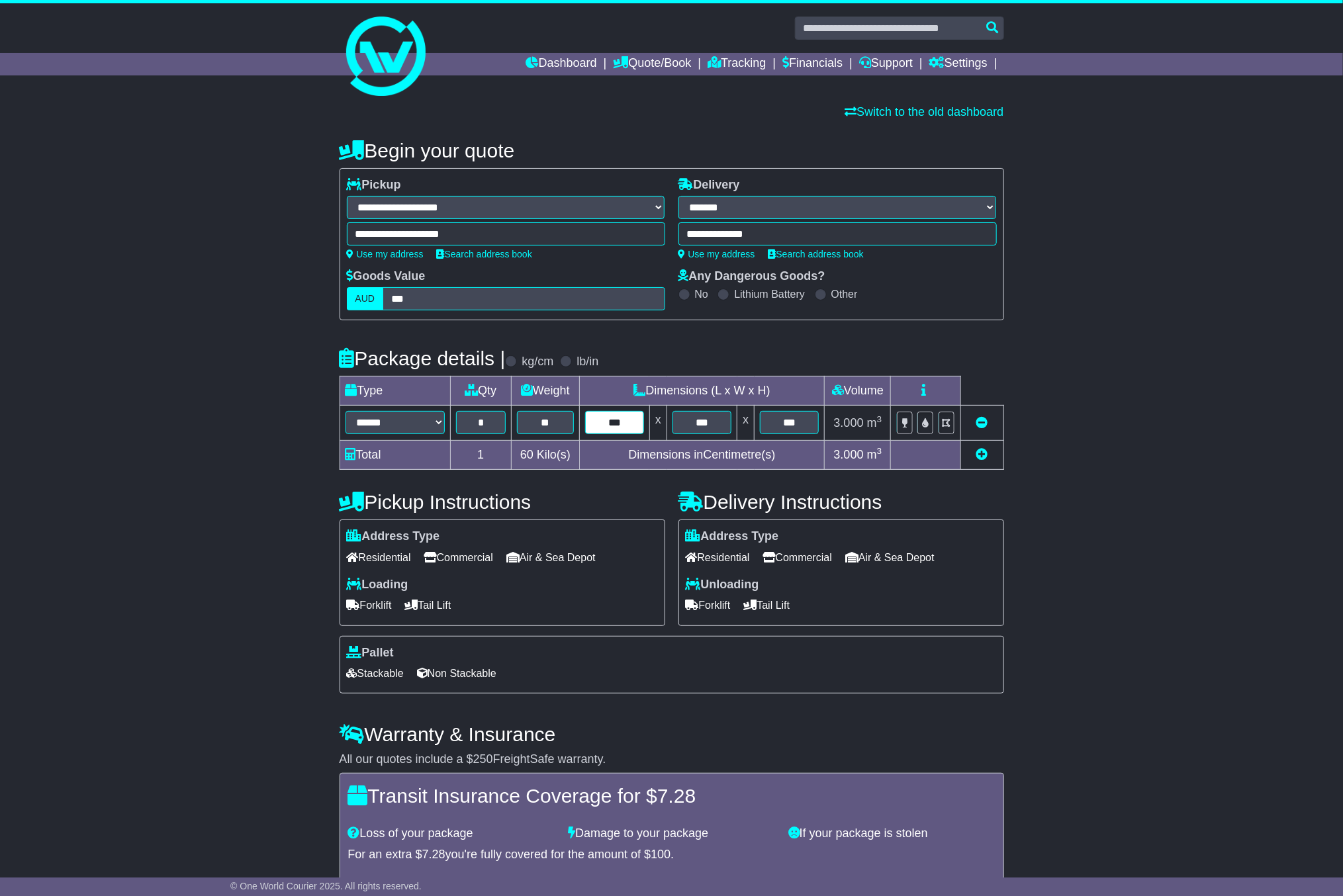 click on "***" at bounding box center [614, 422] 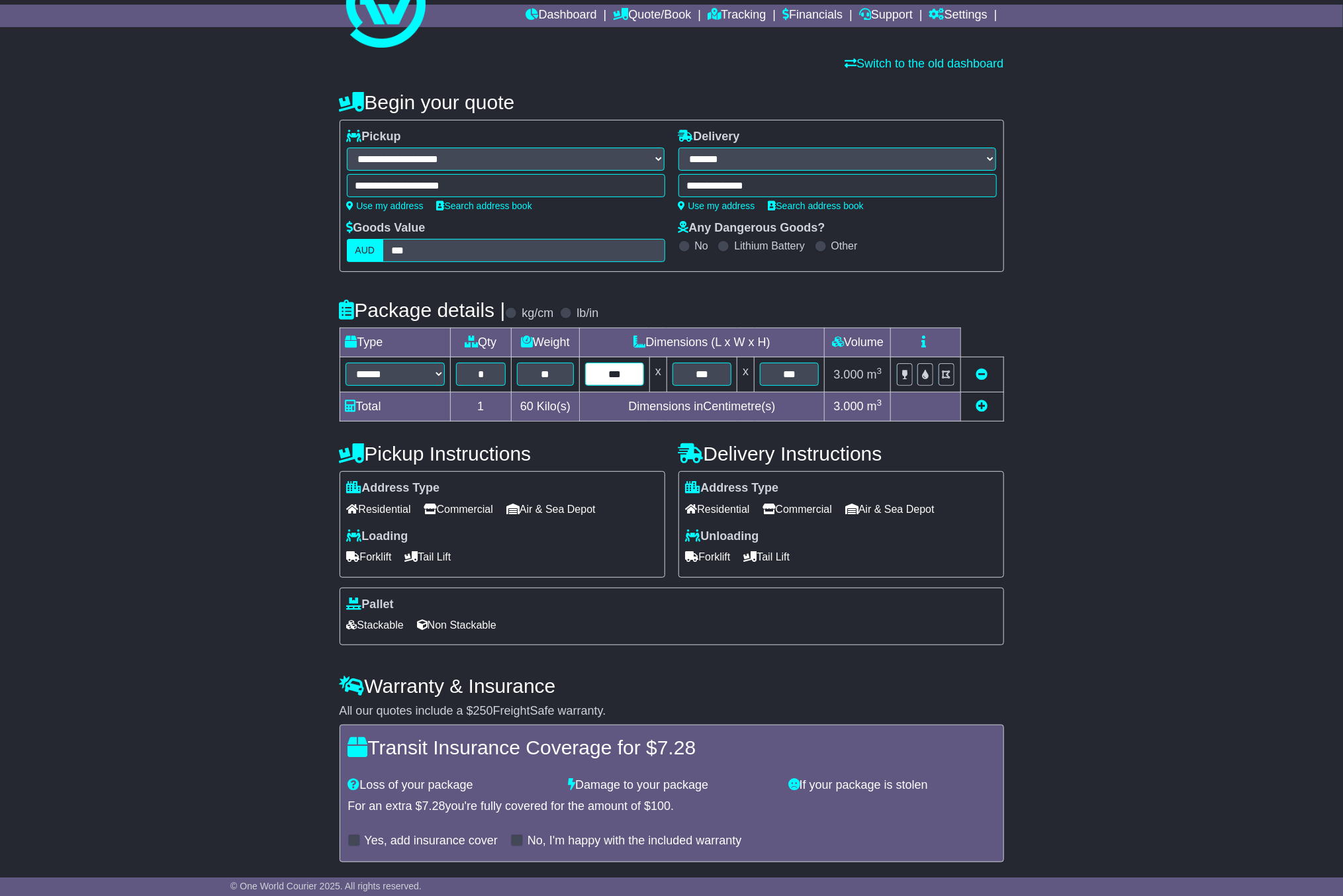 scroll, scrollTop: 101, scrollLeft: 0, axis: vertical 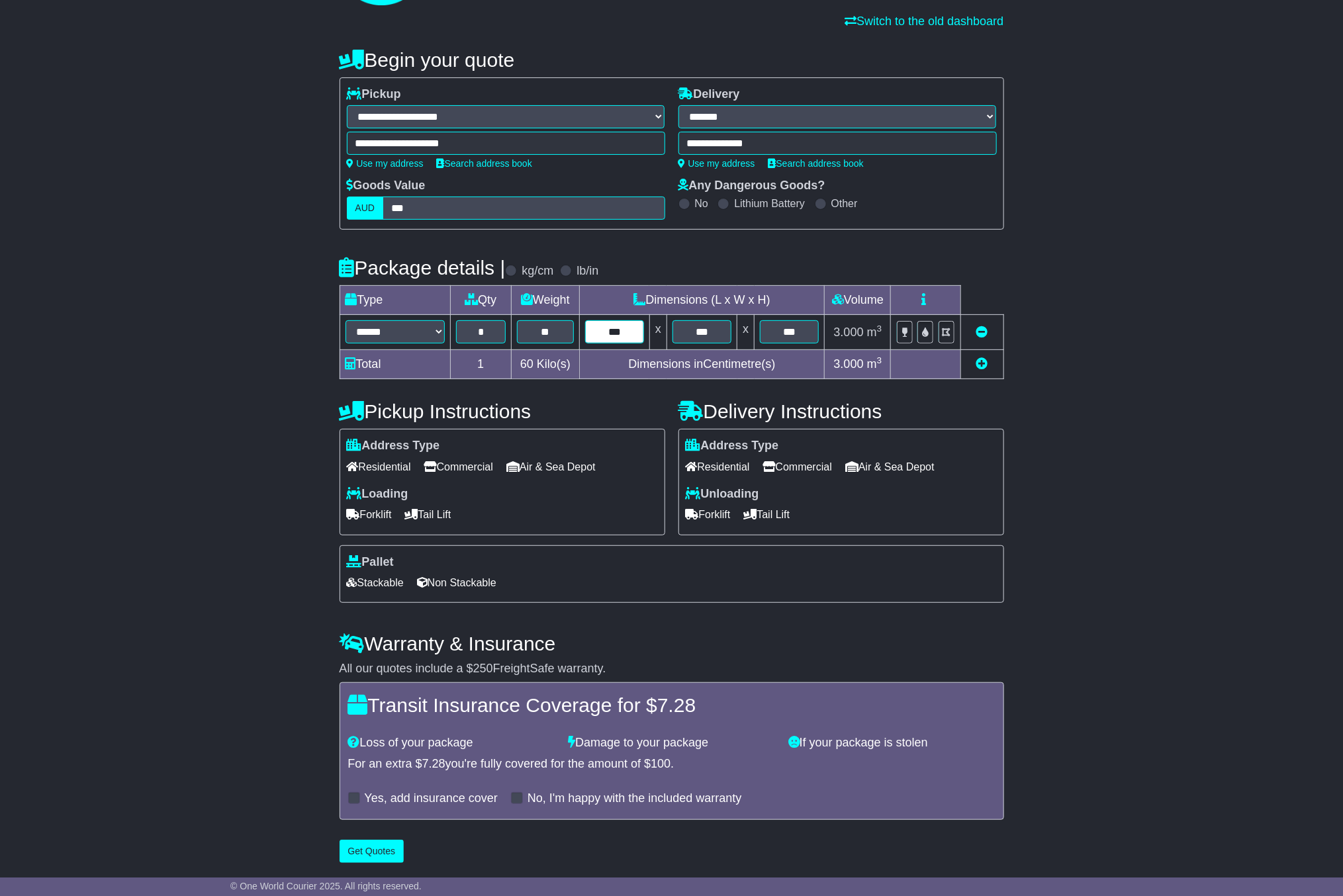 type on "***" 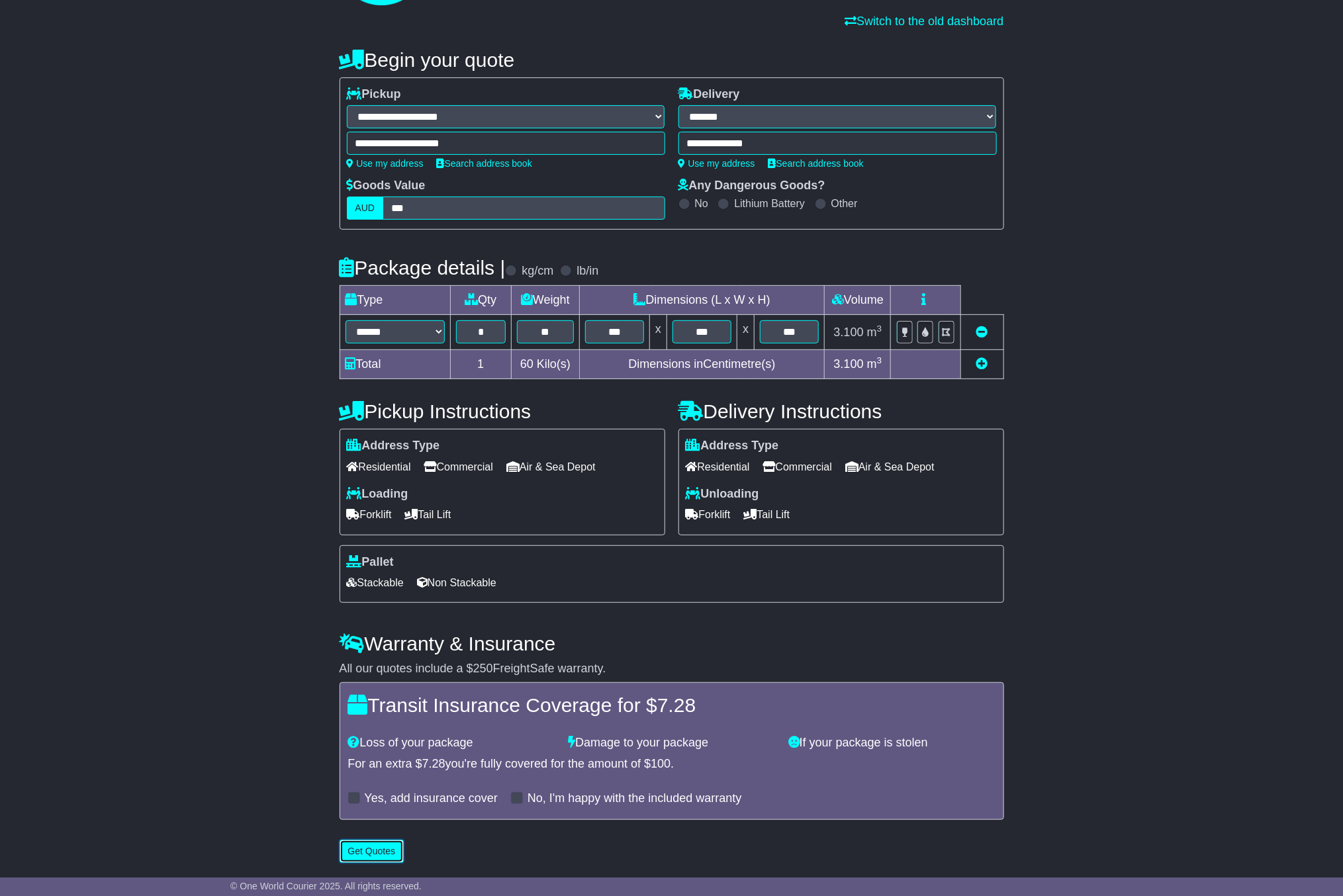 click on "Get Quotes" at bounding box center (372, 851) 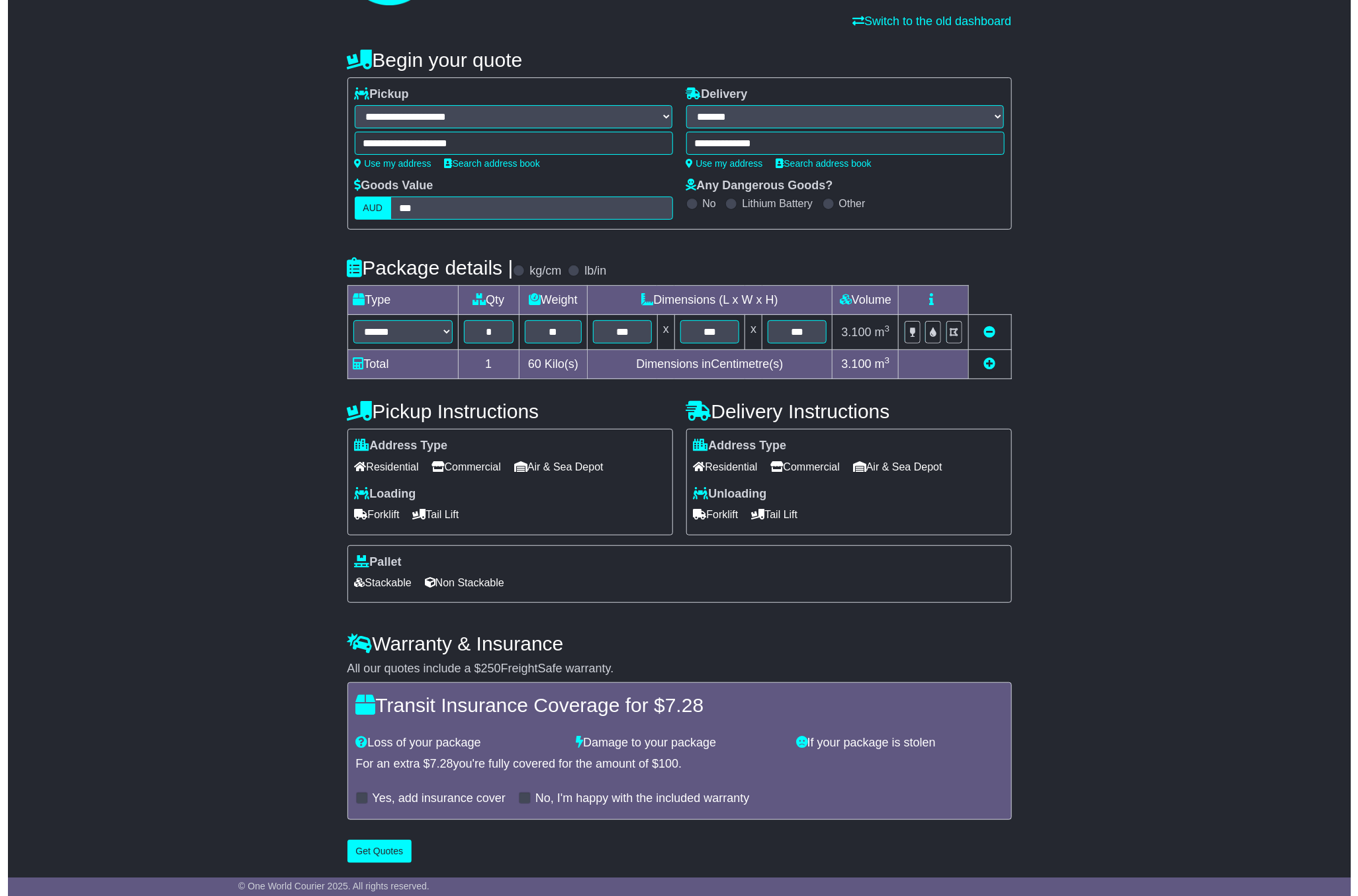 scroll, scrollTop: 0, scrollLeft: 0, axis: both 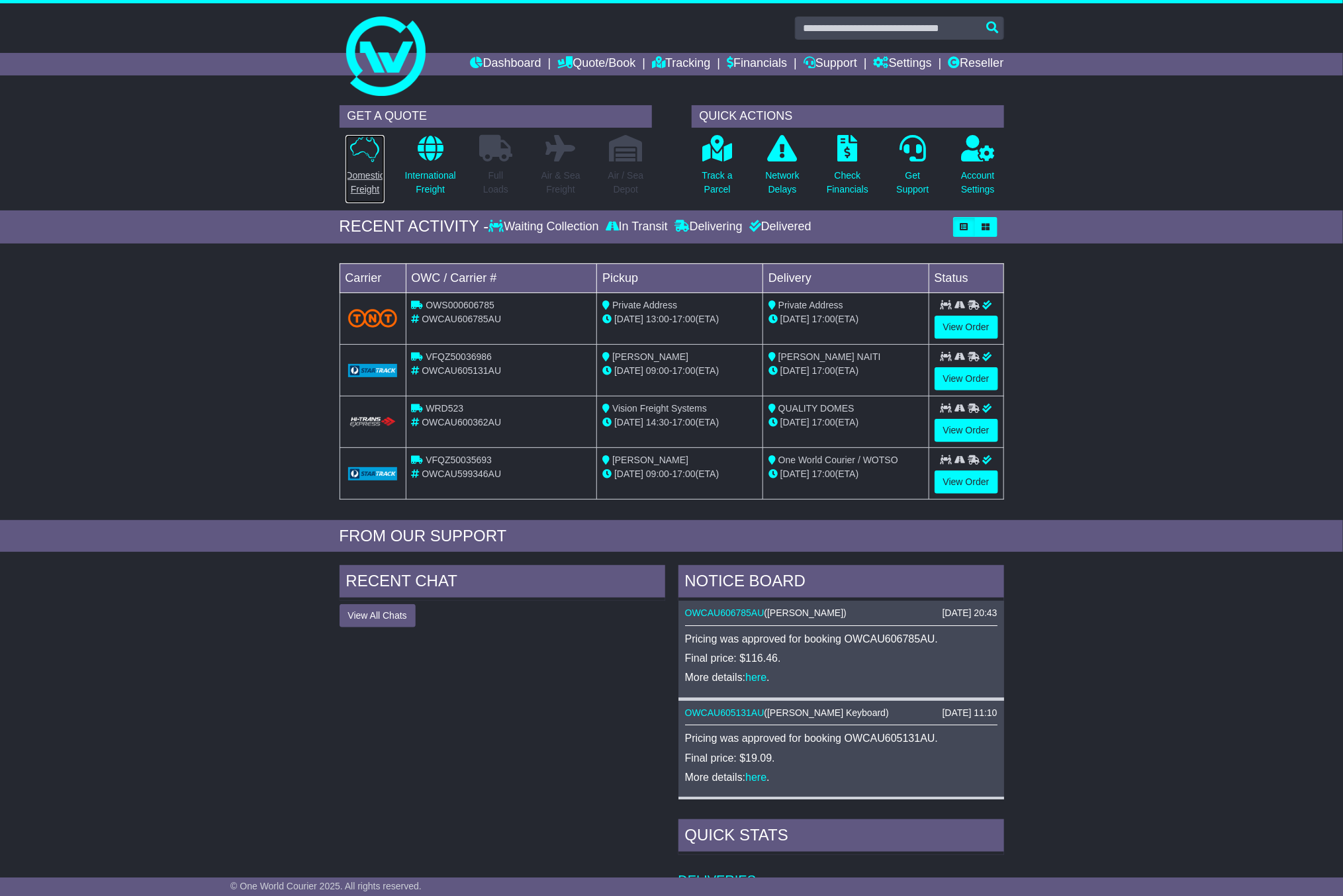 click on "Domestic Freight" at bounding box center (365, 183) 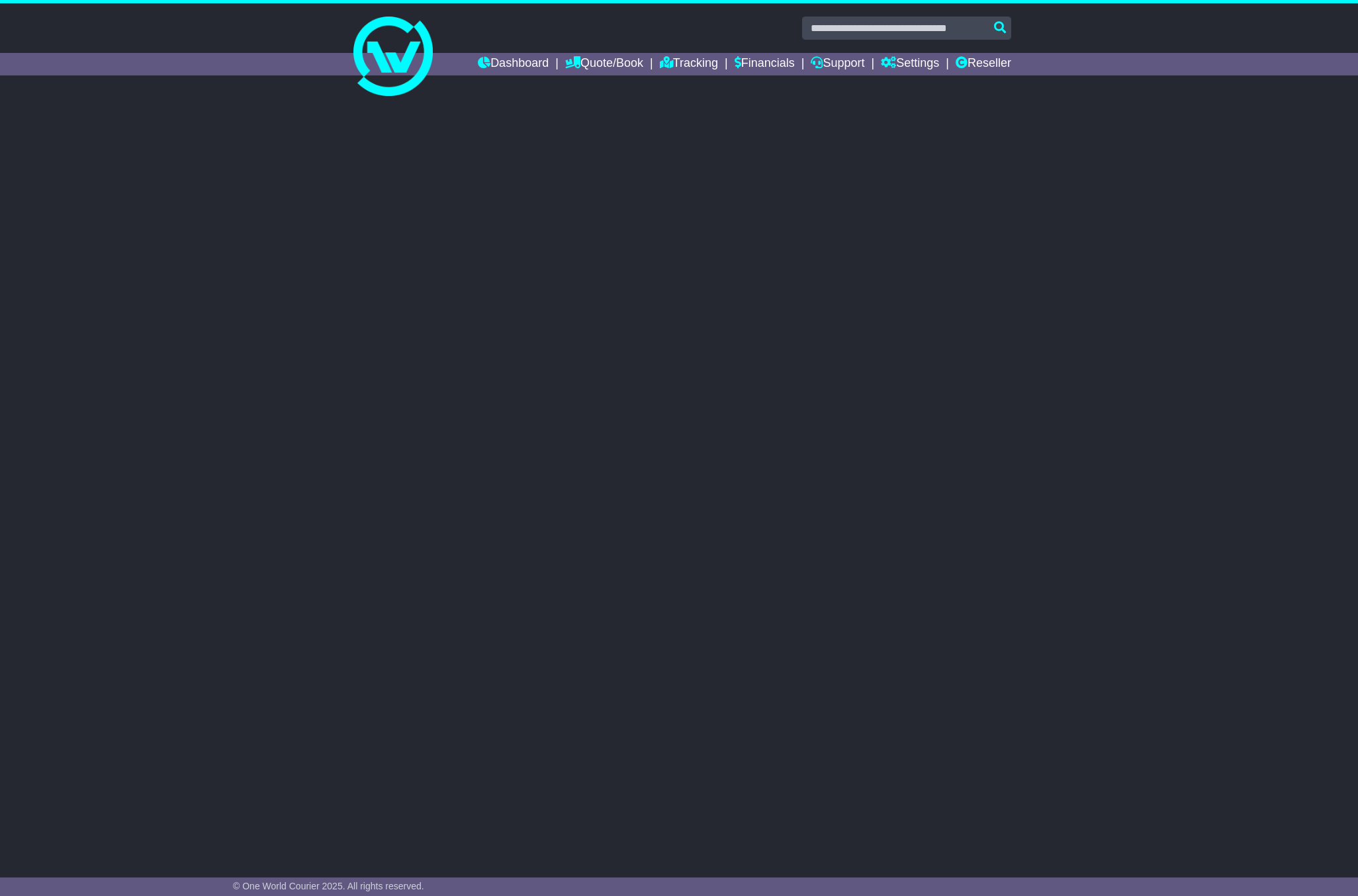 scroll, scrollTop: 0, scrollLeft: 0, axis: both 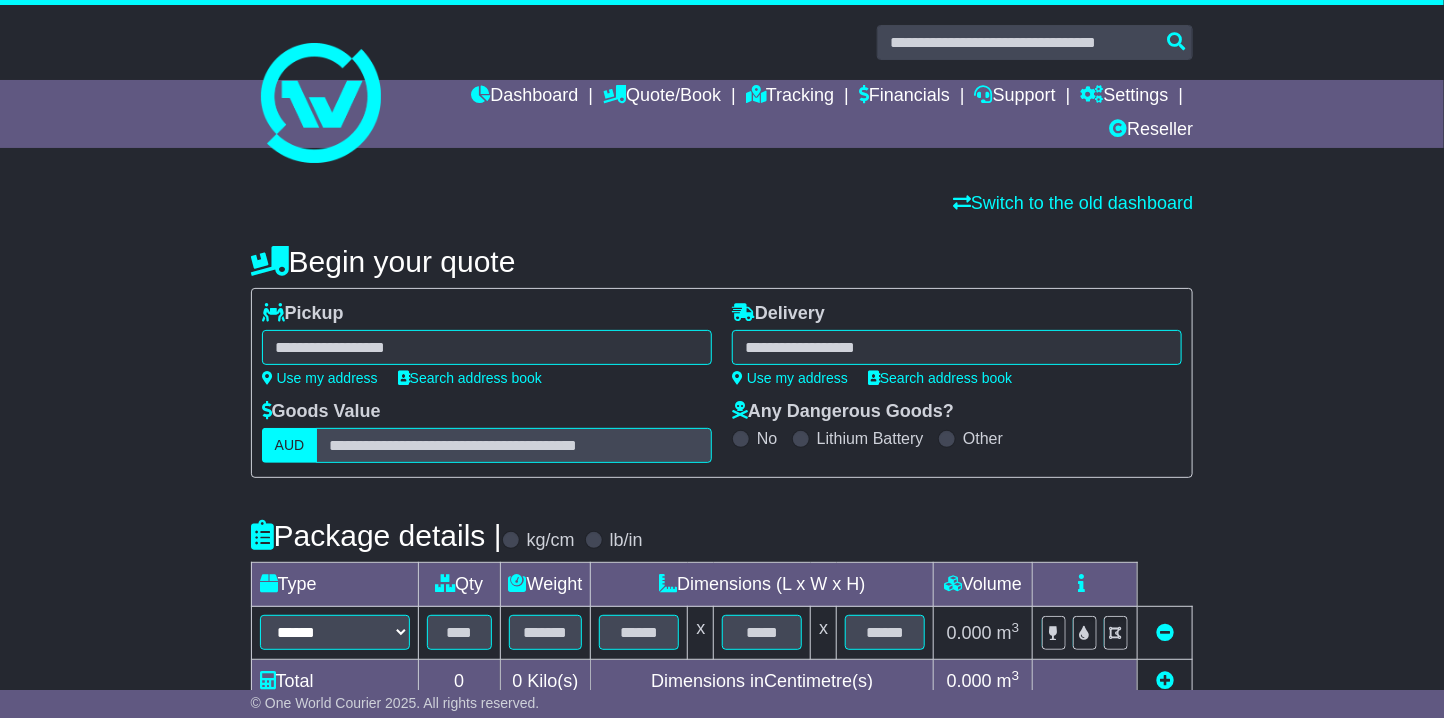 click at bounding box center (487, 347) 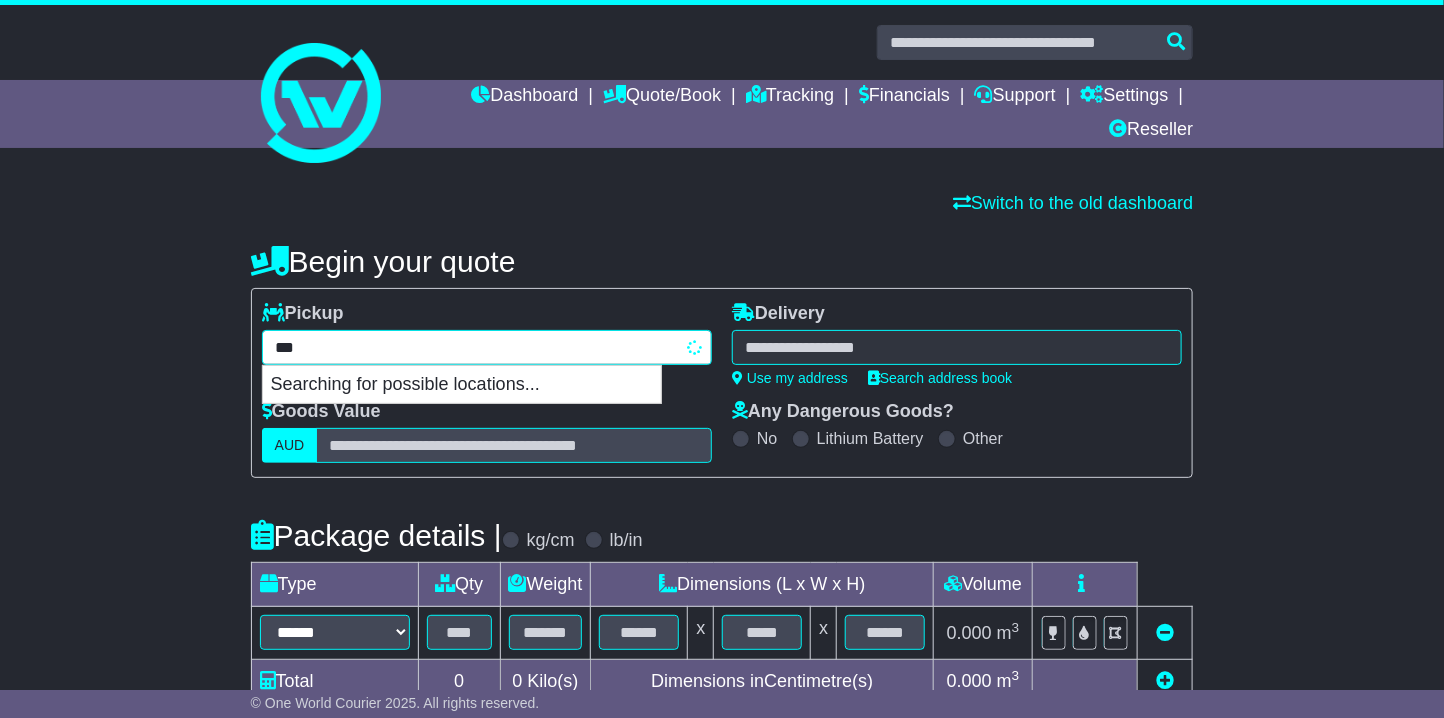type on "****" 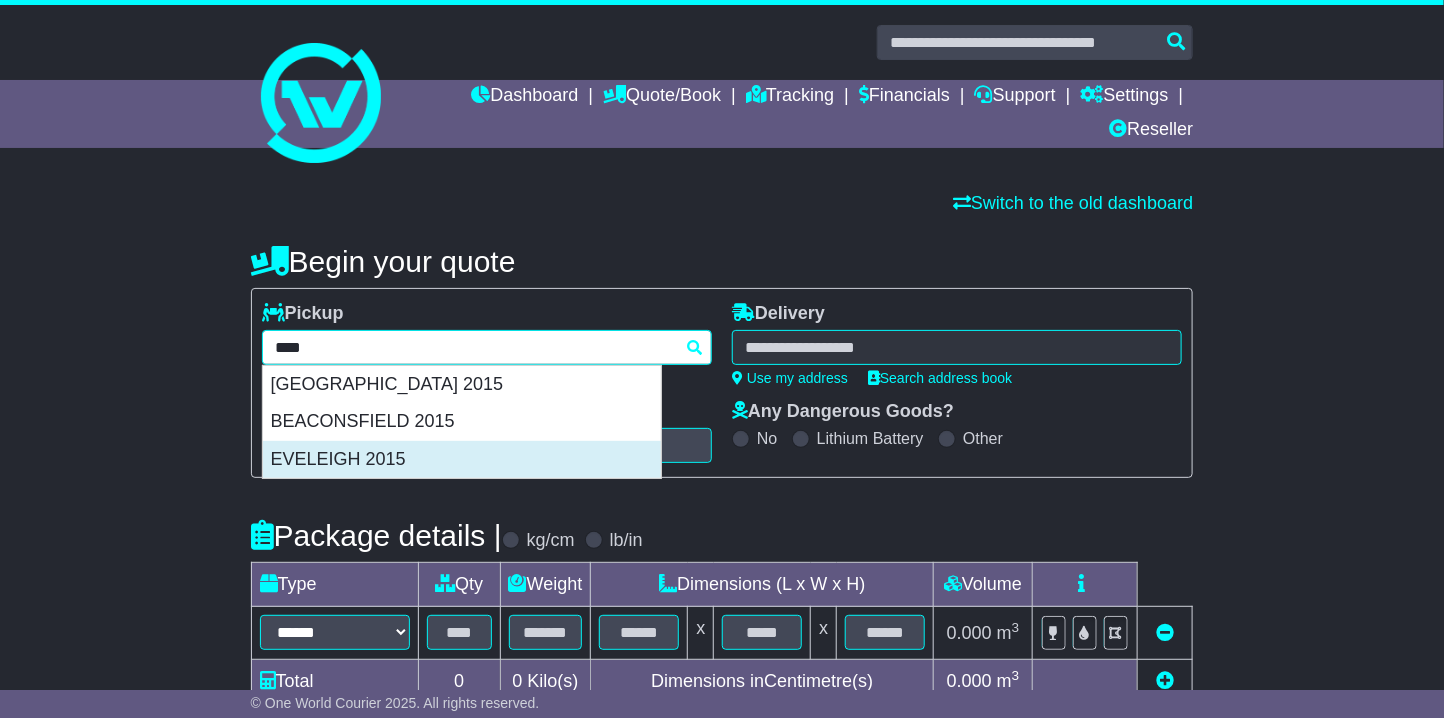 drag, startPoint x: 375, startPoint y: 453, endPoint x: 393, endPoint y: 451, distance: 18.110771 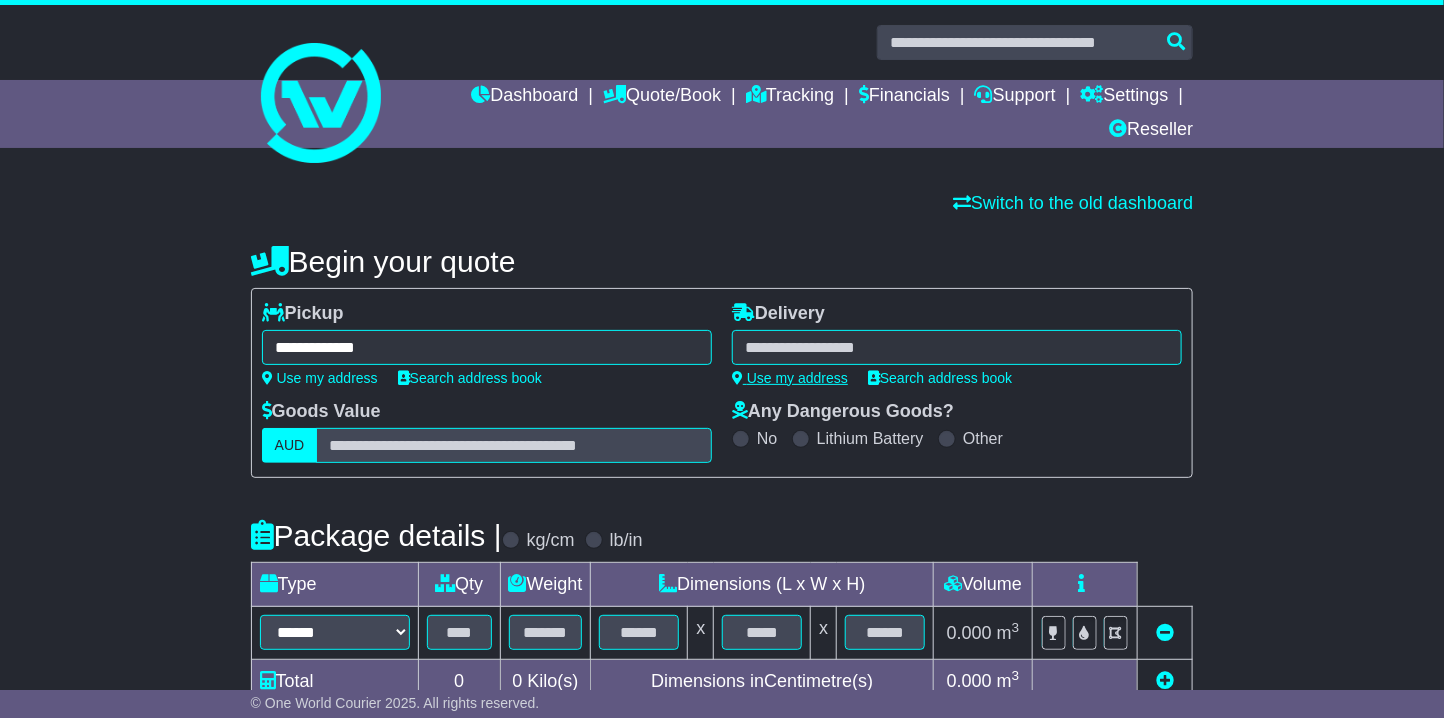 type on "**********" 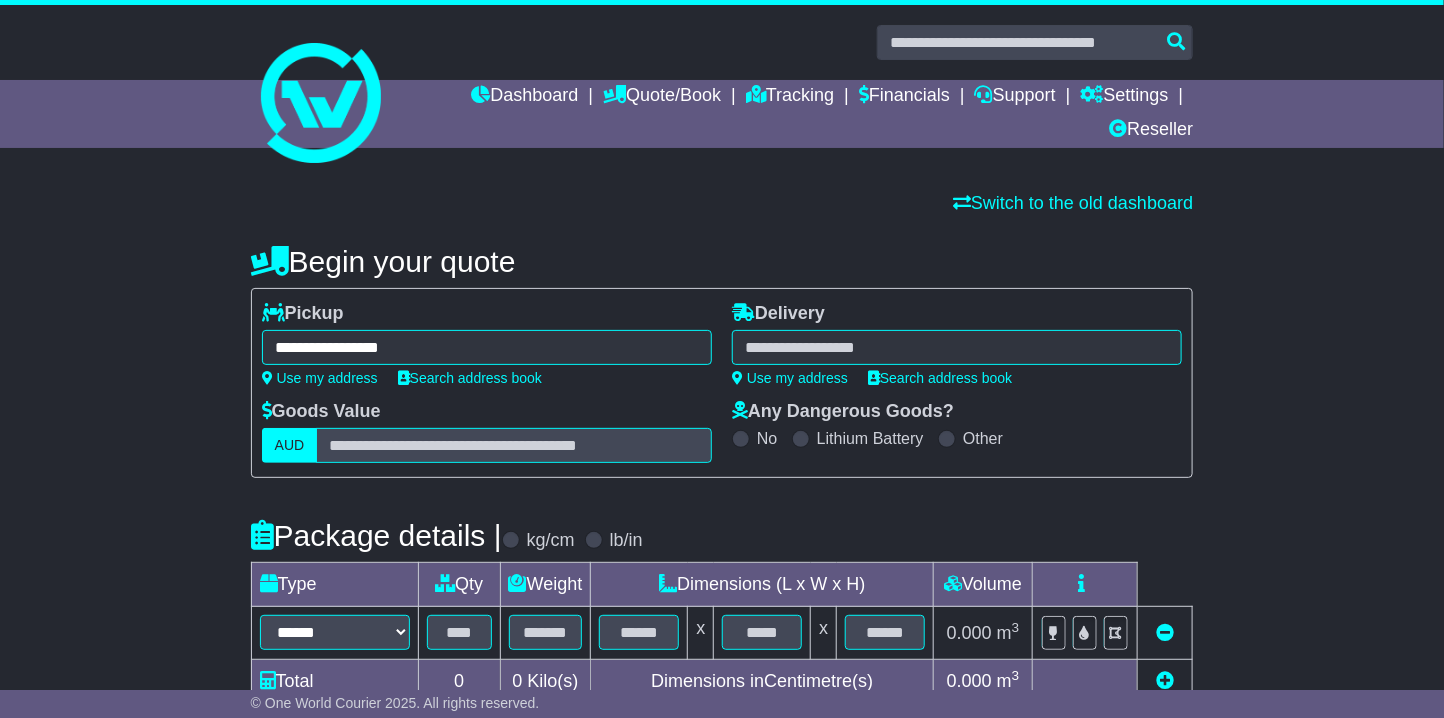 click at bounding box center [957, 347] 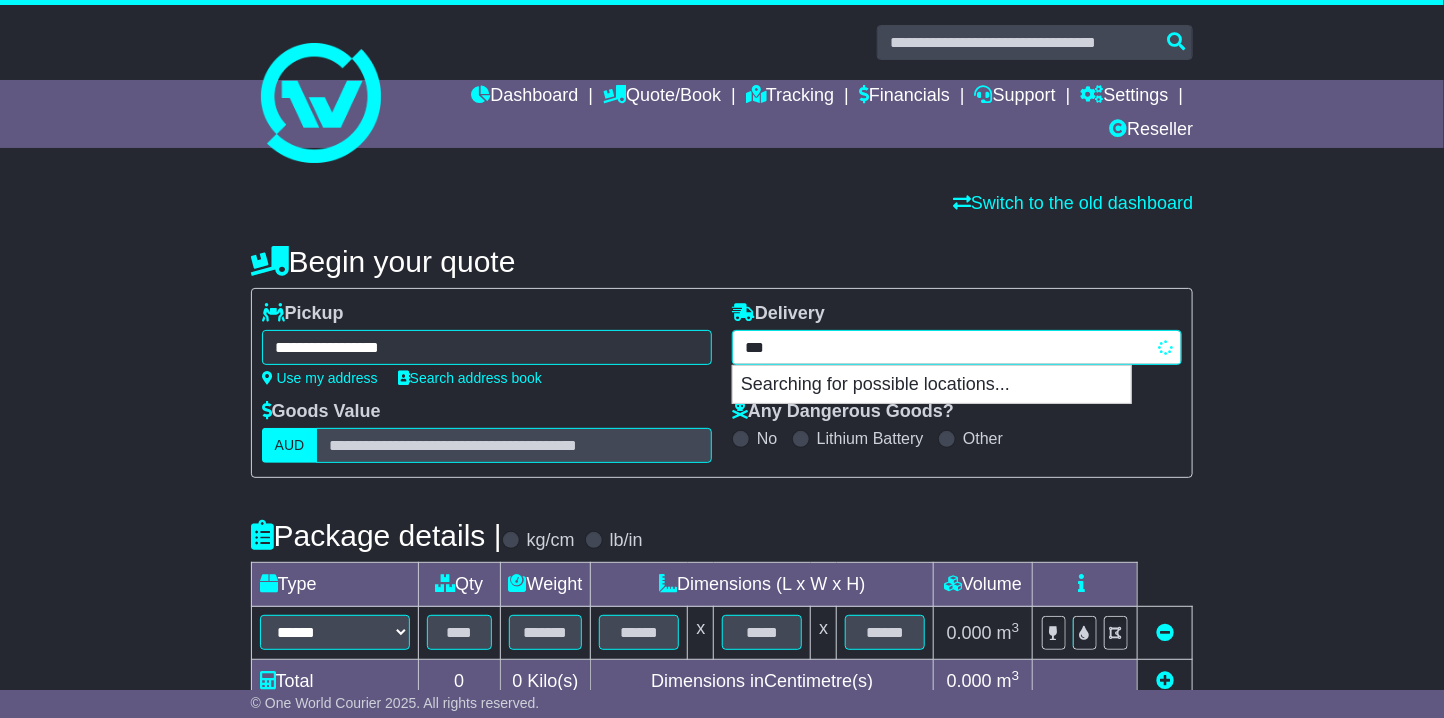 type on "****" 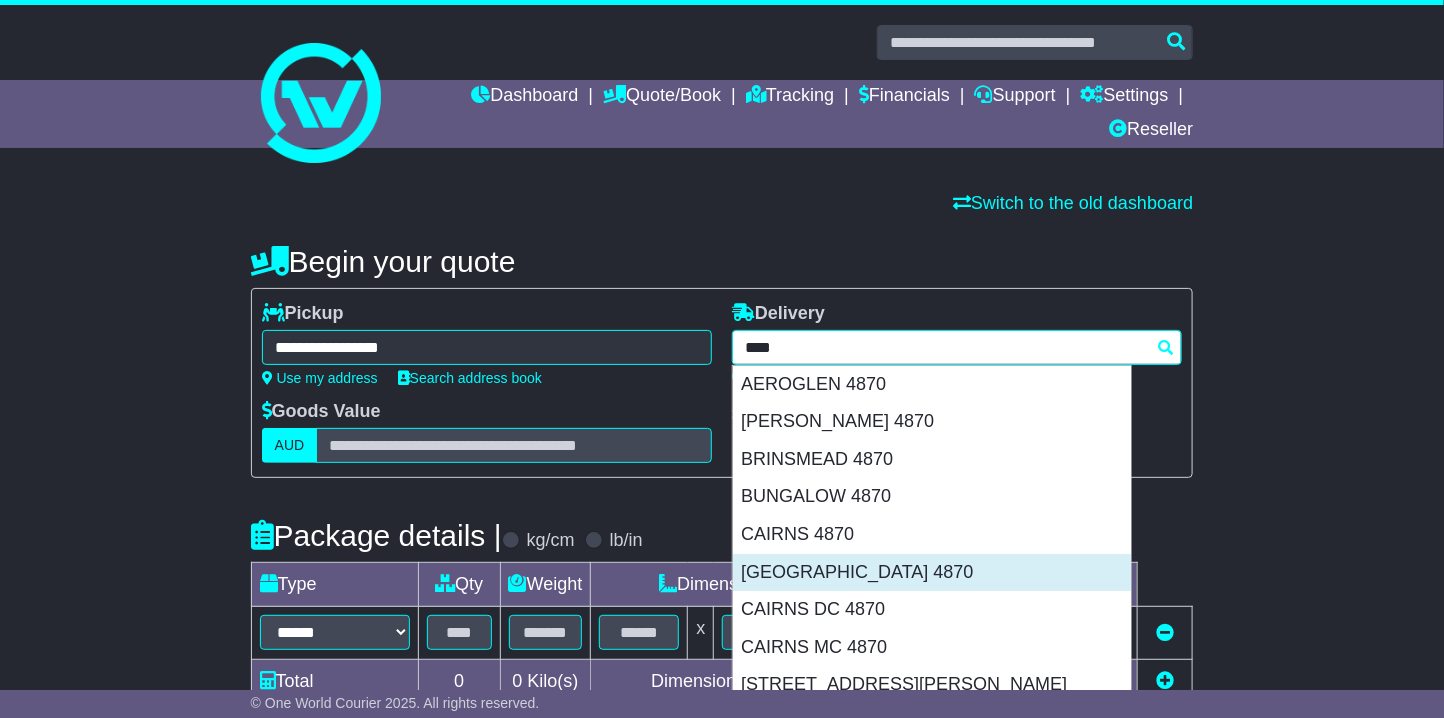 click on "CAIRNS CITY 4870" at bounding box center (932, 573) 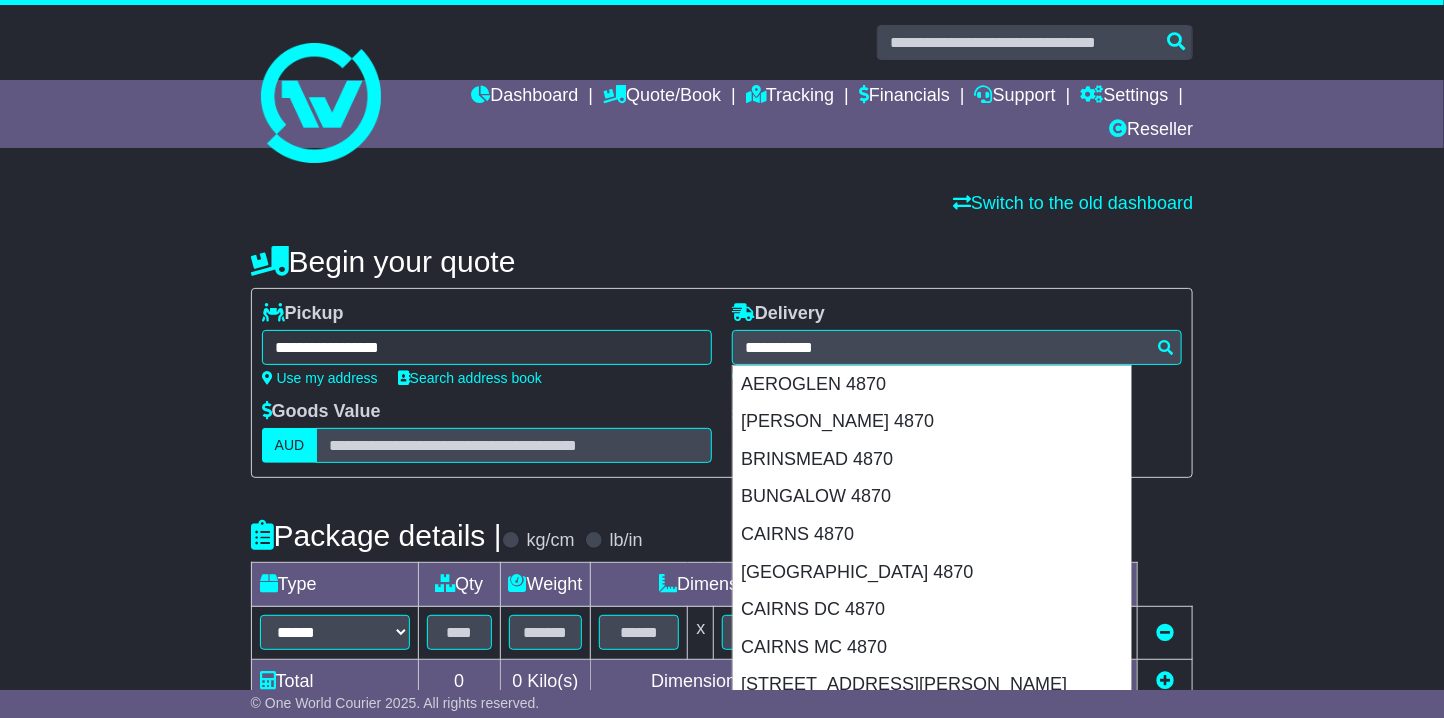 type on "**********" 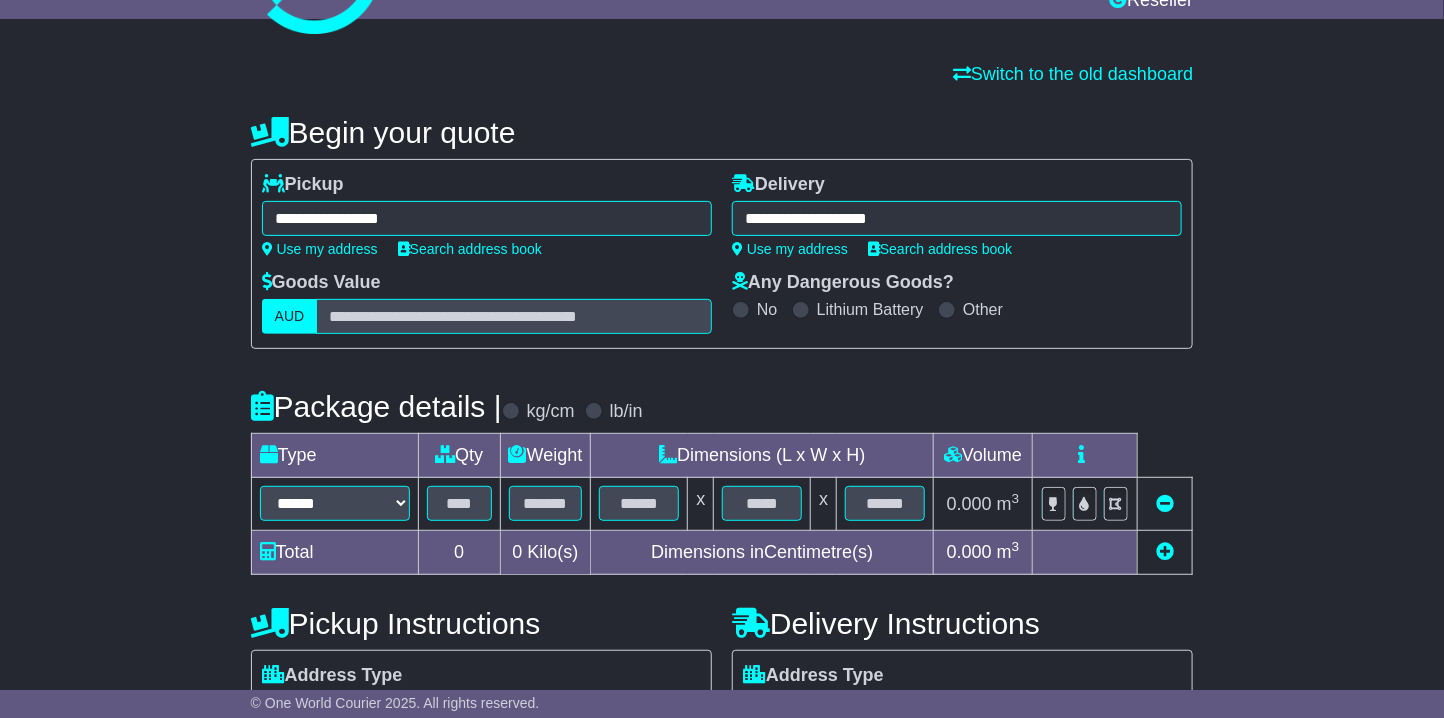 scroll, scrollTop: 378, scrollLeft: 0, axis: vertical 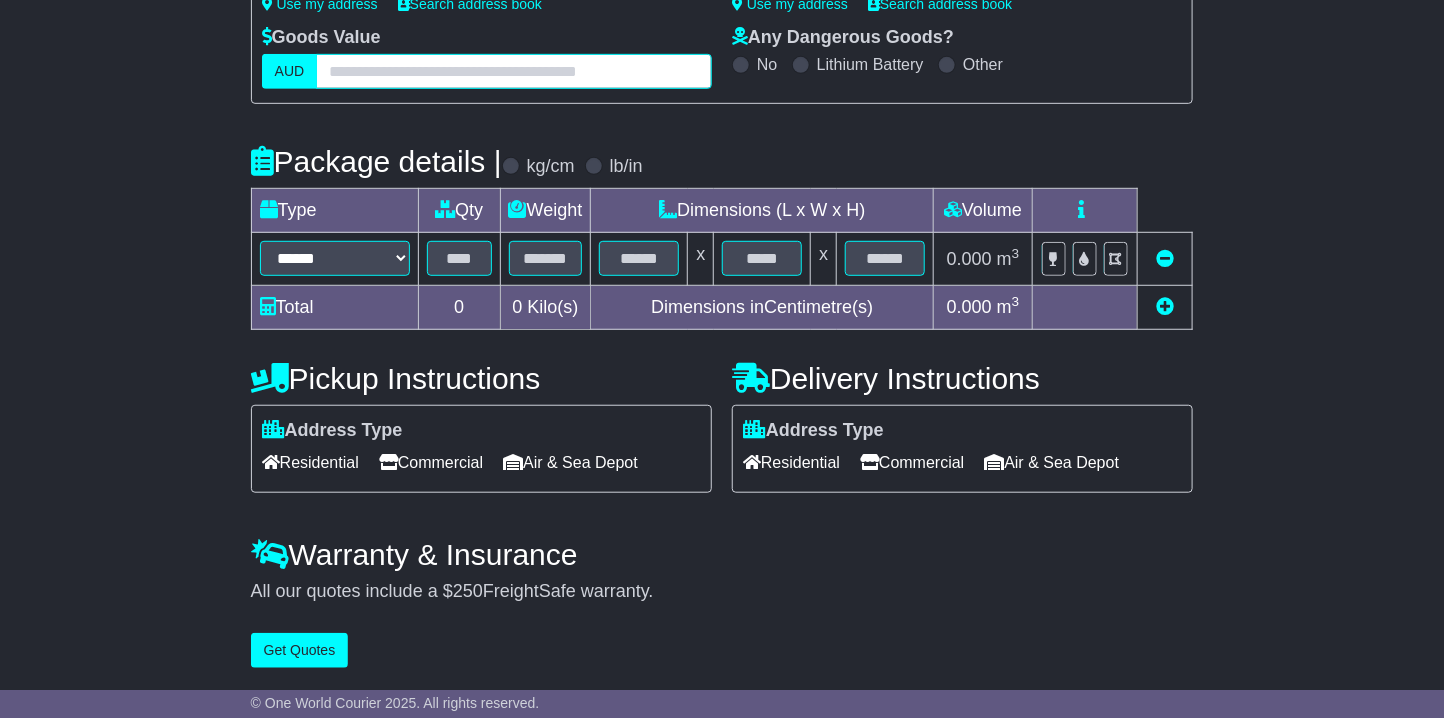 click at bounding box center [514, 71] 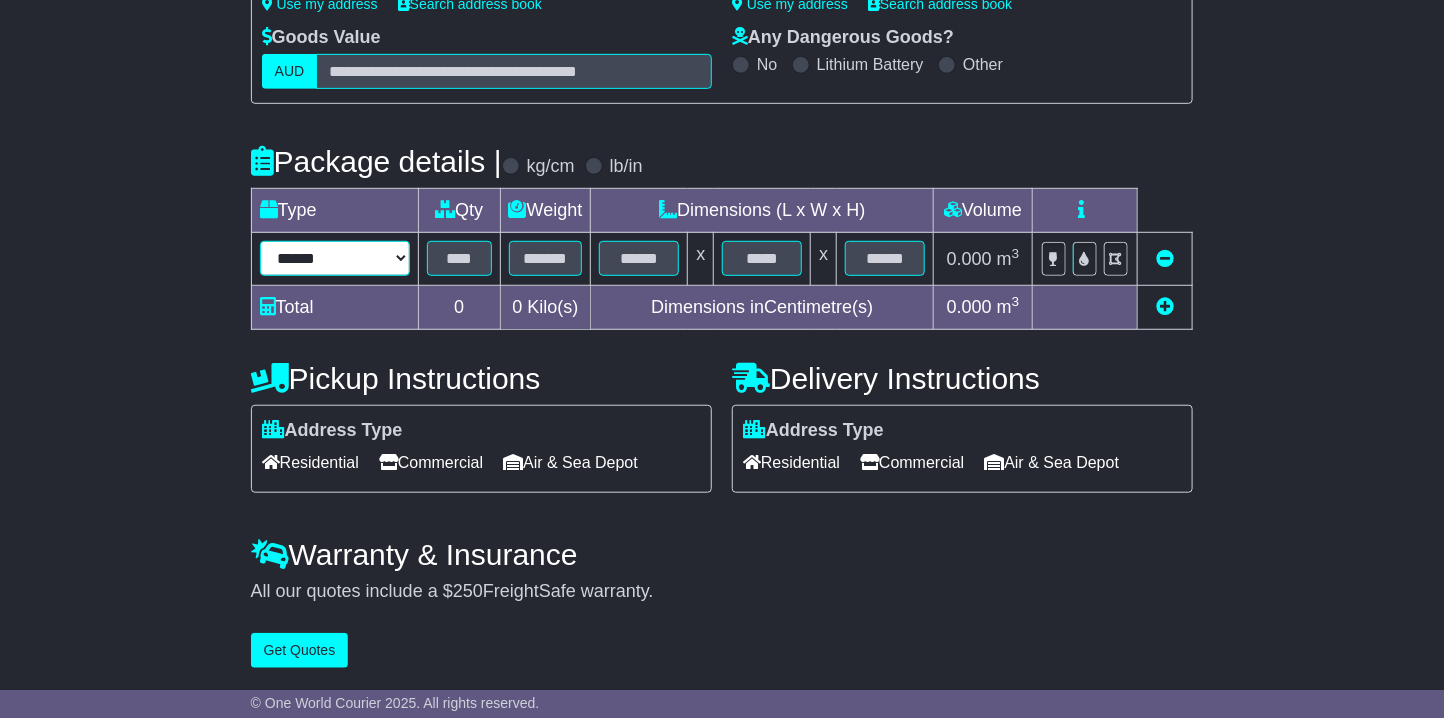 click on "**********" at bounding box center (335, 258) 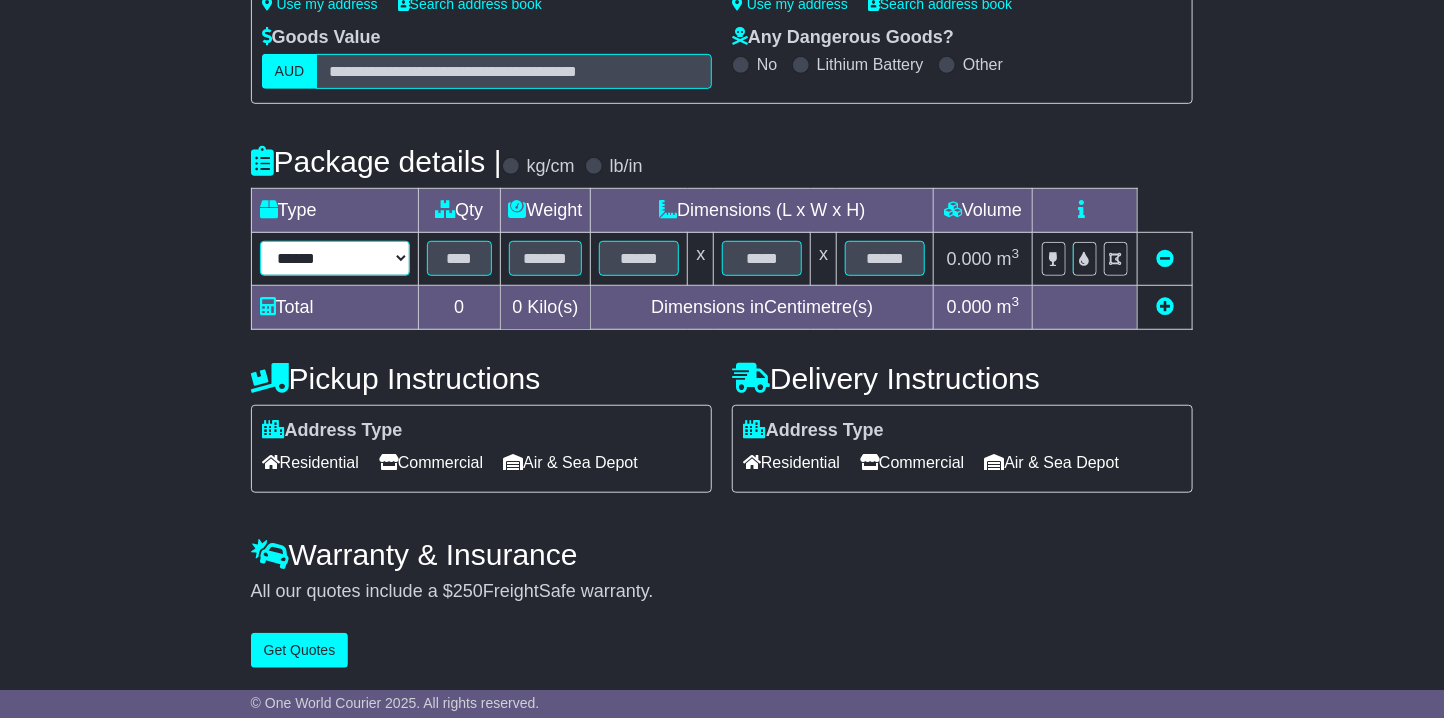 select on "*" 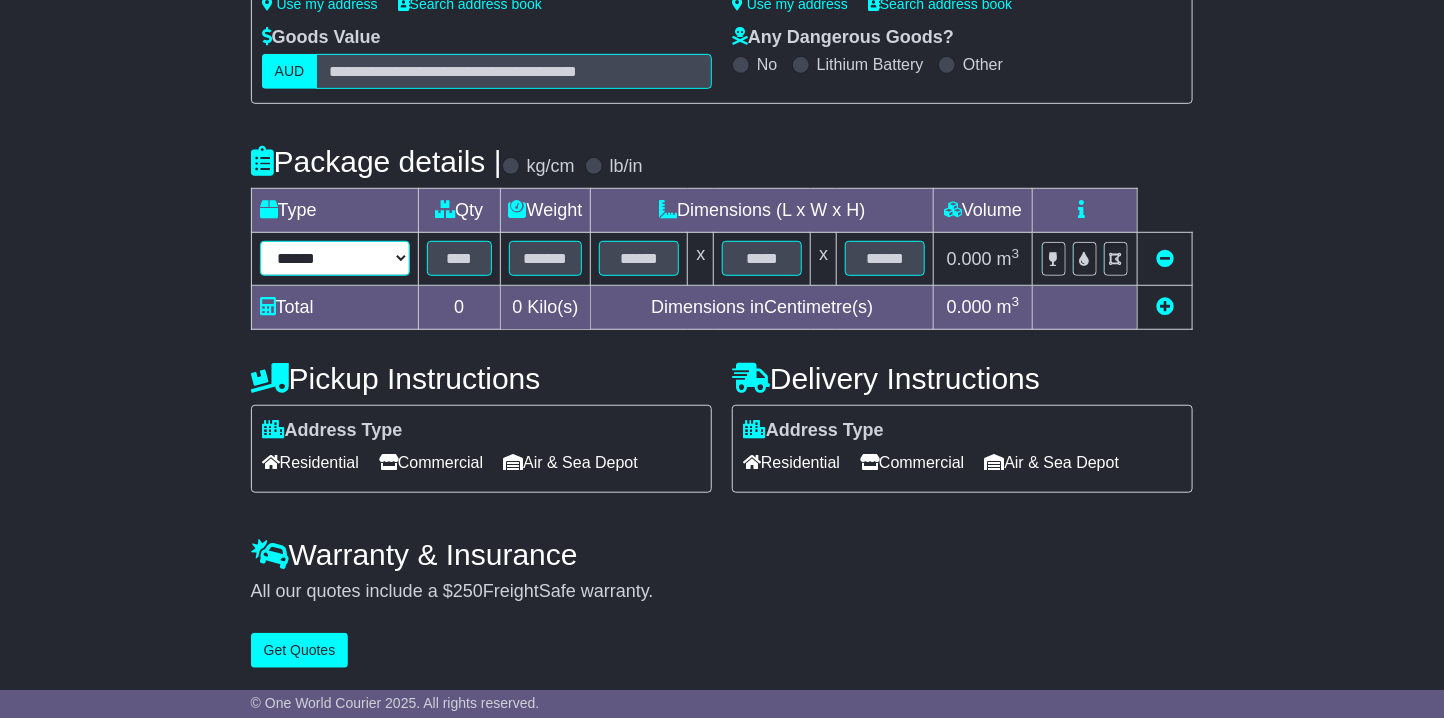 click on "**********" at bounding box center [335, 258] 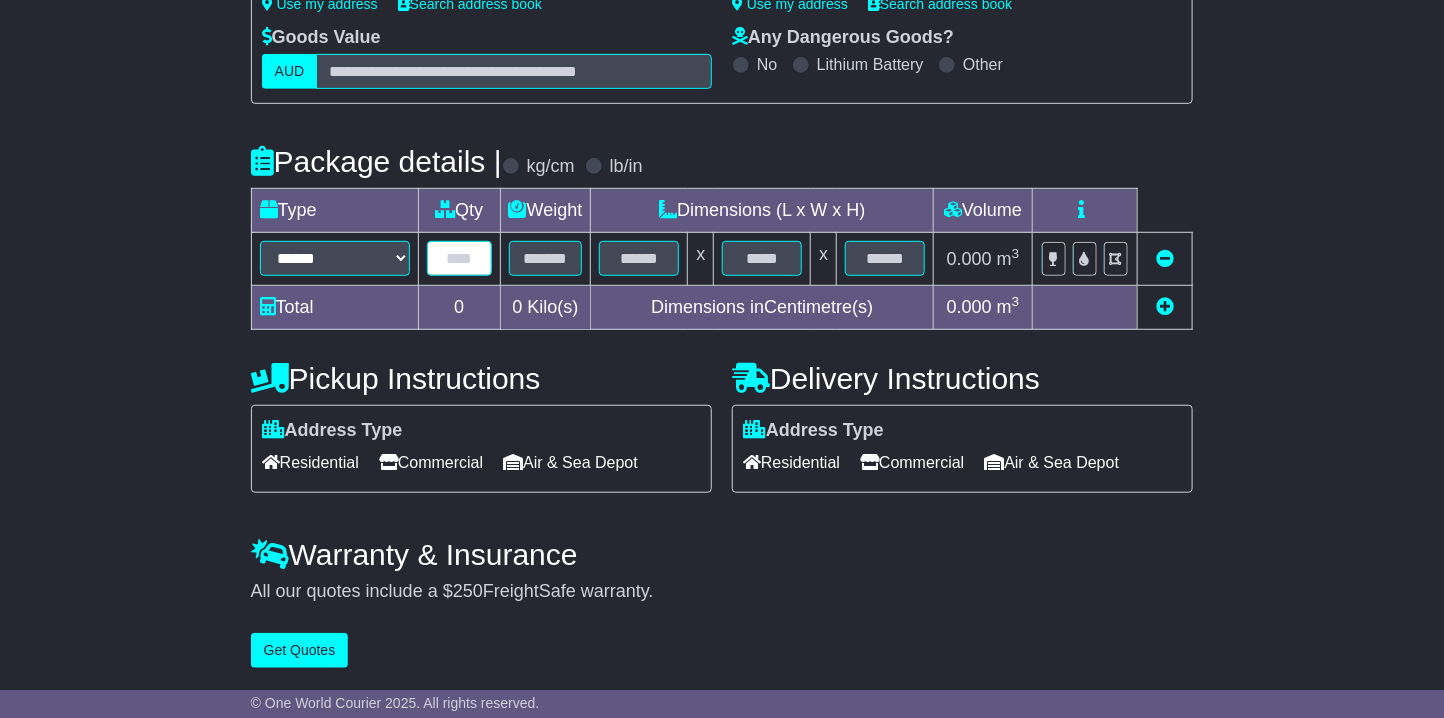 click at bounding box center (459, 258) 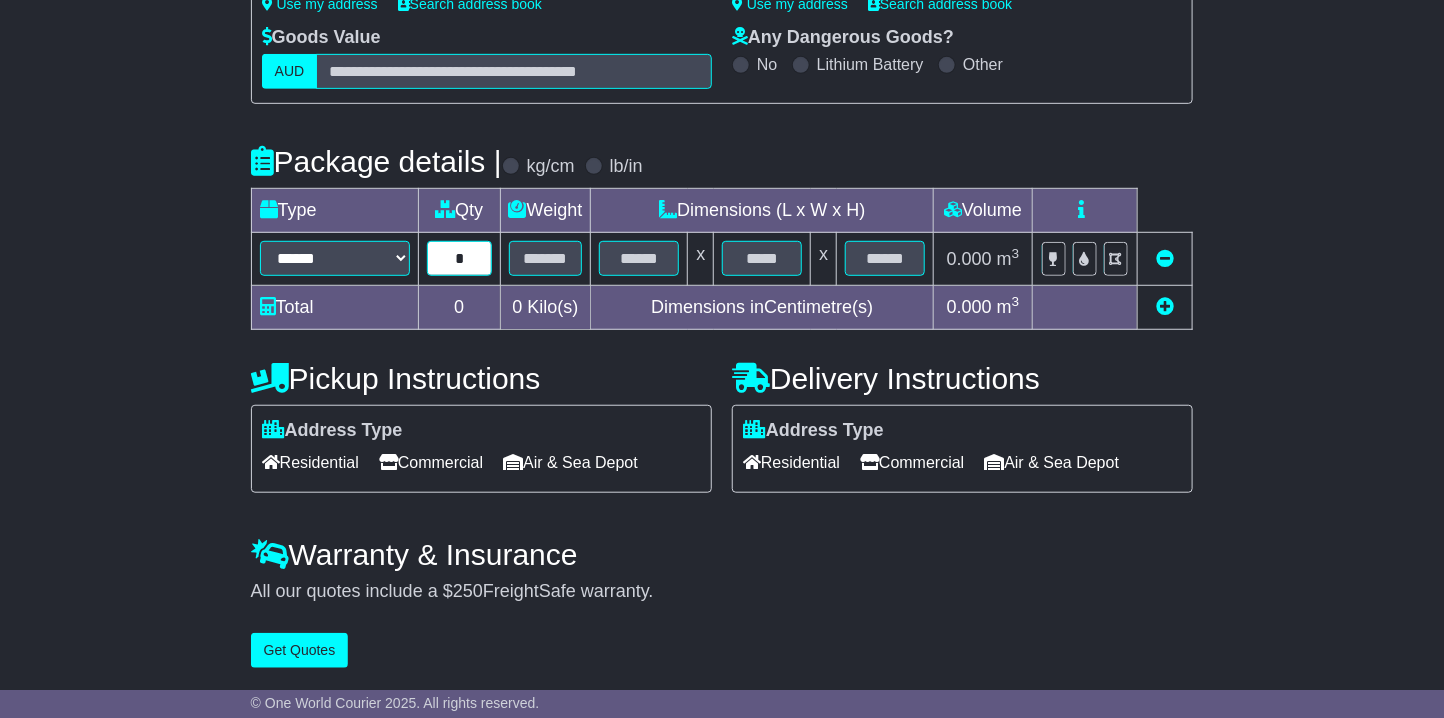 type on "*" 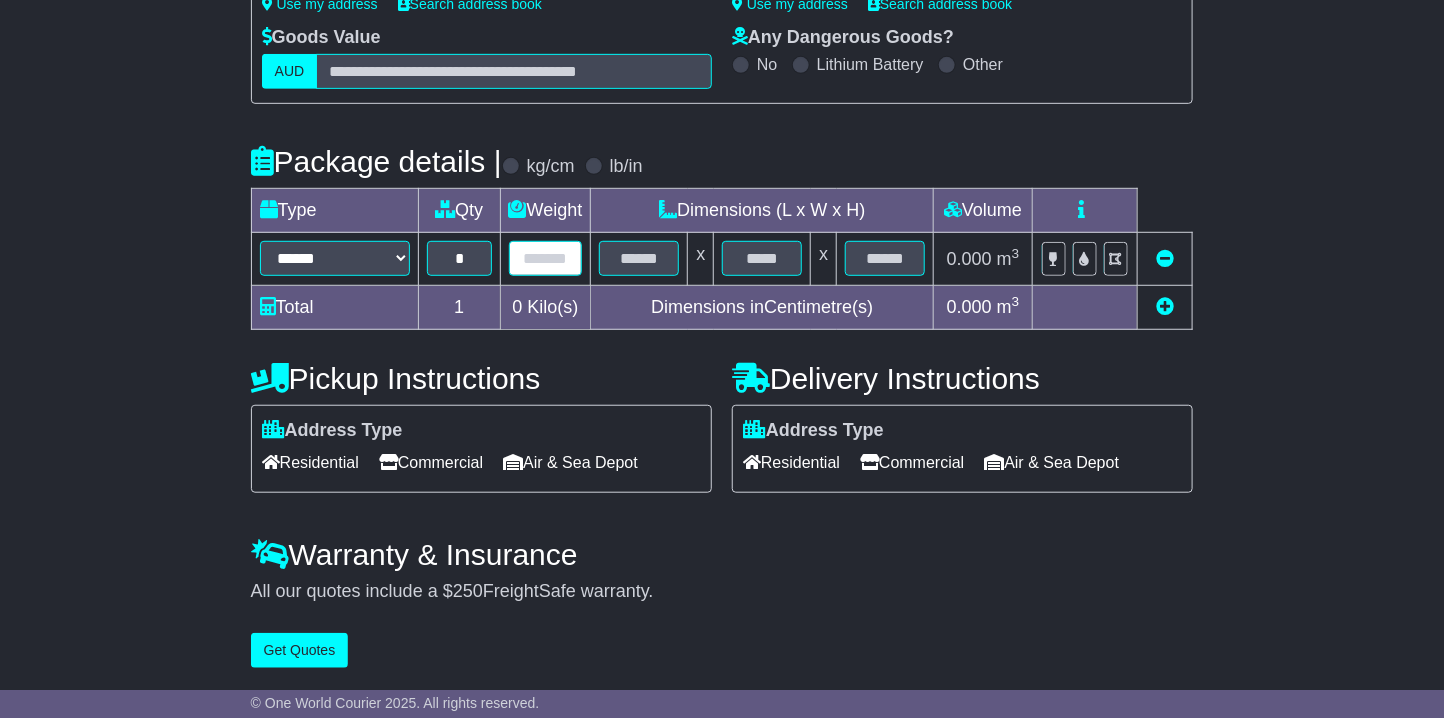 click at bounding box center [546, 258] 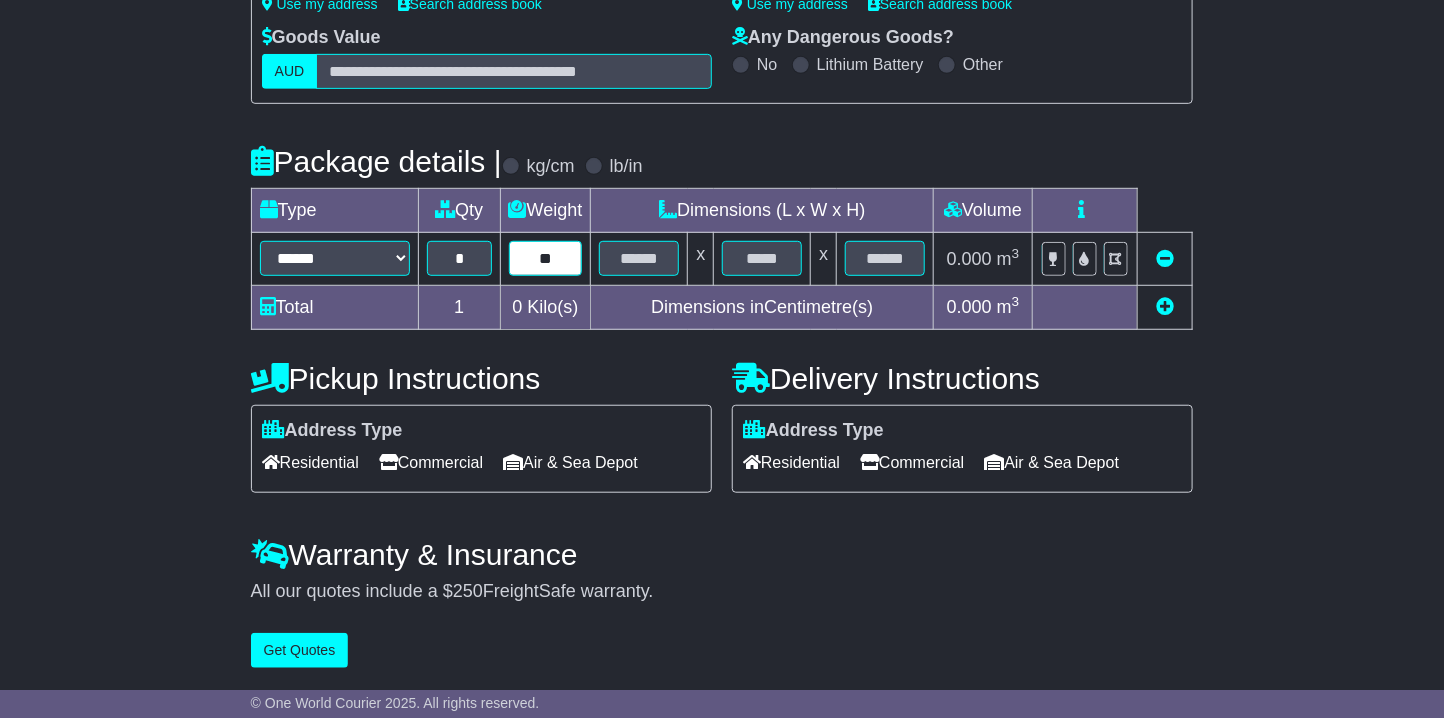 type on "**" 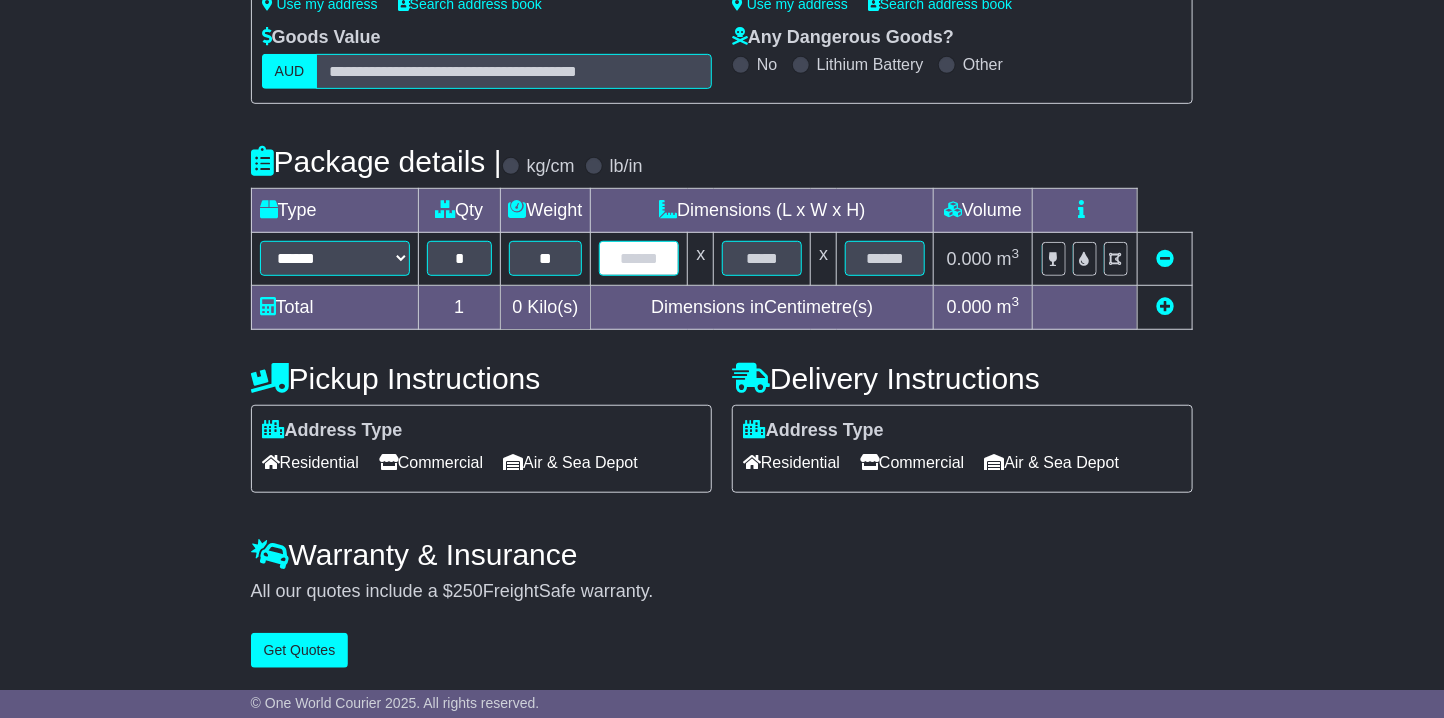 click at bounding box center (639, 258) 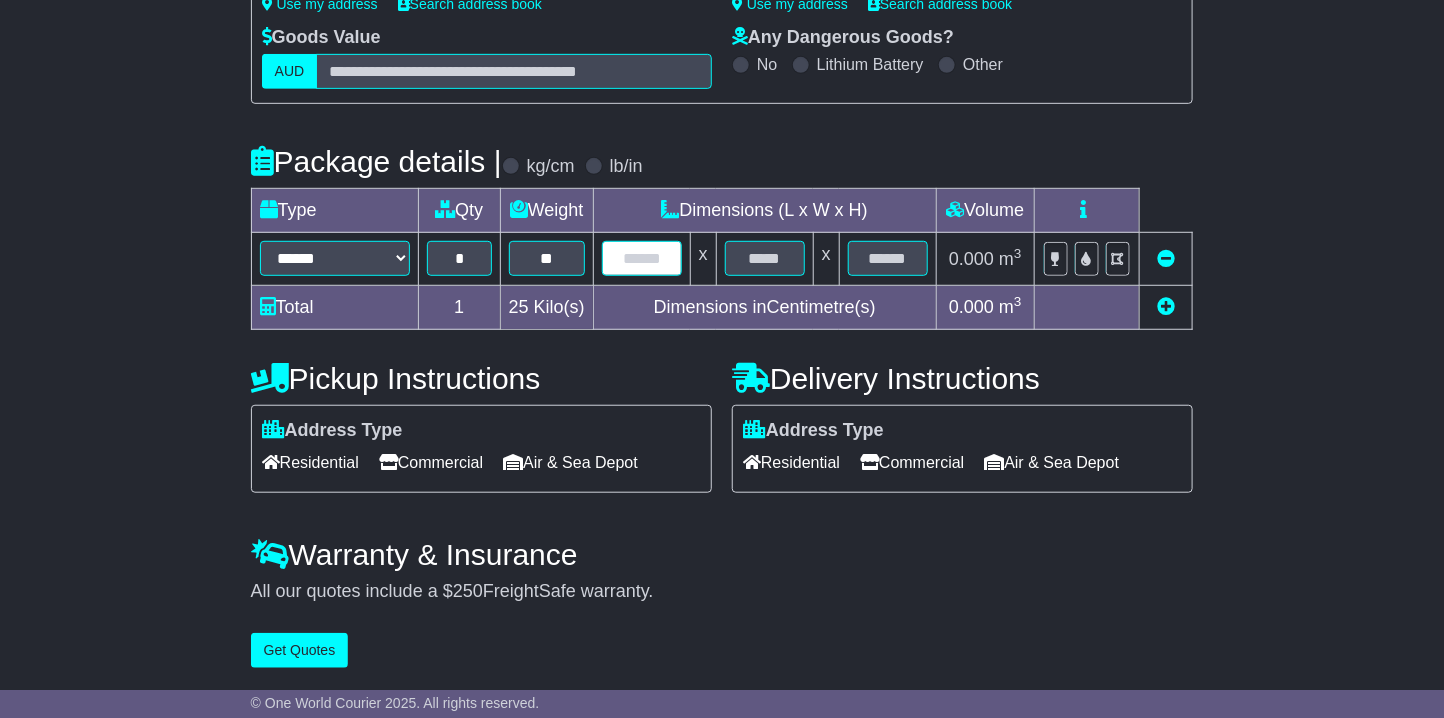 paste on "**" 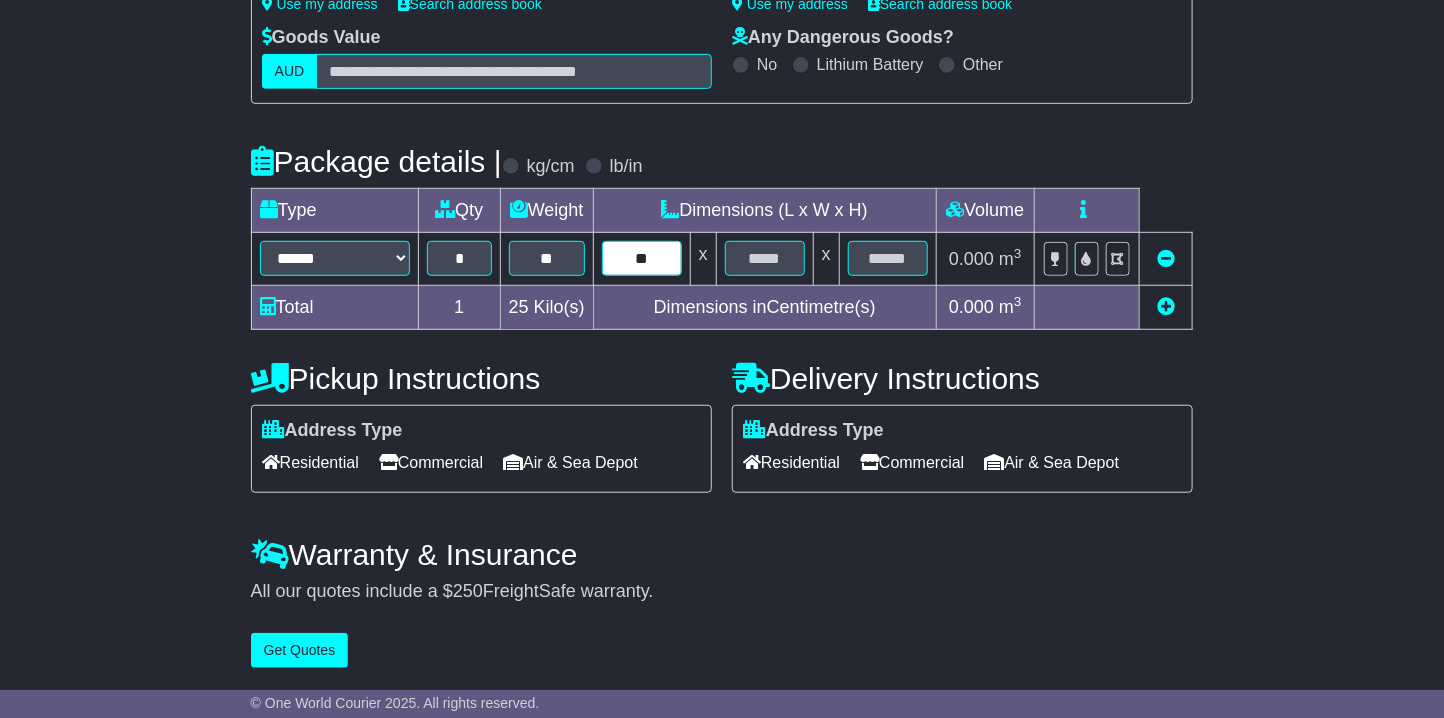 type on "**" 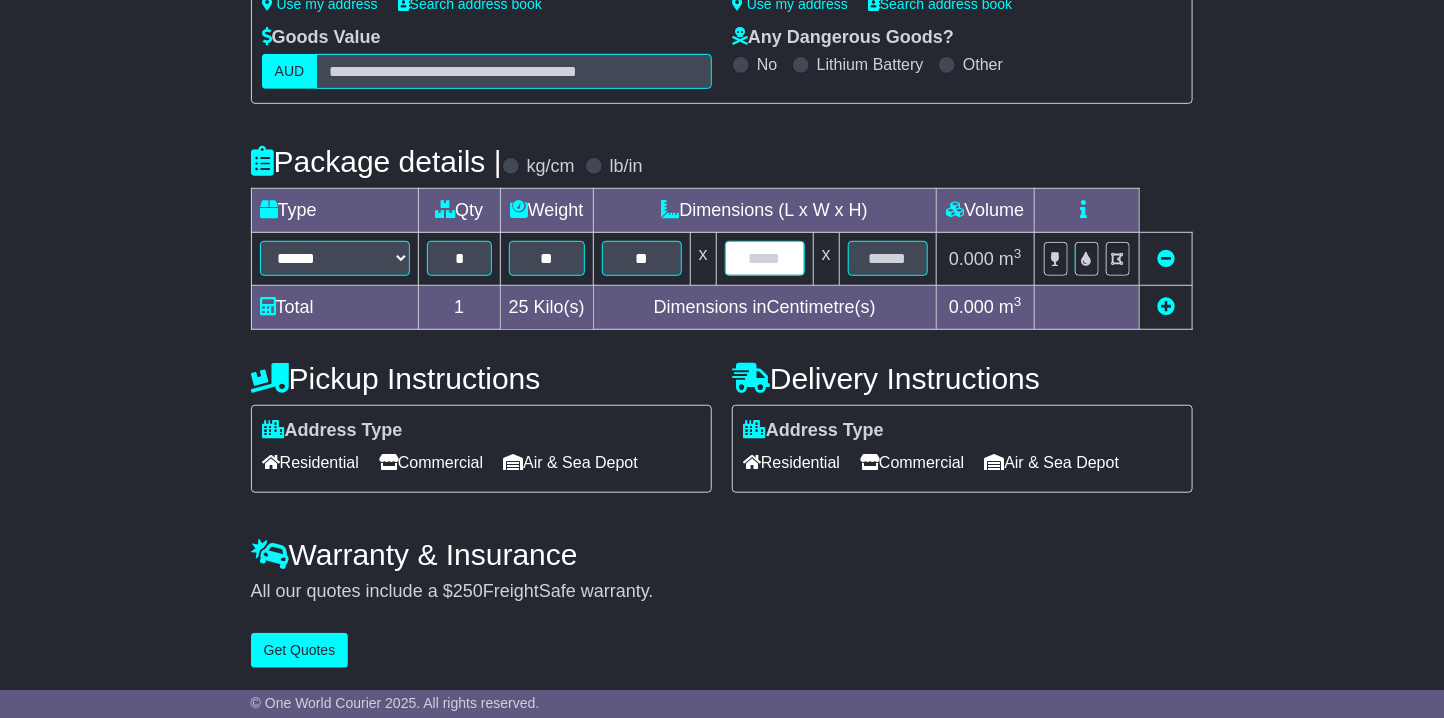 click at bounding box center (765, 258) 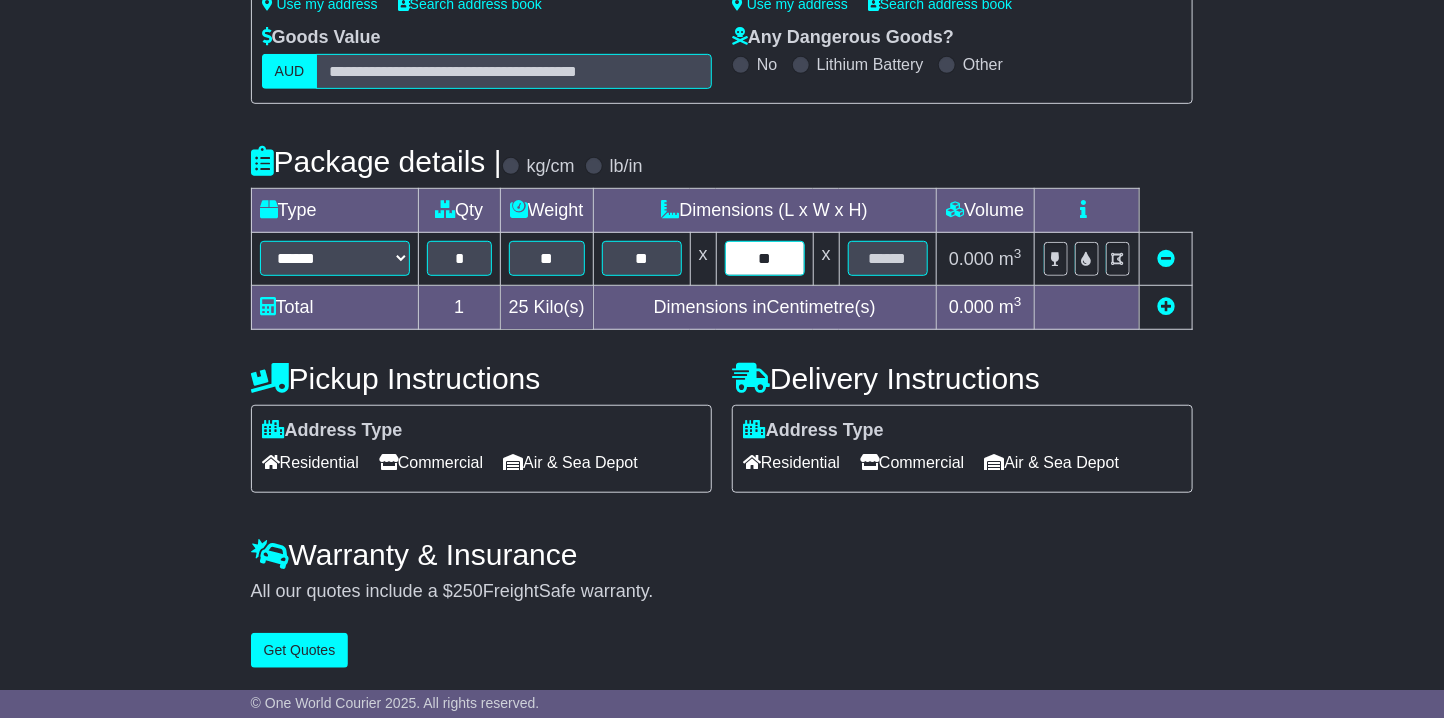 type on "**" 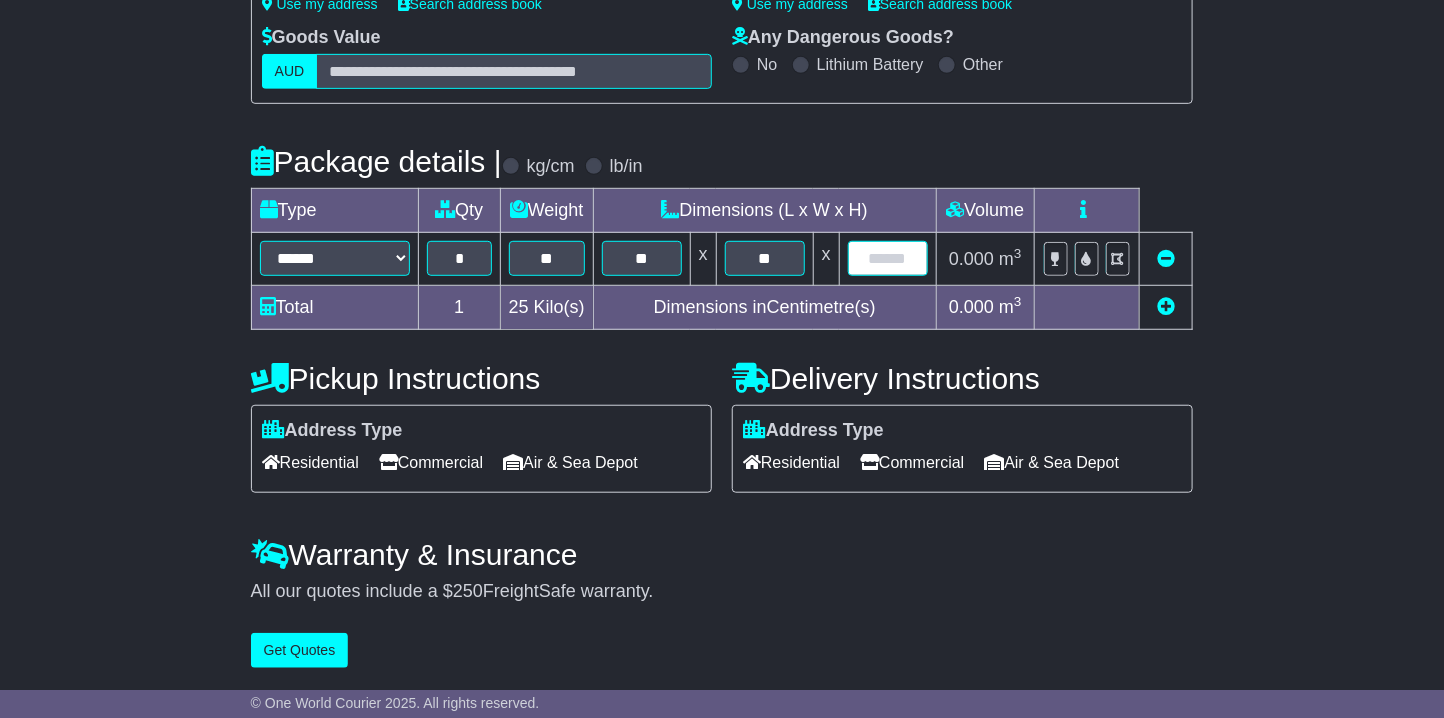 click at bounding box center (888, 258) 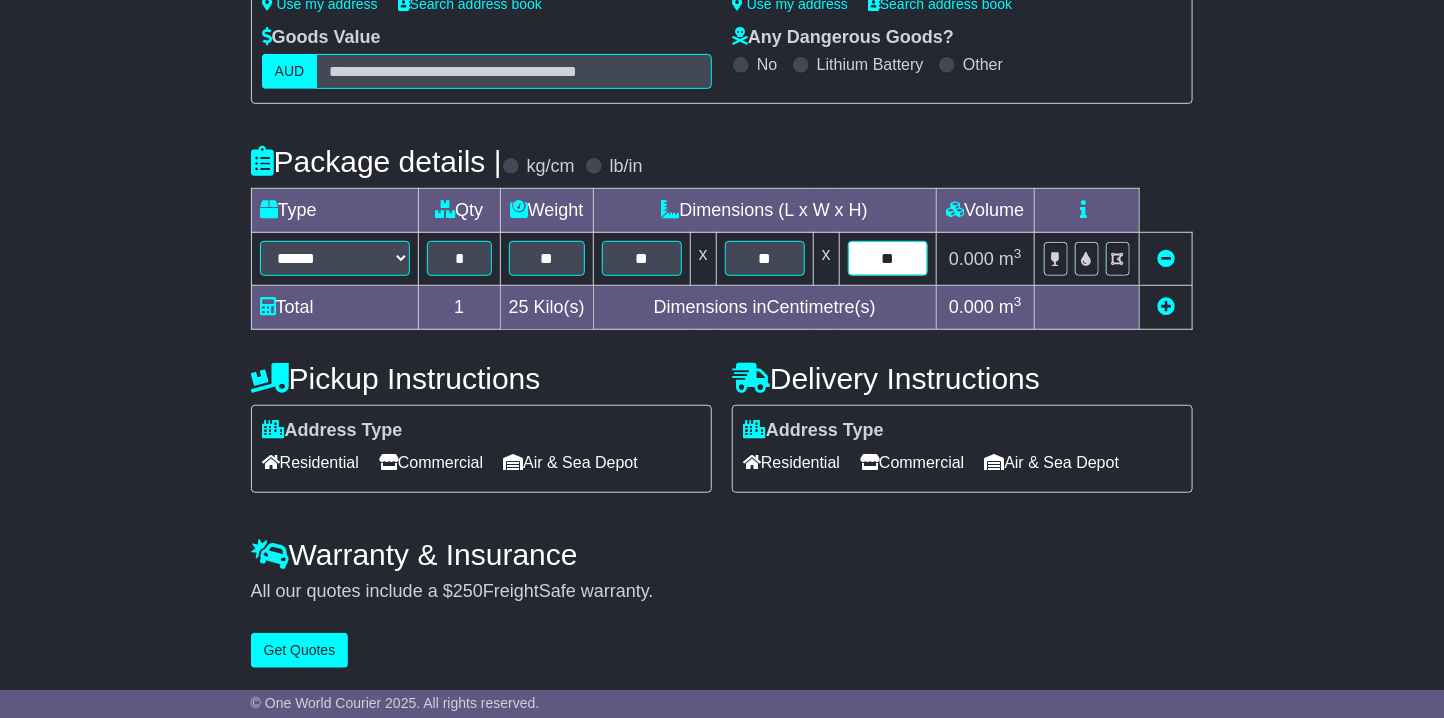 type on "**" 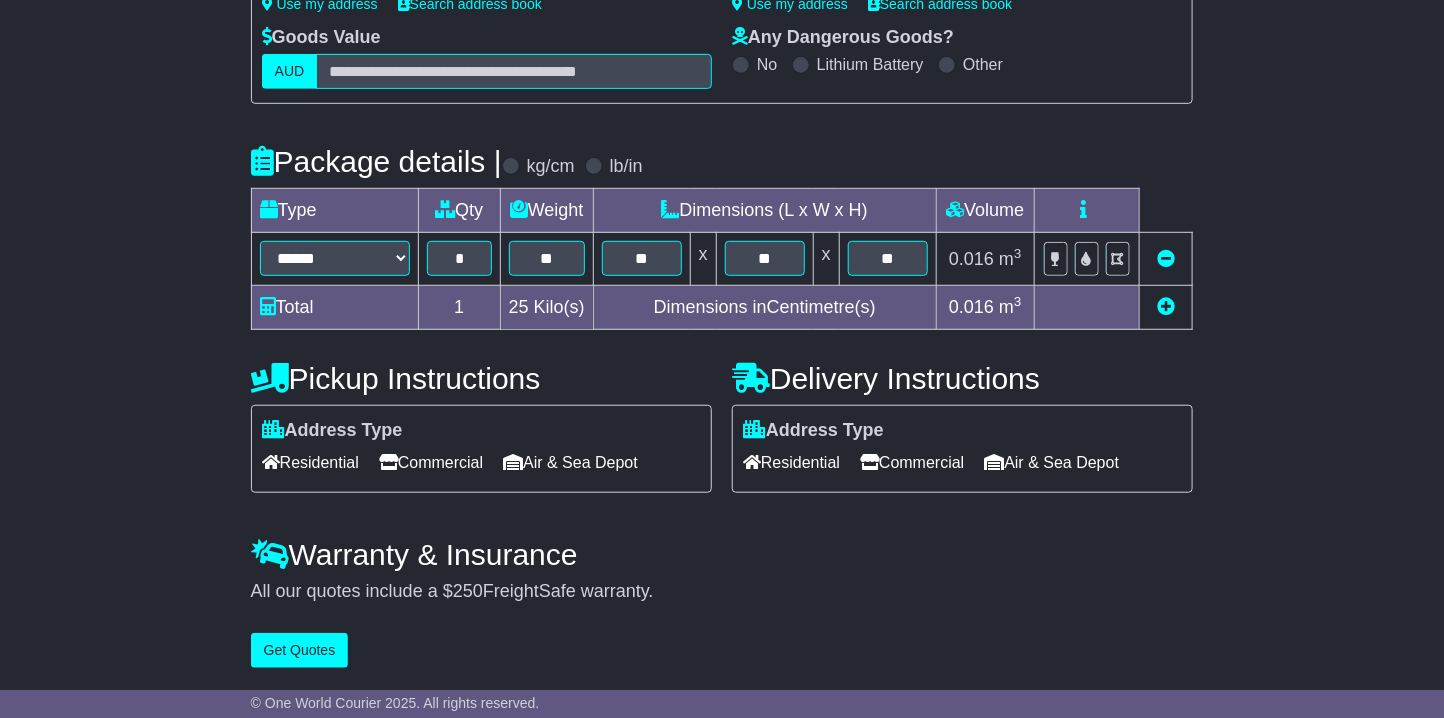 click on "Address Type
Residential
Commercial
Air & Sea Depot
Unloading" at bounding box center (962, 449) 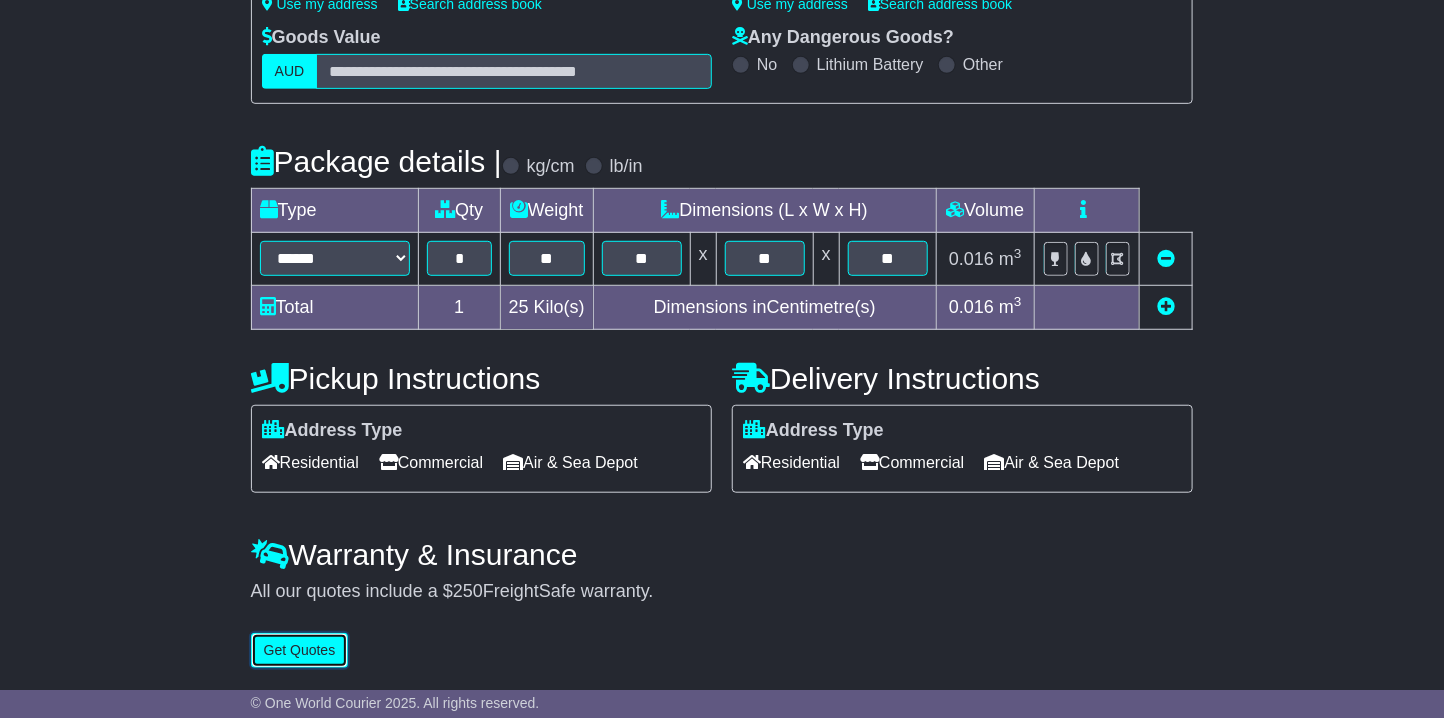 click on "Get Quotes" at bounding box center [300, 650] 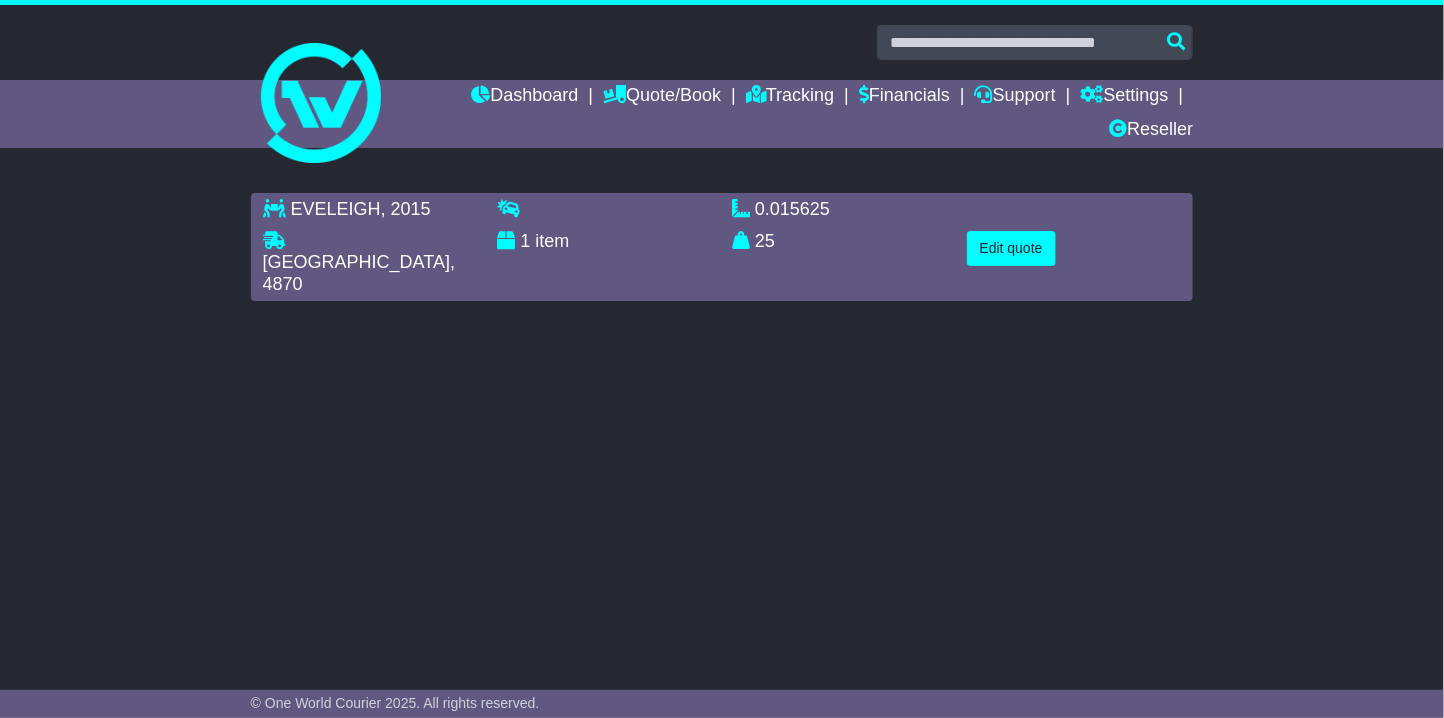 scroll, scrollTop: 0, scrollLeft: 0, axis: both 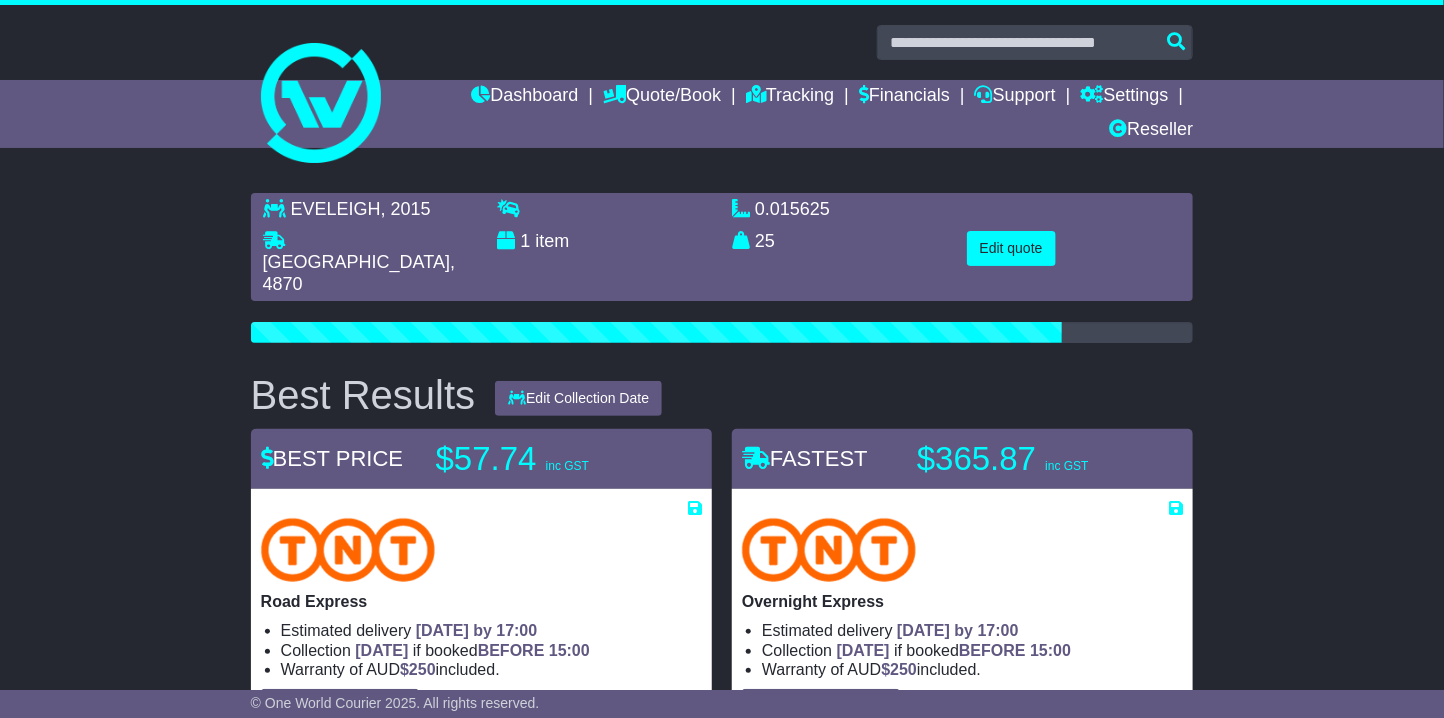 click on "EVELEIGH , 2015
CAIRNS CITY , 4870
1   item
0.015625
m 3
in 3
25  kg(s)  lb(s) Edit quote" at bounding box center (722, 1319) 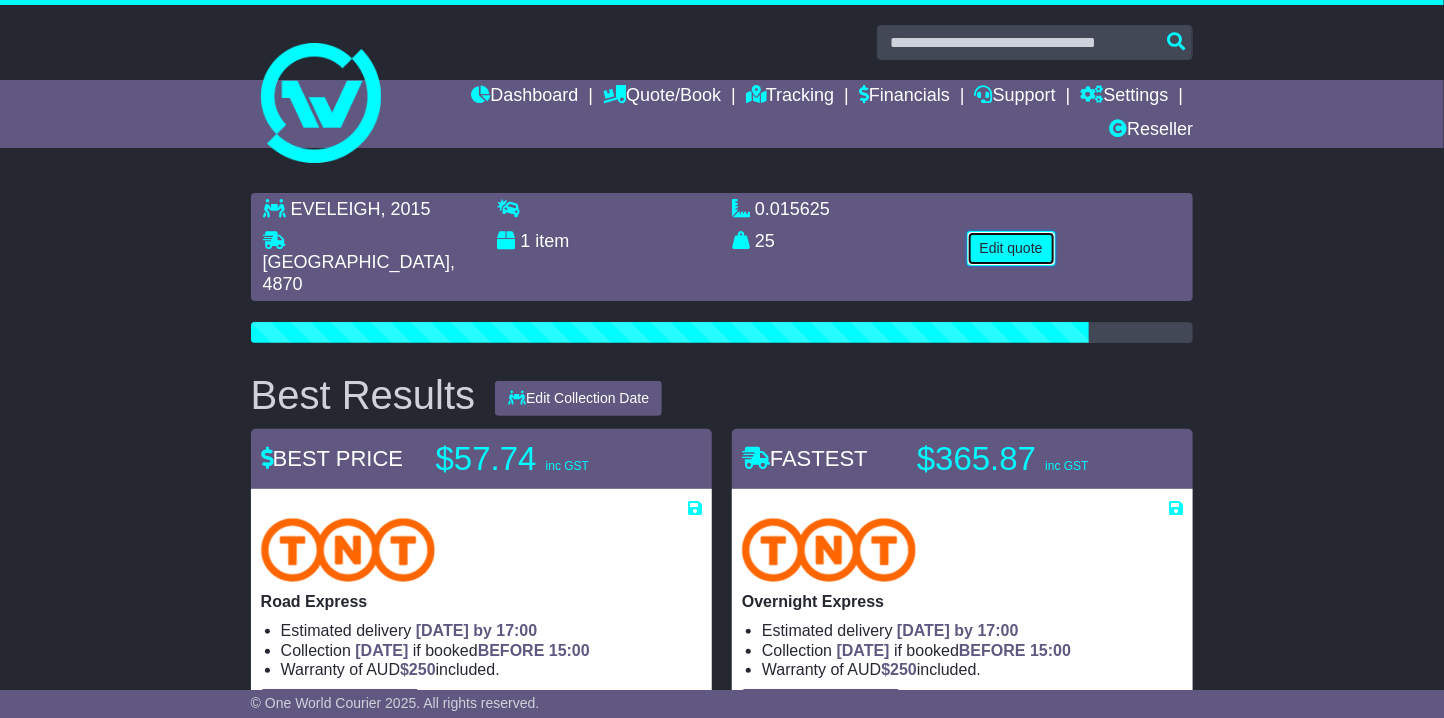 click on "Edit quote" at bounding box center (1011, 248) 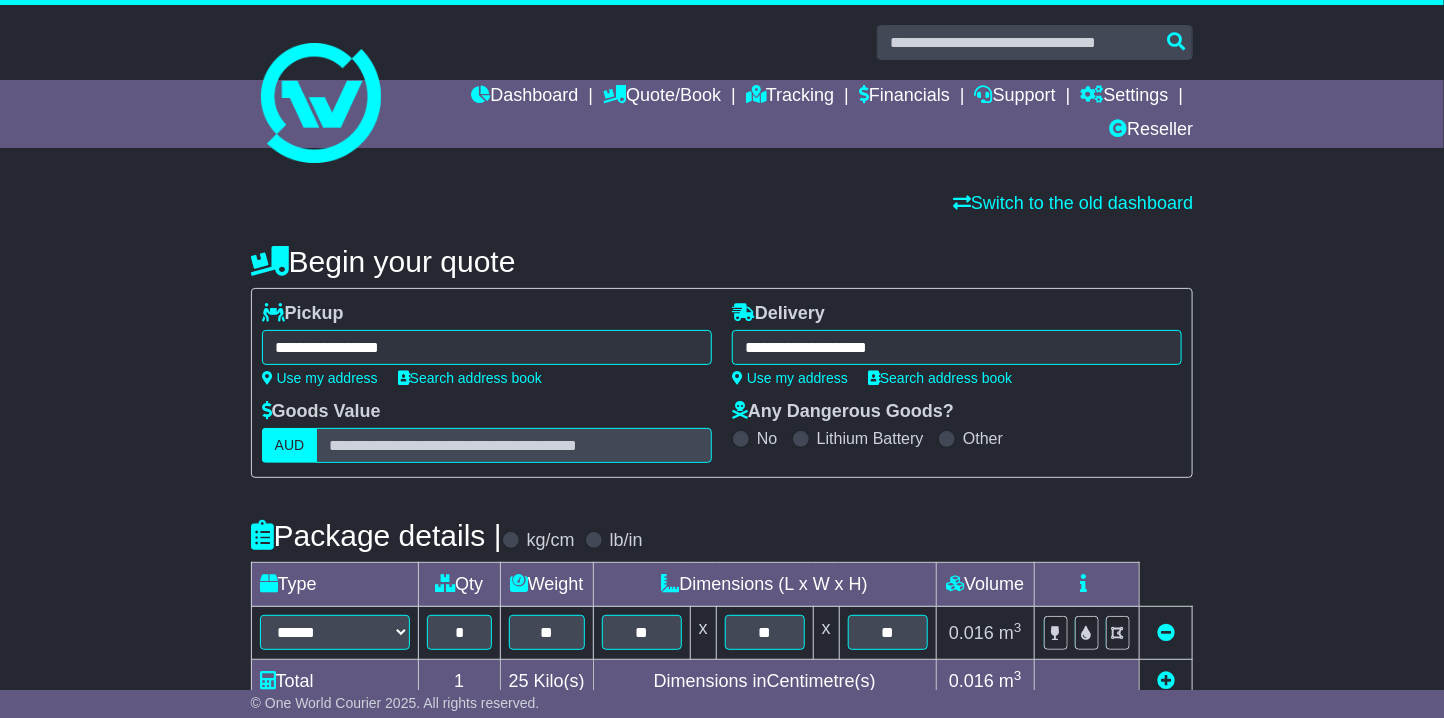 click on "Any Dangerous Goods?
No
Lithium Battery
Other" at bounding box center (957, 432) 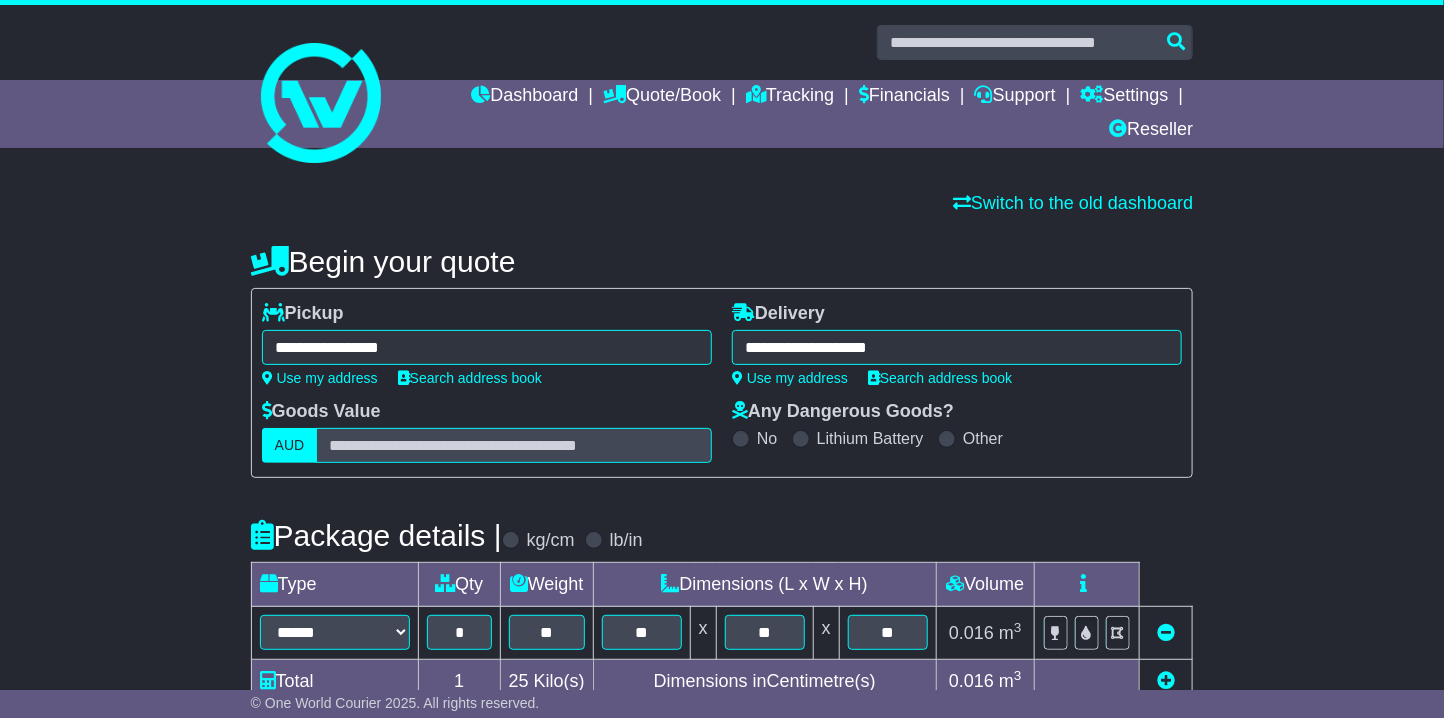click on "Any Dangerous Goods?" at bounding box center [843, 412] 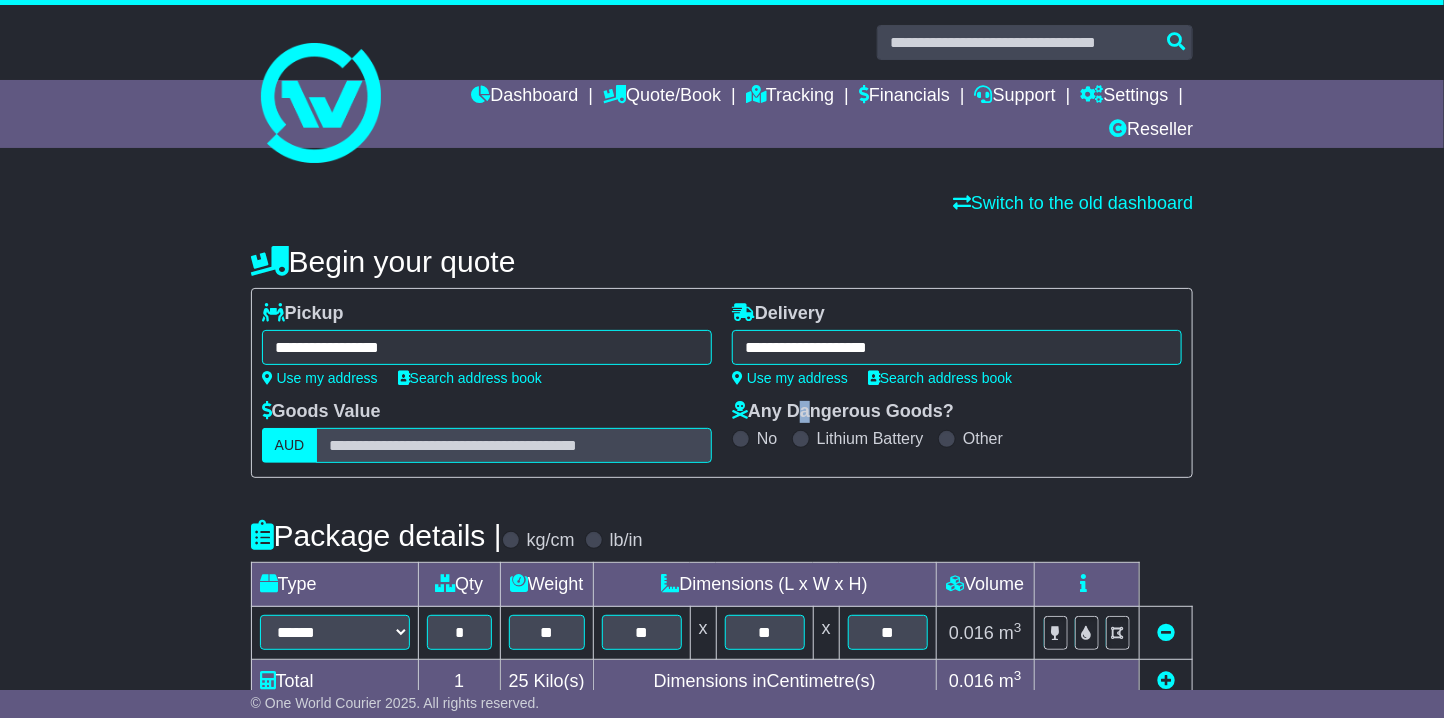 click at bounding box center (801, 439) 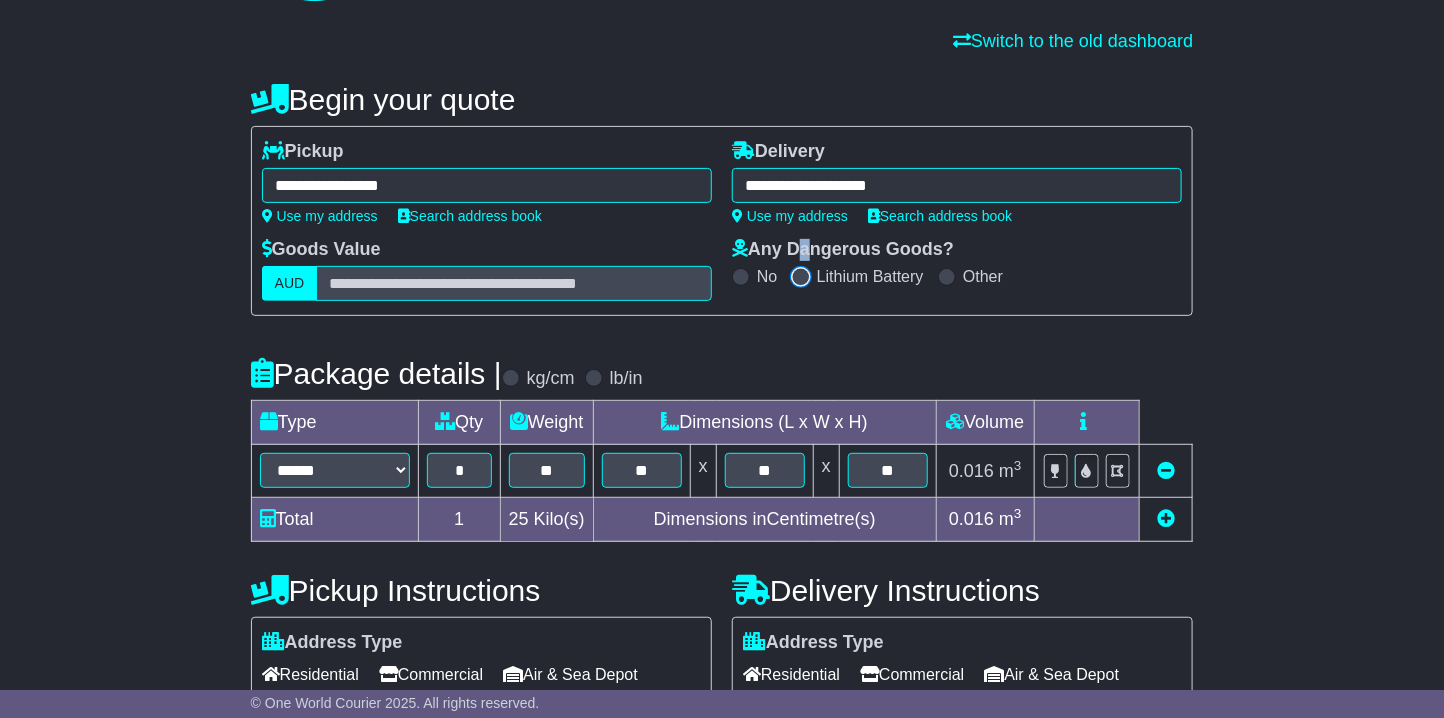 scroll, scrollTop: 381, scrollLeft: 0, axis: vertical 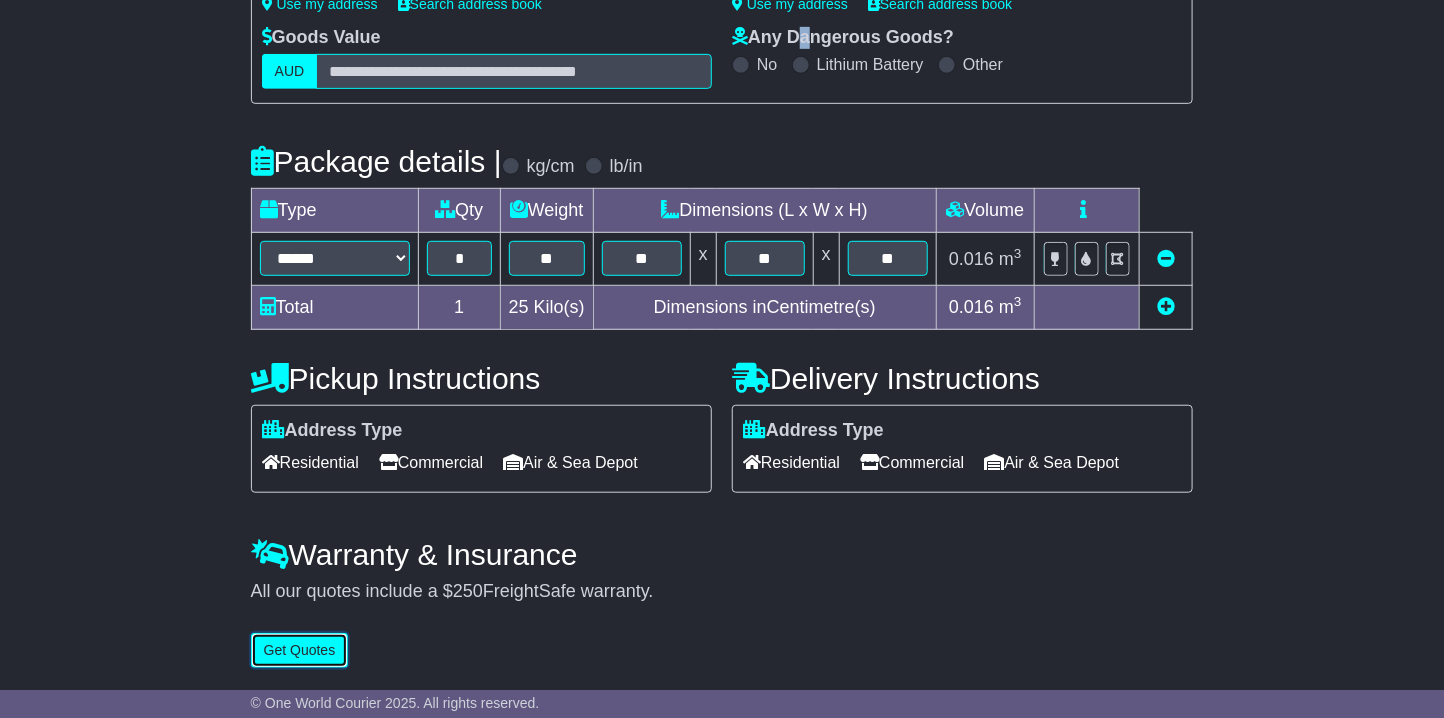 click on "Get Quotes" at bounding box center [300, 650] 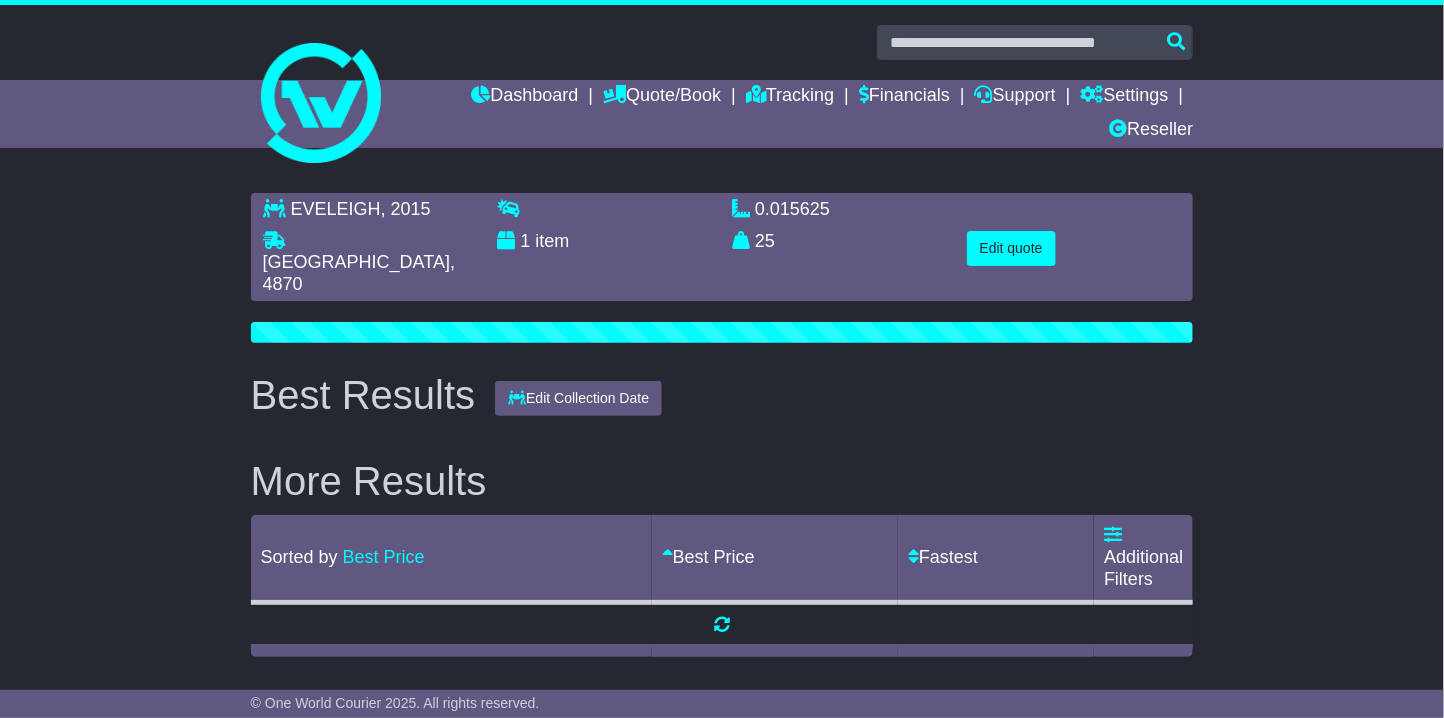 scroll, scrollTop: 0, scrollLeft: 0, axis: both 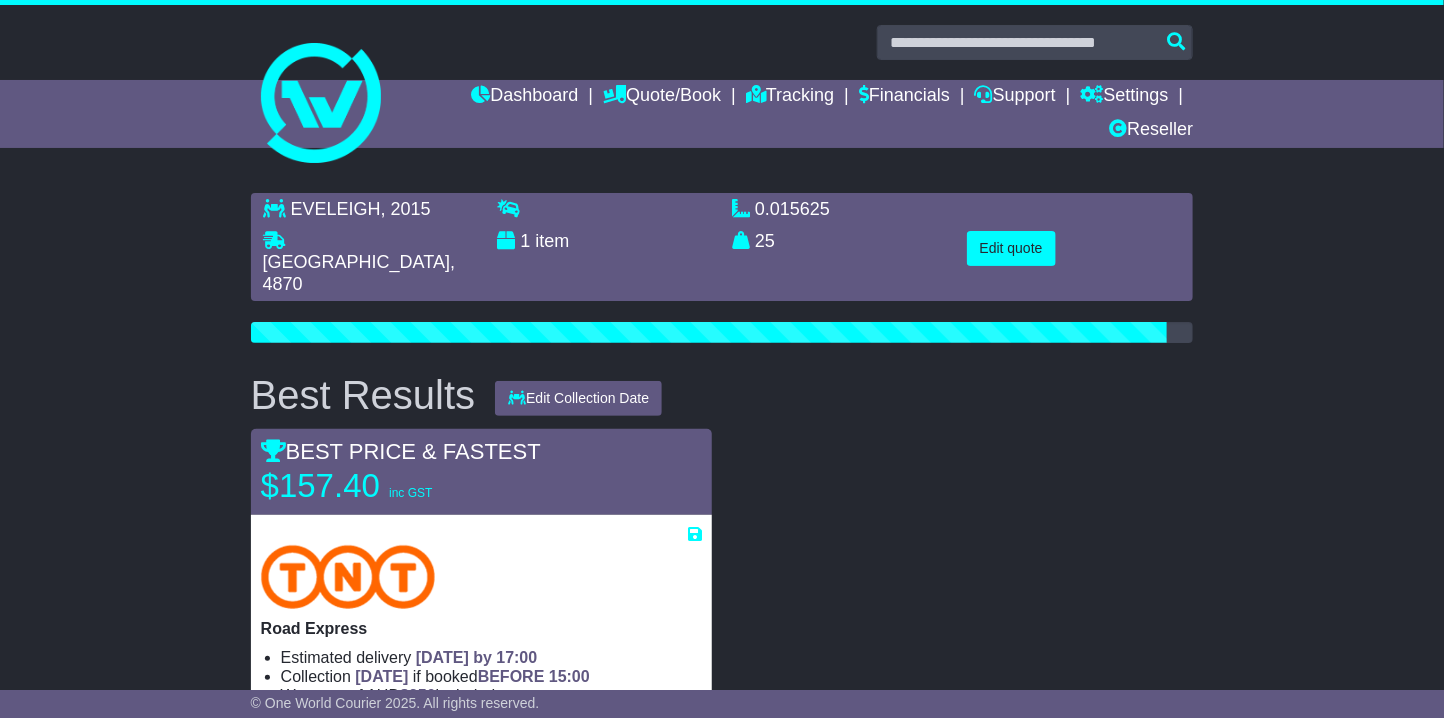 drag, startPoint x: 115, startPoint y: 292, endPoint x: 144, endPoint y: 292, distance: 29 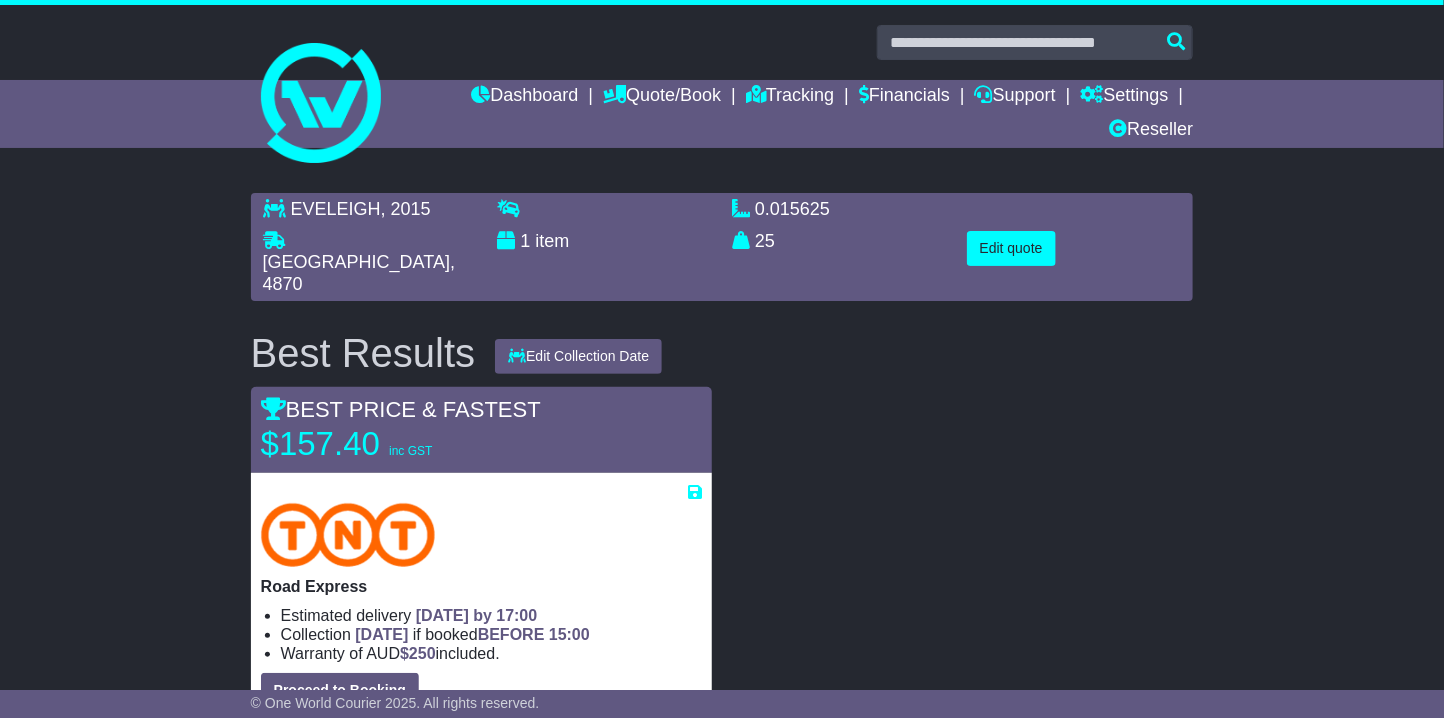 click on "Edit quote" at bounding box center [1074, 248] 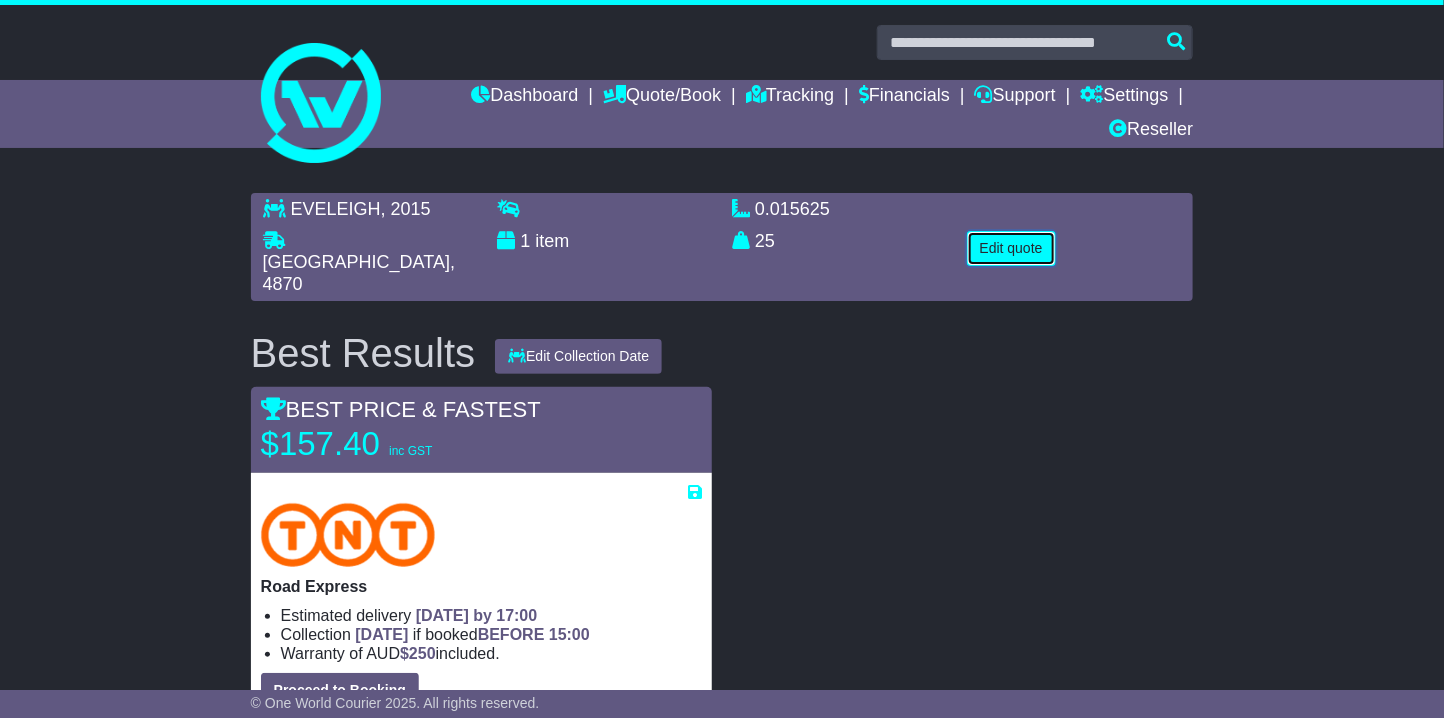 click on "Edit quote" at bounding box center [1011, 248] 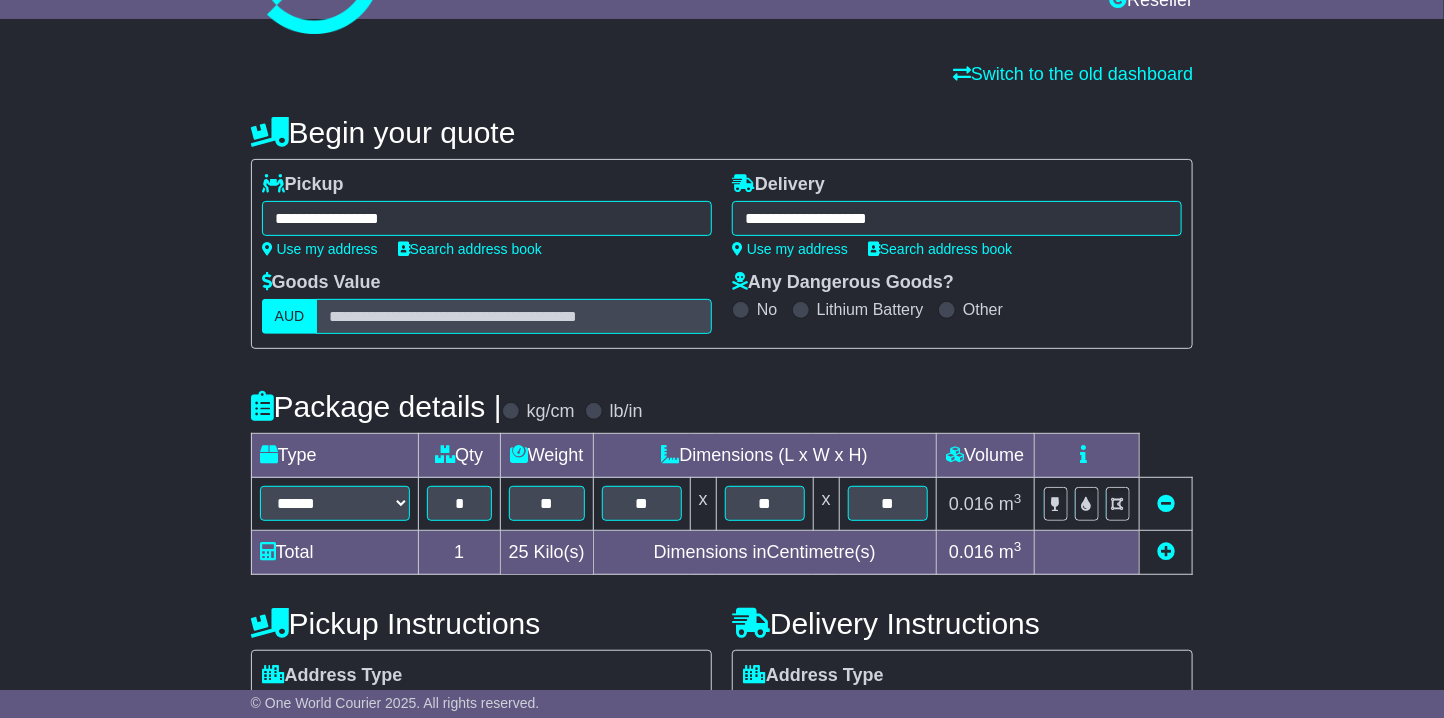 scroll, scrollTop: 250, scrollLeft: 0, axis: vertical 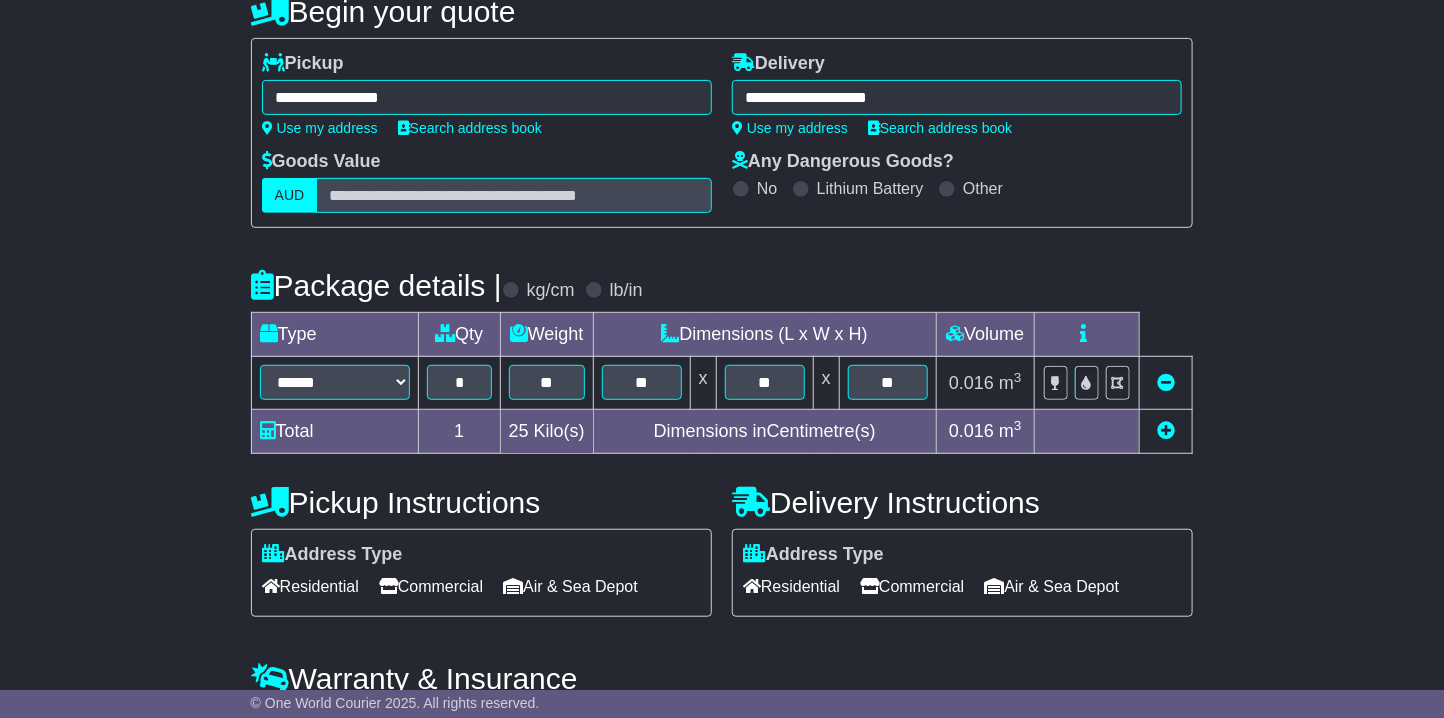 click on "No" at bounding box center (767, 188) 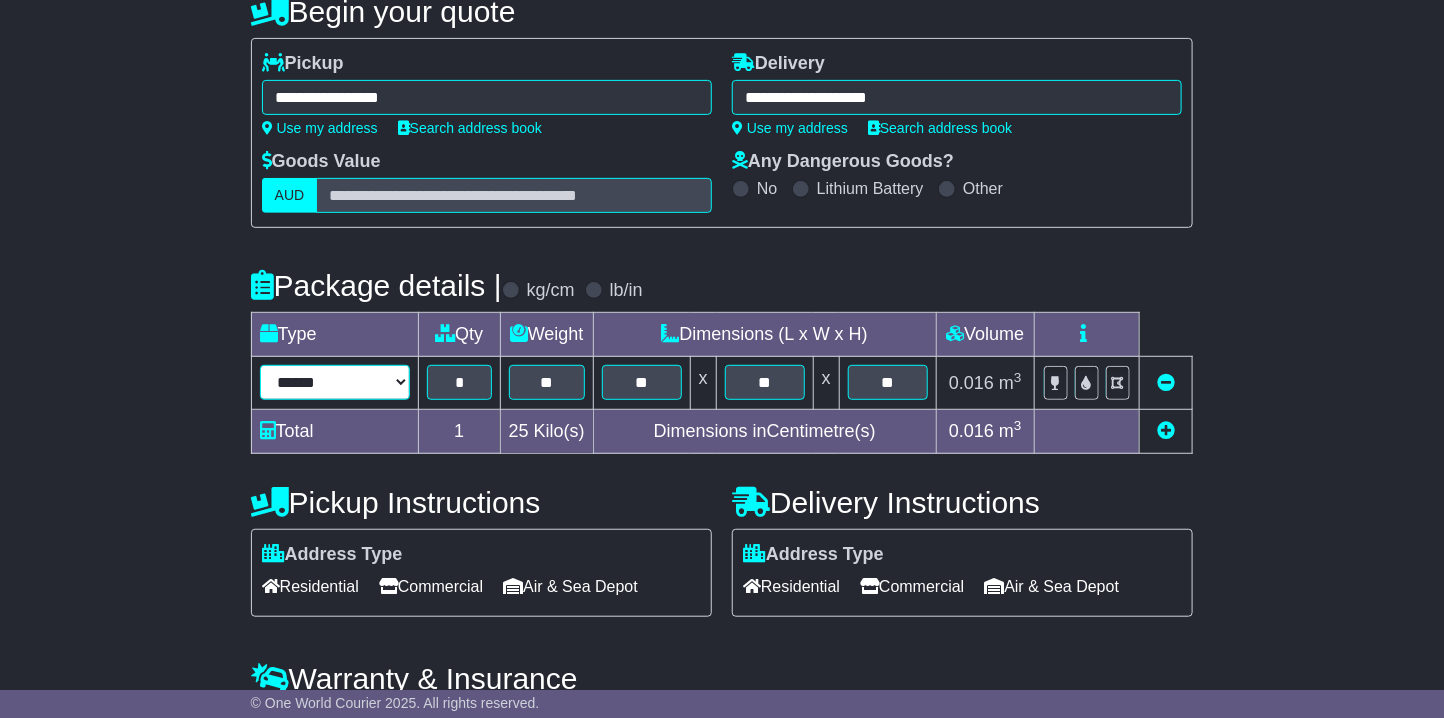 click on "**********" at bounding box center [335, 382] 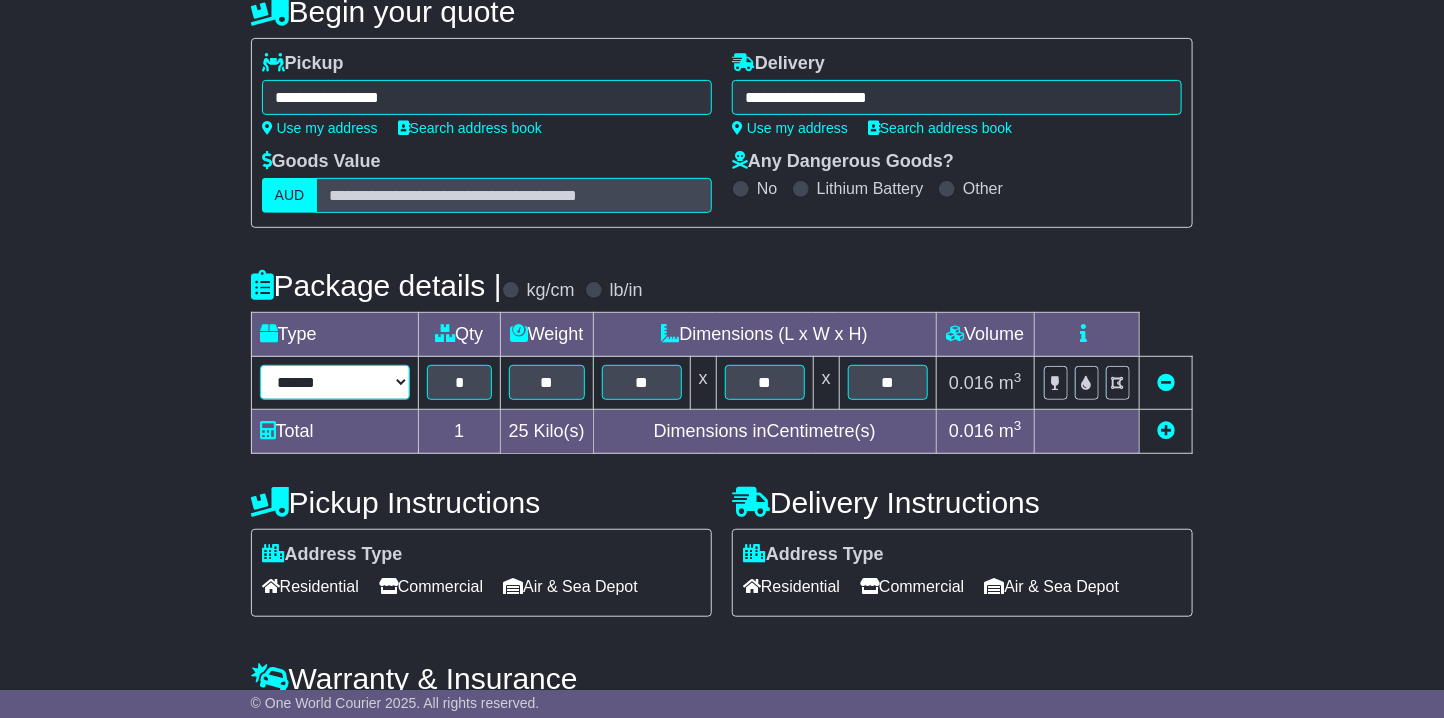 click on "**********" at bounding box center (335, 382) 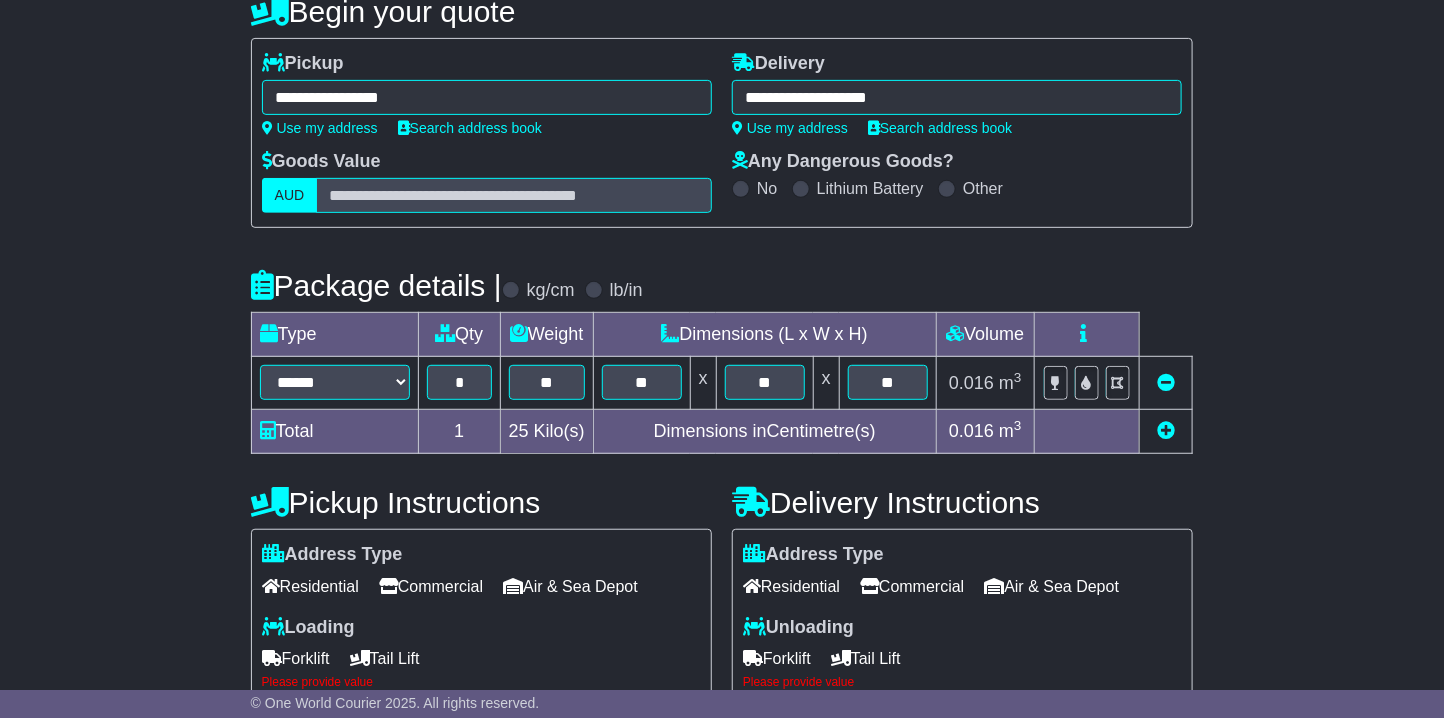 drag, startPoint x: 366, startPoint y: 403, endPoint x: 366, endPoint y: 388, distance: 15 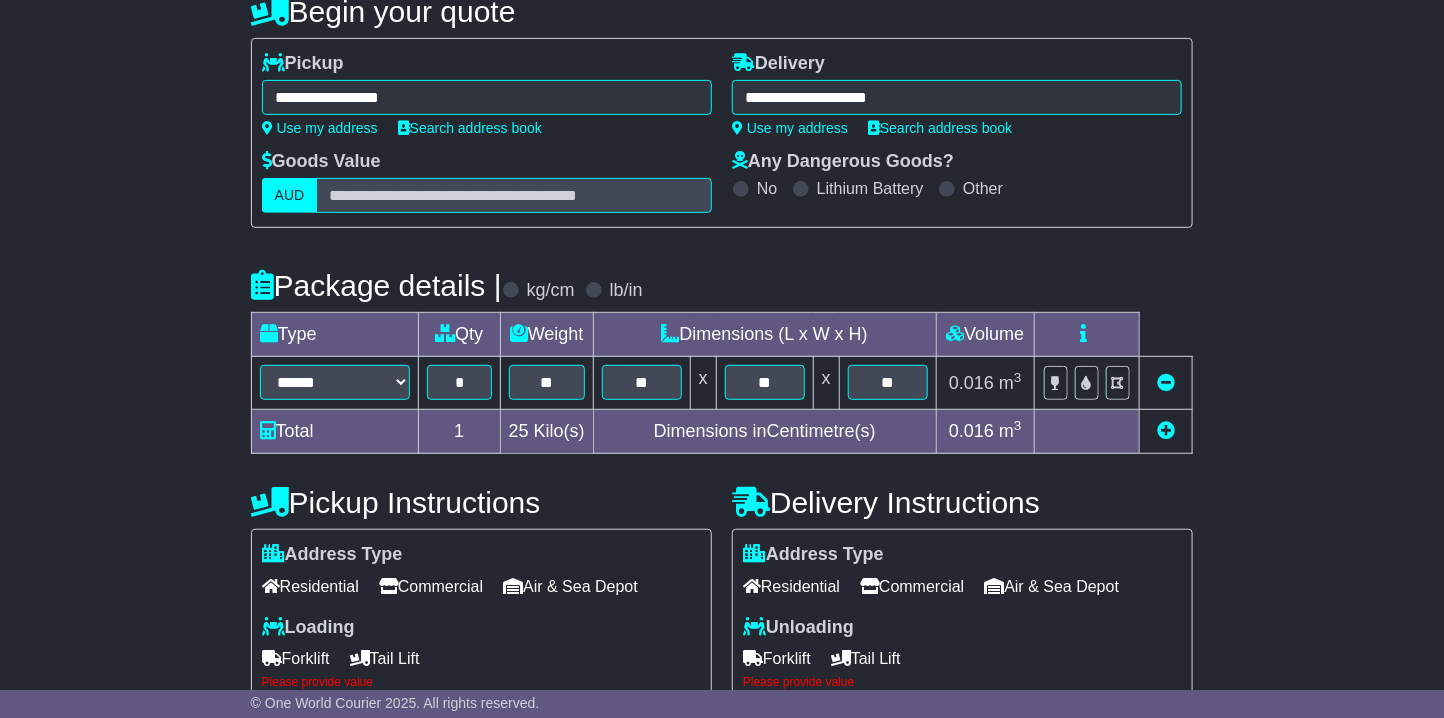 click on "**********" at bounding box center (334, 383) 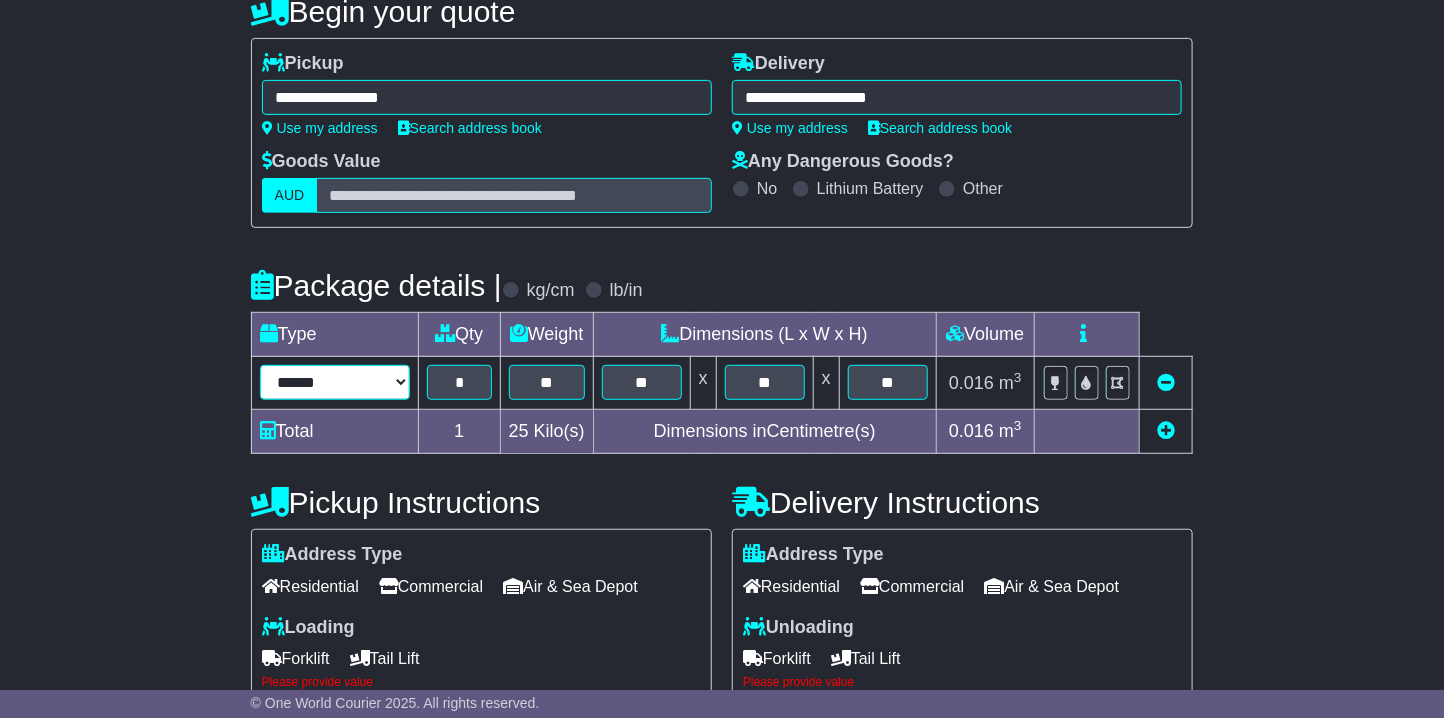 click on "**********" at bounding box center (335, 382) 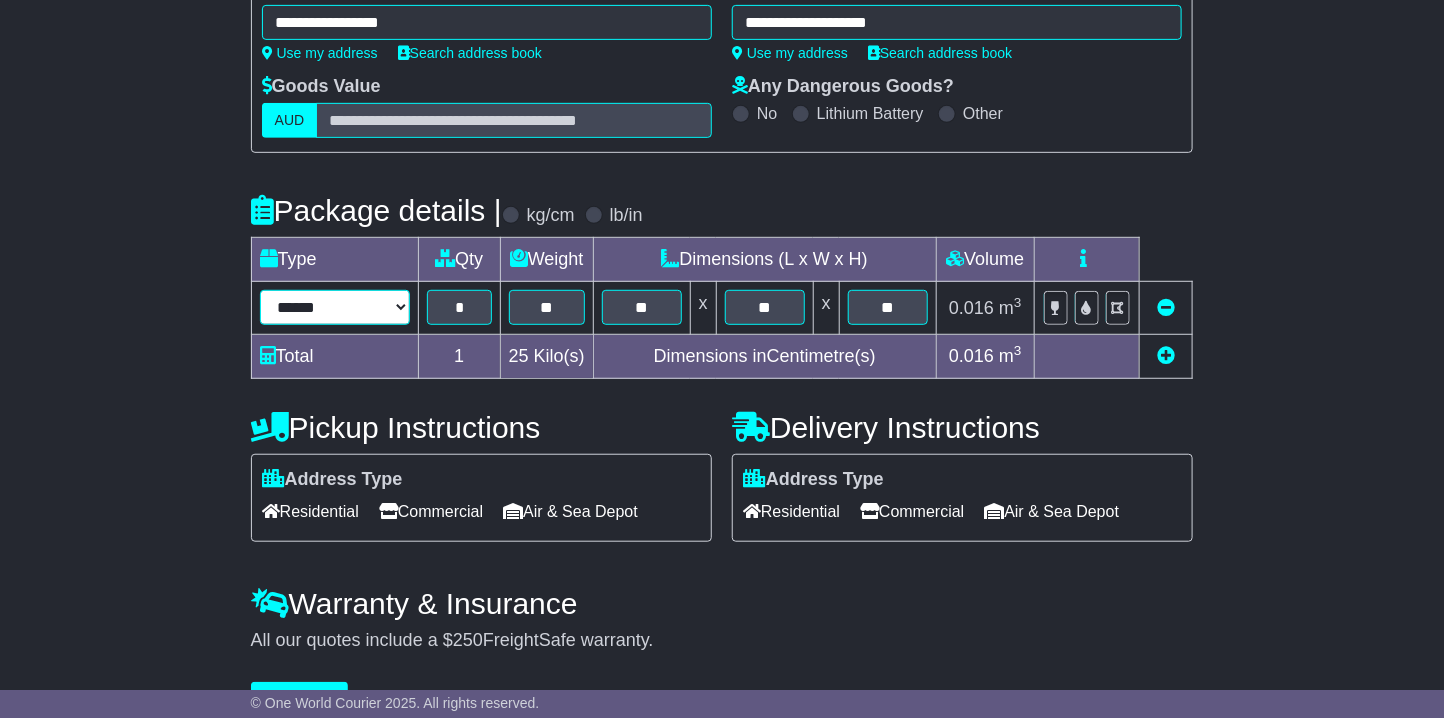 scroll, scrollTop: 381, scrollLeft: 0, axis: vertical 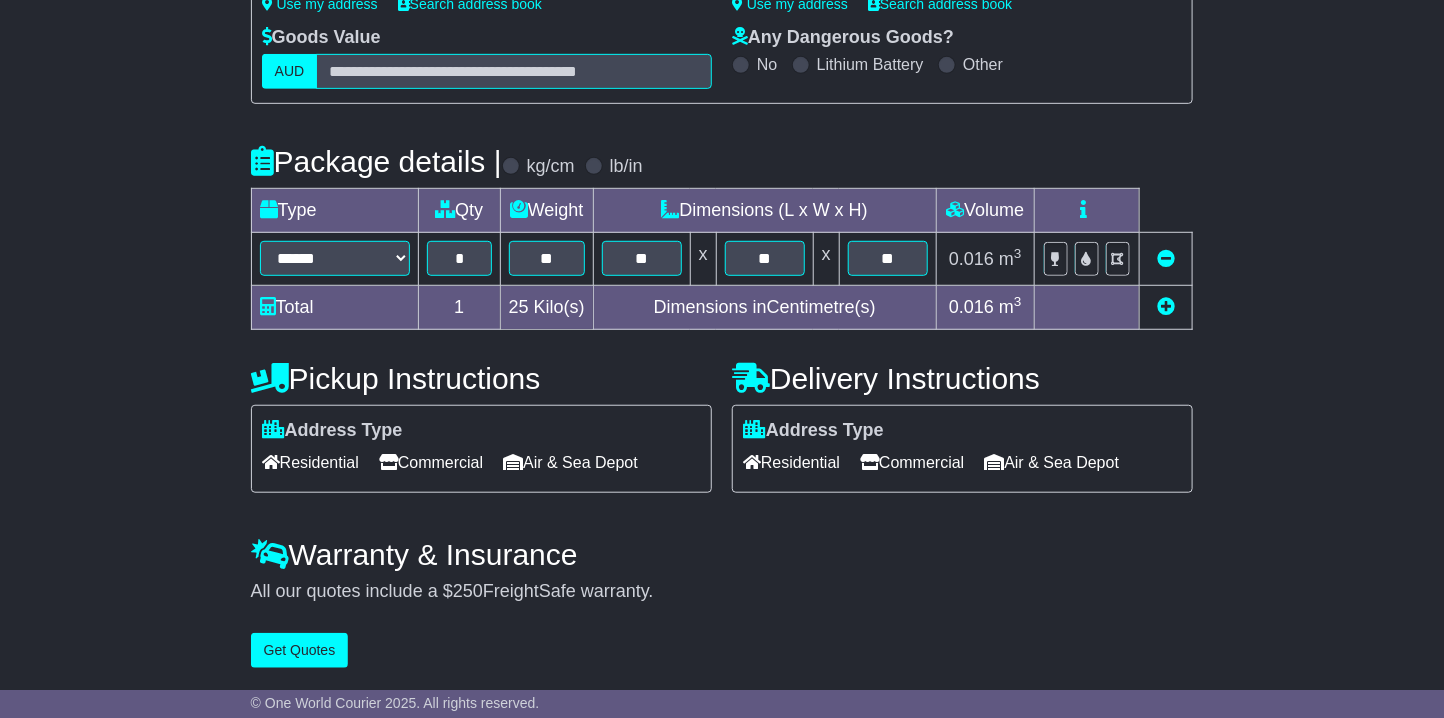 click on "Commercial" at bounding box center (431, 462) 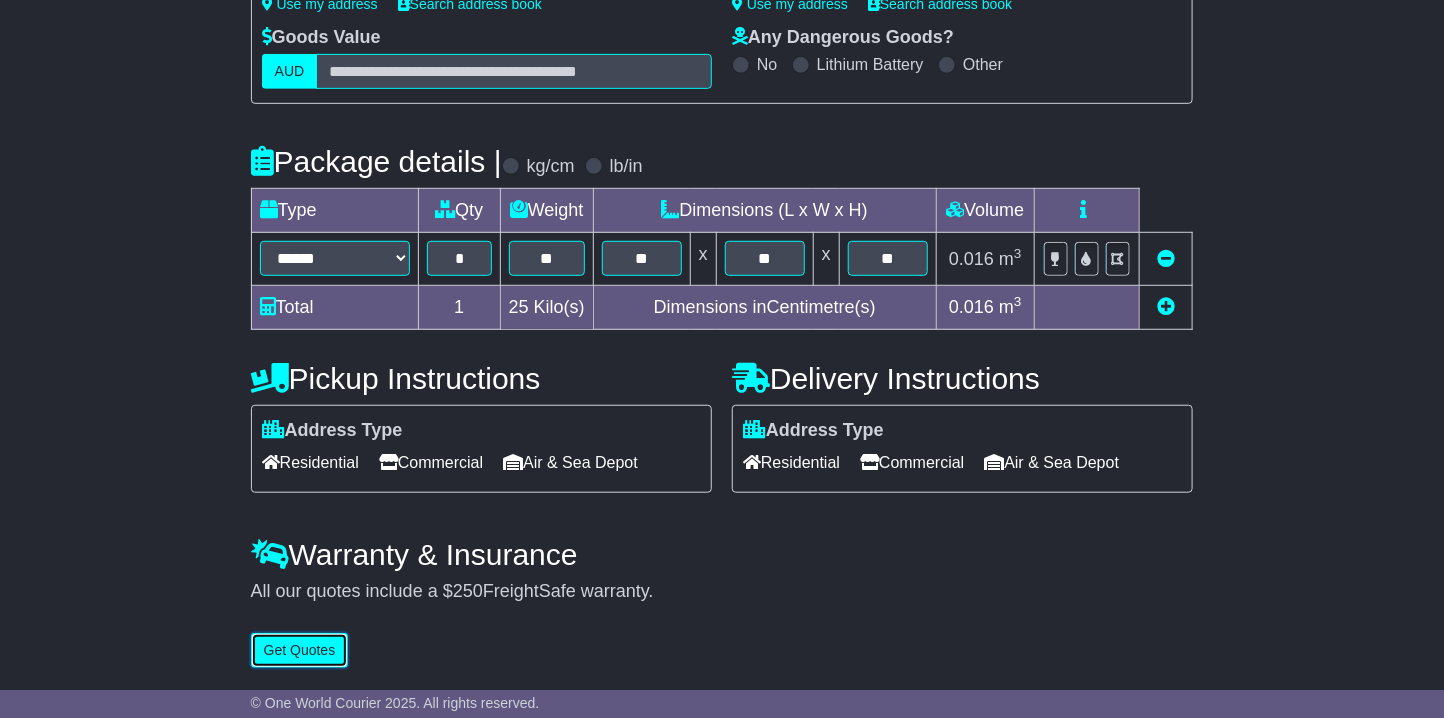 click on "Get Quotes" at bounding box center [300, 650] 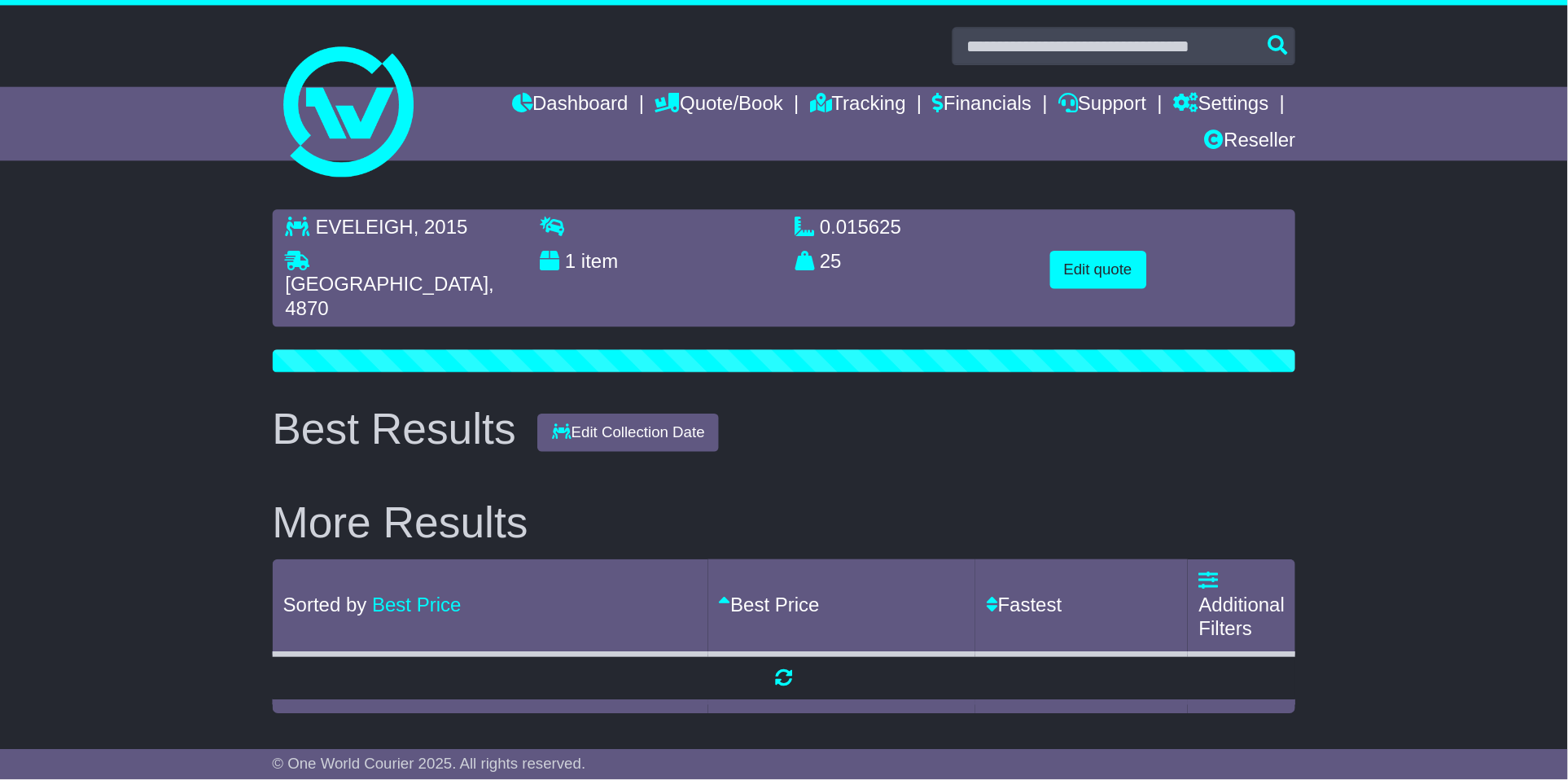 scroll, scrollTop: 0, scrollLeft: 0, axis: both 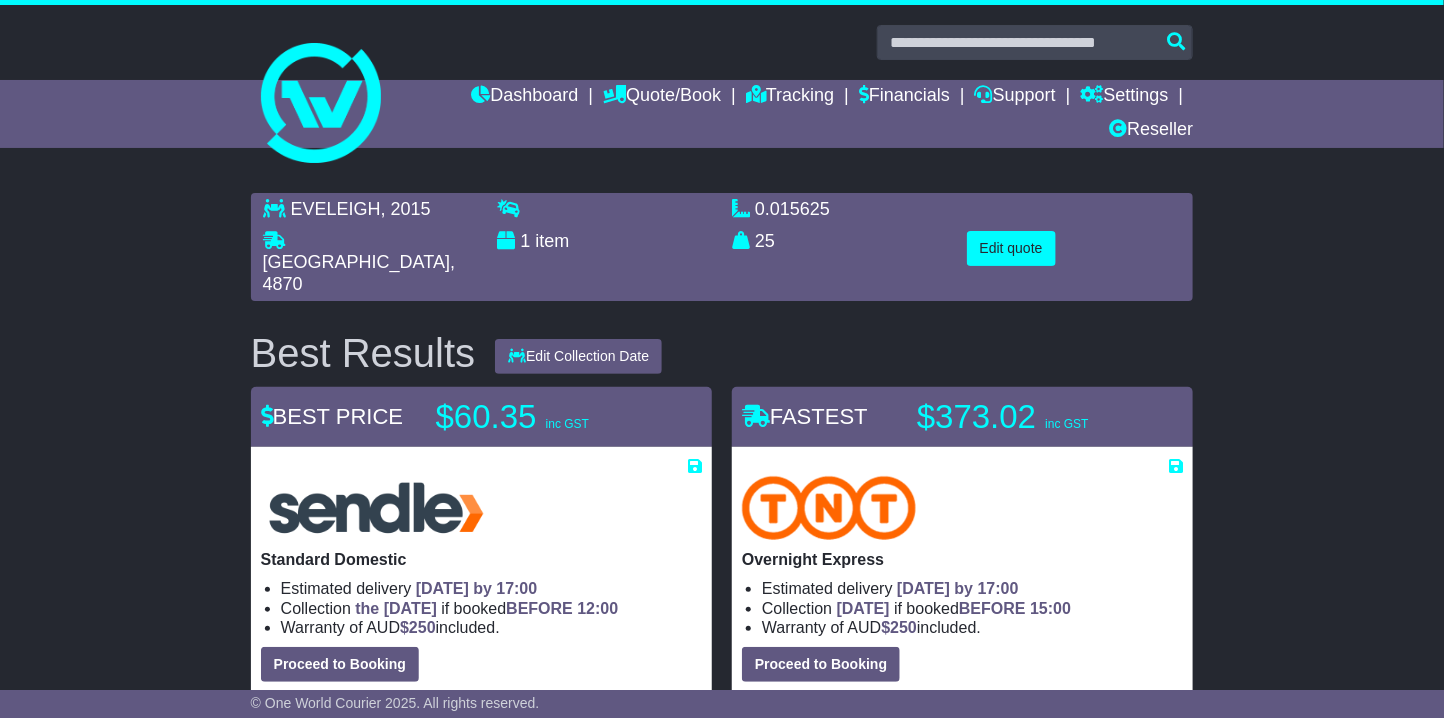 click on "EVELEIGH , 2015
CAIRNS CITY , 4870
1   item
0.015625
m 3
in 3
25  kg(s)  lb(s) Edit quote" at bounding box center (722, 1217) 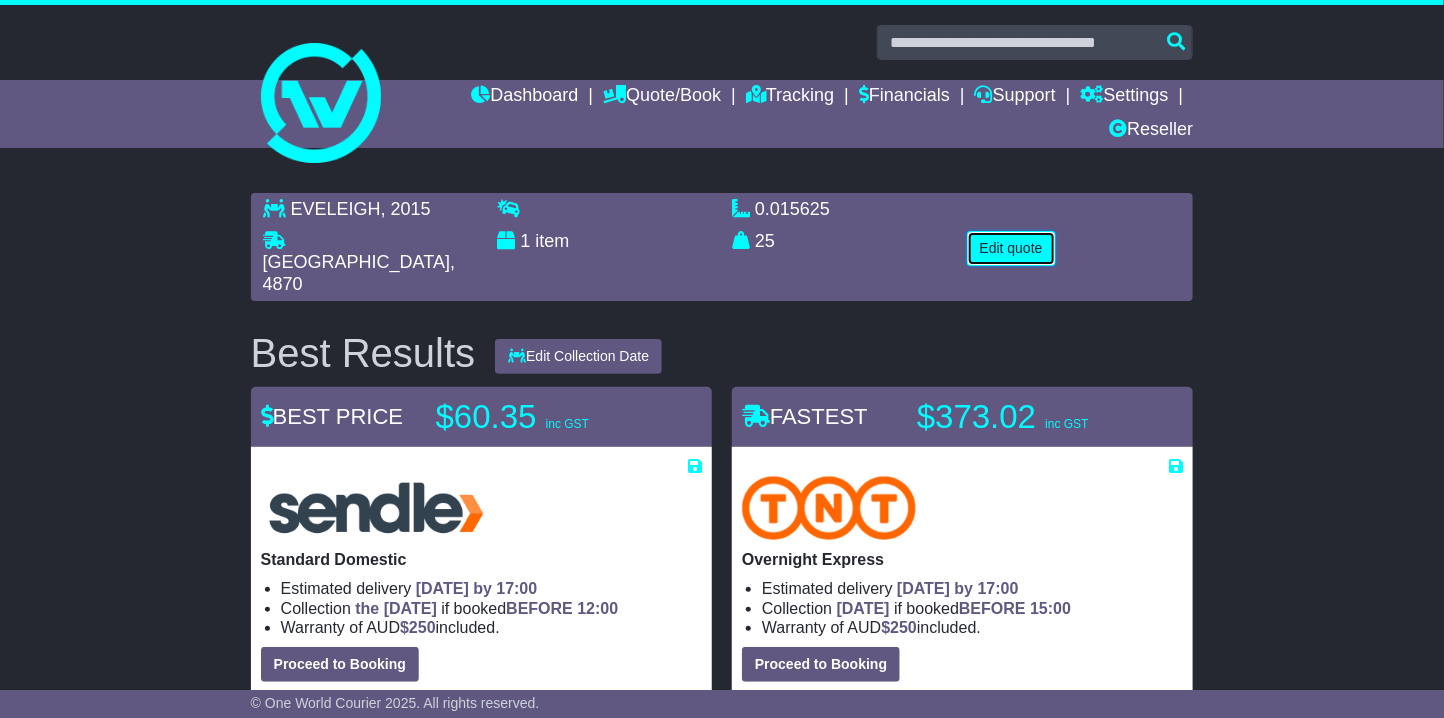 click on "Edit quote" at bounding box center (1011, 248) 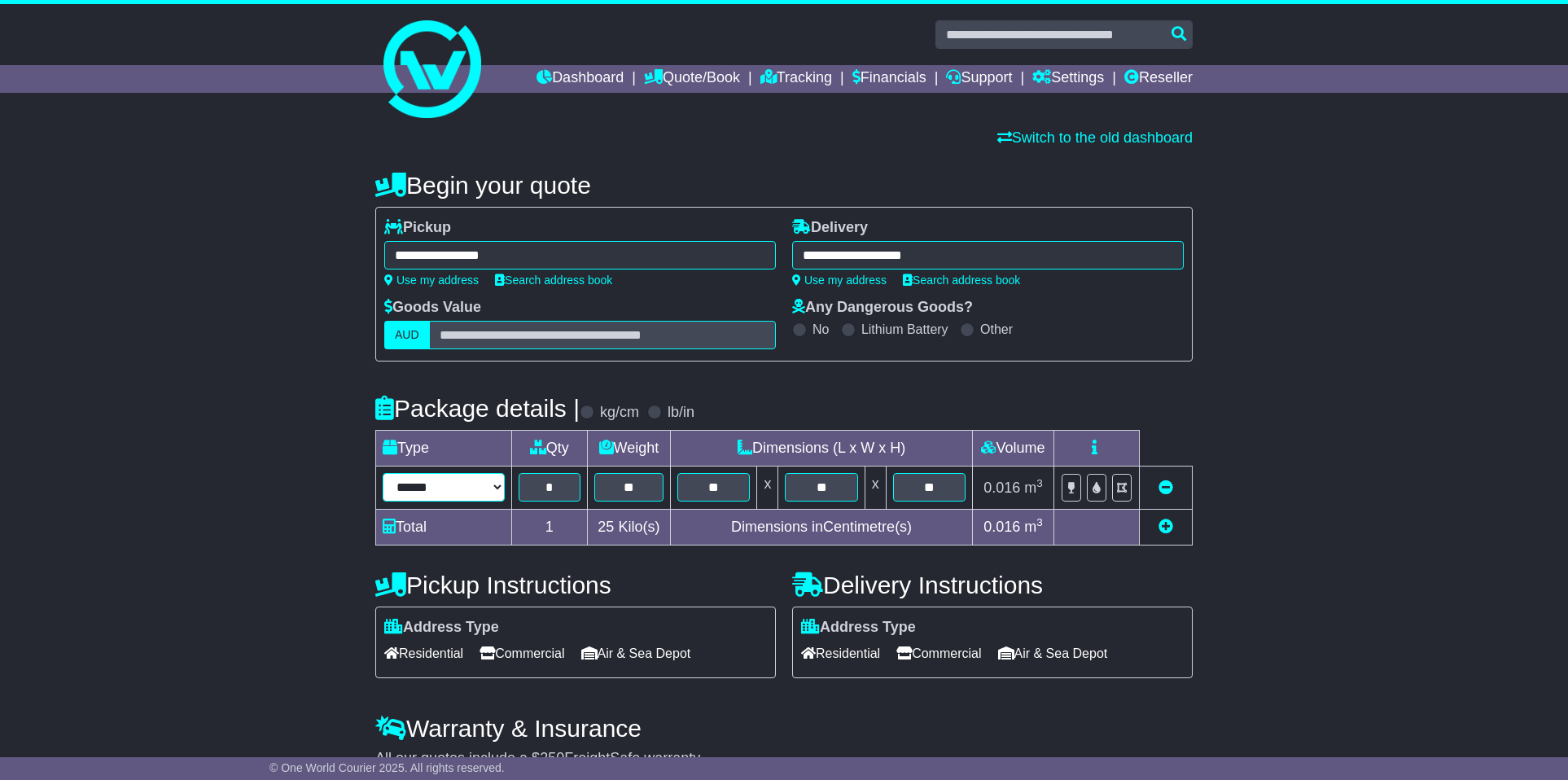 click on "**********" at bounding box center (444, 487) 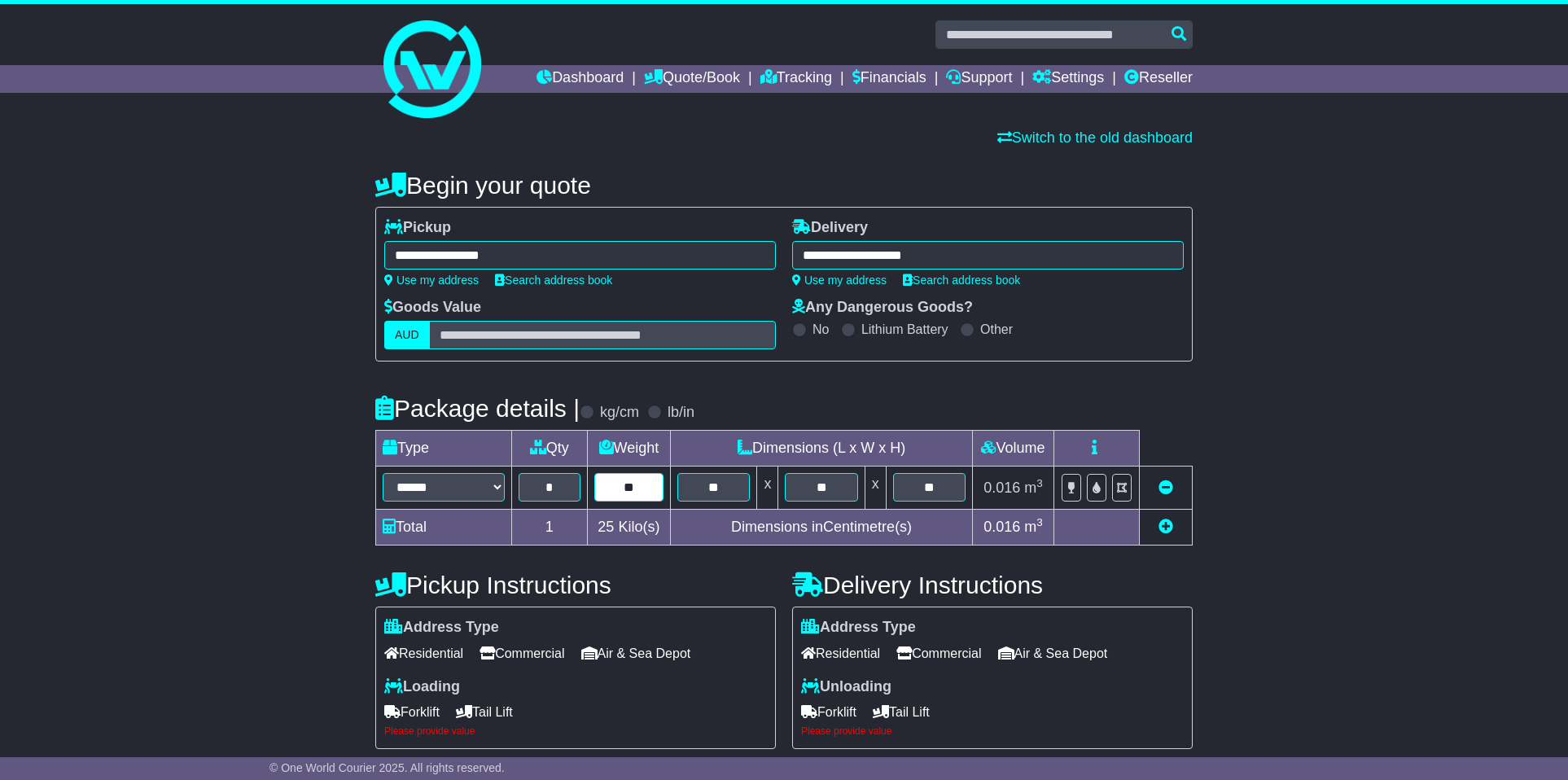 click on "**" at bounding box center (629, 487) 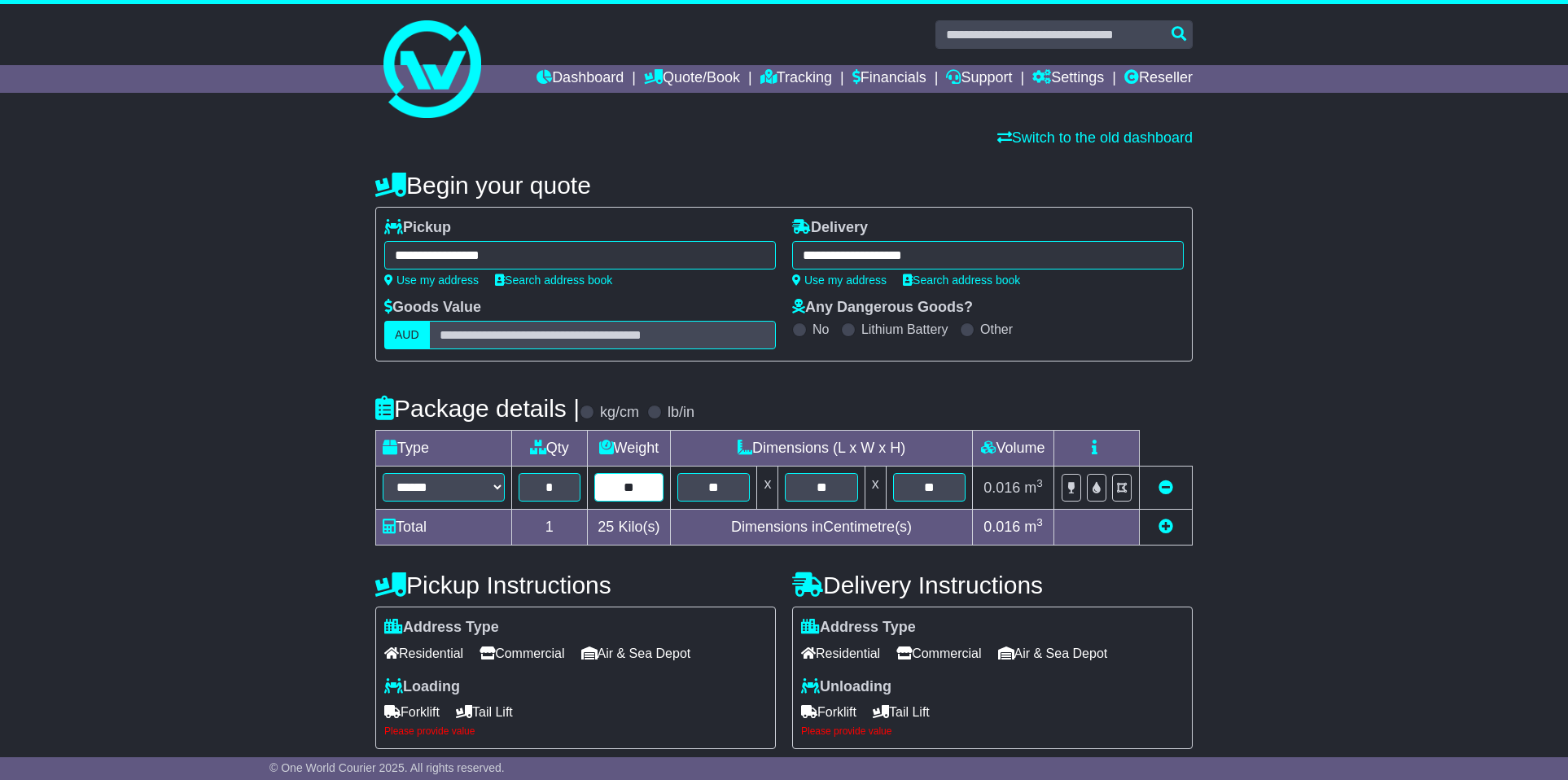 type on "**" 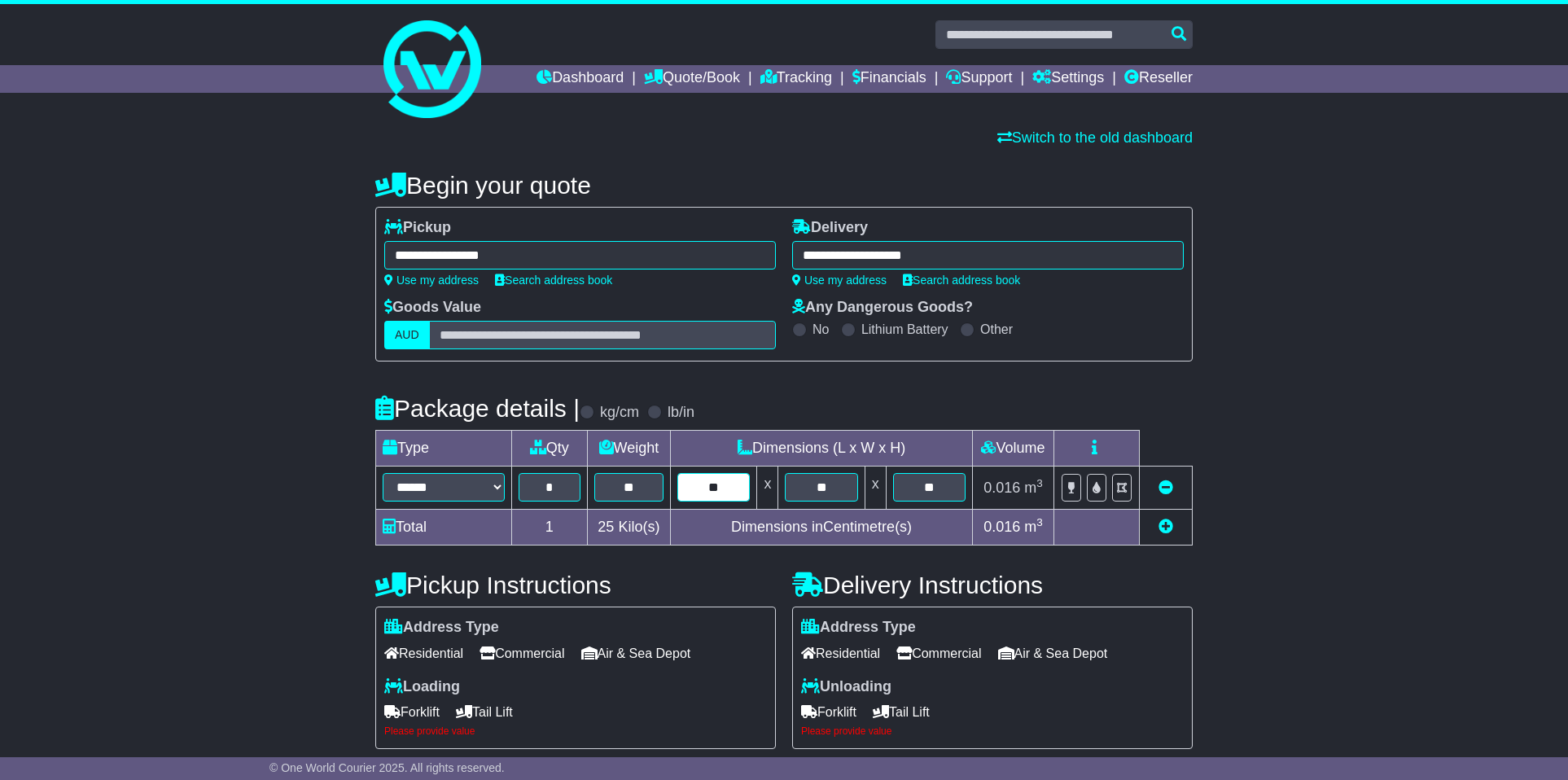click on "**" at bounding box center (713, 487) 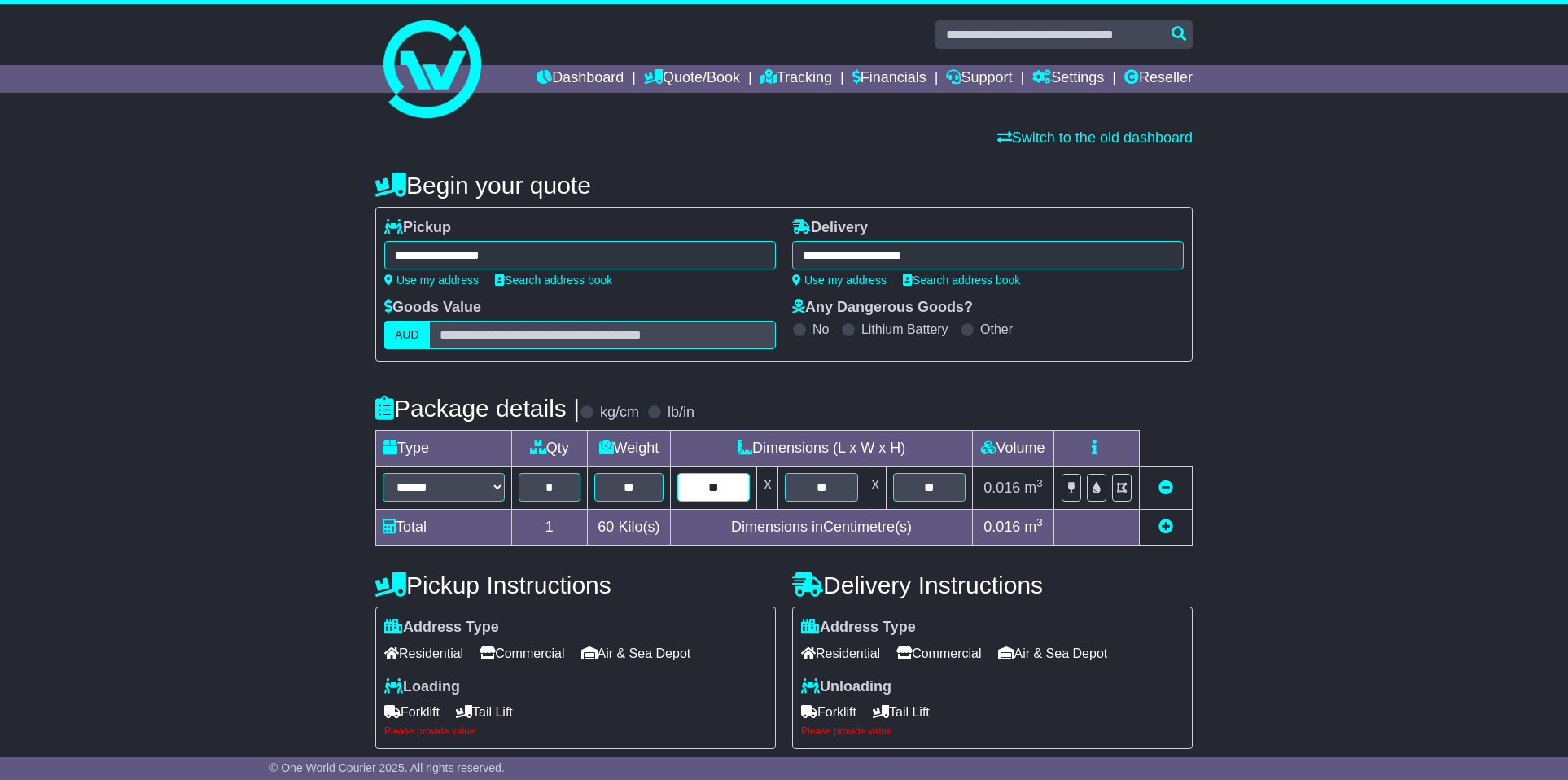 click on "**" at bounding box center [713, 487] 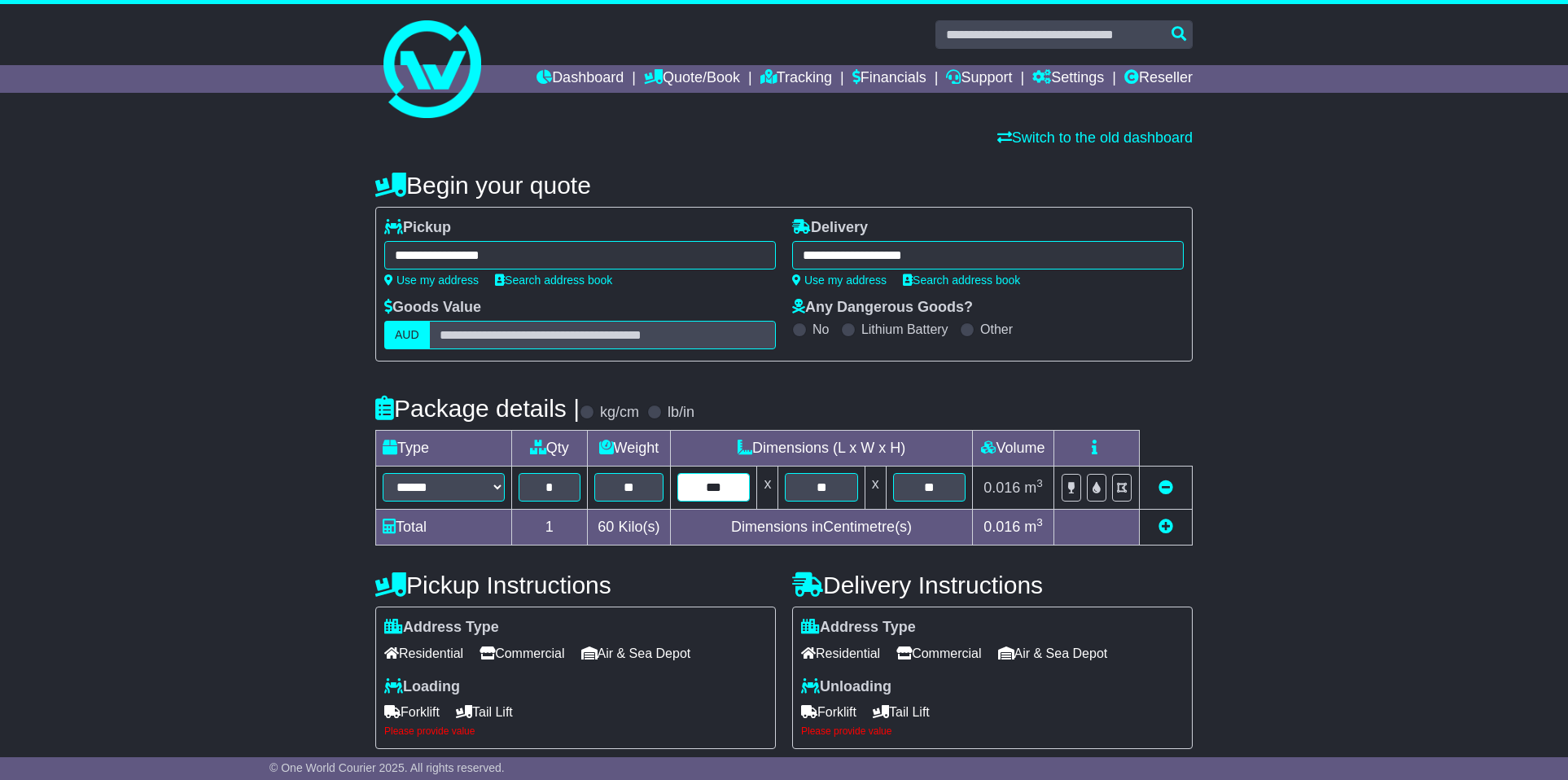 type on "***" 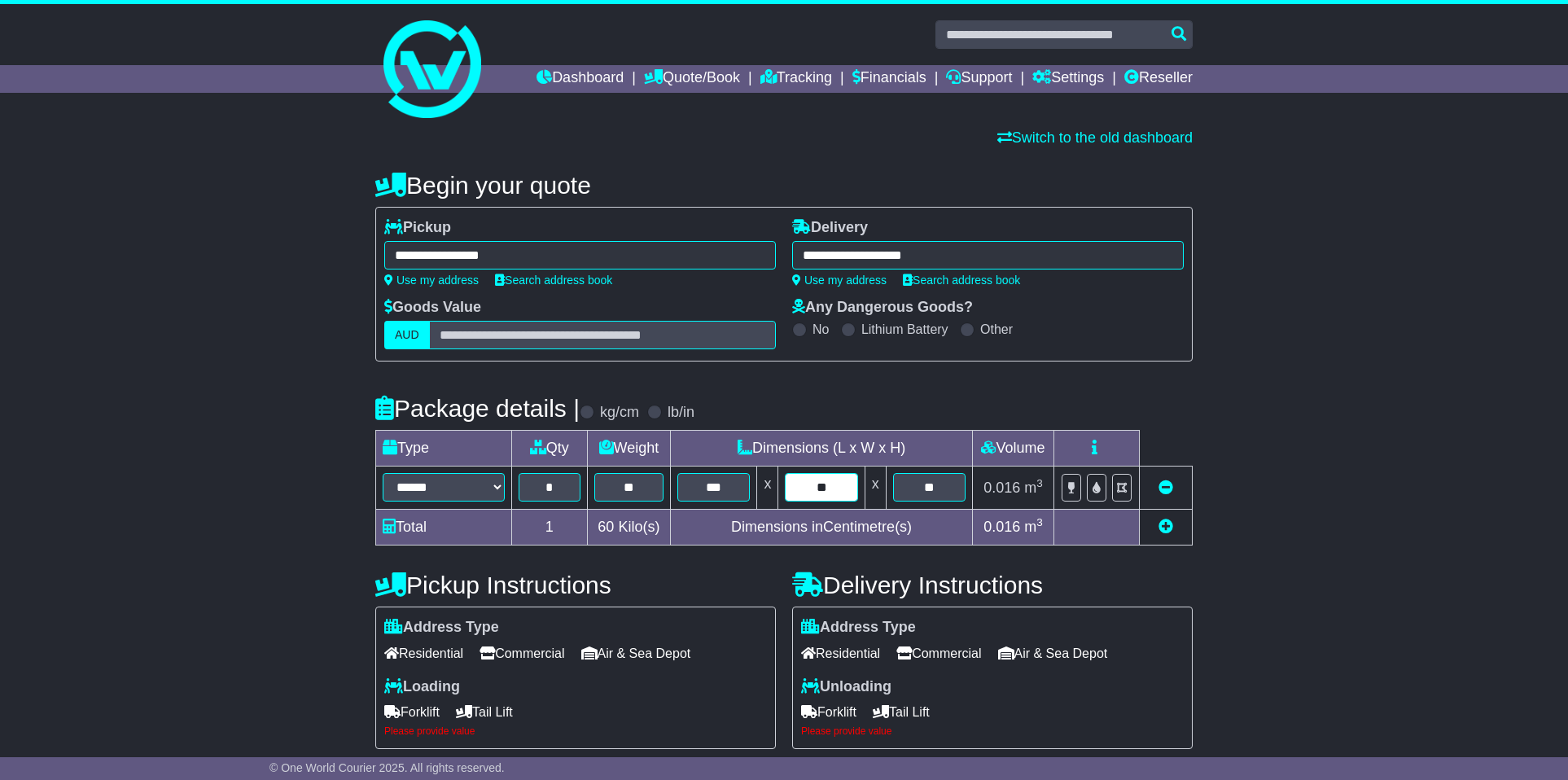 click on "**" at bounding box center (821, 487) 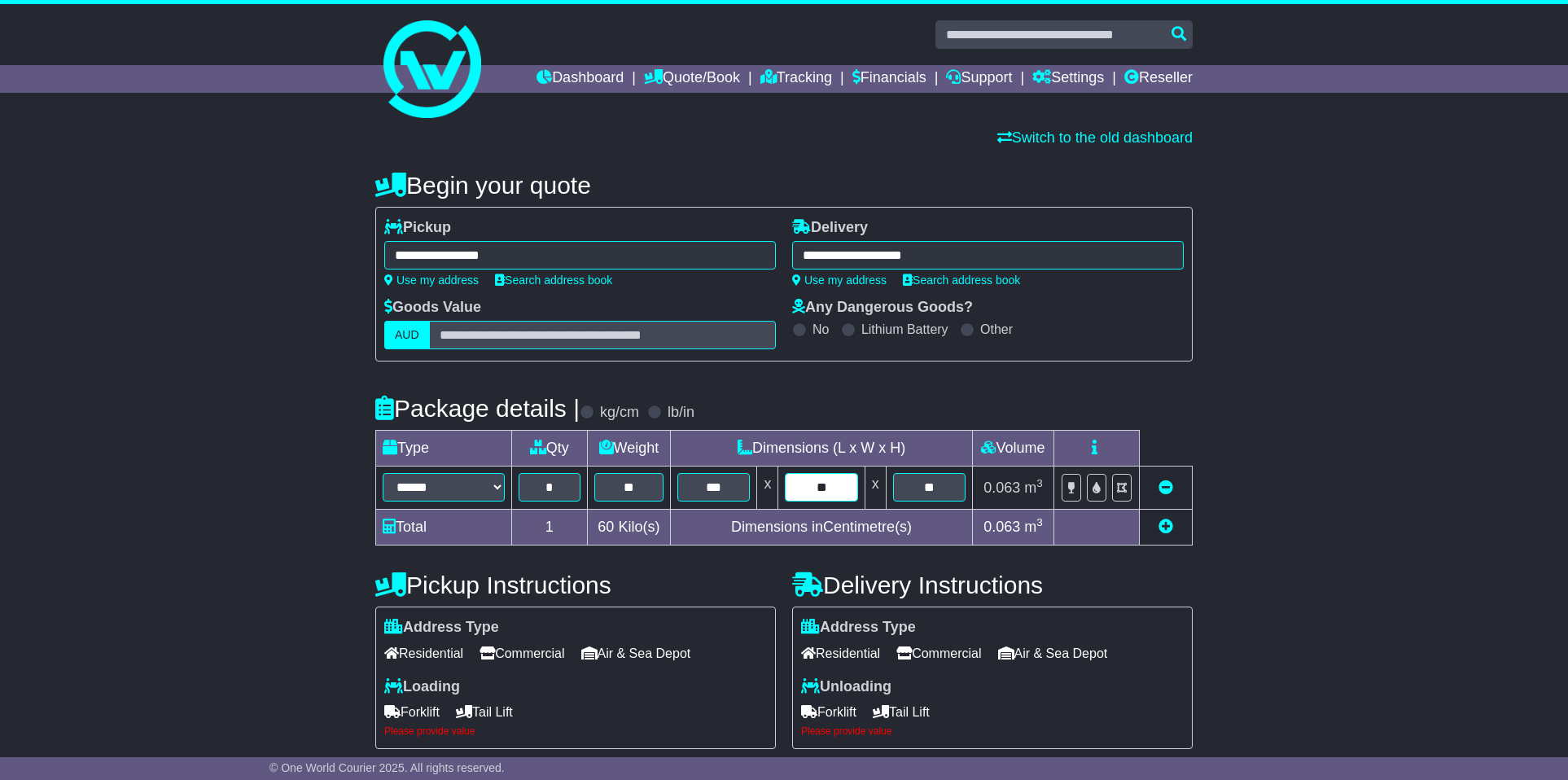 click on "**" at bounding box center (821, 487) 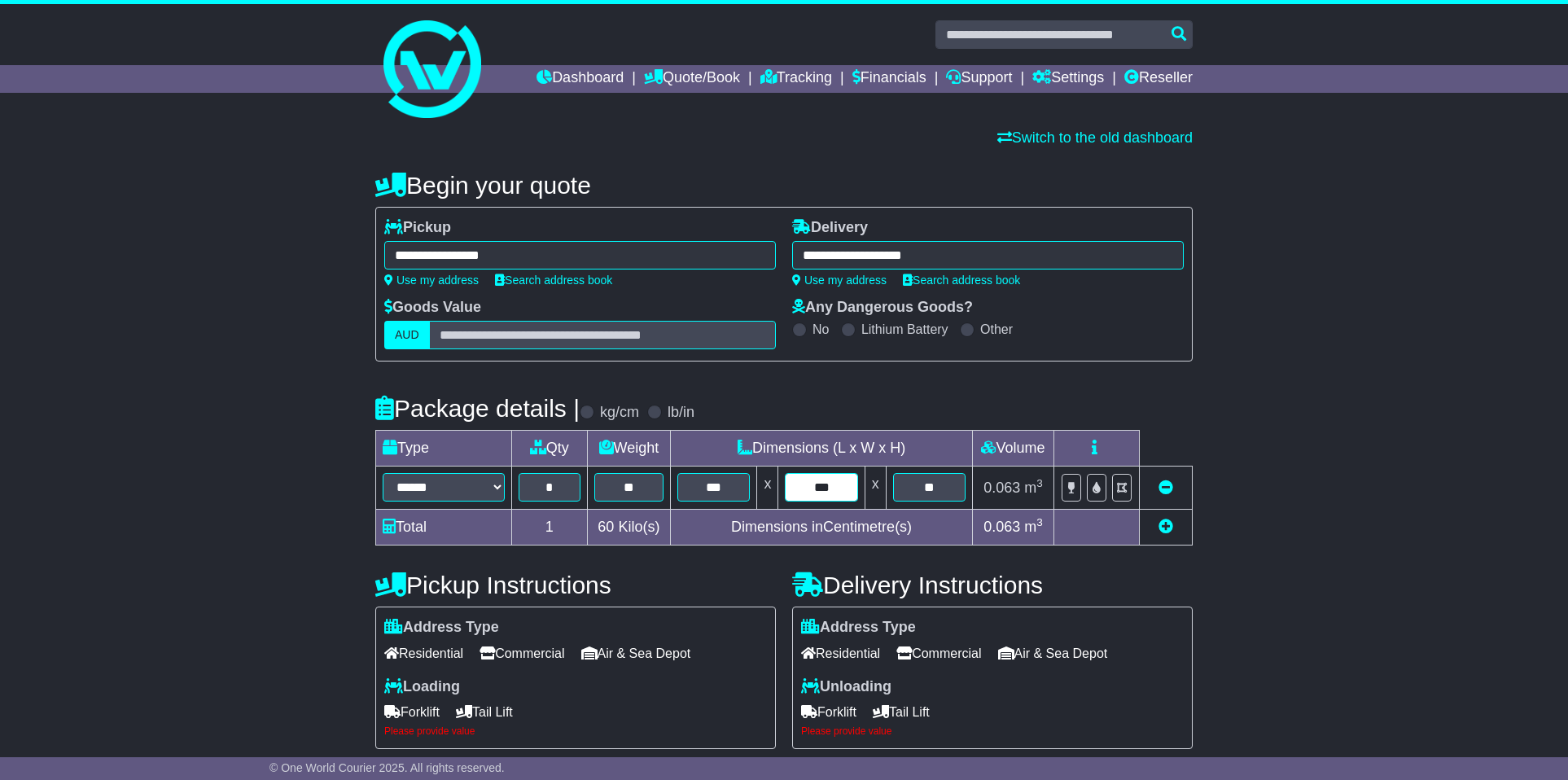 type on "***" 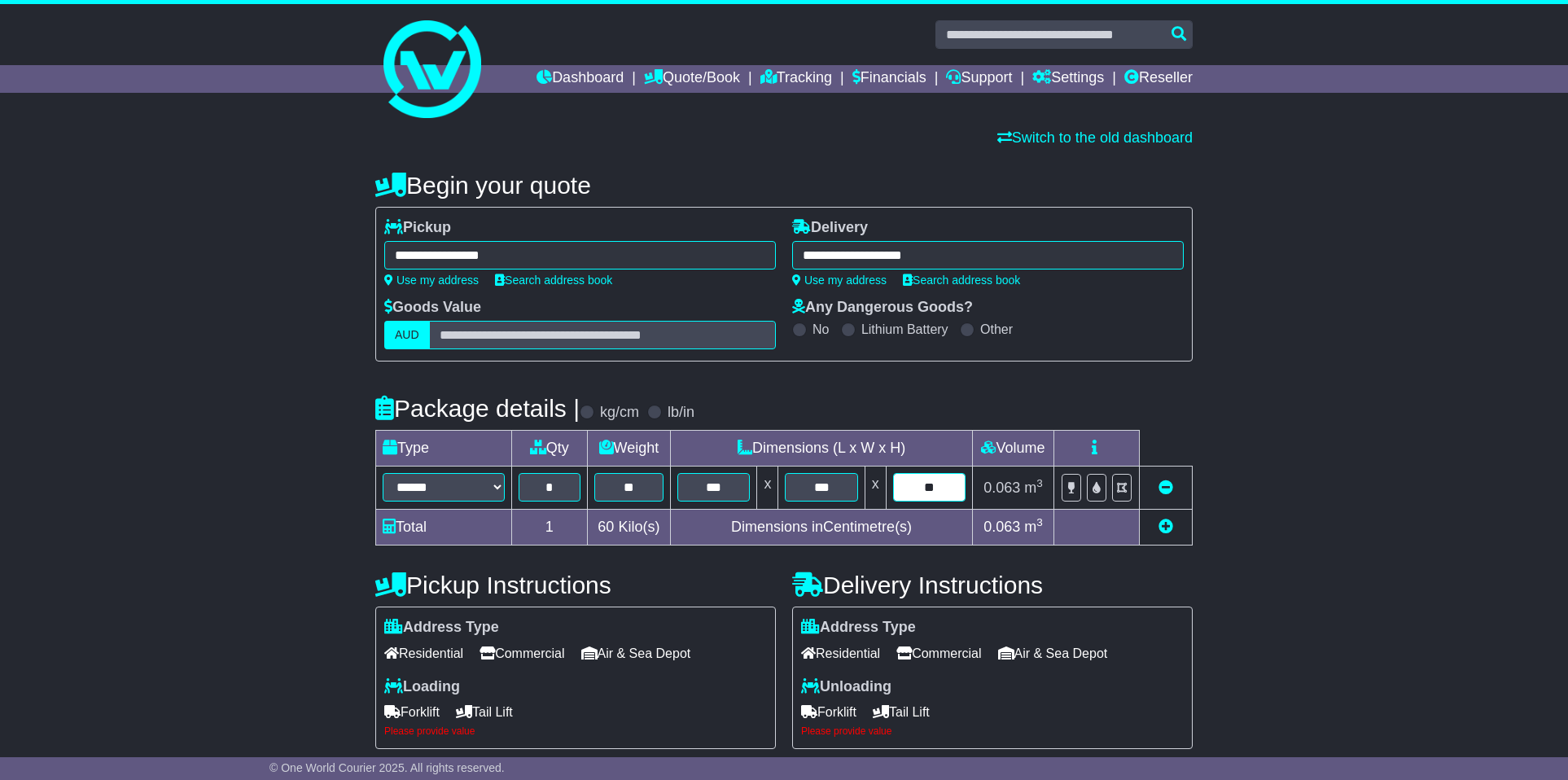 click on "**" at bounding box center (929, 487) 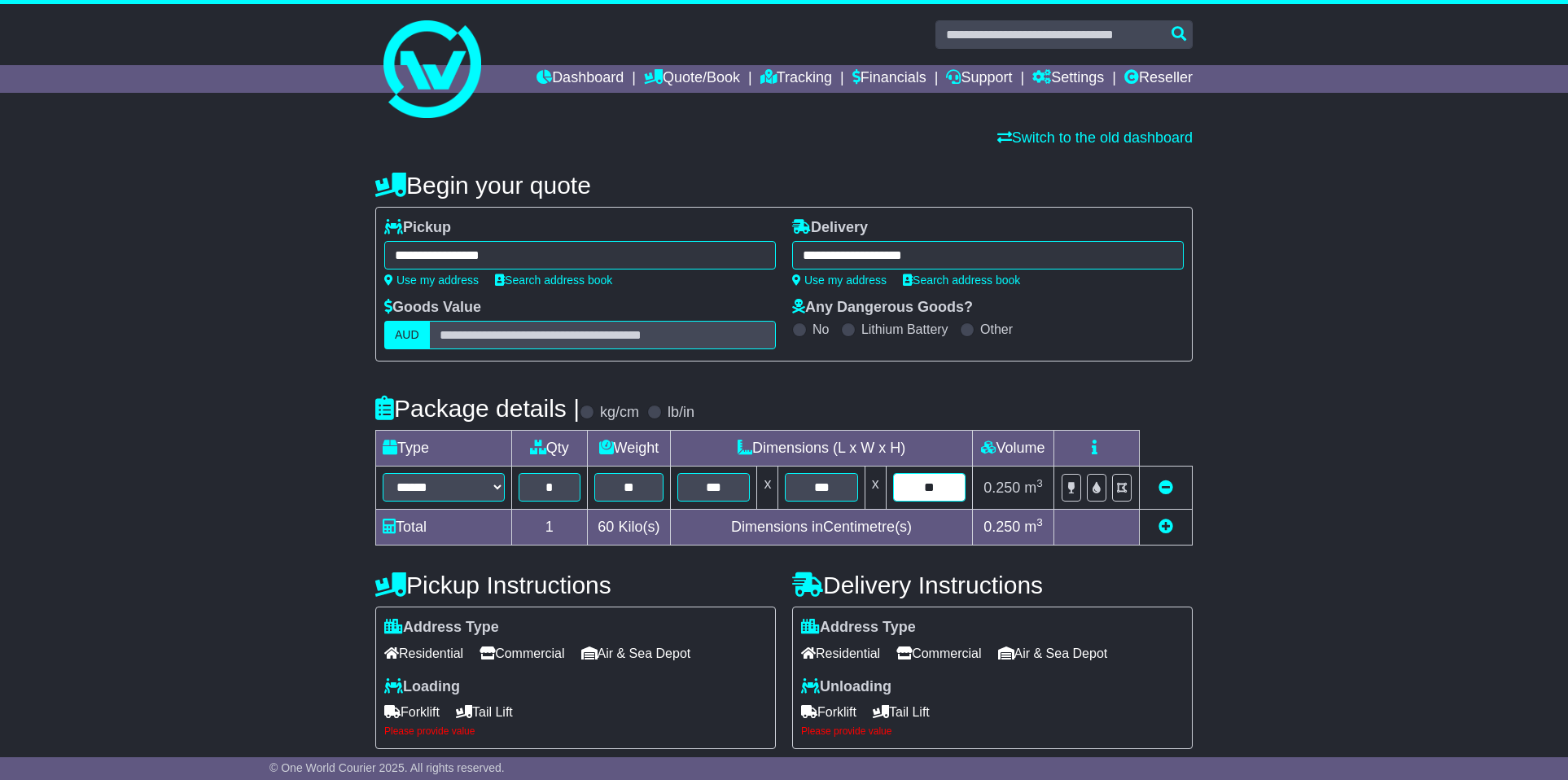 click on "**" at bounding box center (929, 487) 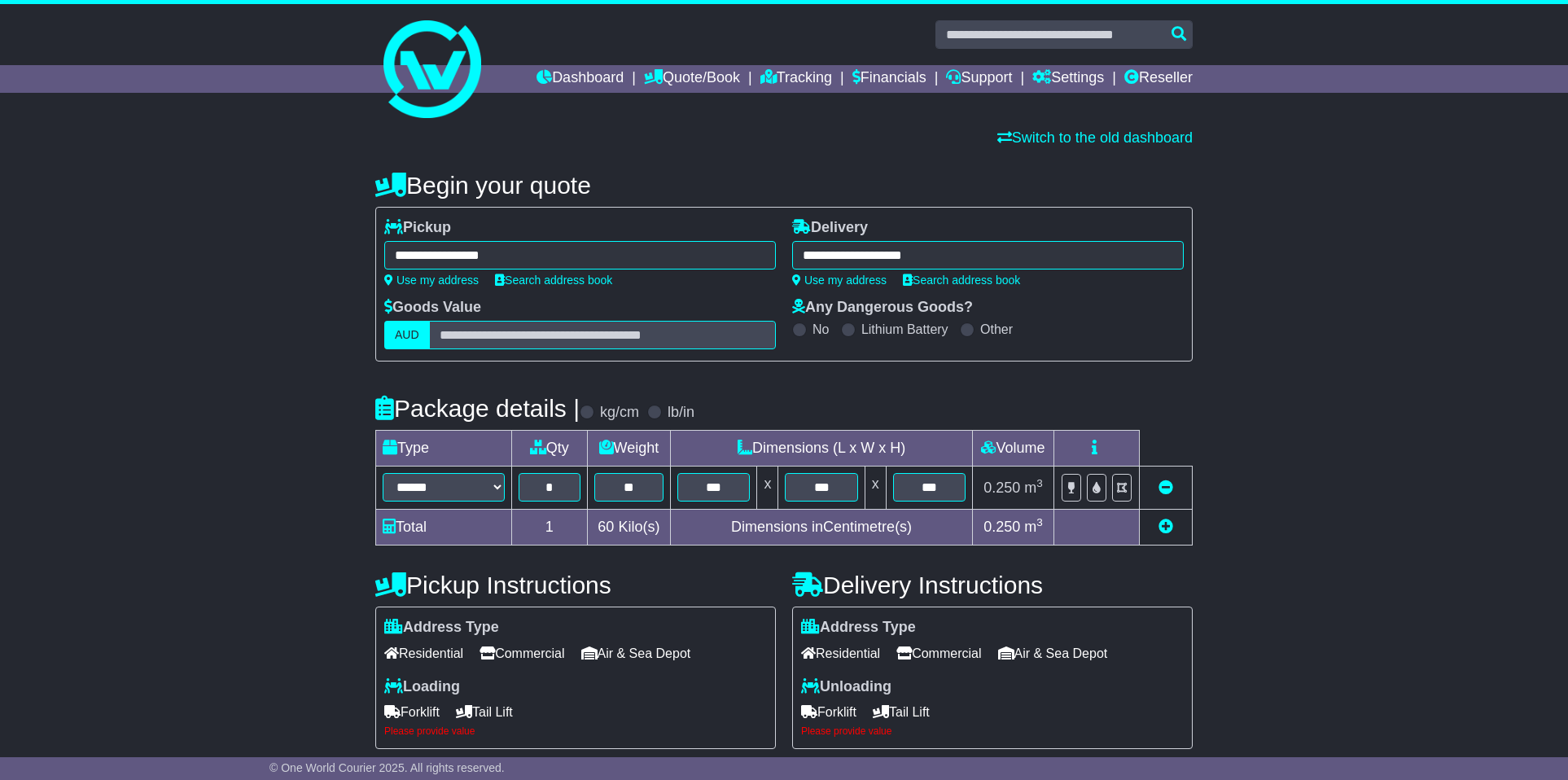 click on "Commercial" at bounding box center [939, 653] 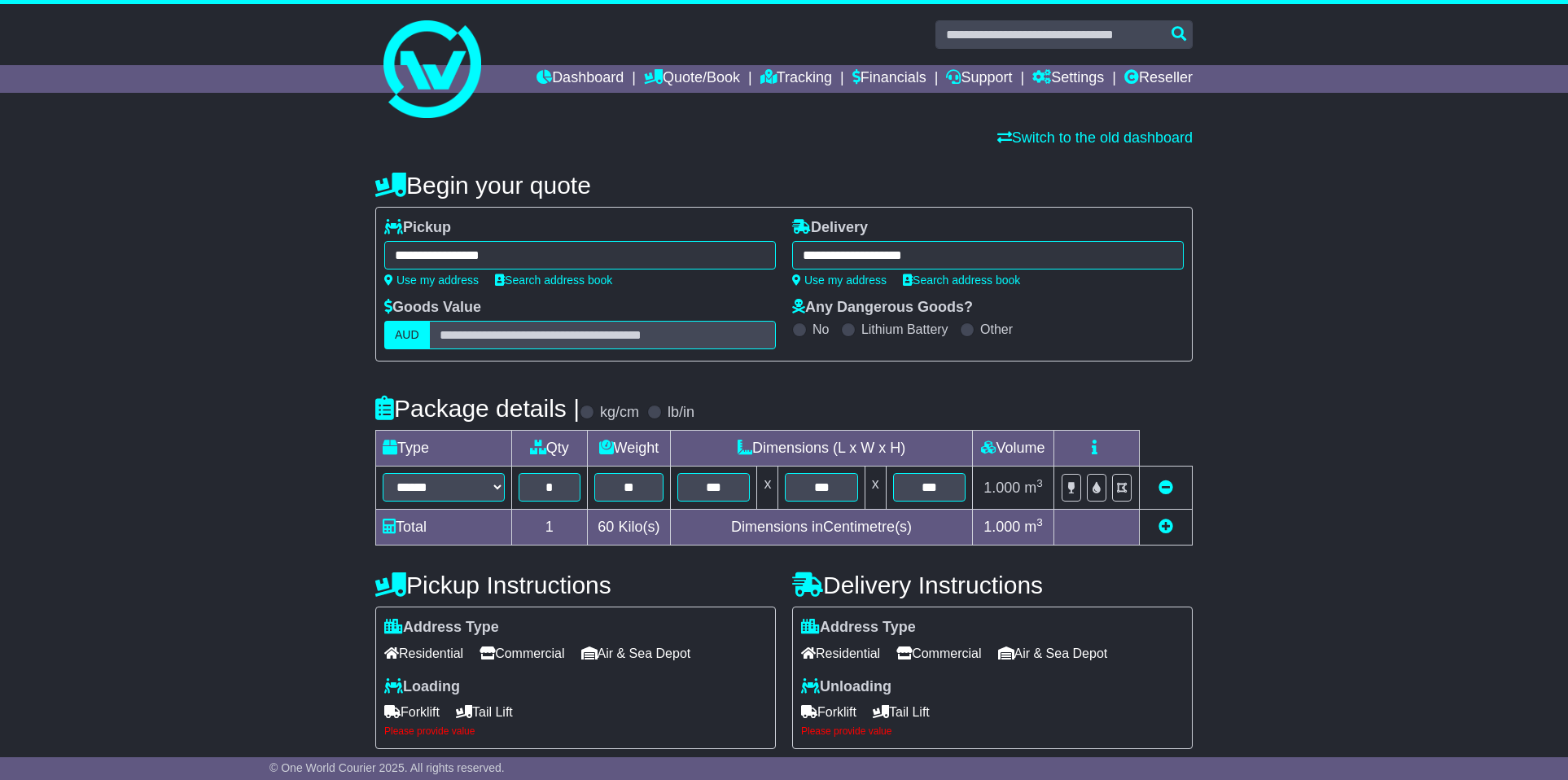 drag, startPoint x: 920, startPoint y: 712, endPoint x: 905, endPoint y: 712, distance: 15 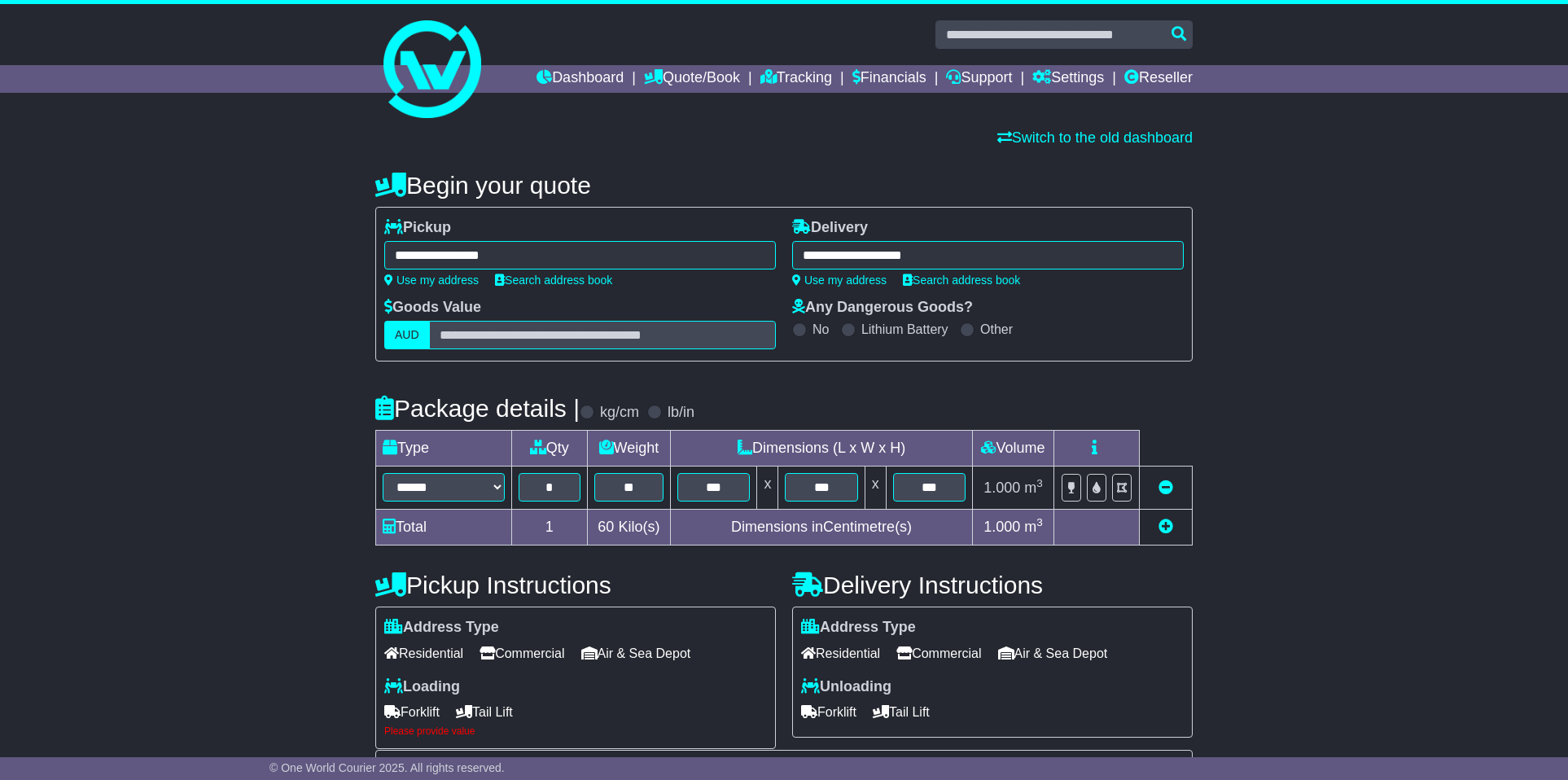click on "Address Type
Residential
Commercial
[GEOGRAPHIC_DATA]" at bounding box center [992, 642] 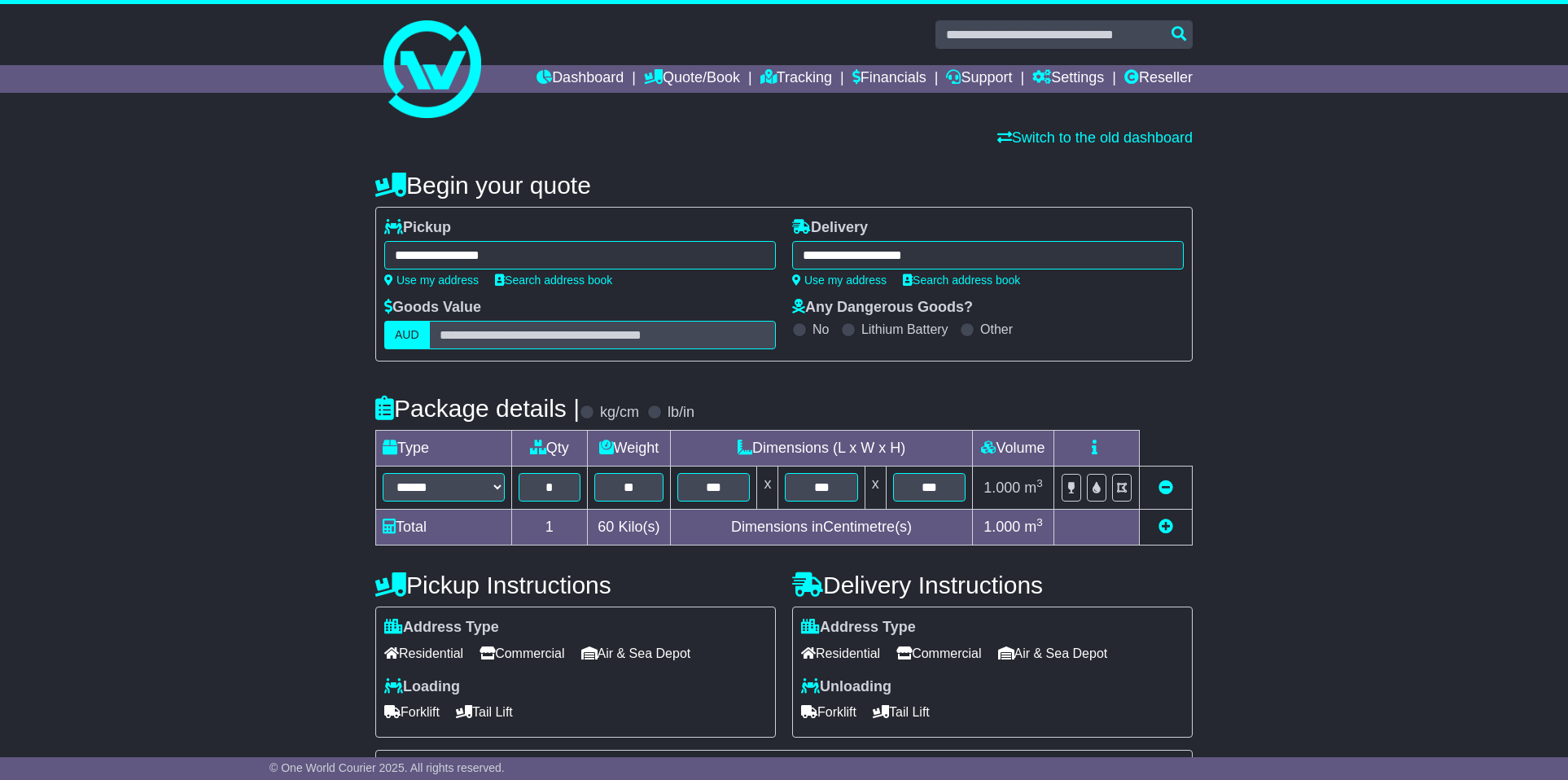 scroll, scrollTop: 252, scrollLeft: 0, axis: vertical 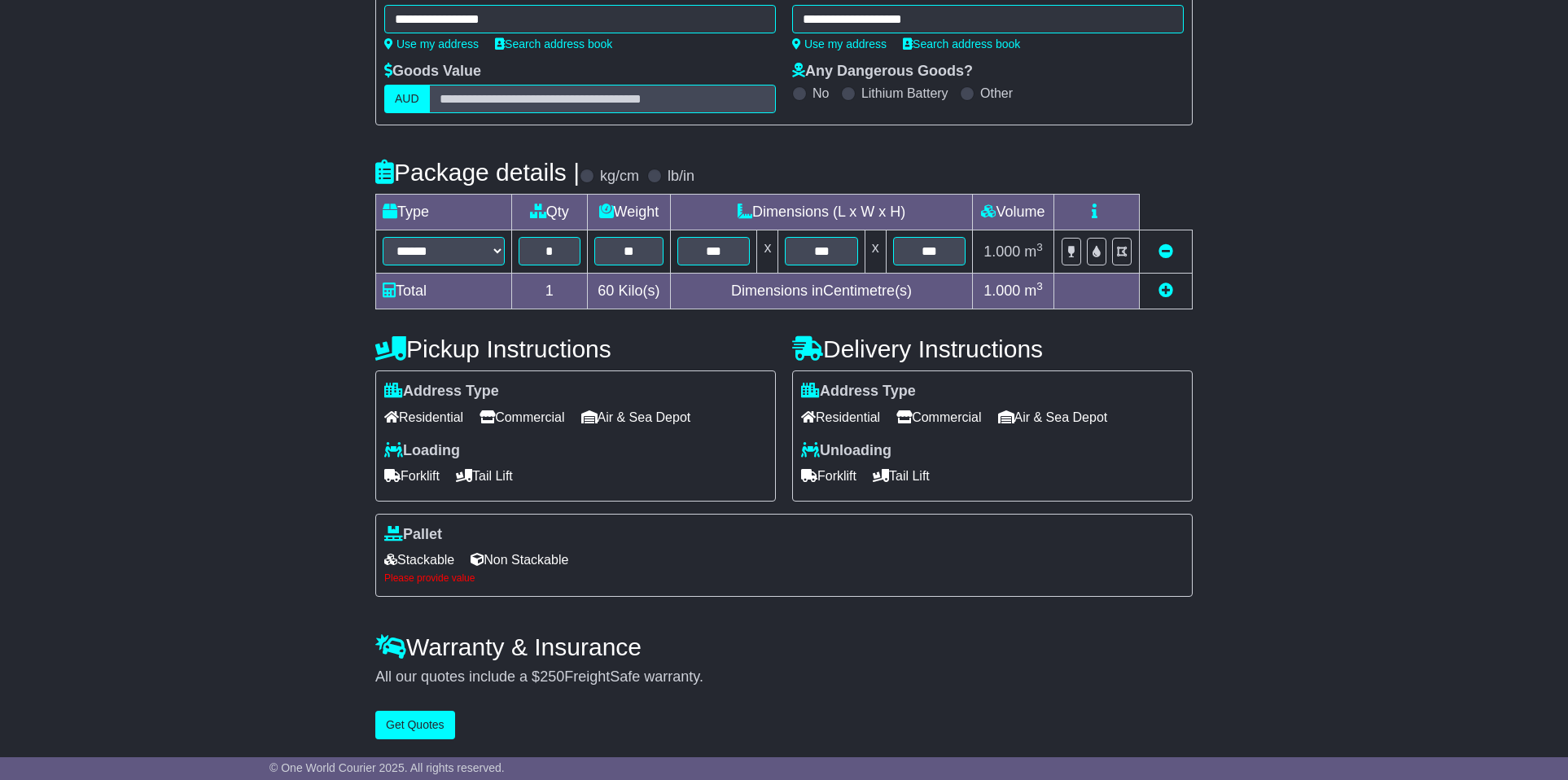 click on "Stackable" at bounding box center [419, 559] 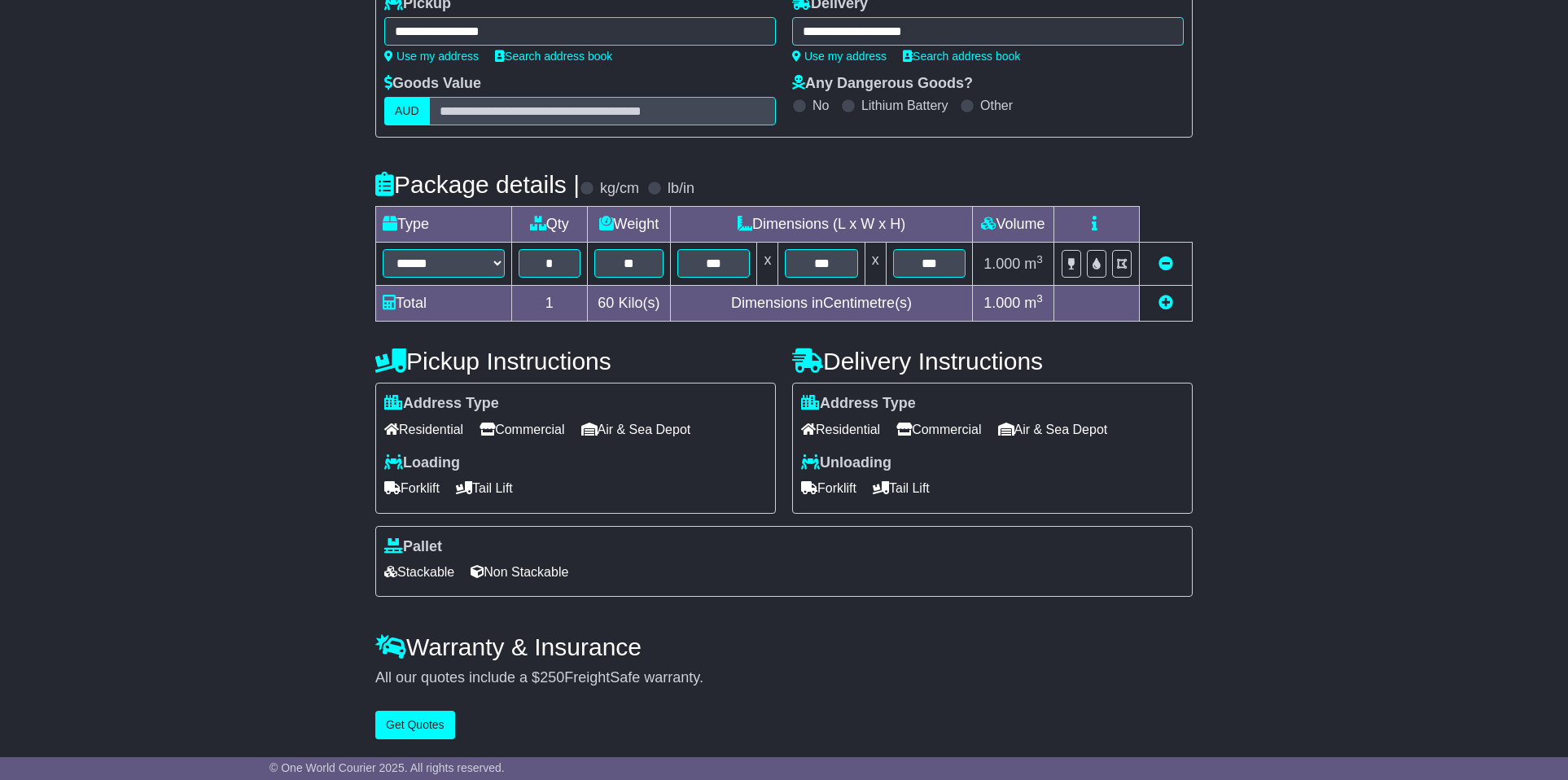 drag, startPoint x: 425, startPoint y: 697, endPoint x: 423, endPoint y: 713, distance: 16.12452 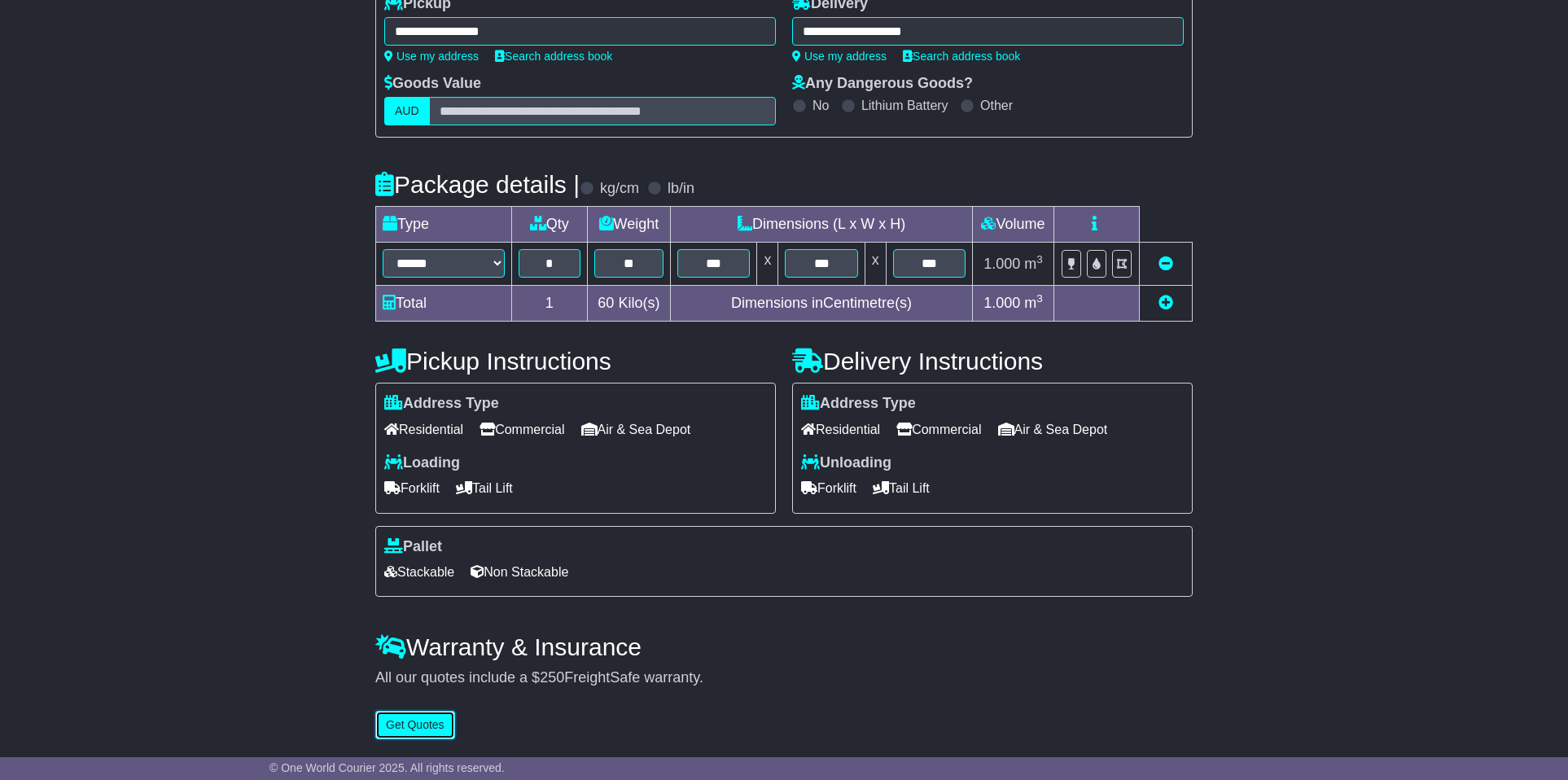 click on "Get Quotes" at bounding box center (415, 725) 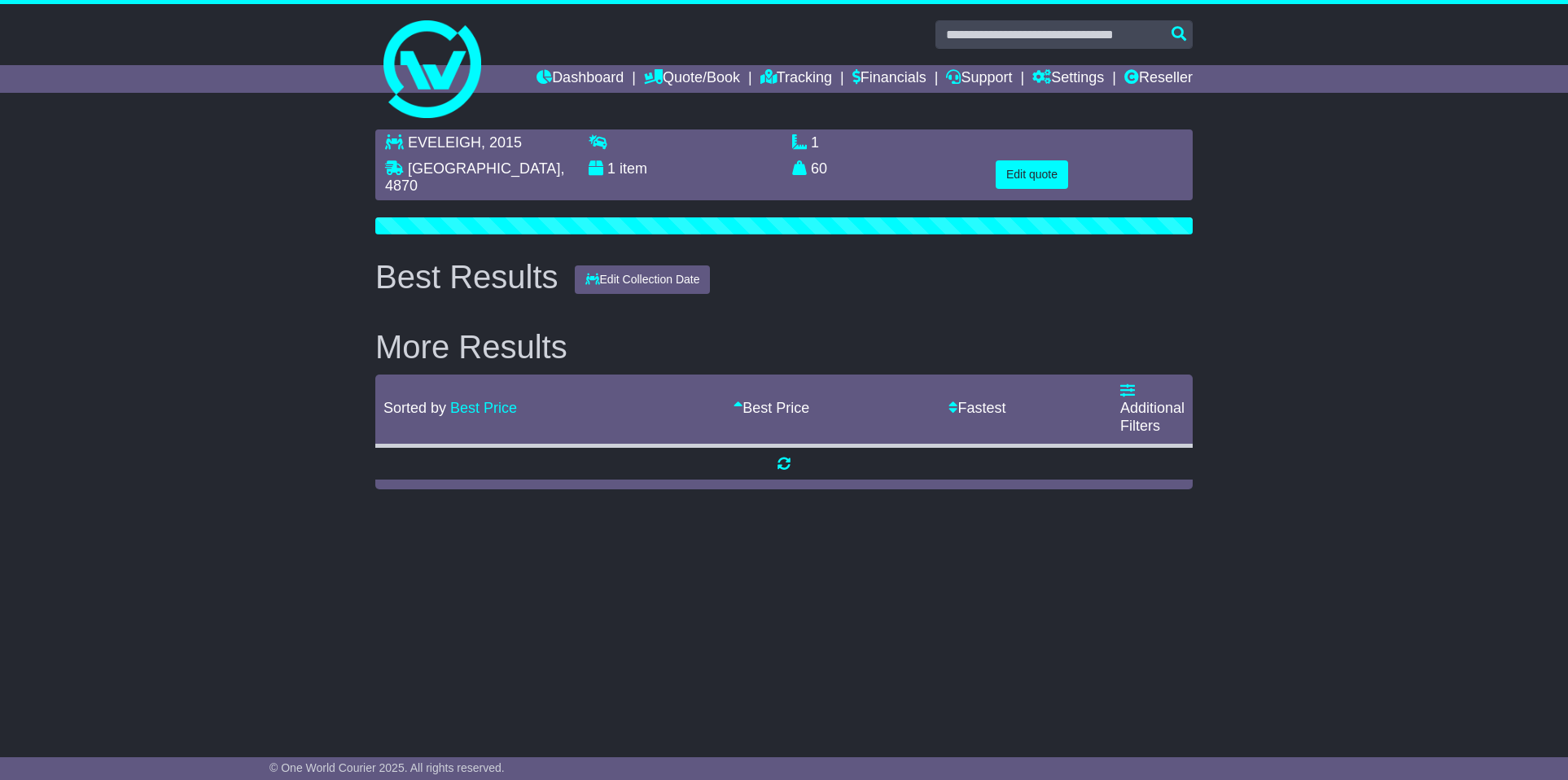 scroll, scrollTop: 0, scrollLeft: 0, axis: both 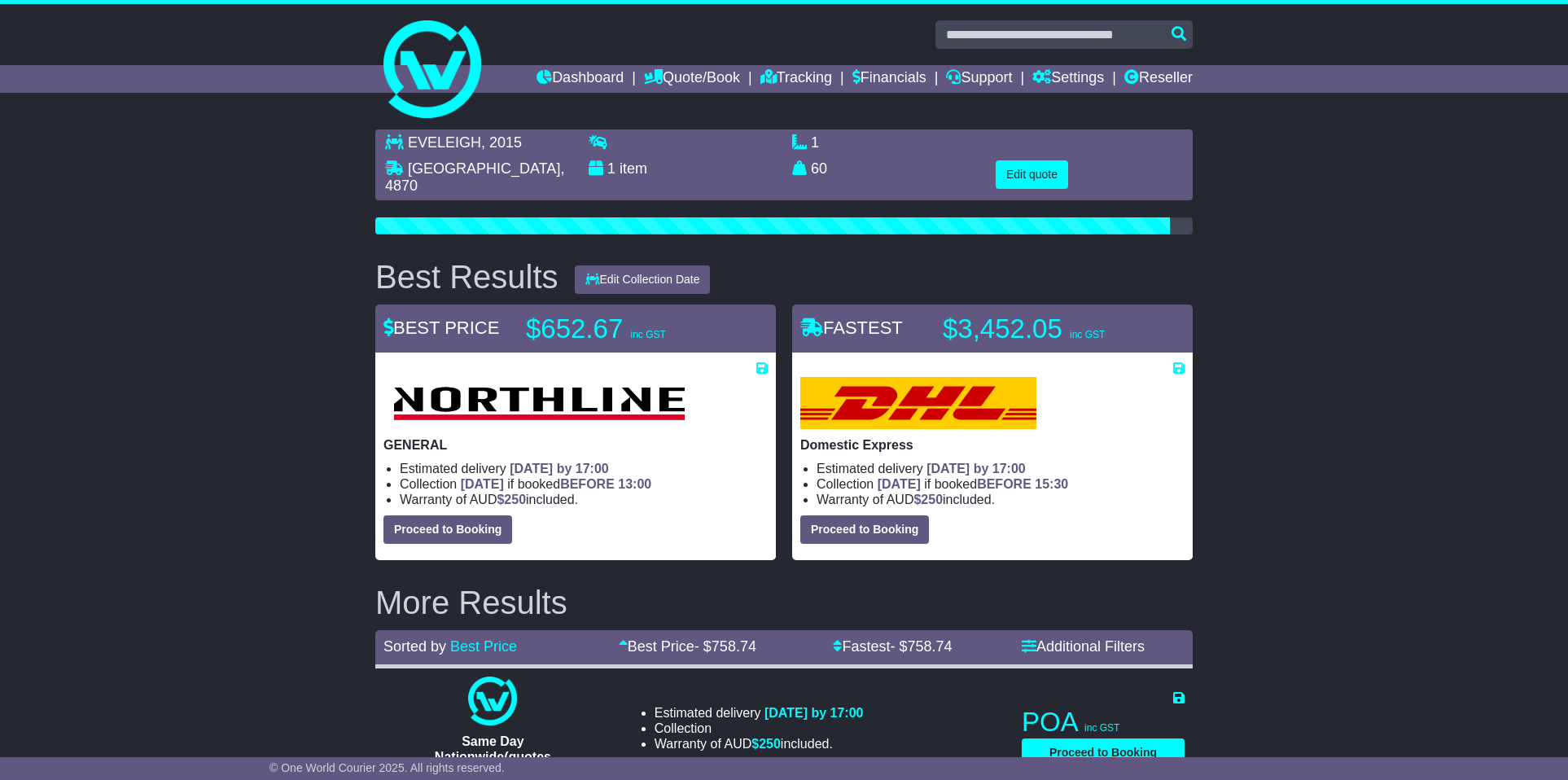 click on "EVELEIGH , 2015
CAIRNS CITY , 4870
1   item
1
m 3
in 3
60" at bounding box center (784, 639) 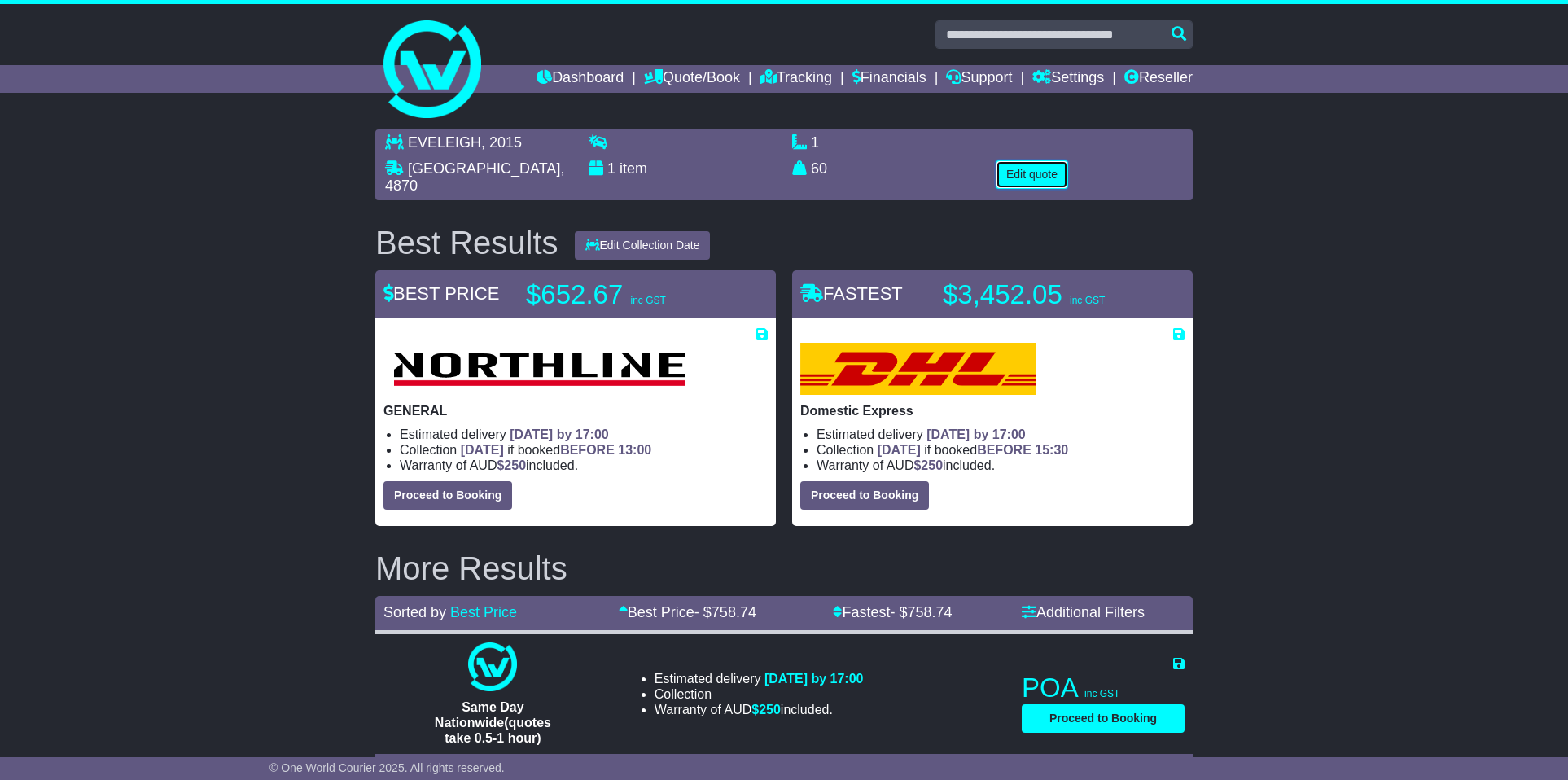 click on "Edit quote" at bounding box center [1031, 174] 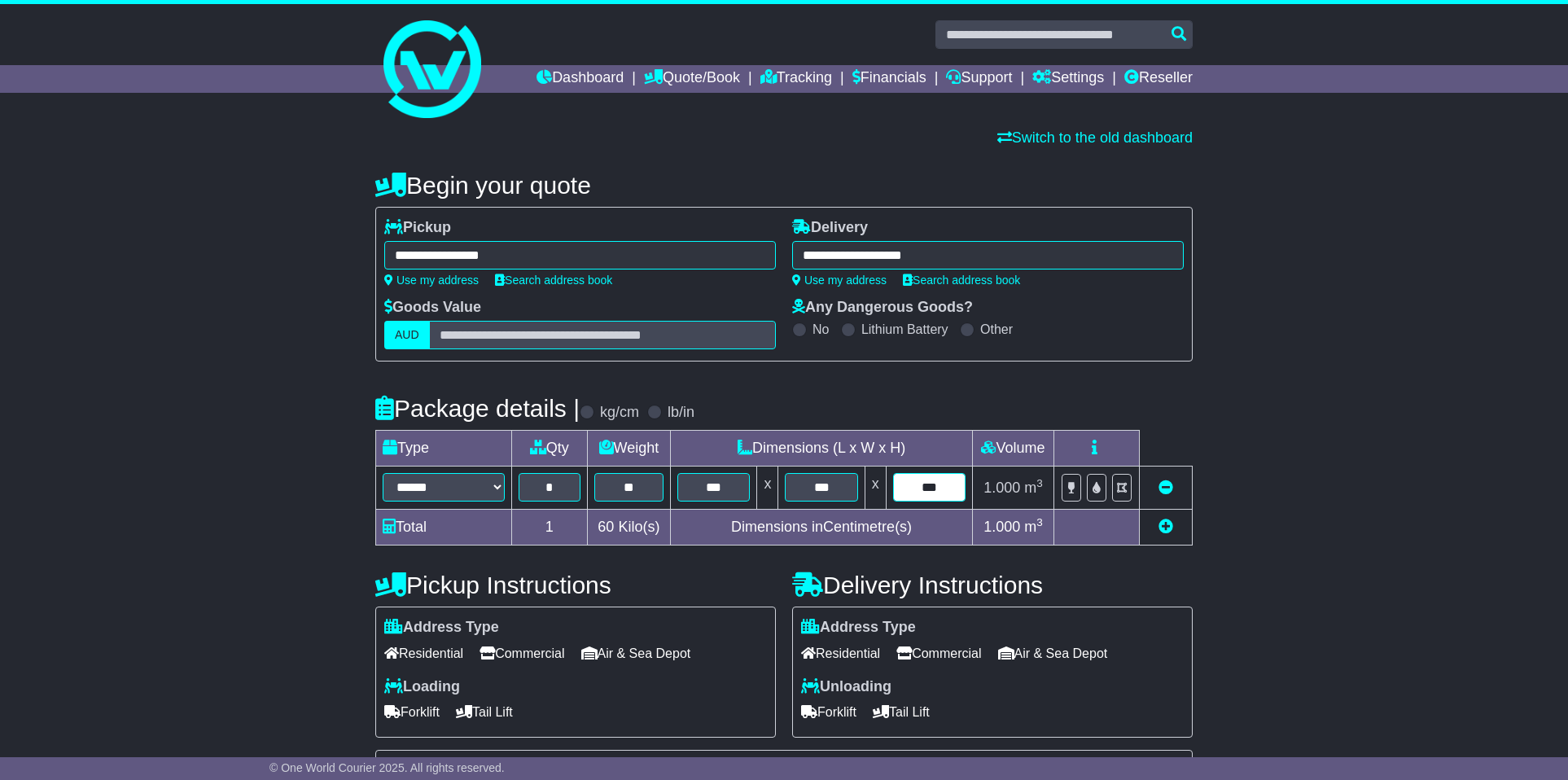 click on "***" at bounding box center [929, 487] 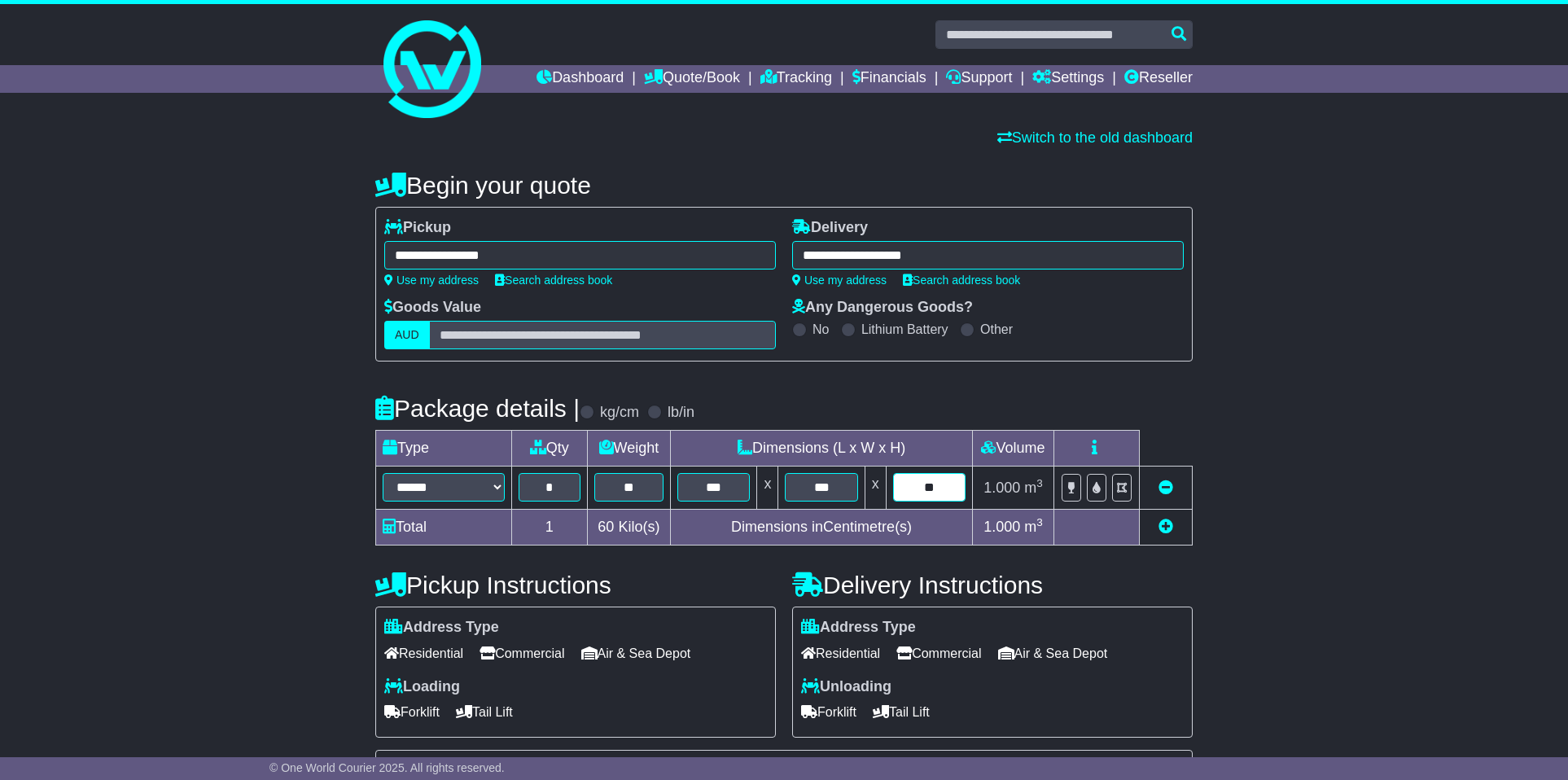 type on "*" 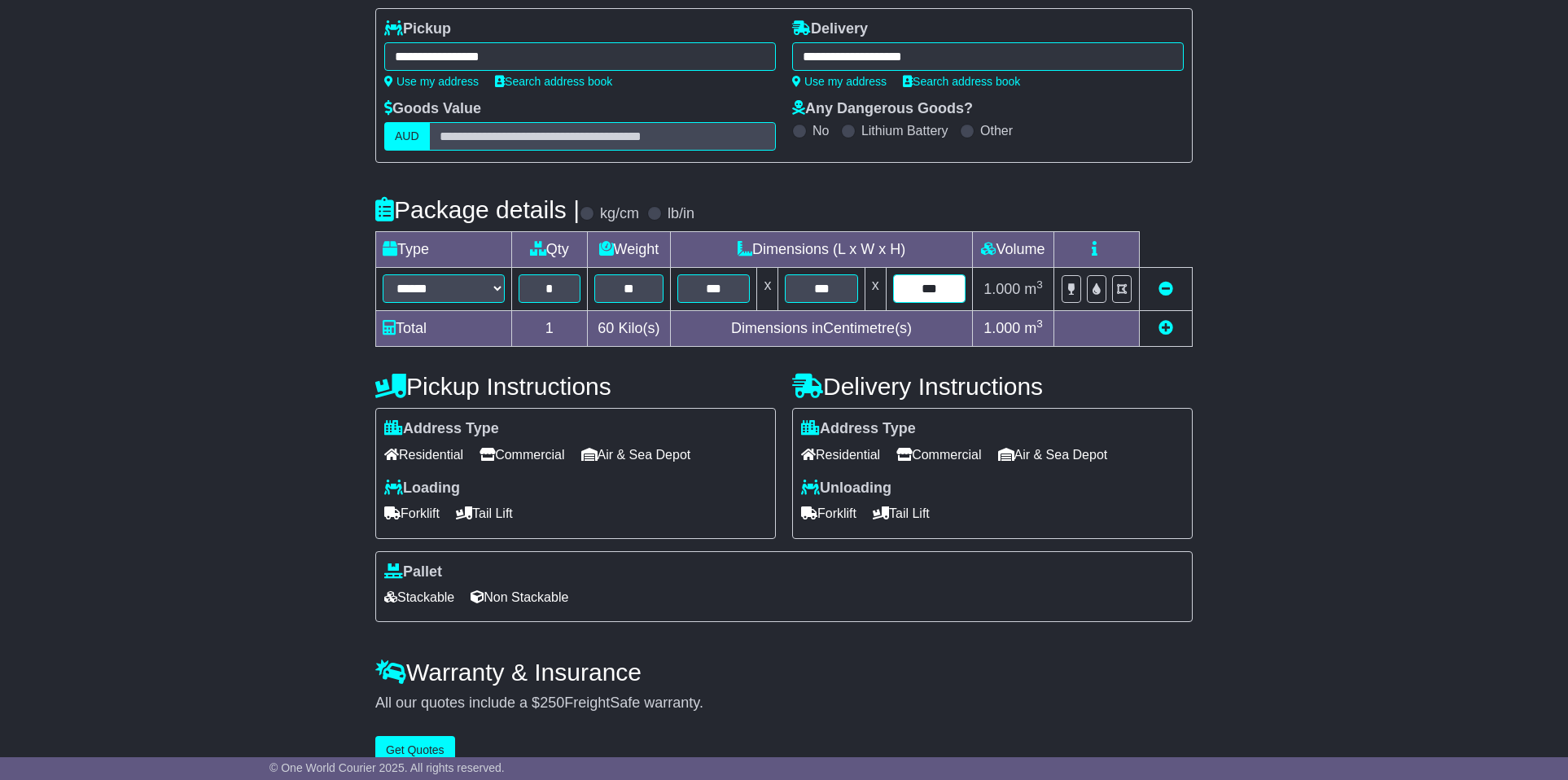 scroll, scrollTop: 244, scrollLeft: 0, axis: vertical 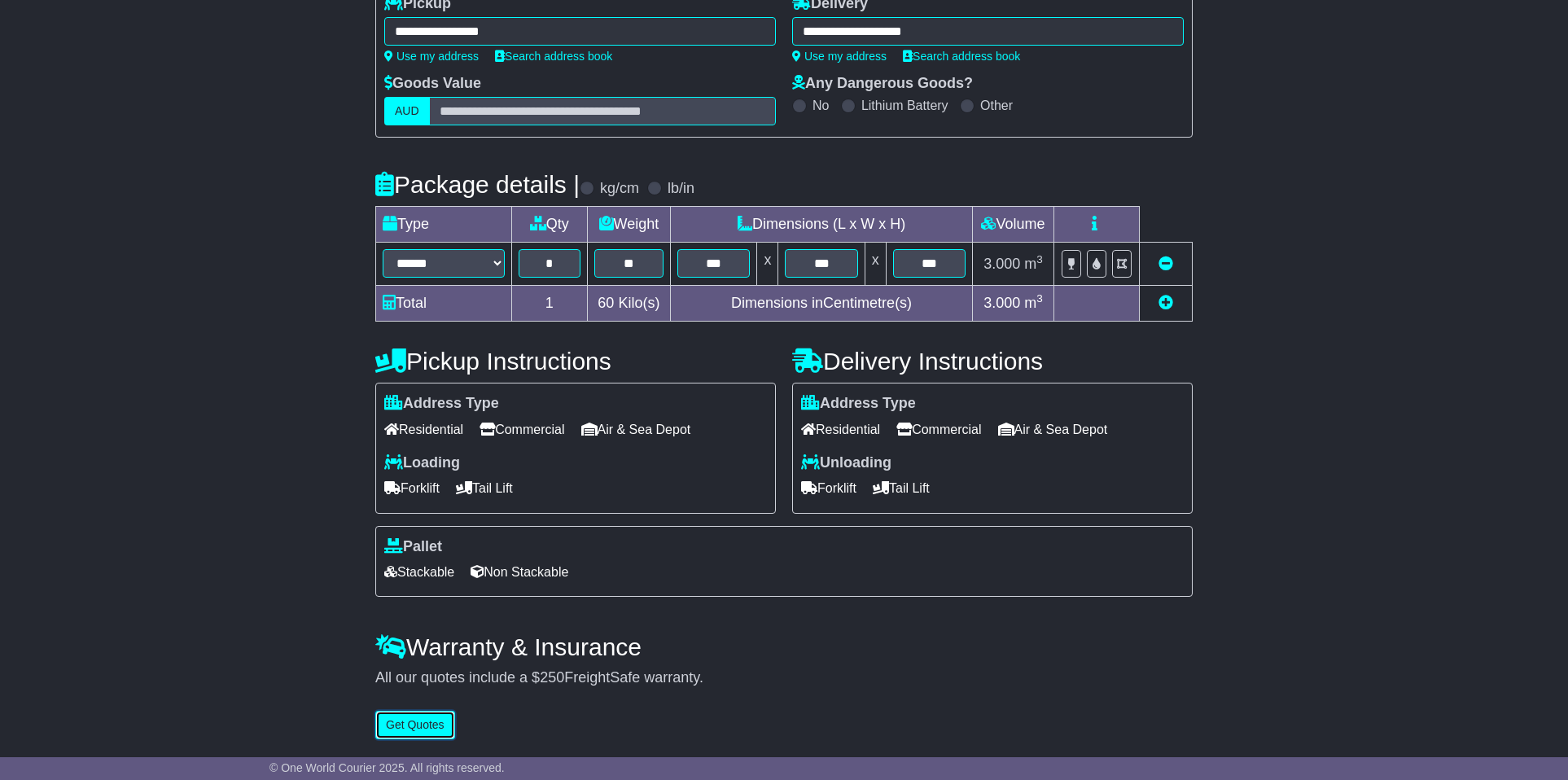 click on "Get Quotes" at bounding box center [415, 725] 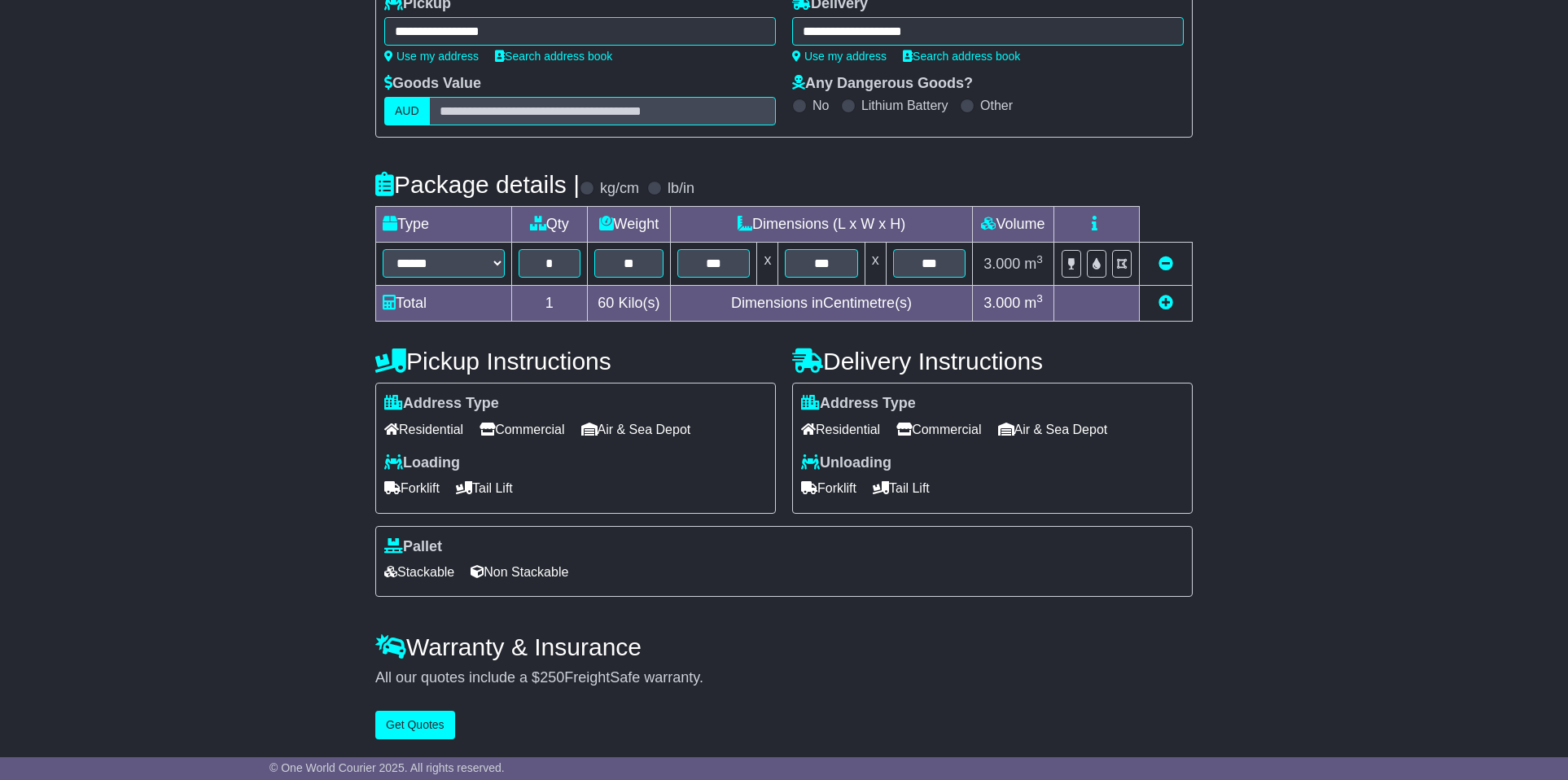 scroll, scrollTop: 0, scrollLeft: 0, axis: both 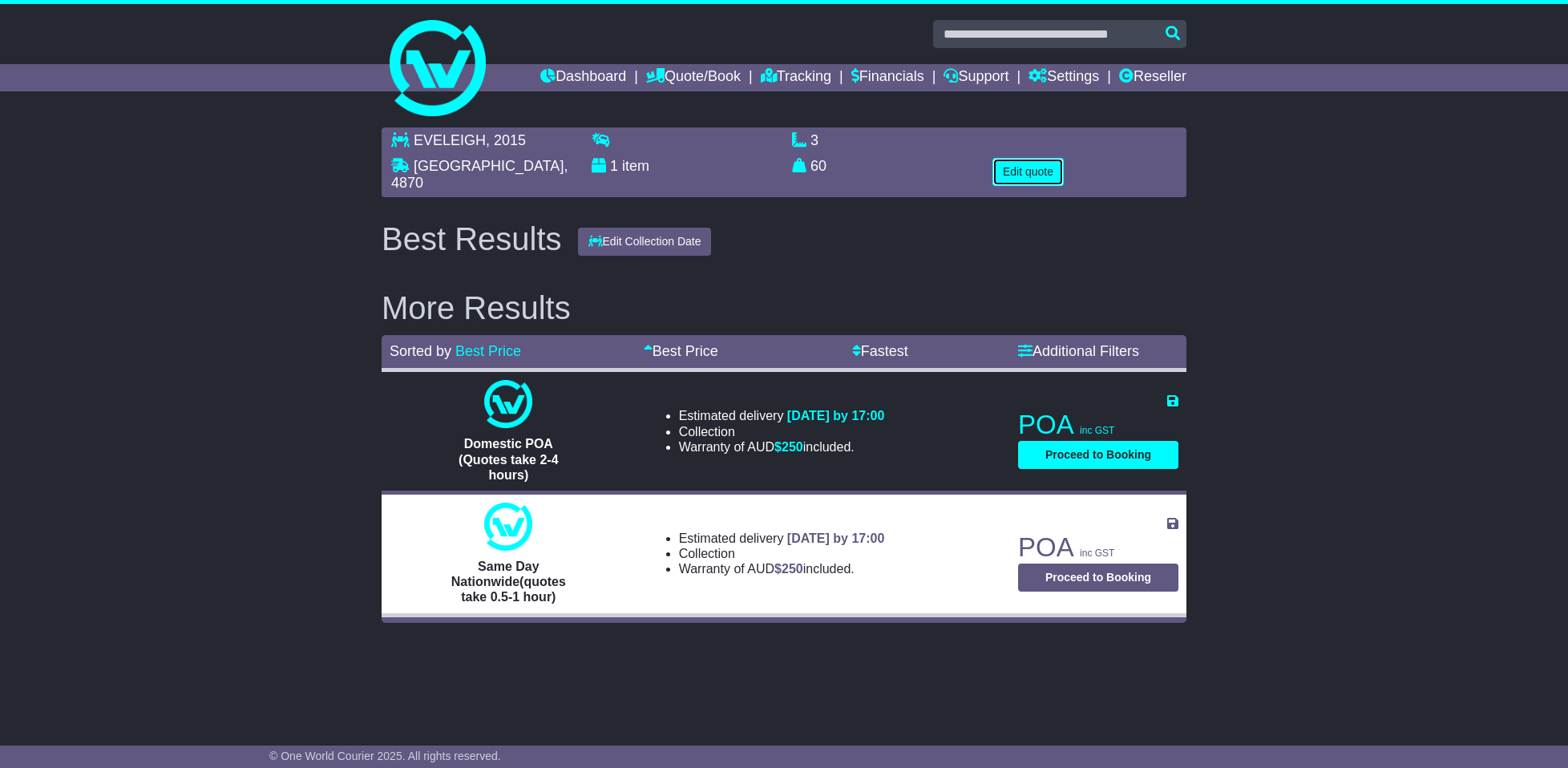 click on "Edit quote" at bounding box center (1028, 172) 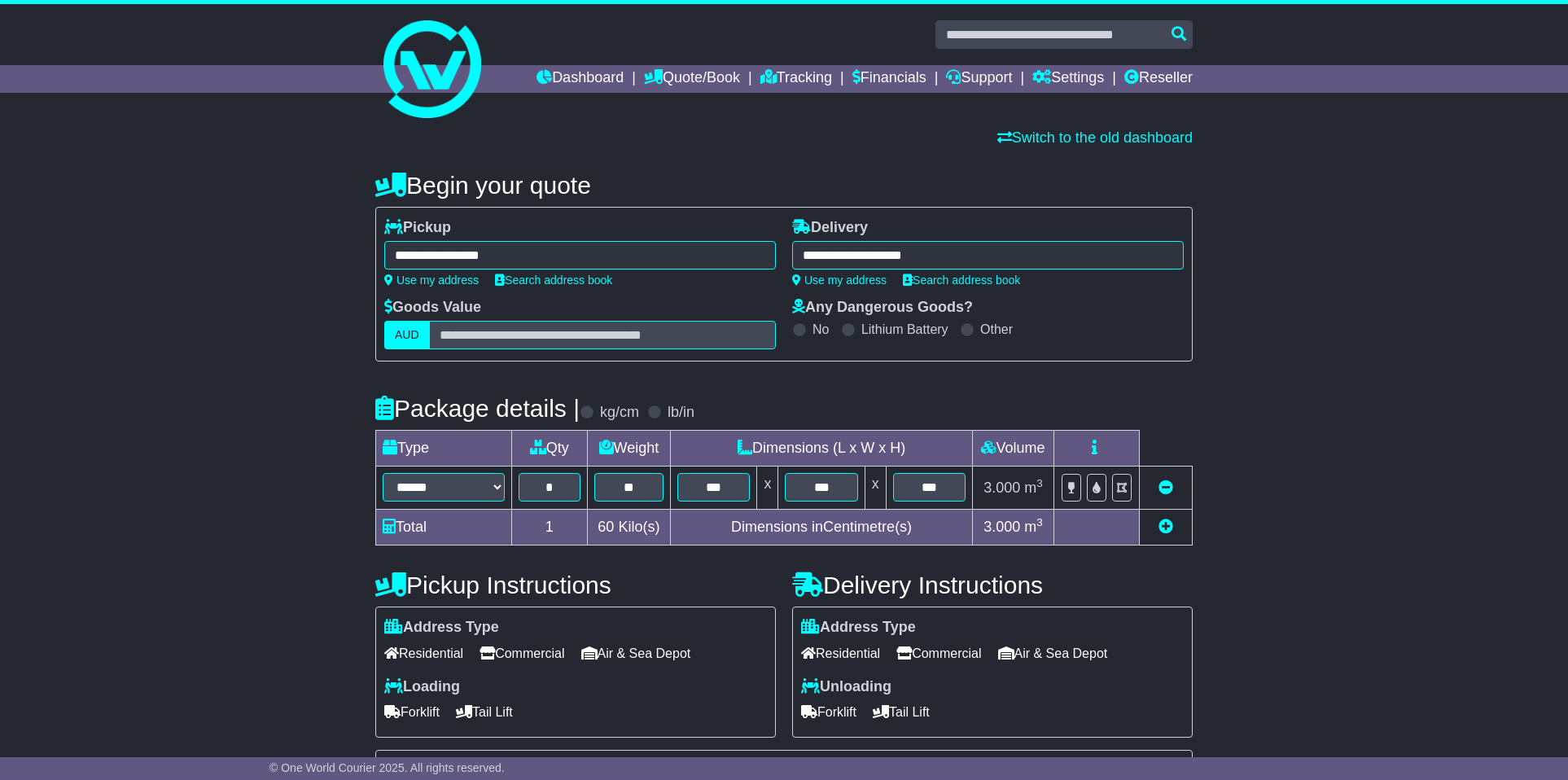 click on "Commercial" at bounding box center (939, 653) 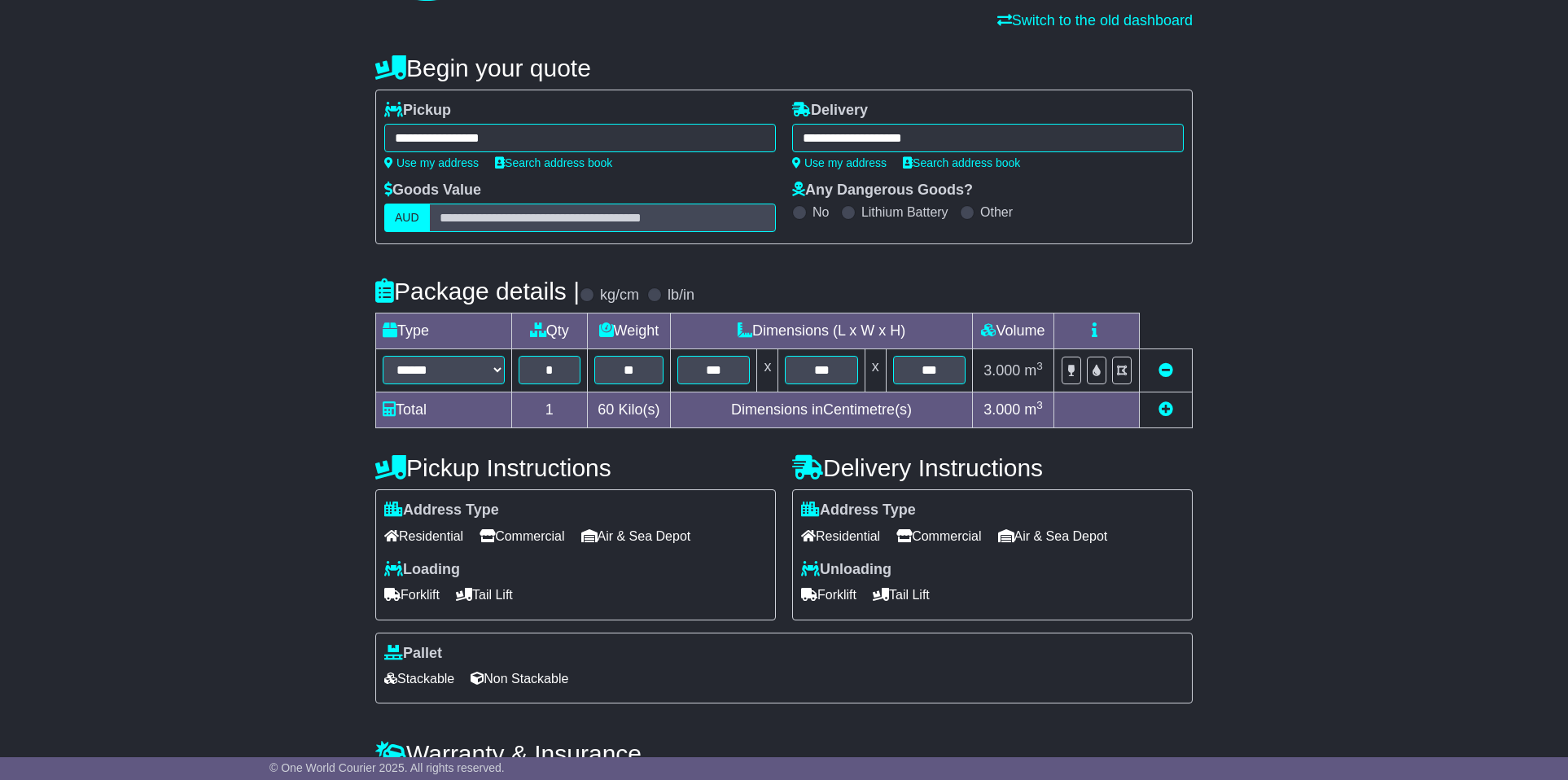 scroll, scrollTop: 244, scrollLeft: 0, axis: vertical 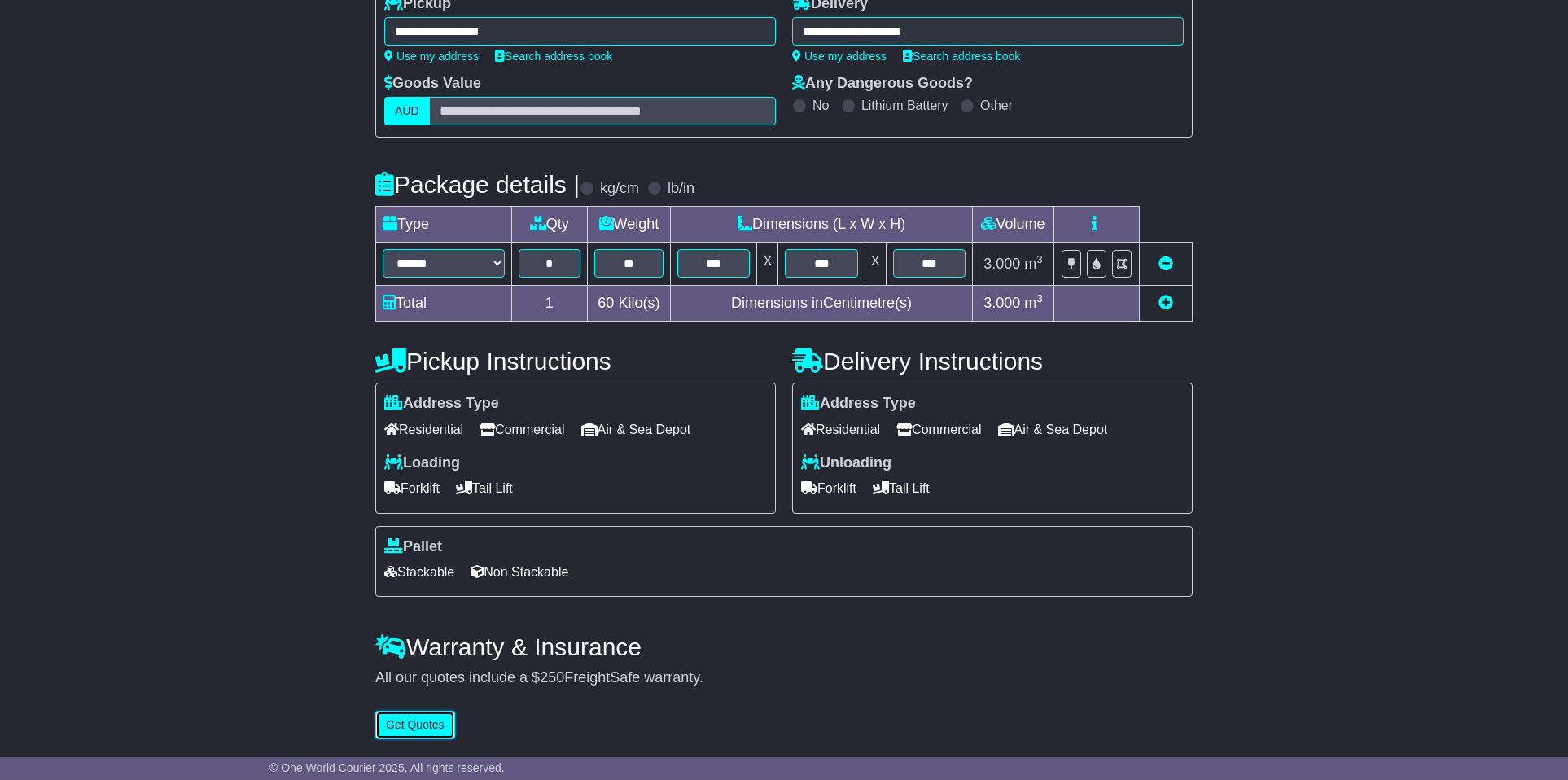 drag, startPoint x: 420, startPoint y: 733, endPoint x: 912, endPoint y: 596, distance: 510.718 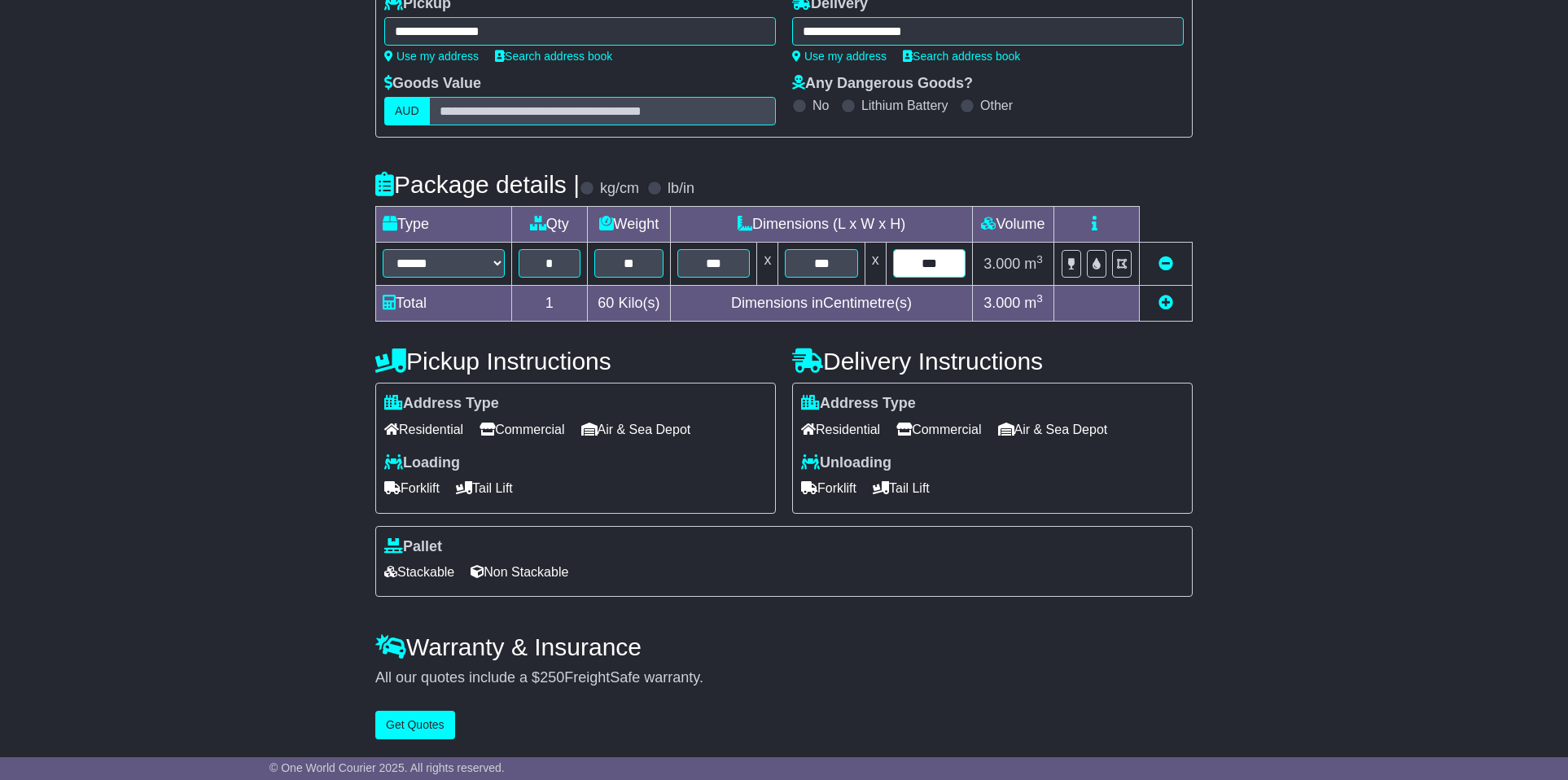 click on "***" at bounding box center (929, 263) 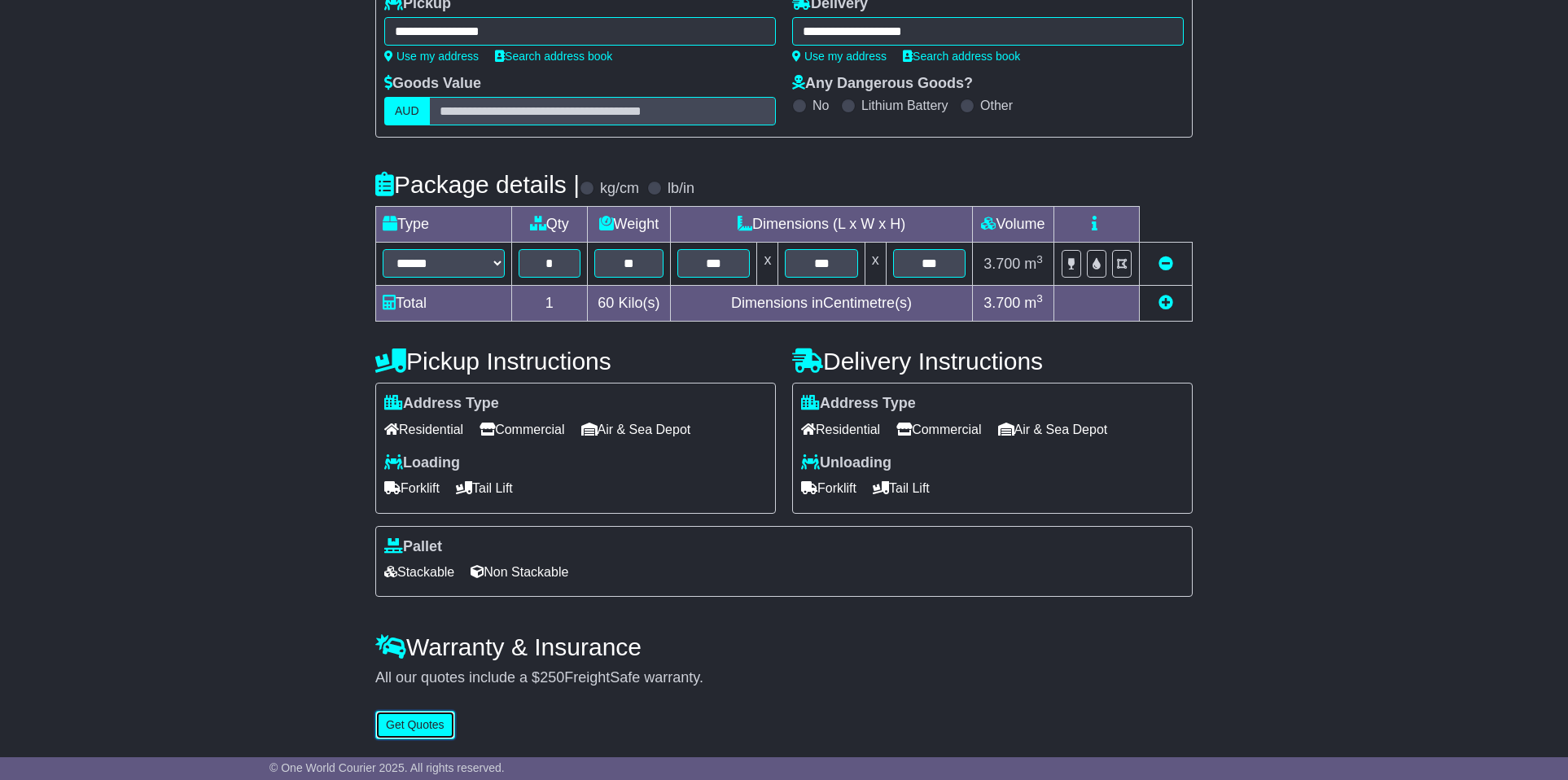 drag, startPoint x: 423, startPoint y: 721, endPoint x: 1391, endPoint y: 547, distance: 983.5141 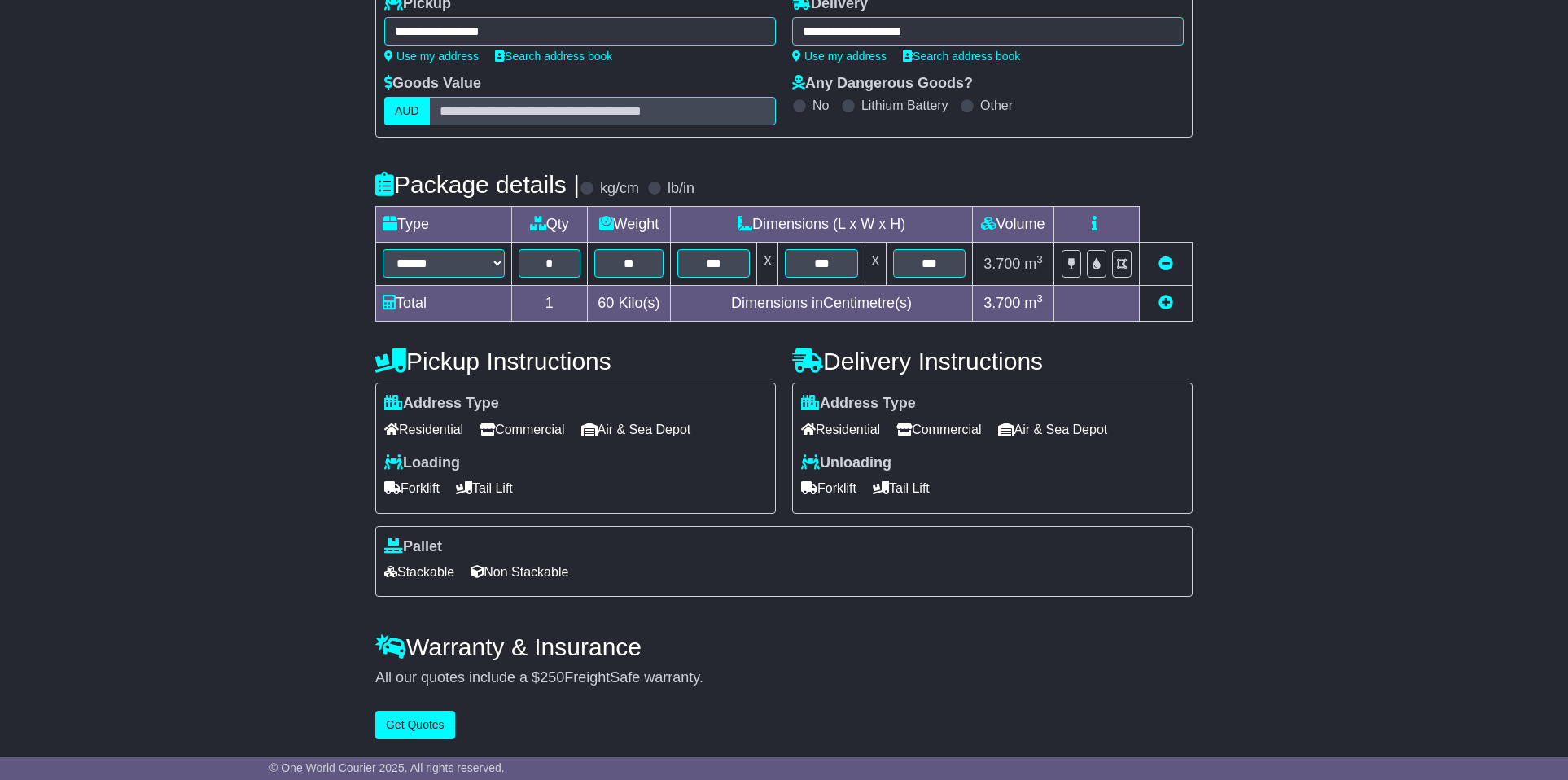 scroll, scrollTop: 0, scrollLeft: 0, axis: both 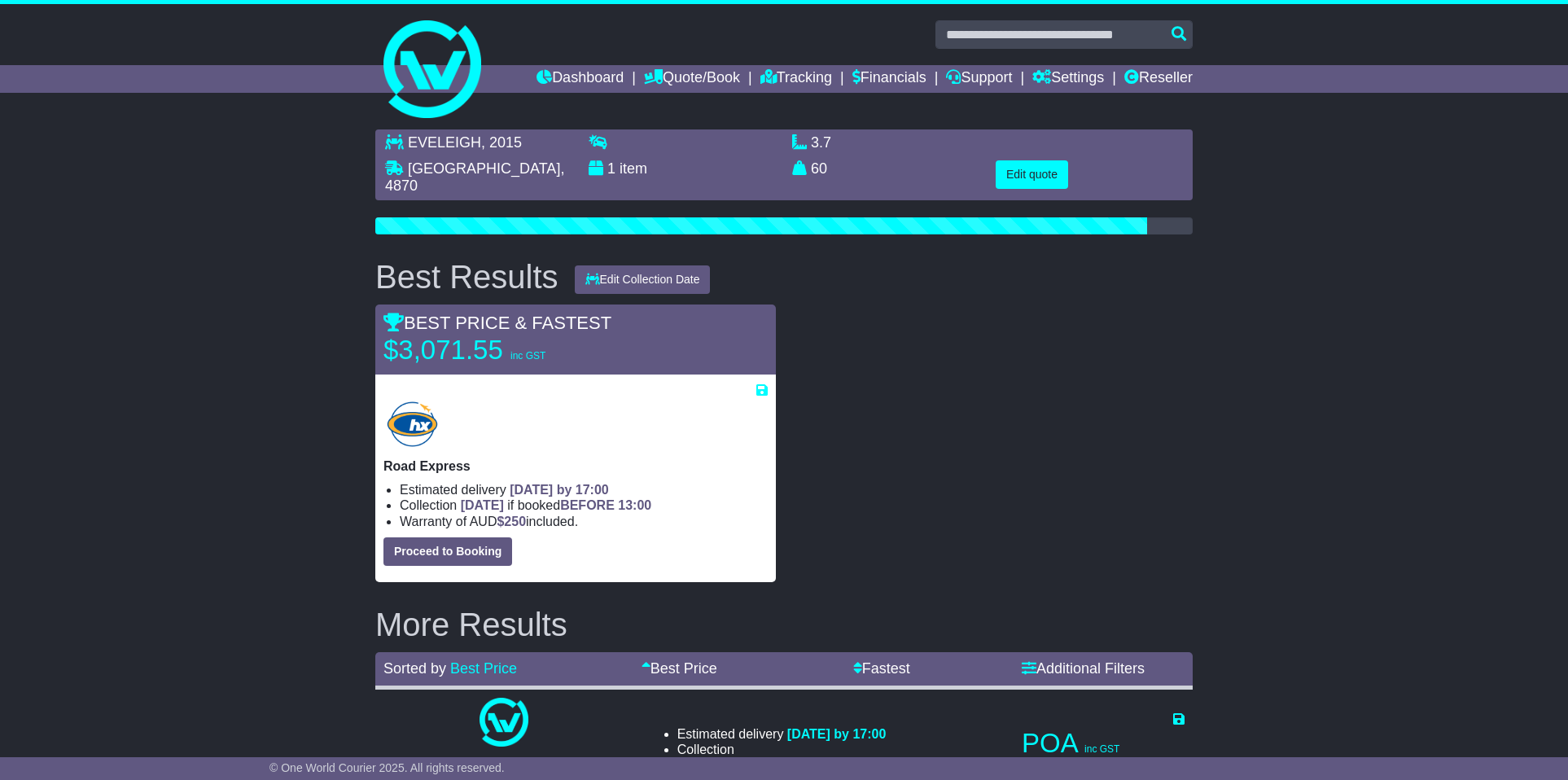 click on "EVELEIGH , 2015
CAIRNS CITY , 4870
1   item
3.7
m 3
in 3
60" at bounding box center (784, 493) 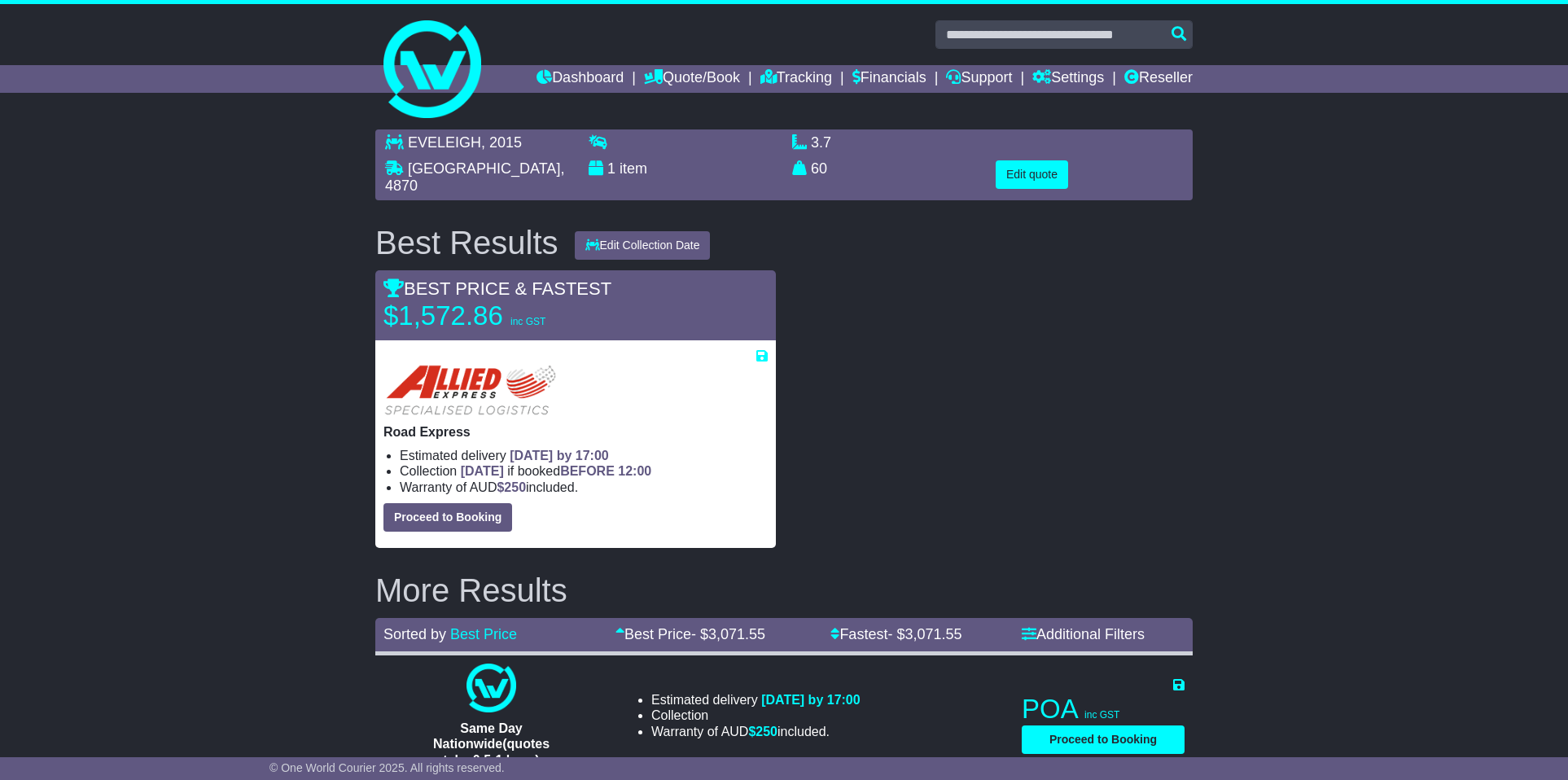 click on "EVELEIGH , 2015
CAIRNS CITY , 4870
1   item
3.7
m 3
in 3
60" at bounding box center [784, 506] 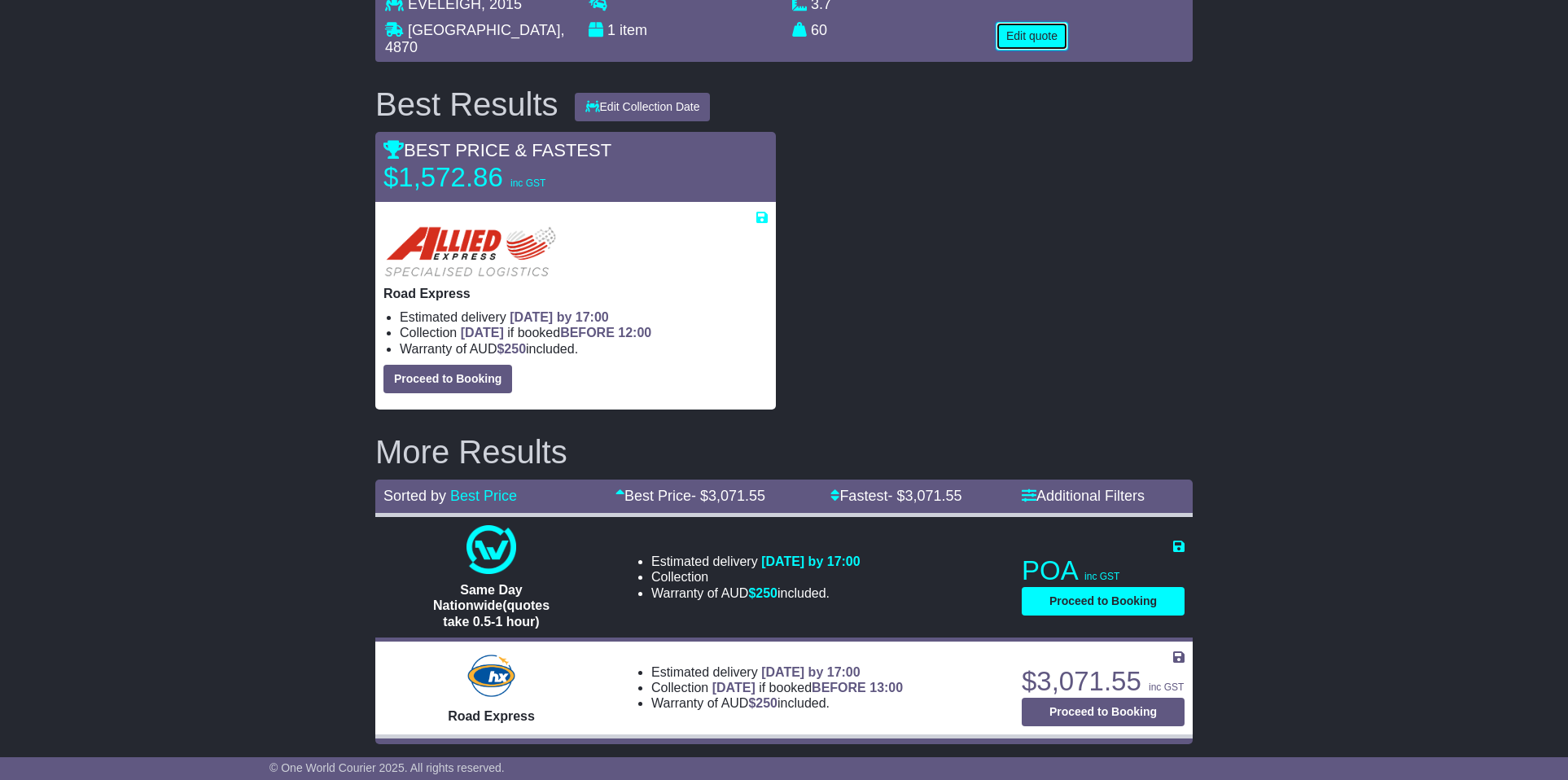 click on "Edit quote" at bounding box center [1031, 36] 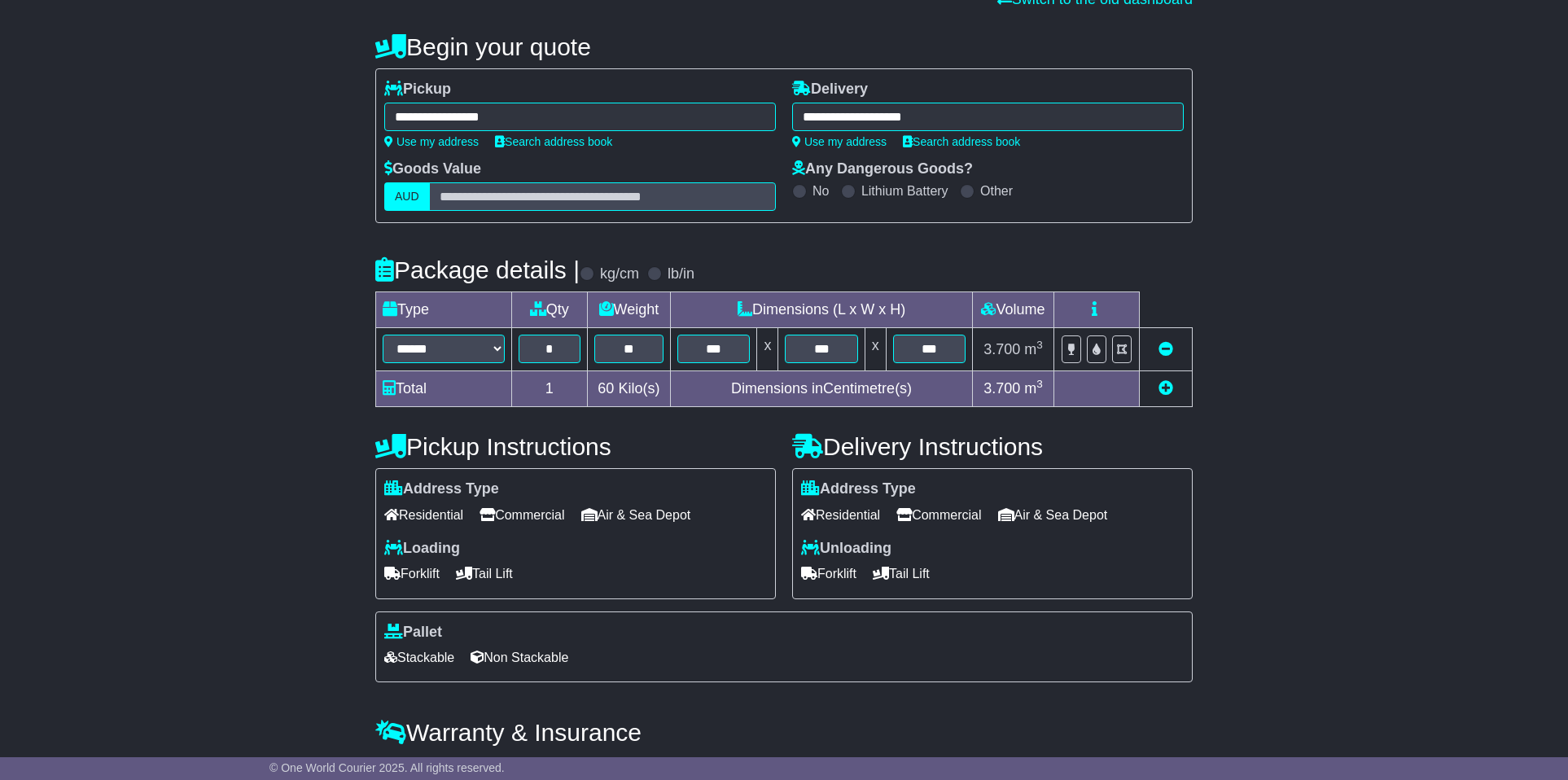scroll, scrollTop: 244, scrollLeft: 0, axis: vertical 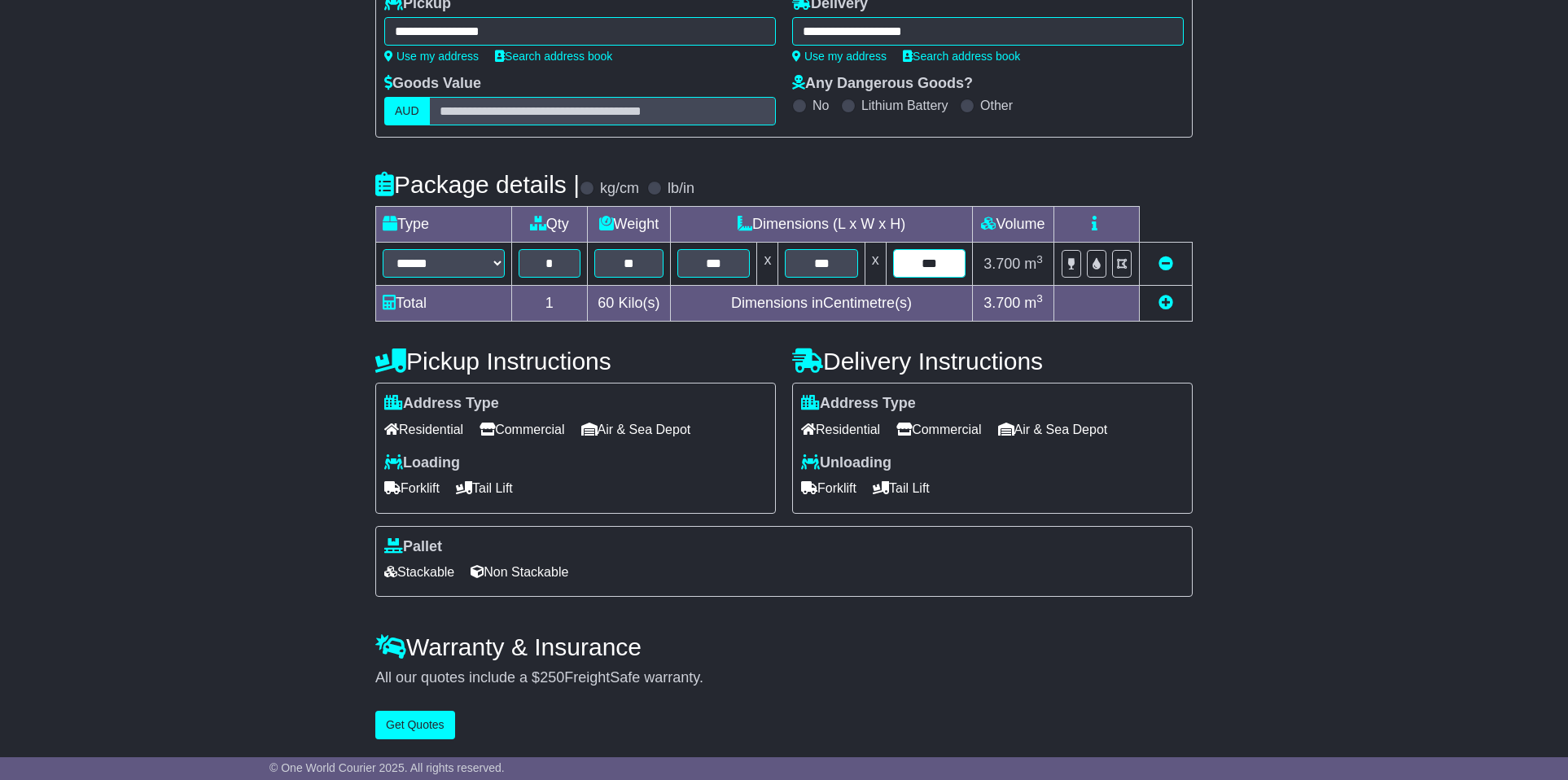click on "***" at bounding box center (929, 263) 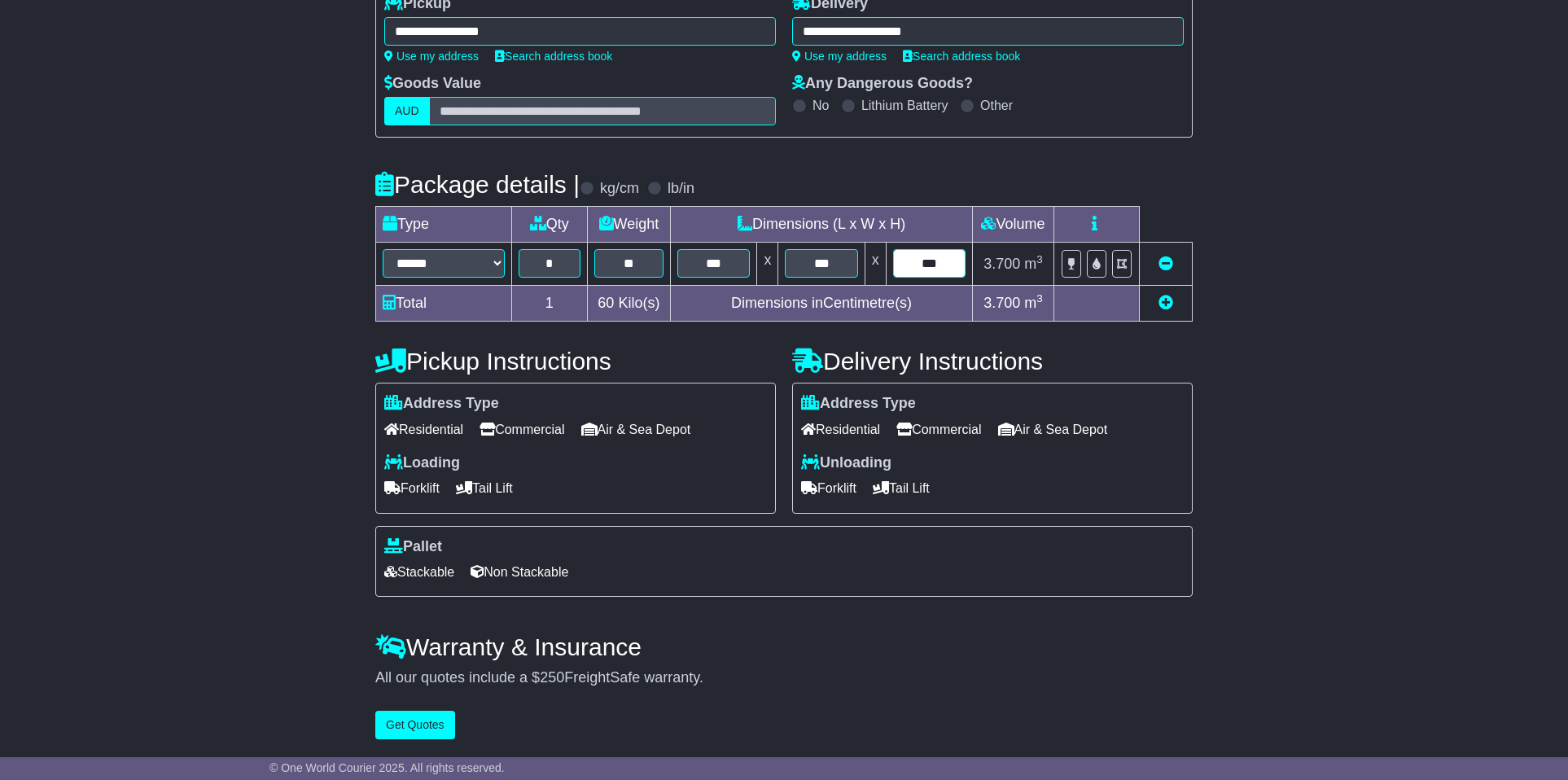 type on "***" 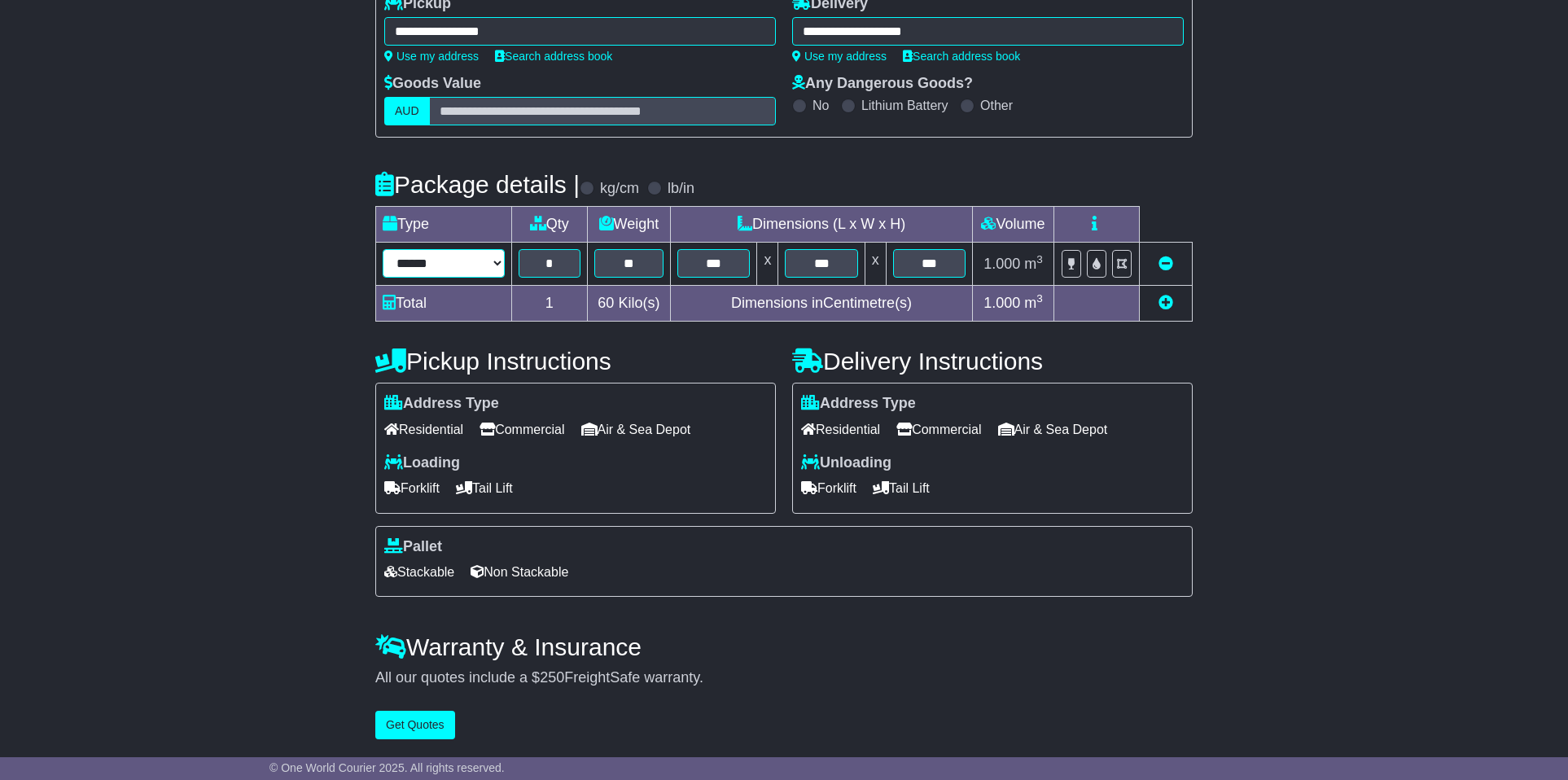 click on "**********" at bounding box center (444, 263) 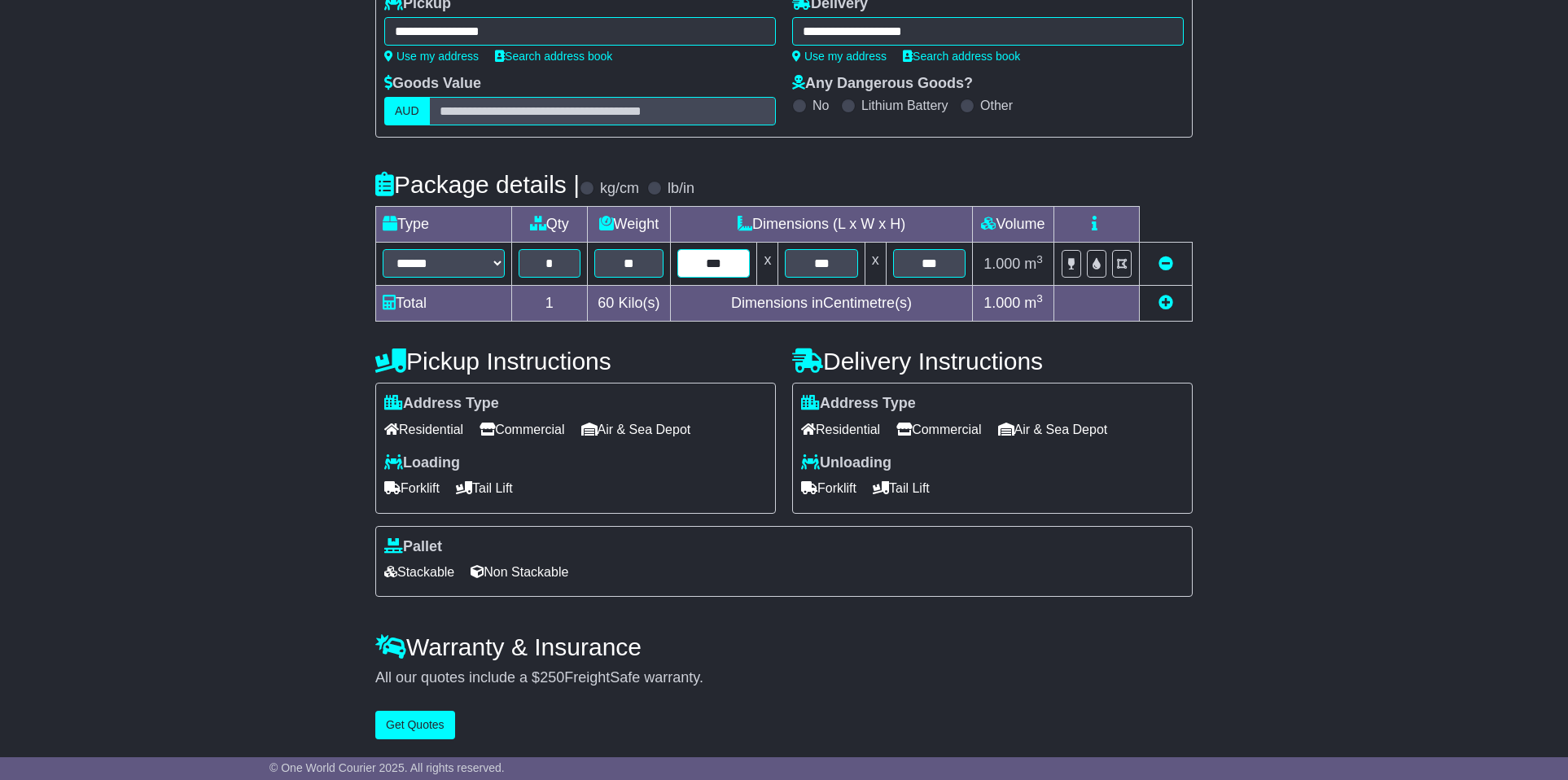 click on "***" at bounding box center (713, 263) 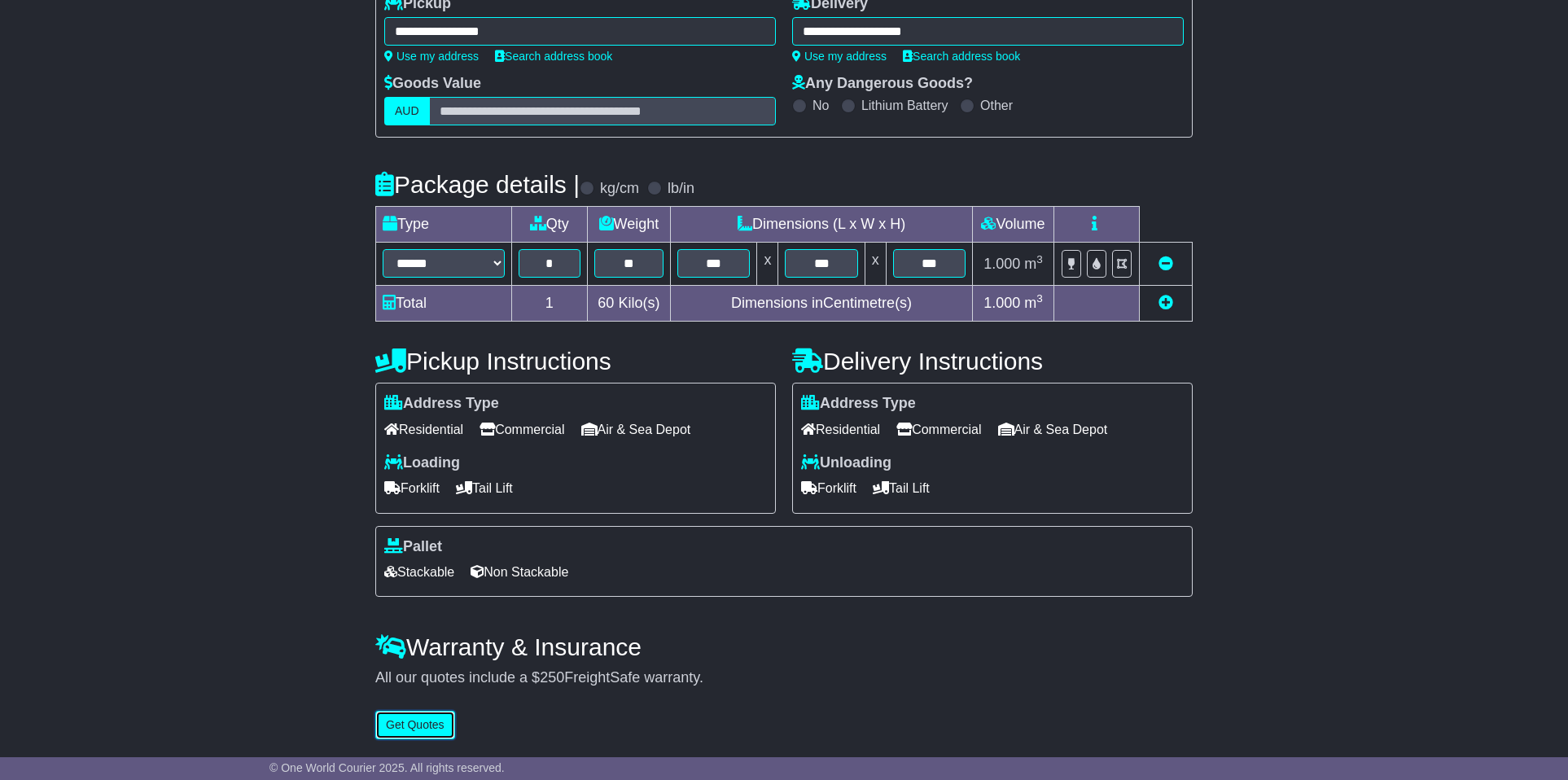 click on "Get Quotes" at bounding box center (415, 725) 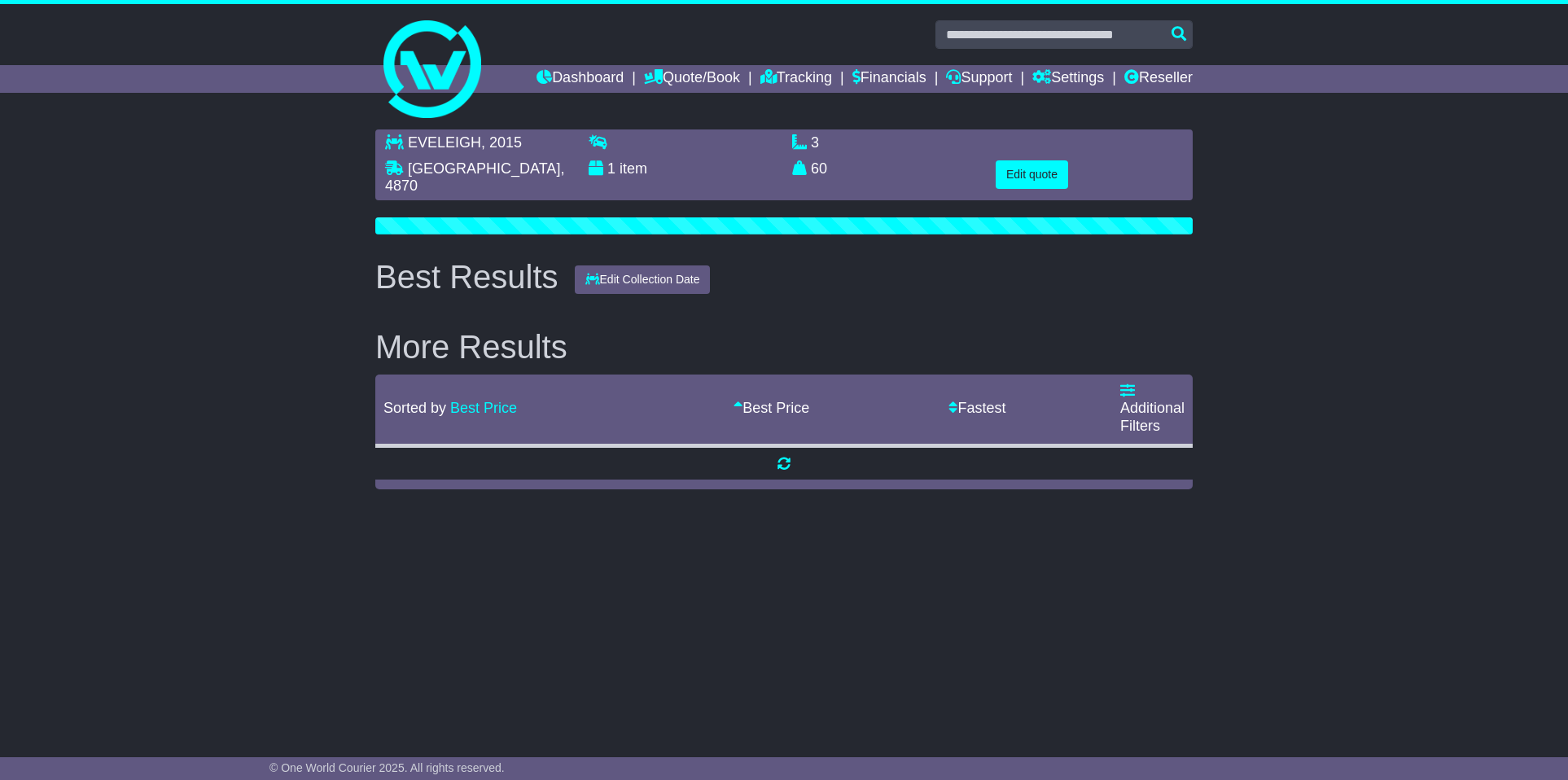 scroll, scrollTop: 0, scrollLeft: 0, axis: both 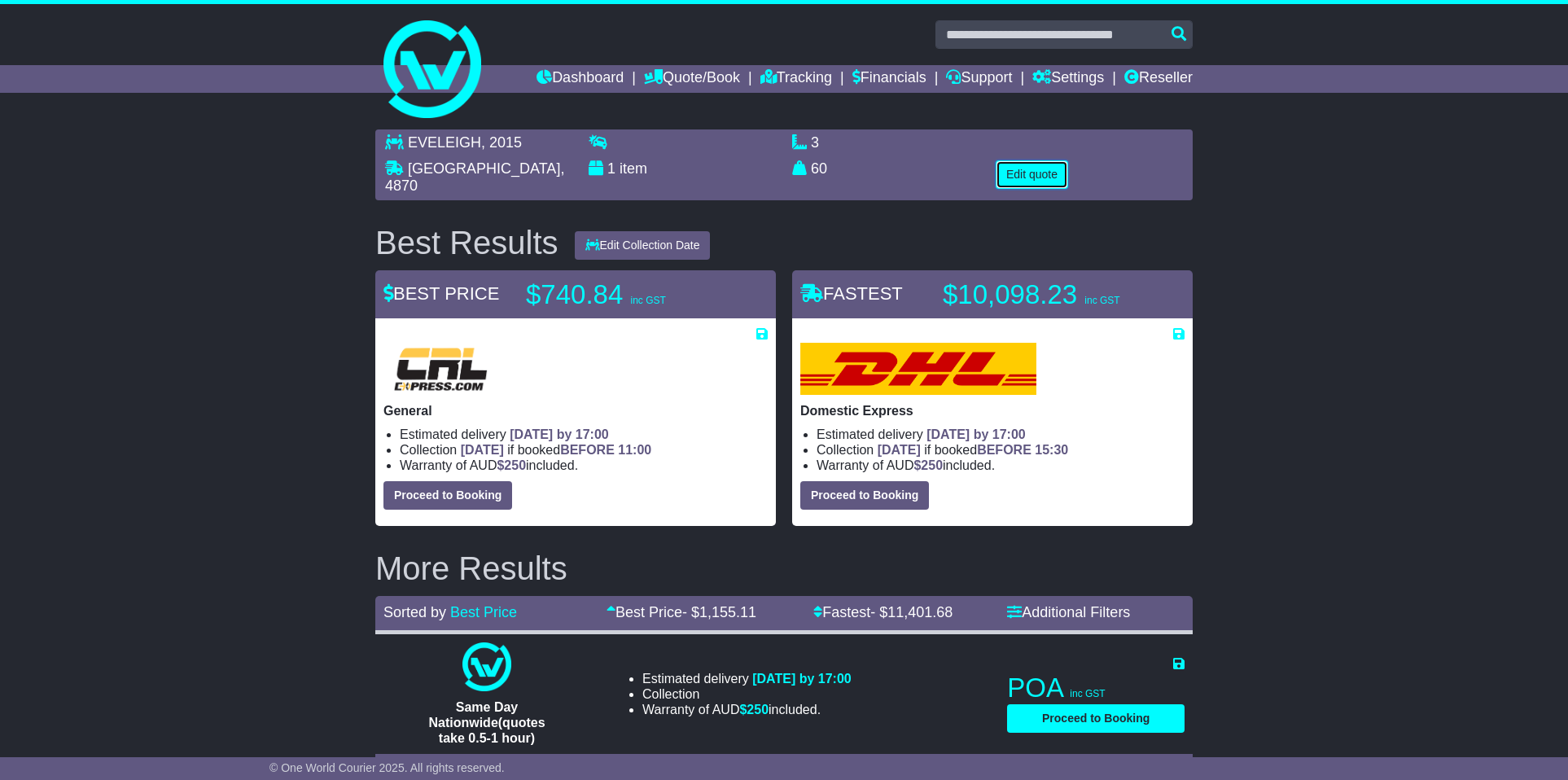 click on "Edit quote" at bounding box center (1031, 174) 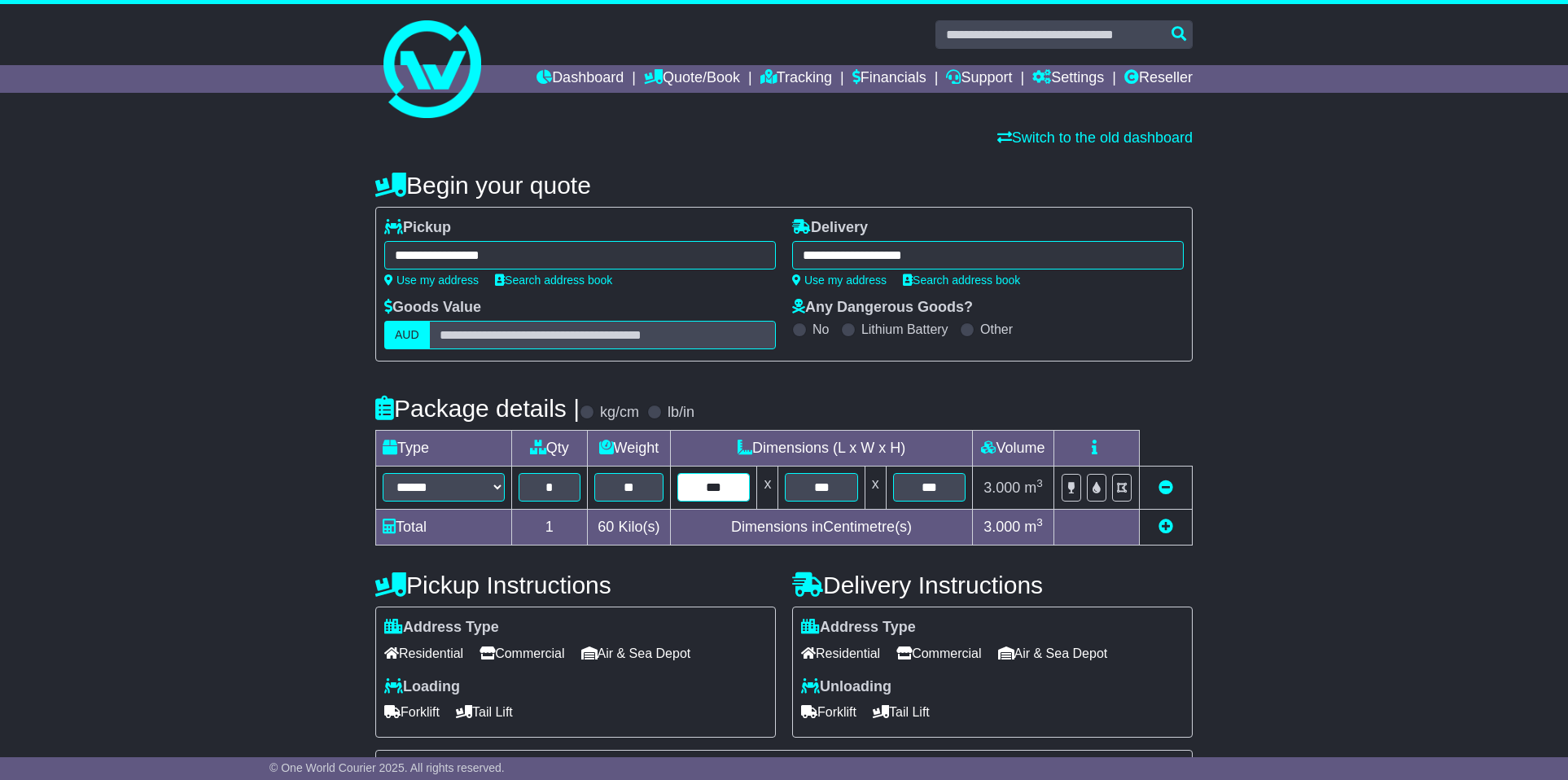 click on "***" at bounding box center (713, 487) 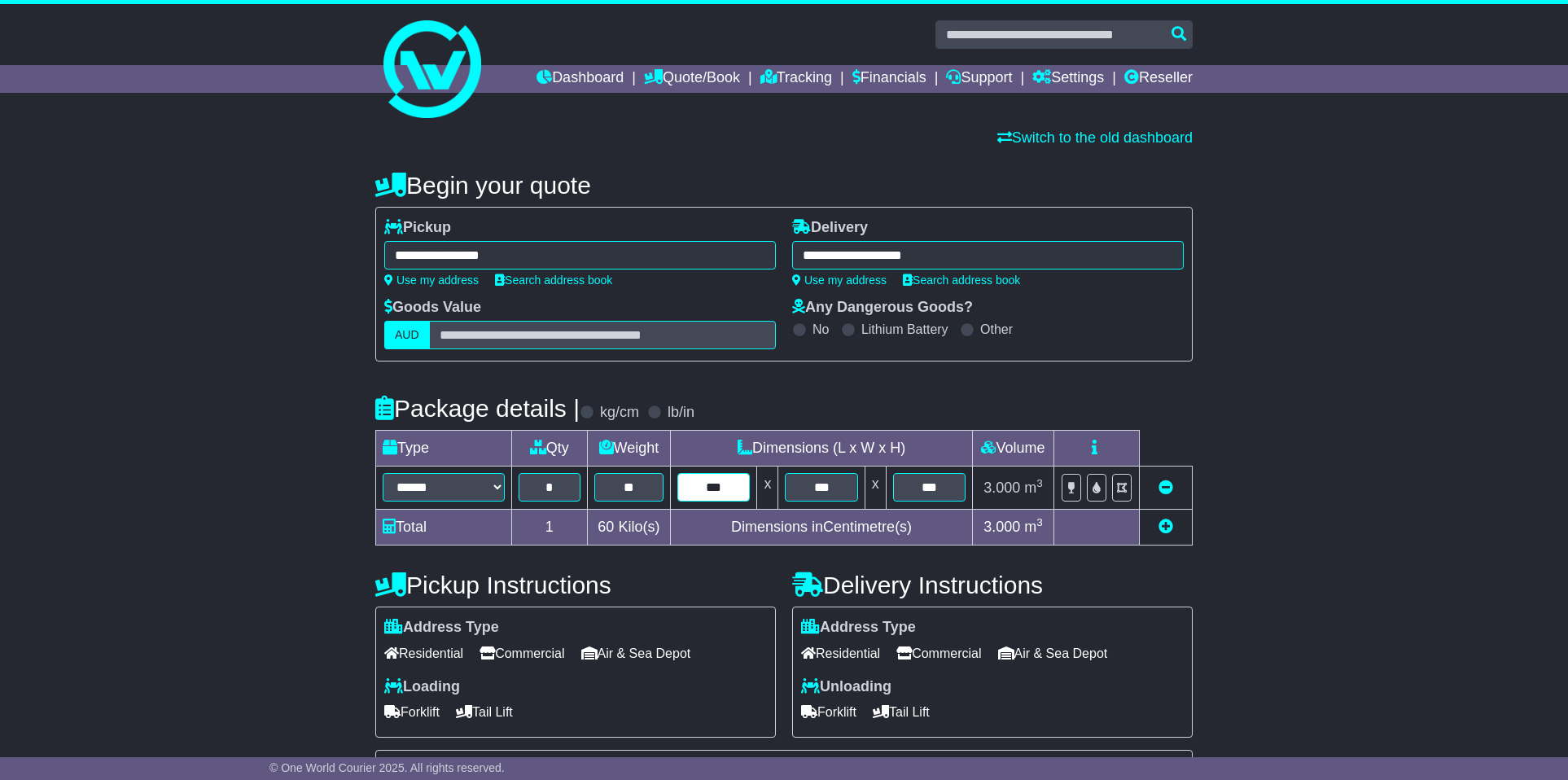 click on "***" at bounding box center [713, 487] 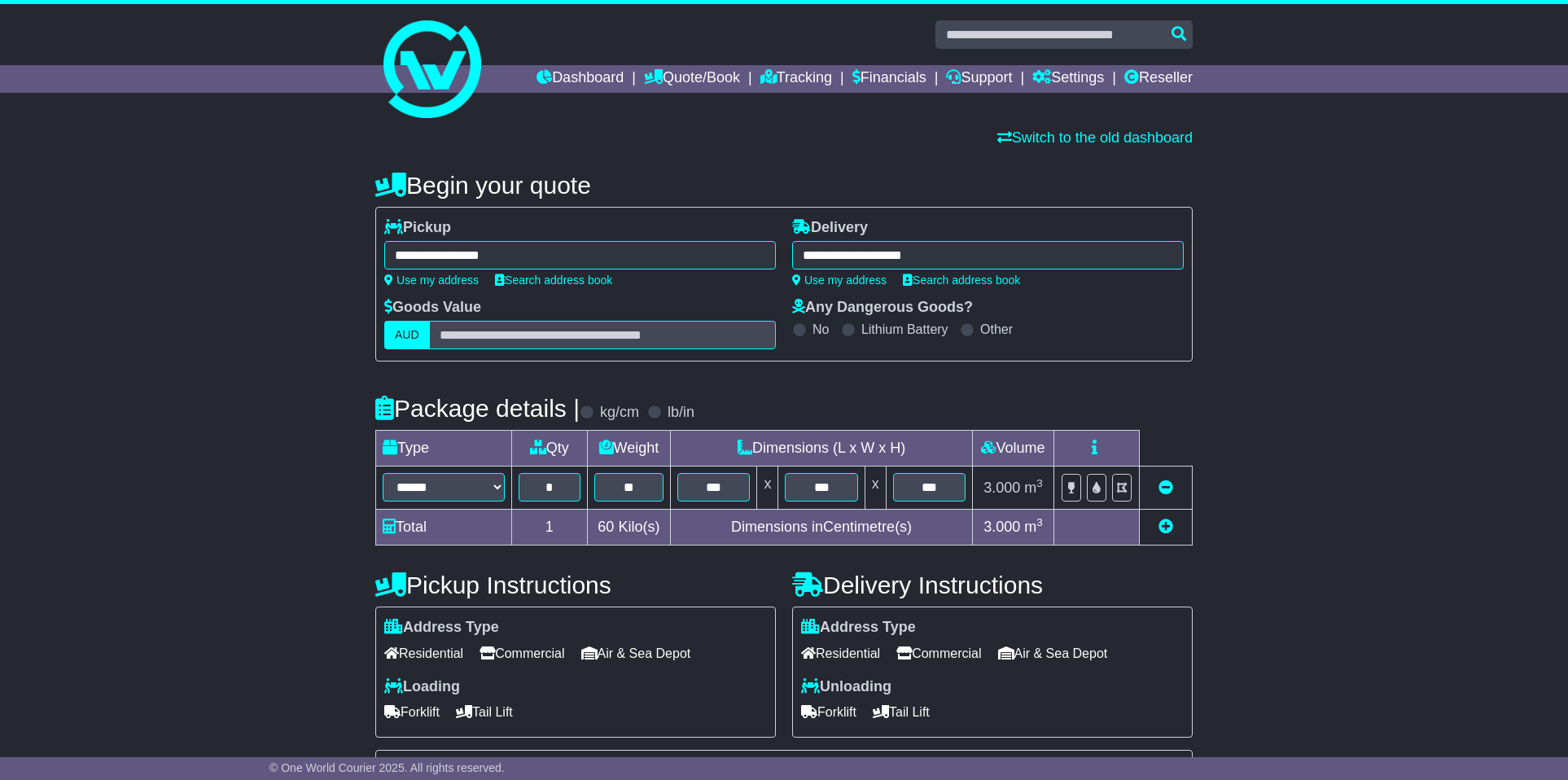 click on "Residential" at bounding box center (840, 653) 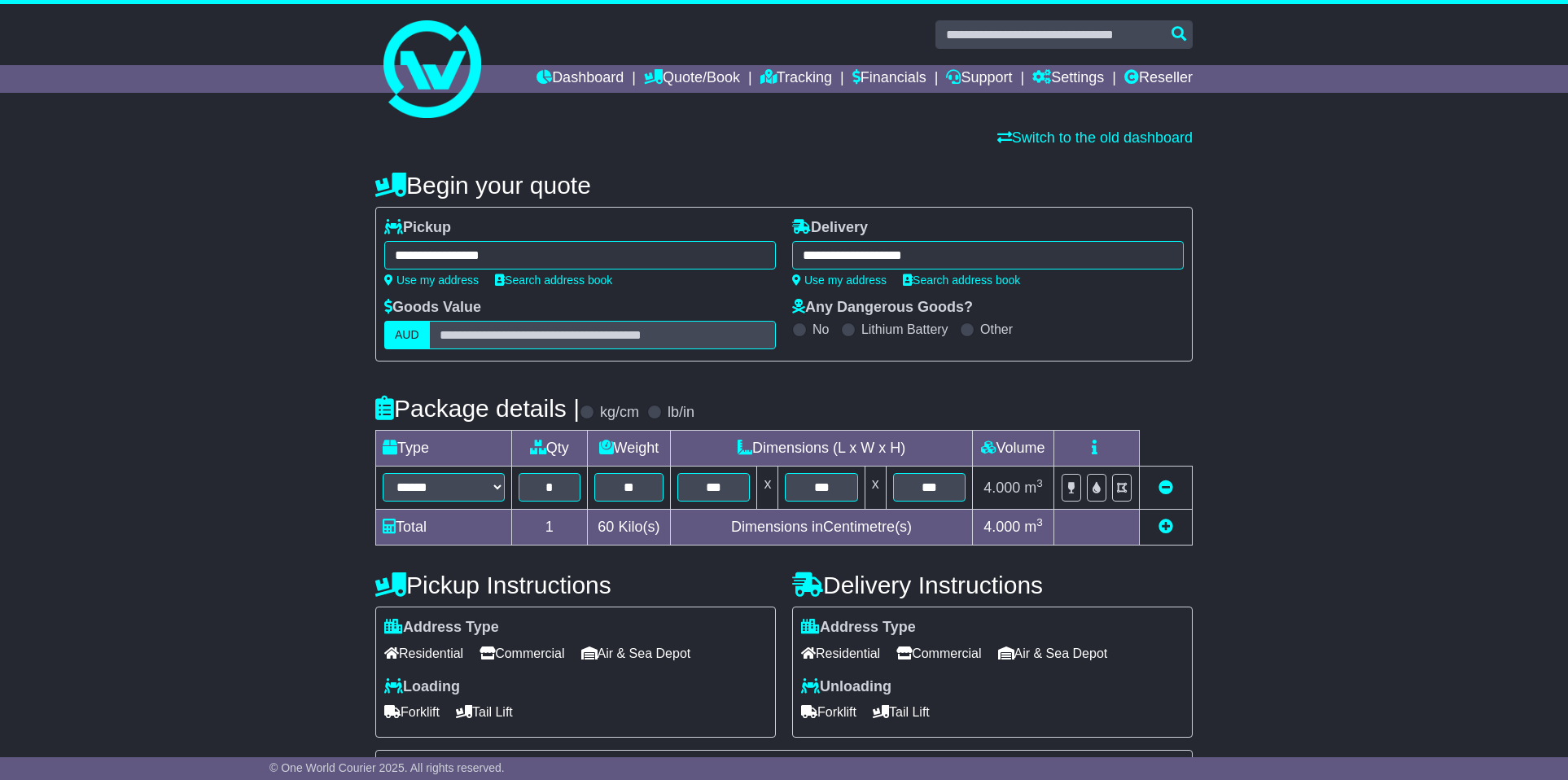 drag, startPoint x: 931, startPoint y: 723, endPoint x: 900, endPoint y: 721, distance: 31.064449 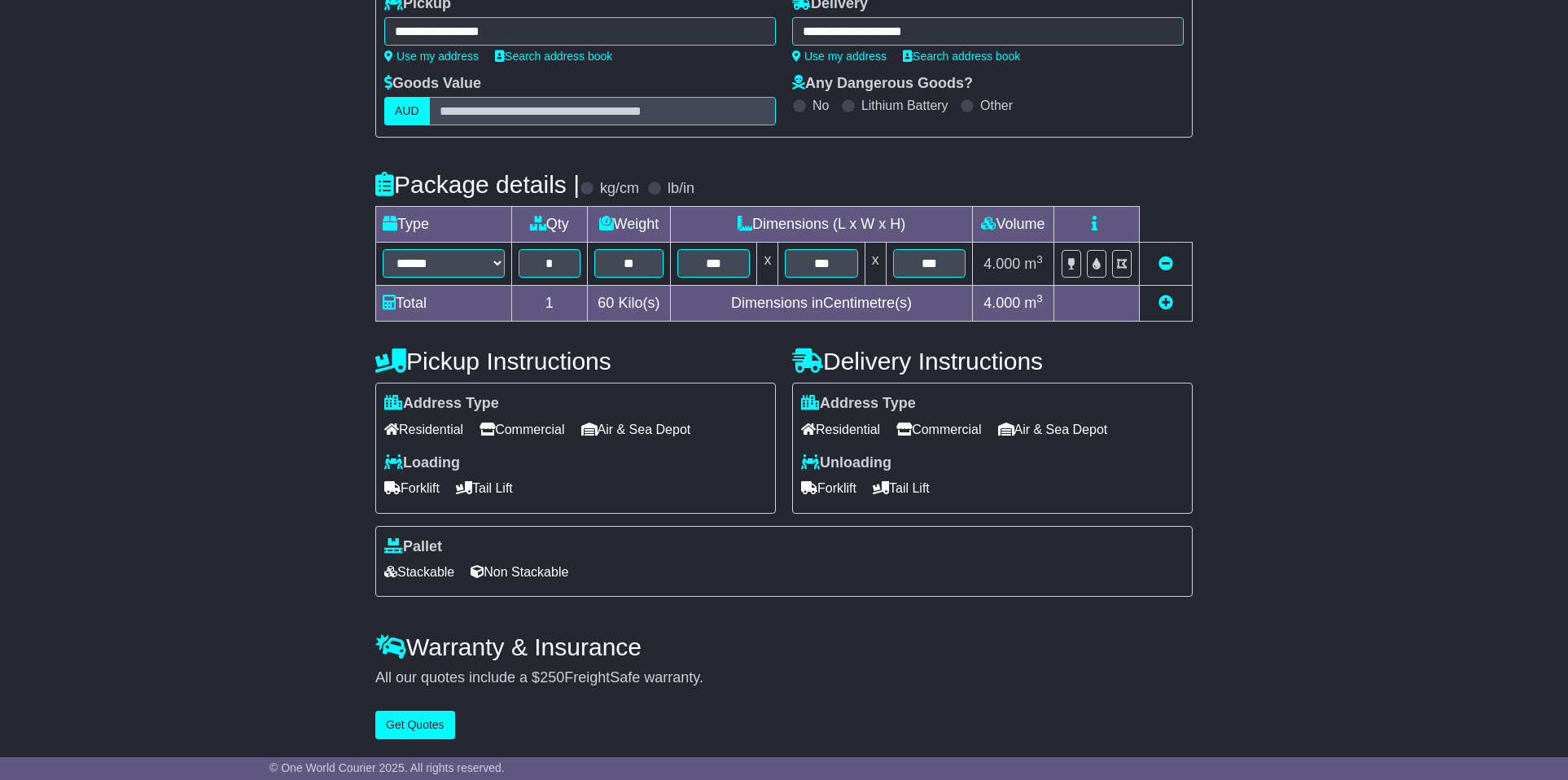 click on "**********" at bounding box center [784, 340] 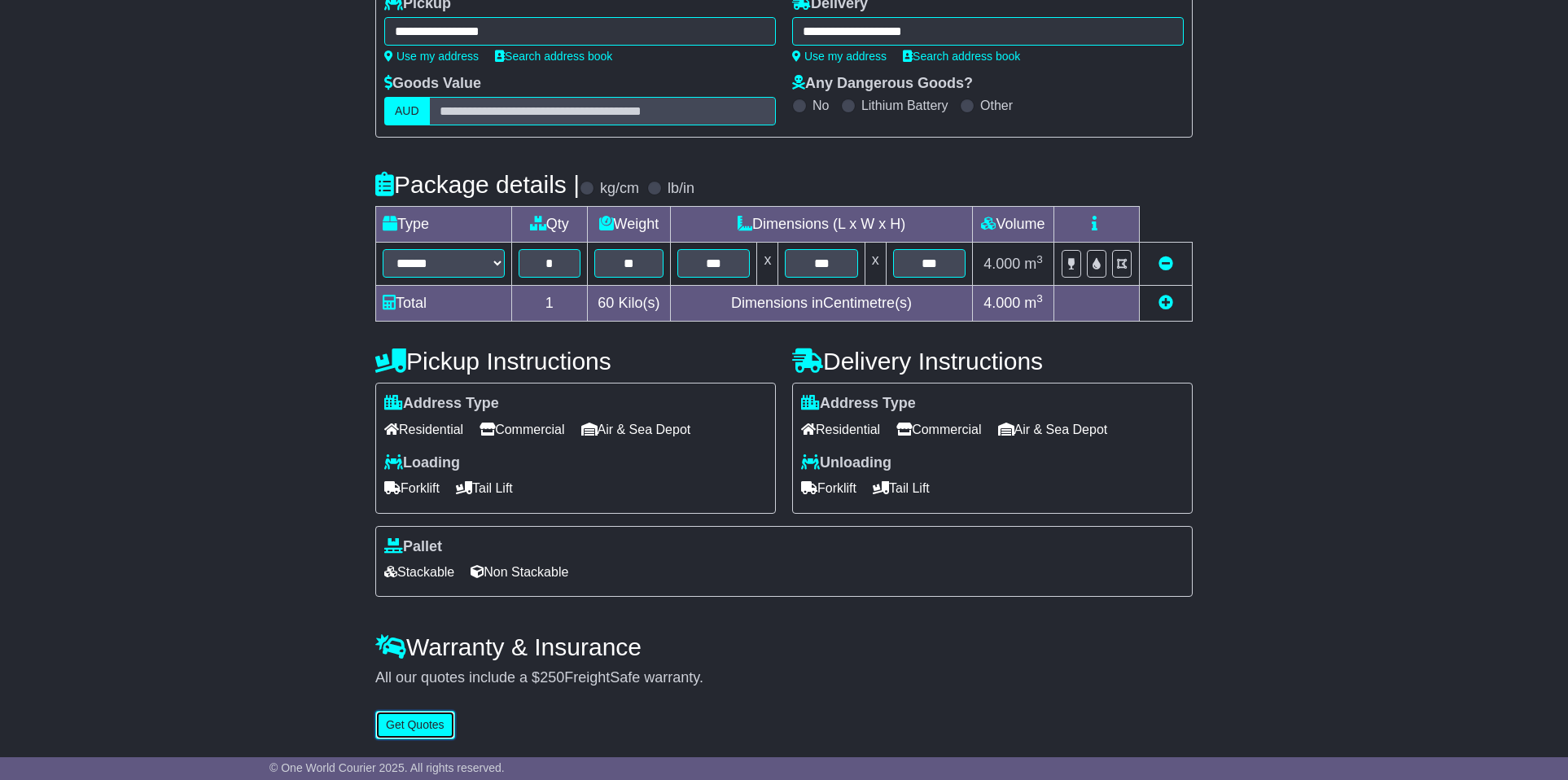 click on "Get Quotes" at bounding box center (415, 725) 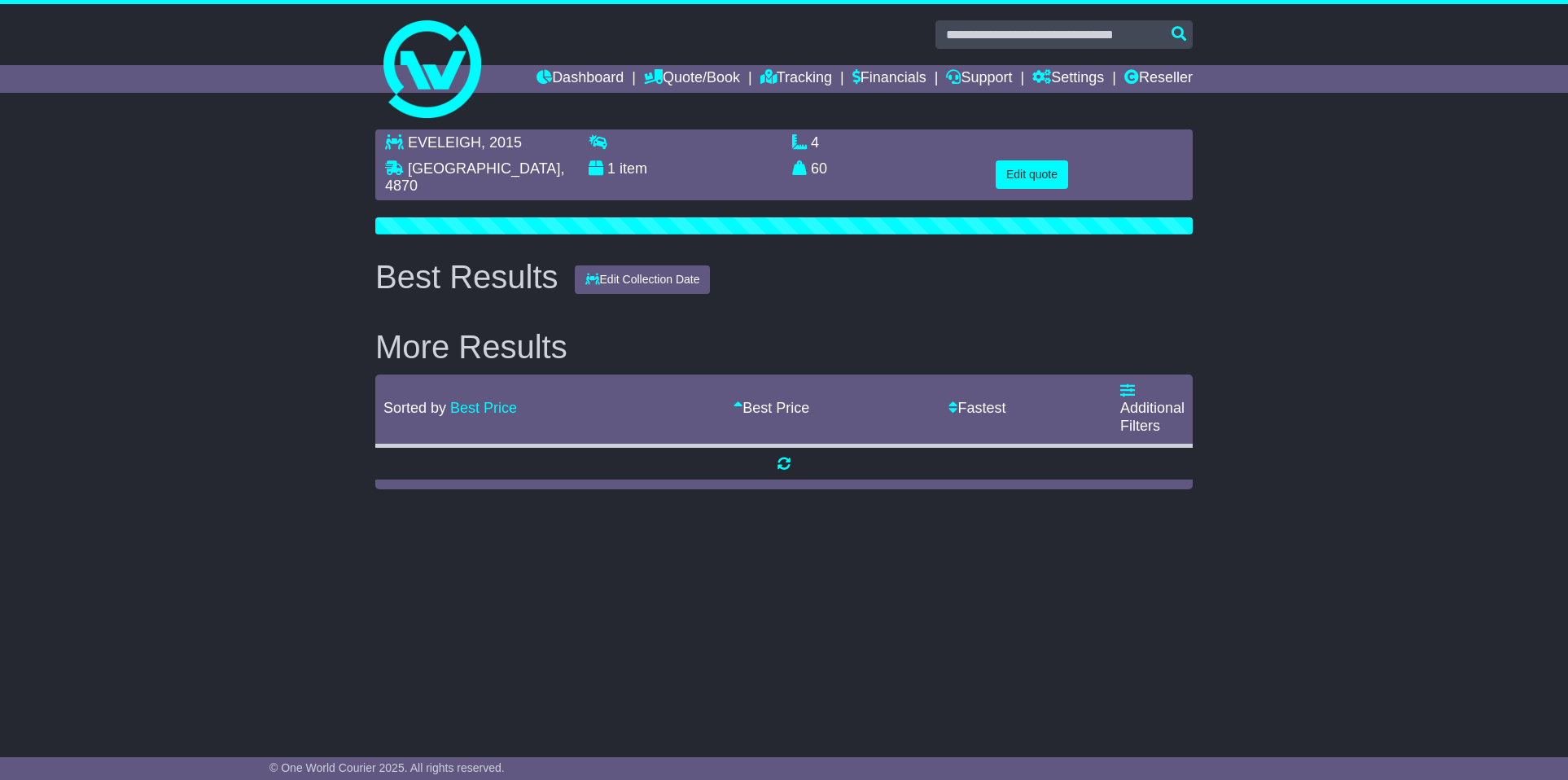 scroll, scrollTop: 0, scrollLeft: 0, axis: both 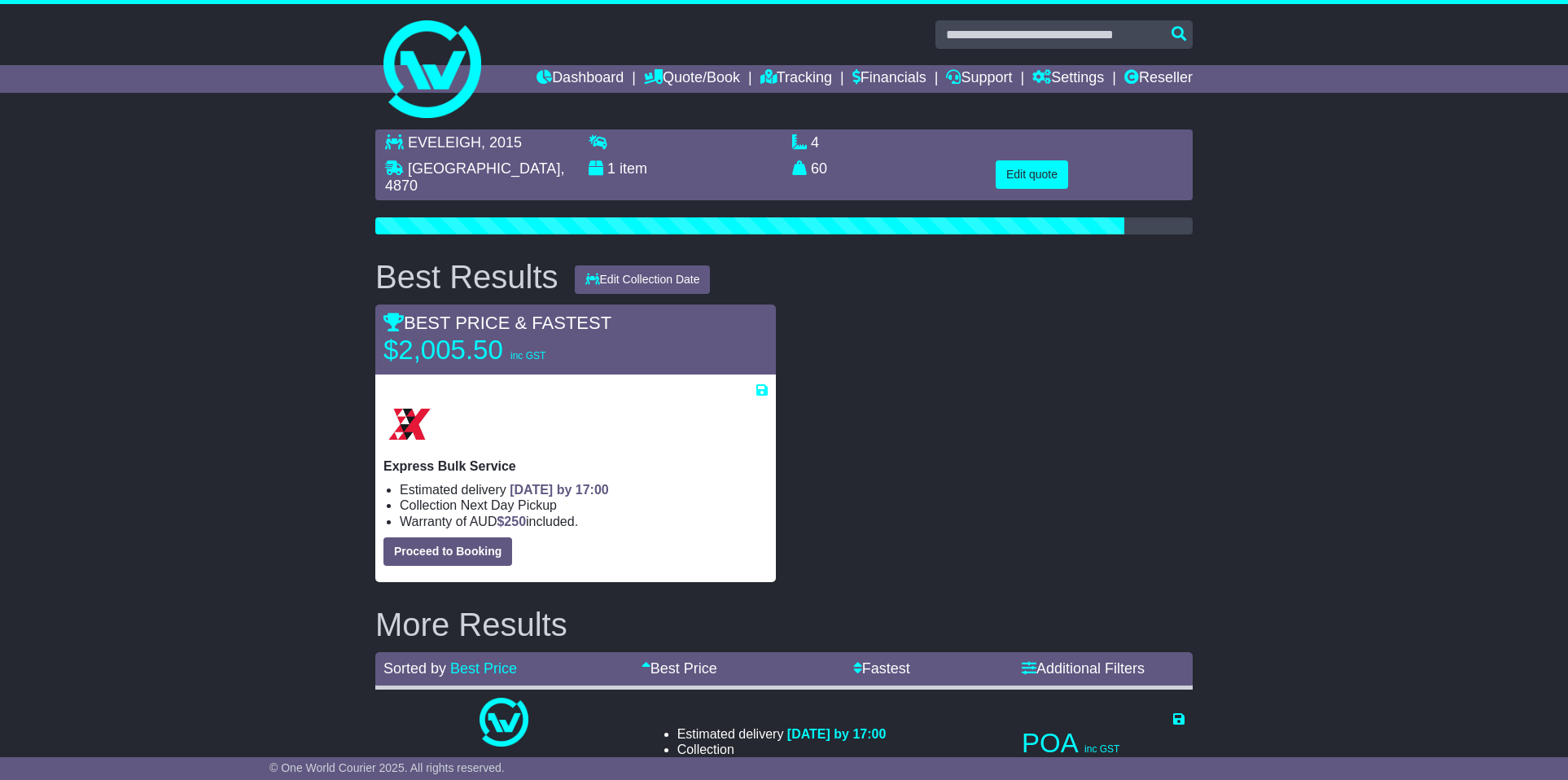 click on "EVELEIGH , 2015
CAIRNS CITY , 4870
1   item
4
m 3
in 3
60" at bounding box center (784, 493) 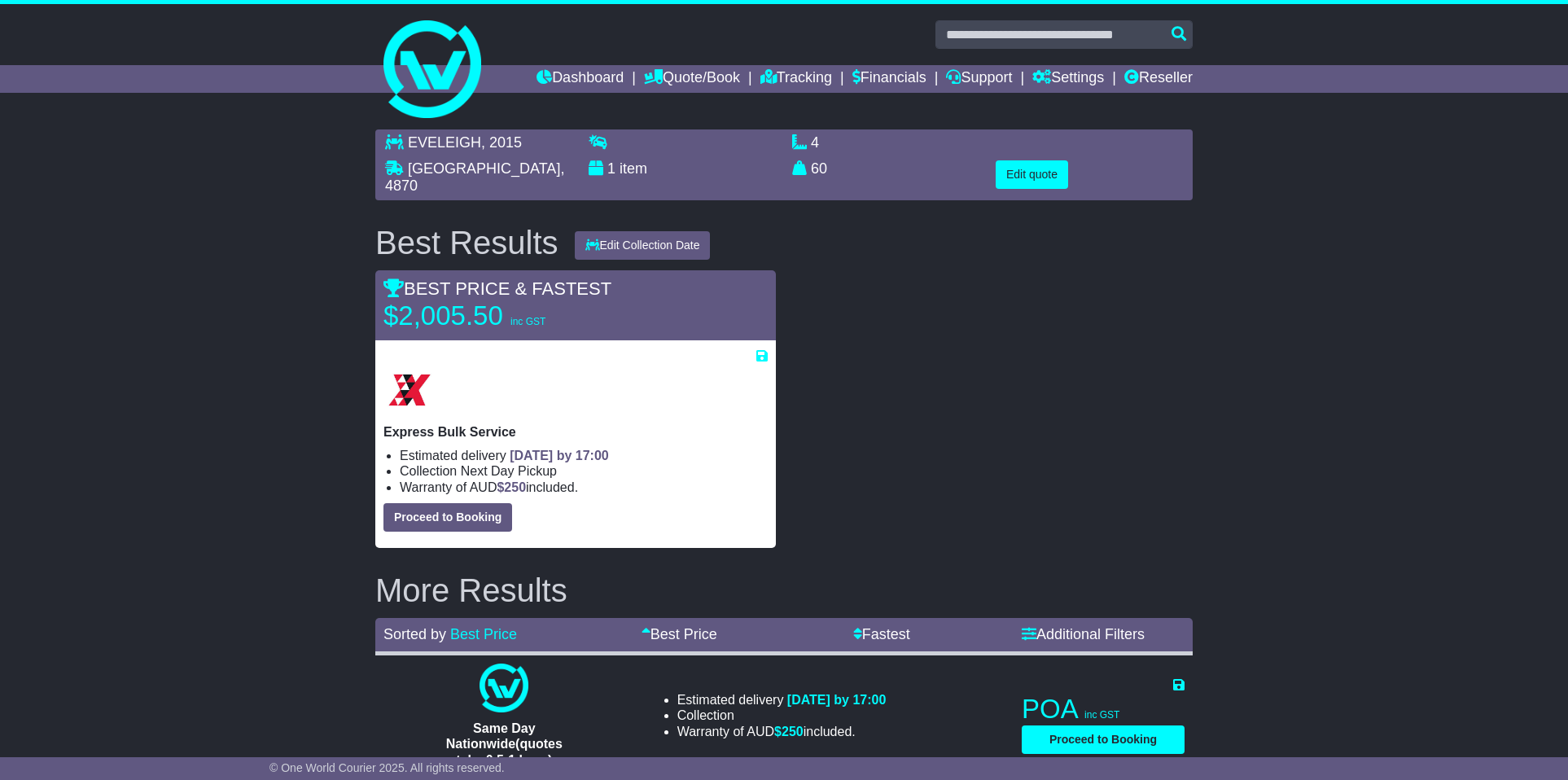 click on "EVELEIGH , 2015
CAIRNS CITY , 4870
1   item
4
m 3
in 3
60" at bounding box center [784, 458] 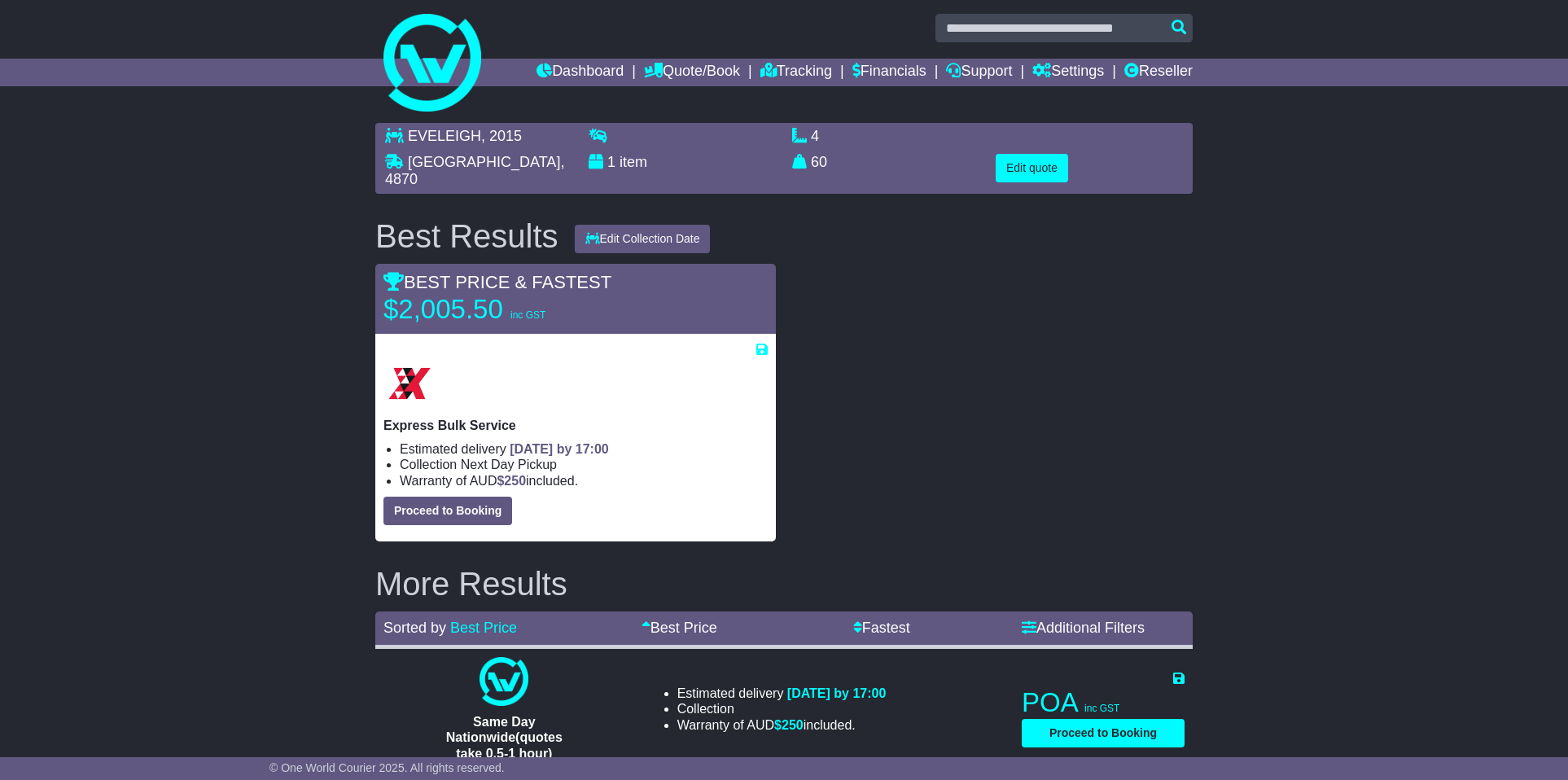 scroll, scrollTop: 41, scrollLeft: 0, axis: vertical 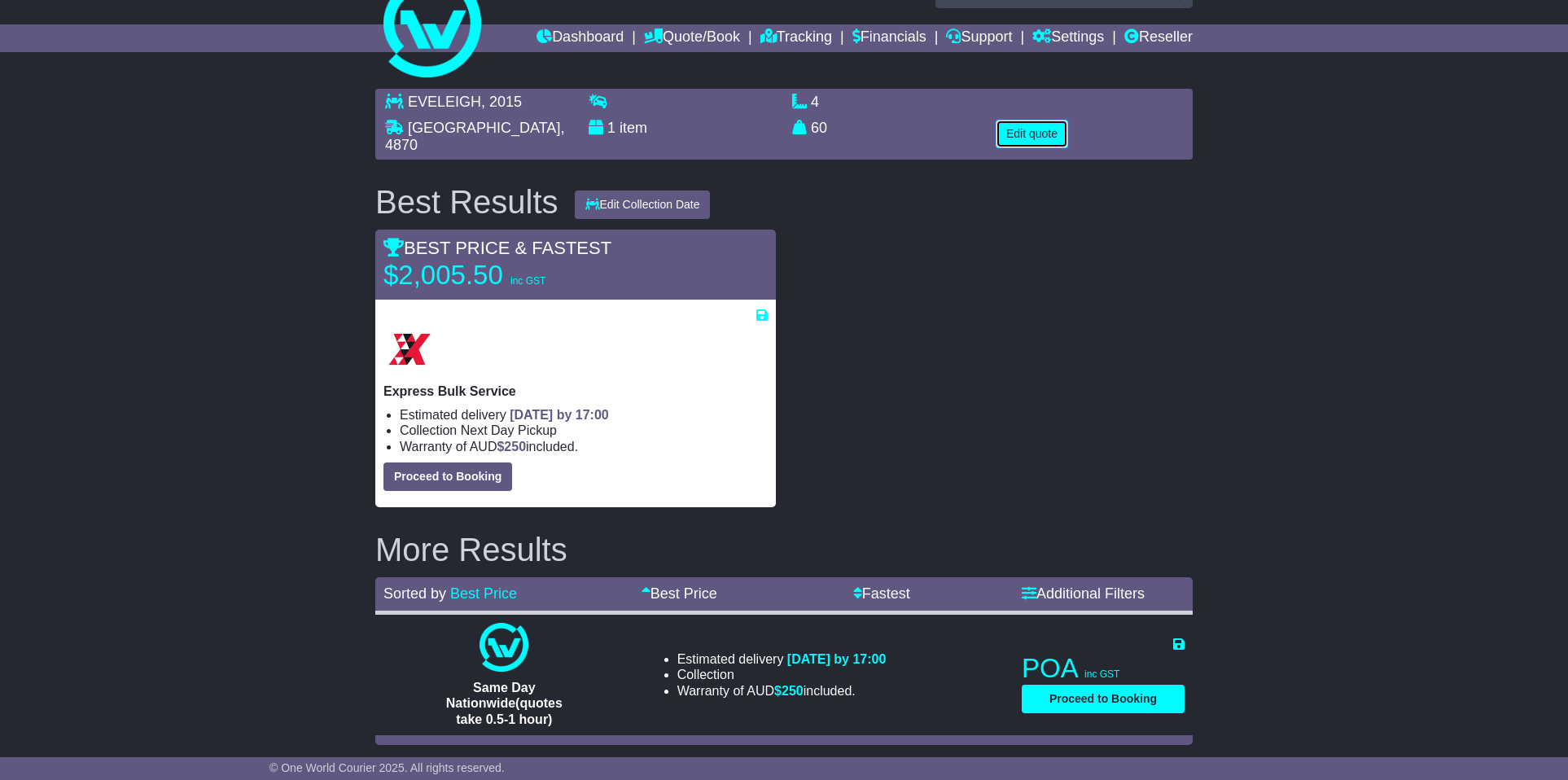 click on "Edit quote" at bounding box center [1031, 134] 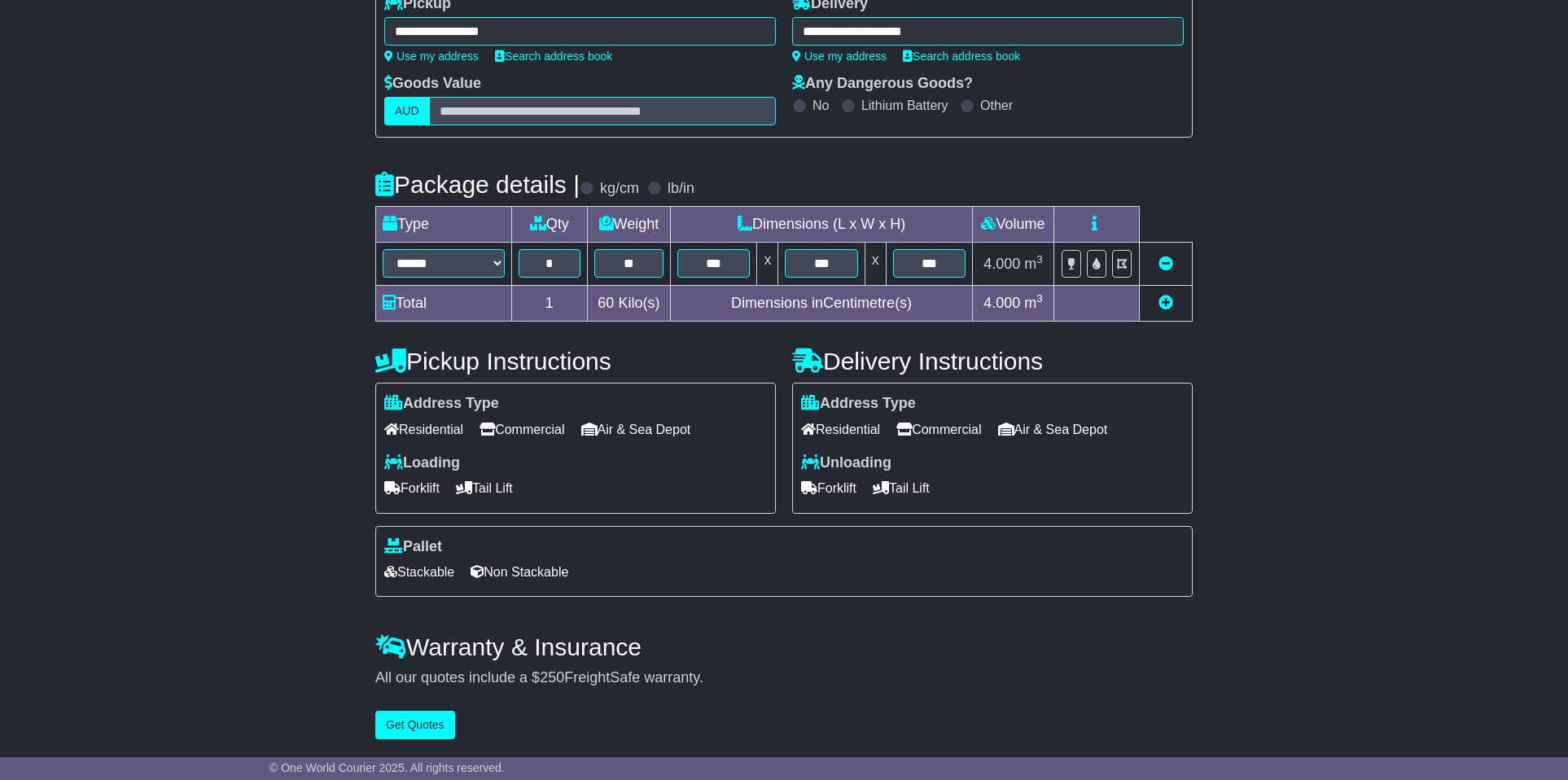 scroll, scrollTop: 0, scrollLeft: 0, axis: both 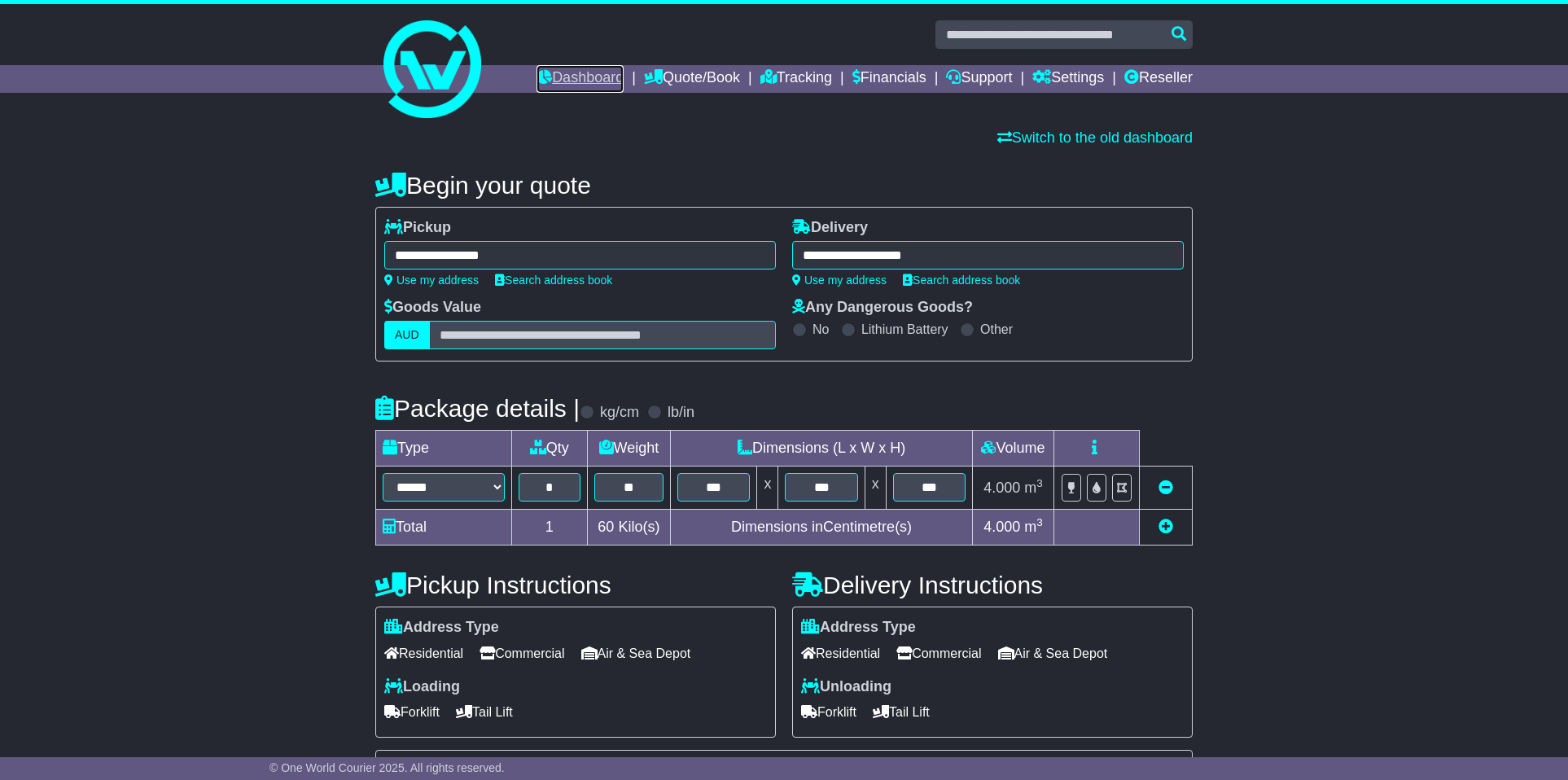 click on "Dashboard" at bounding box center (580, 79) 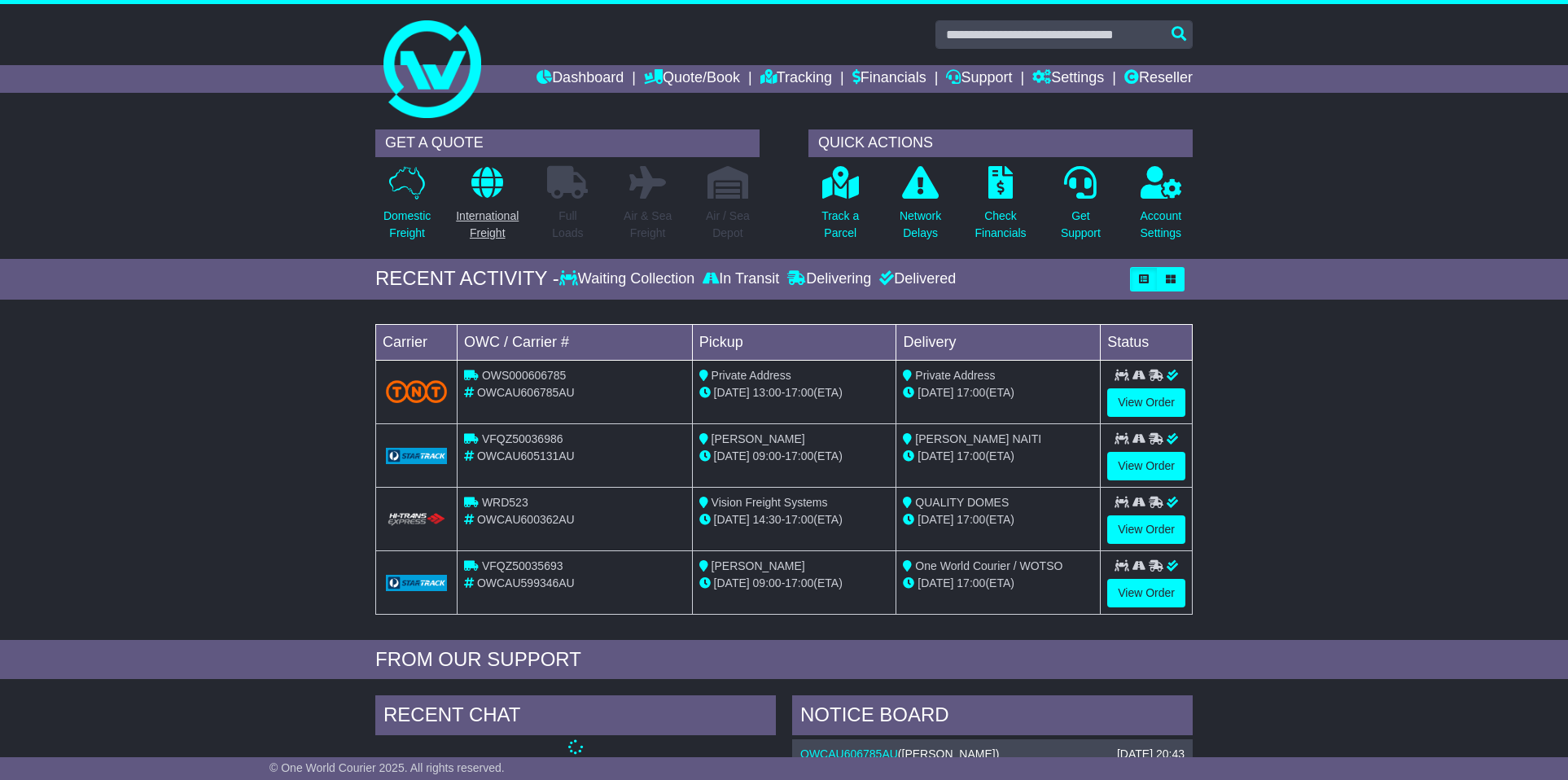 scroll, scrollTop: 0, scrollLeft: 0, axis: both 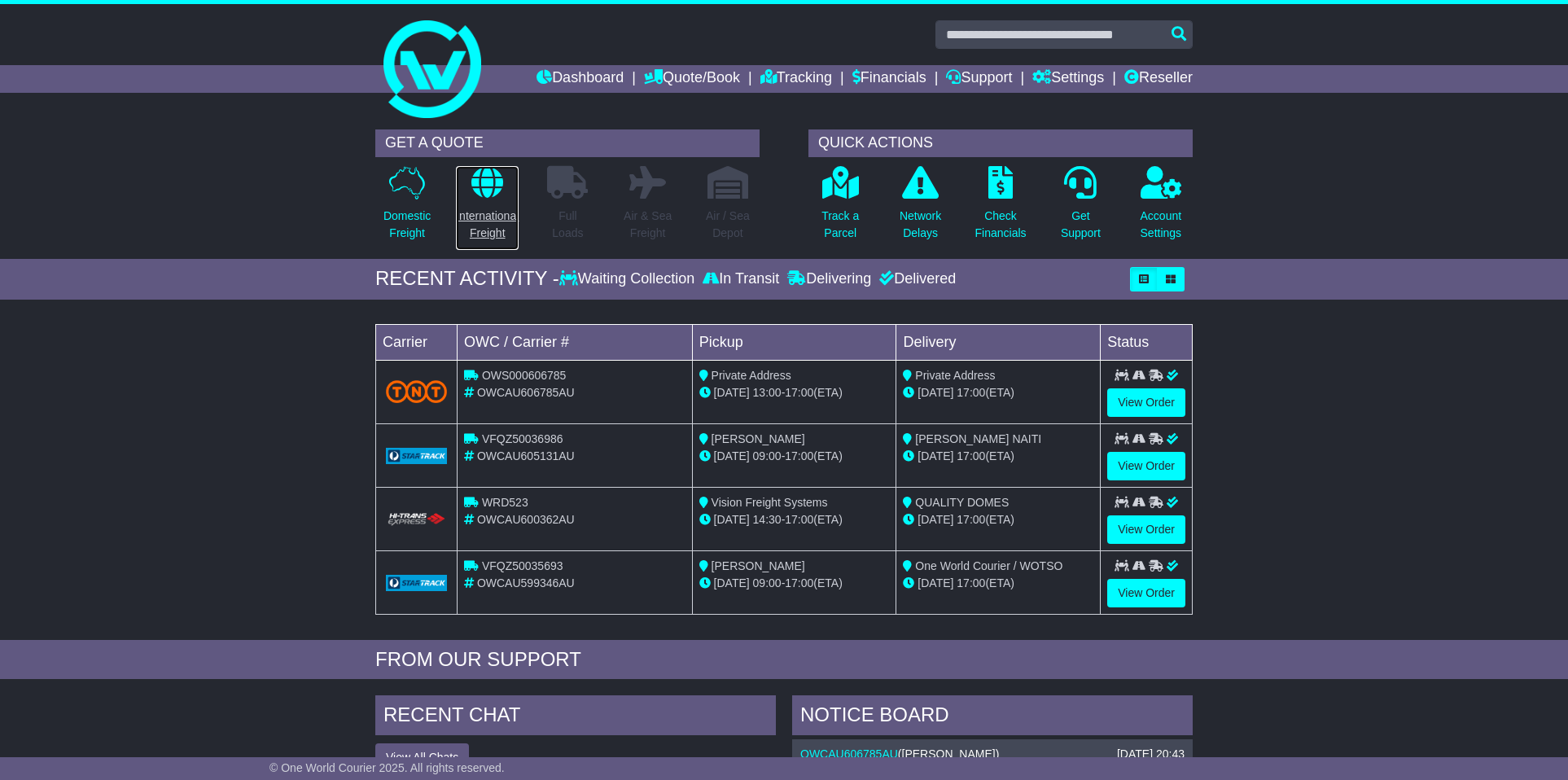 click on "International Freight" at bounding box center (487, 225) 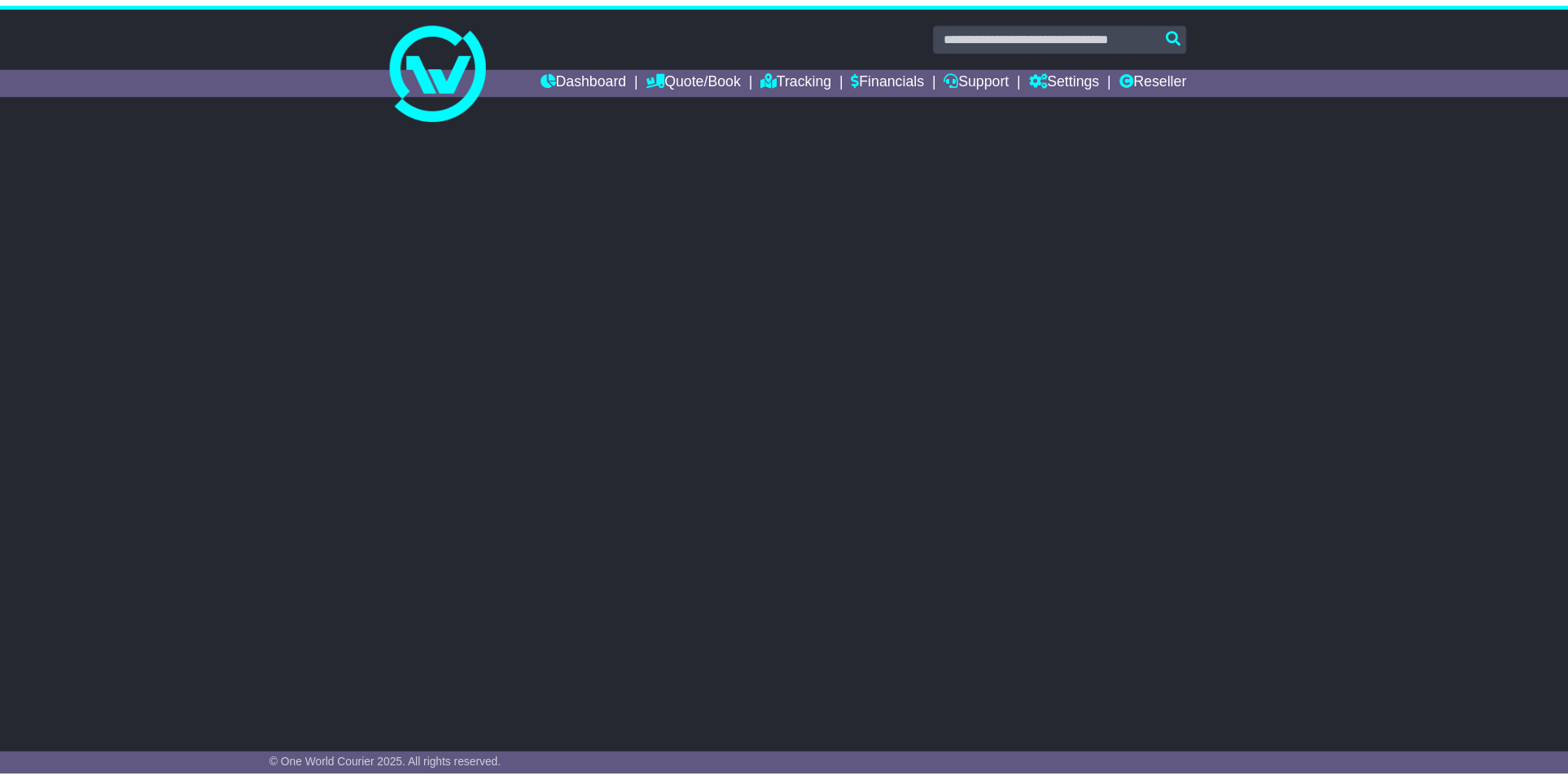 scroll, scrollTop: 0, scrollLeft: 0, axis: both 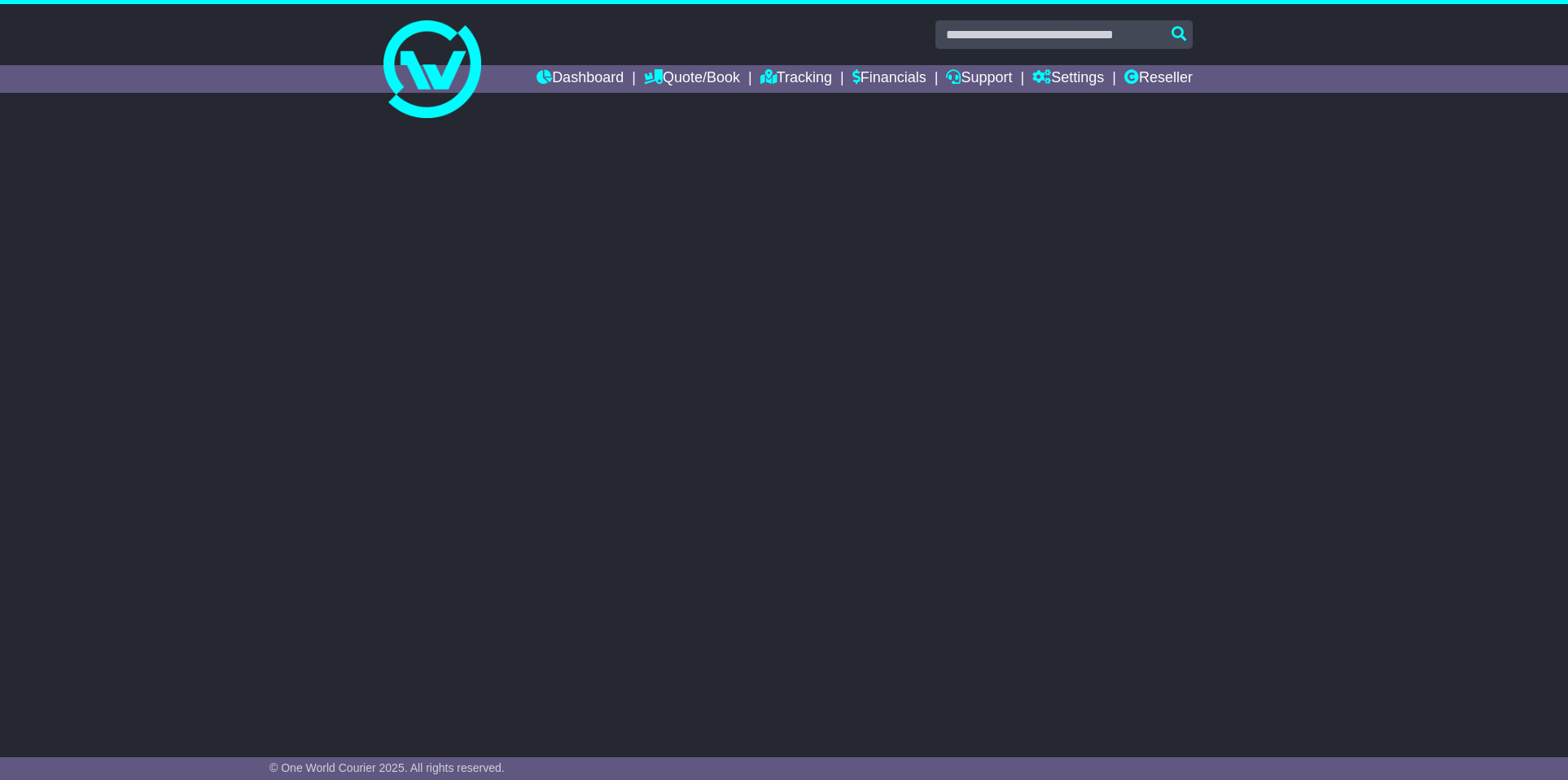 select 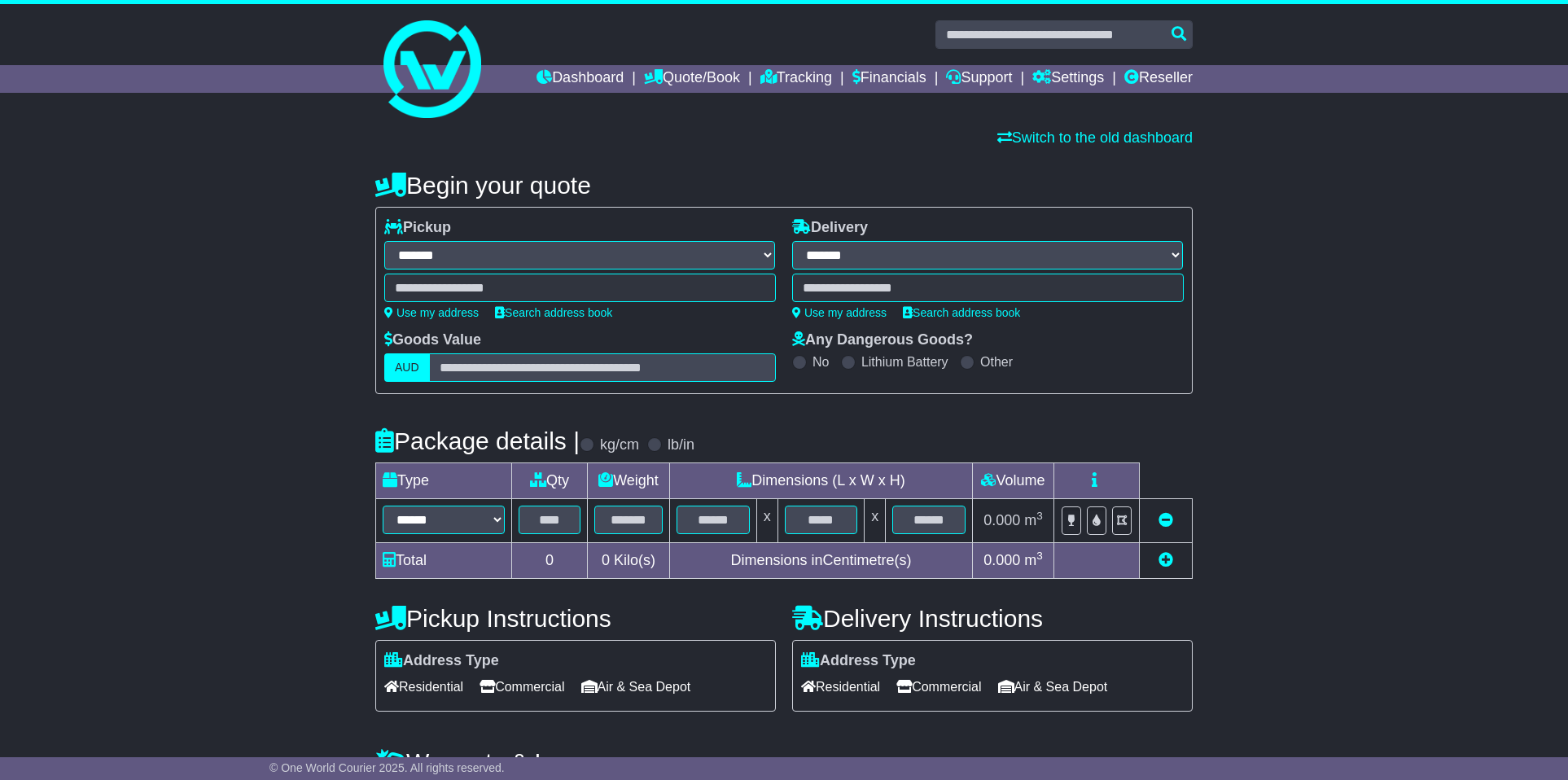 click on "**********" at bounding box center [784, 509] 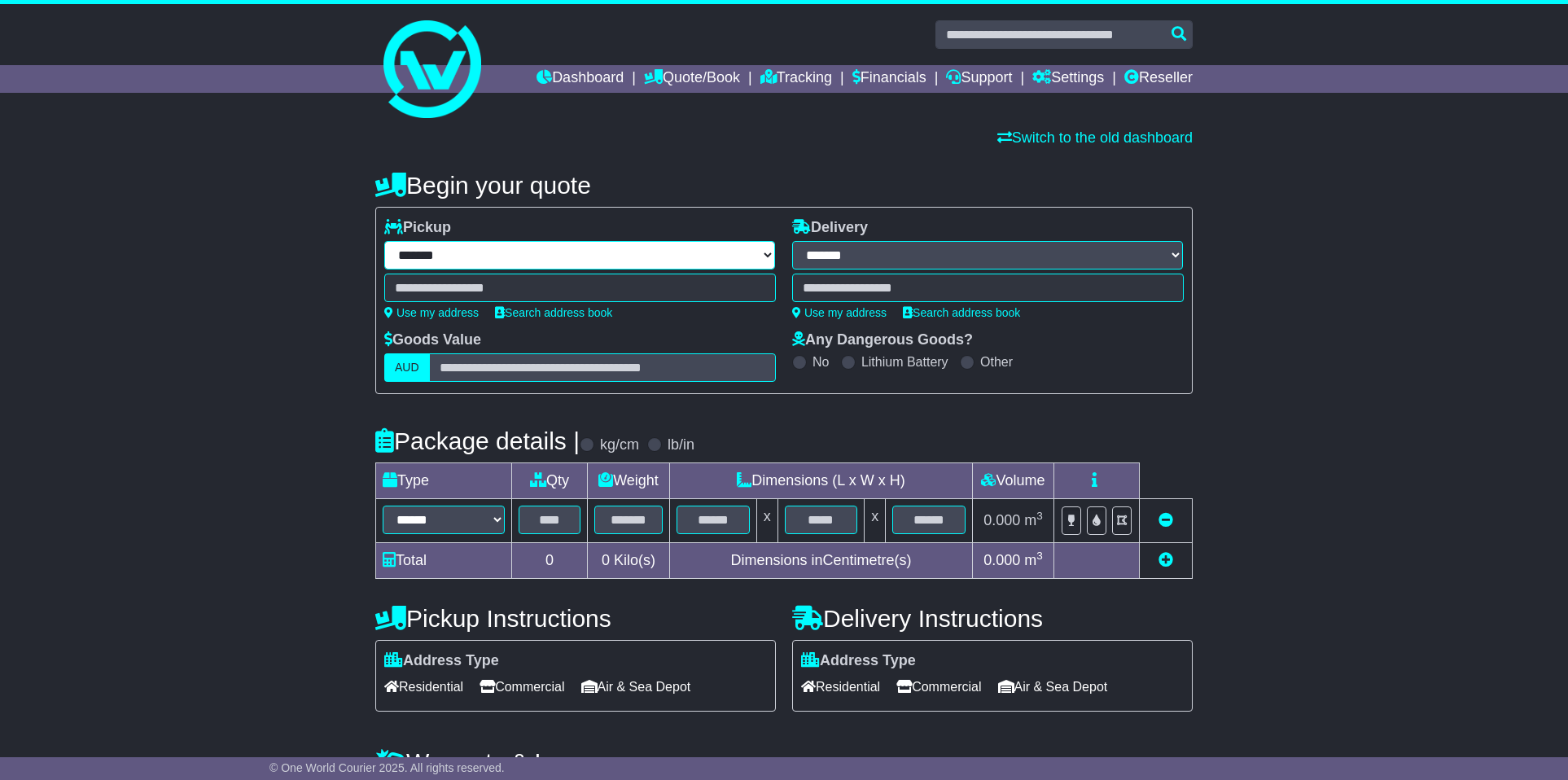 click on "**********" at bounding box center [580, 255] 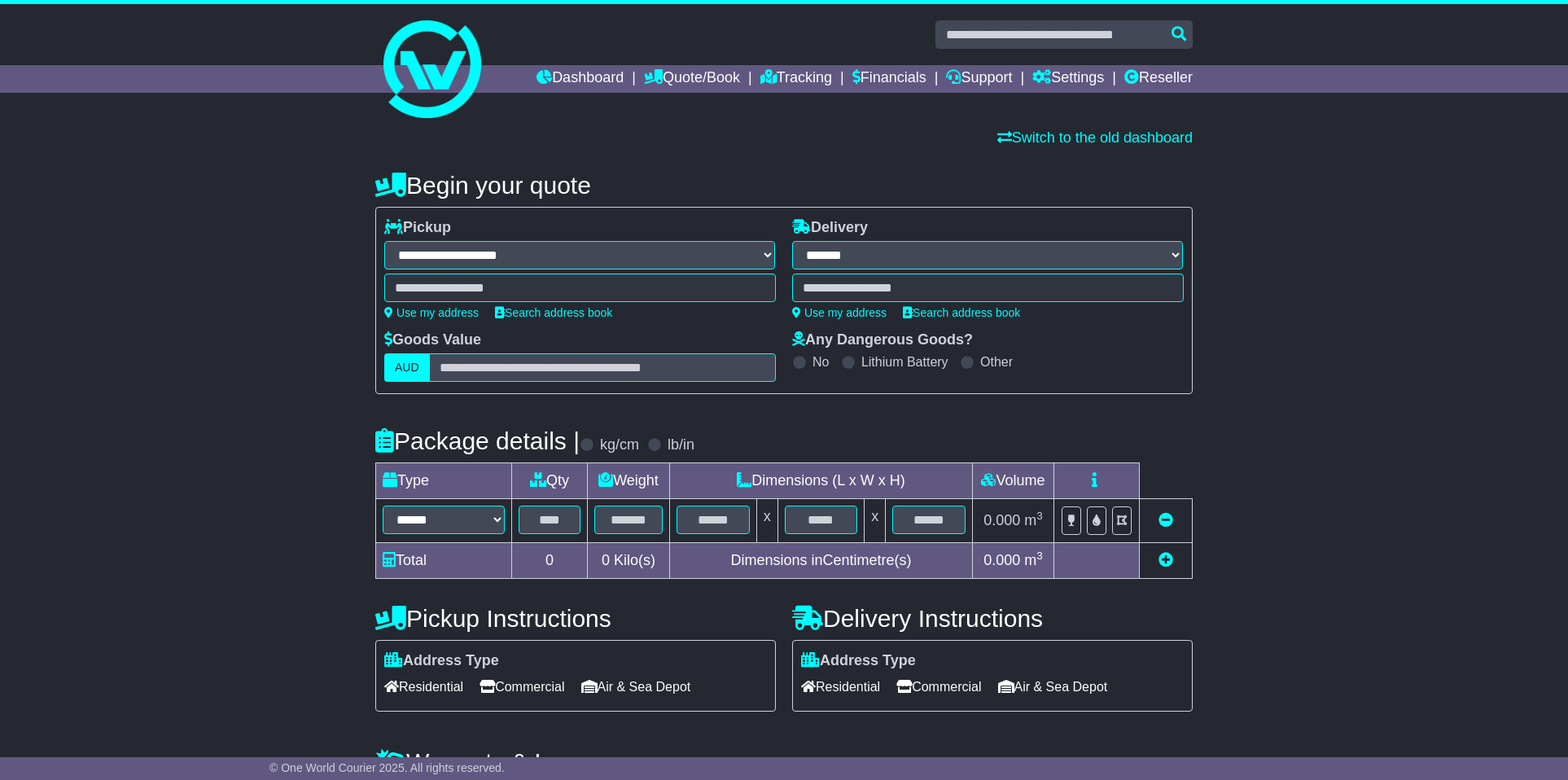 click on "**********" at bounding box center [580, 255] 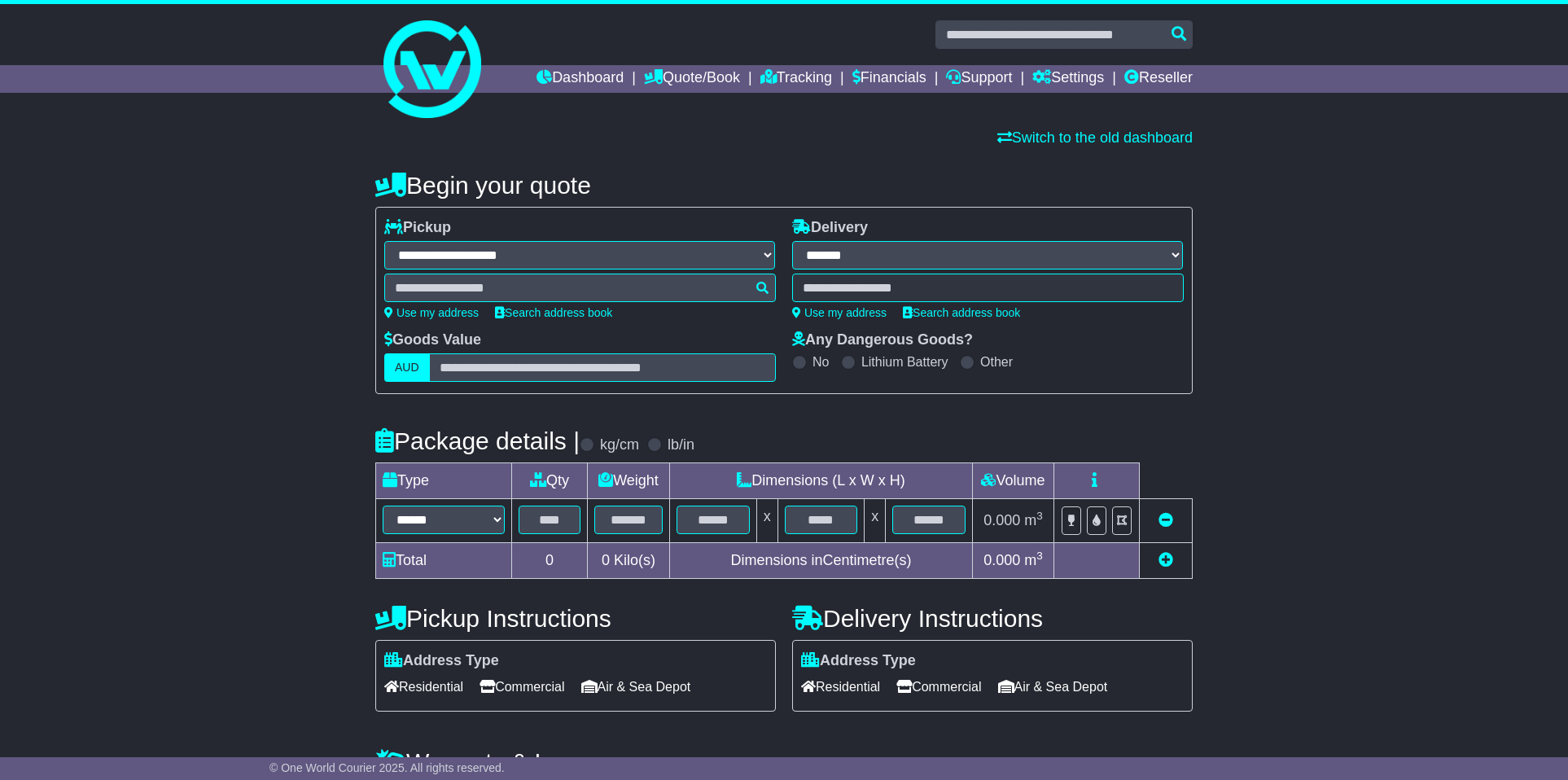 click at bounding box center [580, 287] 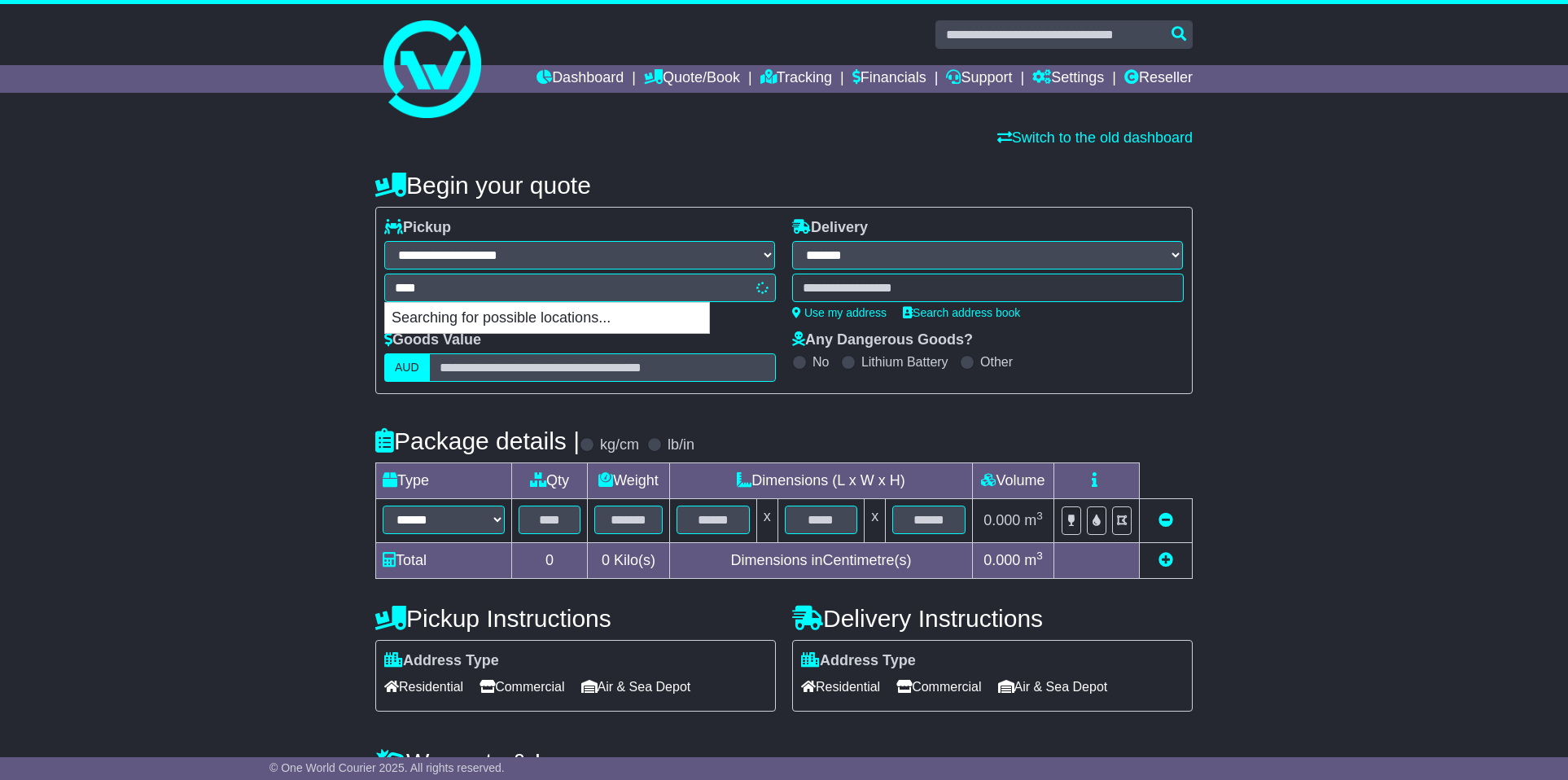 type on "*****" 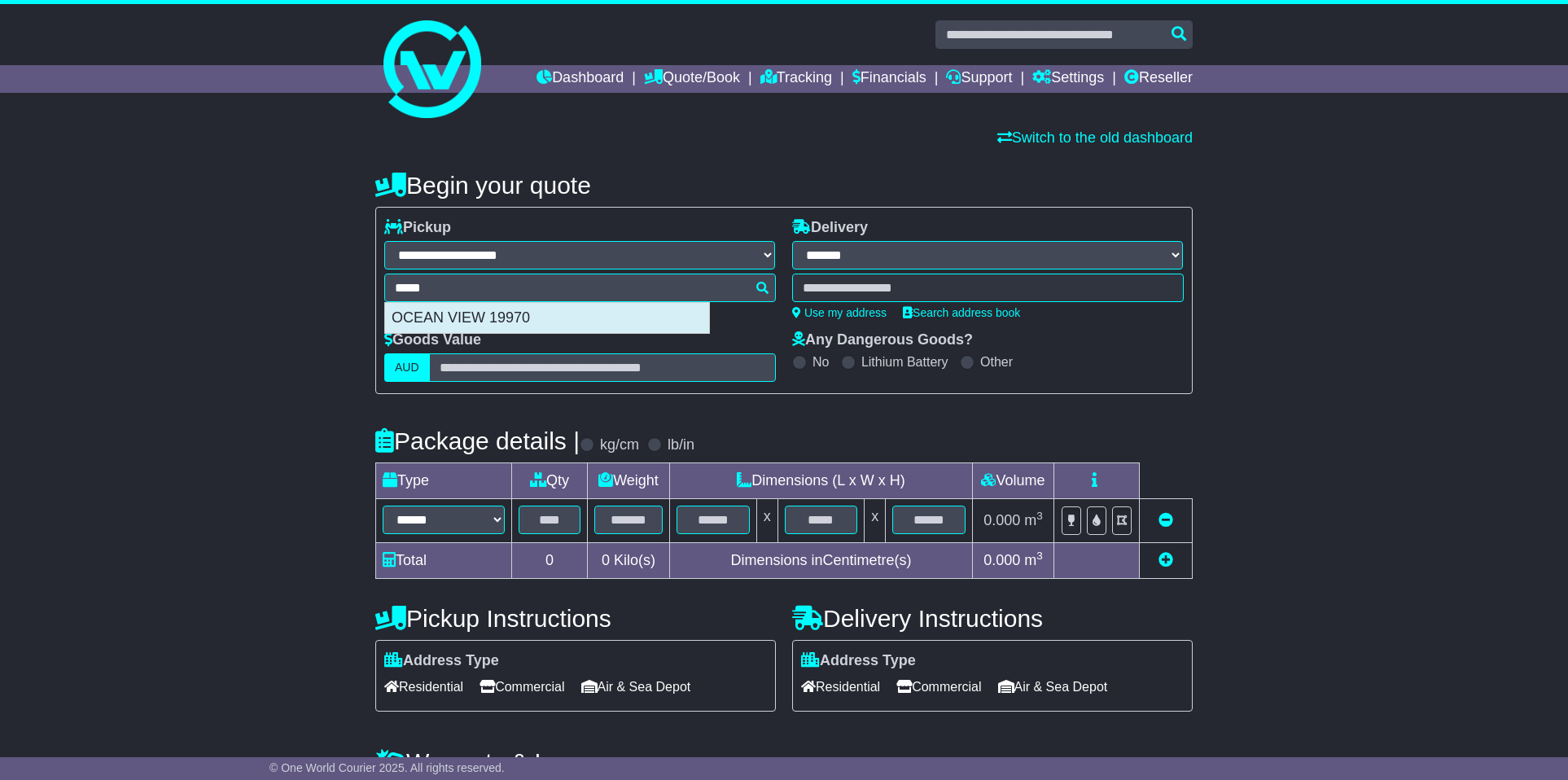 click on "OCEAN VIEW 19970" at bounding box center (547, 318) 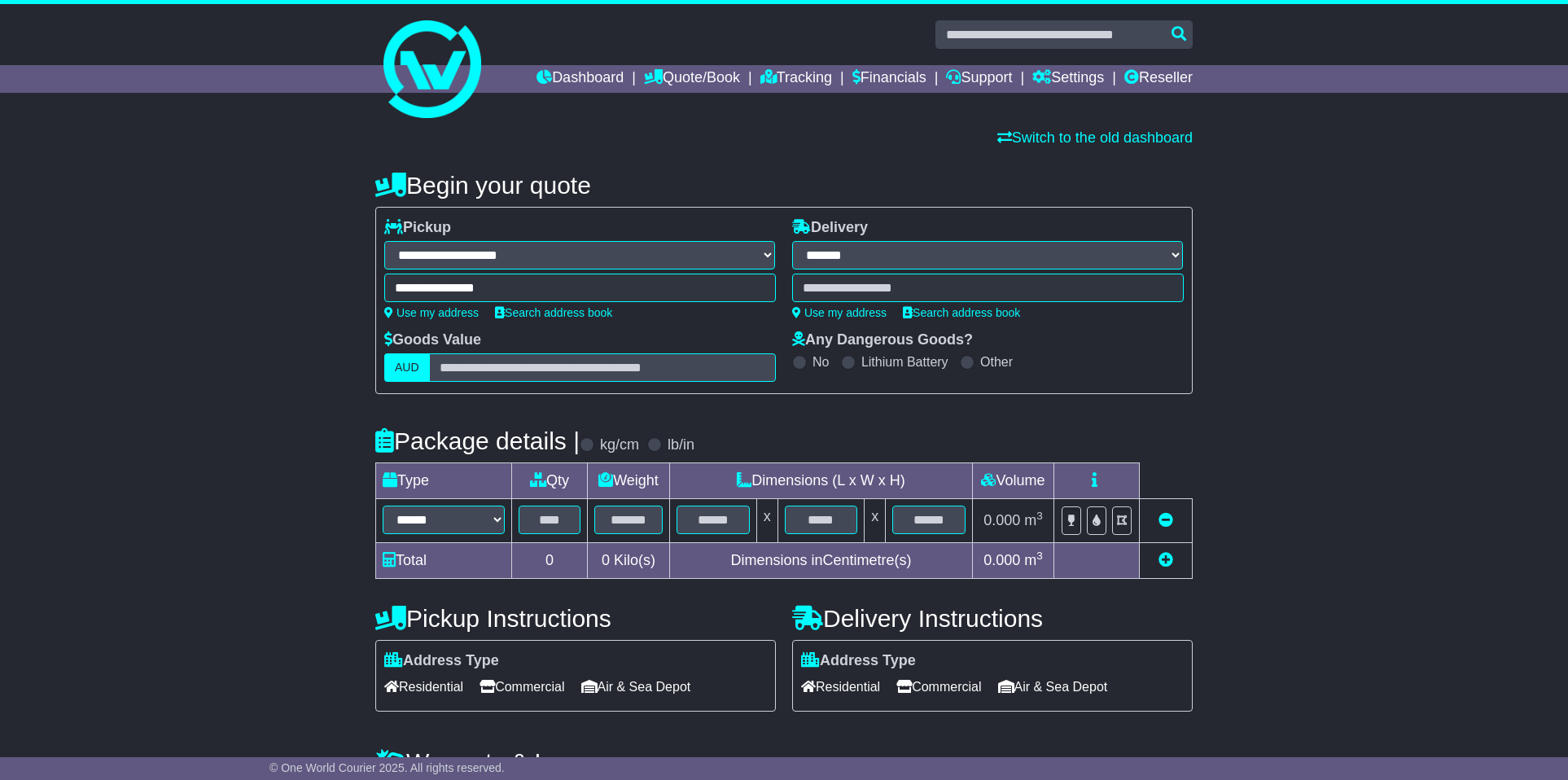 type on "**********" 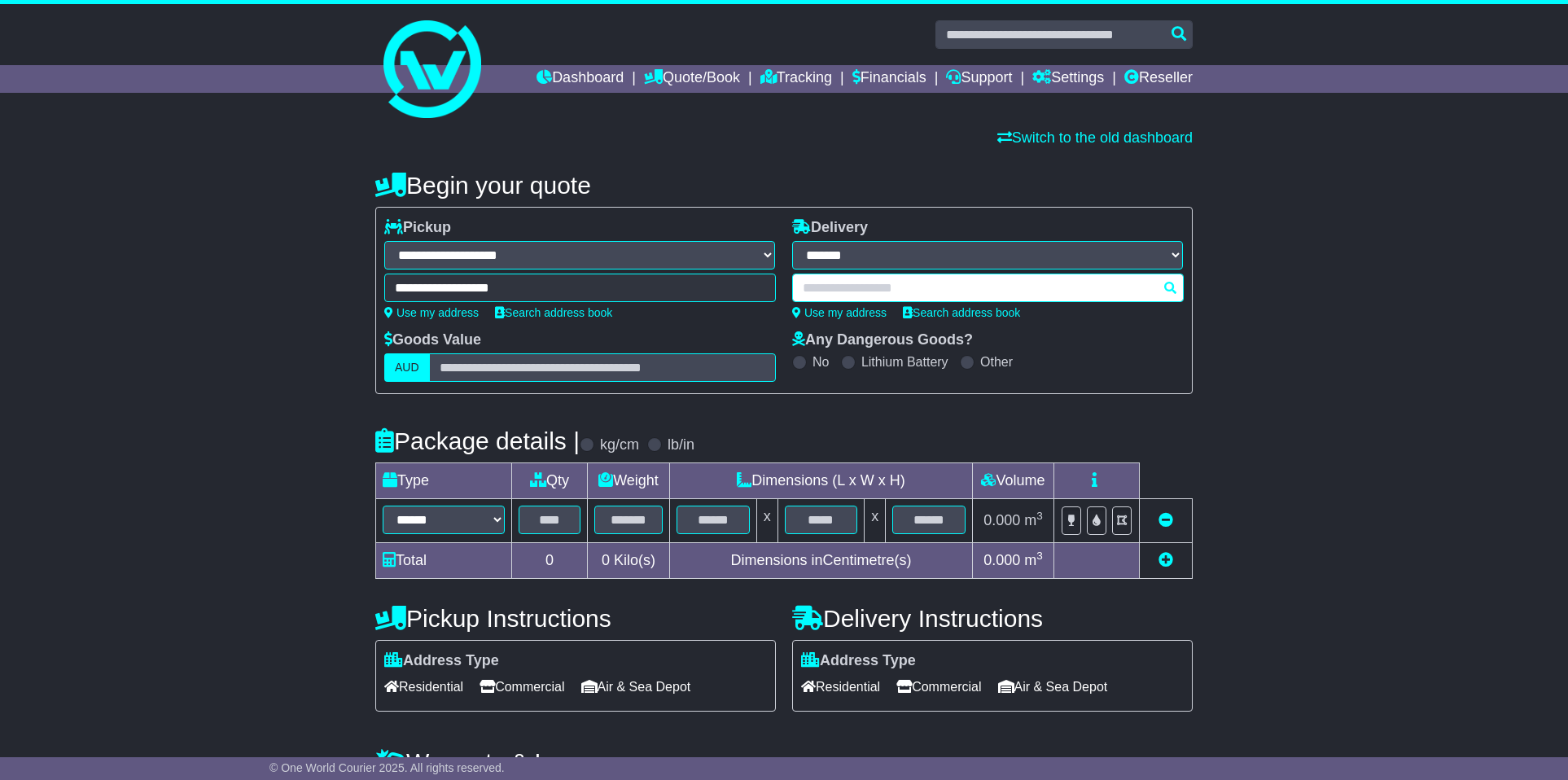 click at bounding box center [988, 287] 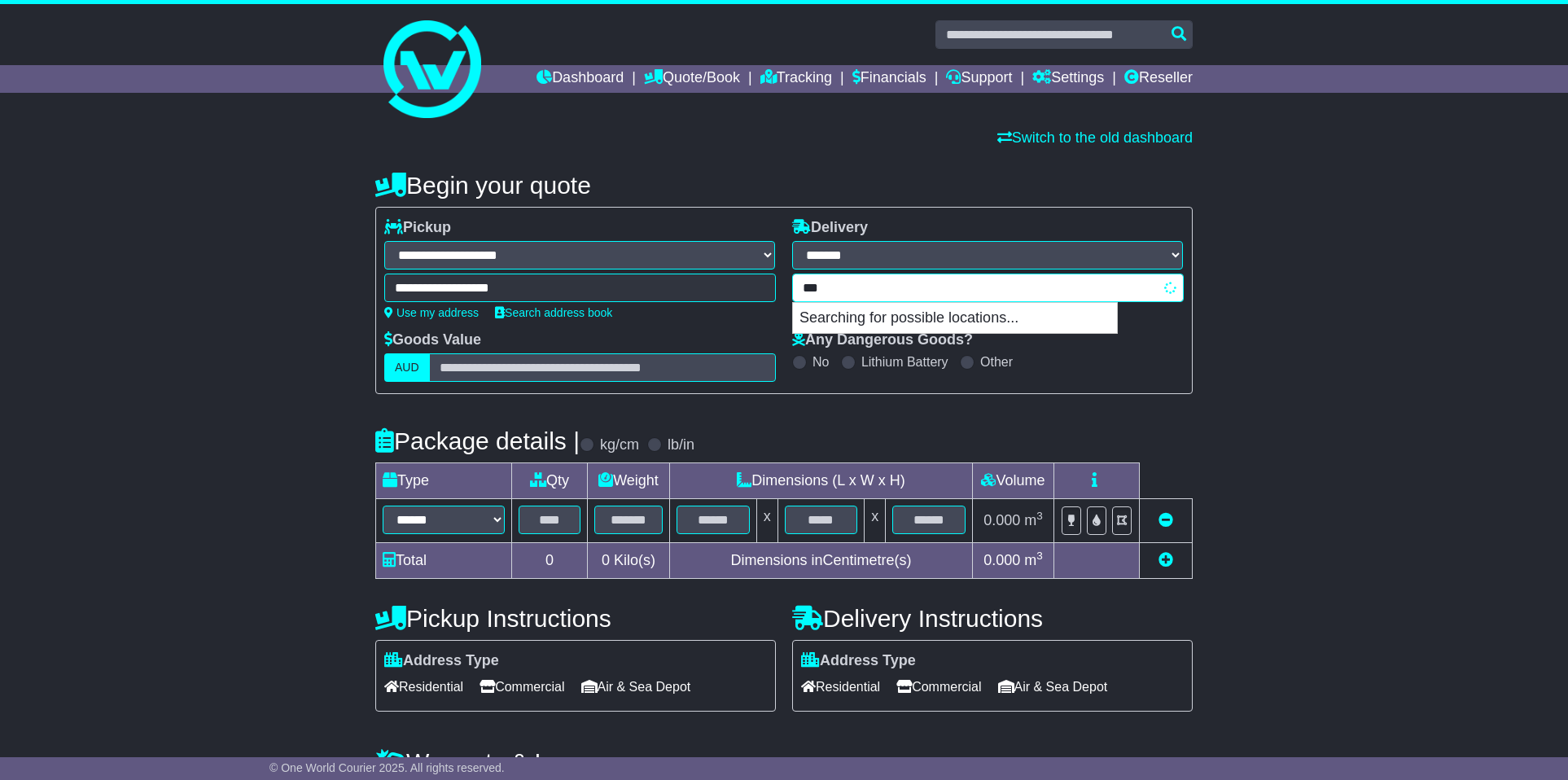type on "****" 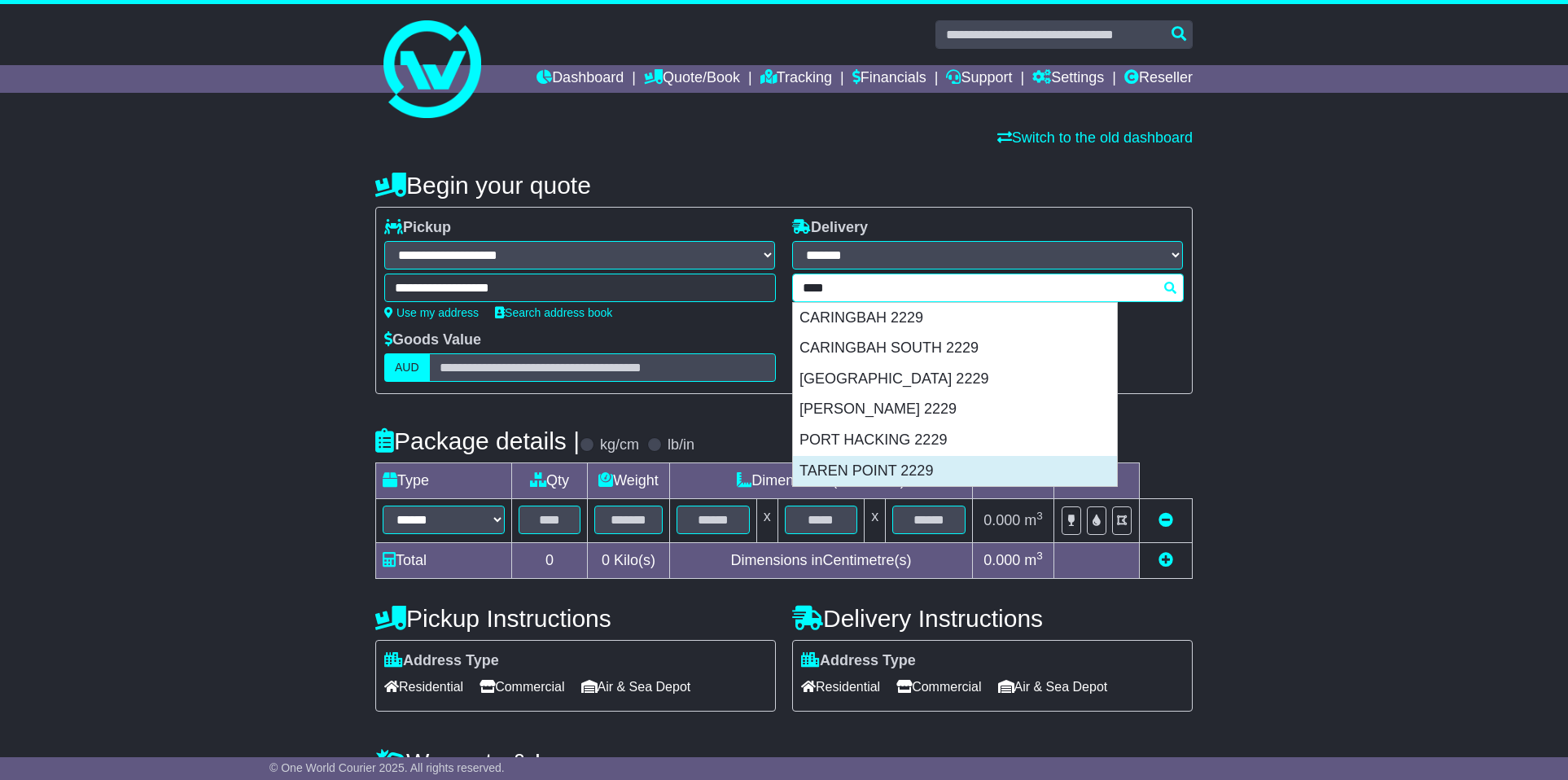 click on "TAREN POINT 2229" at bounding box center [955, 471] 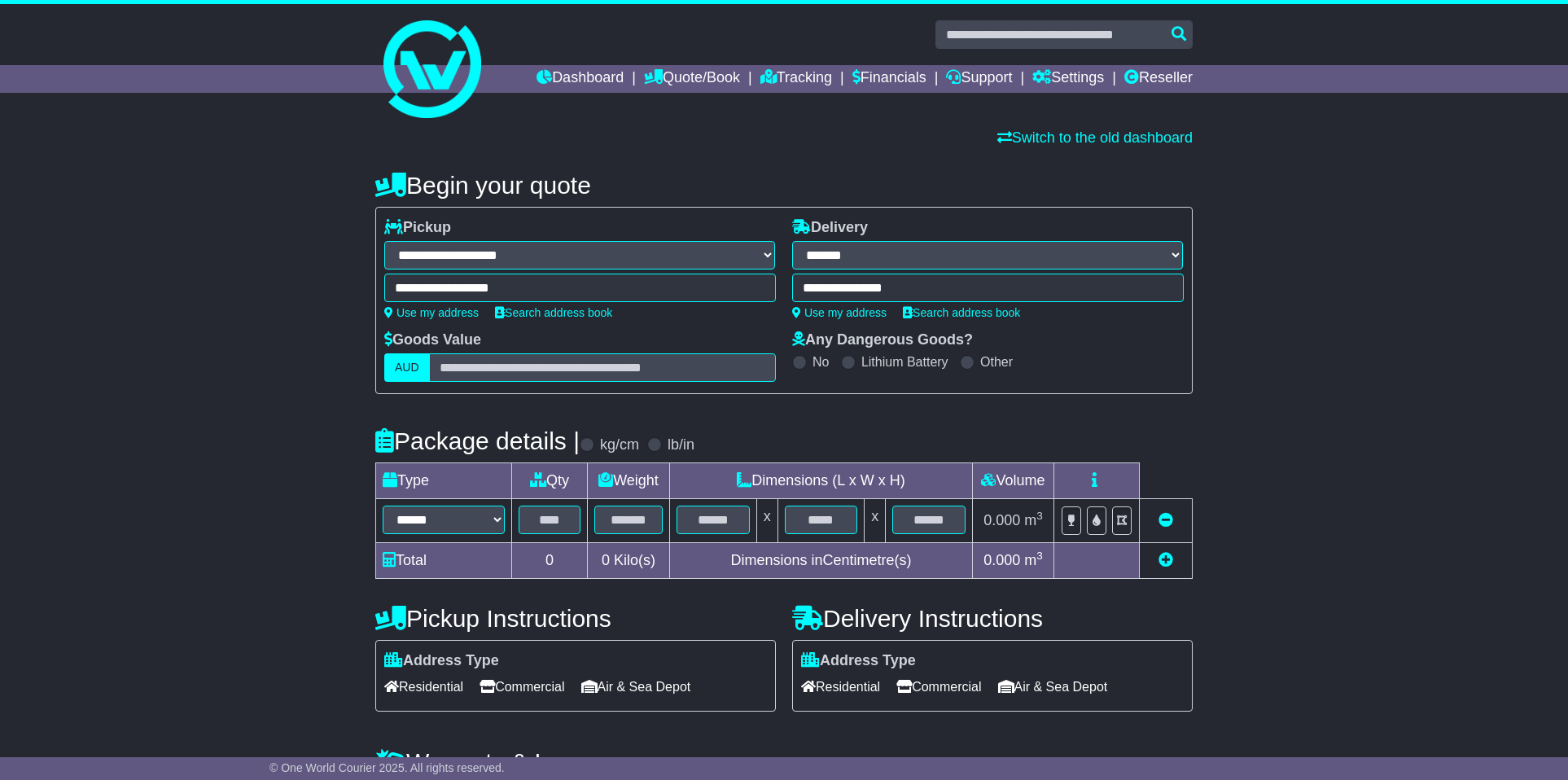type on "**********" 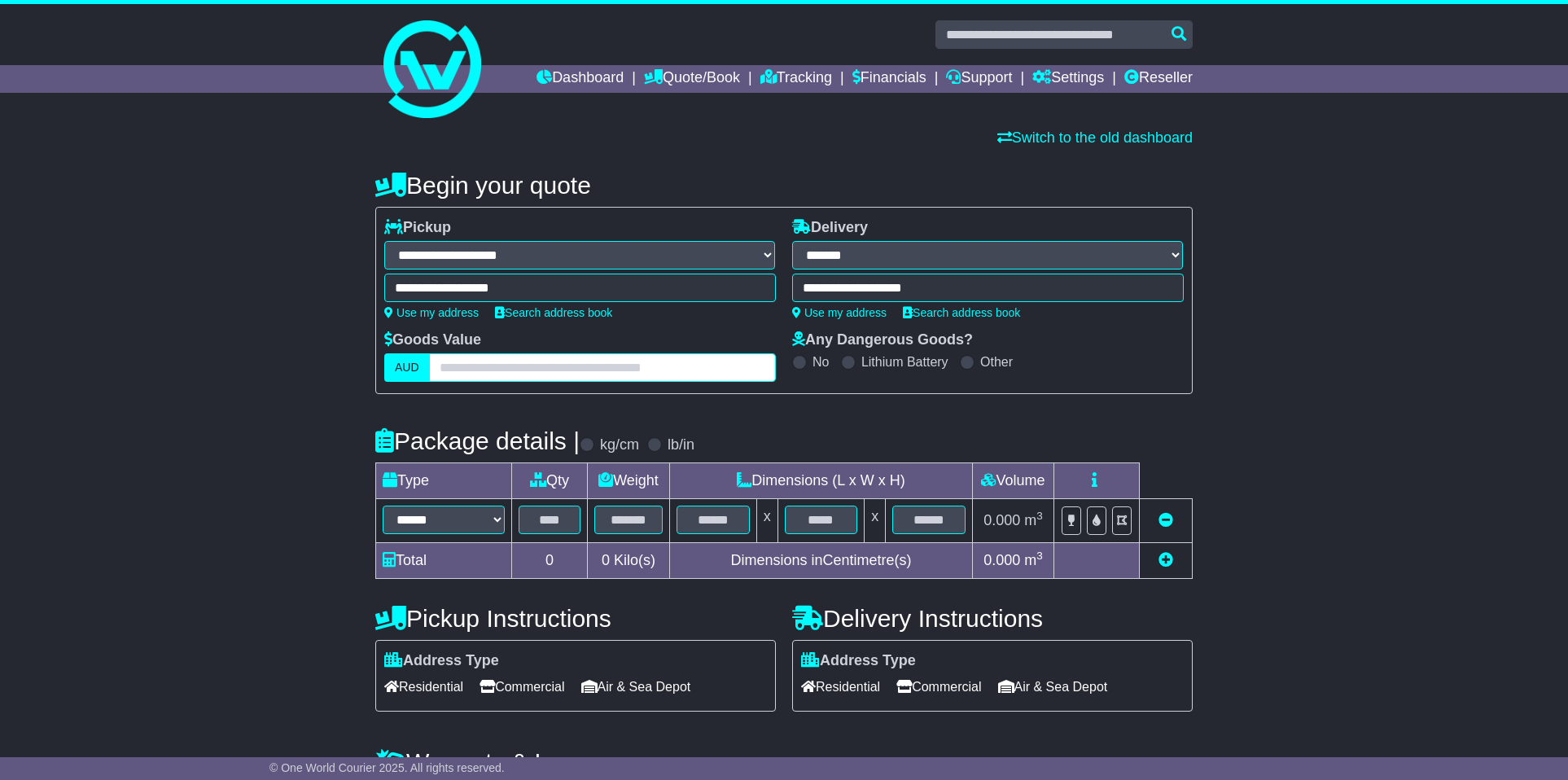 click at bounding box center [602, 367] 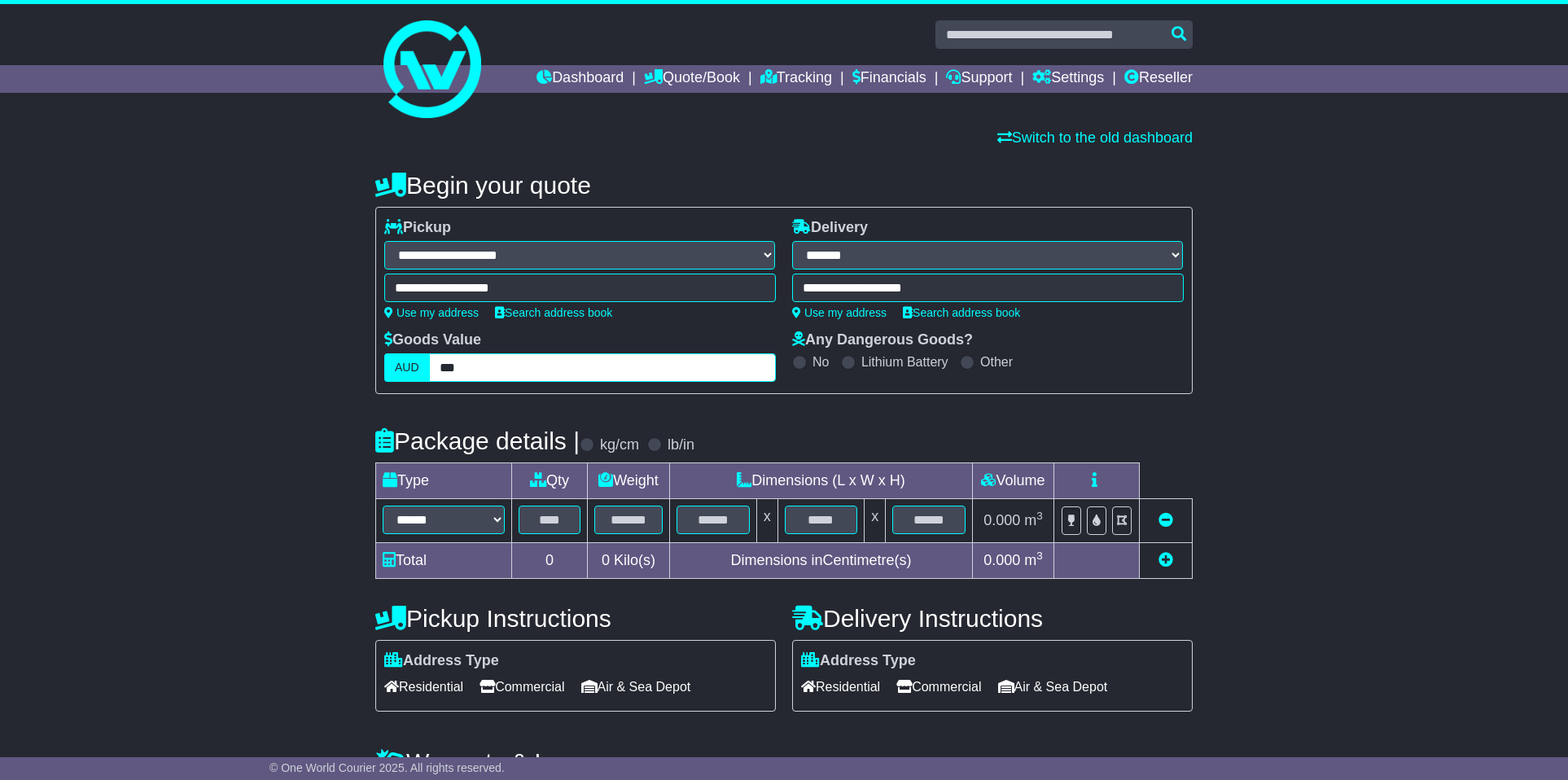 type on "***" 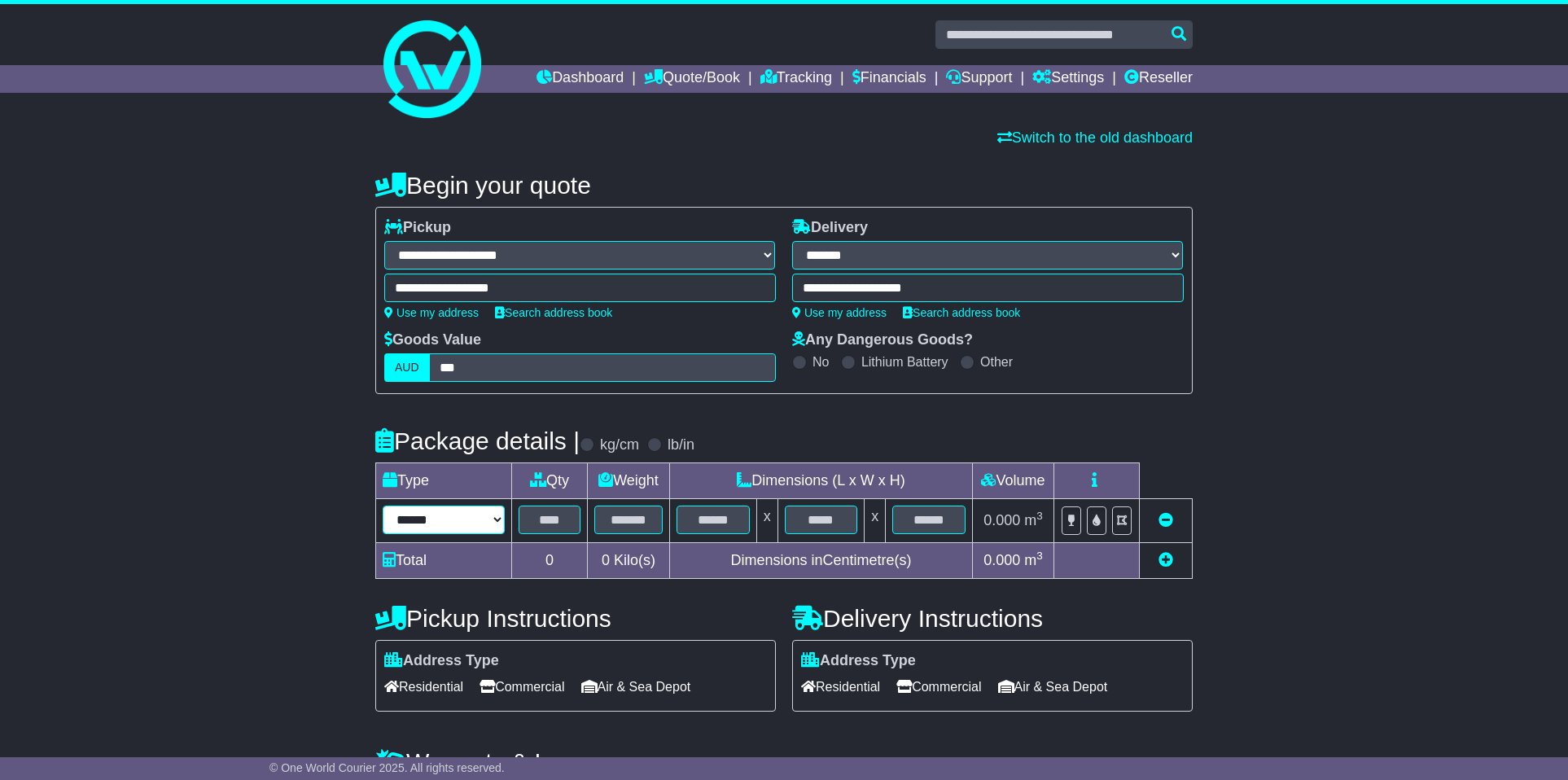 click on "**********" at bounding box center [444, 519] 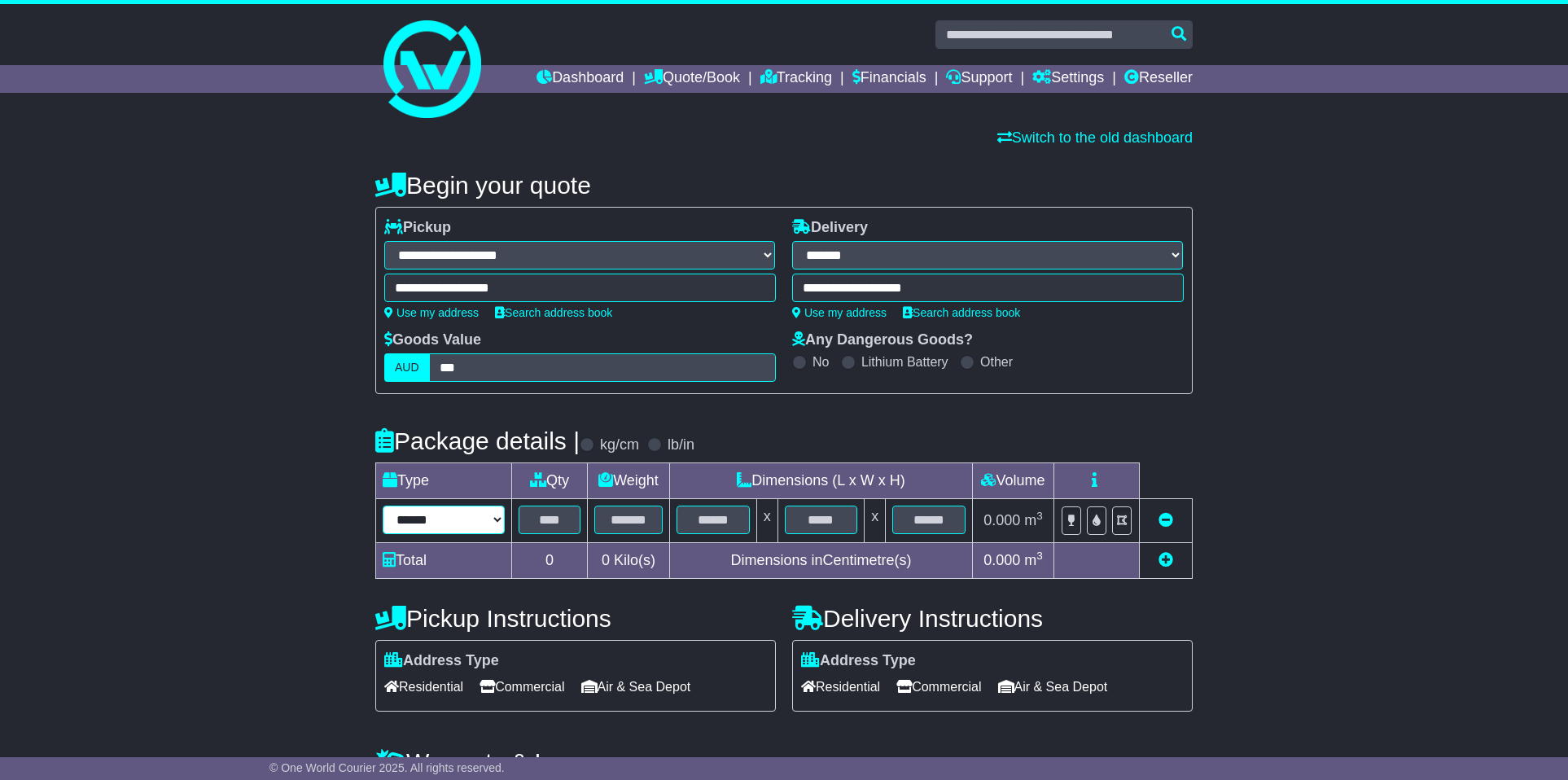 click on "**********" at bounding box center (444, 519) 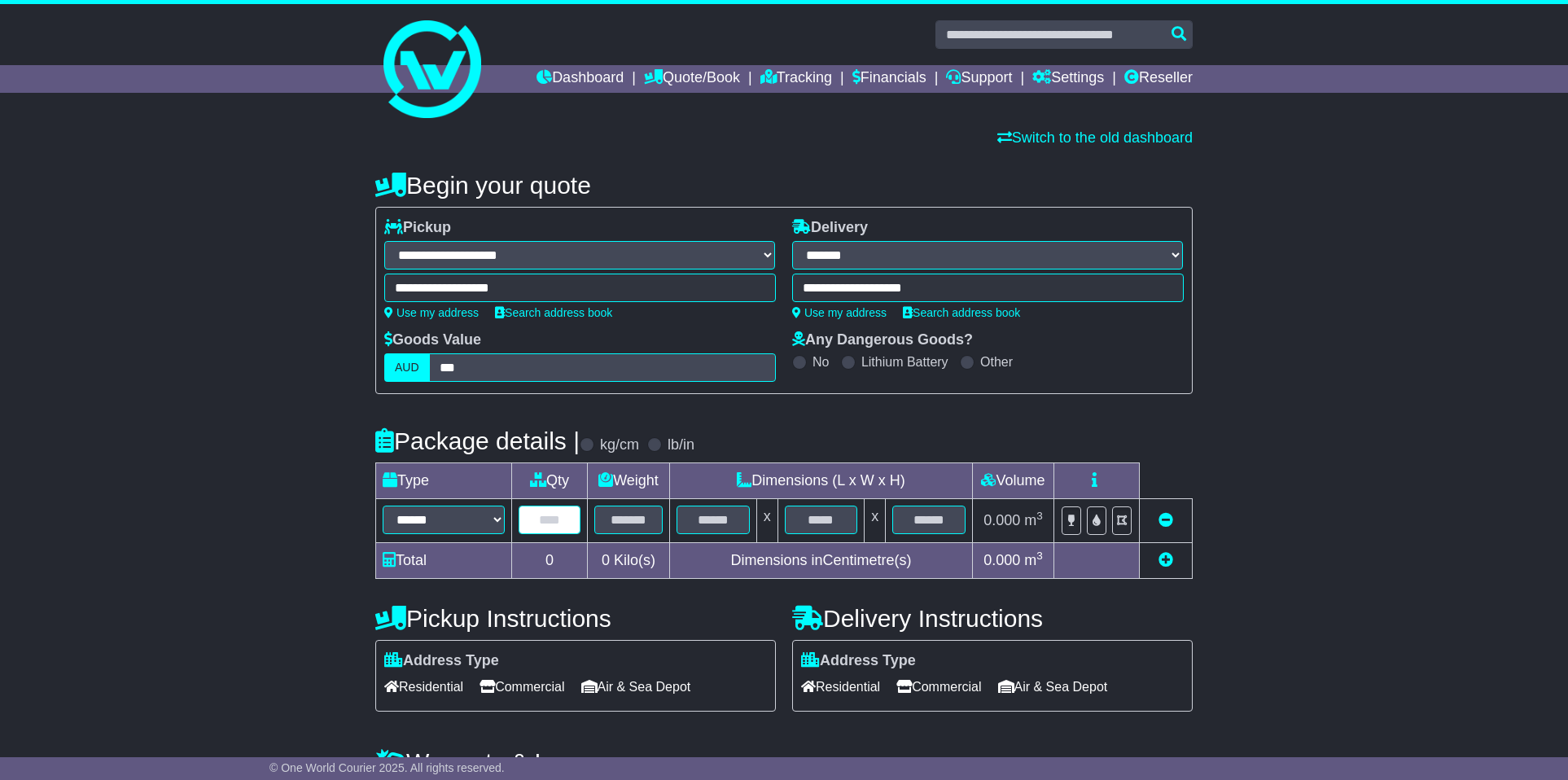 click at bounding box center [550, 519] 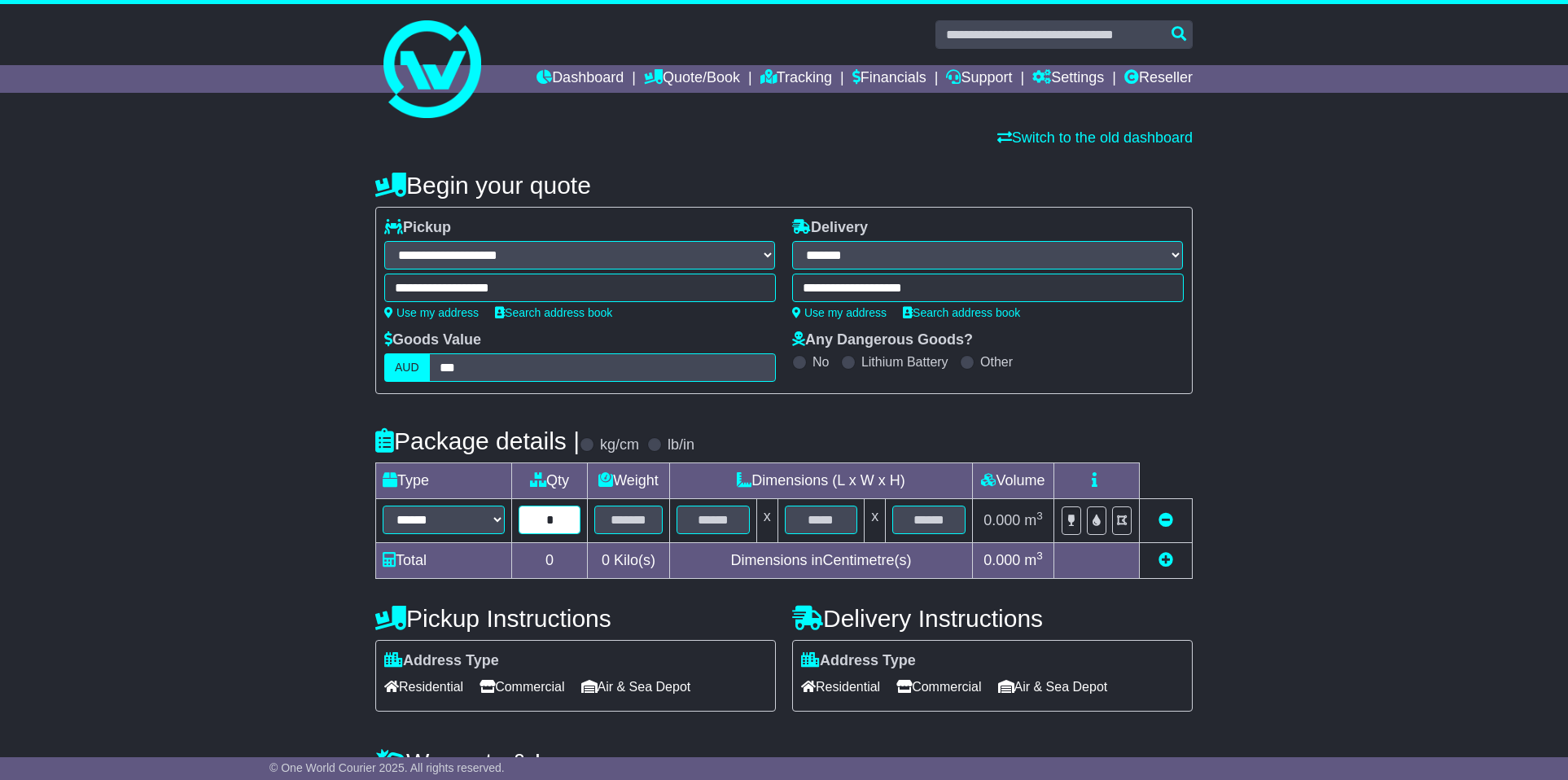 type on "*" 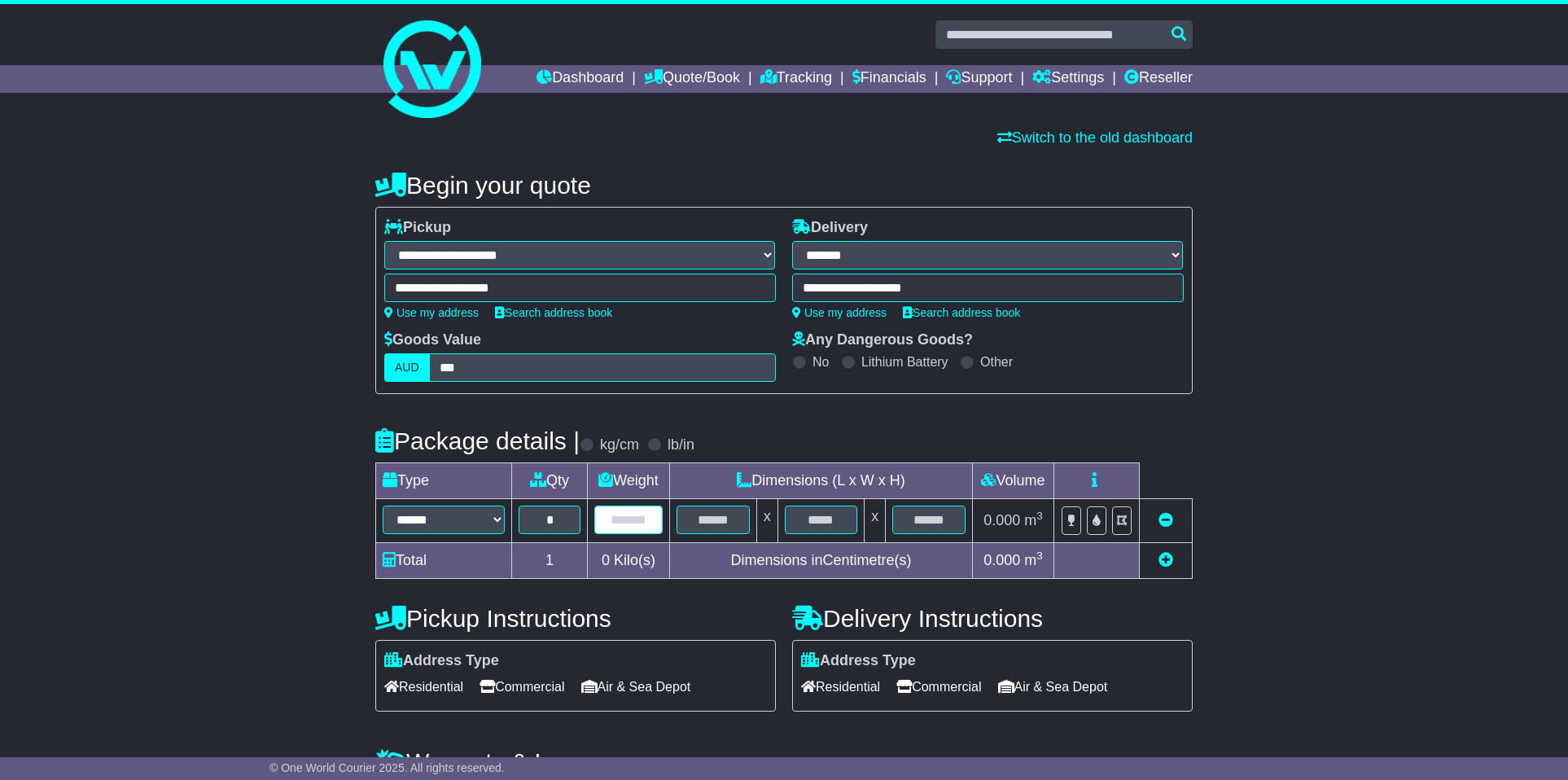 click at bounding box center (629, 519) 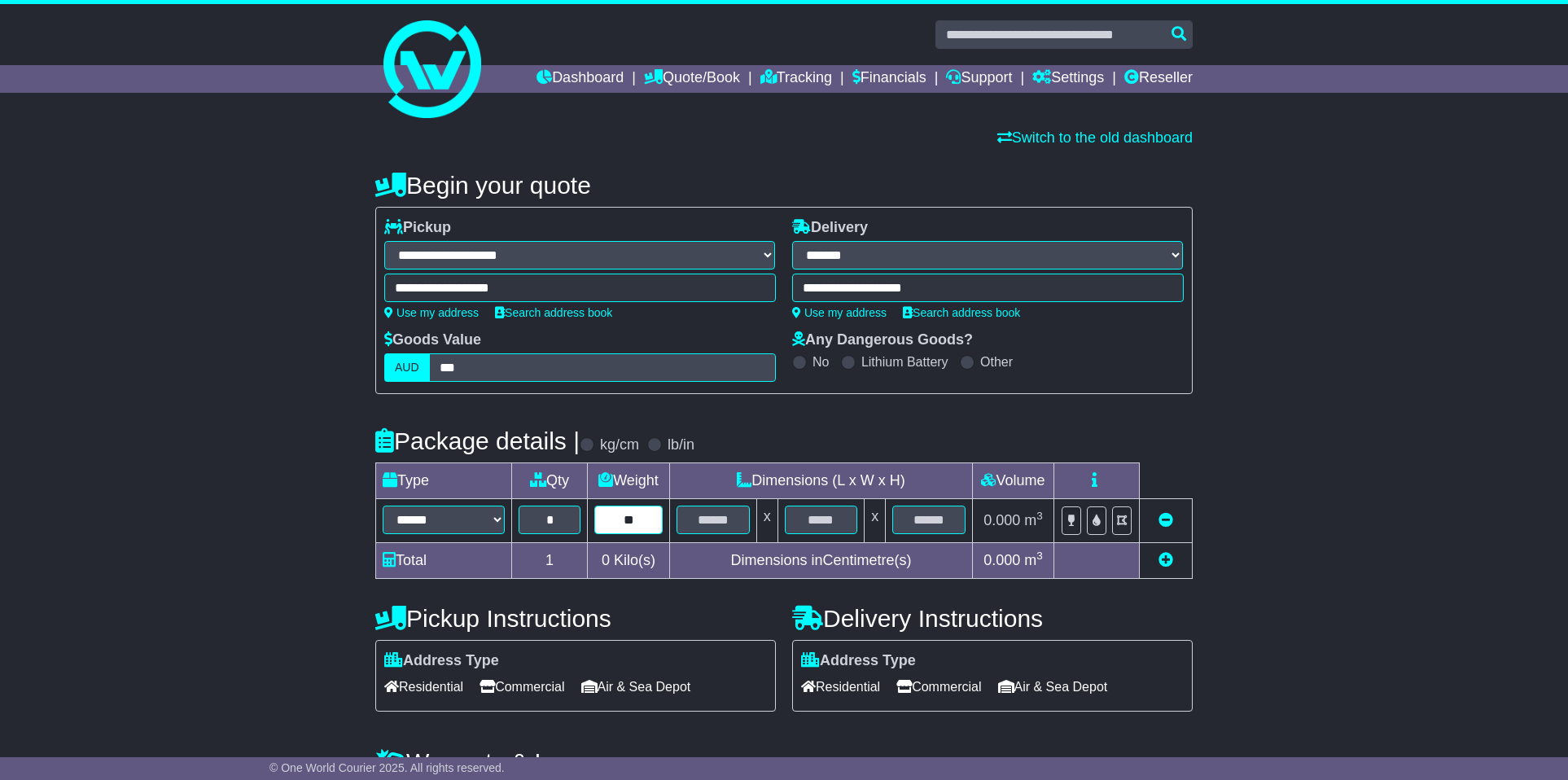 type on "**" 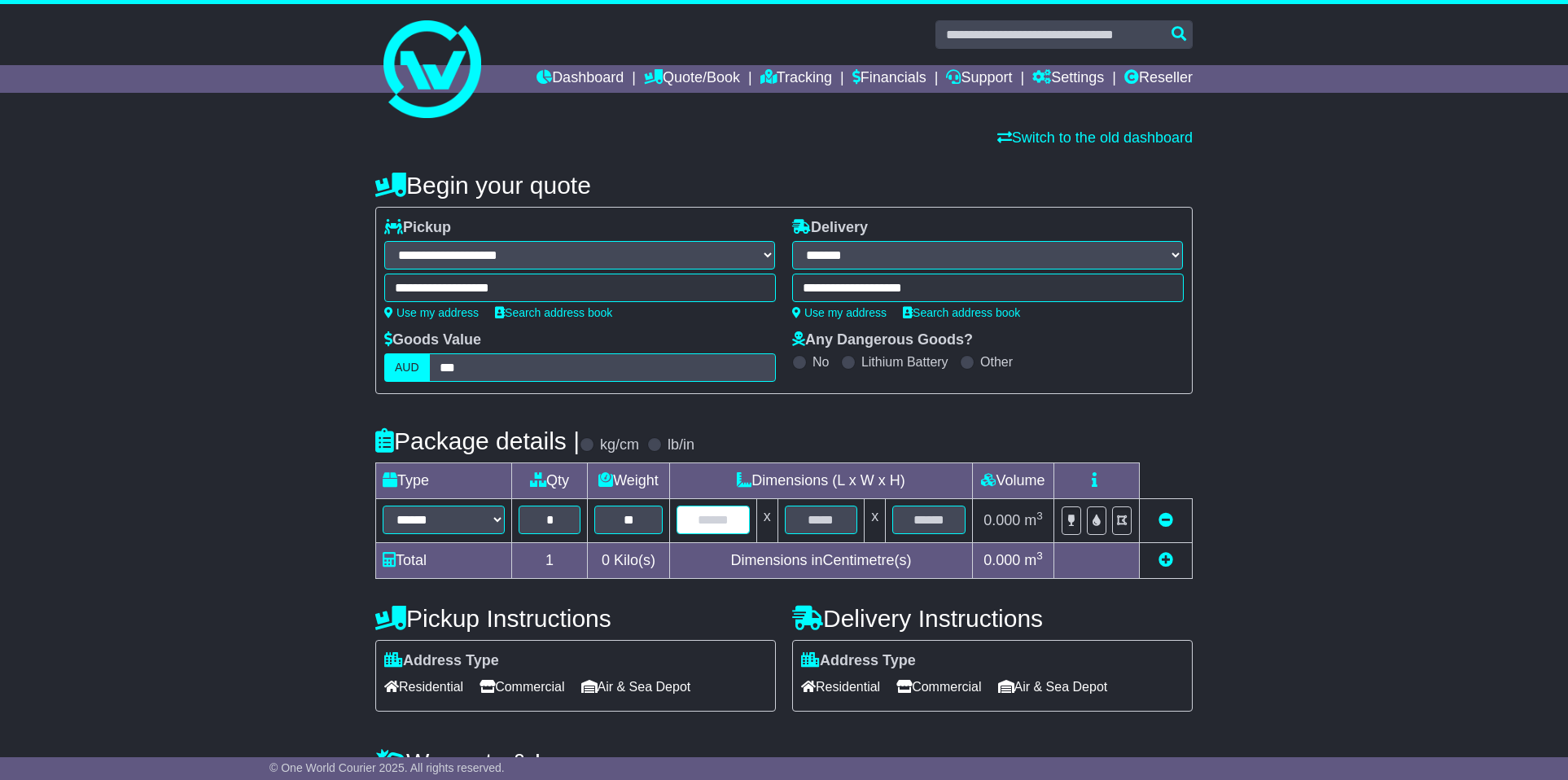 click at bounding box center [713, 519] 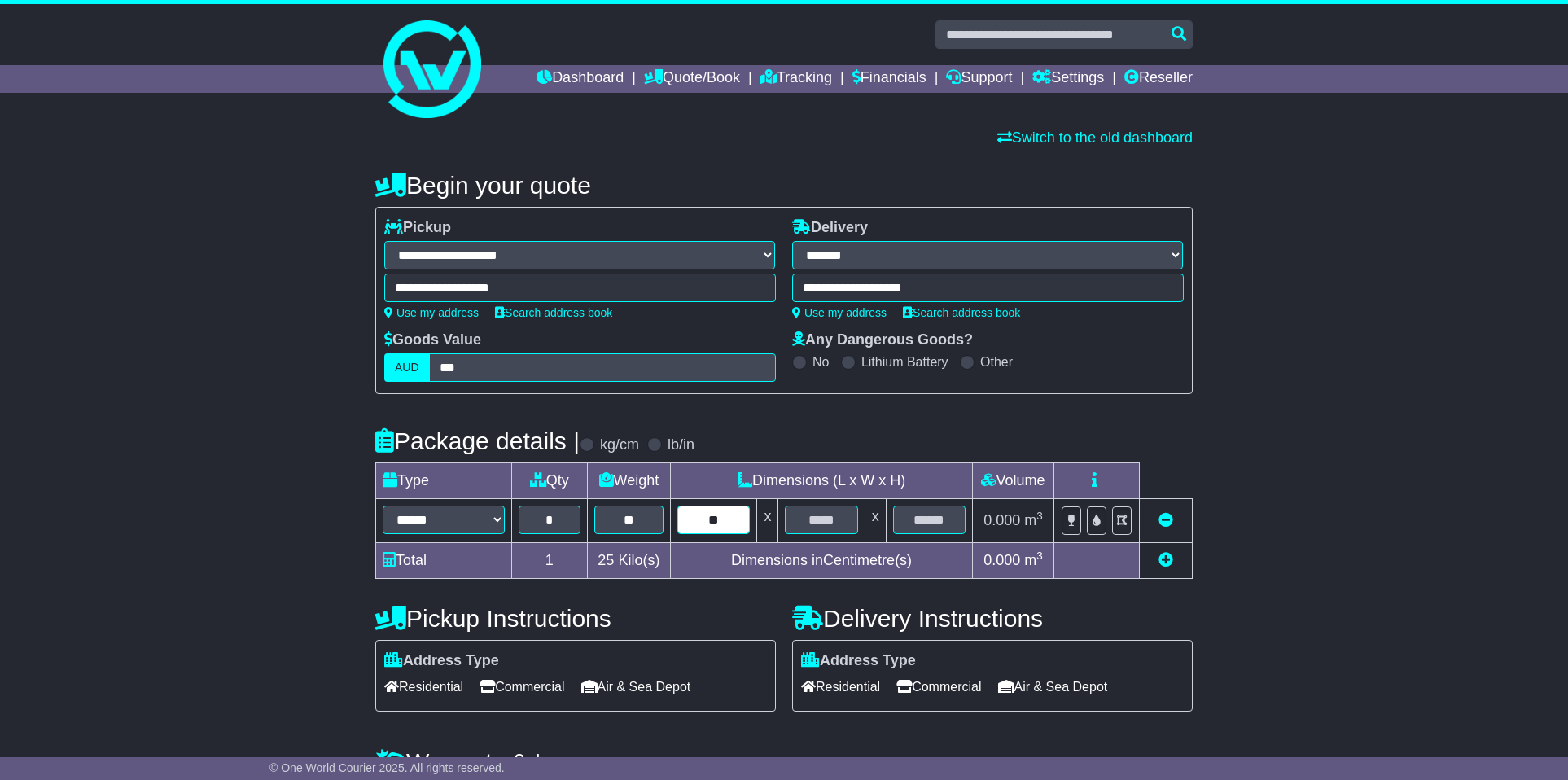 type on "**" 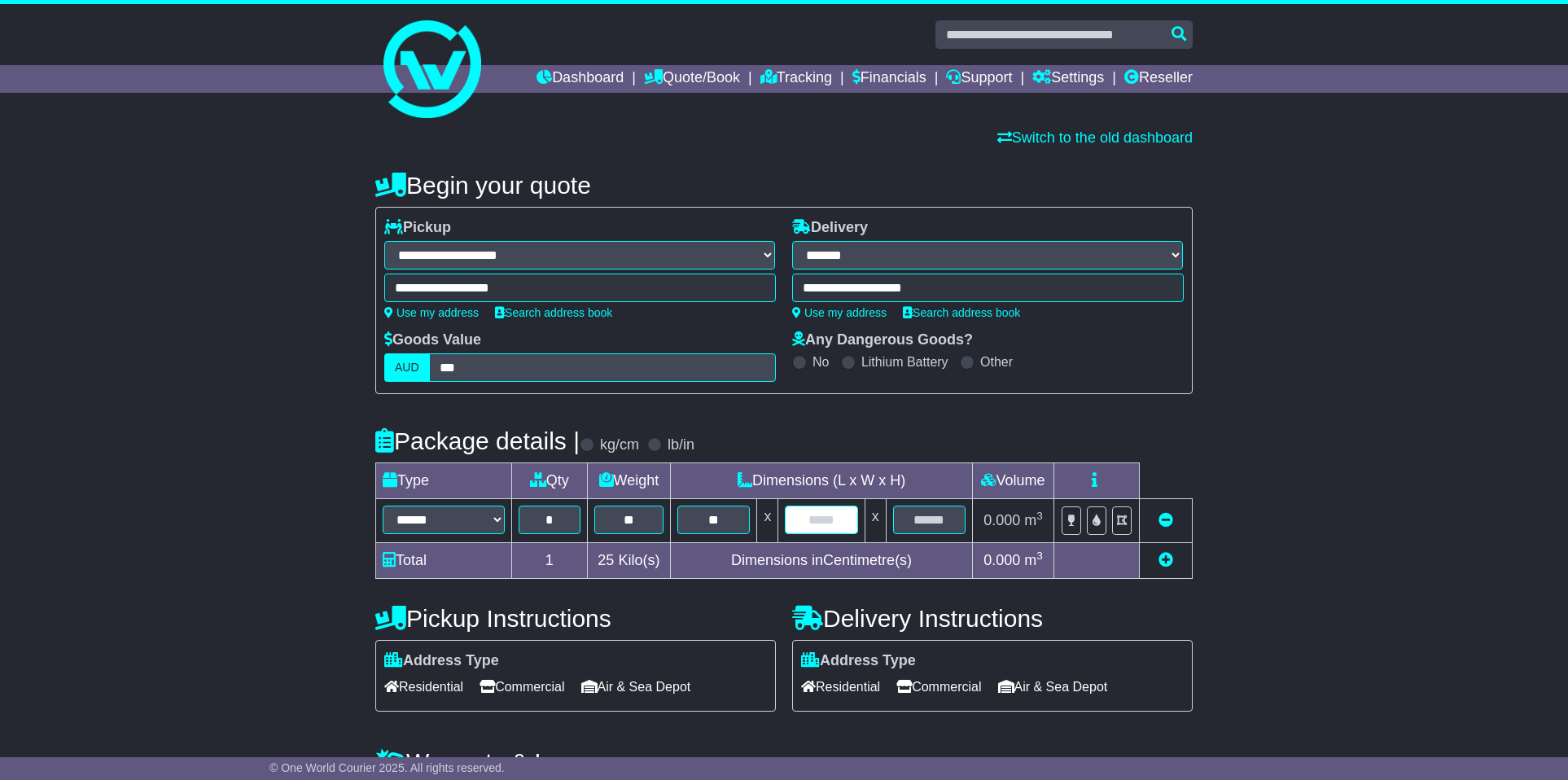 click at bounding box center (821, 519) 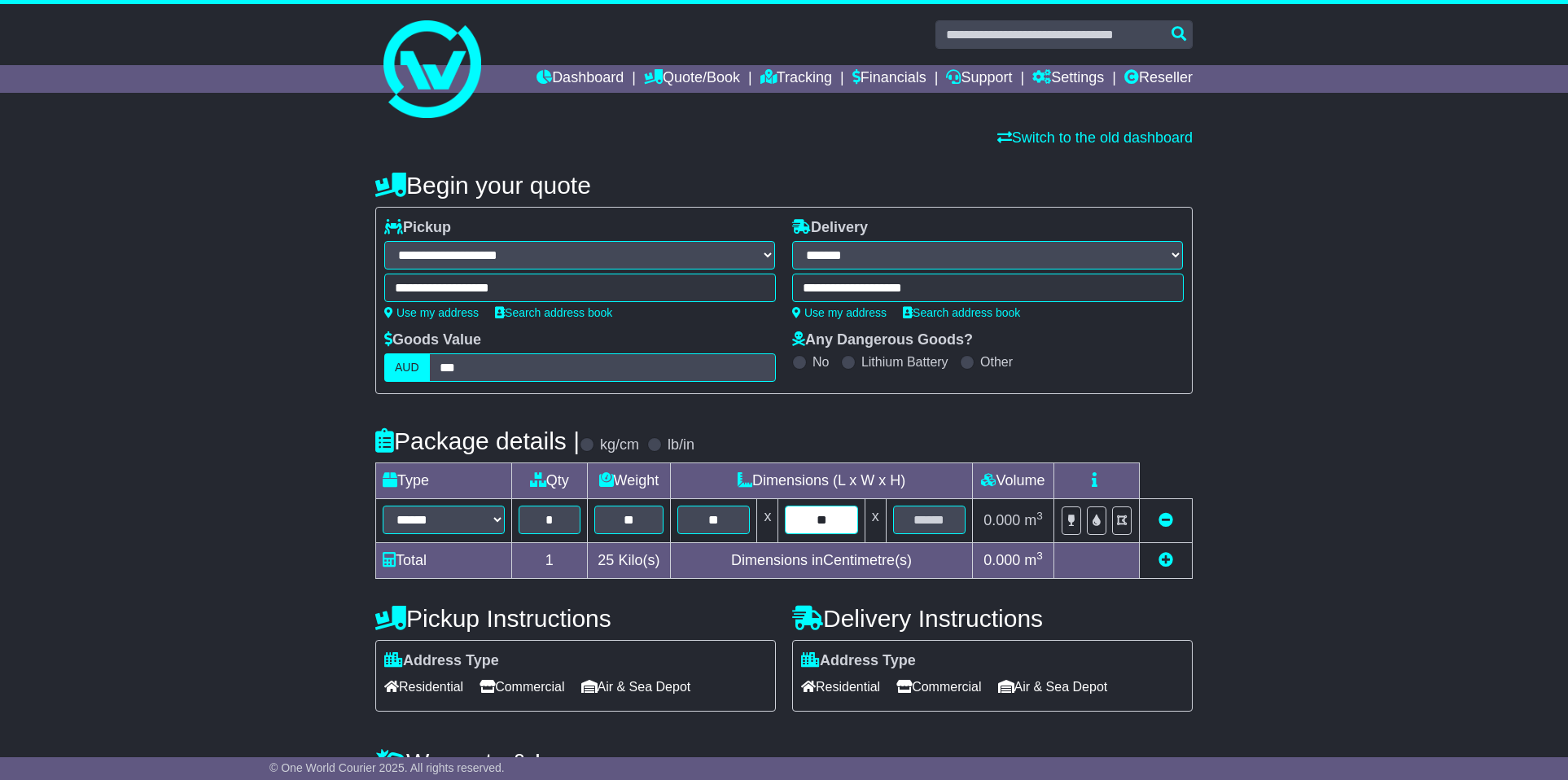 type on "**" 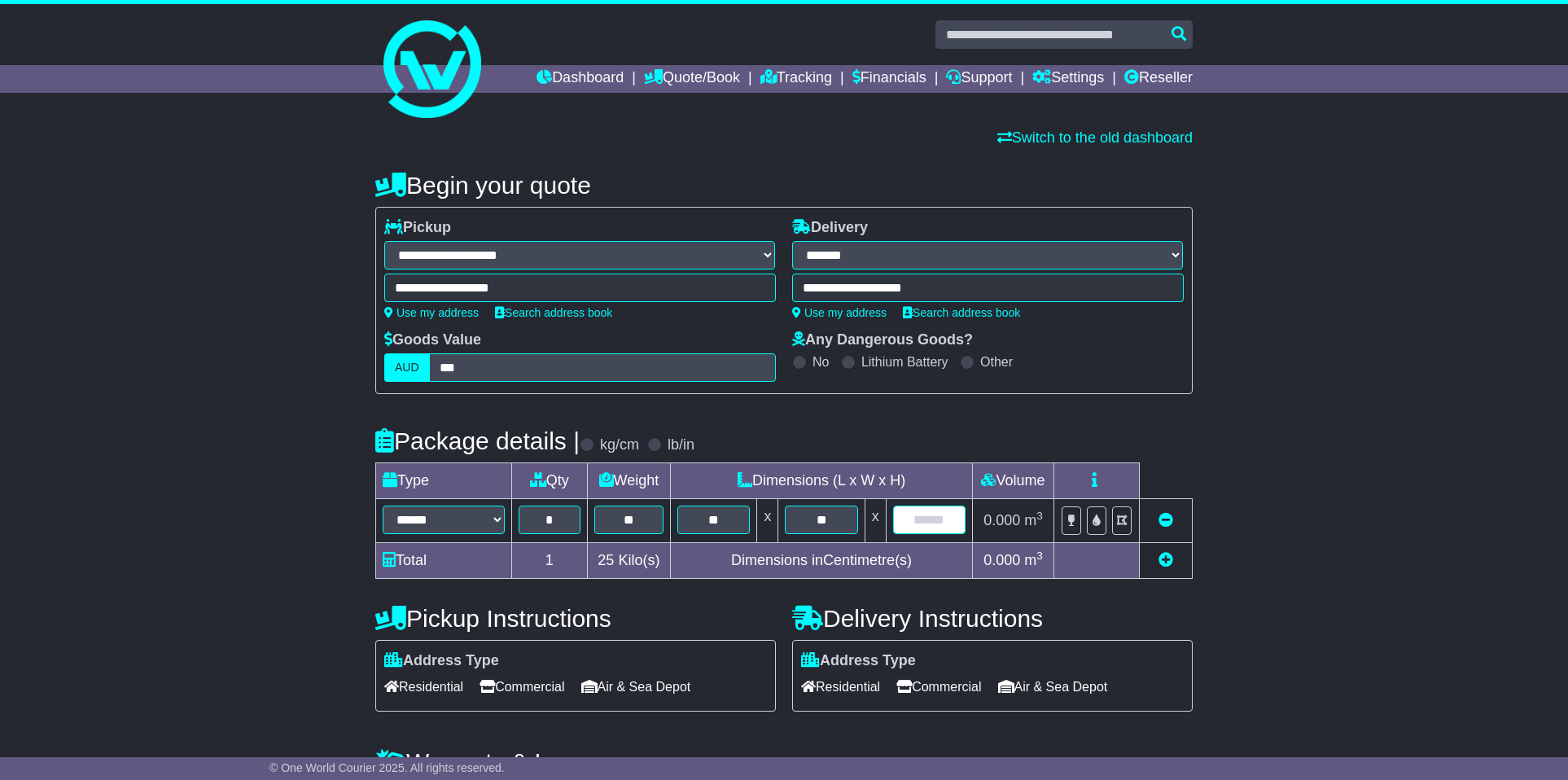 click at bounding box center [929, 519] 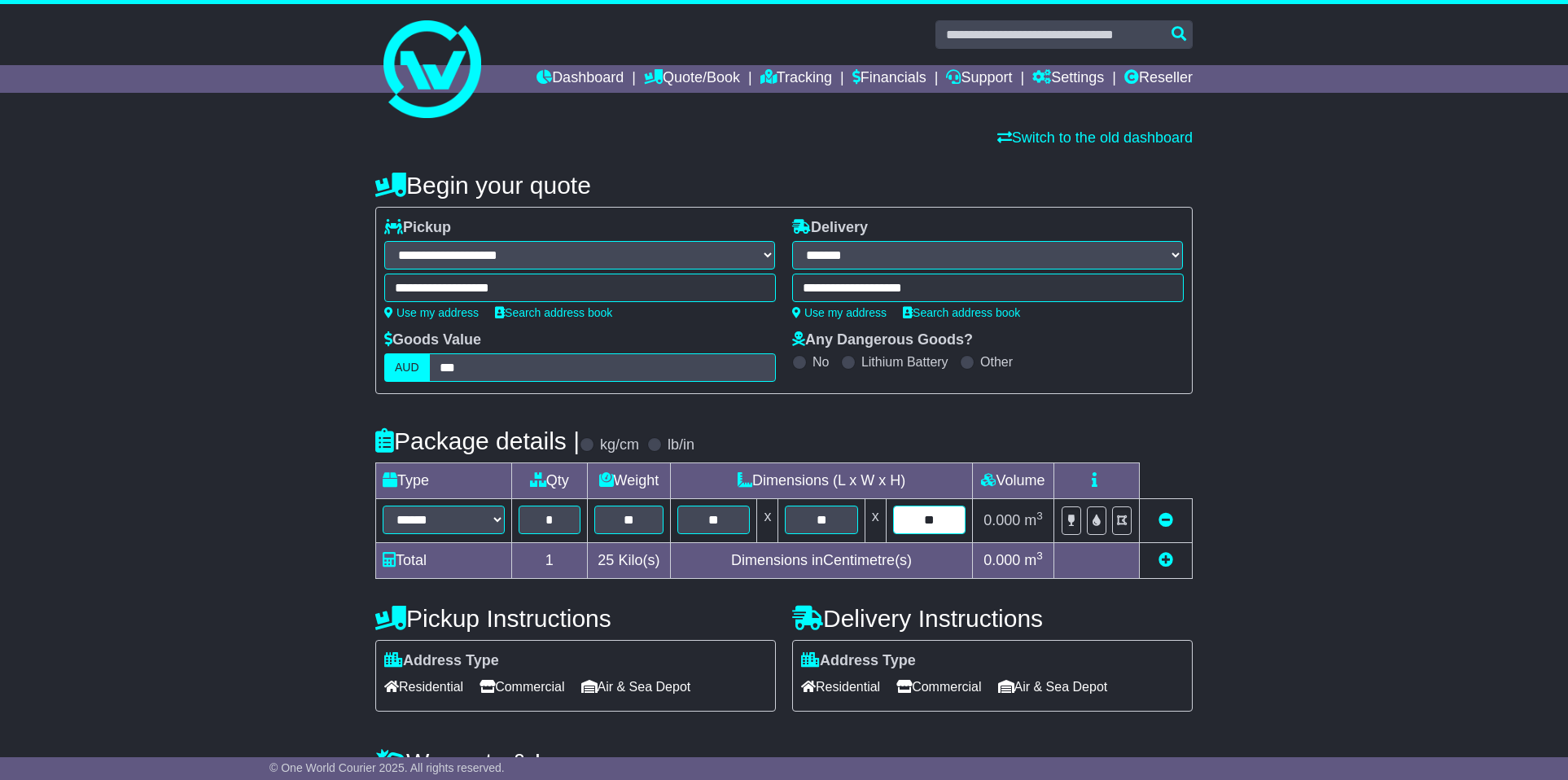 type on "**" 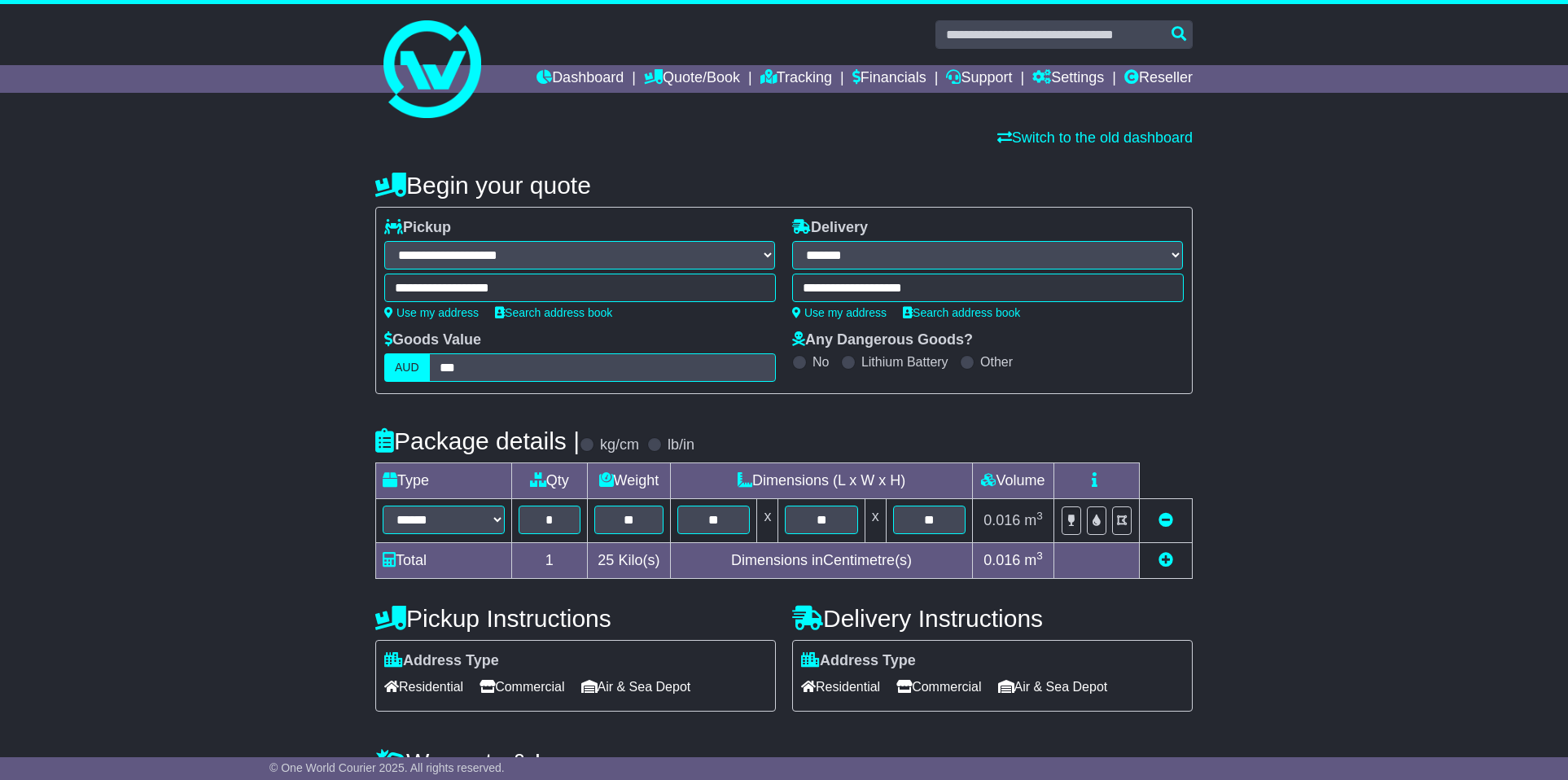 click on "Residential" at bounding box center [840, 686] 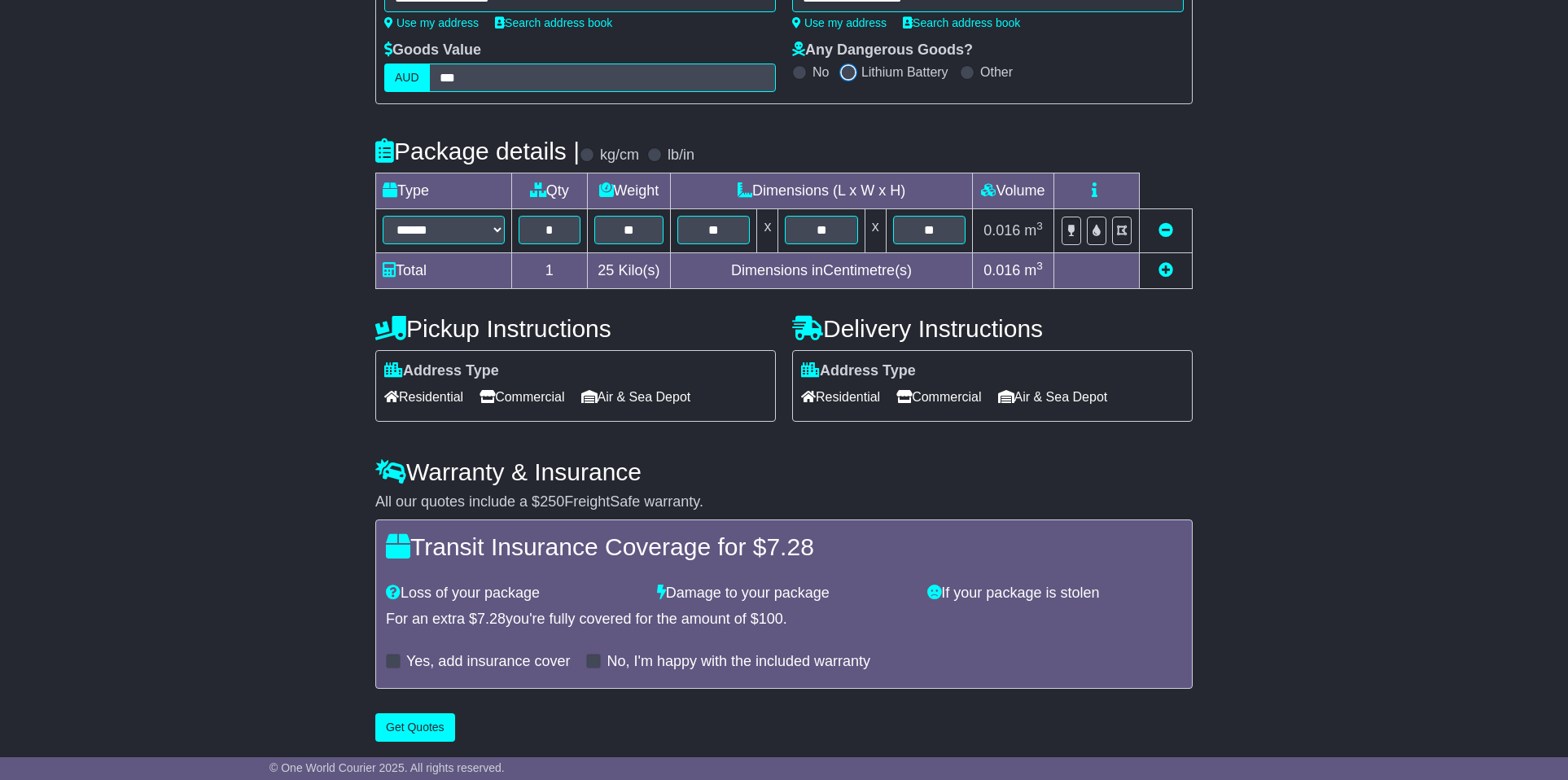 scroll, scrollTop: 306, scrollLeft: 0, axis: vertical 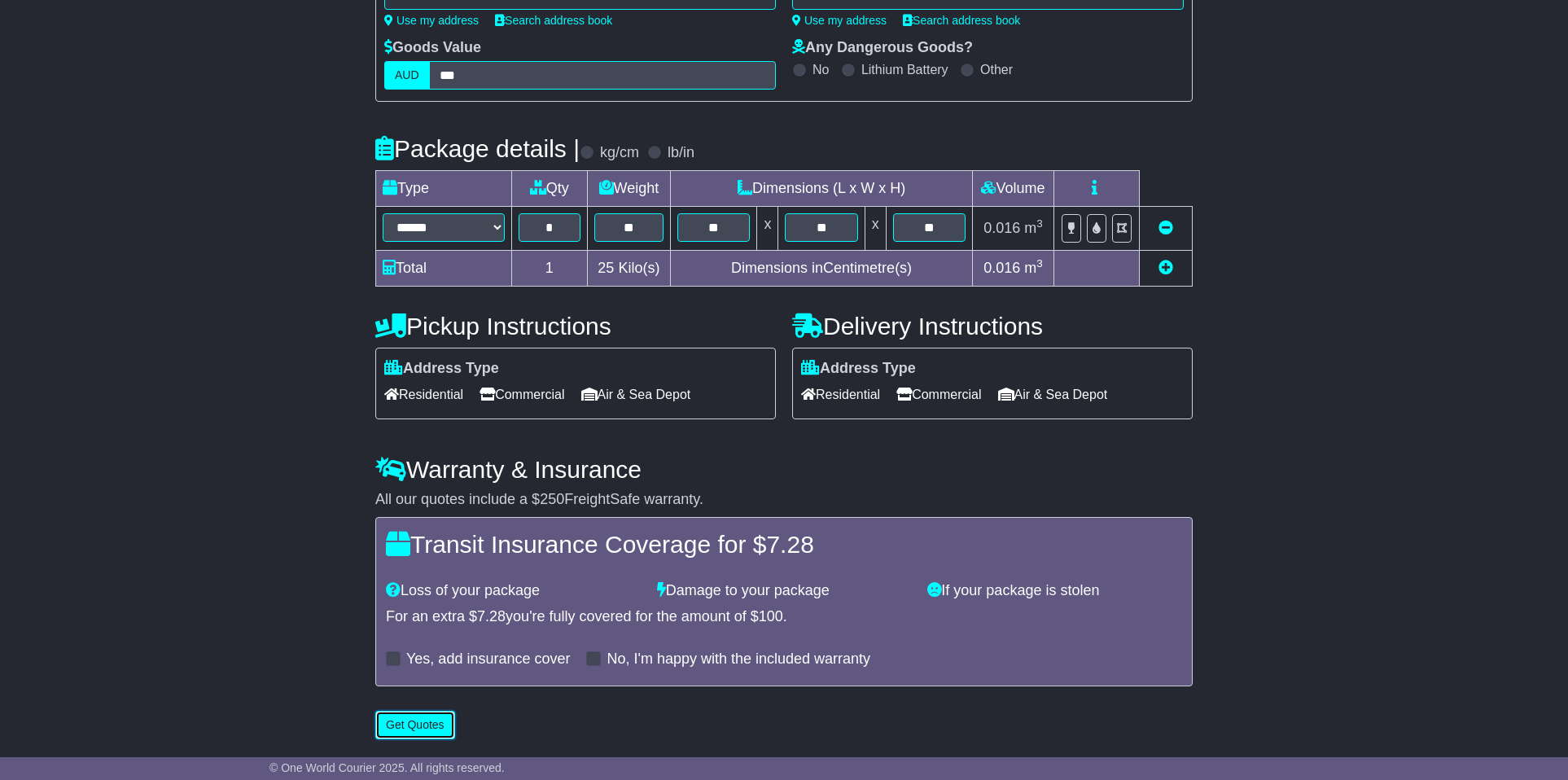 click on "Get Quotes" at bounding box center (415, 725) 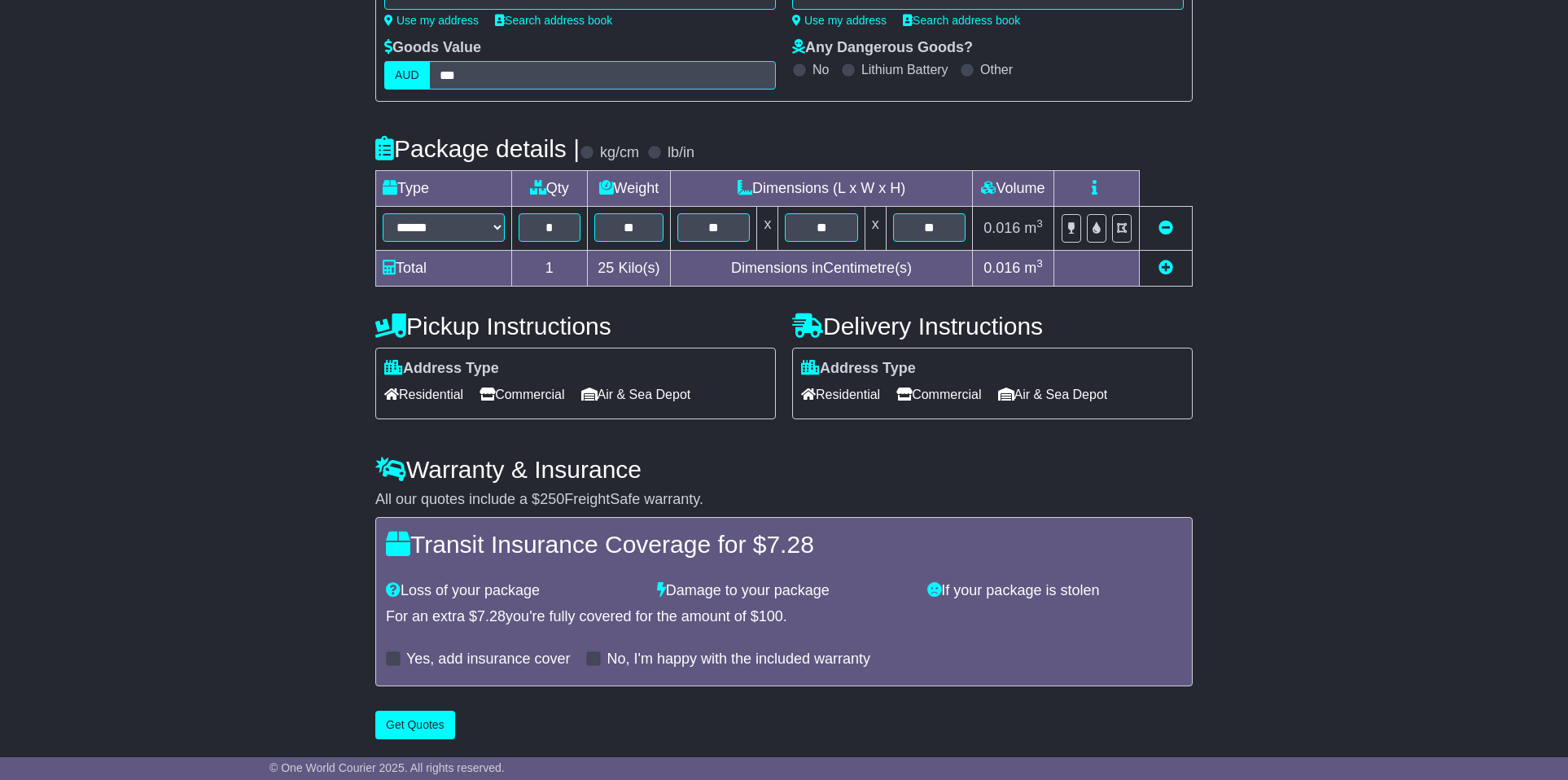 scroll, scrollTop: 0, scrollLeft: 0, axis: both 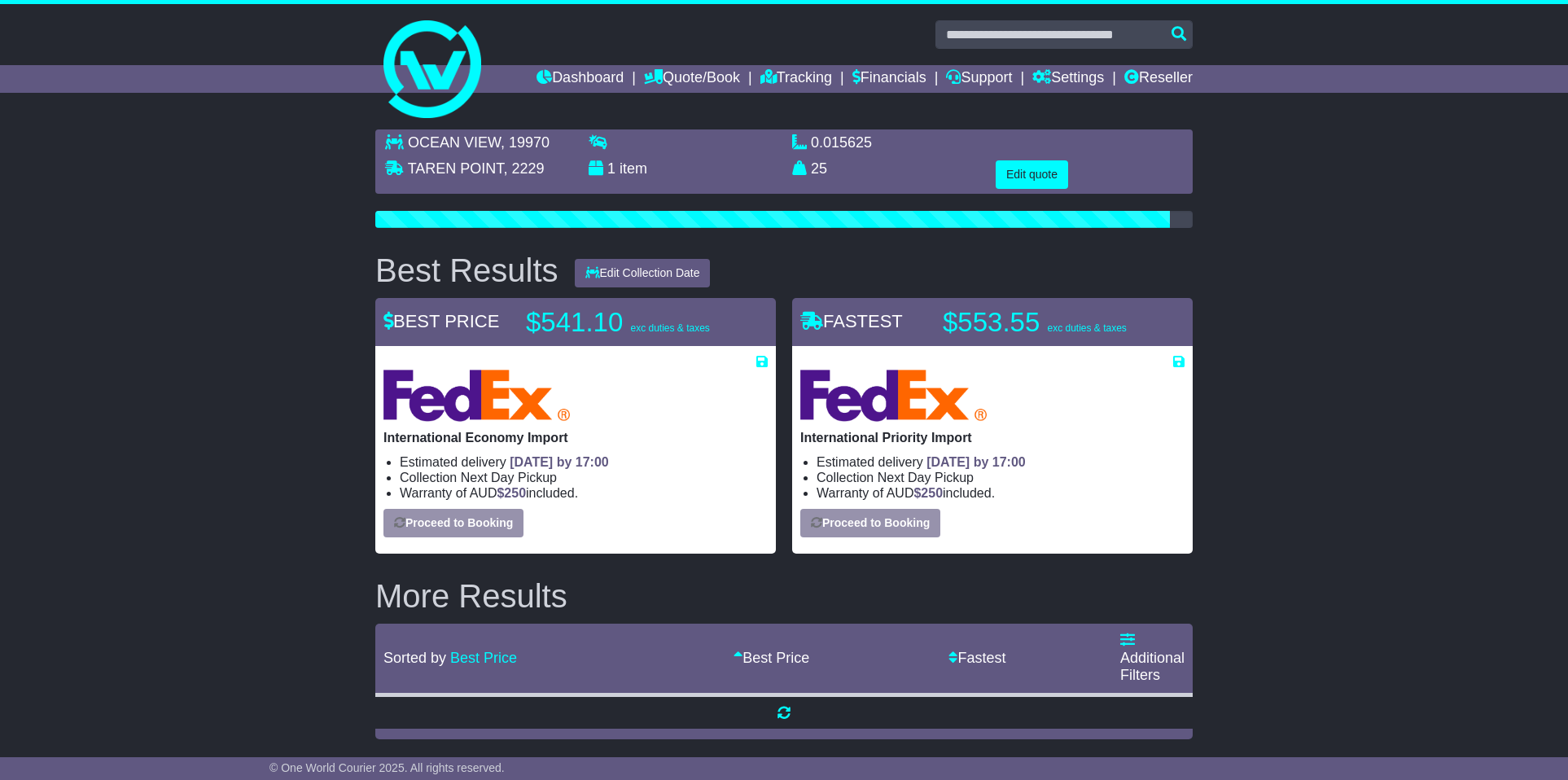 drag, startPoint x: 57, startPoint y: 422, endPoint x: 94, endPoint y: 415, distance: 37.65634 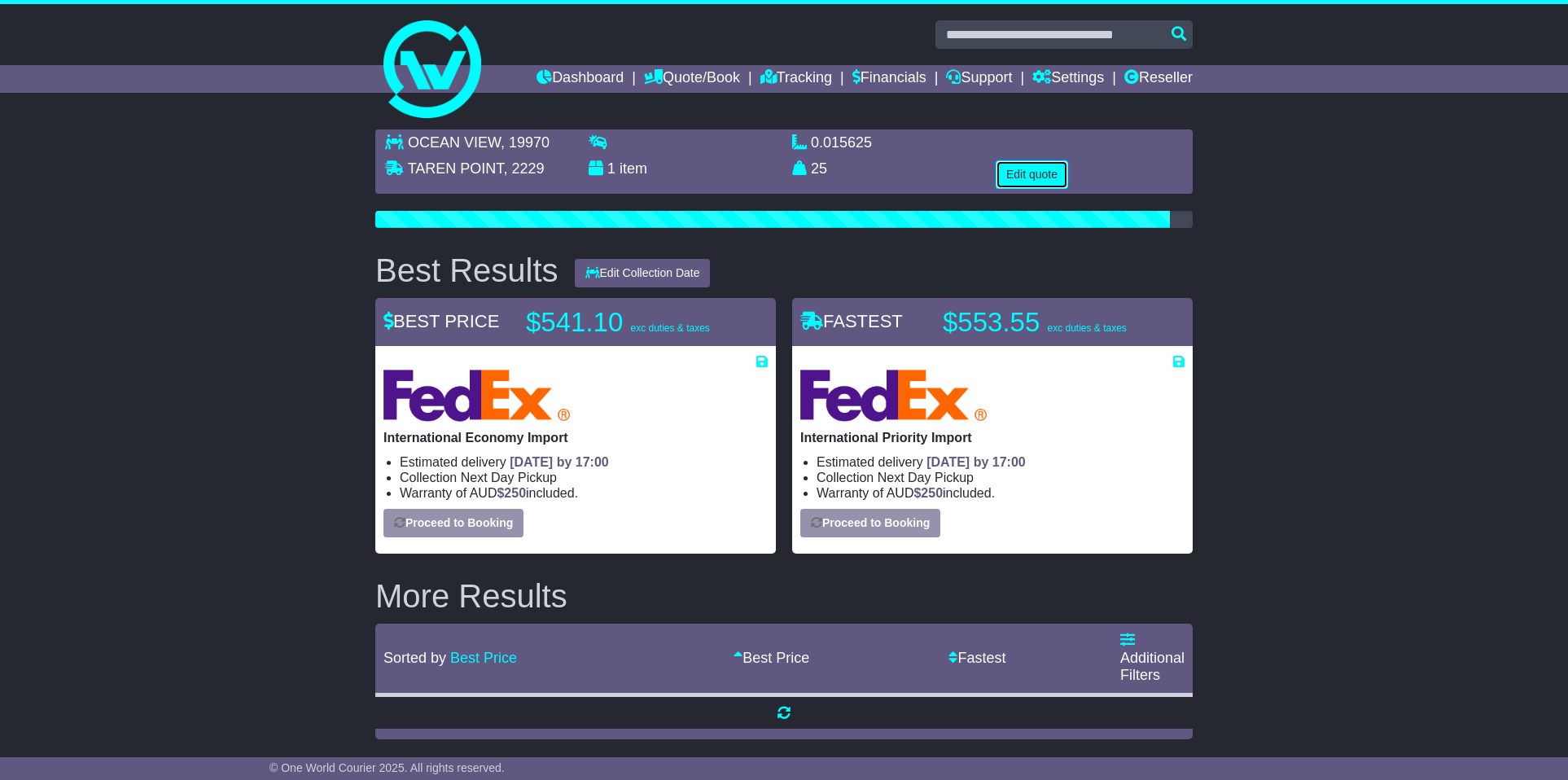 click on "Edit quote" at bounding box center [1031, 174] 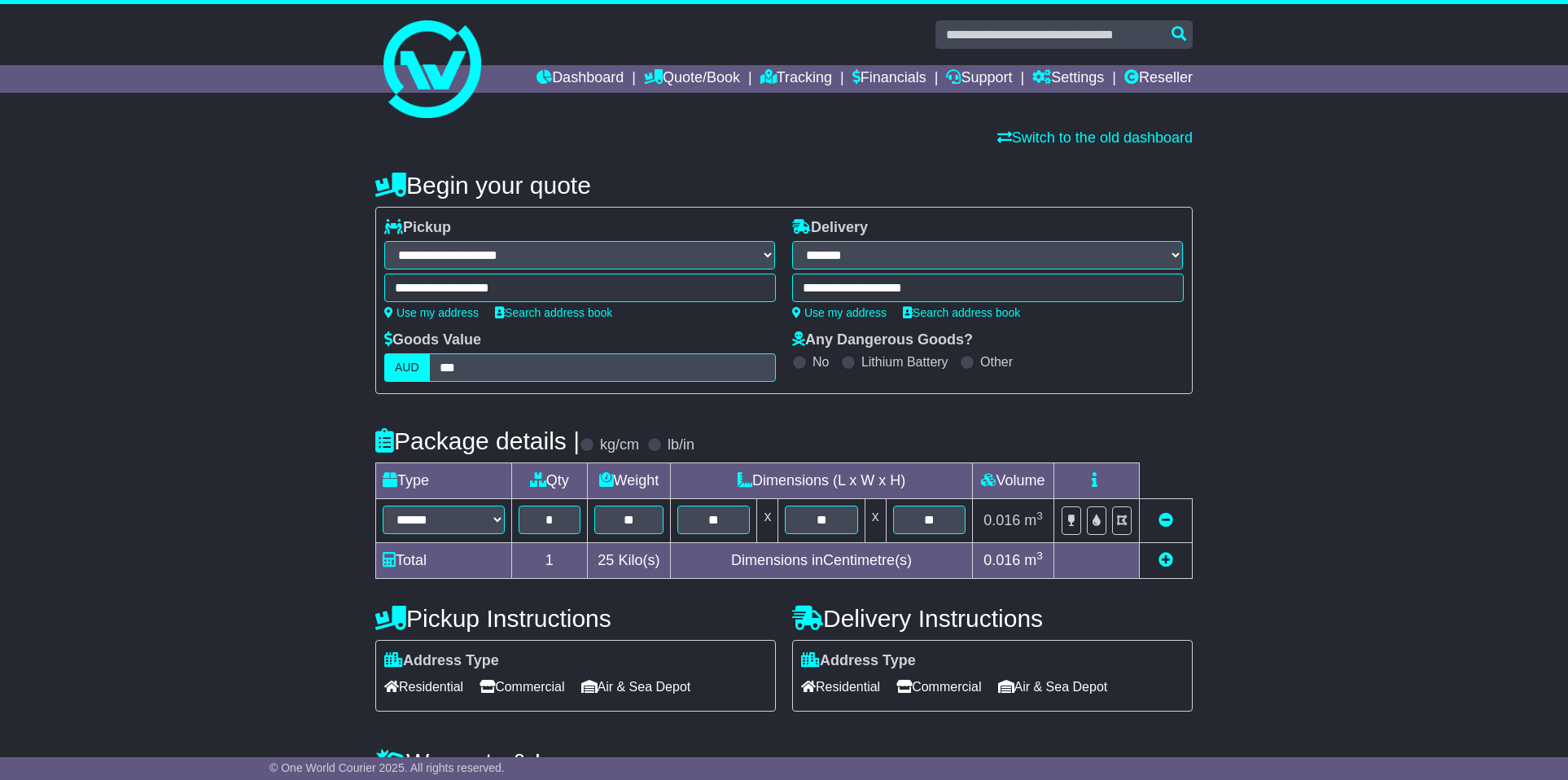 click on "**********" at bounding box center [444, 521] 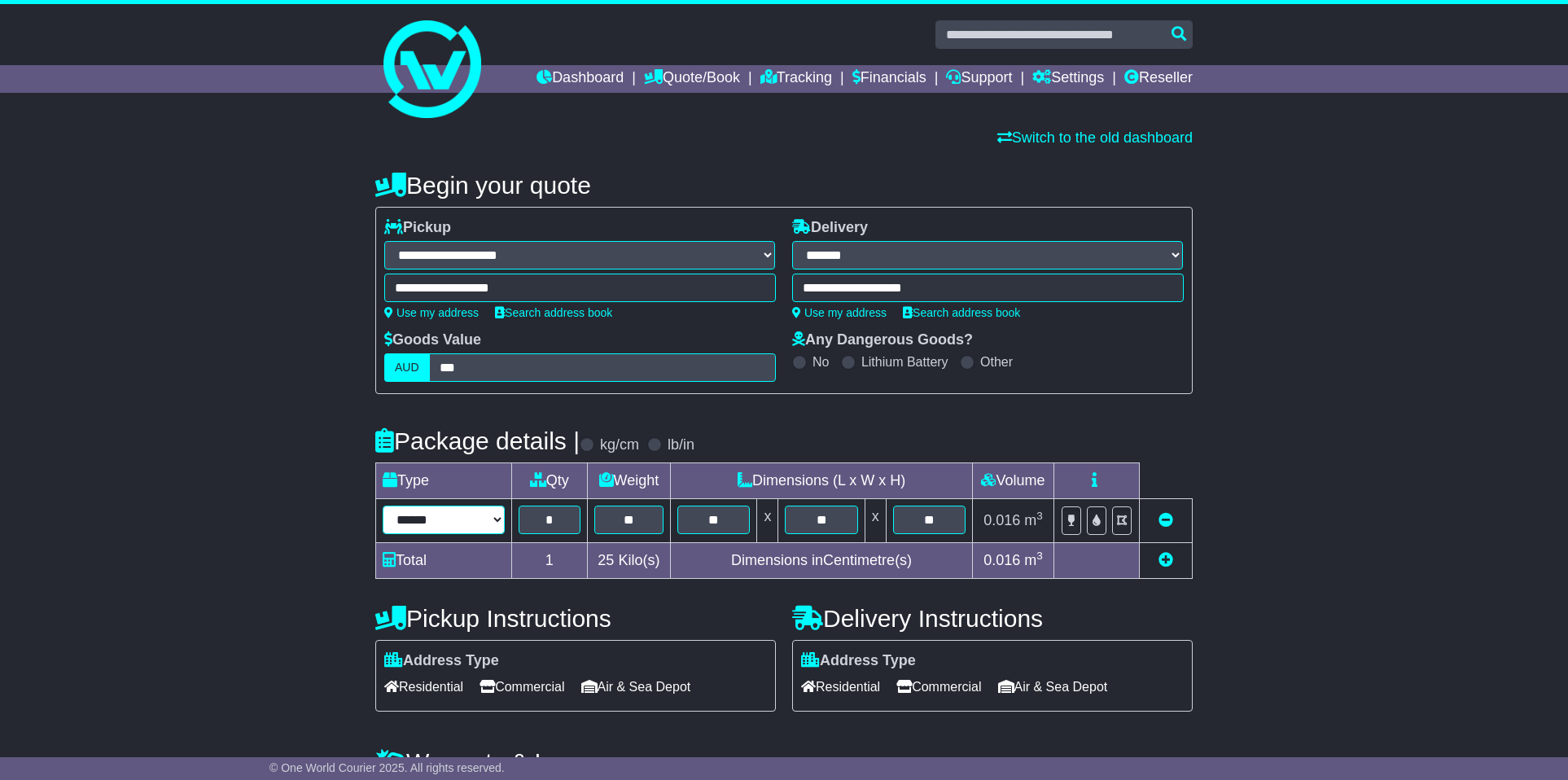 drag, startPoint x: 471, startPoint y: 513, endPoint x: 471, endPoint y: 523, distance: 10 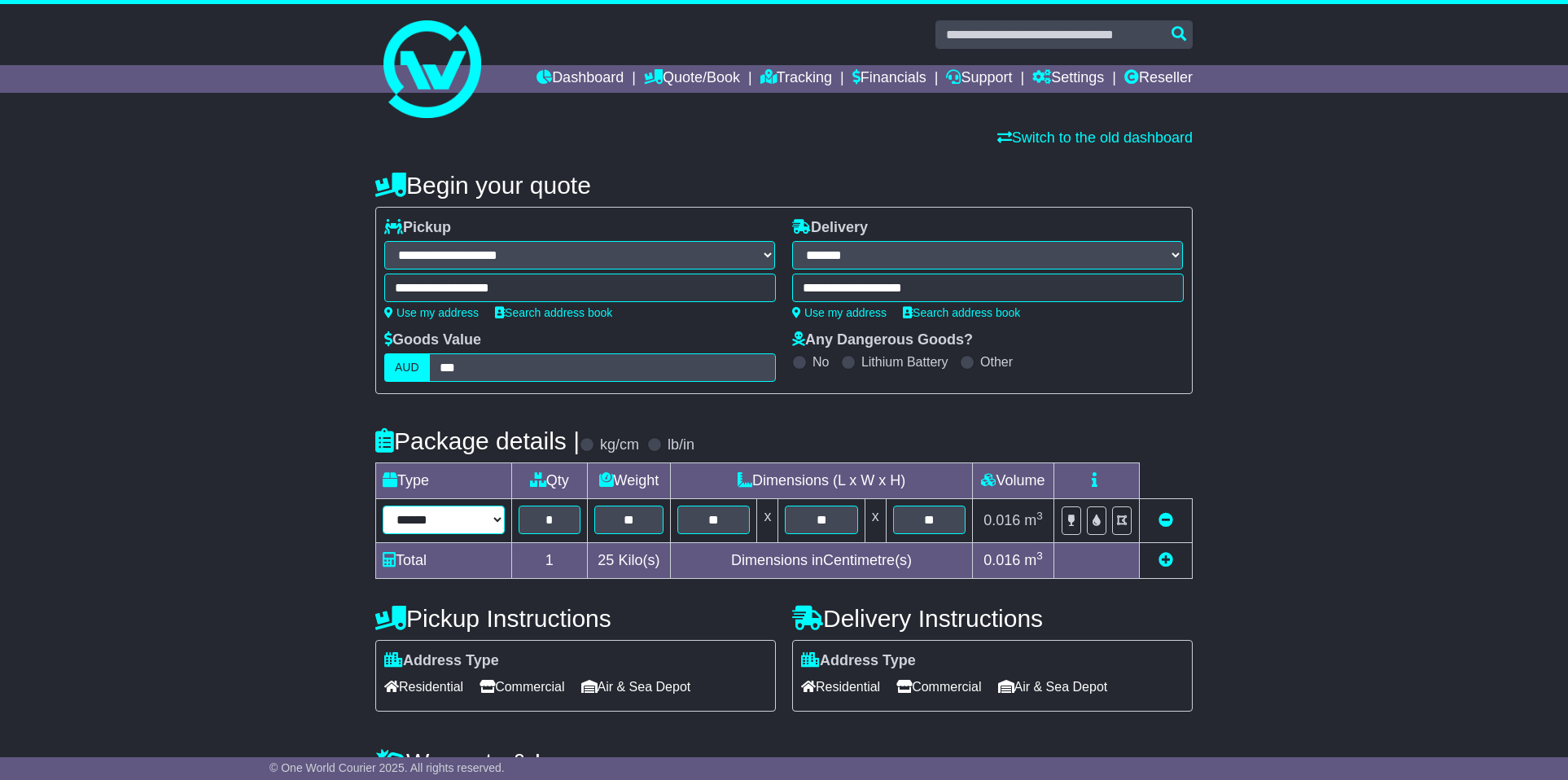 click on "**********" at bounding box center [444, 519] 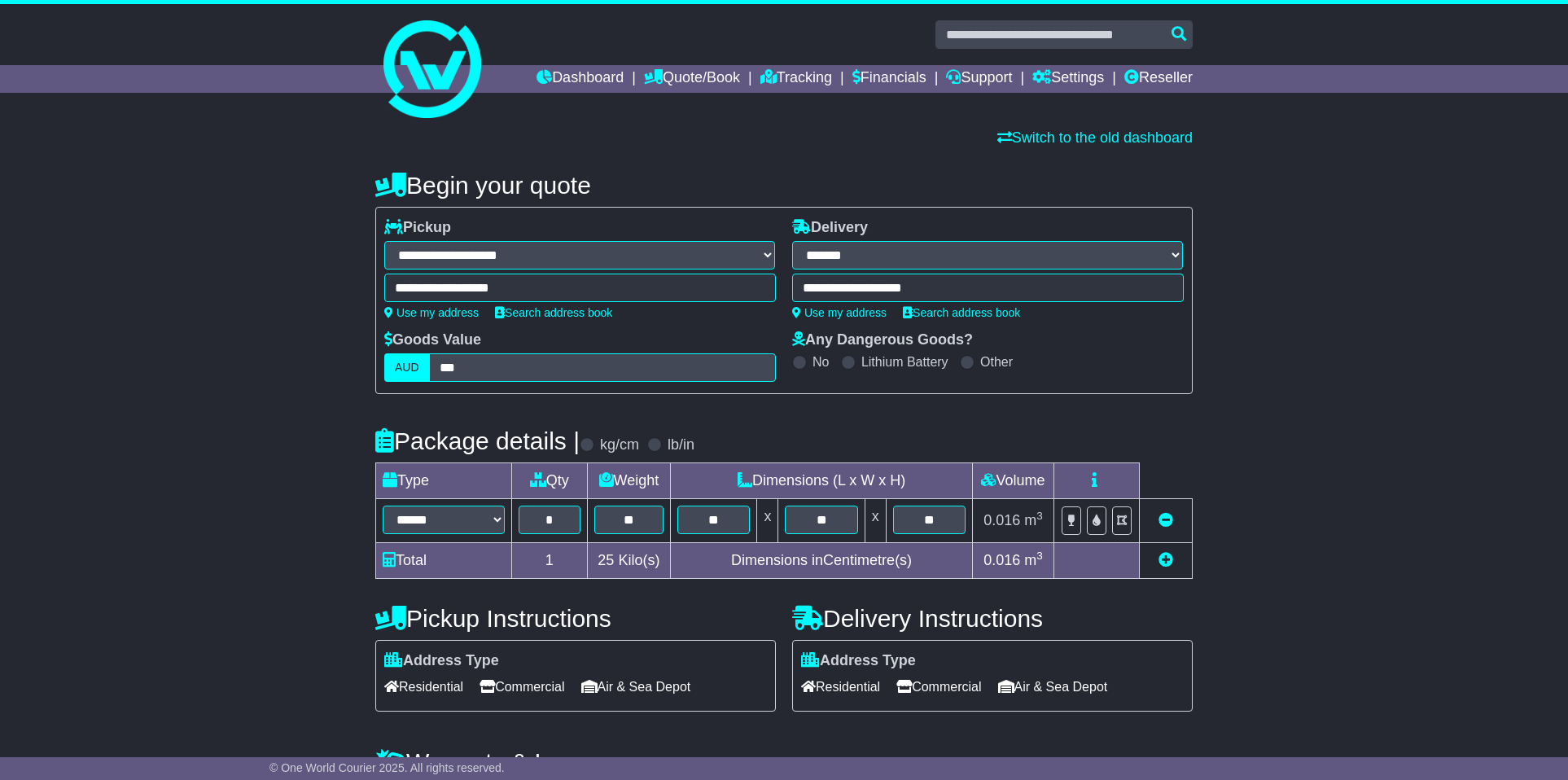 click on "Residential" at bounding box center (840, 686) 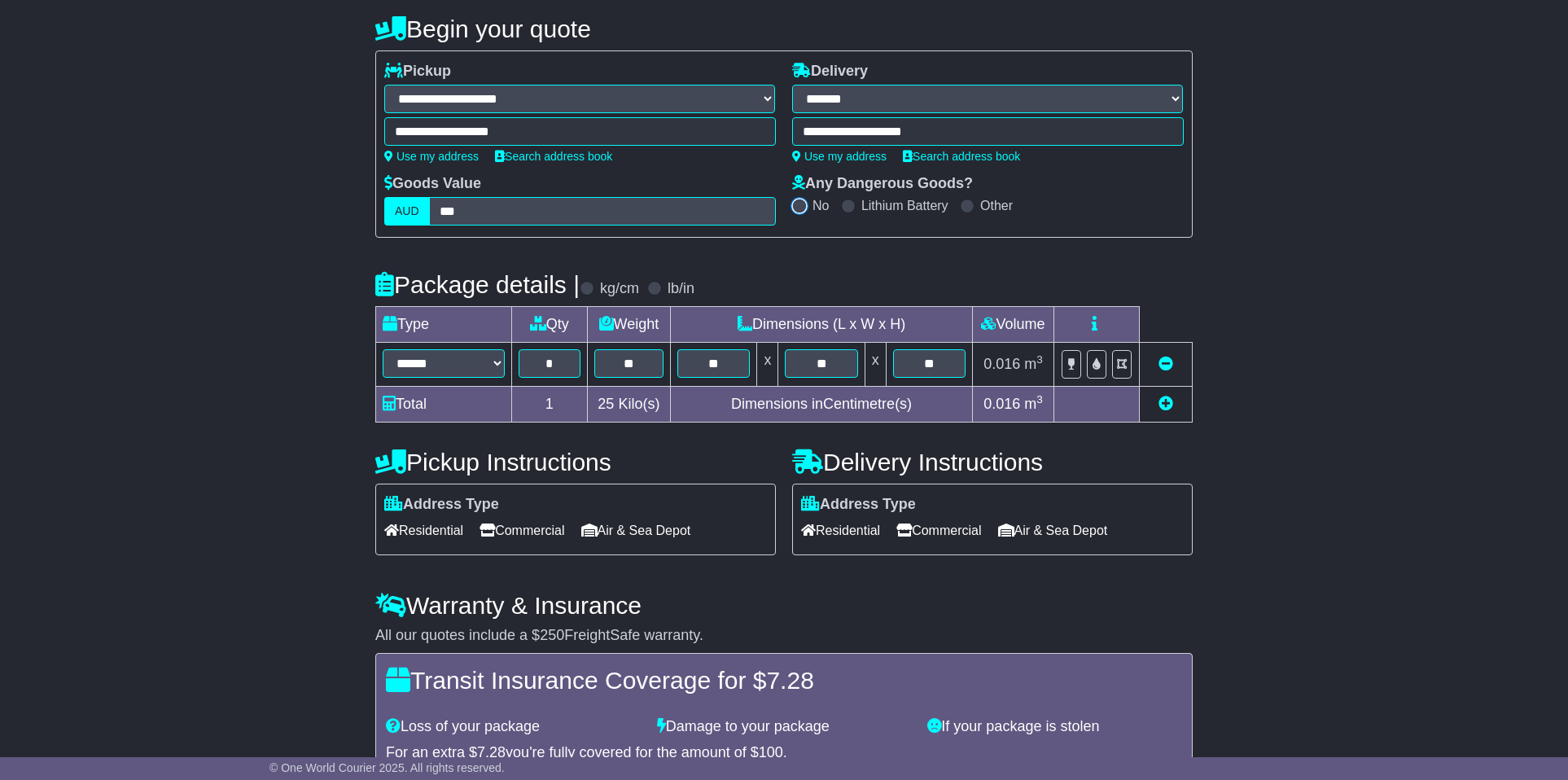 scroll, scrollTop: 306, scrollLeft: 0, axis: vertical 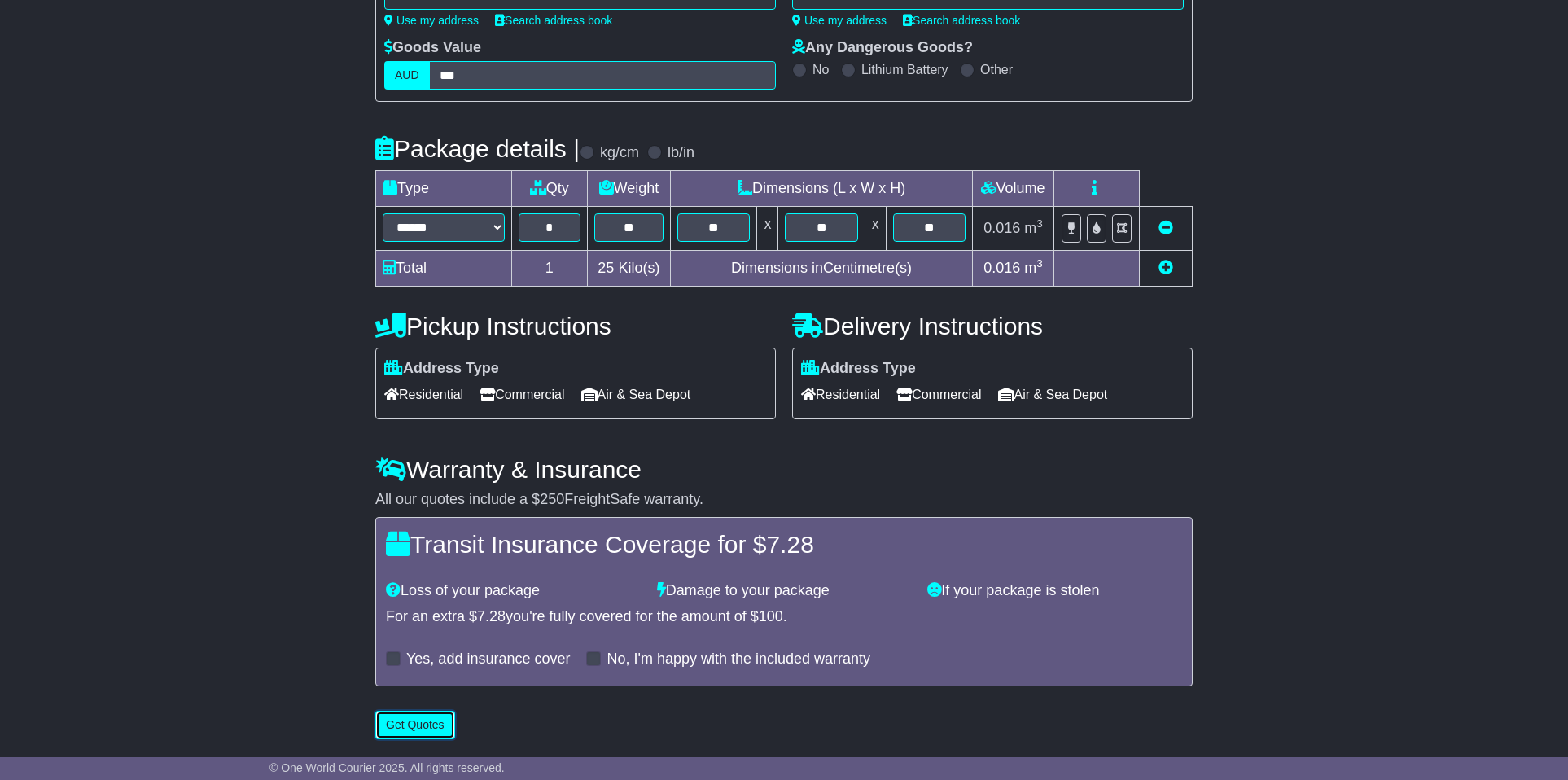 click on "Get Quotes" at bounding box center [415, 725] 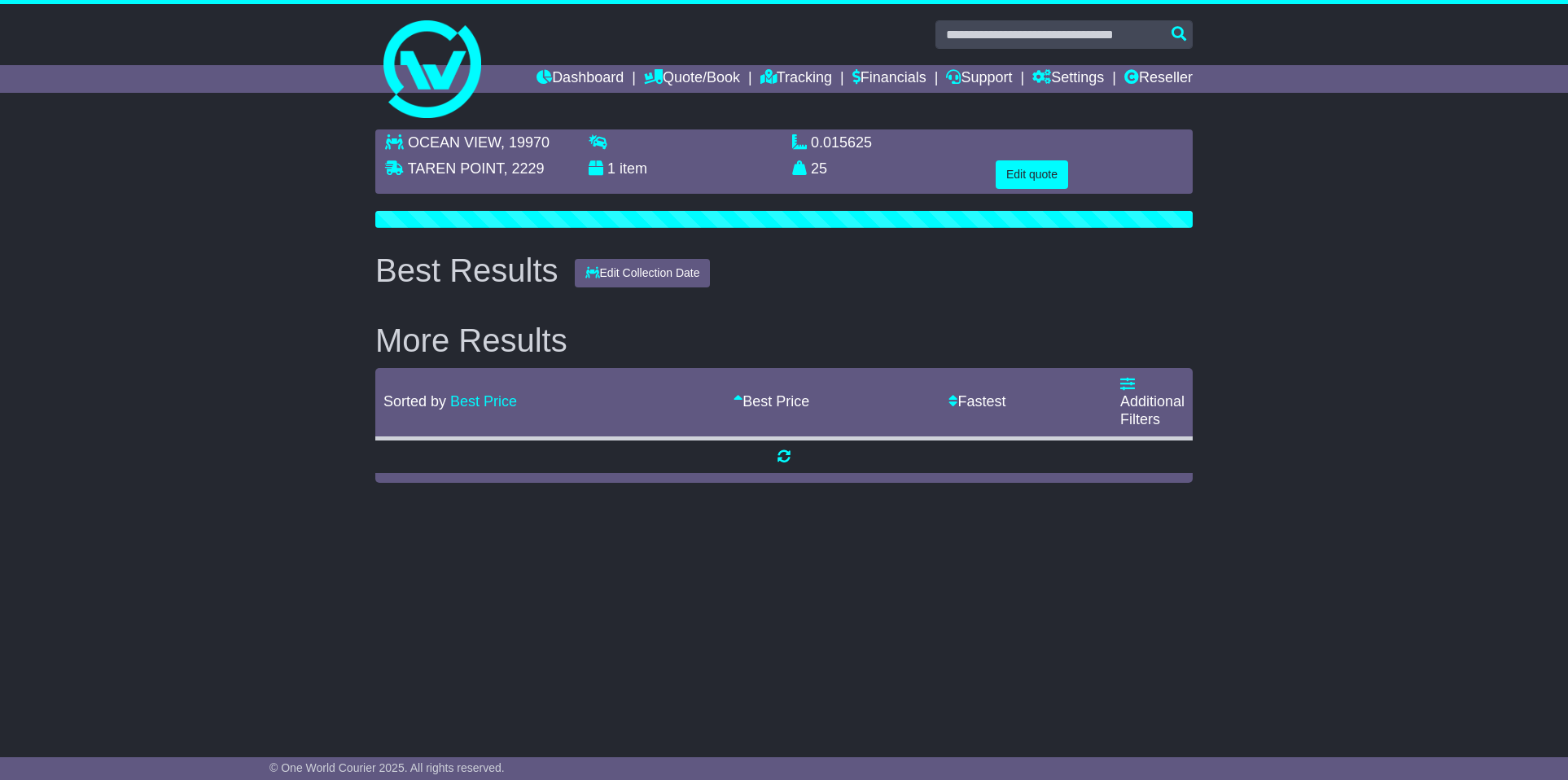 scroll, scrollTop: 0, scrollLeft: 0, axis: both 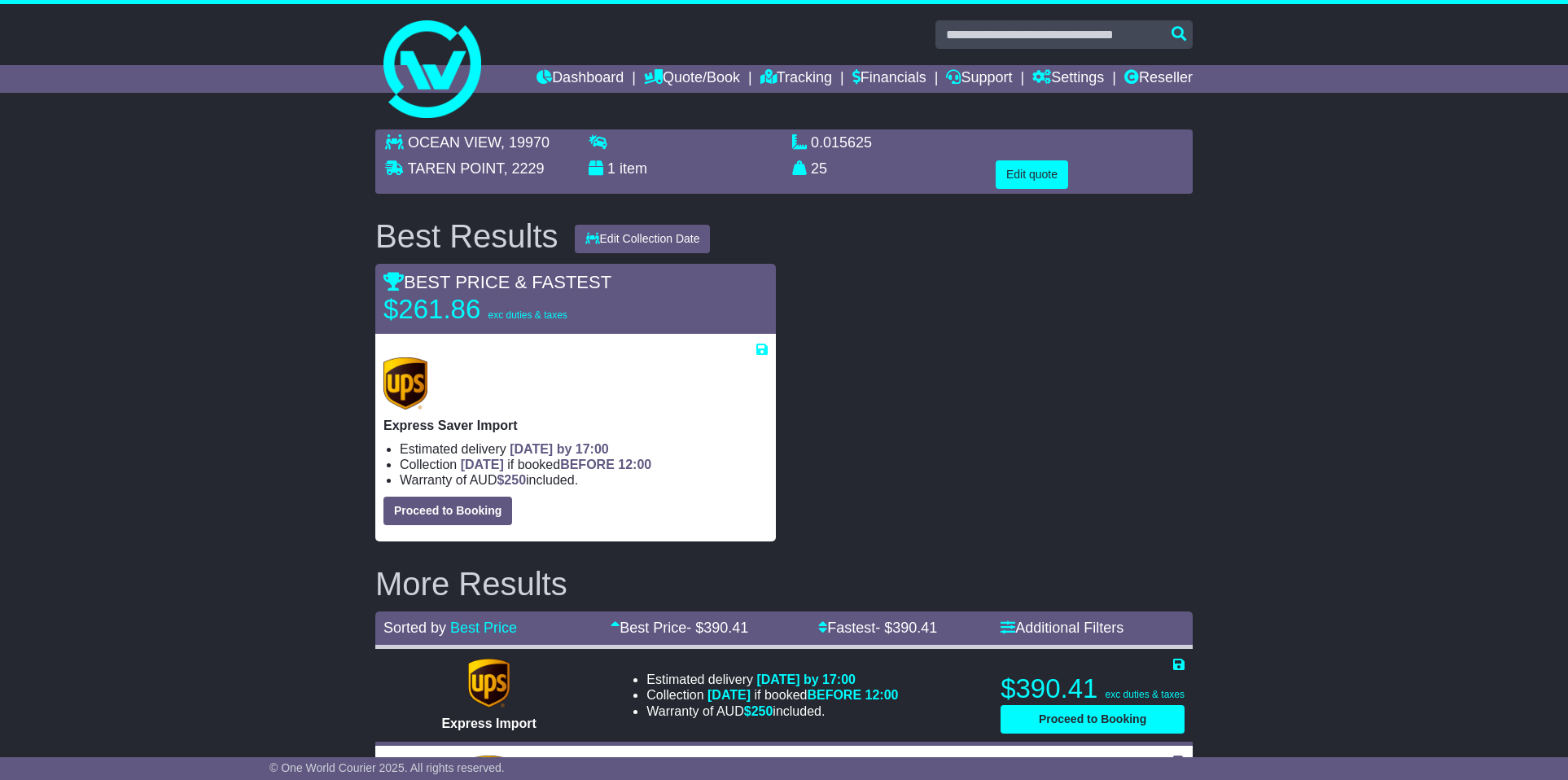 click on "OCEAN VIEW , 19970
[GEOGRAPHIC_DATA] , 2229
1   item
0.015625
m 3
in 3
25  kg(s)  lb(s)" at bounding box center [784, 594] 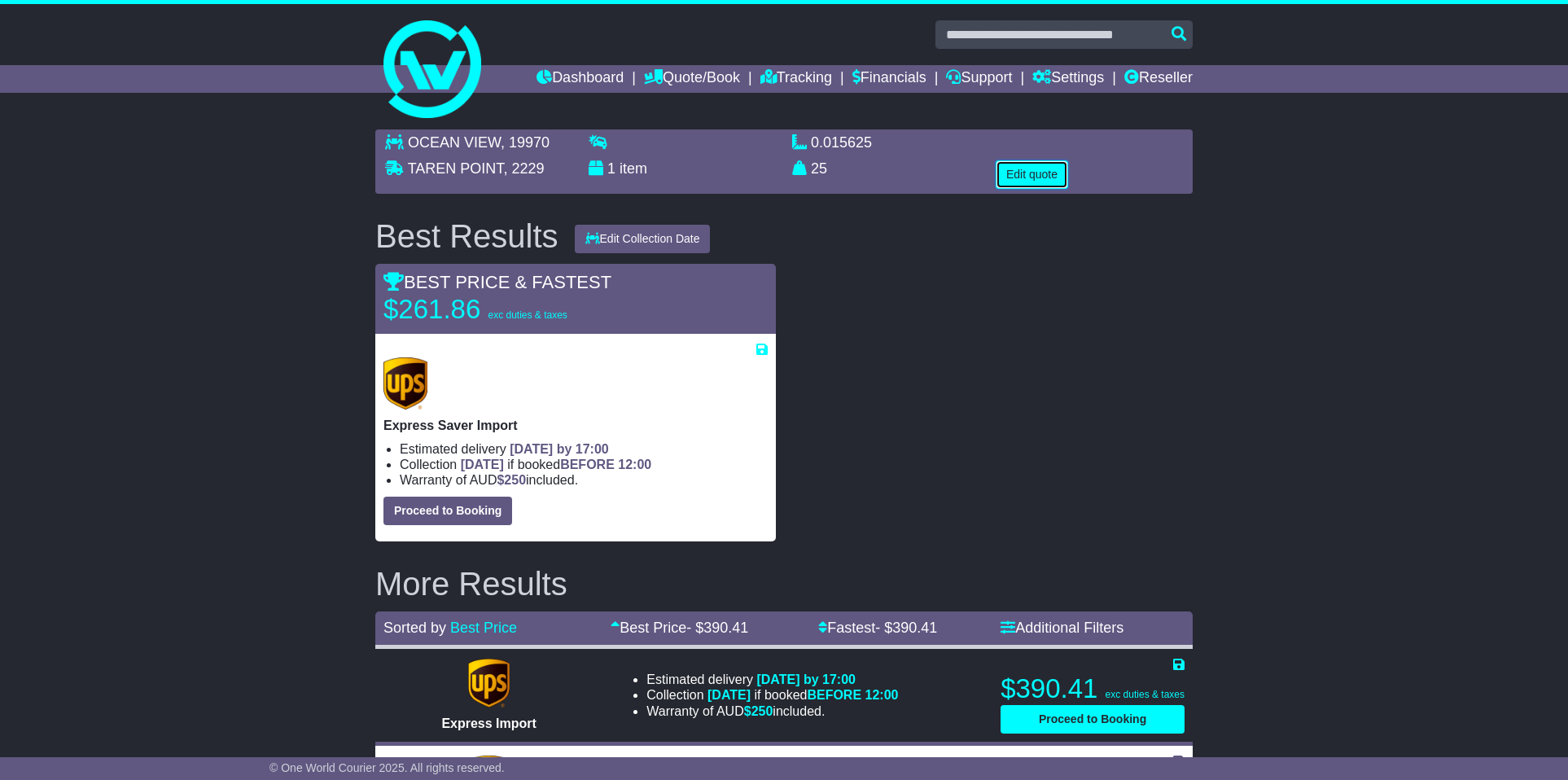 click on "Edit quote" at bounding box center (1031, 174) 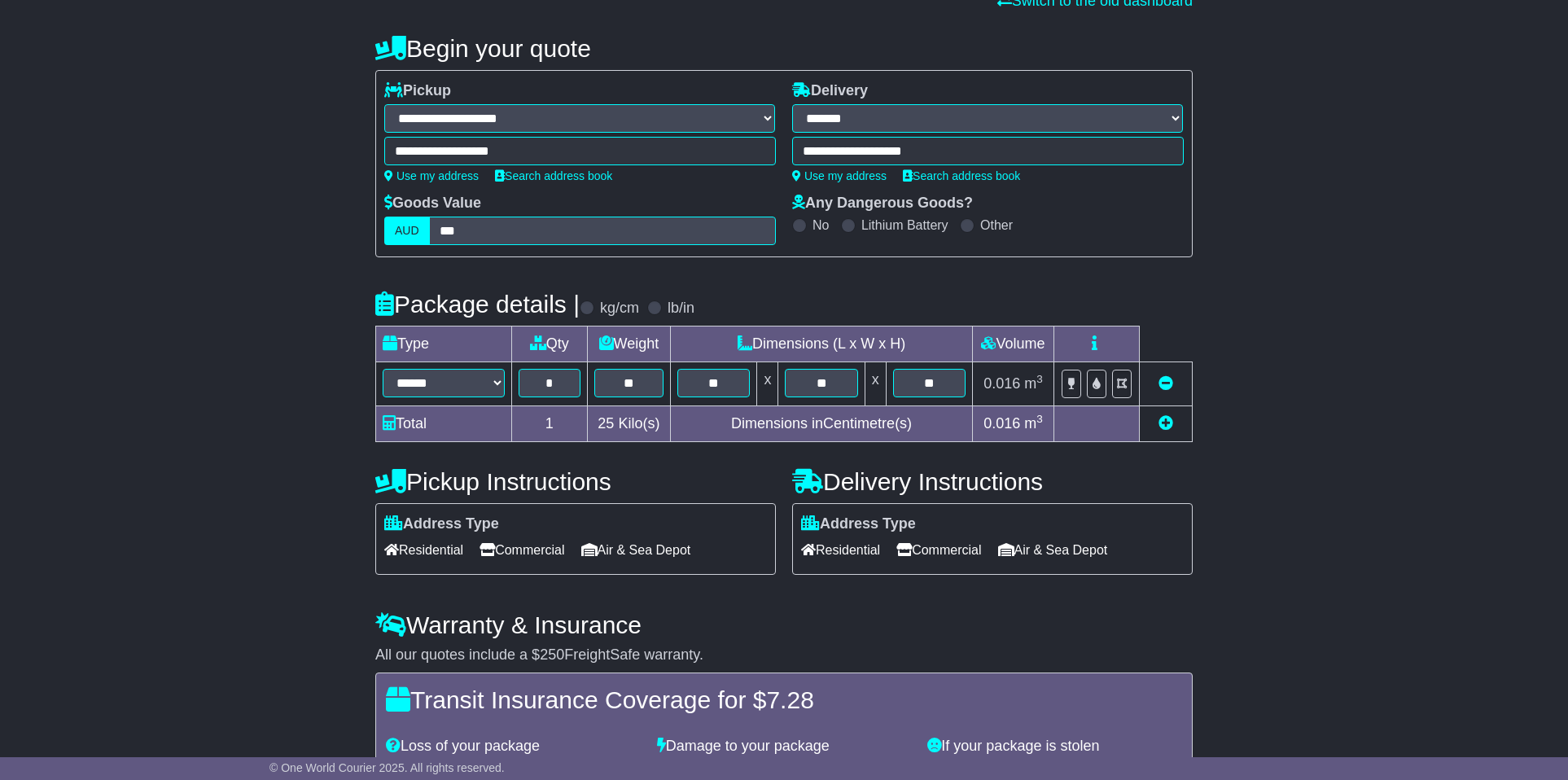 scroll, scrollTop: 272, scrollLeft: 0, axis: vertical 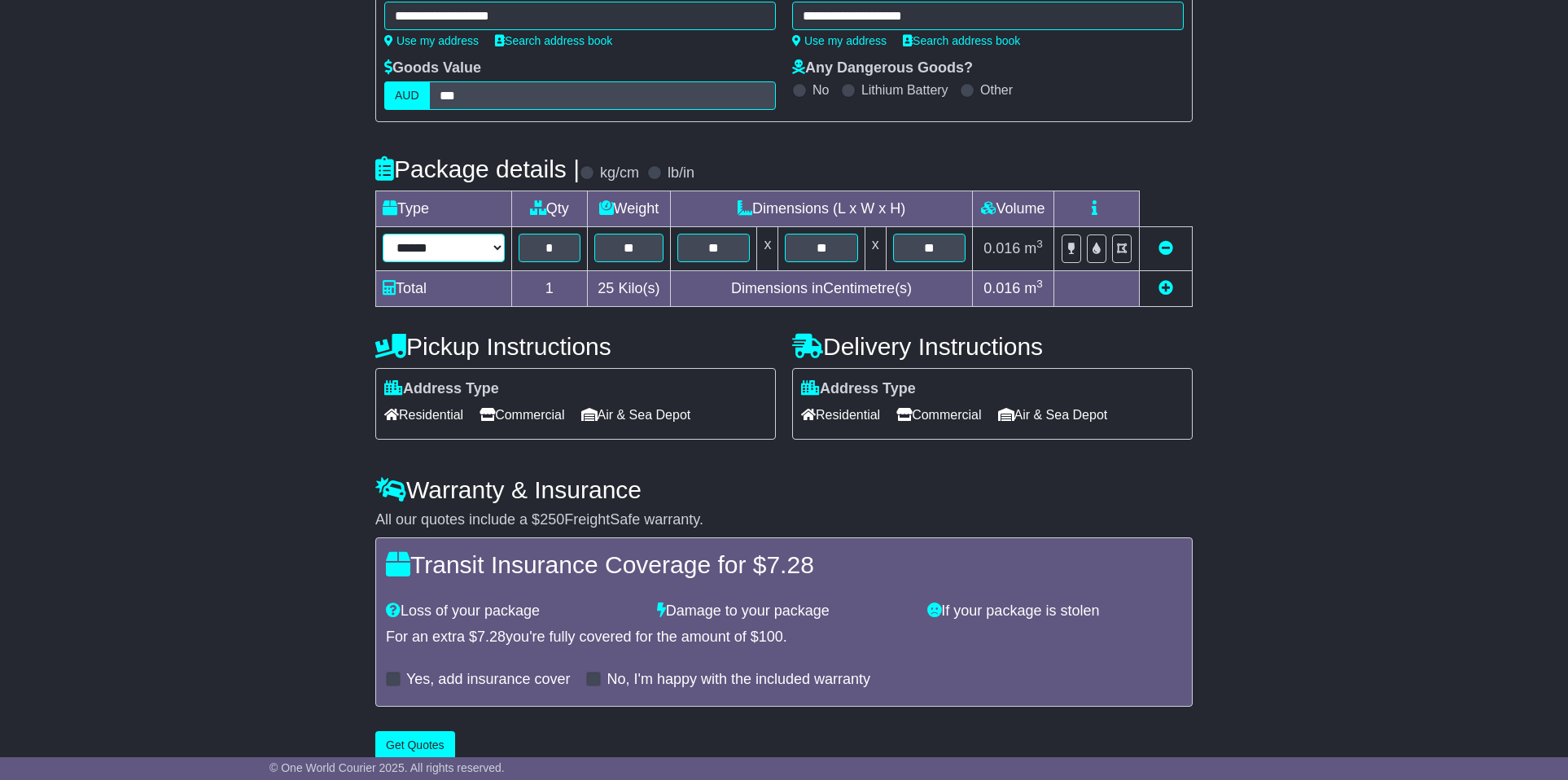 click on "**********" at bounding box center (444, 248) 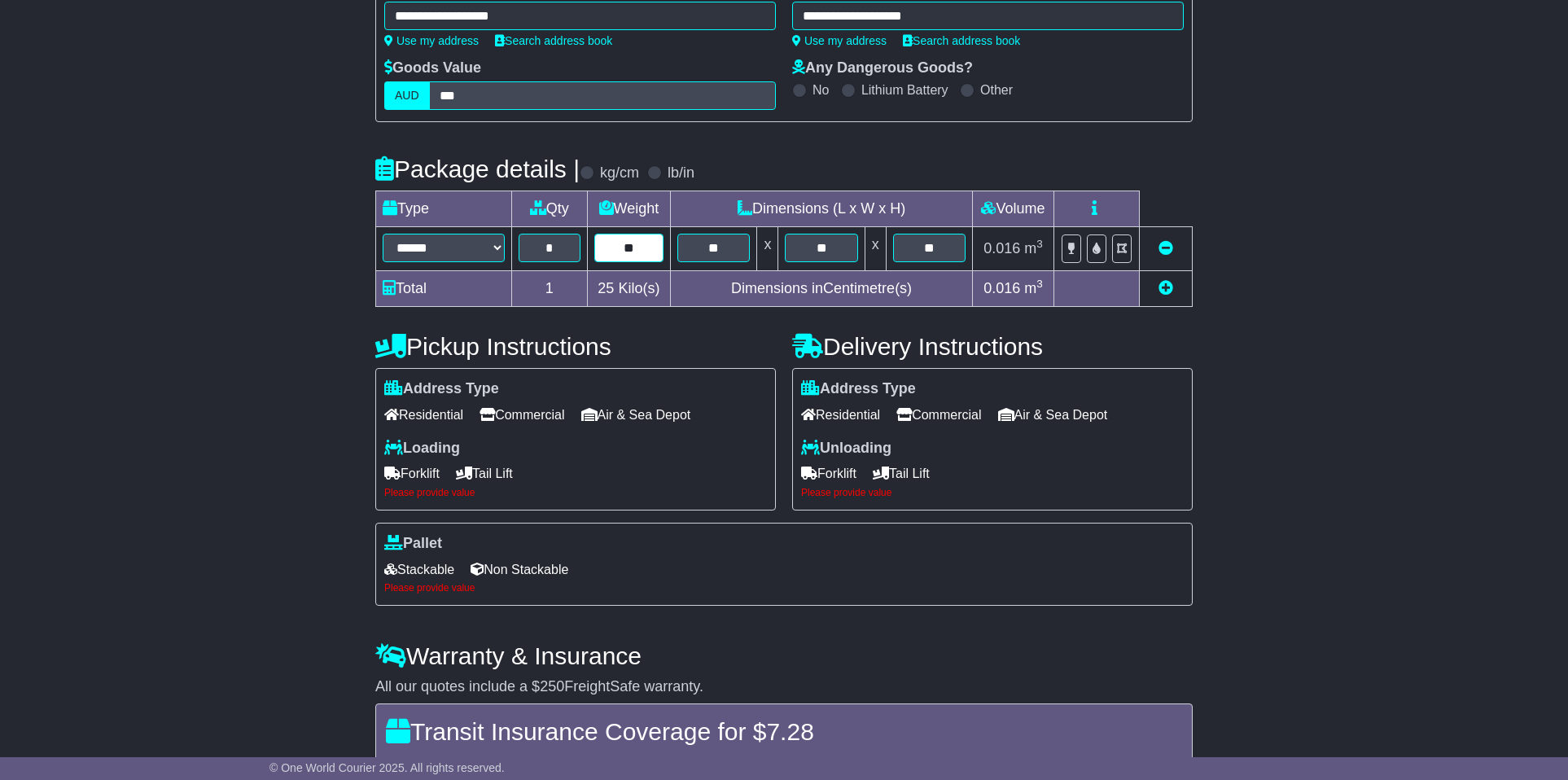 click on "**" at bounding box center [629, 248] 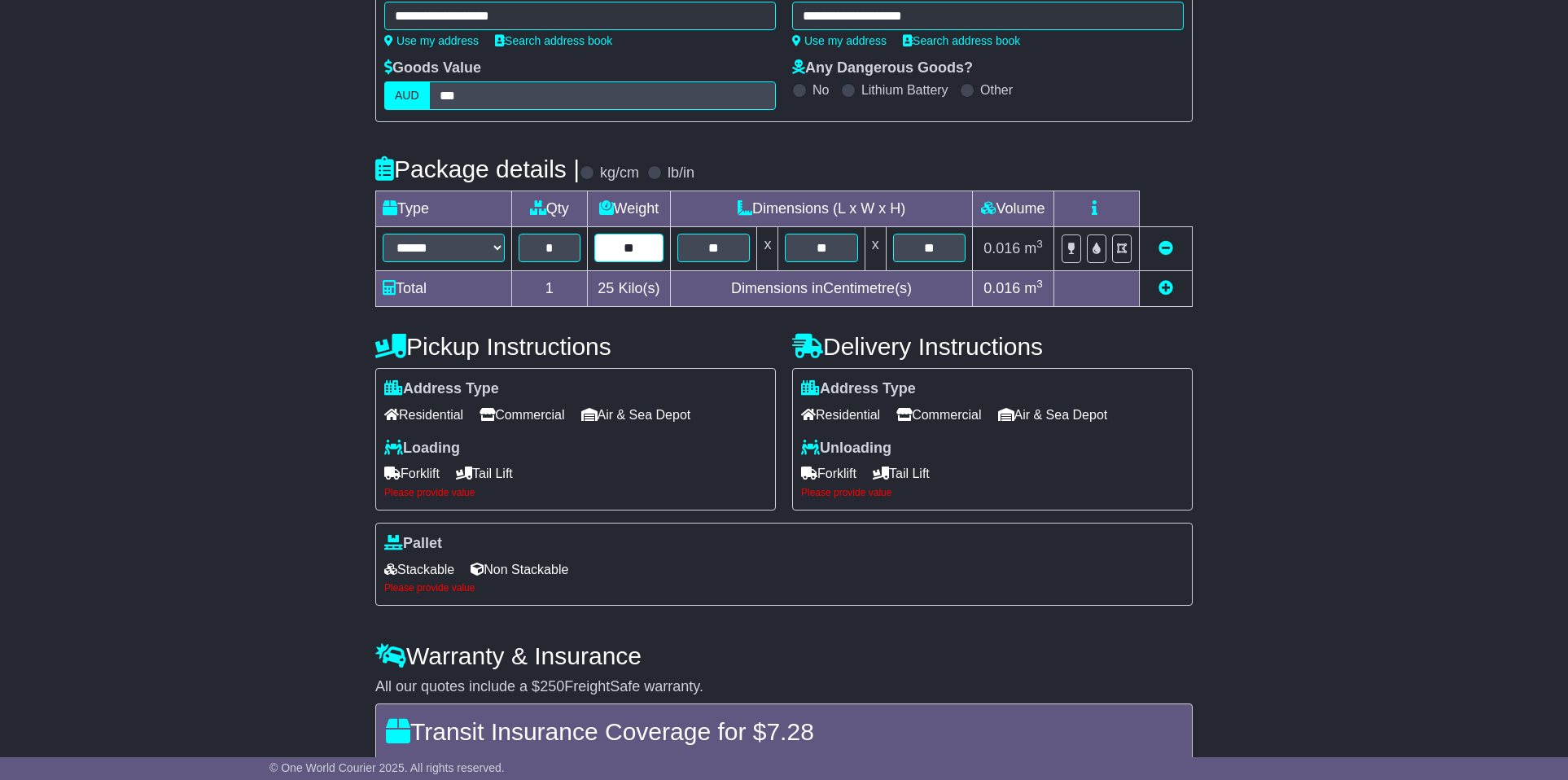 type on "**" 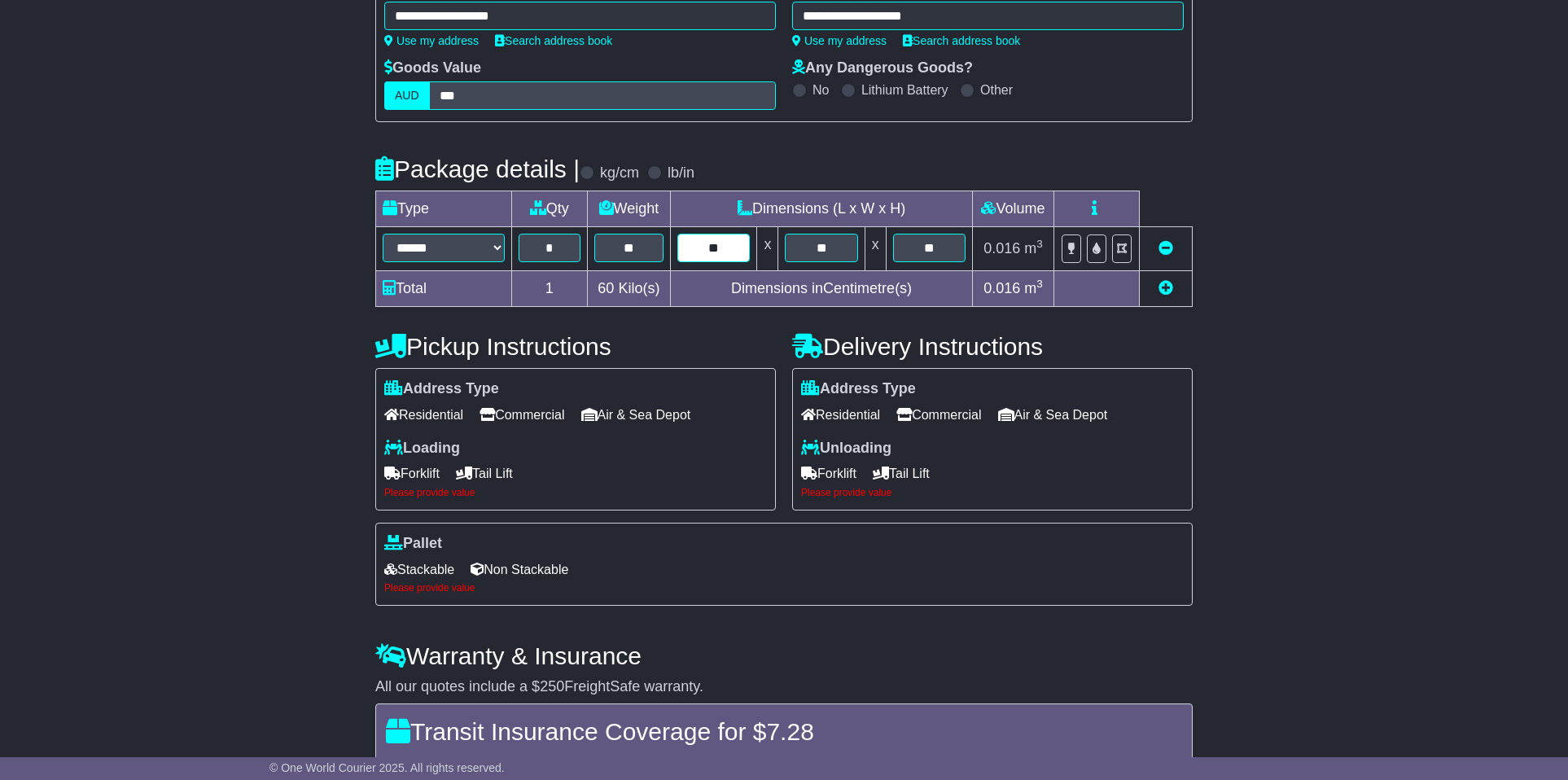 click on "**" at bounding box center [713, 248] 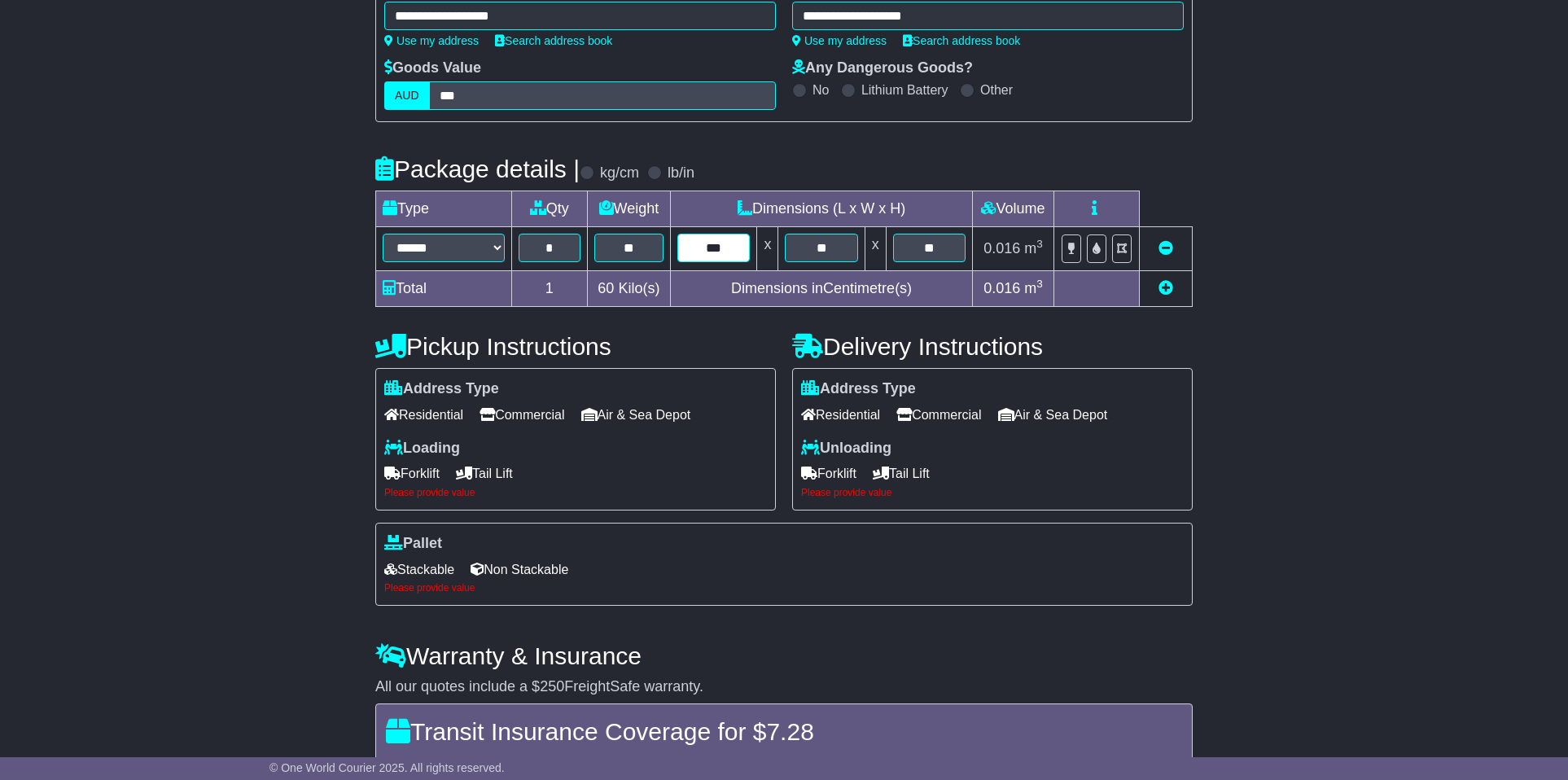 type on "***" 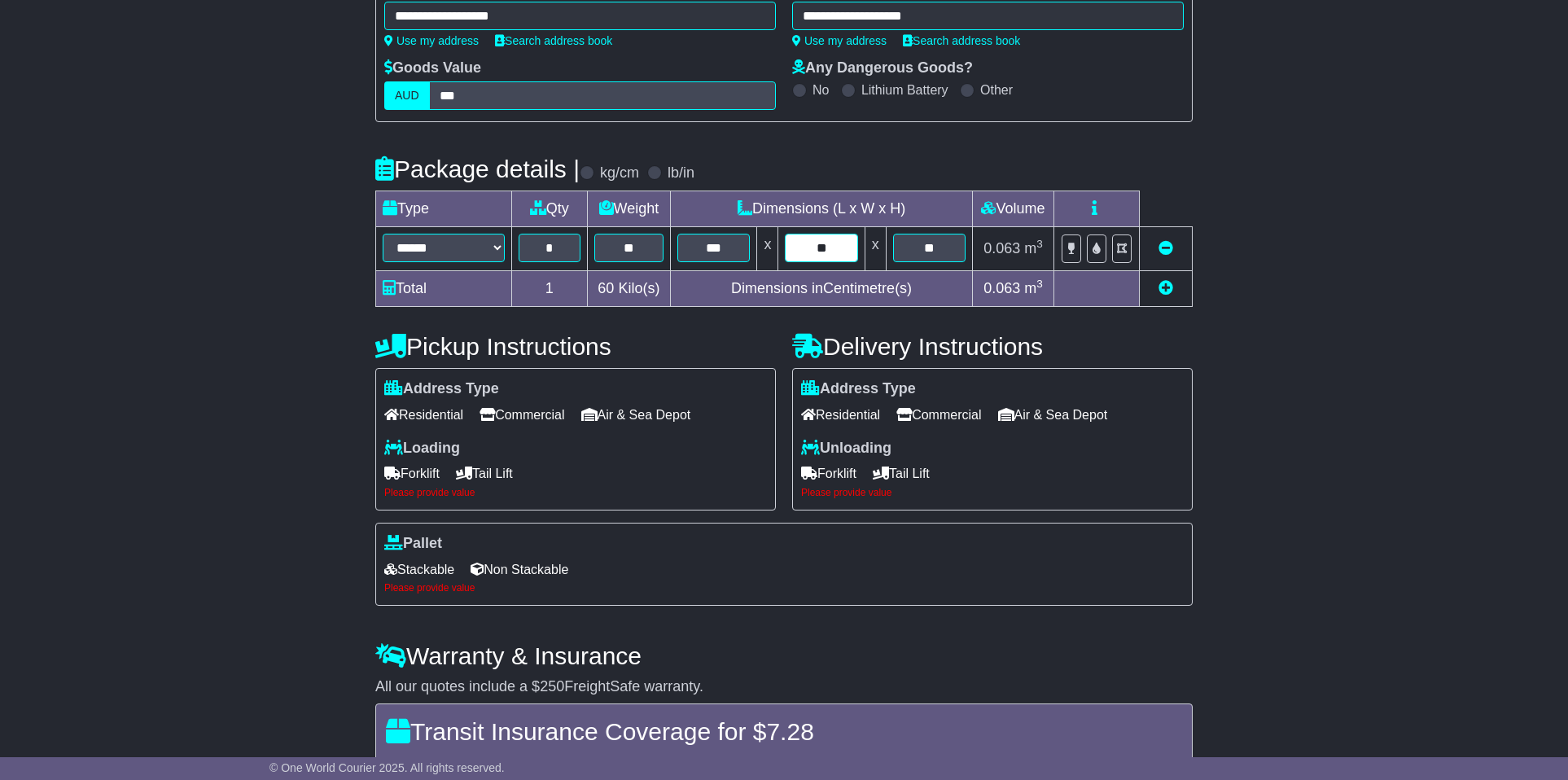click on "**" at bounding box center (821, 248) 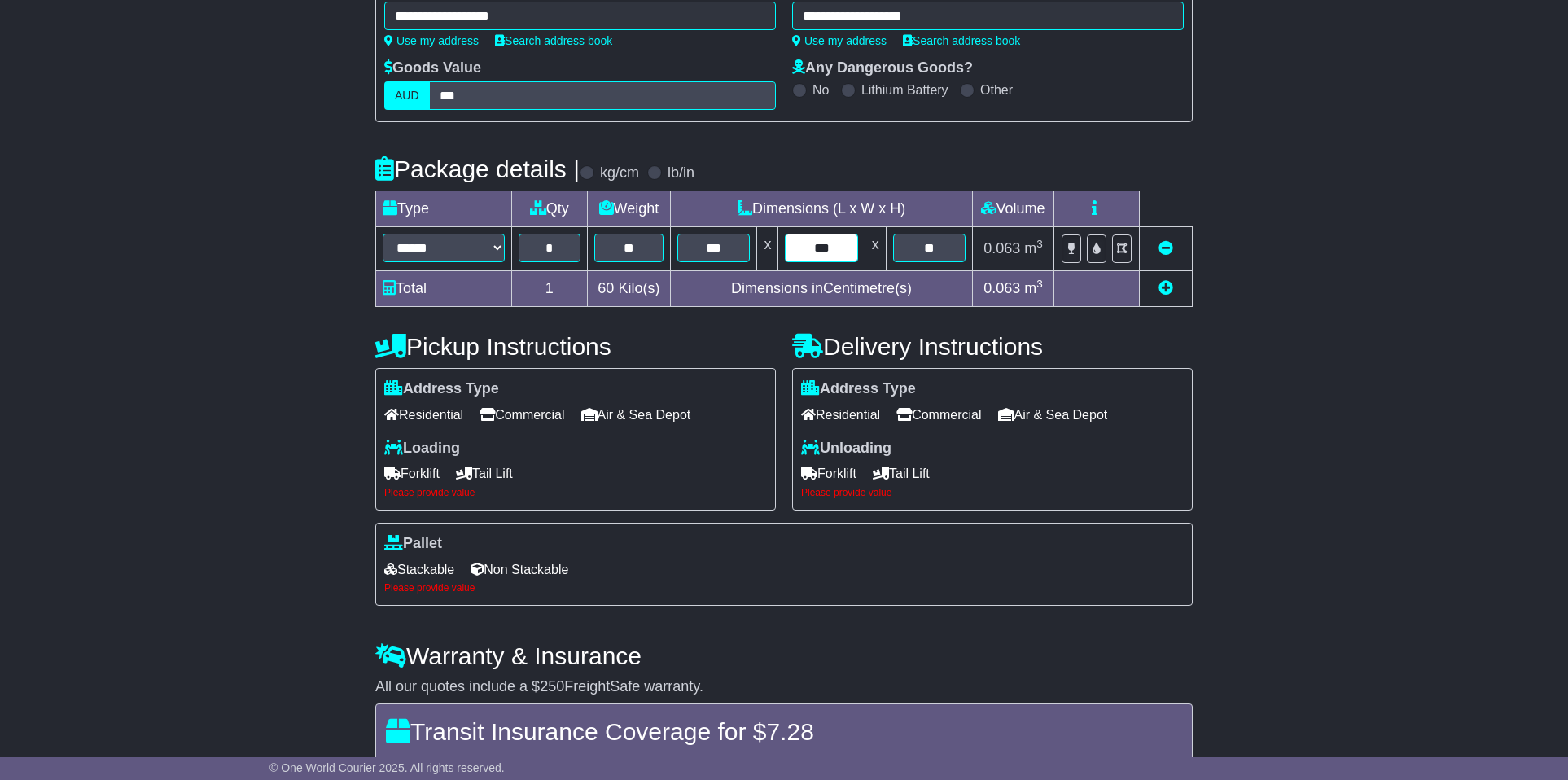 type on "***" 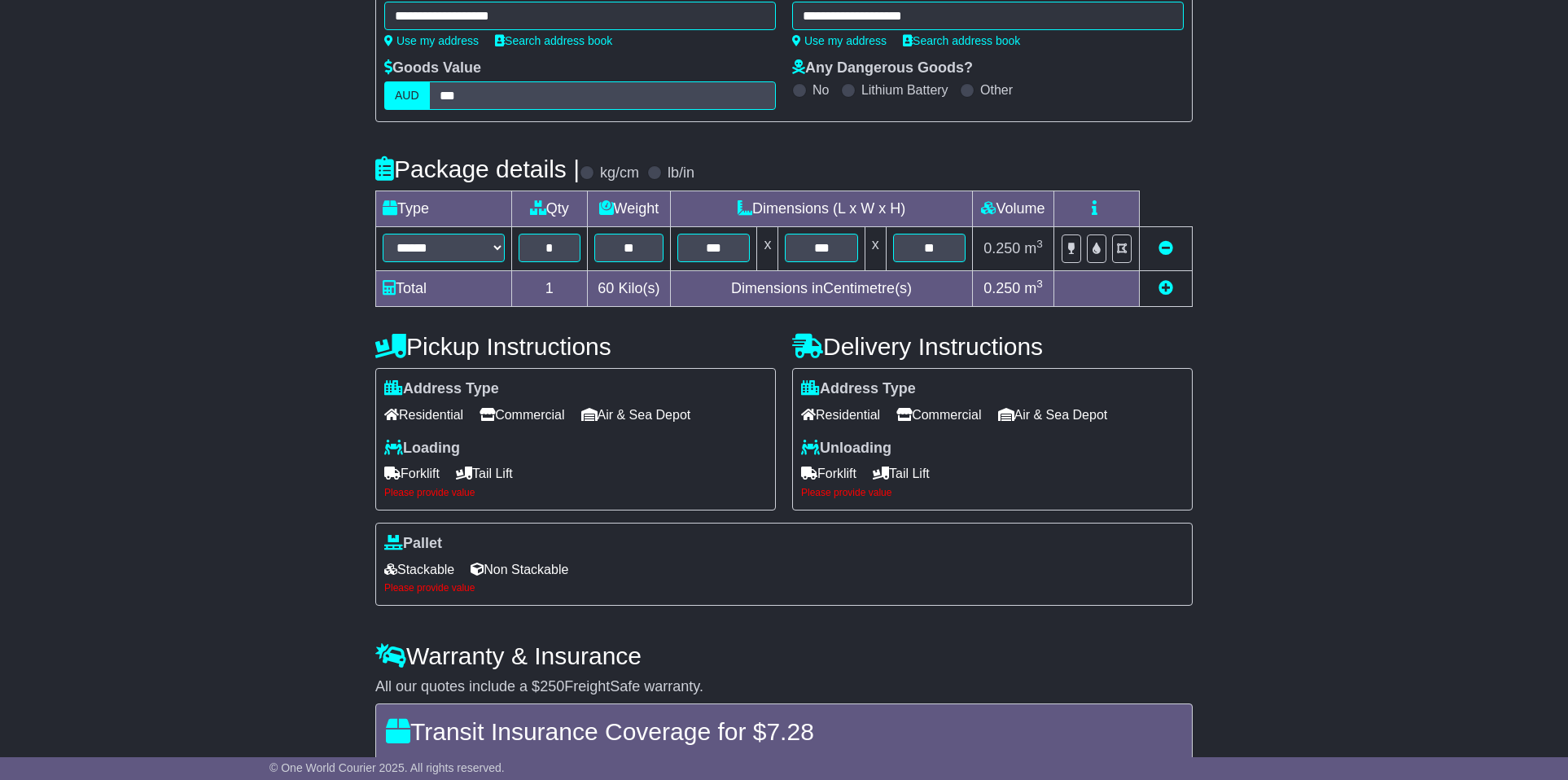 click on "**" at bounding box center [929, 249] 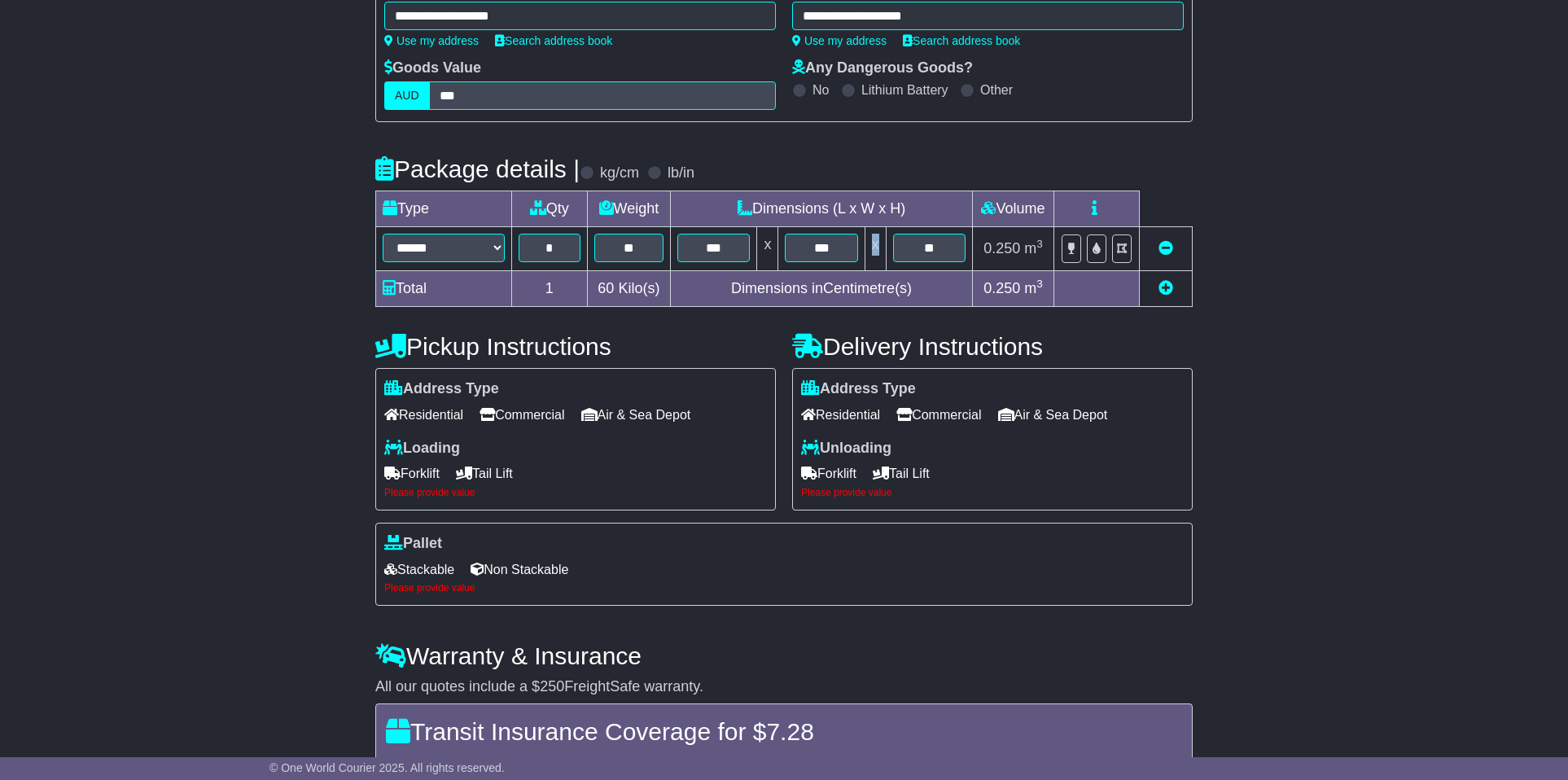 click on "**" at bounding box center [929, 249] 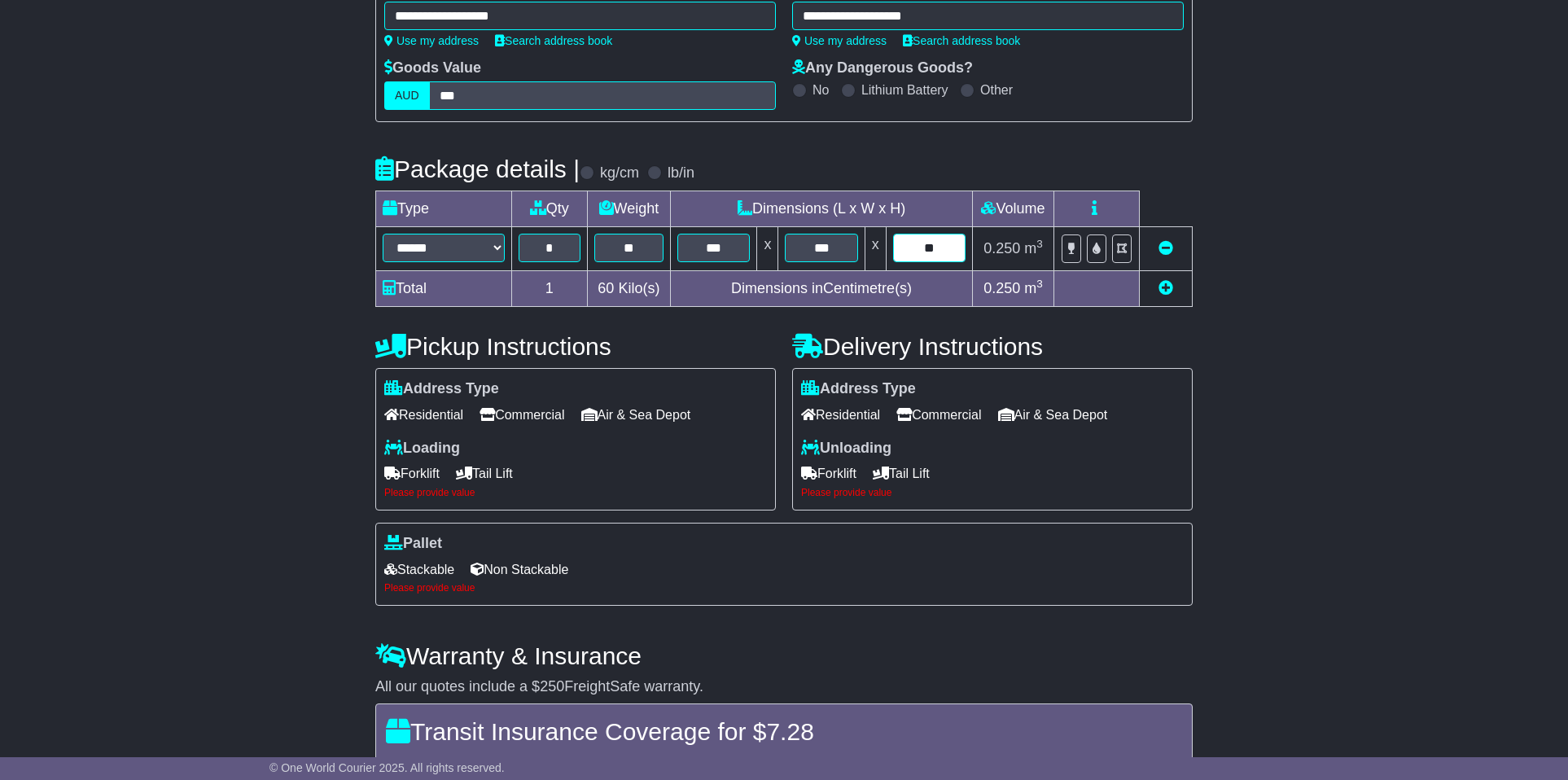 click on "**" at bounding box center [929, 248] 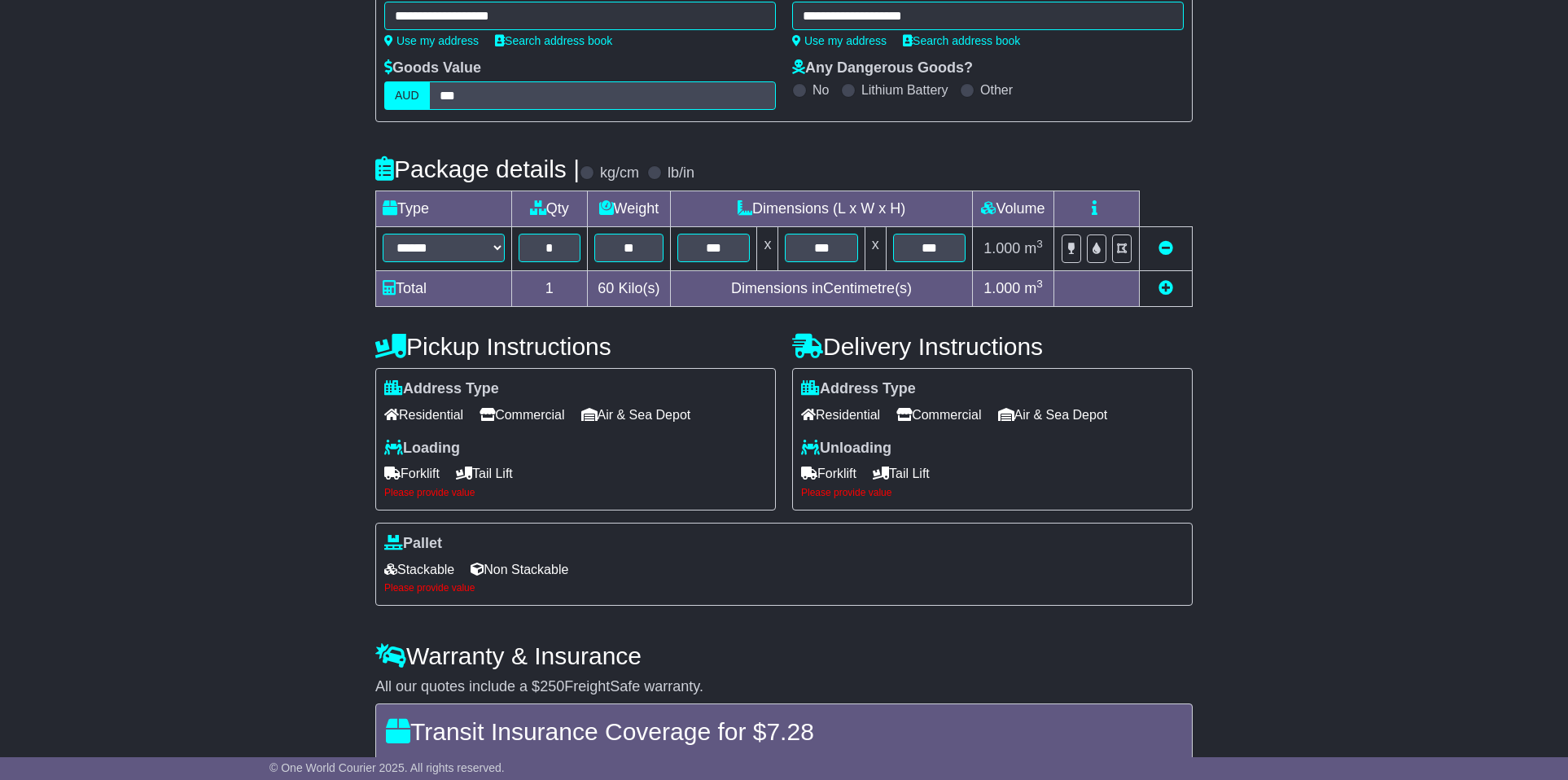 click on "Commercial" at bounding box center (939, 414) 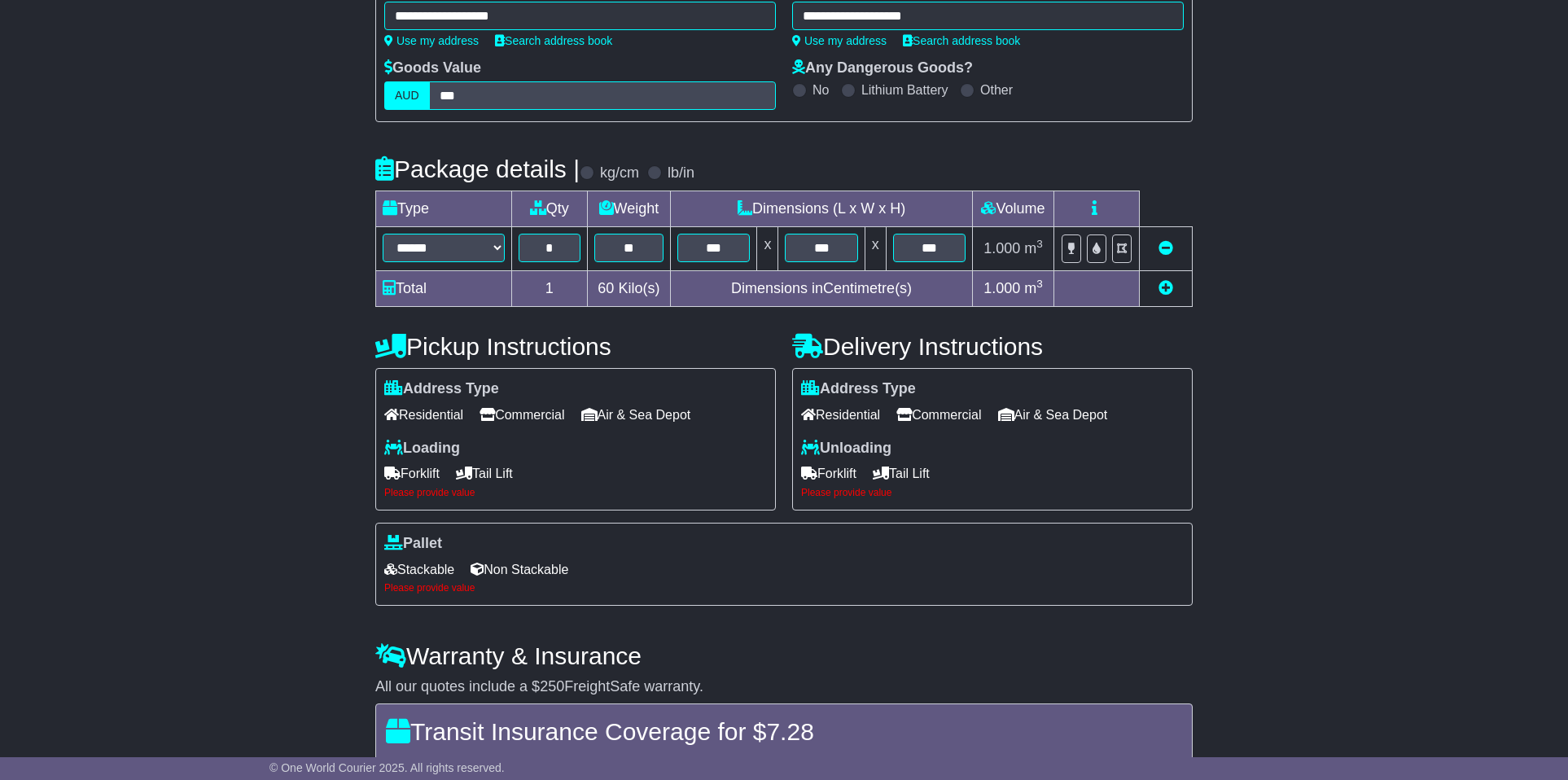 click on "Residential" at bounding box center [840, 414] 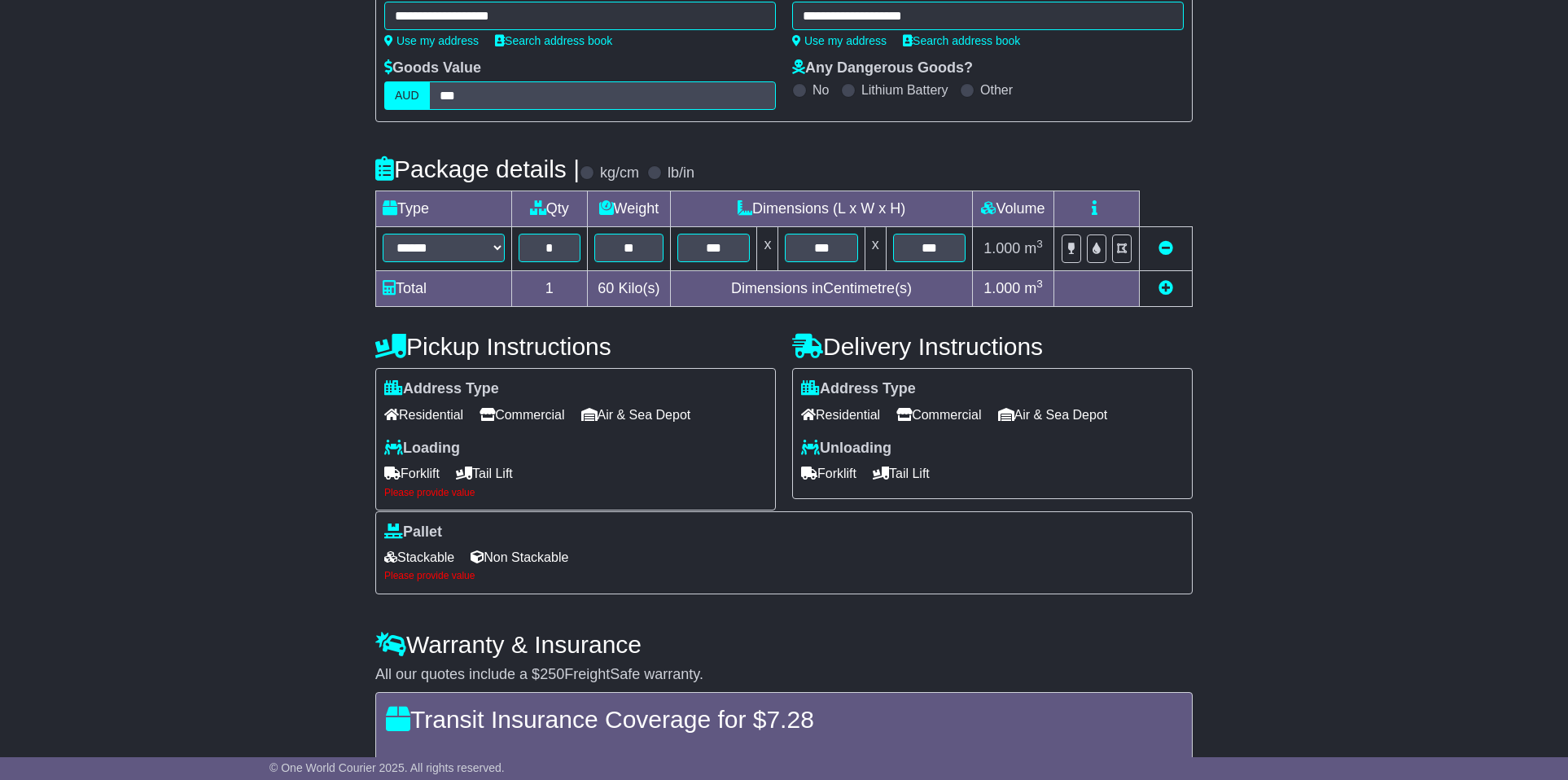 drag, startPoint x: 555, startPoint y: 409, endPoint x: 392, endPoint y: 506, distance: 189.67868 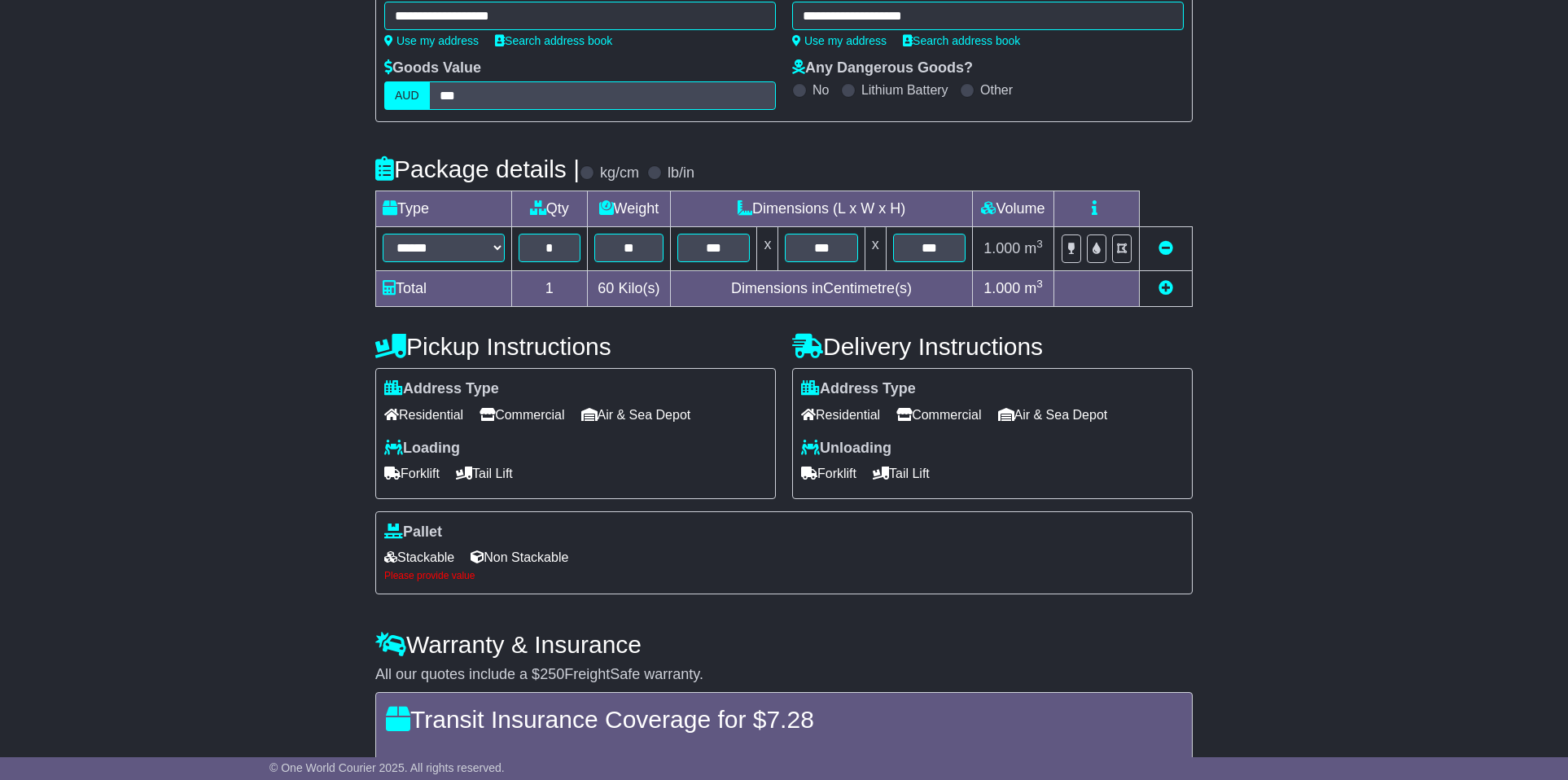 click on "Stackable" at bounding box center (419, 557) 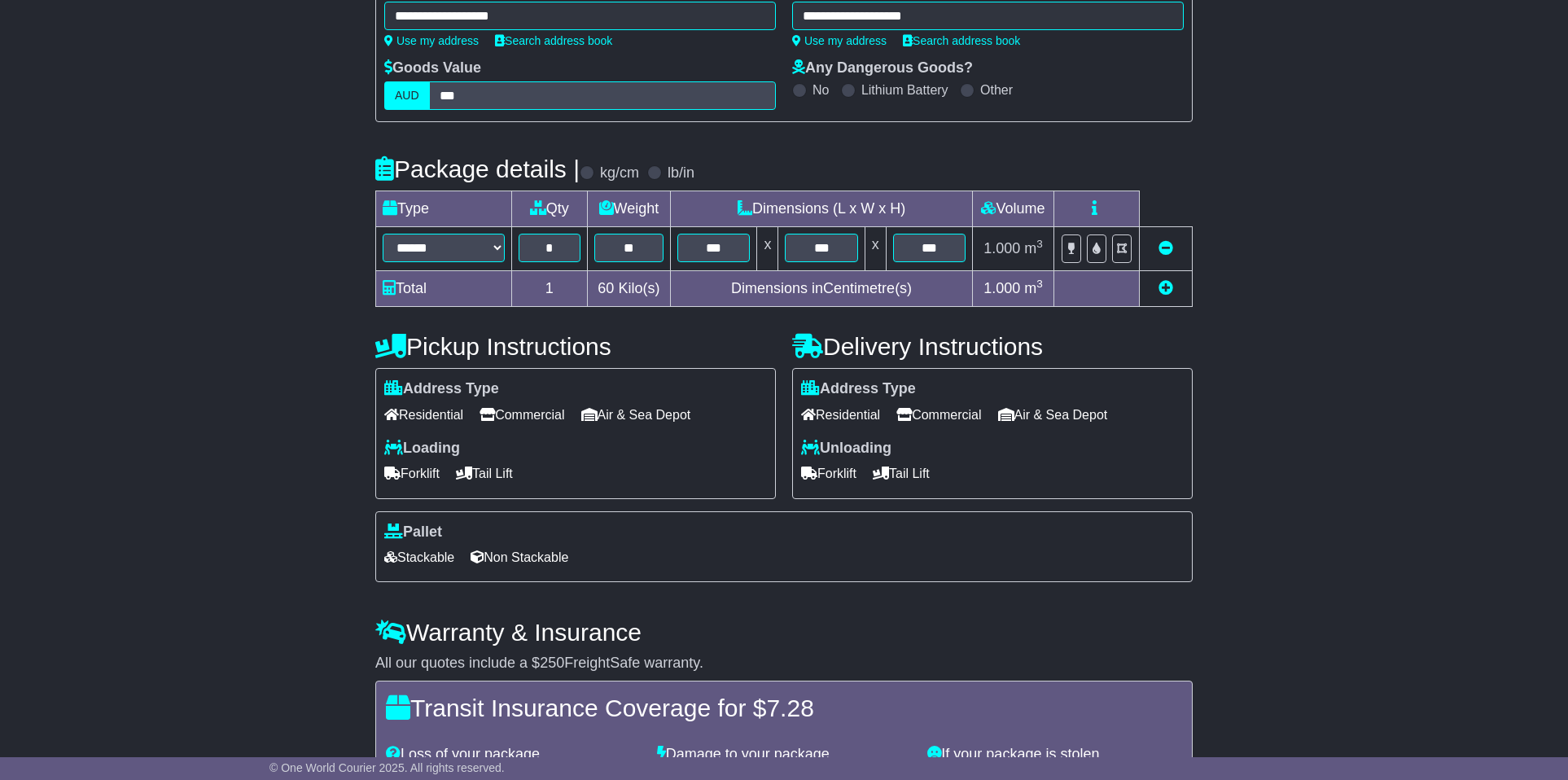 scroll, scrollTop: 458, scrollLeft: 0, axis: vertical 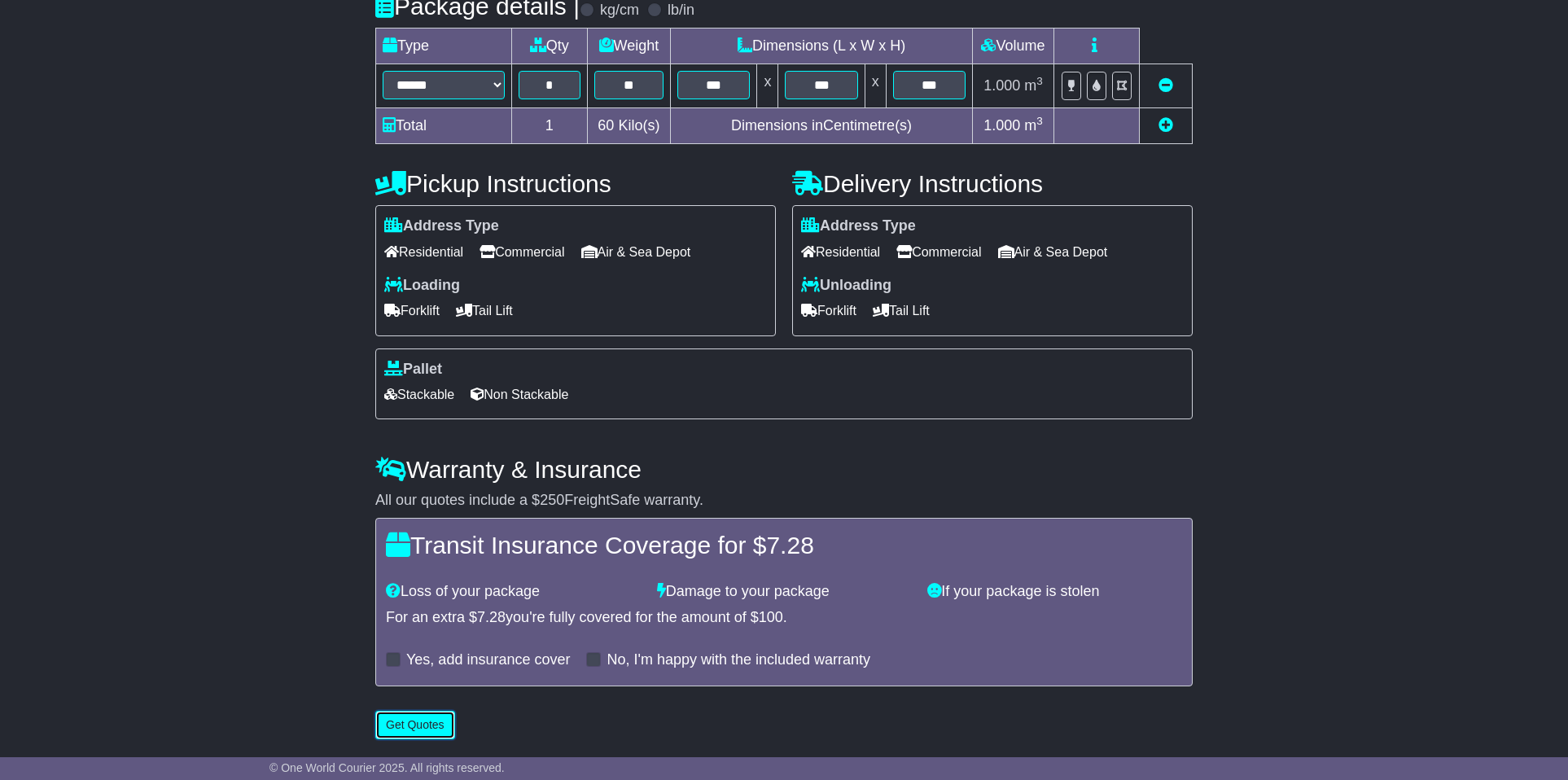 click on "Get Quotes" at bounding box center [415, 725] 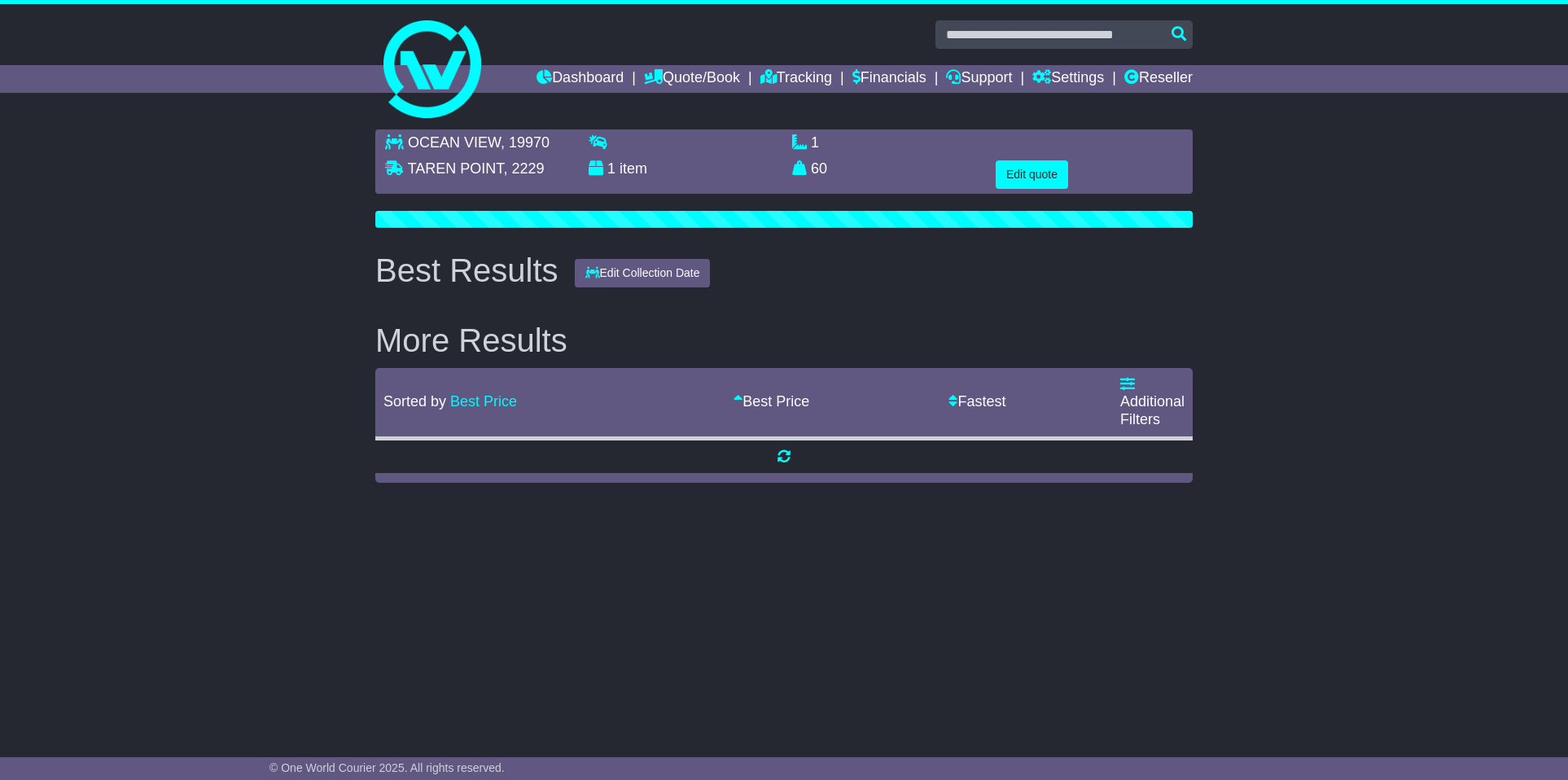 scroll, scrollTop: 0, scrollLeft: 0, axis: both 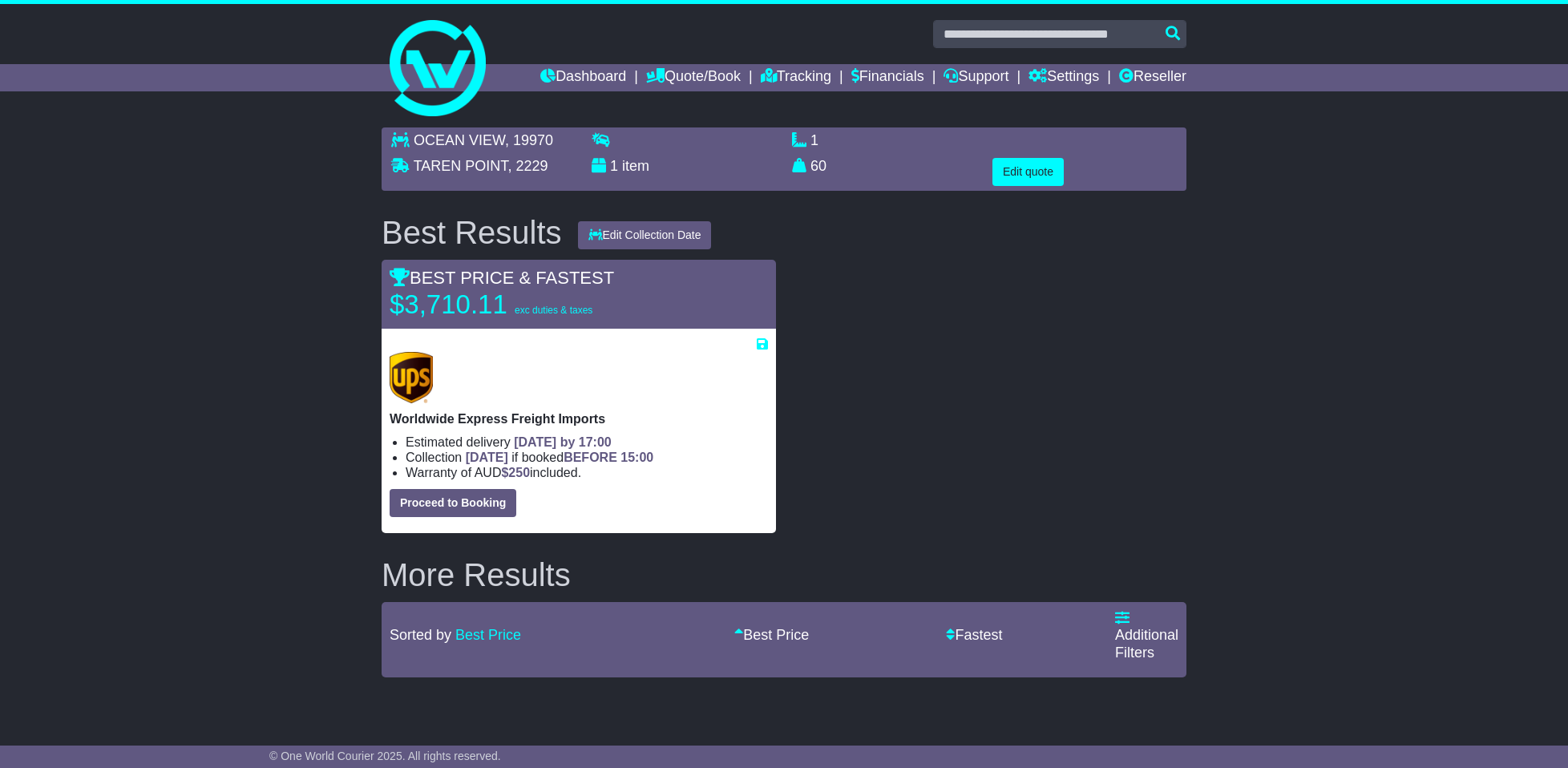 click on "OCEAN VIEW , 19970
[GEOGRAPHIC_DATA] , 2229
1   item
1
m 3
in 3
60" at bounding box center [784, 402] 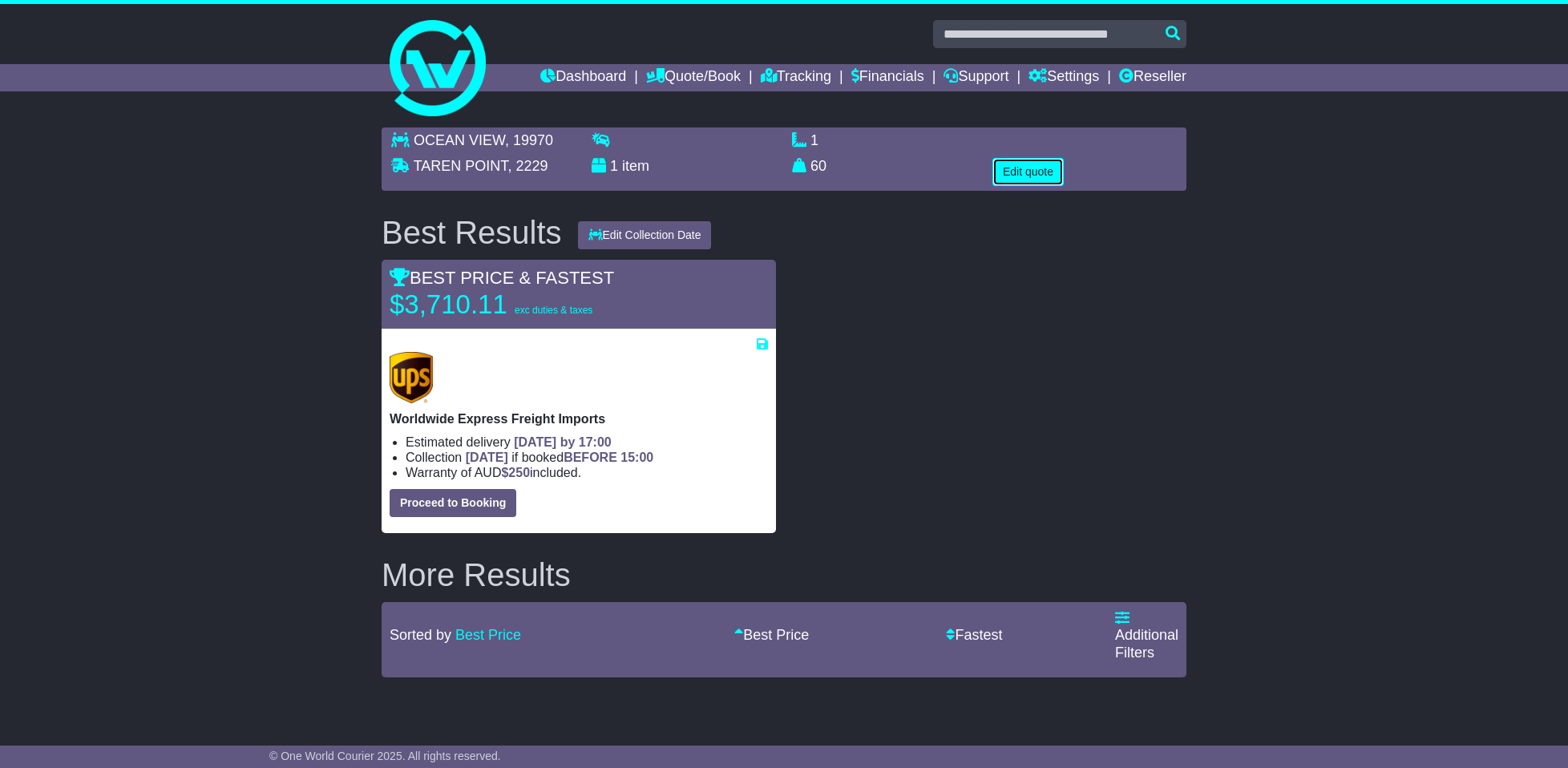 click on "Edit quote" at bounding box center (1028, 172) 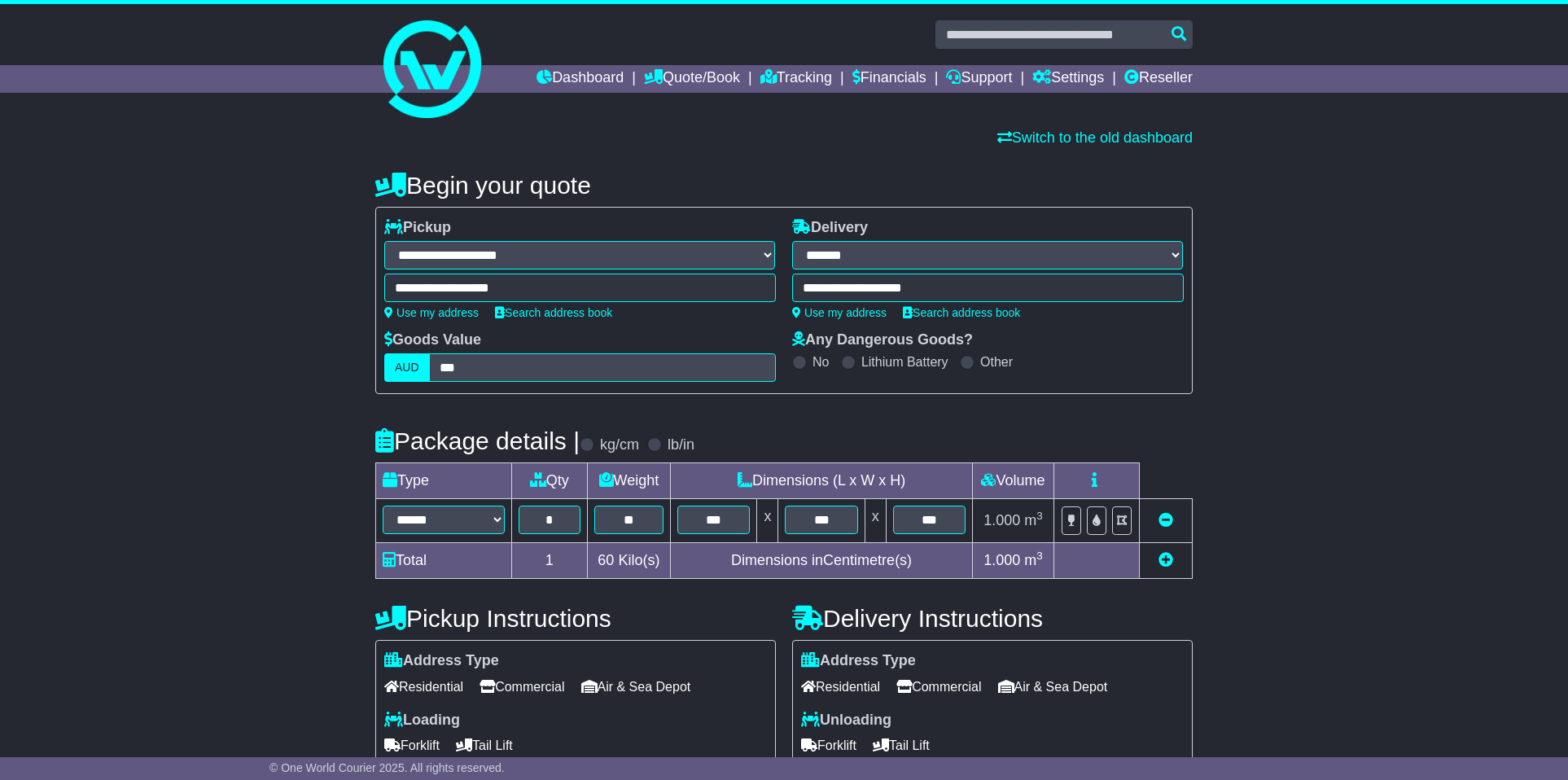 scroll, scrollTop: 272, scrollLeft: 0, axis: vertical 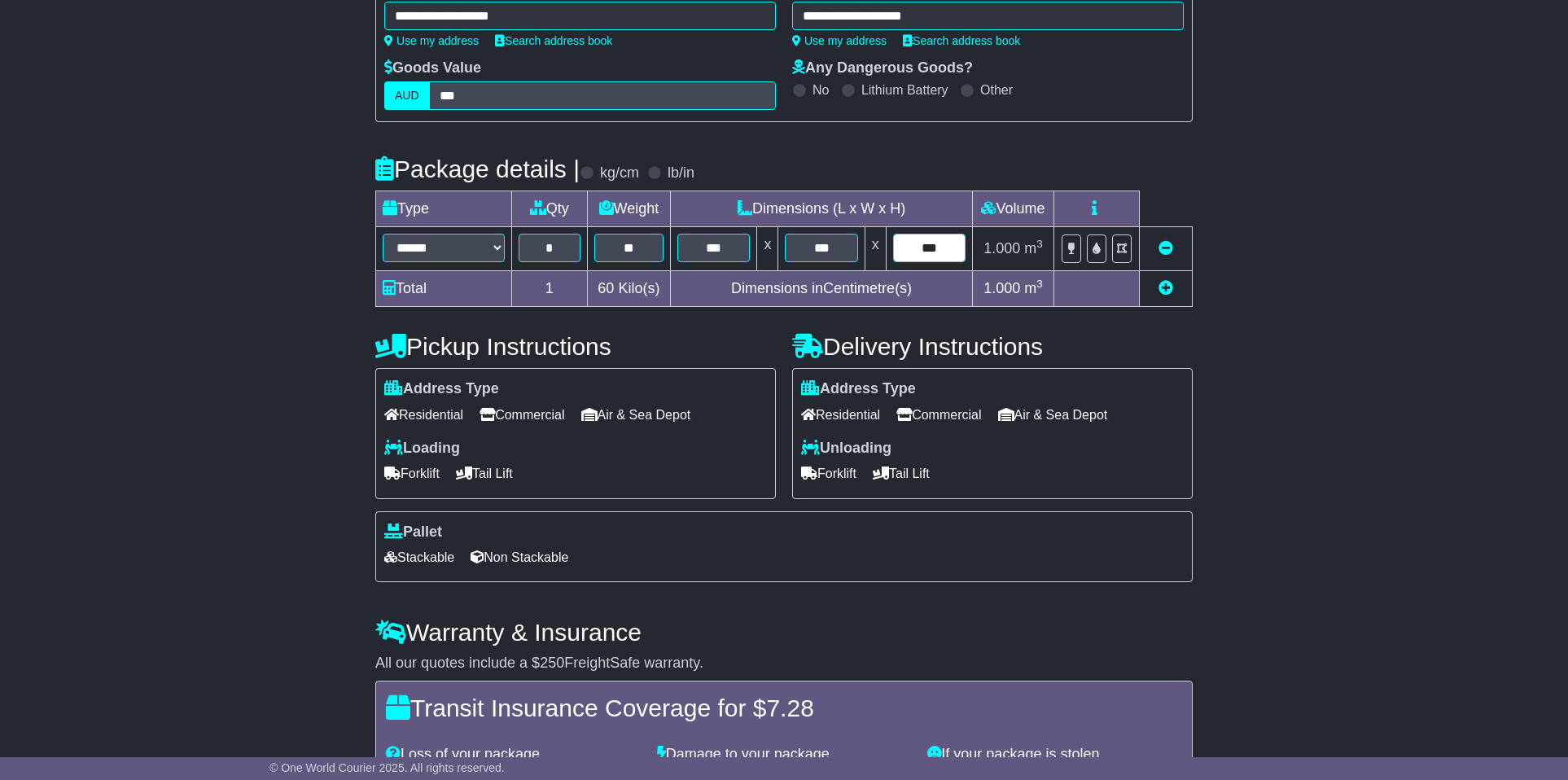 click on "***" at bounding box center (929, 248) 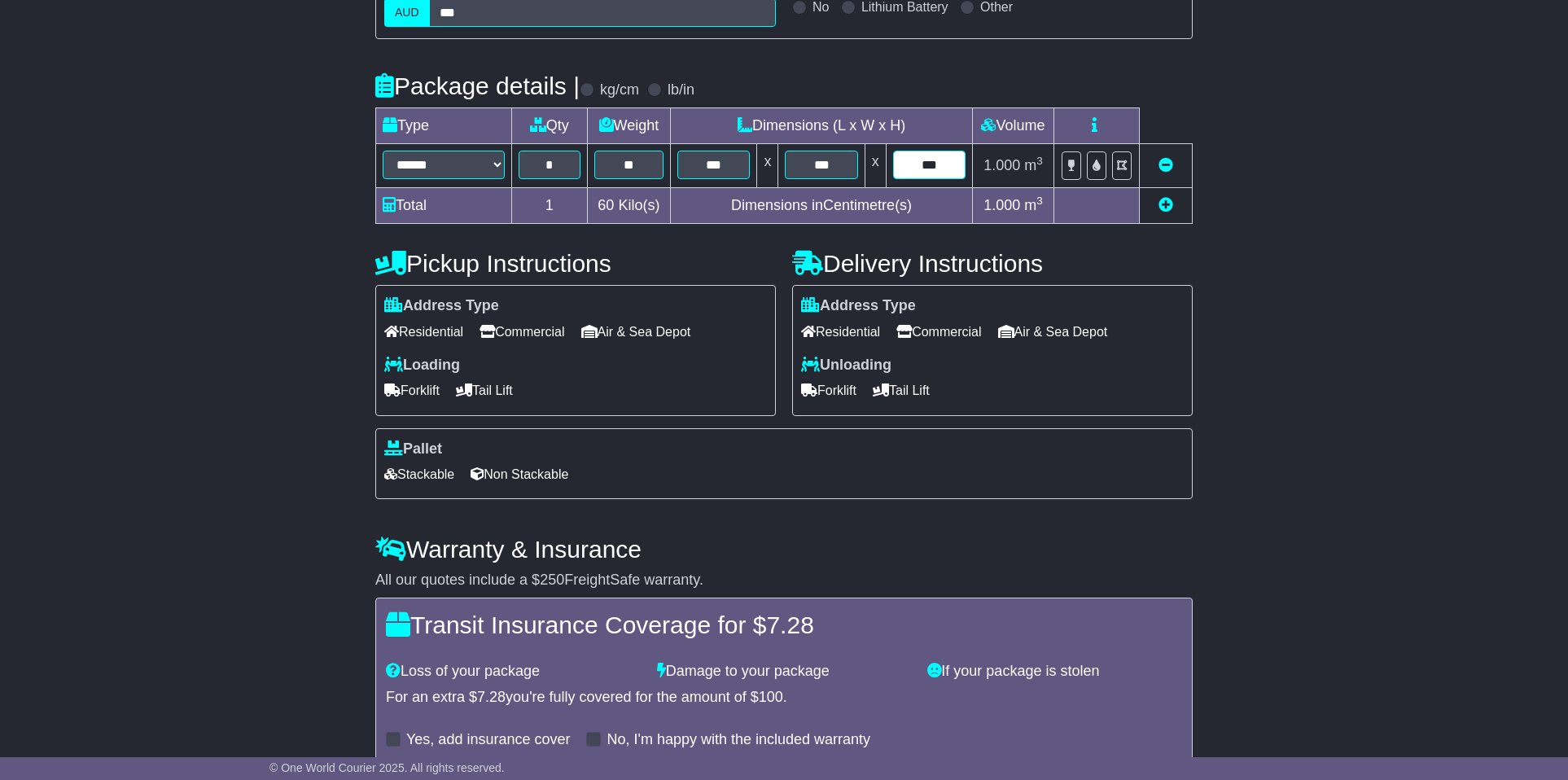 scroll, scrollTop: 458, scrollLeft: 0, axis: vertical 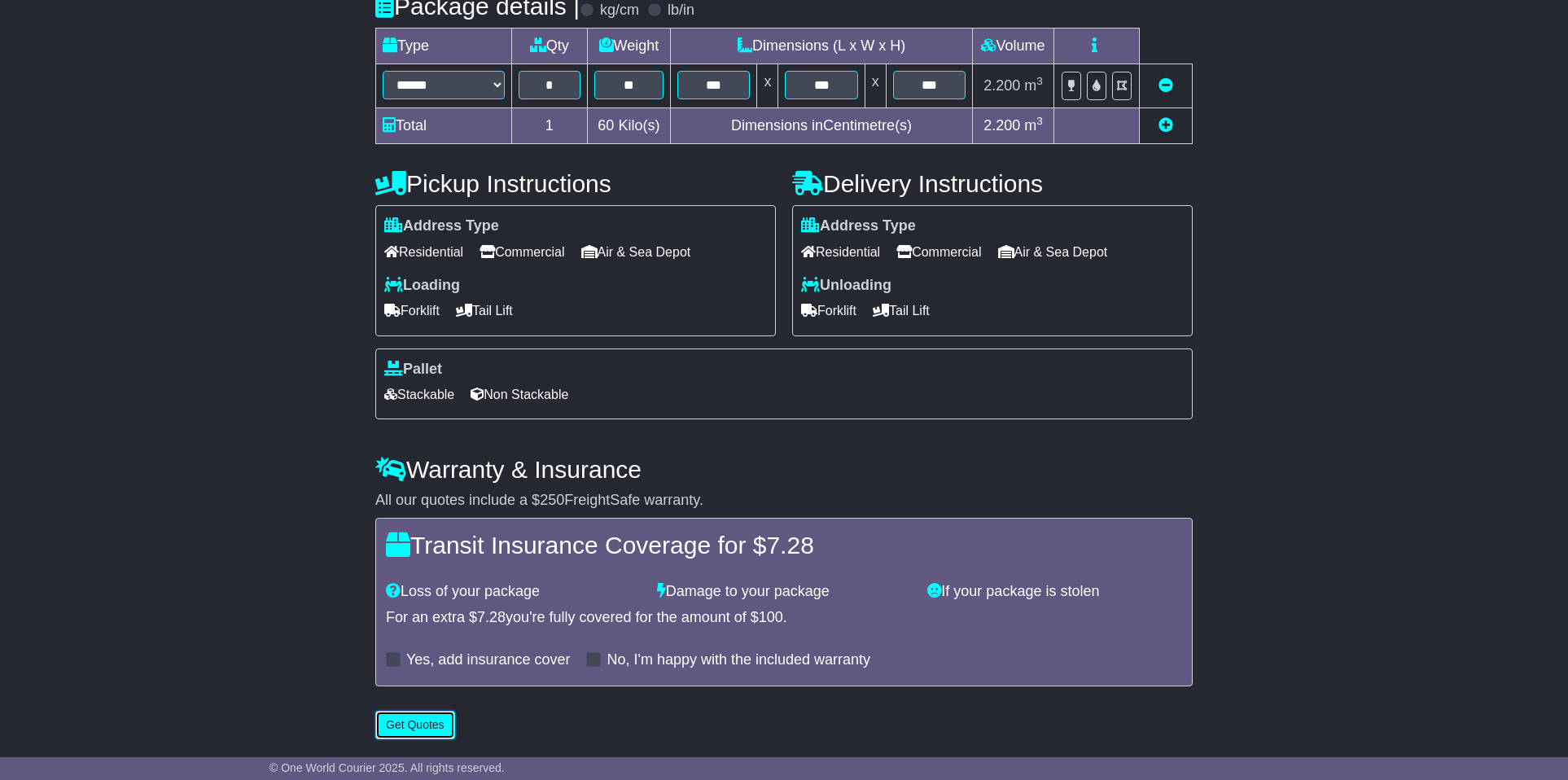 click on "Get Quotes" at bounding box center (415, 725) 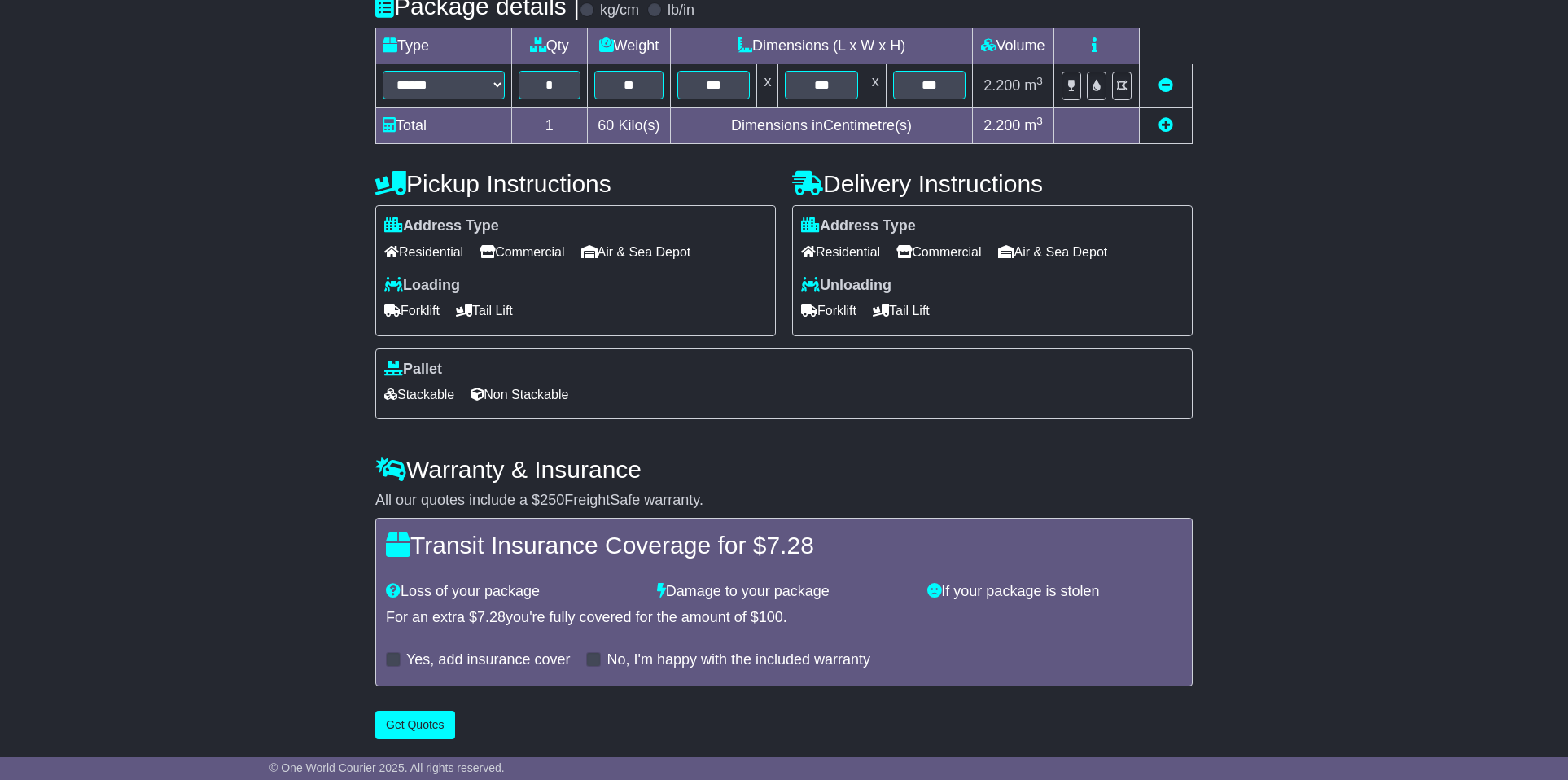 scroll, scrollTop: 0, scrollLeft: 0, axis: both 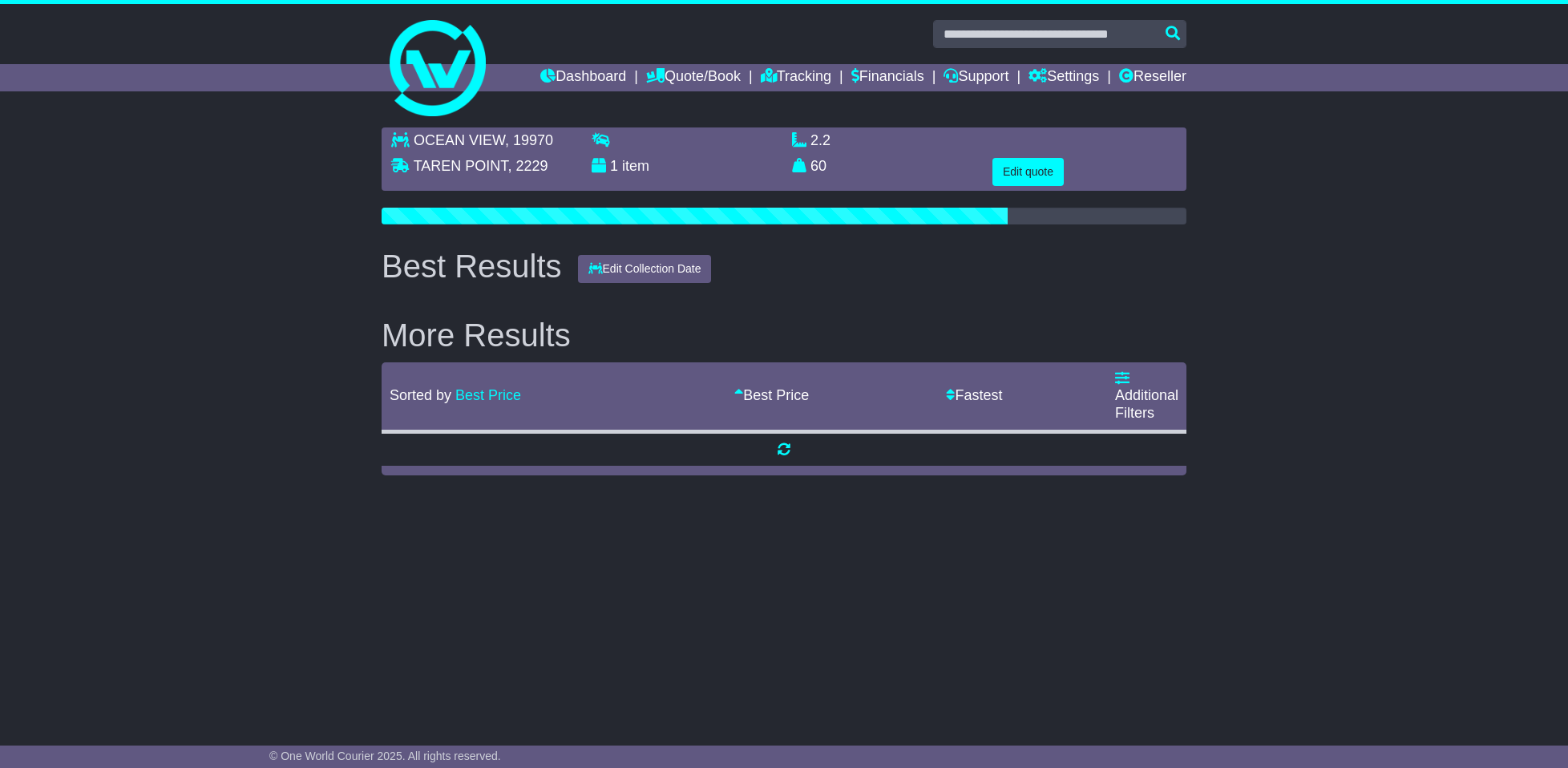 click on "OCEAN VIEW , 19970
[GEOGRAPHIC_DATA] , 2229
1   item
2.2
m 3
in 3" at bounding box center [784, 301] 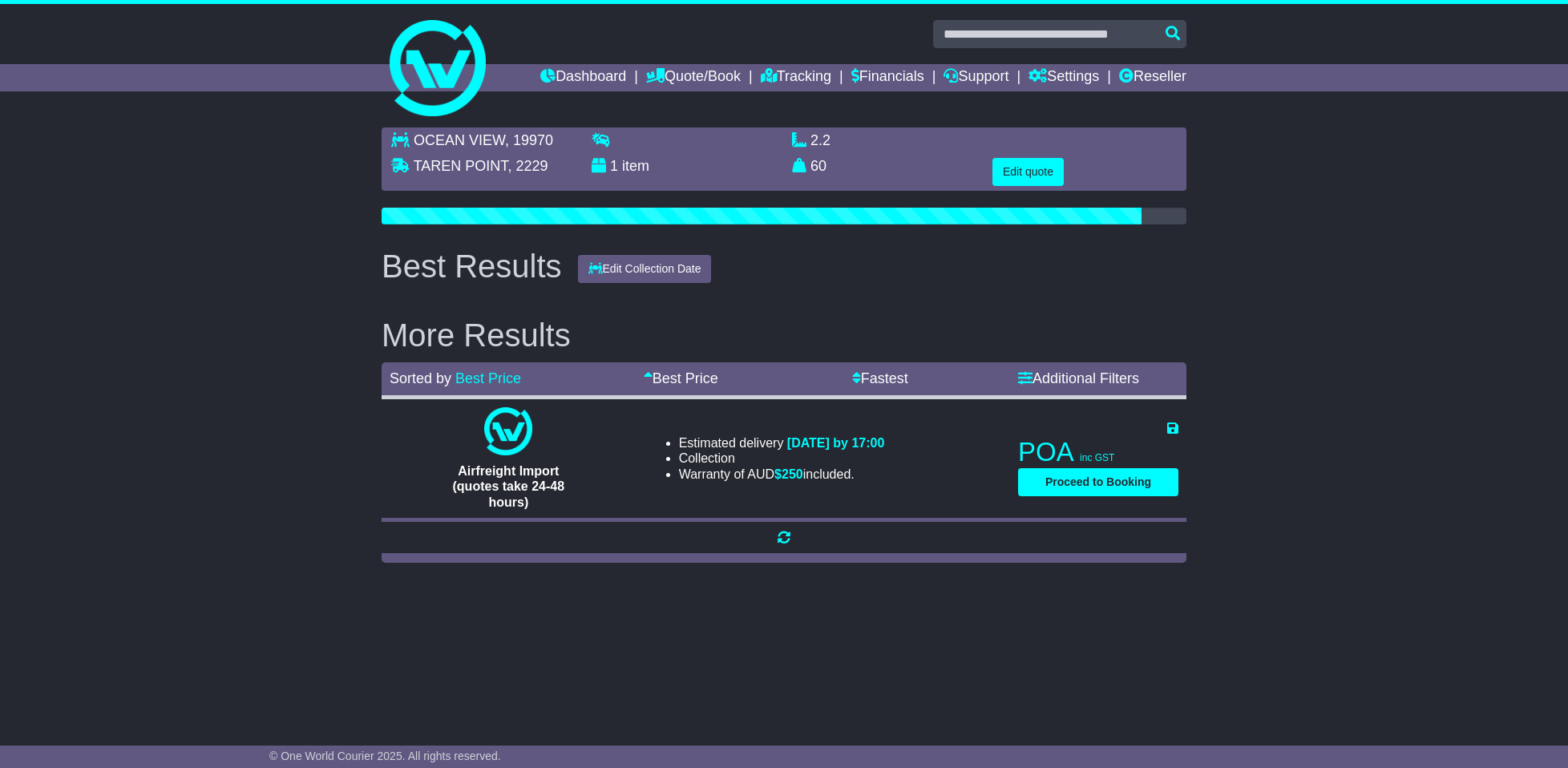 click on "OCEAN VIEW , 19970
[GEOGRAPHIC_DATA] , 2229
1   item
2.2
m 3
in 3
60  kg(s)  lb(s)" at bounding box center [784, 159] 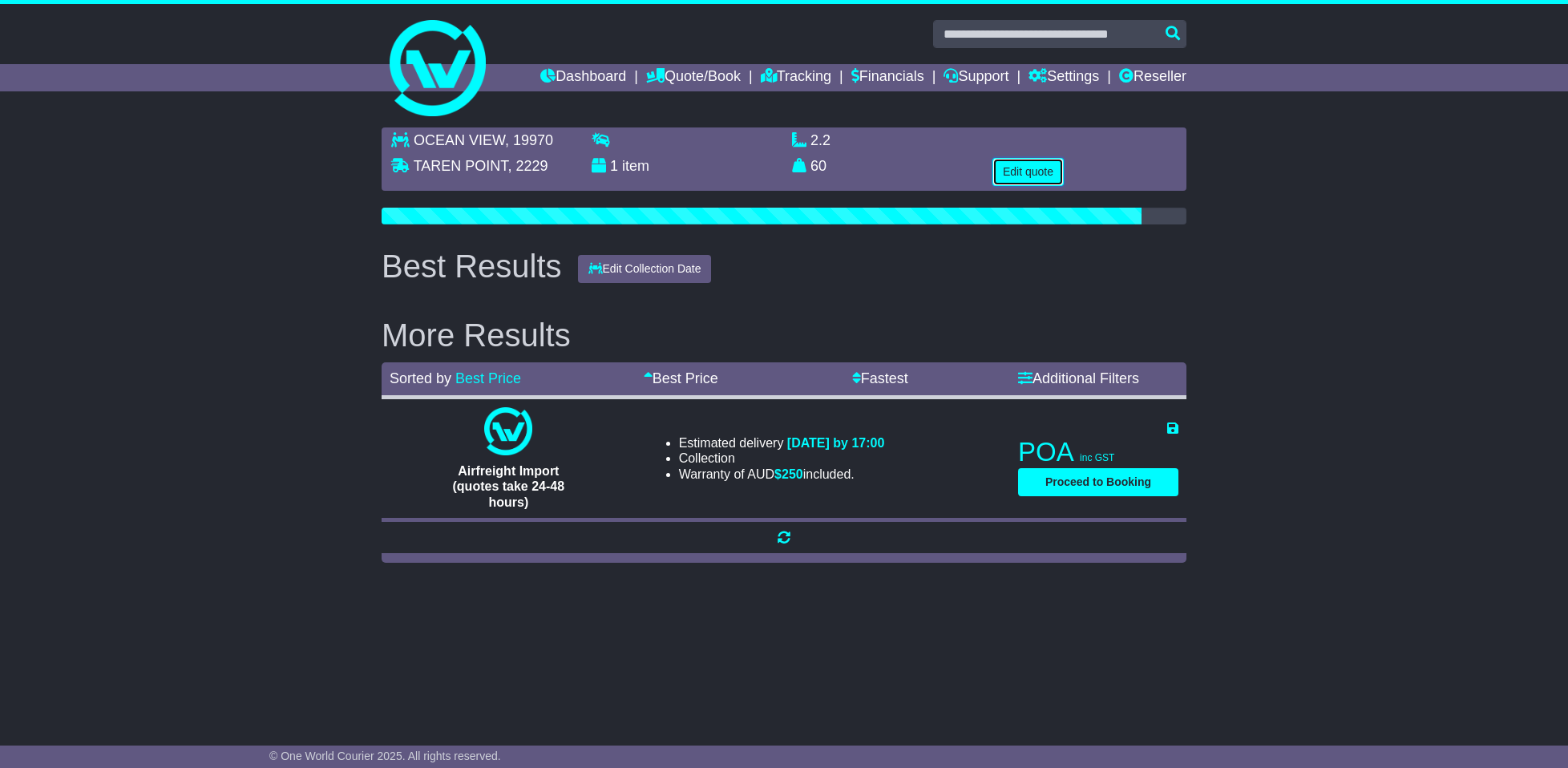 click on "Edit quote" at bounding box center [1028, 172] 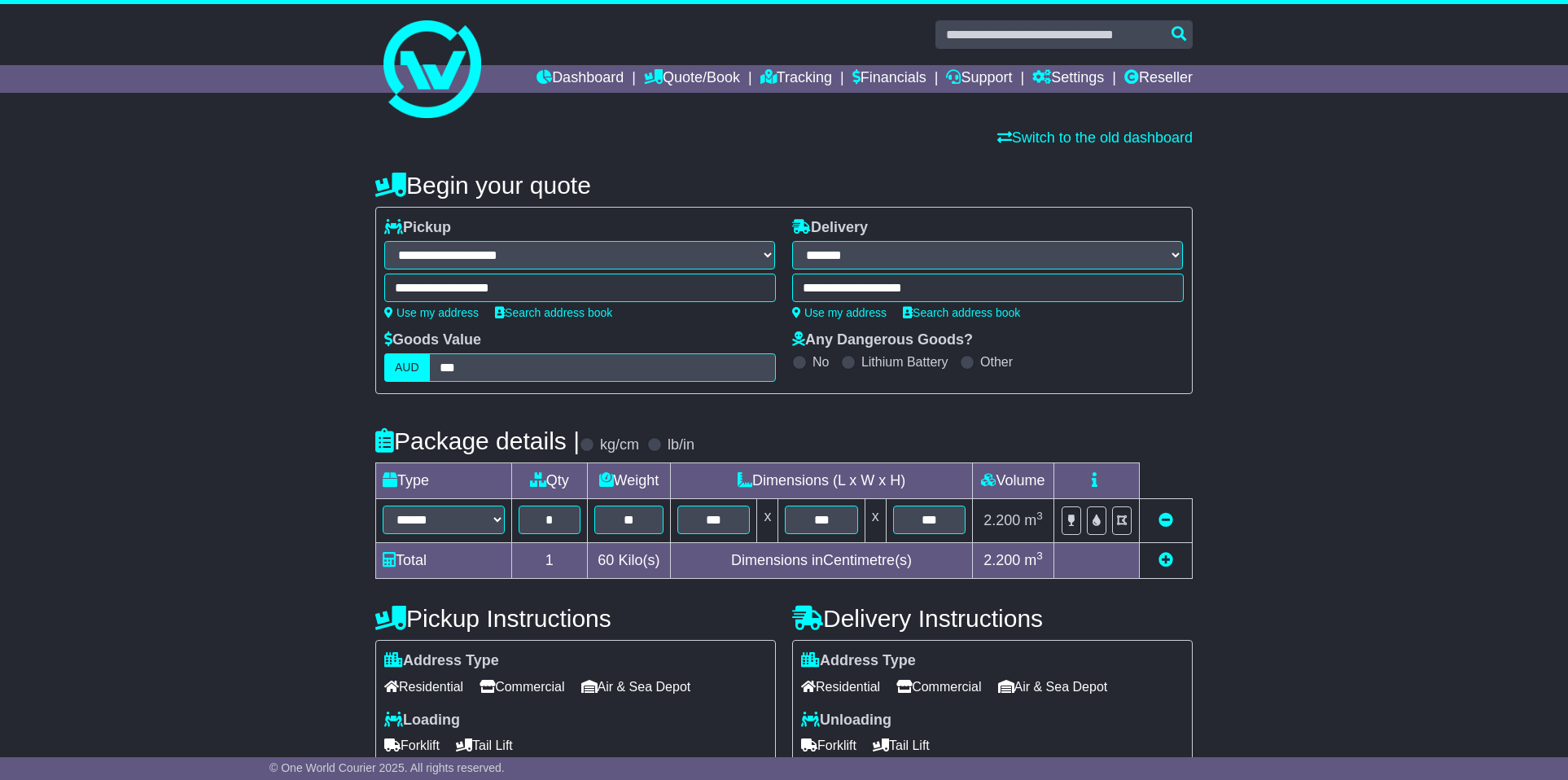 click on "Address Type
Residential
Commercial
[GEOGRAPHIC_DATA]" at bounding box center [992, 676] 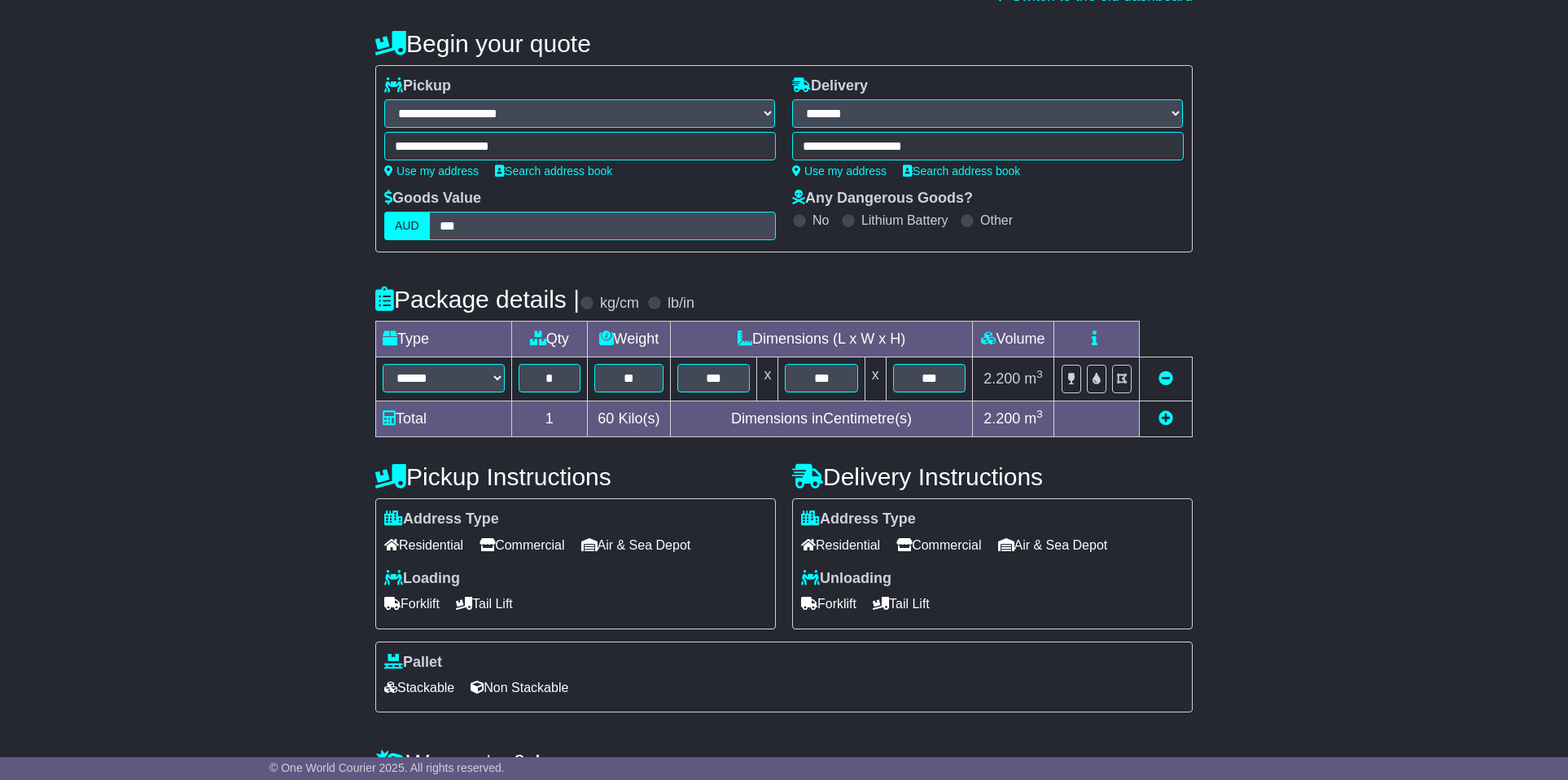scroll, scrollTop: 458, scrollLeft: 0, axis: vertical 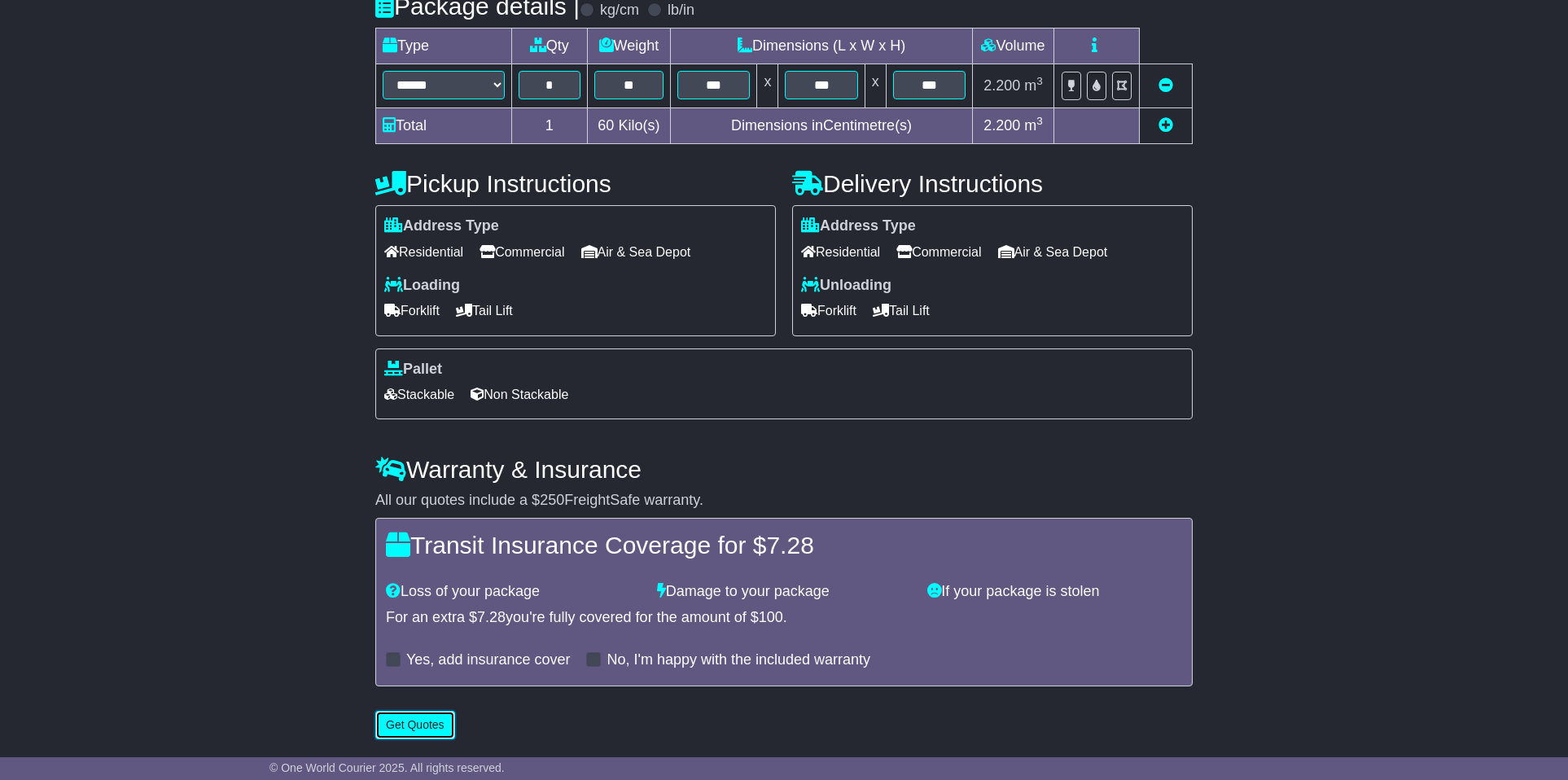 click on "Get Quotes" at bounding box center (415, 725) 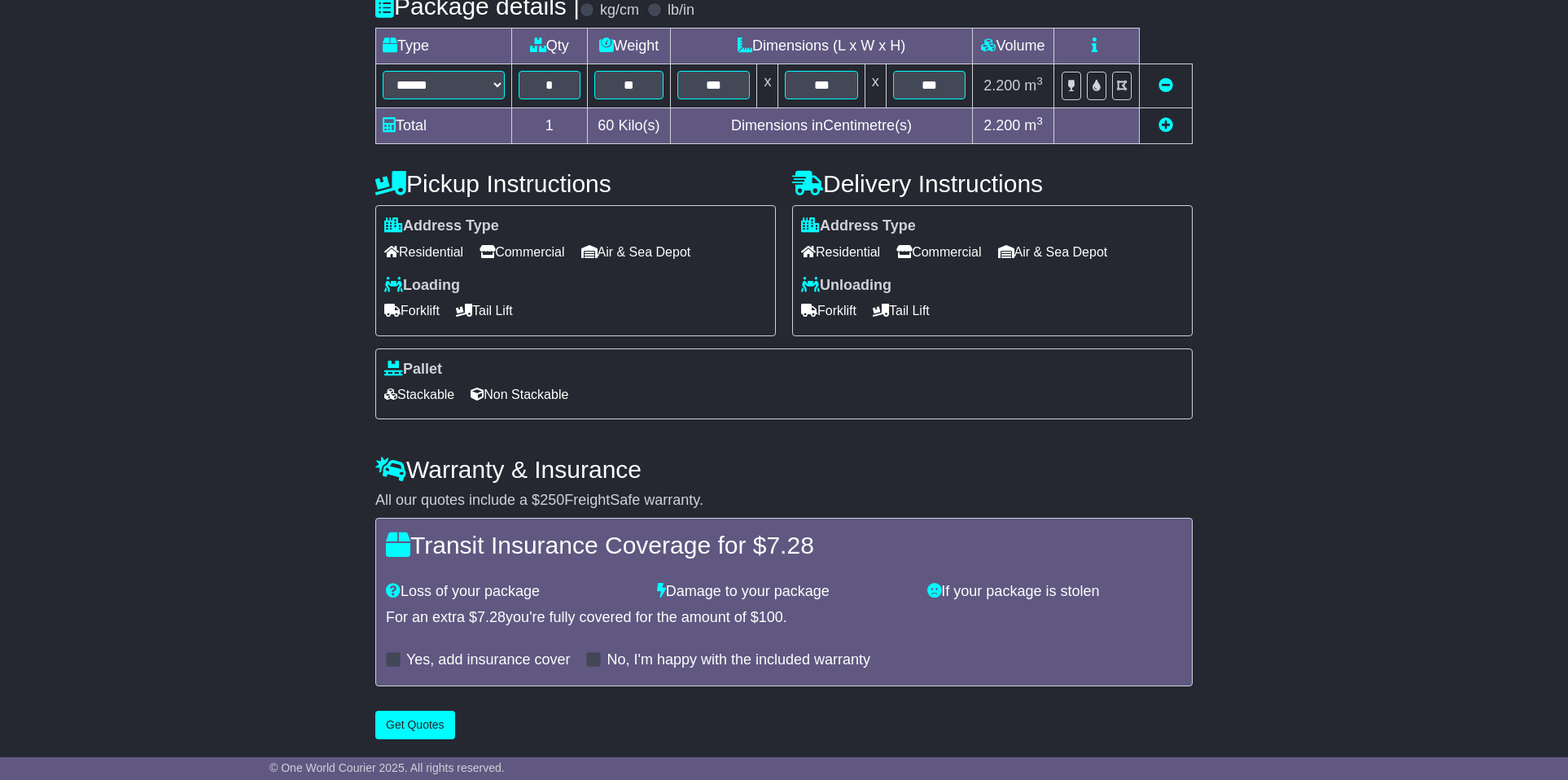 scroll, scrollTop: 0, scrollLeft: 0, axis: both 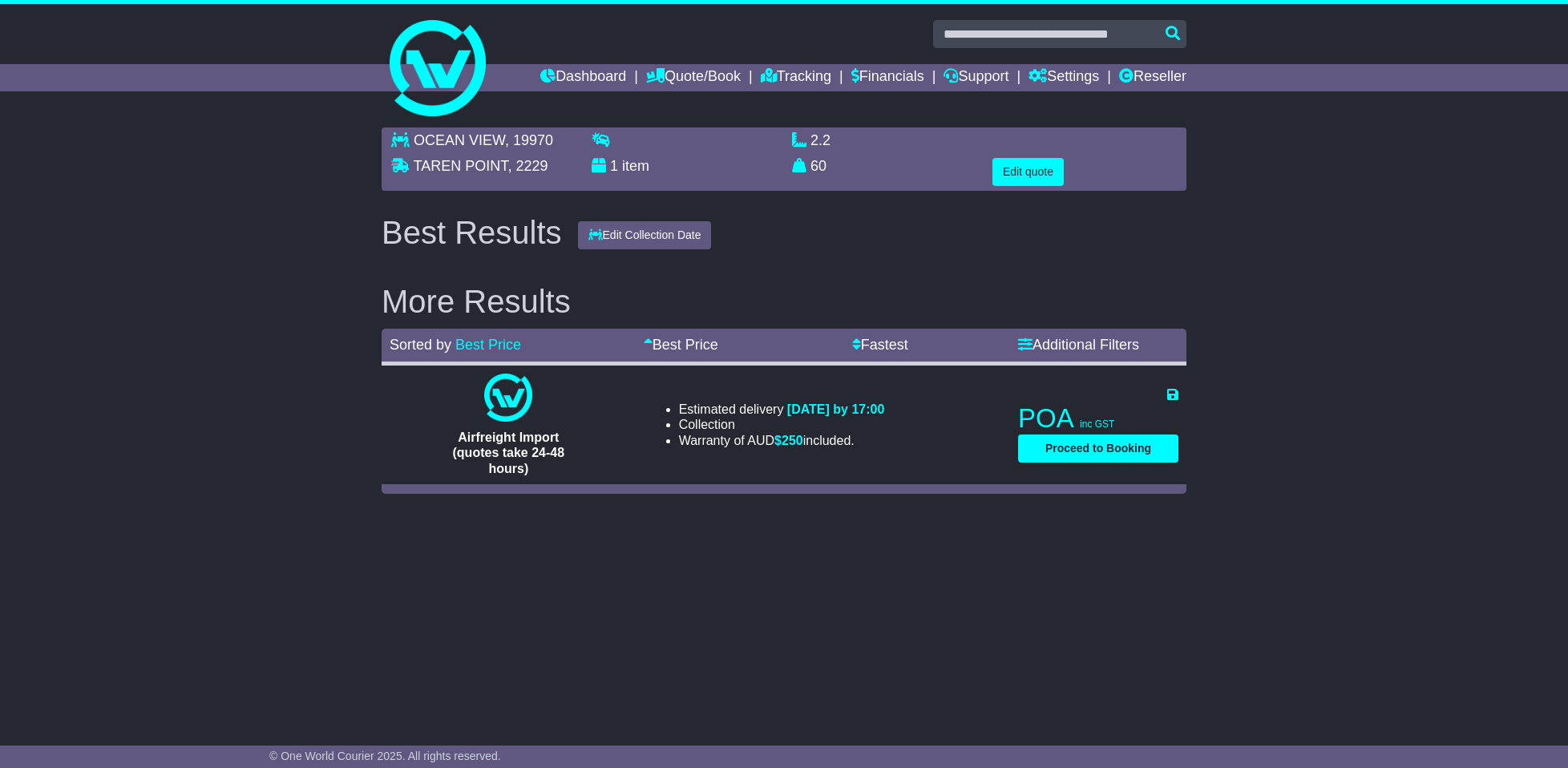 click on "OCEAN VIEW , 19970
[GEOGRAPHIC_DATA] , 2229
1   item
2.2
m 3
in 3" at bounding box center (784, 310) 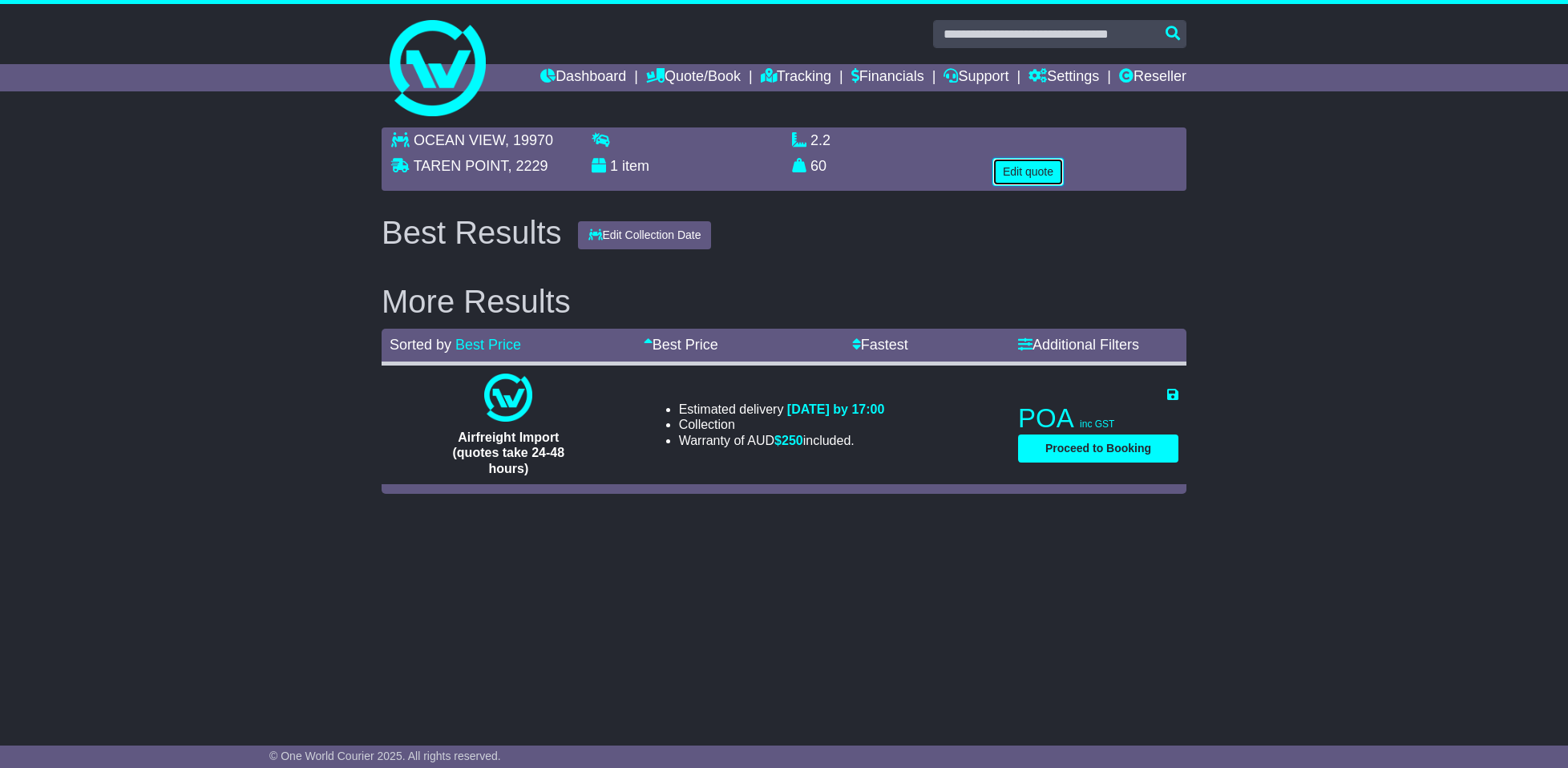 click on "Edit quote" at bounding box center [1028, 172] 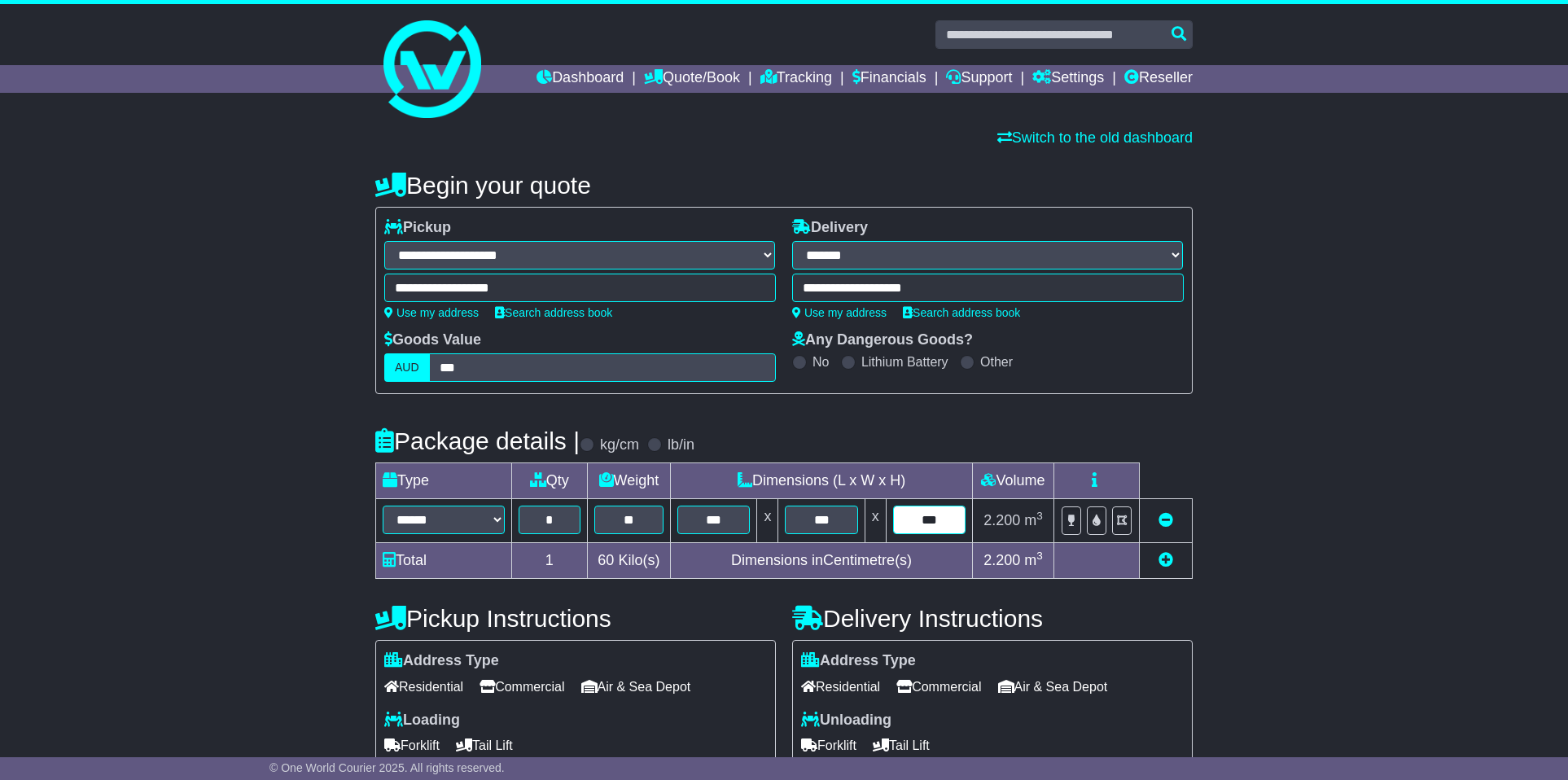 click on "***" at bounding box center [929, 519] 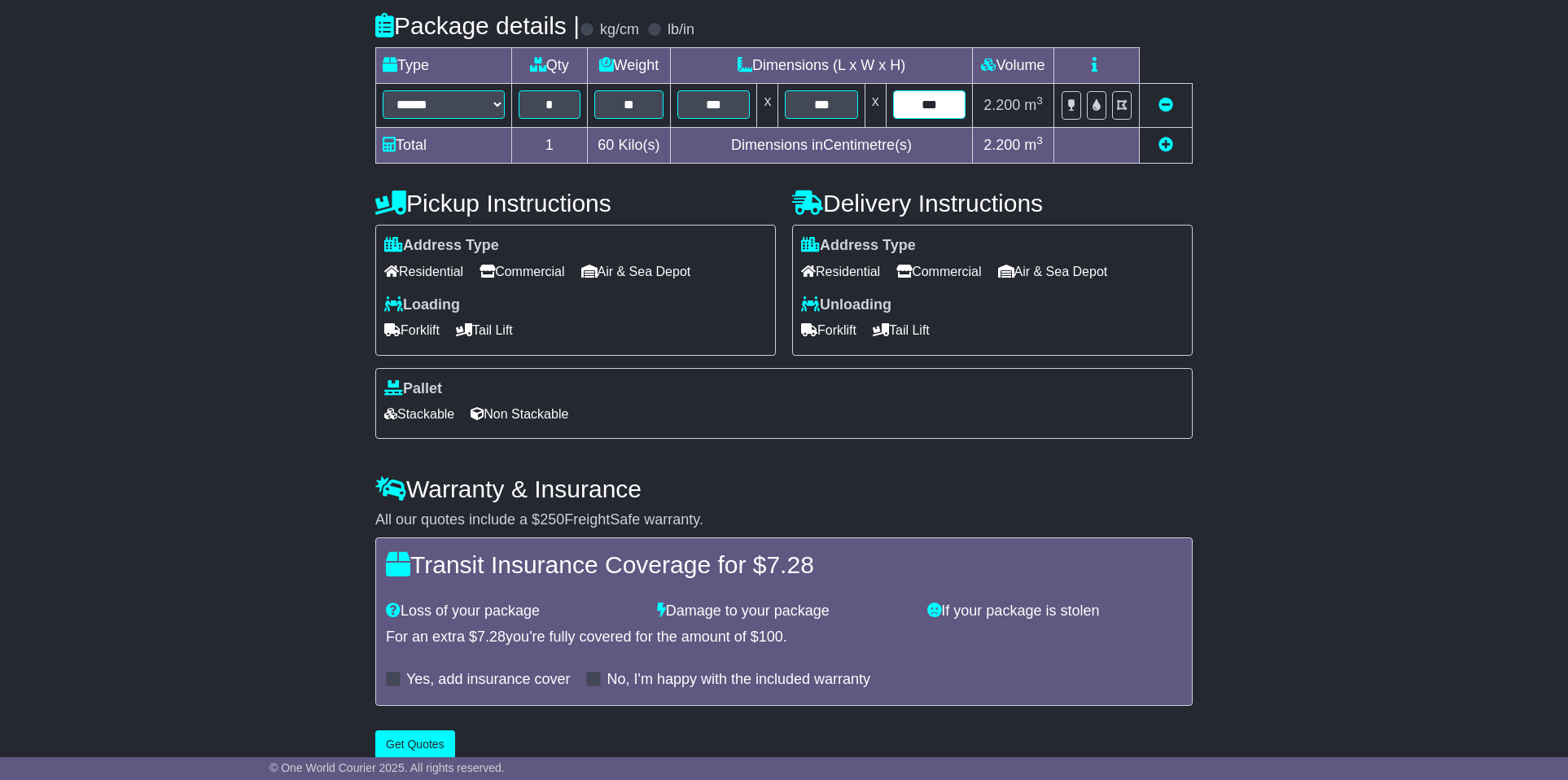 scroll, scrollTop: 458, scrollLeft: 0, axis: vertical 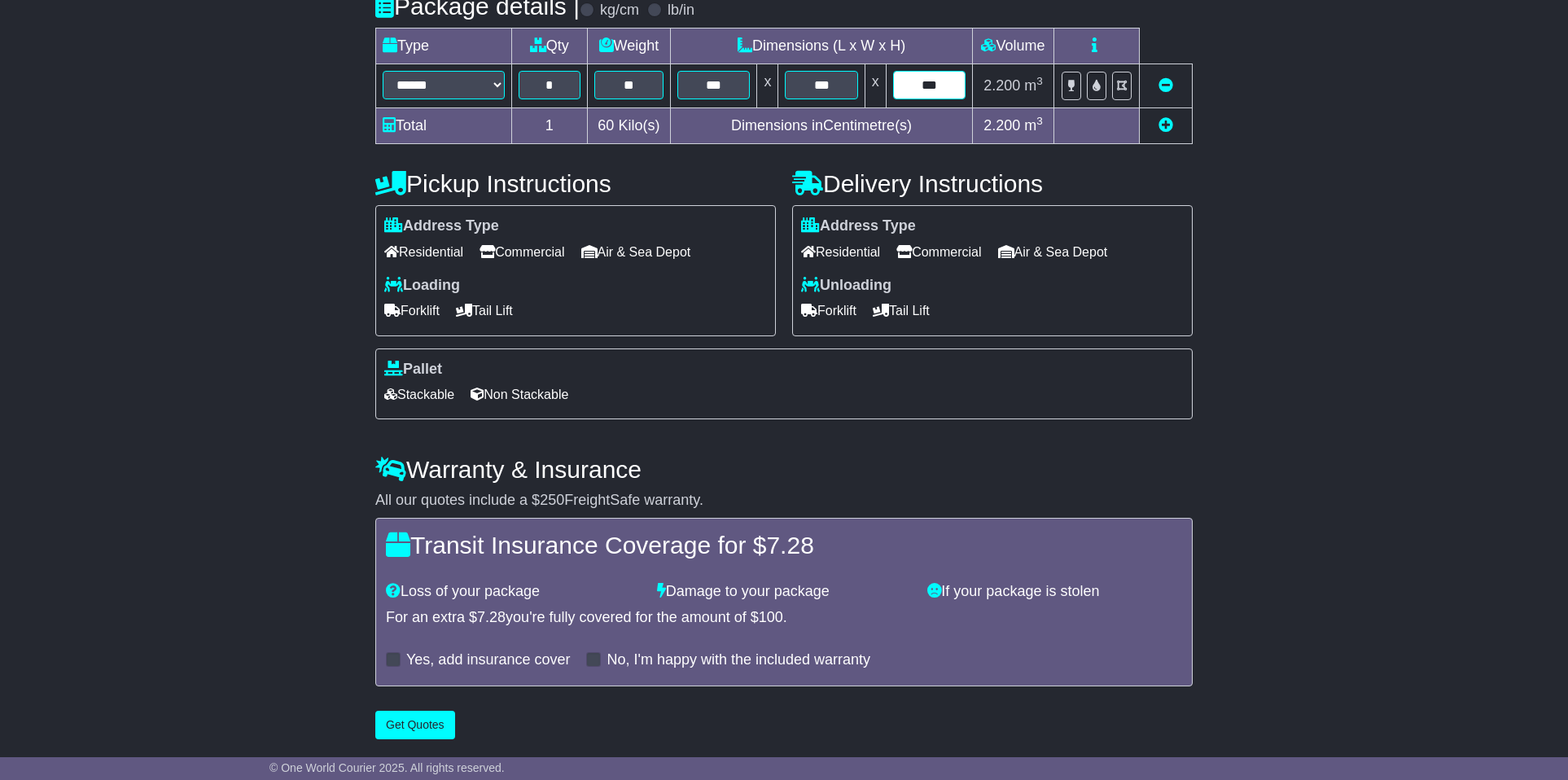 type on "***" 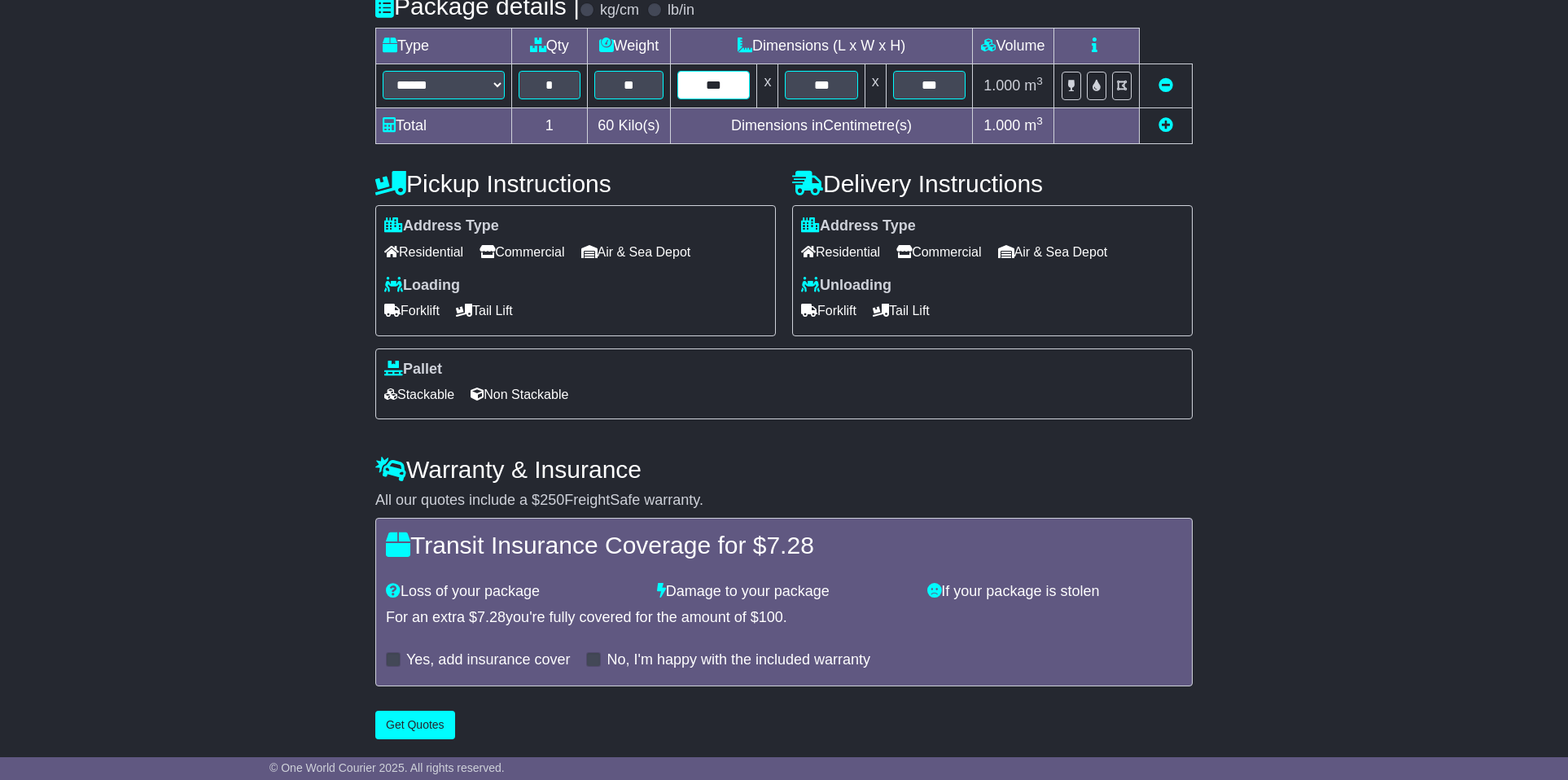 click on "***" at bounding box center [713, 85] 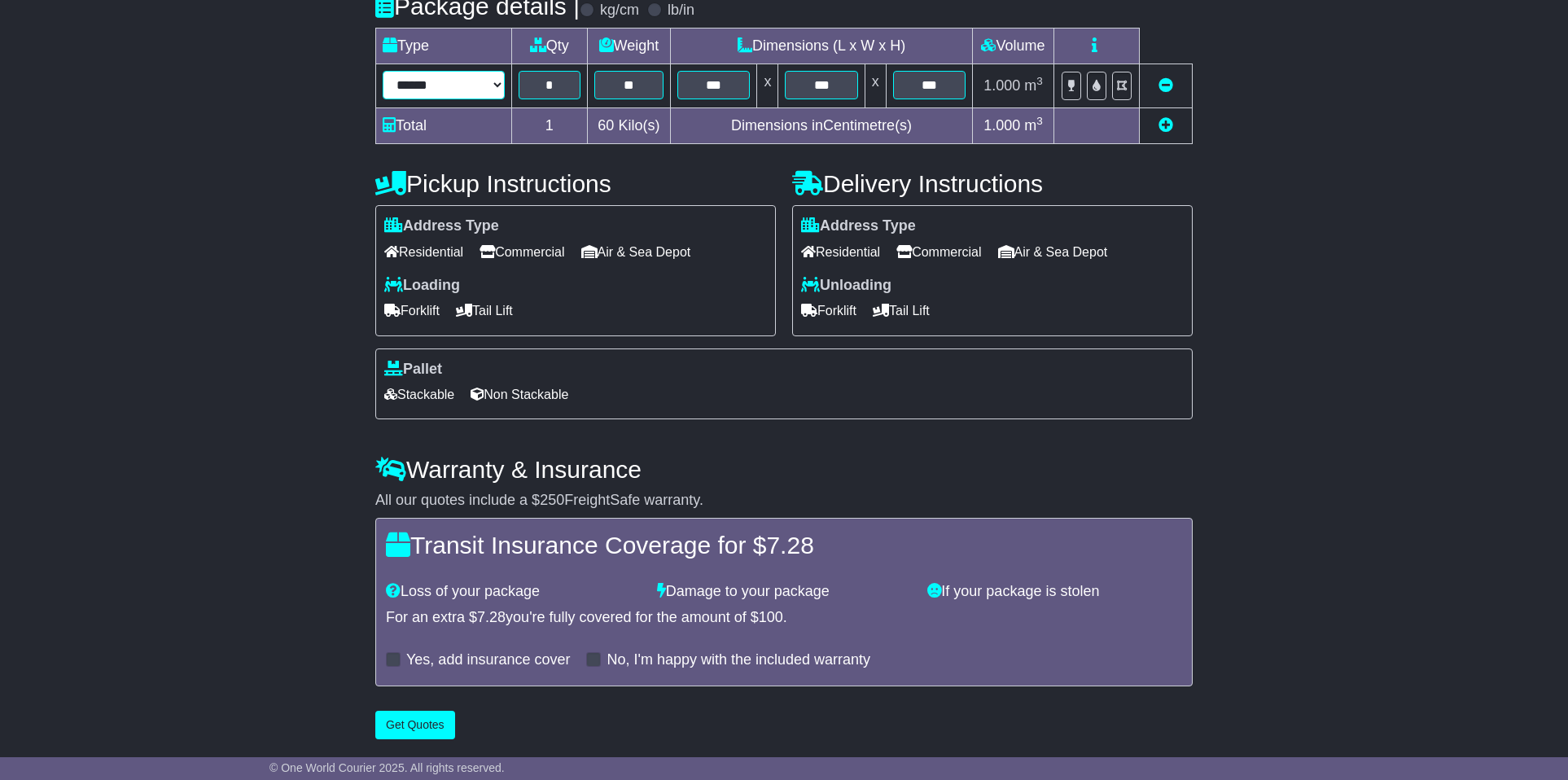 click on "**********" at bounding box center [444, 85] 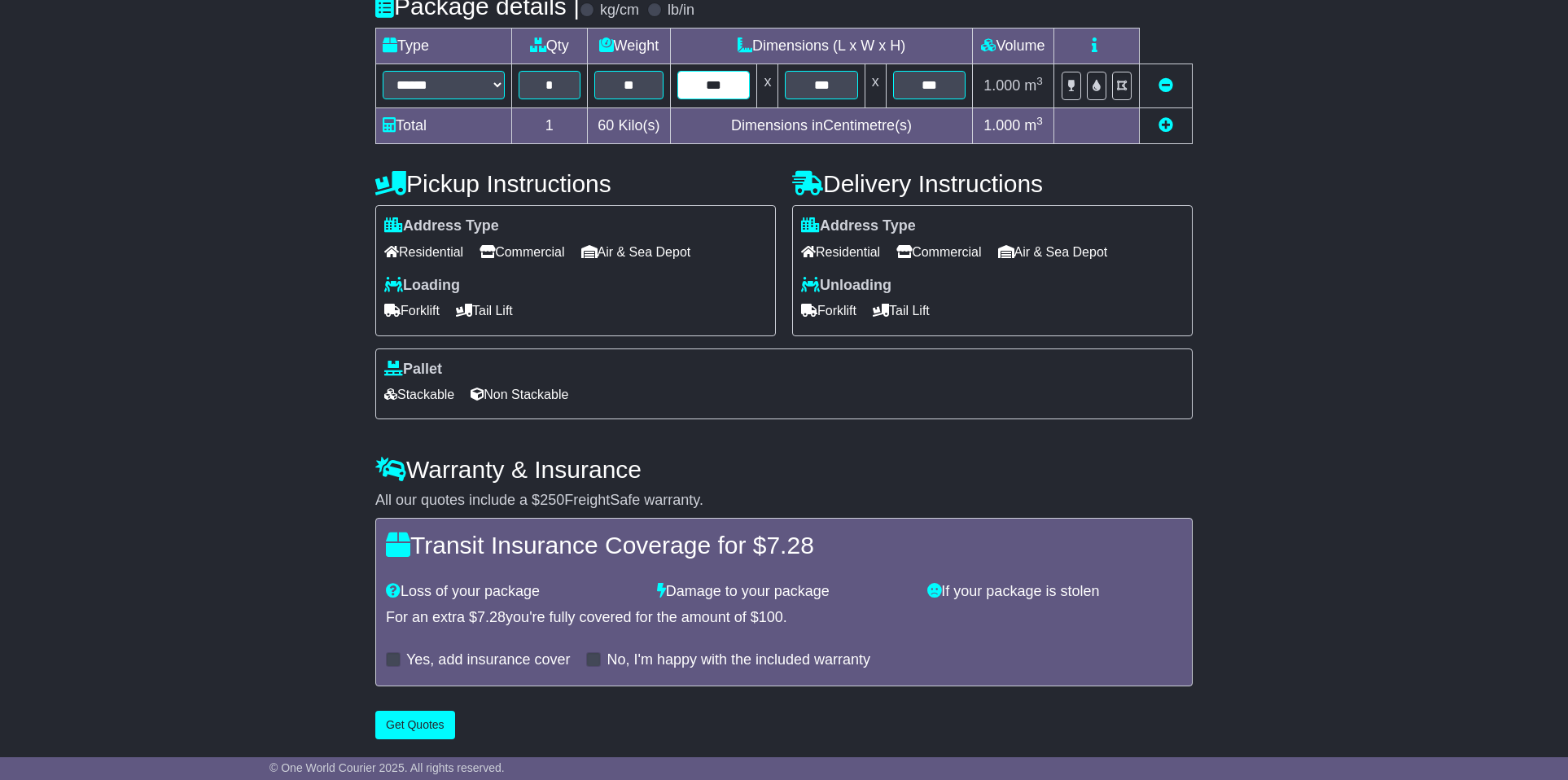 click on "***" at bounding box center (713, 85) 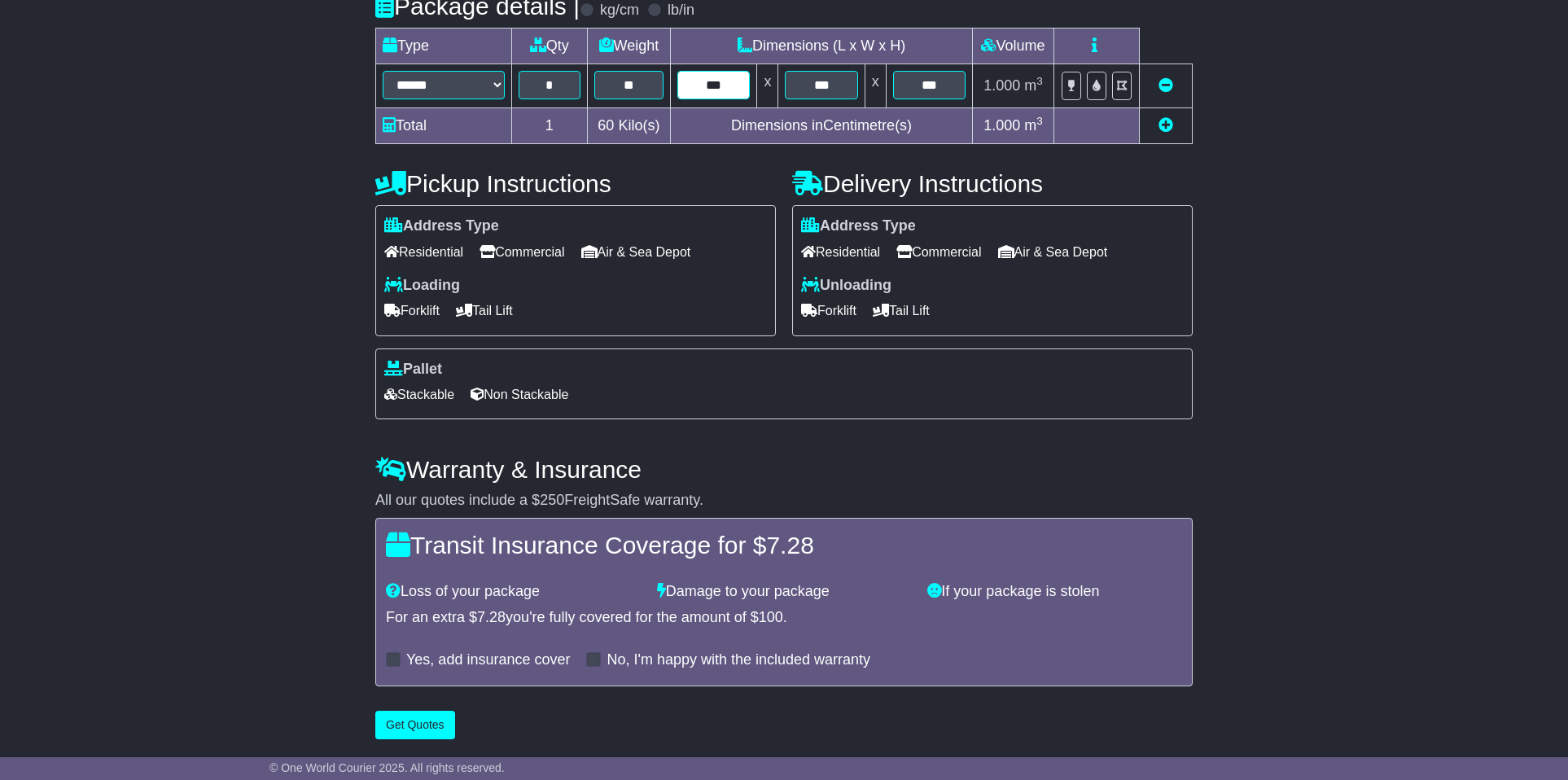 type on "***" 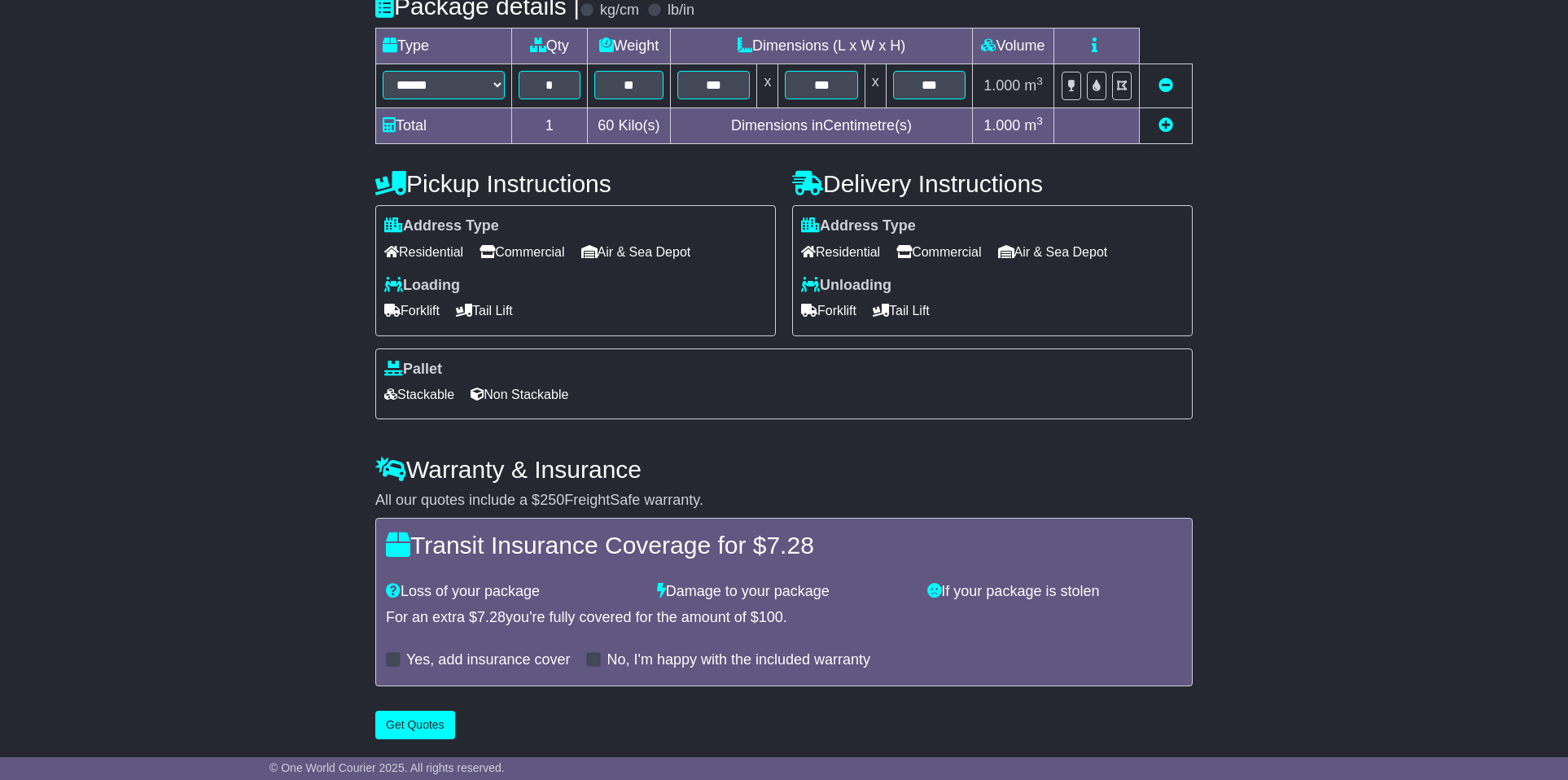drag, startPoint x: 845, startPoint y: 238, endPoint x: 863, endPoint y: 252, distance: 22.80351 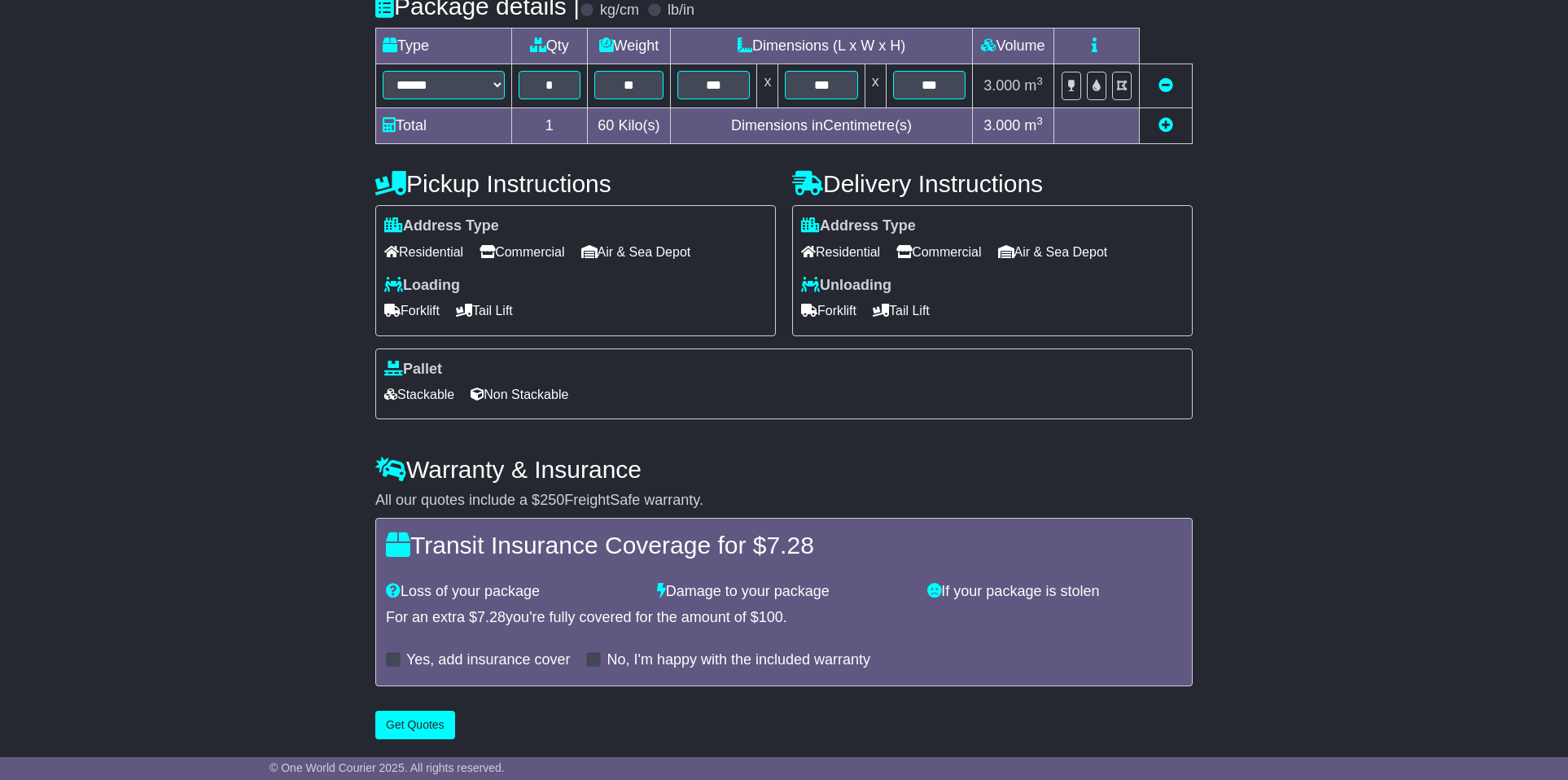click on "Tail Lift" at bounding box center (901, 310) 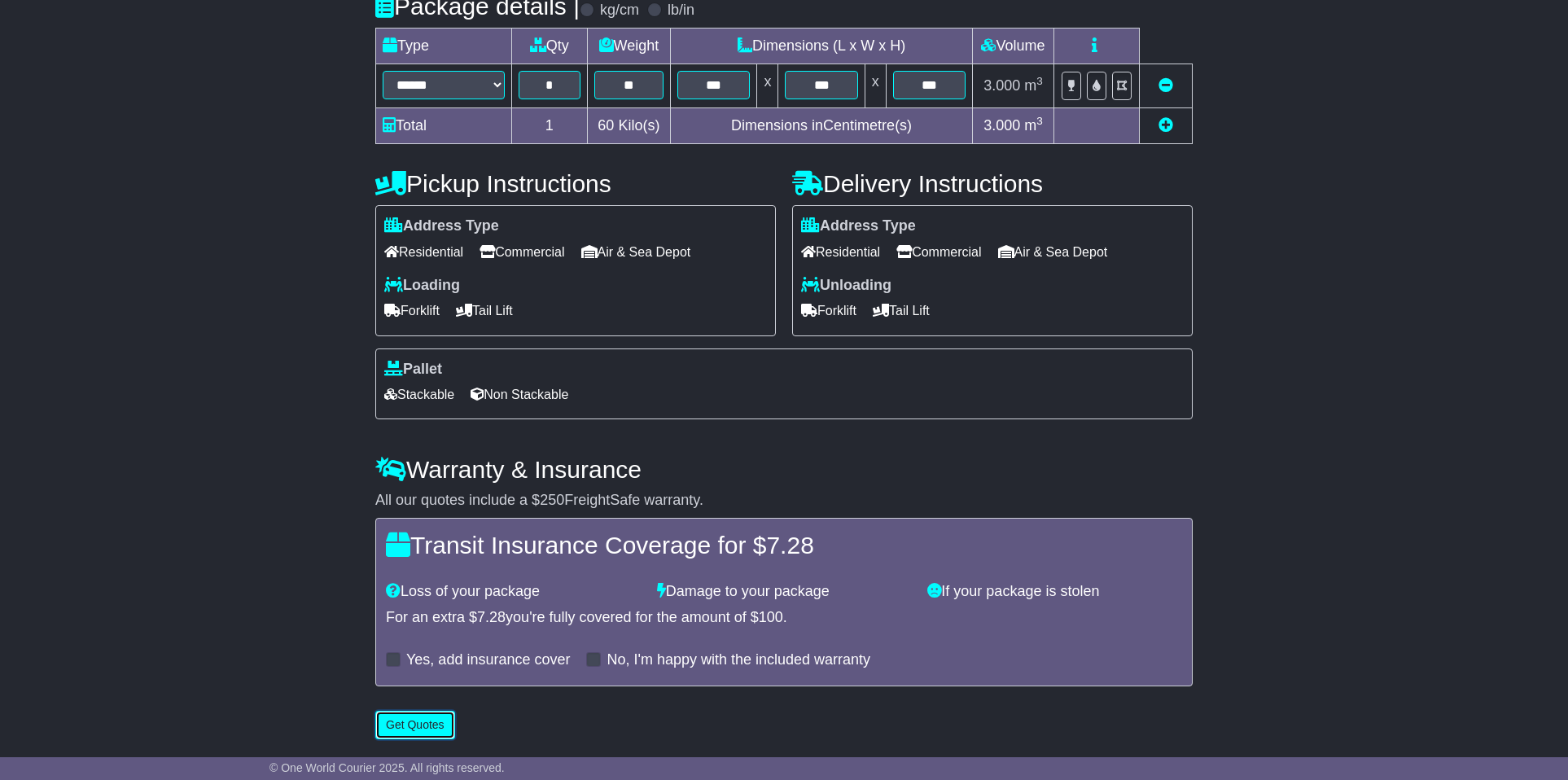 click on "Get Quotes" at bounding box center (415, 725) 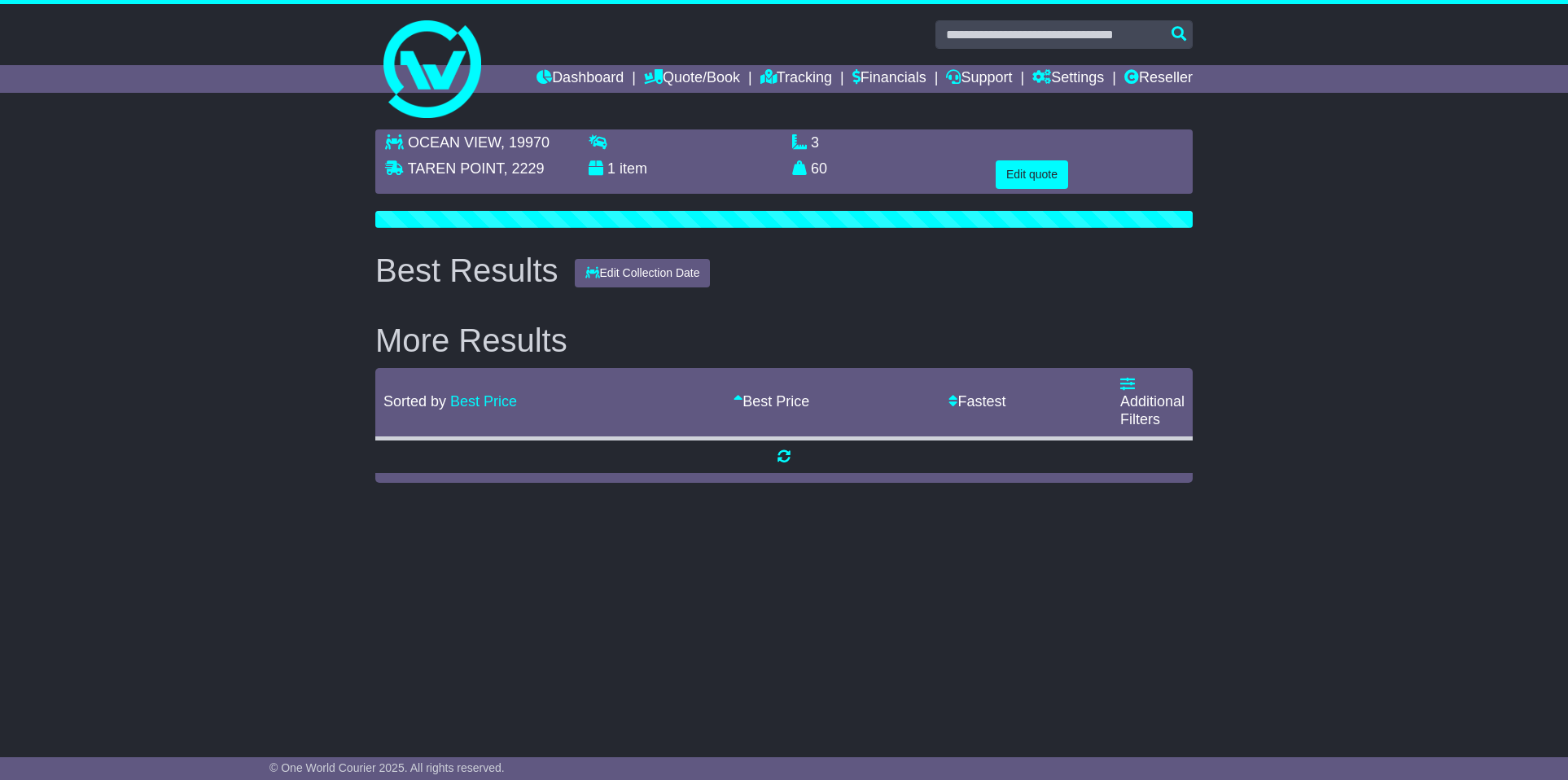 scroll, scrollTop: 0, scrollLeft: 0, axis: both 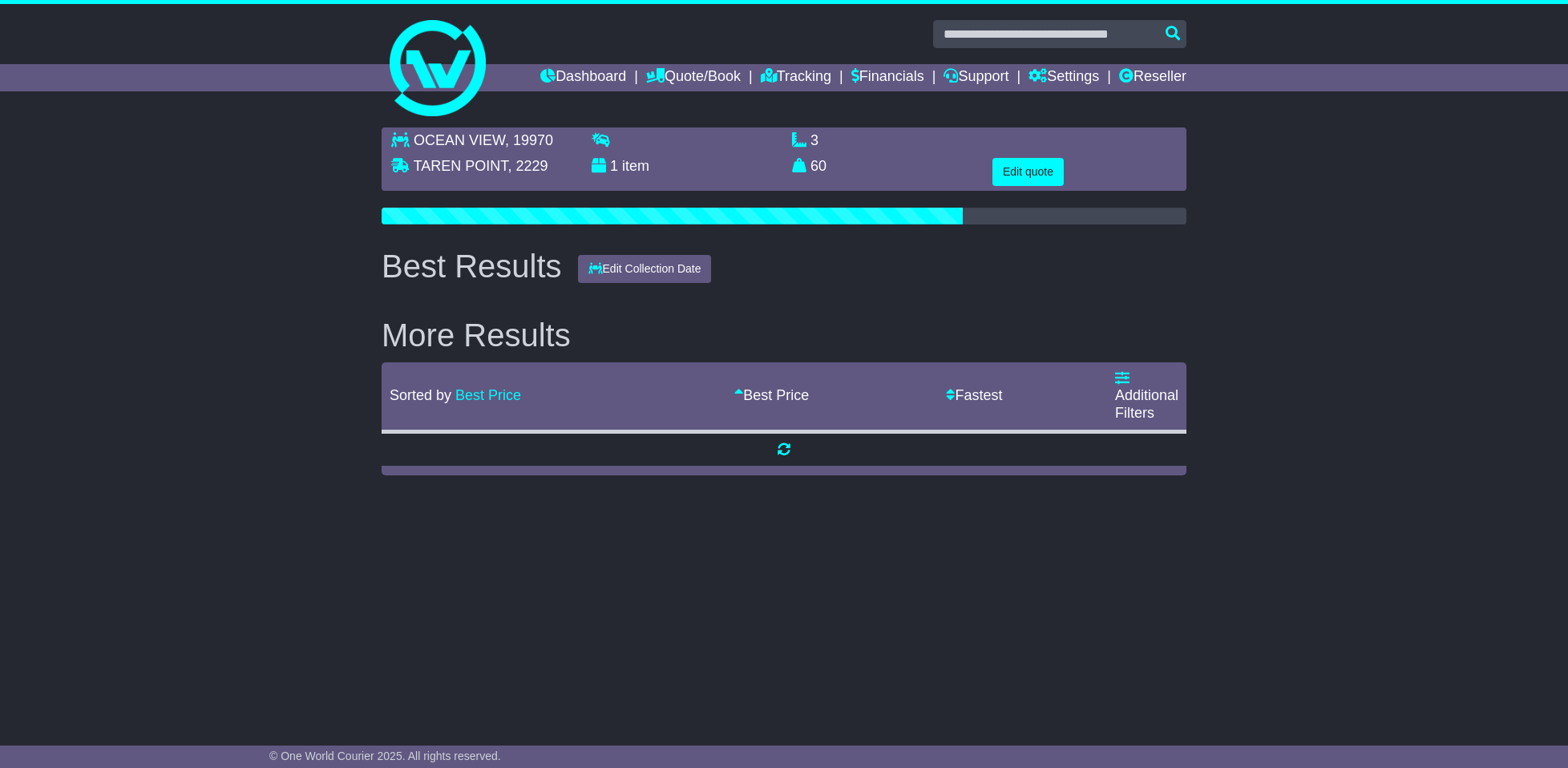 click on "OCEAN VIEW , 19970
[GEOGRAPHIC_DATA] , 2229
1   item
3
m 3
in 3
60" at bounding box center (784, 301) 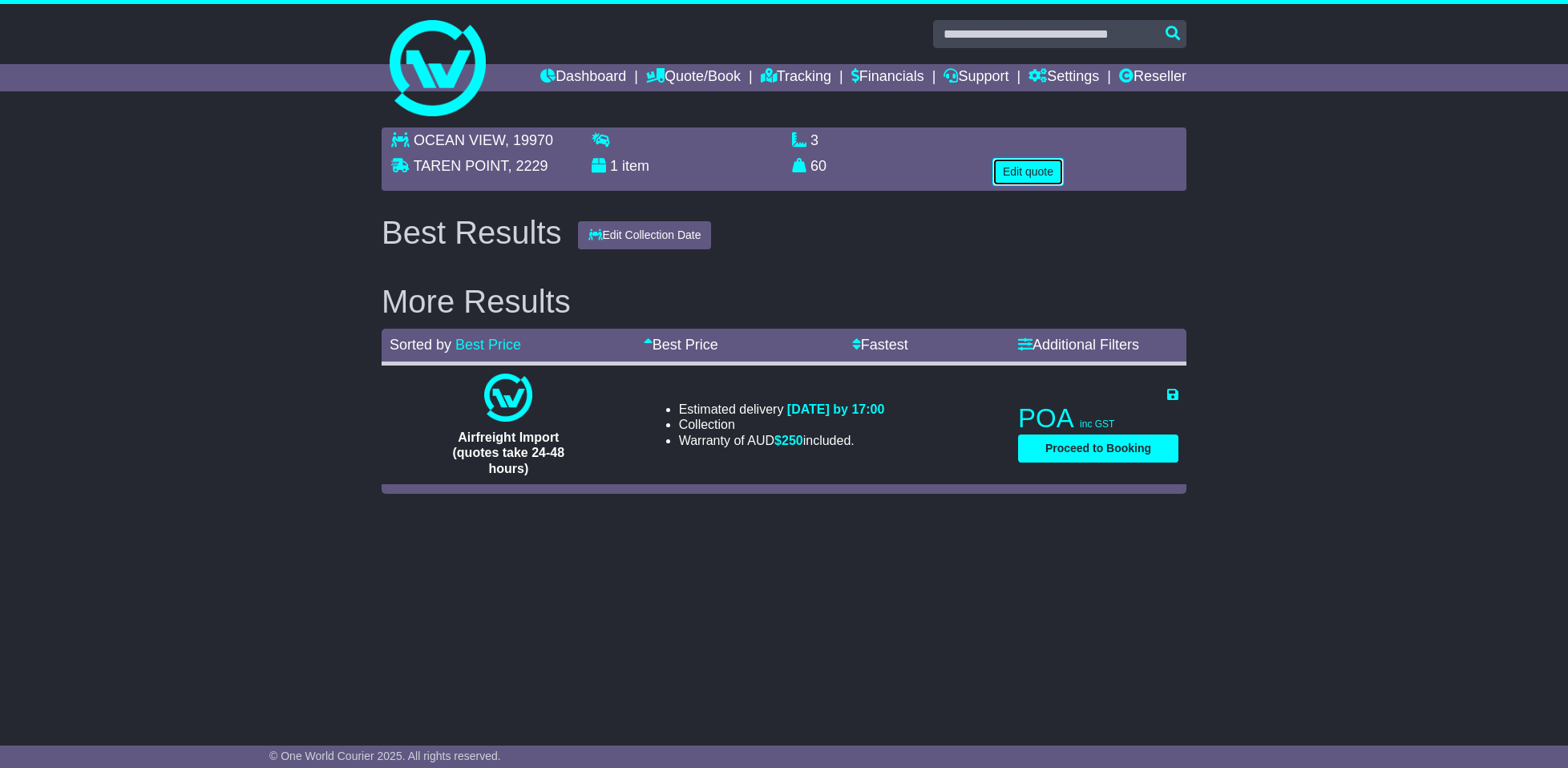 drag, startPoint x: 1045, startPoint y: 168, endPoint x: 1045, endPoint y: 178, distance: 10 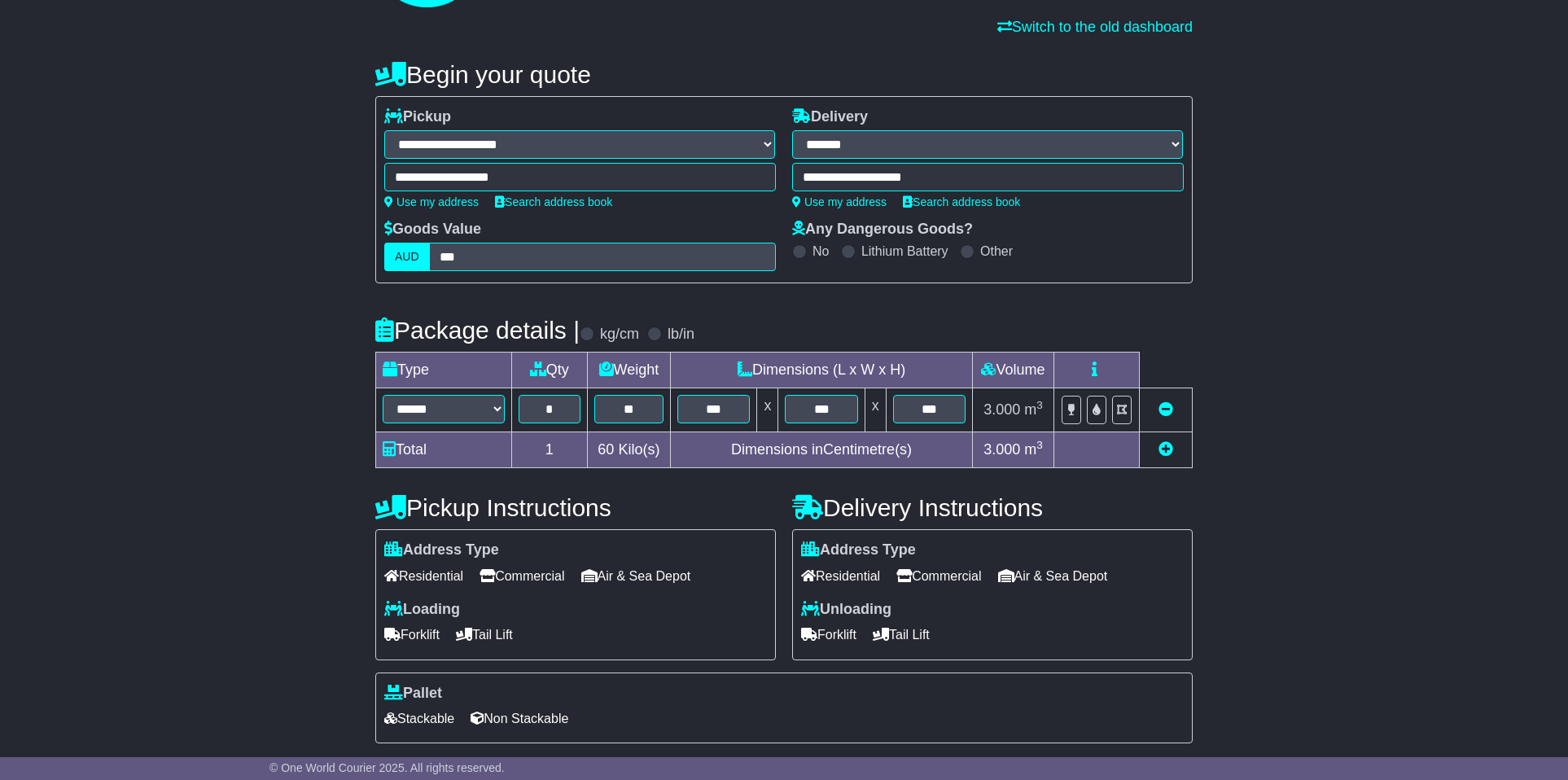scroll, scrollTop: 272, scrollLeft: 0, axis: vertical 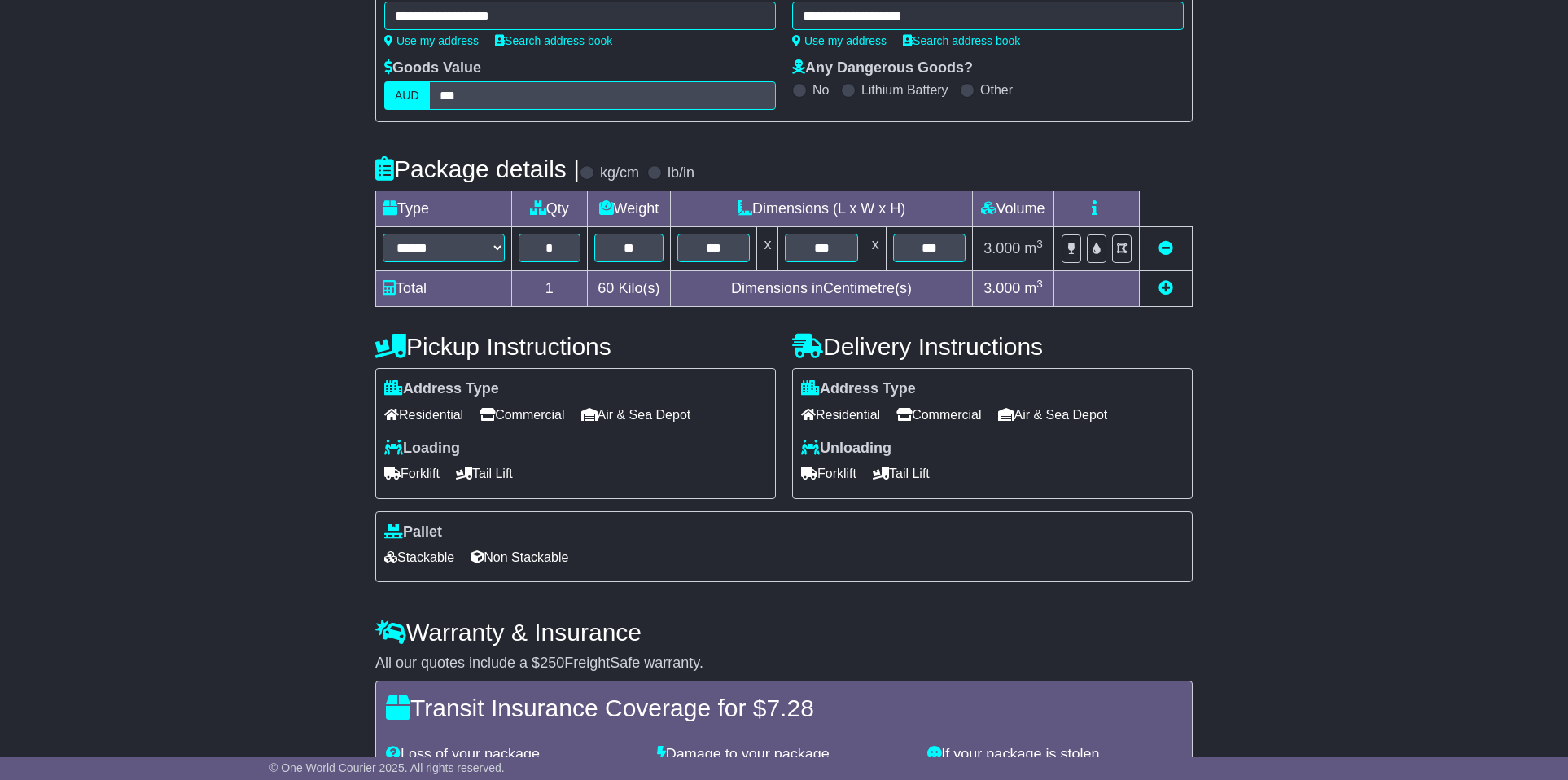 click on "Commercial" at bounding box center (939, 414) 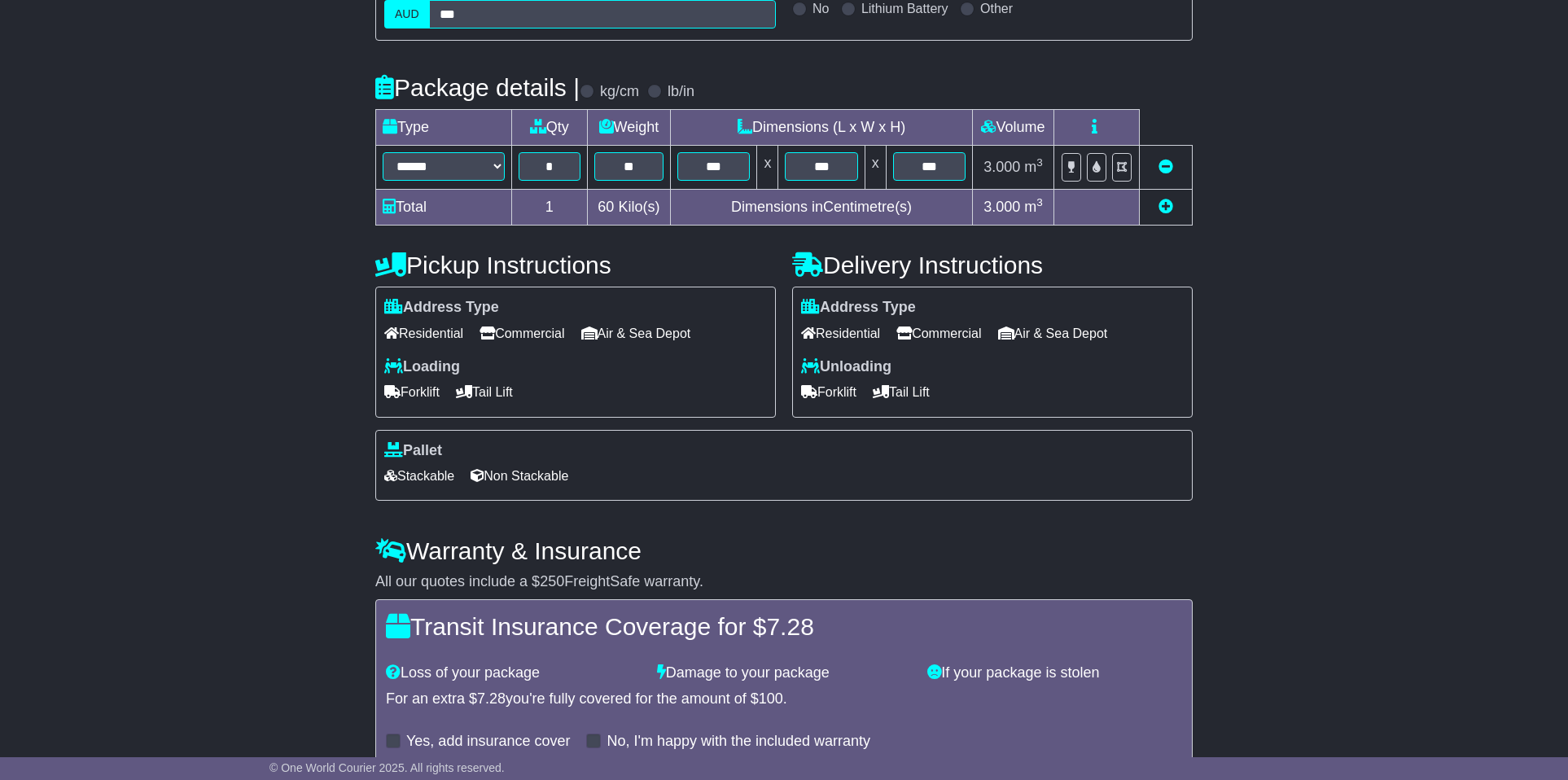 scroll, scrollTop: 458, scrollLeft: 0, axis: vertical 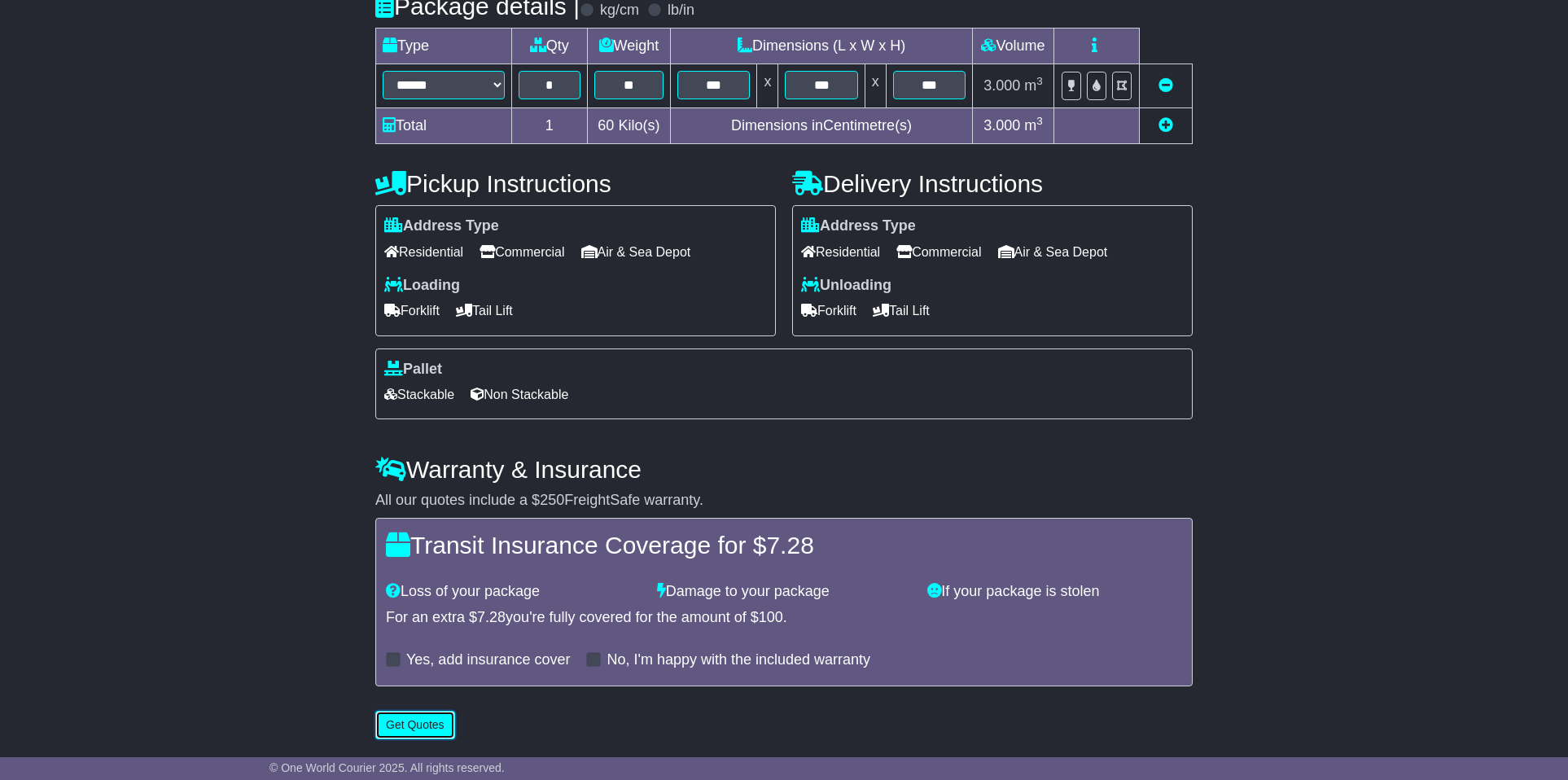 click on "Get Quotes" at bounding box center (415, 725) 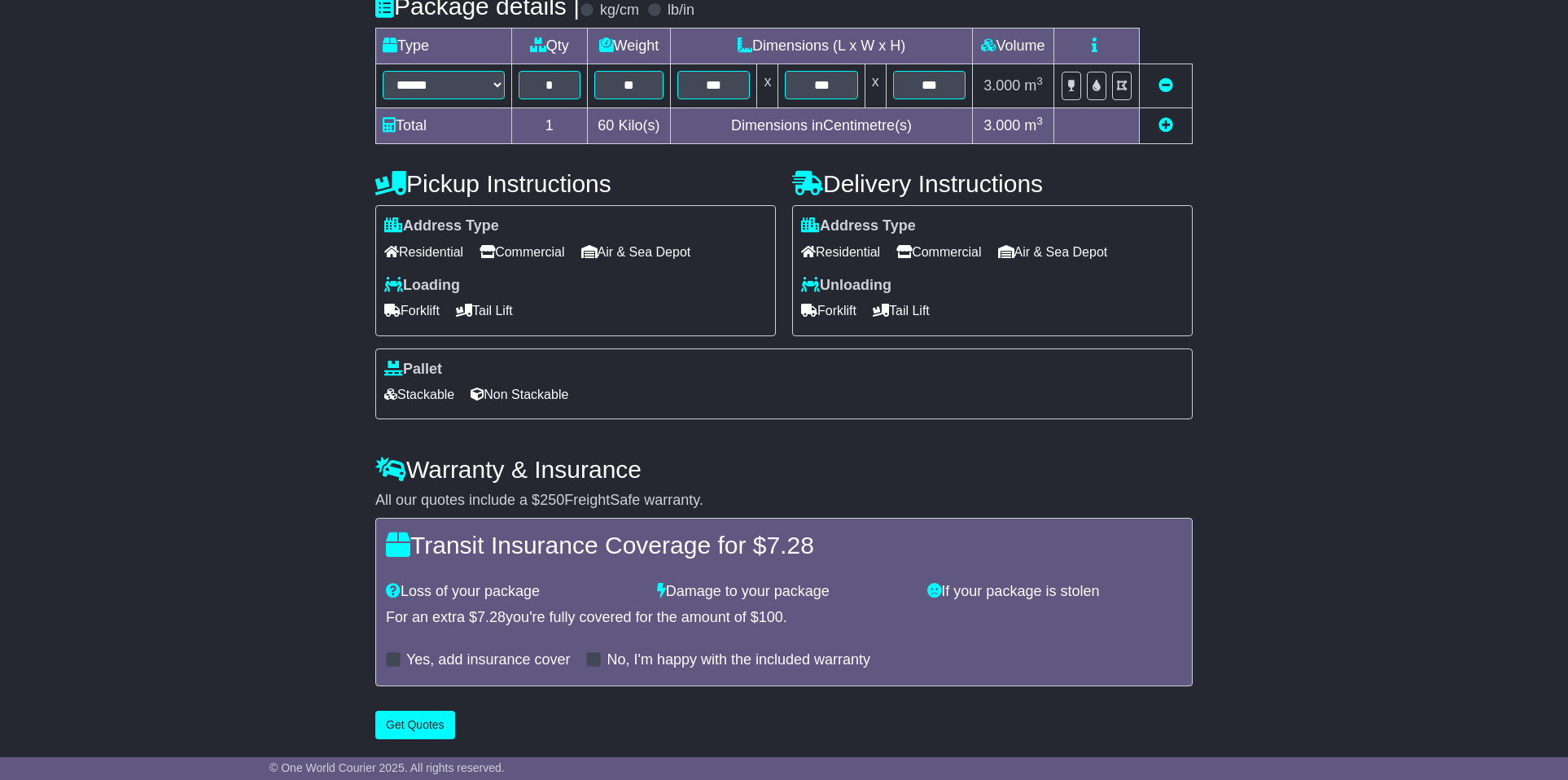 scroll, scrollTop: 0, scrollLeft: 0, axis: both 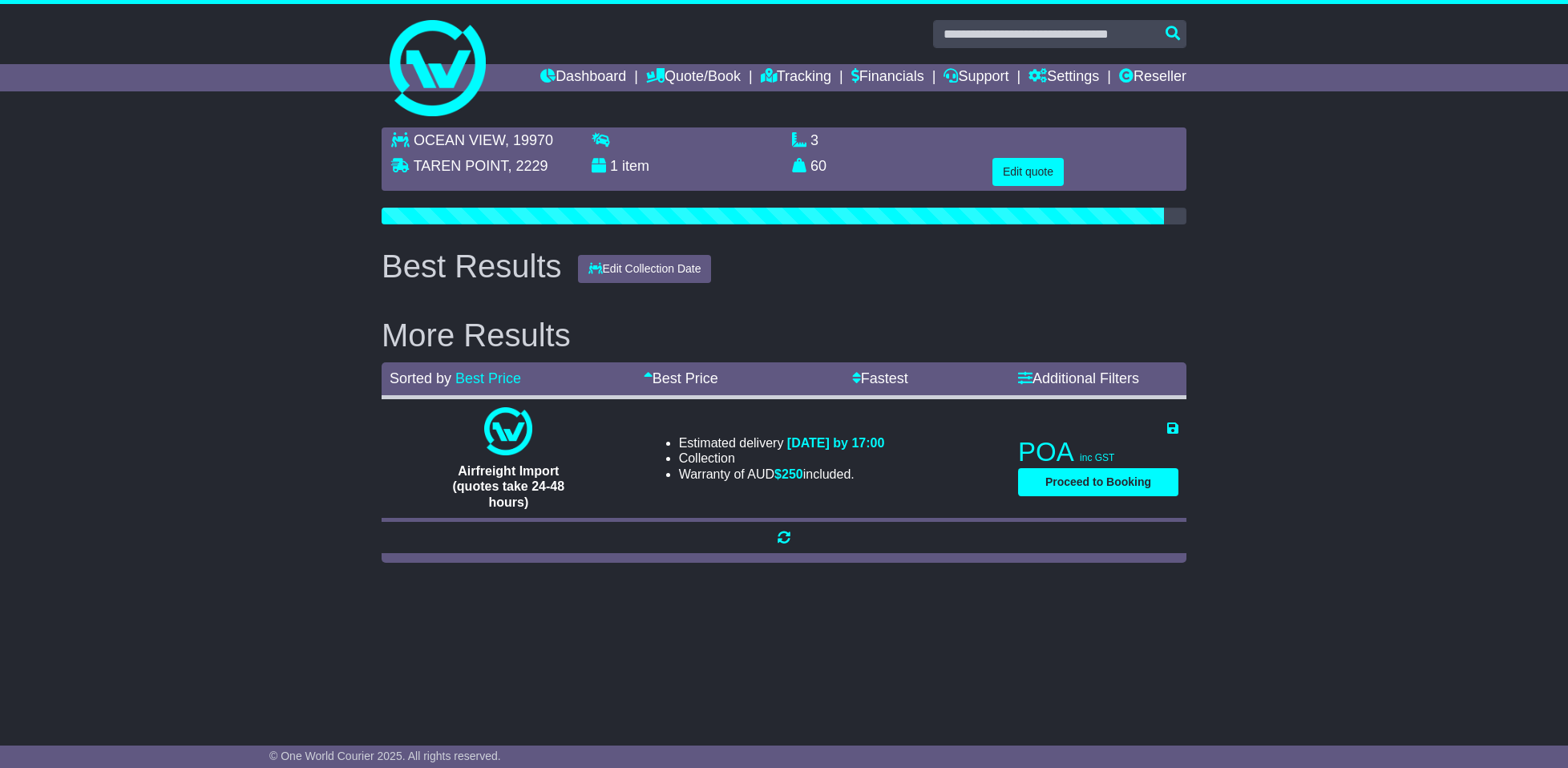 click on "OCEAN VIEW , 19970
[GEOGRAPHIC_DATA] , 2229
1   item
3
m 3
in 3
60" at bounding box center [784, 345] 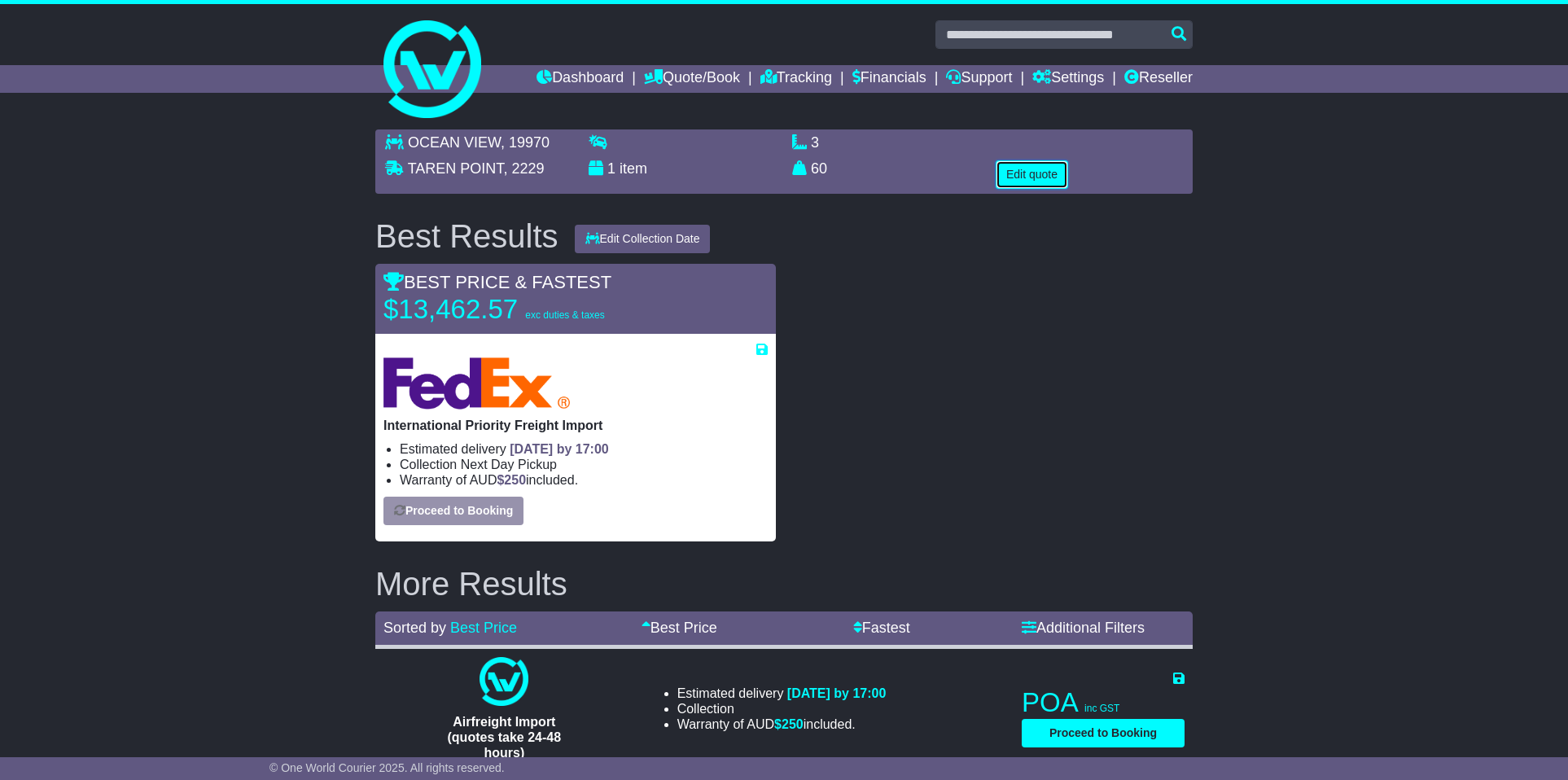 click on "Edit quote" at bounding box center (1031, 174) 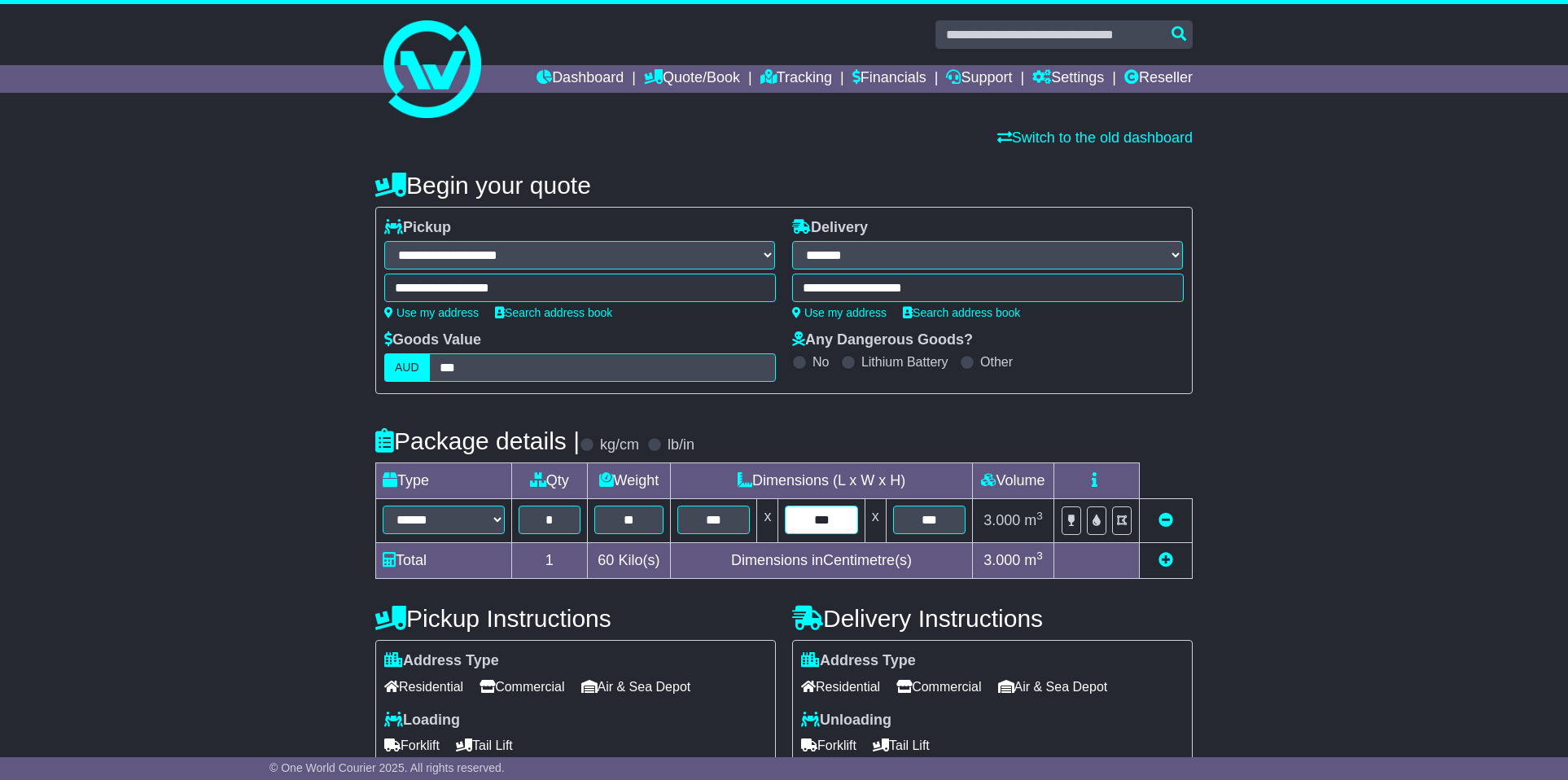 click on "***" at bounding box center (821, 519) 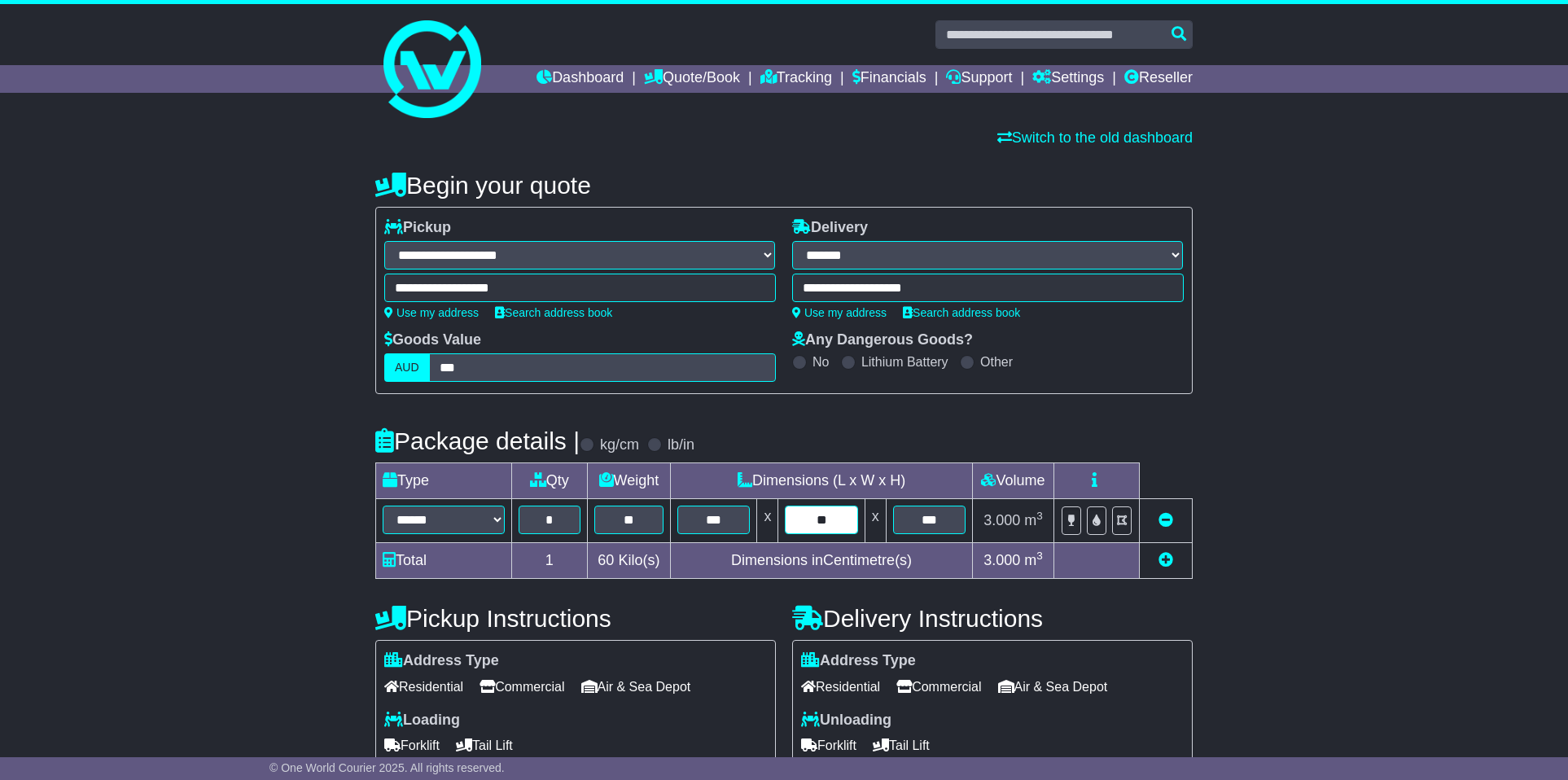 type on "**" 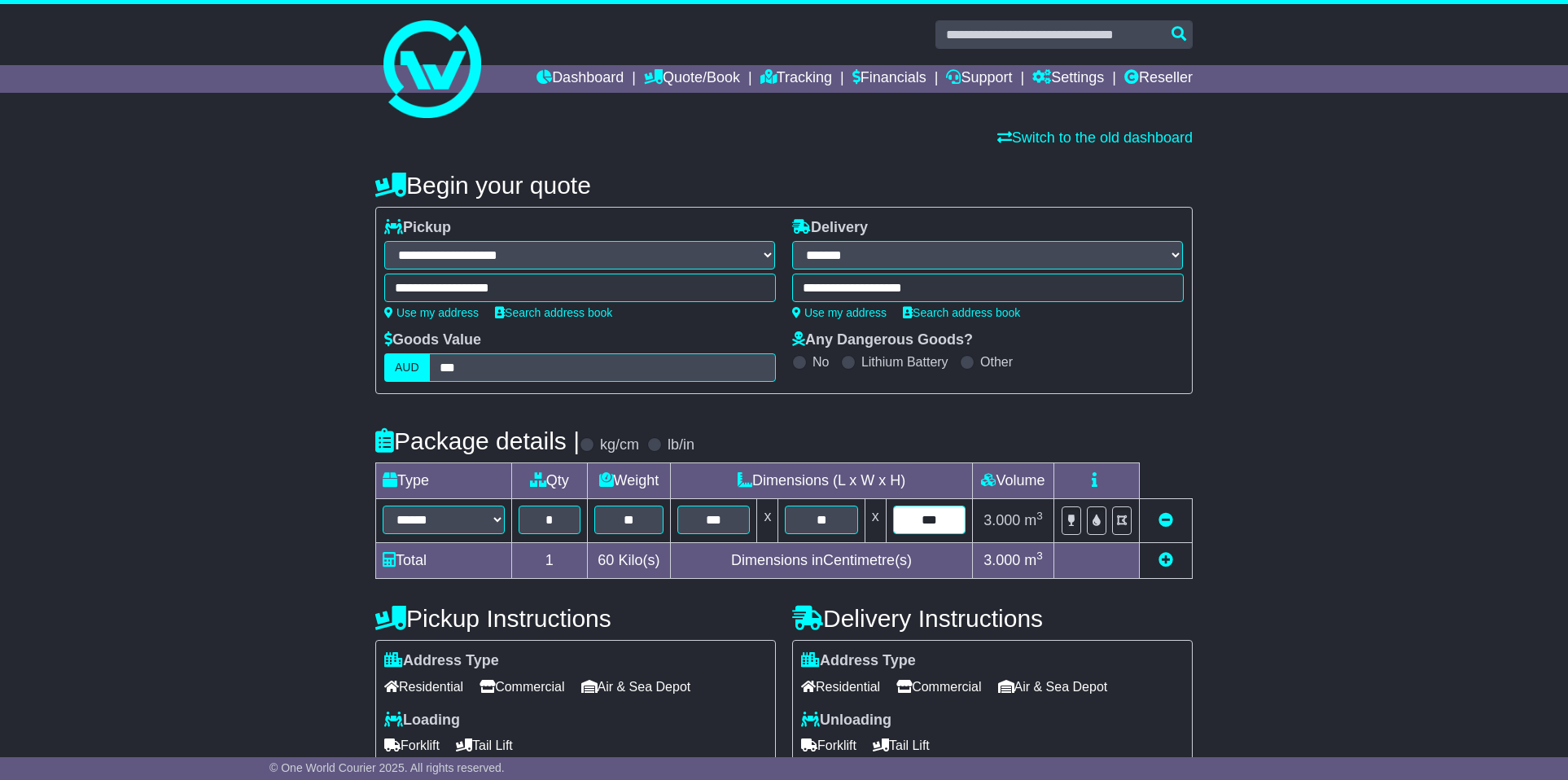 click on "***" at bounding box center [929, 519] 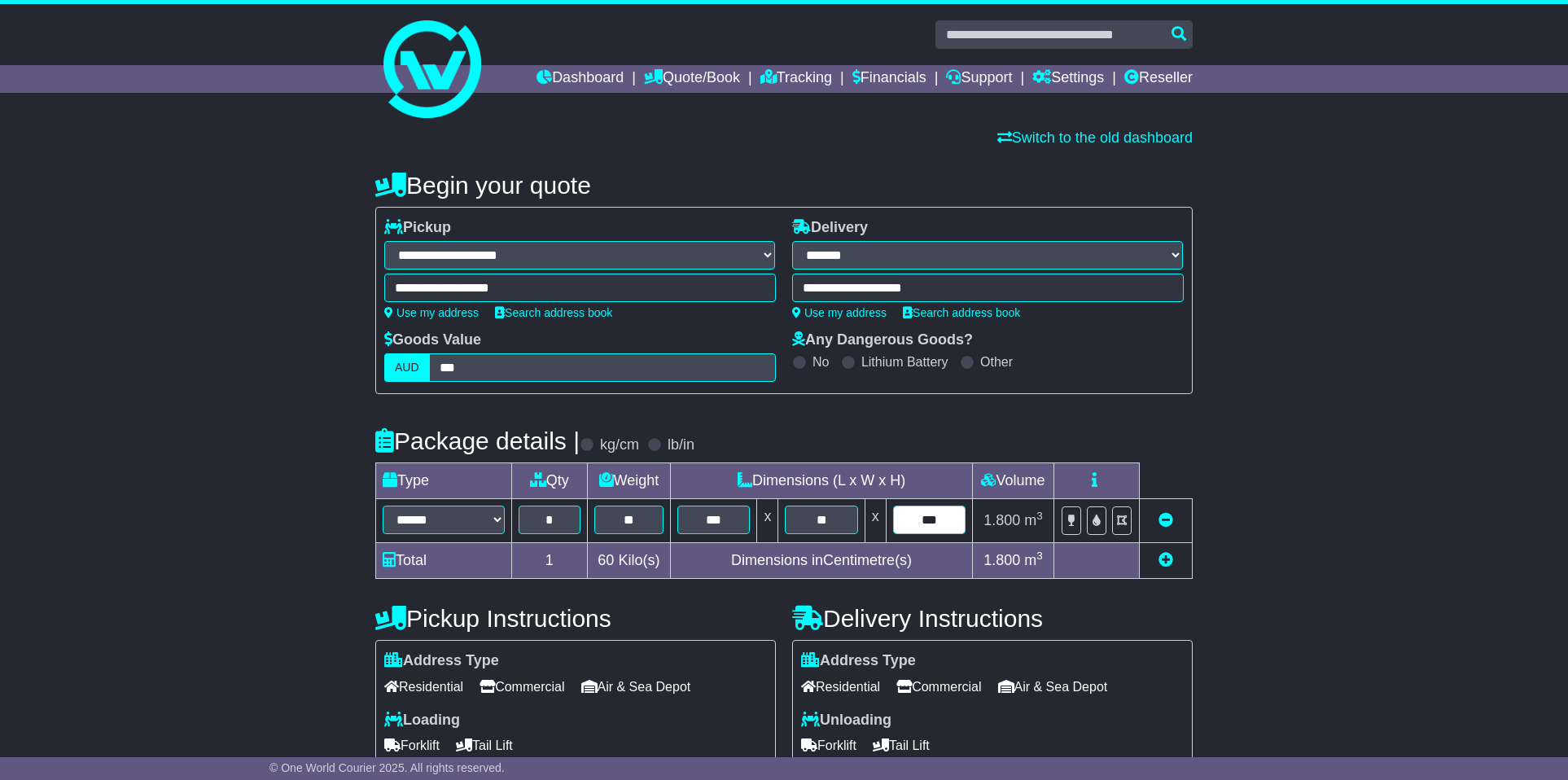 click on "***" at bounding box center (929, 519) 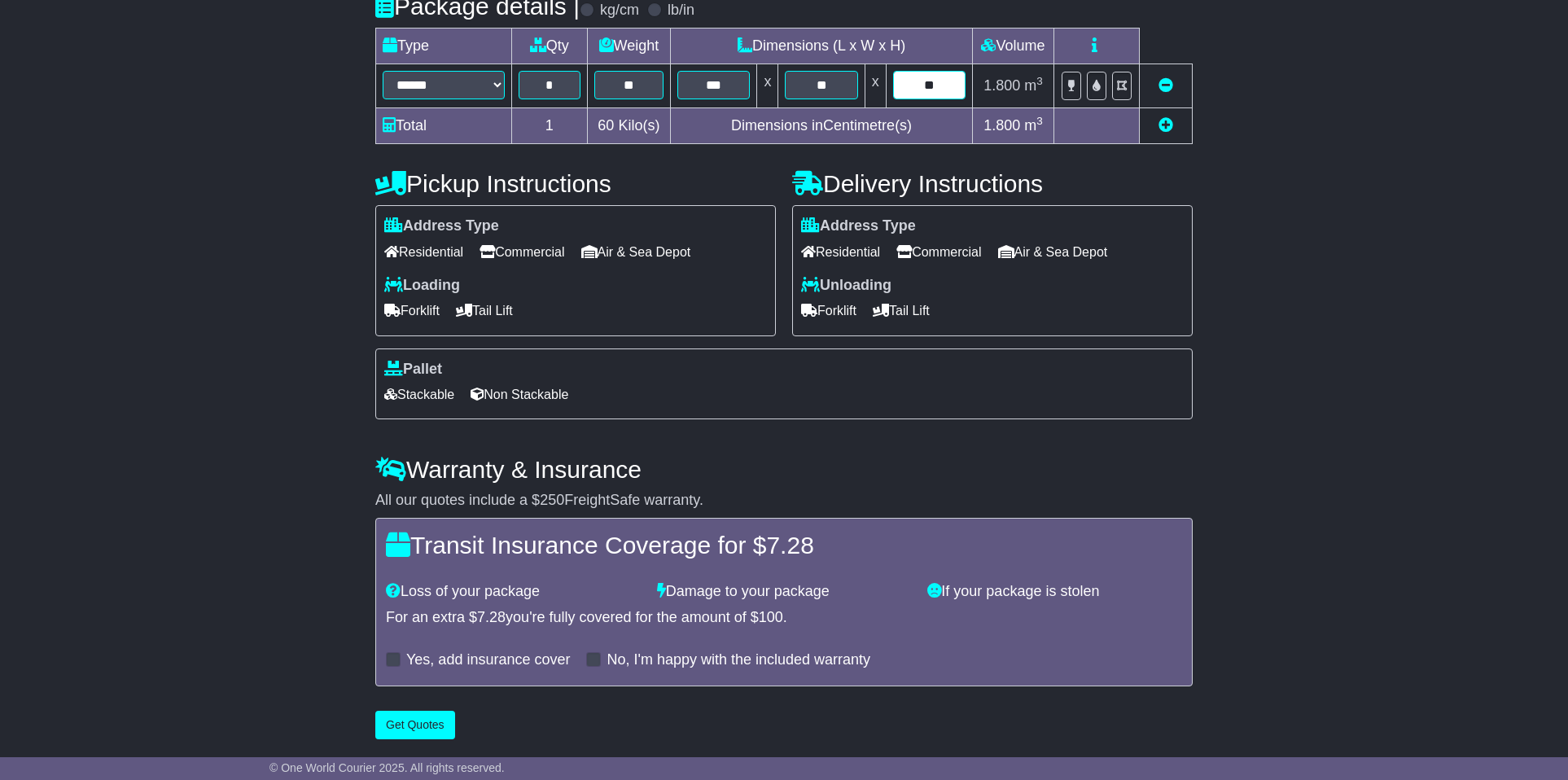 scroll, scrollTop: 458, scrollLeft: 0, axis: vertical 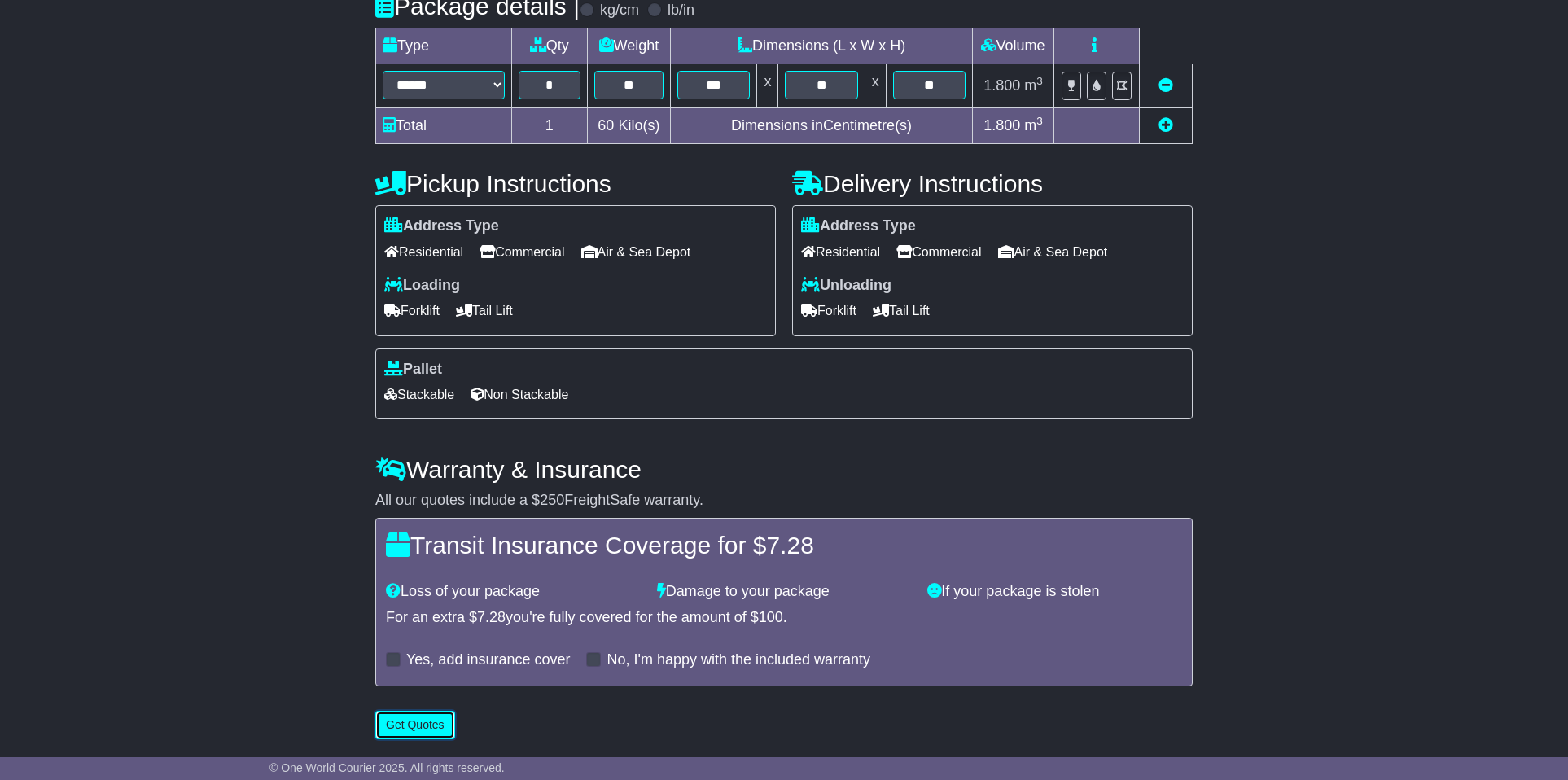 click on "Get Quotes" at bounding box center [415, 725] 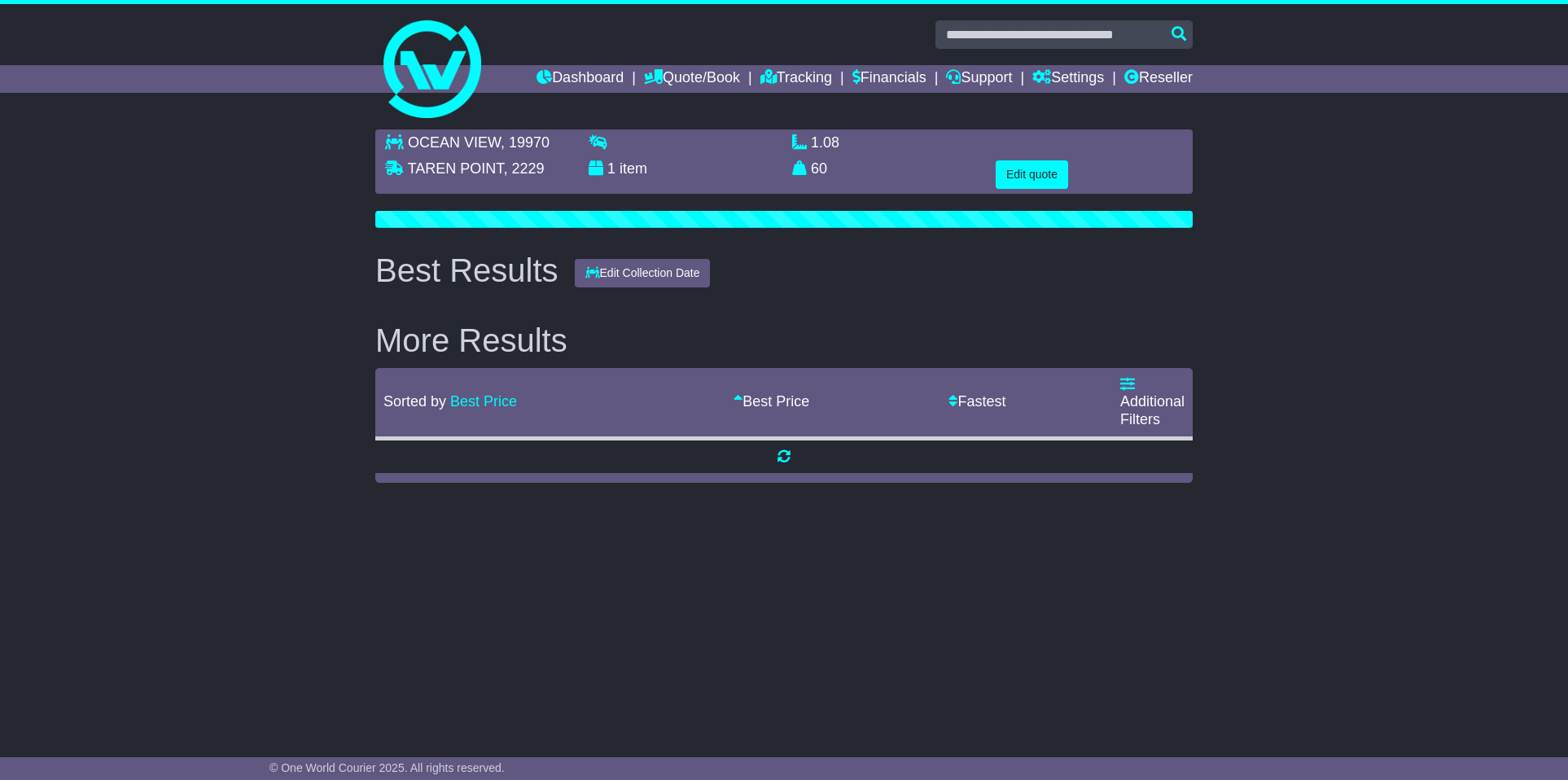 scroll, scrollTop: 0, scrollLeft: 0, axis: both 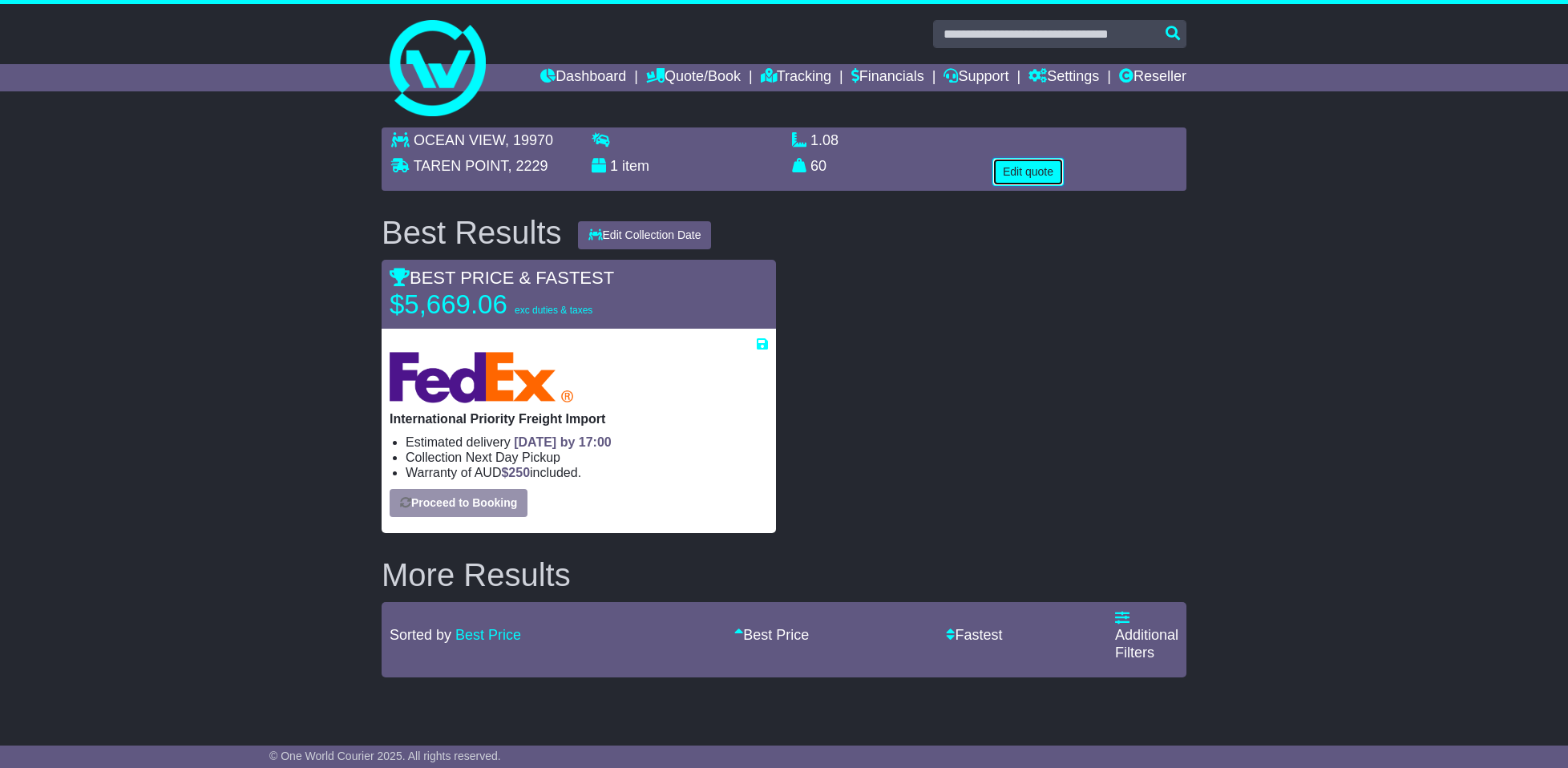 click on "Edit quote" at bounding box center [1028, 172] 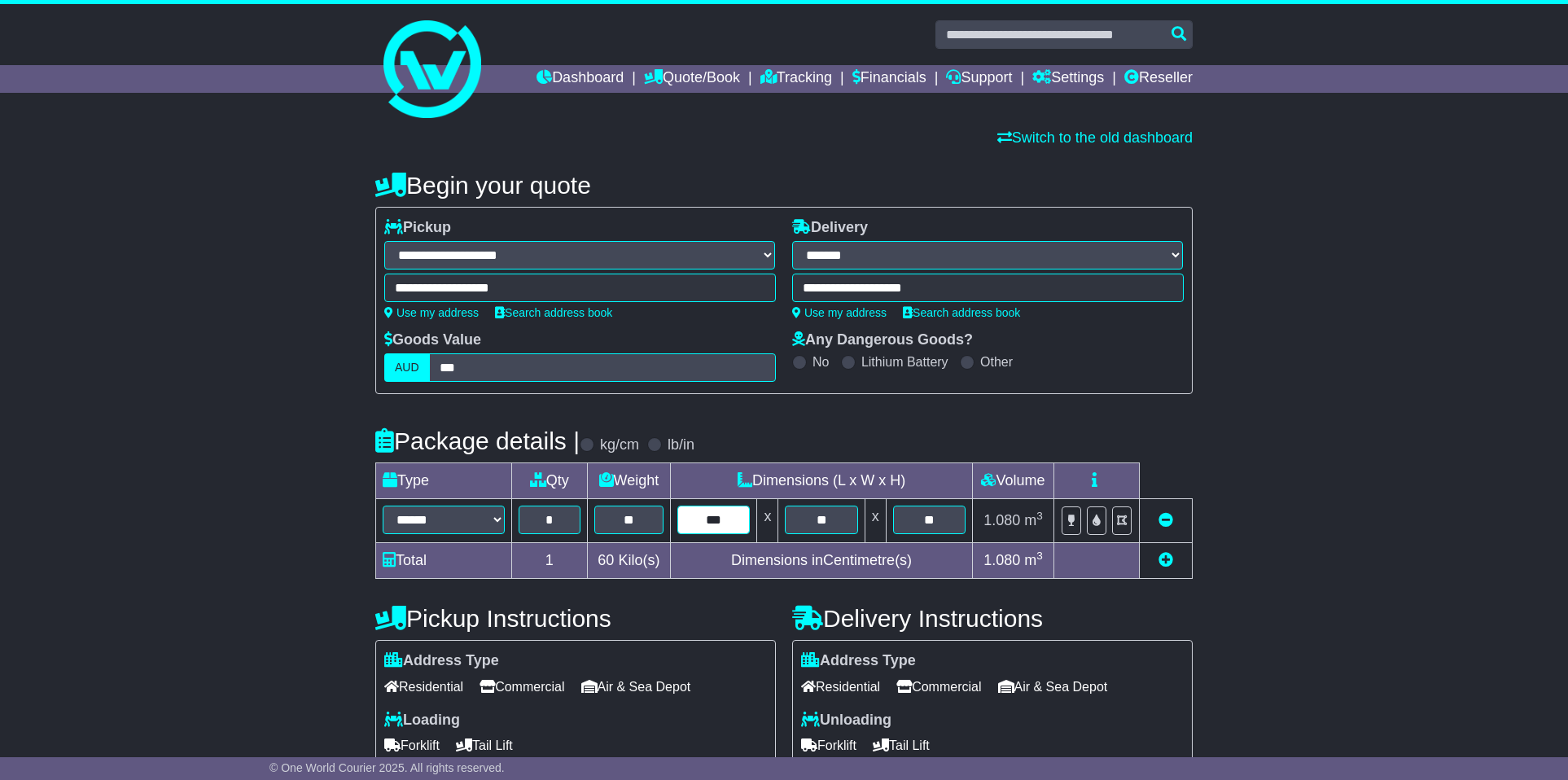 click on "***" at bounding box center (713, 519) 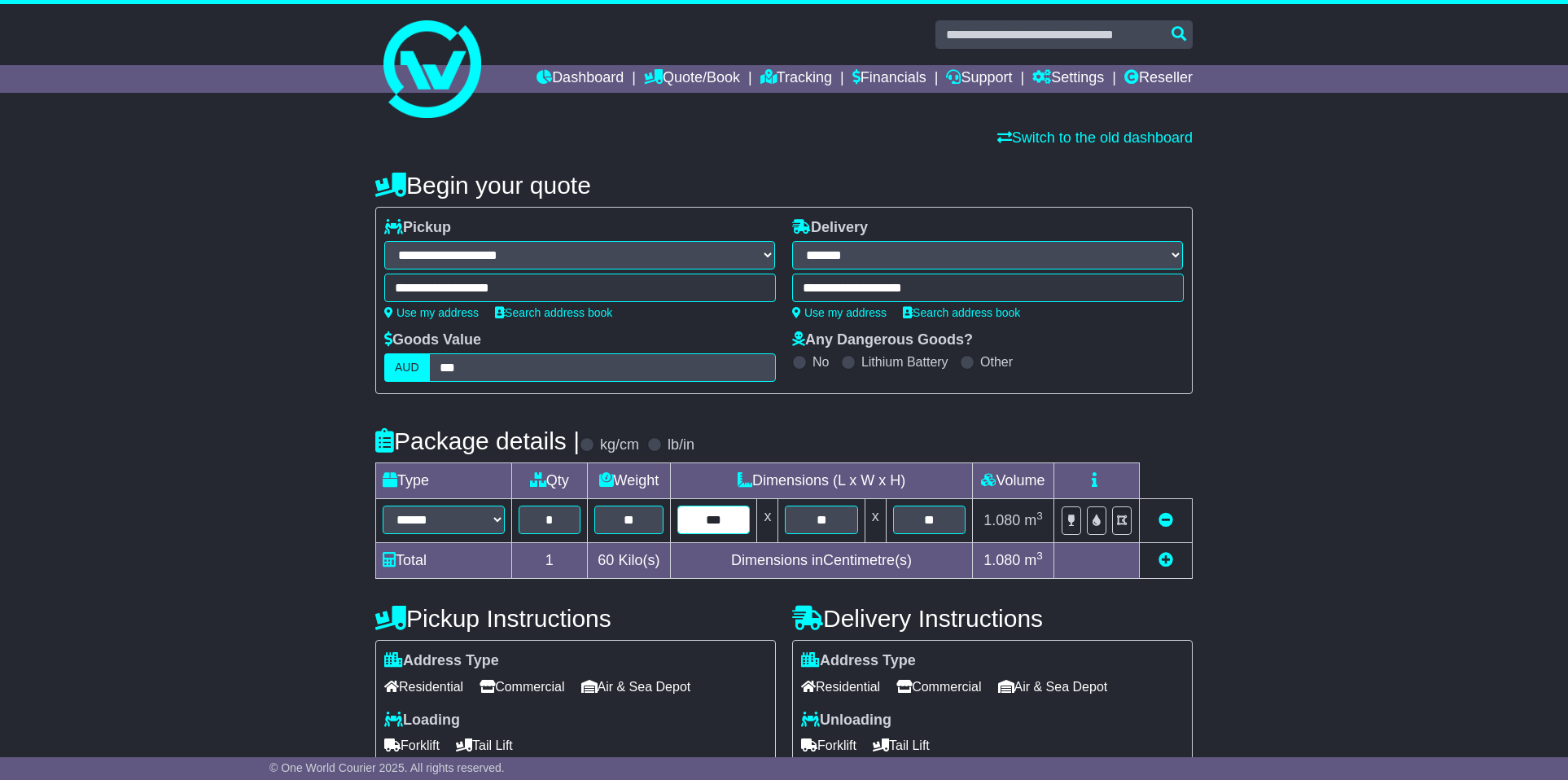 scroll, scrollTop: 458, scrollLeft: 0, axis: vertical 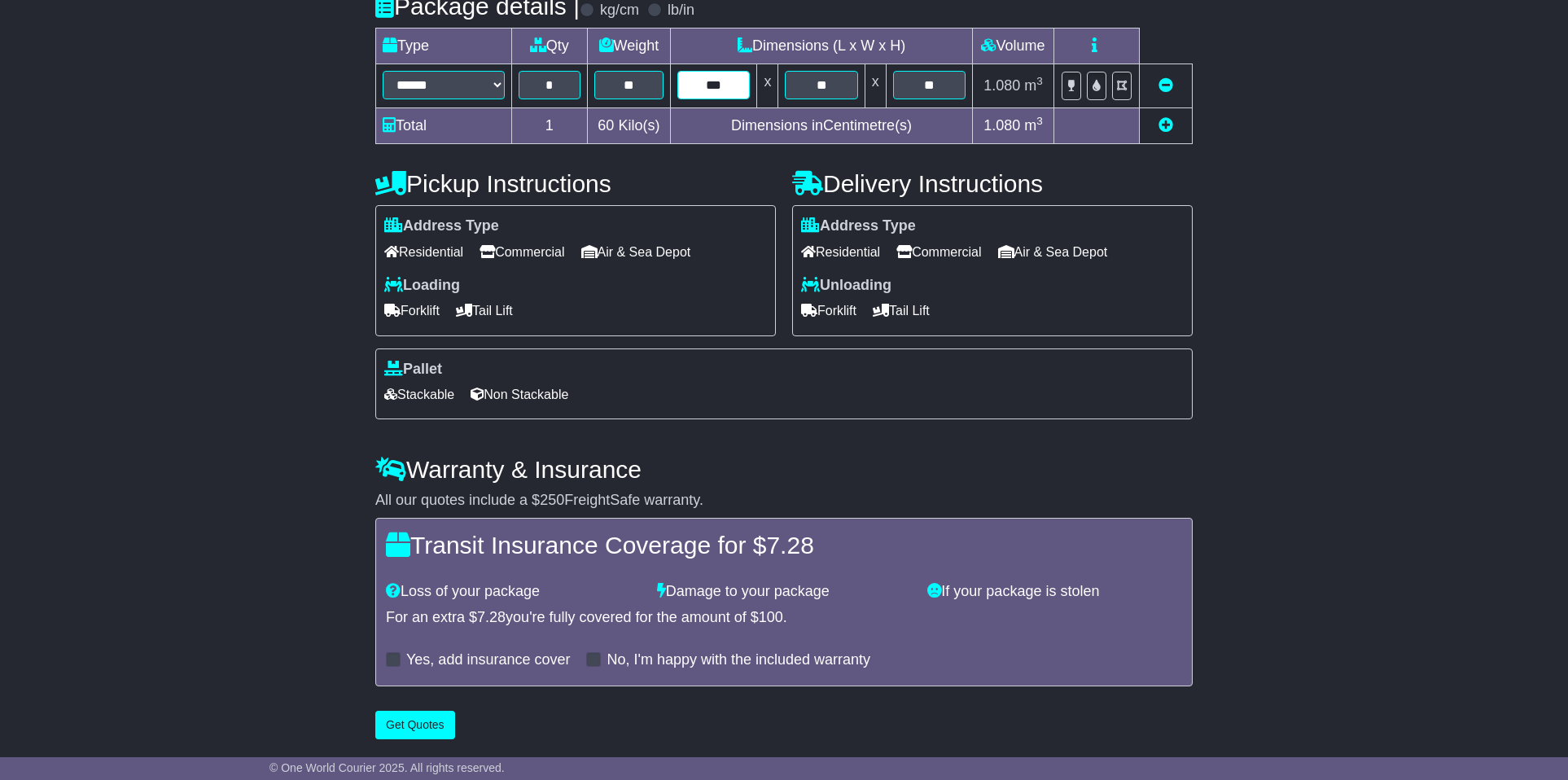 type on "***" 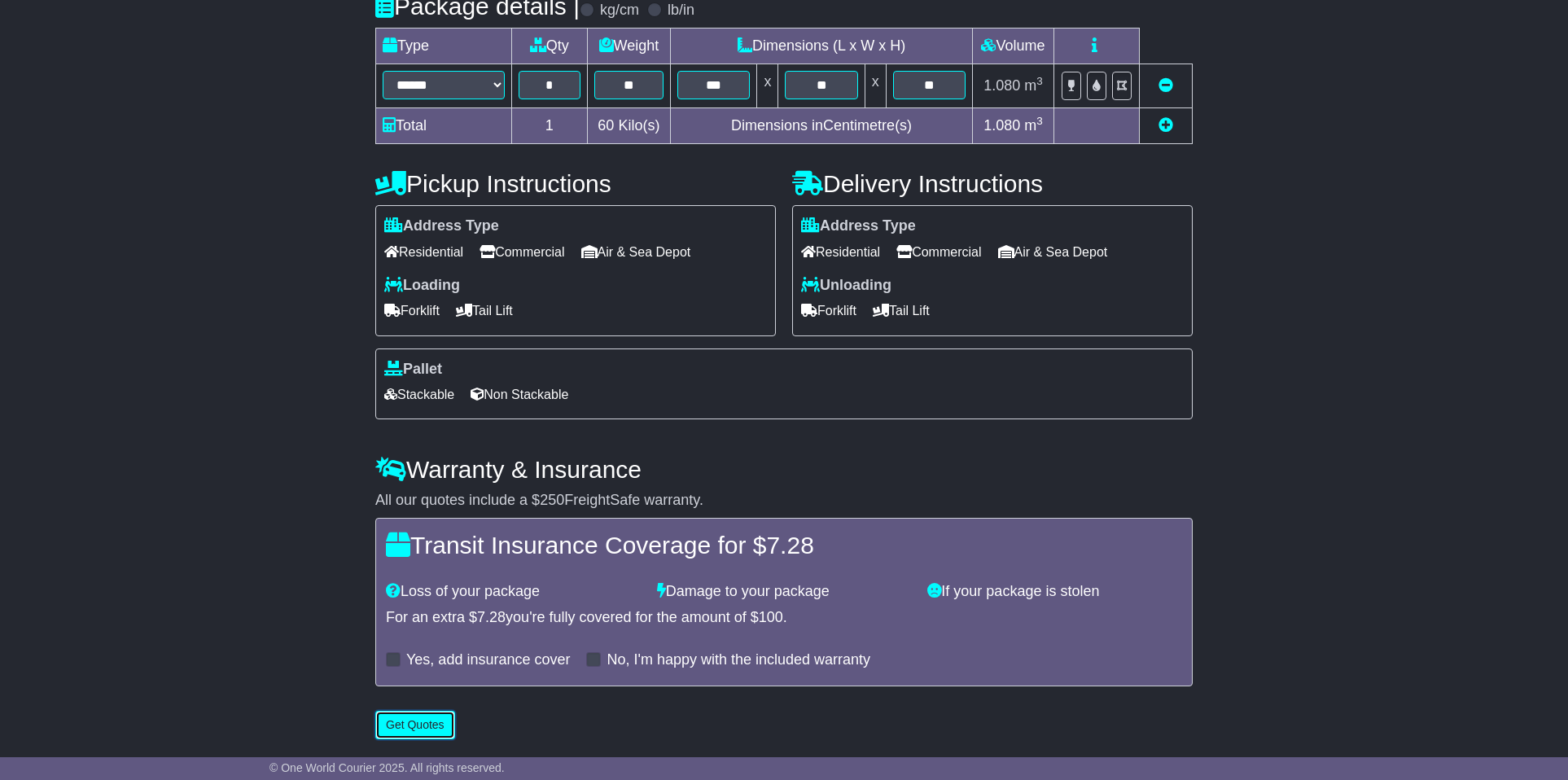 click on "Get Quotes" at bounding box center [415, 725] 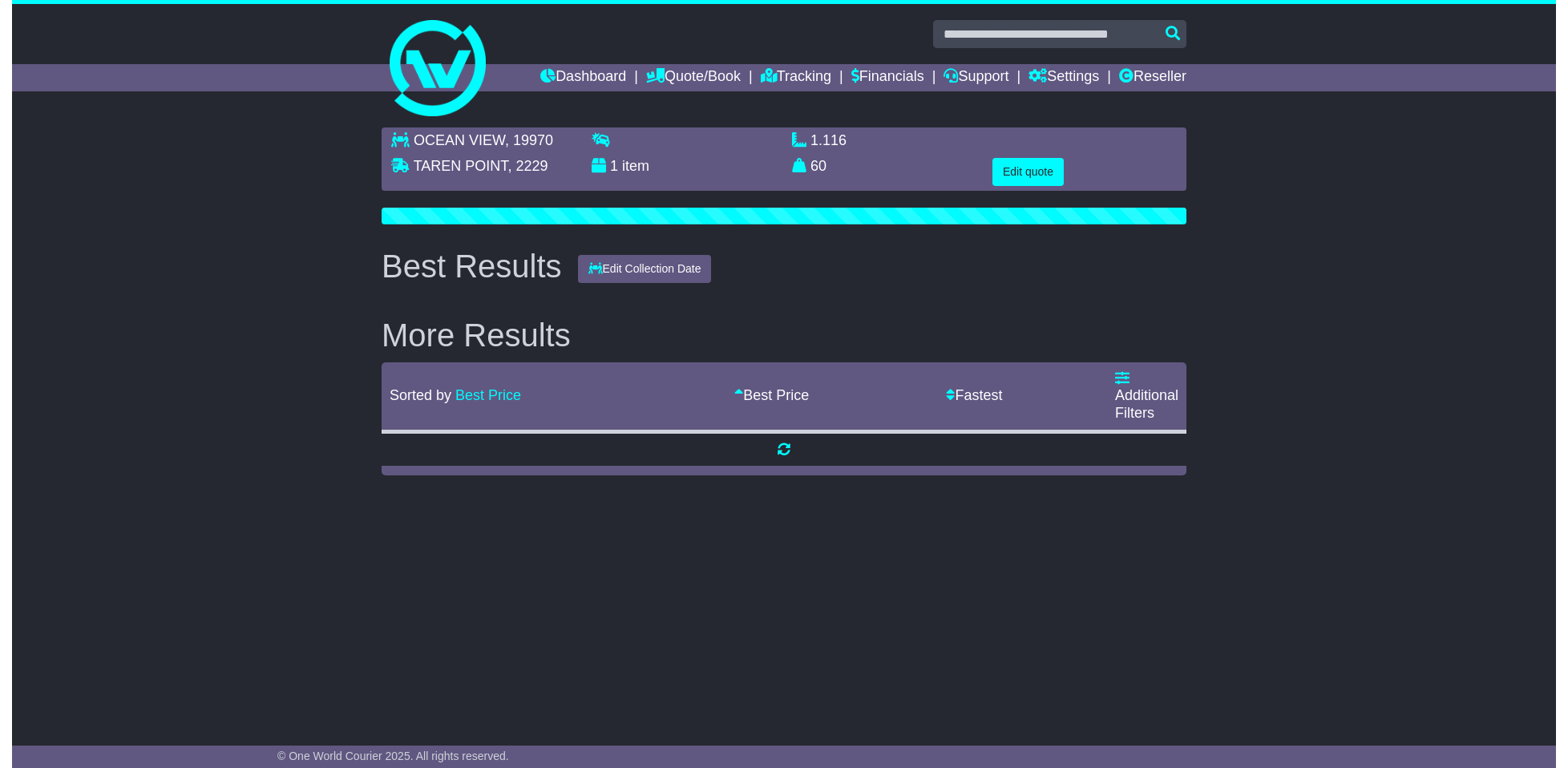 scroll, scrollTop: 0, scrollLeft: 0, axis: both 